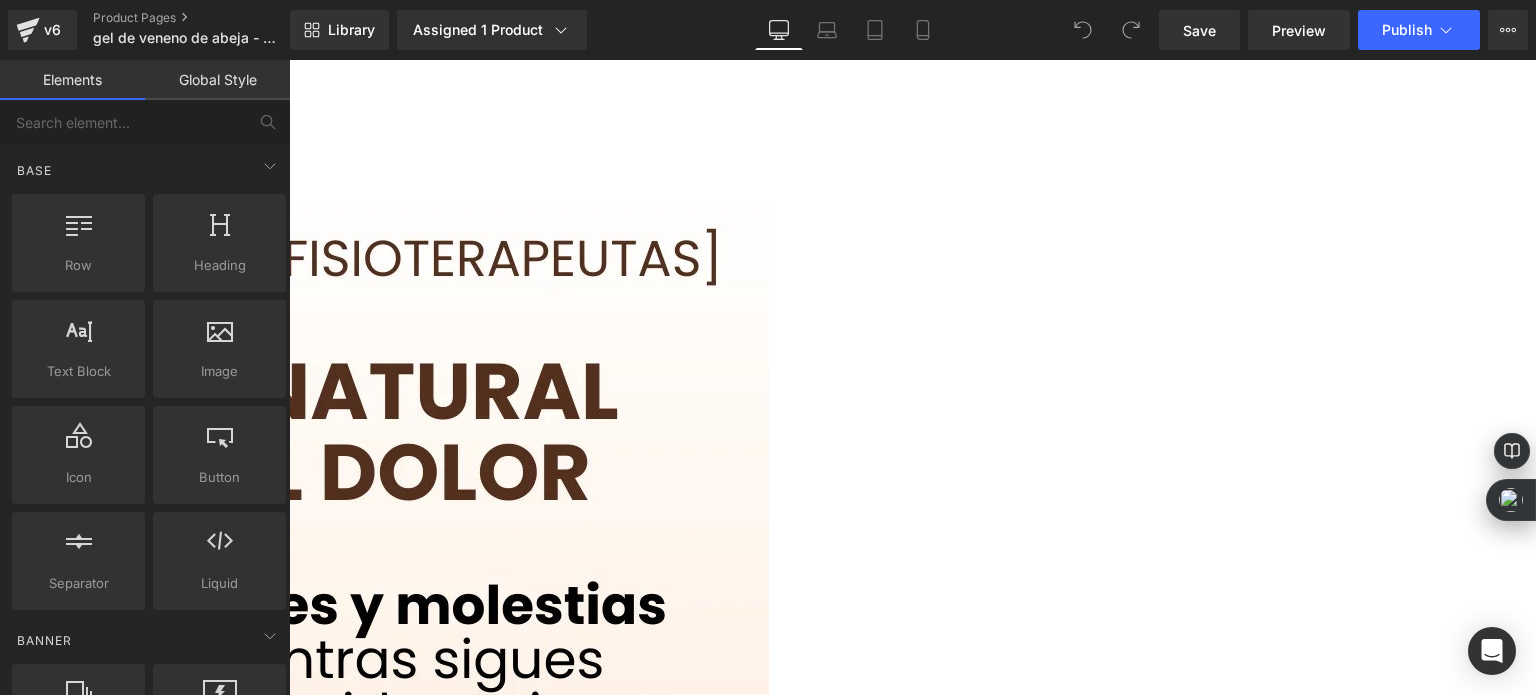 scroll, scrollTop: 0, scrollLeft: 0, axis: both 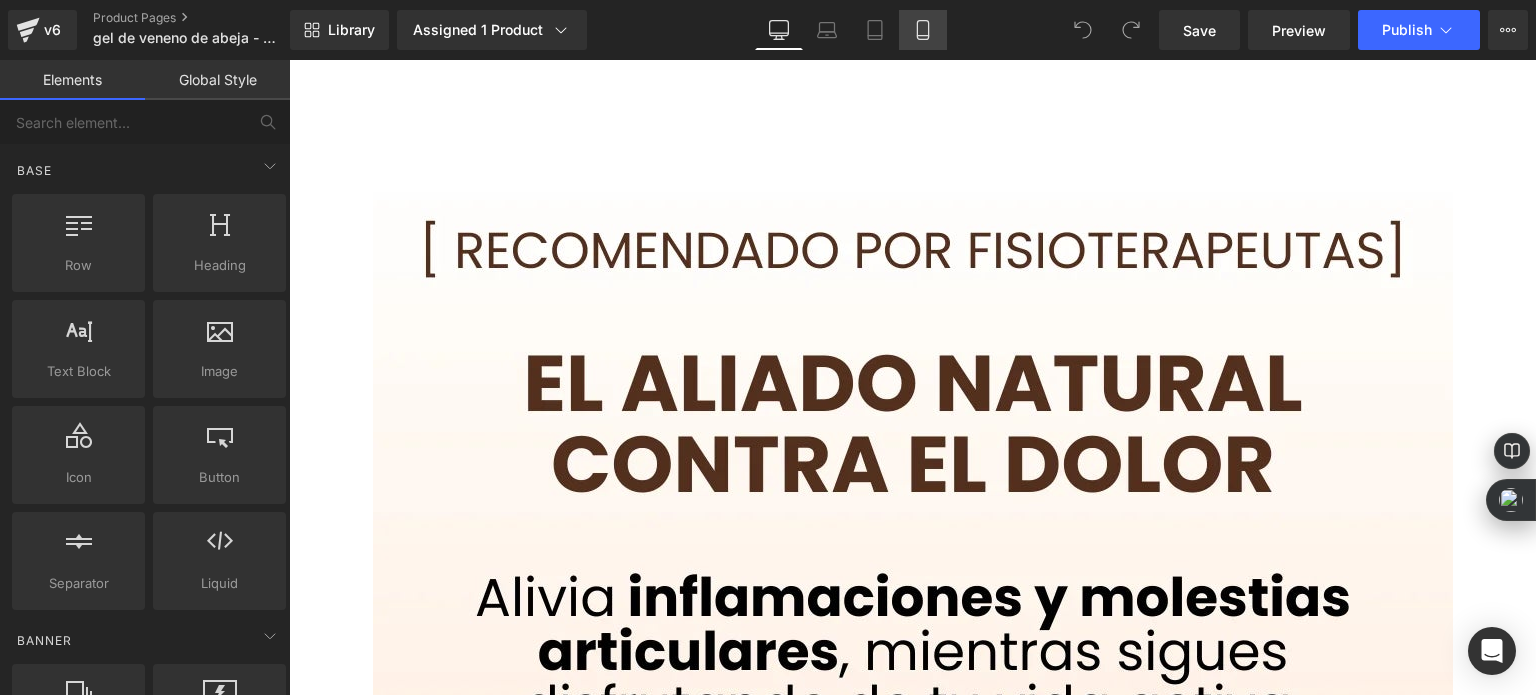 click on "Mobile" at bounding box center (923, 30) 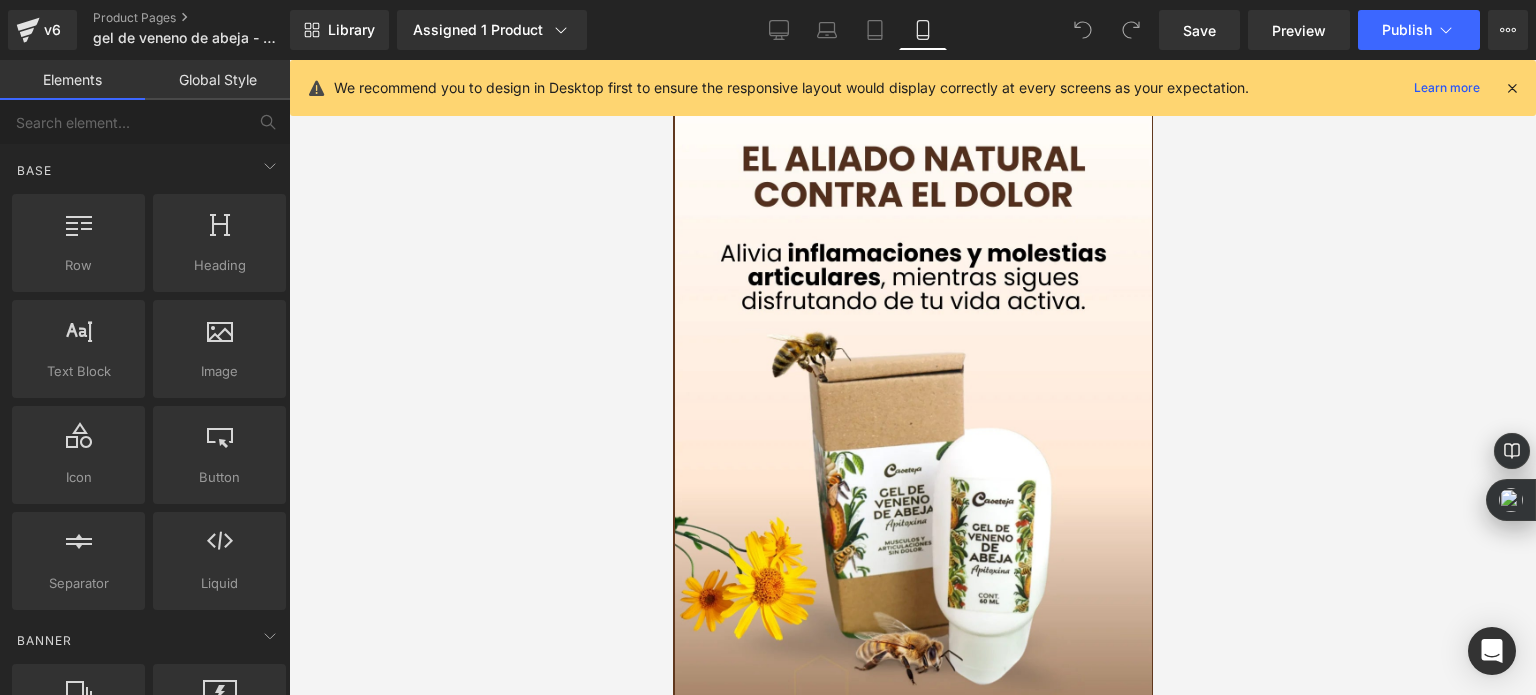 click at bounding box center (1512, 88) 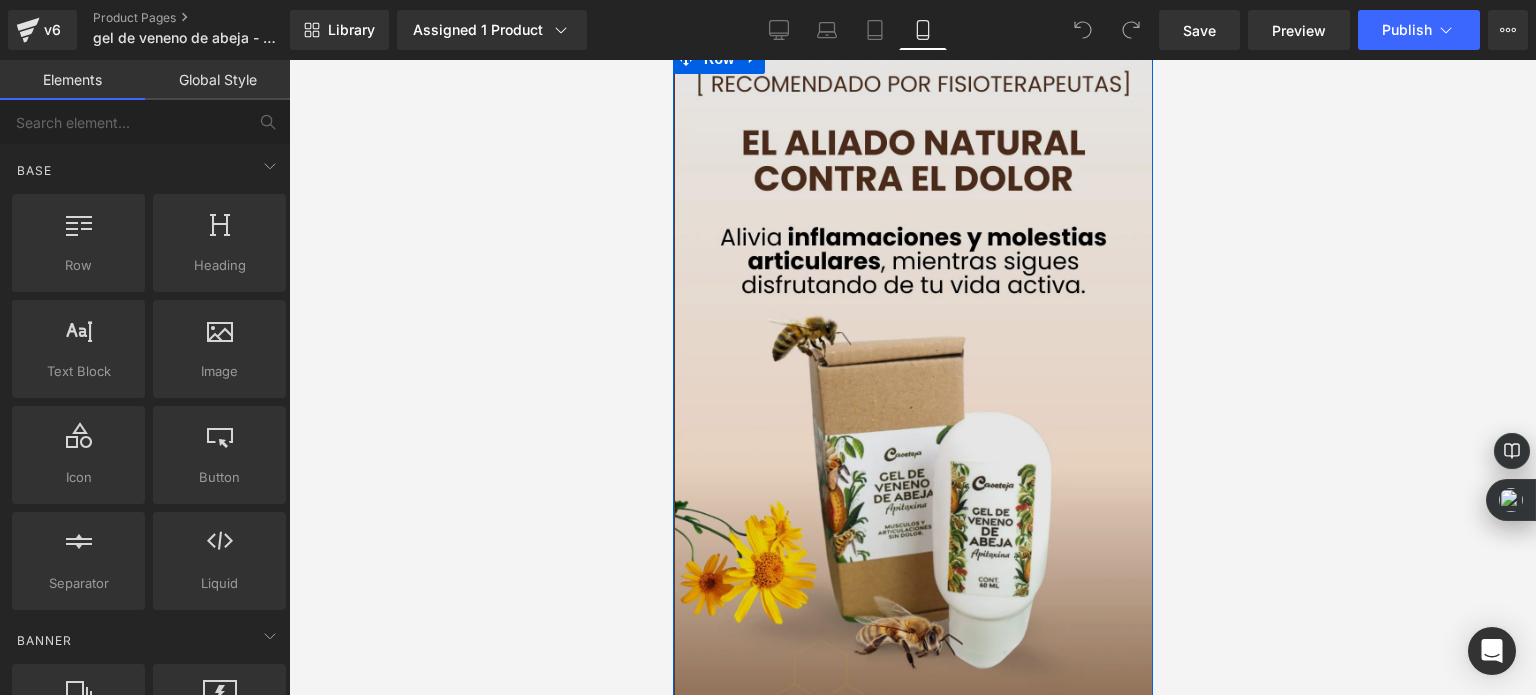 scroll, scrollTop: 0, scrollLeft: 0, axis: both 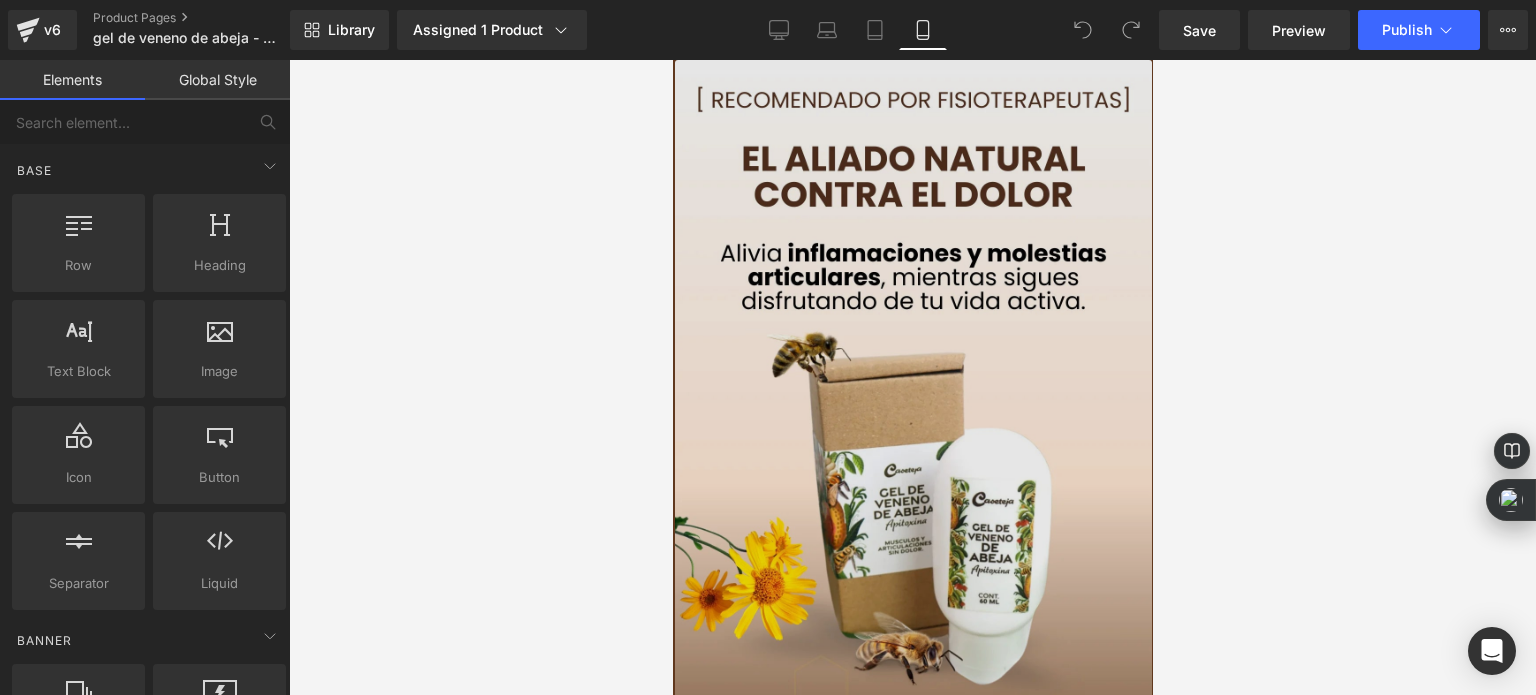 click at bounding box center [912, 484] 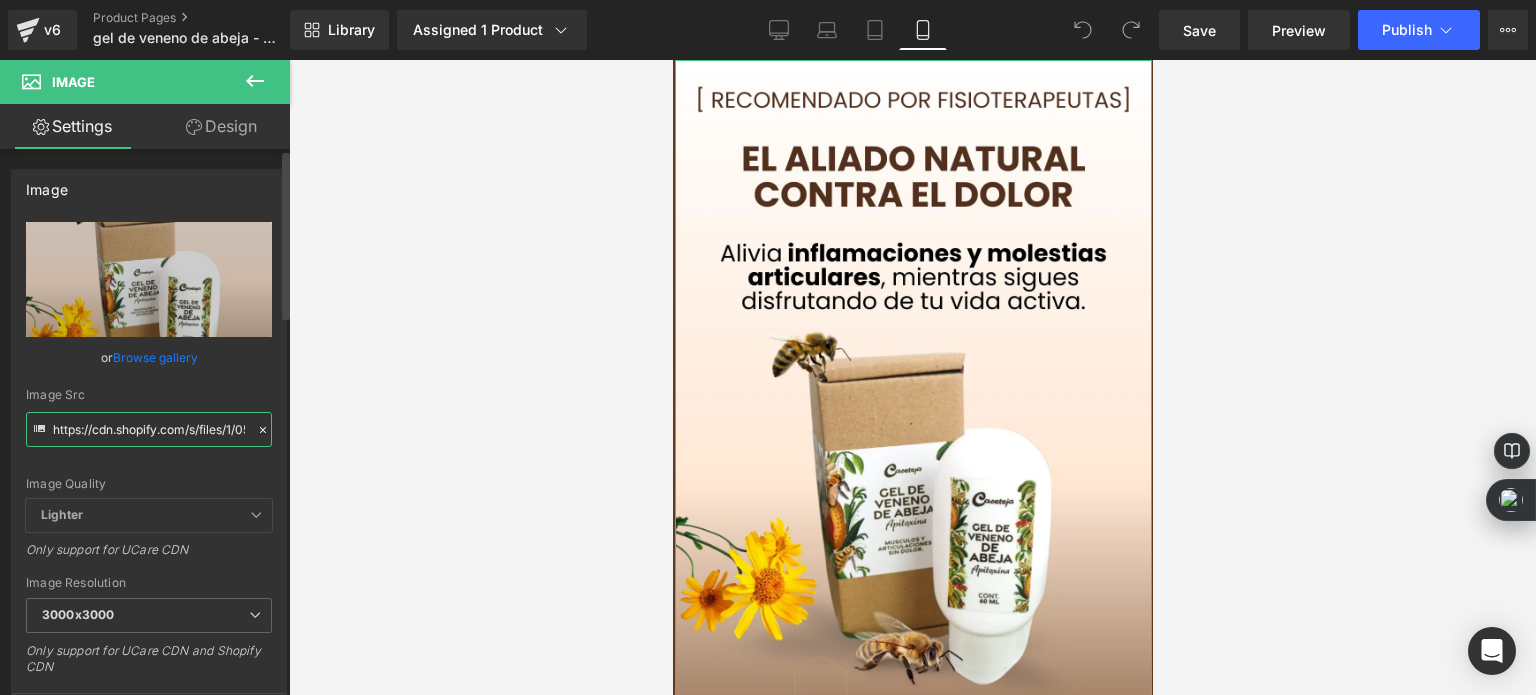 click on "https://cdn.shopify.com/s/files/1/0535/0549/1125/files/Endulza_tus_dias_de_manera_saludable_16_5efcd11d-5c20-4fec-ad03-ab8e097430b0_3000x3000.webp?v=1746540711" at bounding box center [149, 429] 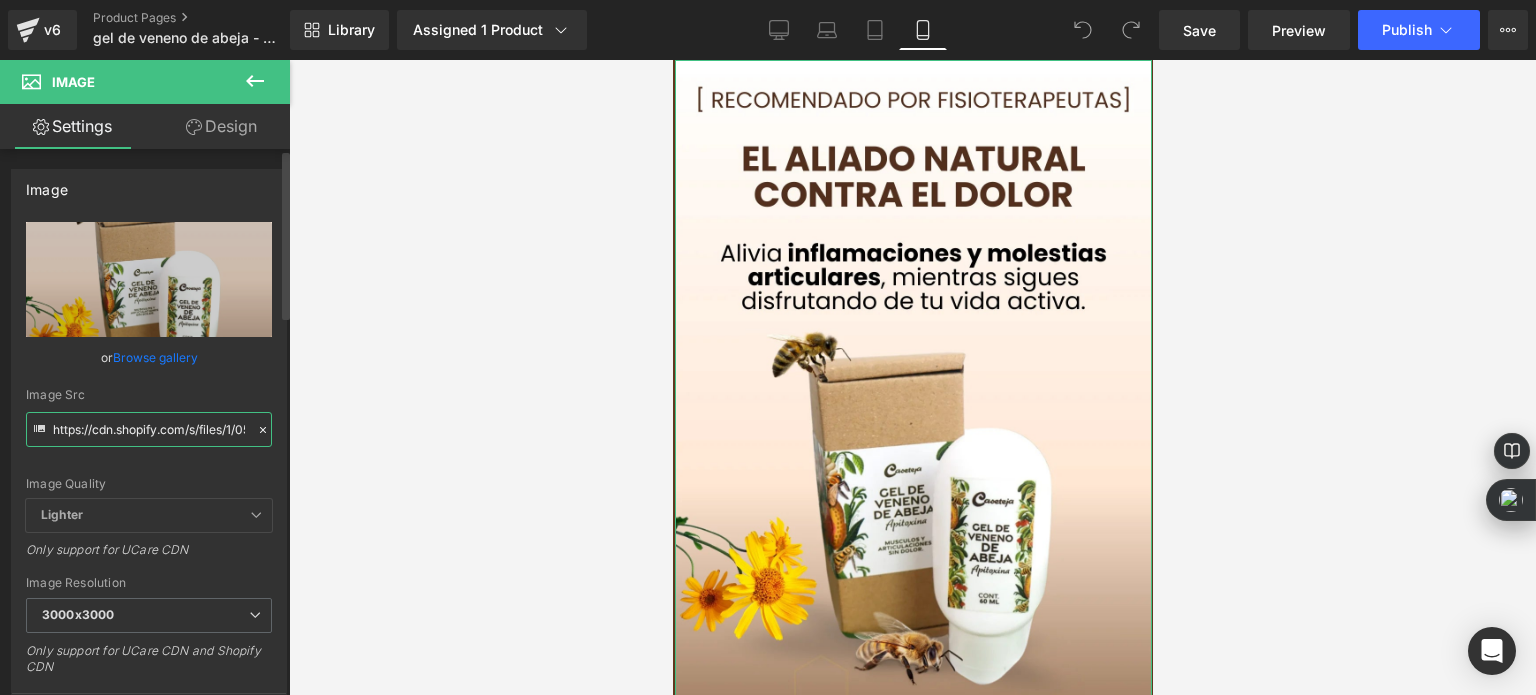 click on "https://cdn.shopify.com/s/files/1/0535/0549/1125/files/Endulza_tus_dias_de_manera_saludable_16_5efcd11d-5c20-4fec-ad03-ab8e097430b0_3000x3000.webp?v=1746540711" at bounding box center [149, 429] 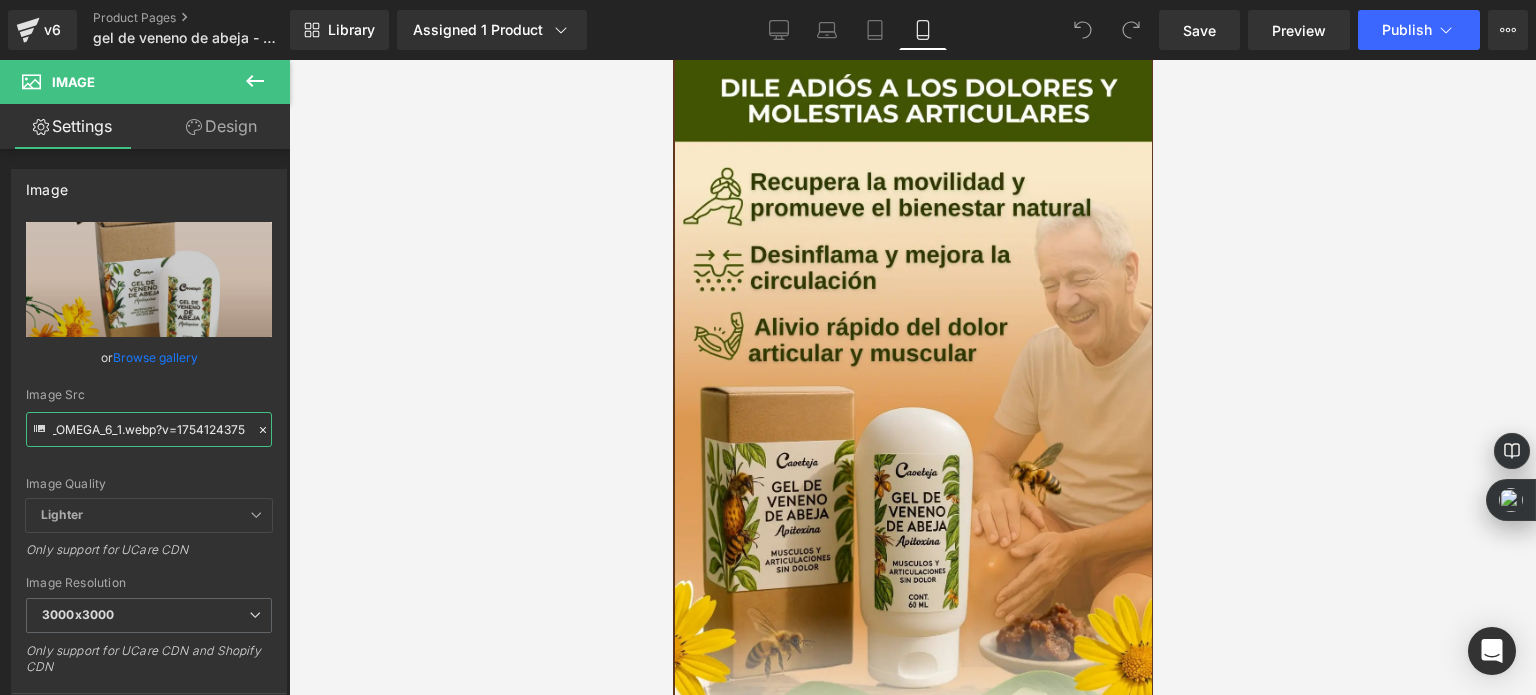 type on "https://cdn.shopify.com/s/files/1/0535/0549/1125/files/DESCUBRE_EL_OMEGA_6_1_3000x3000.webp?v=1754124375" 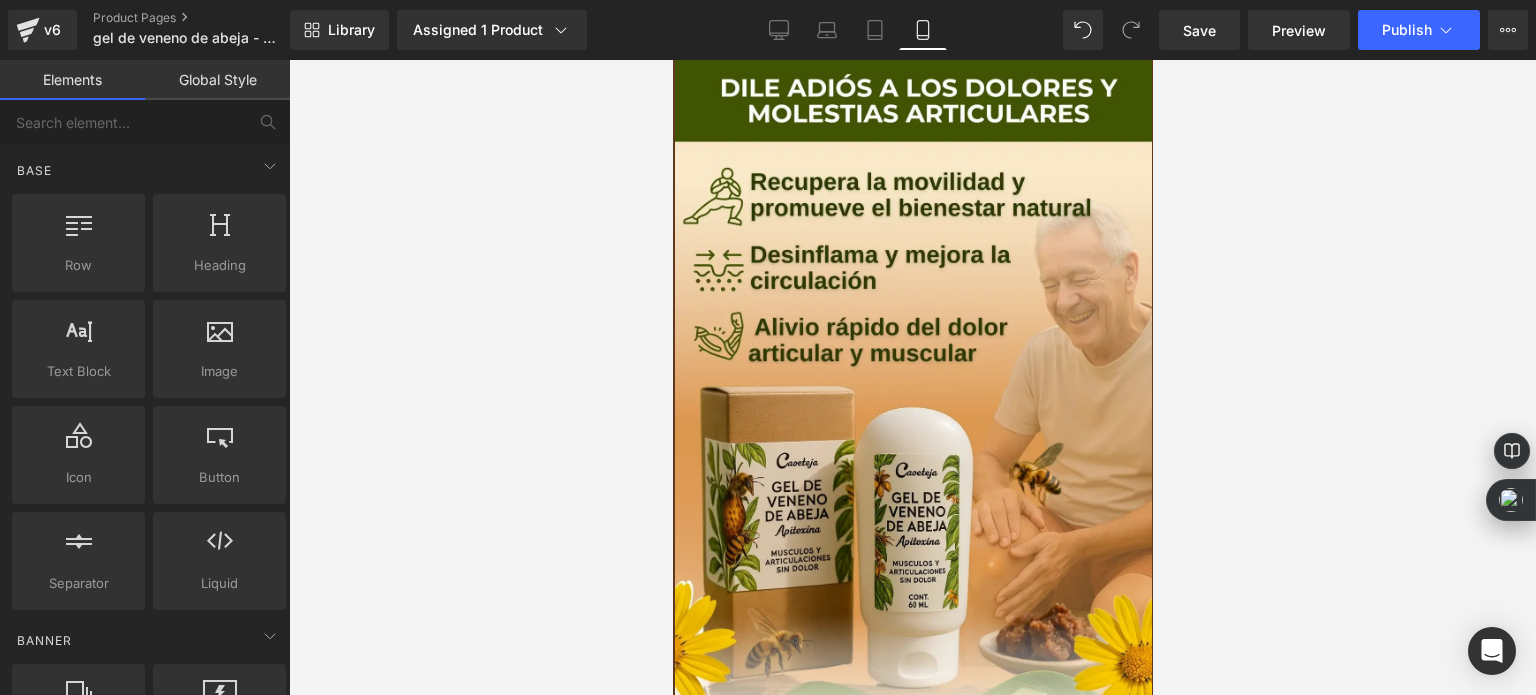 scroll, scrollTop: 0, scrollLeft: 0, axis: both 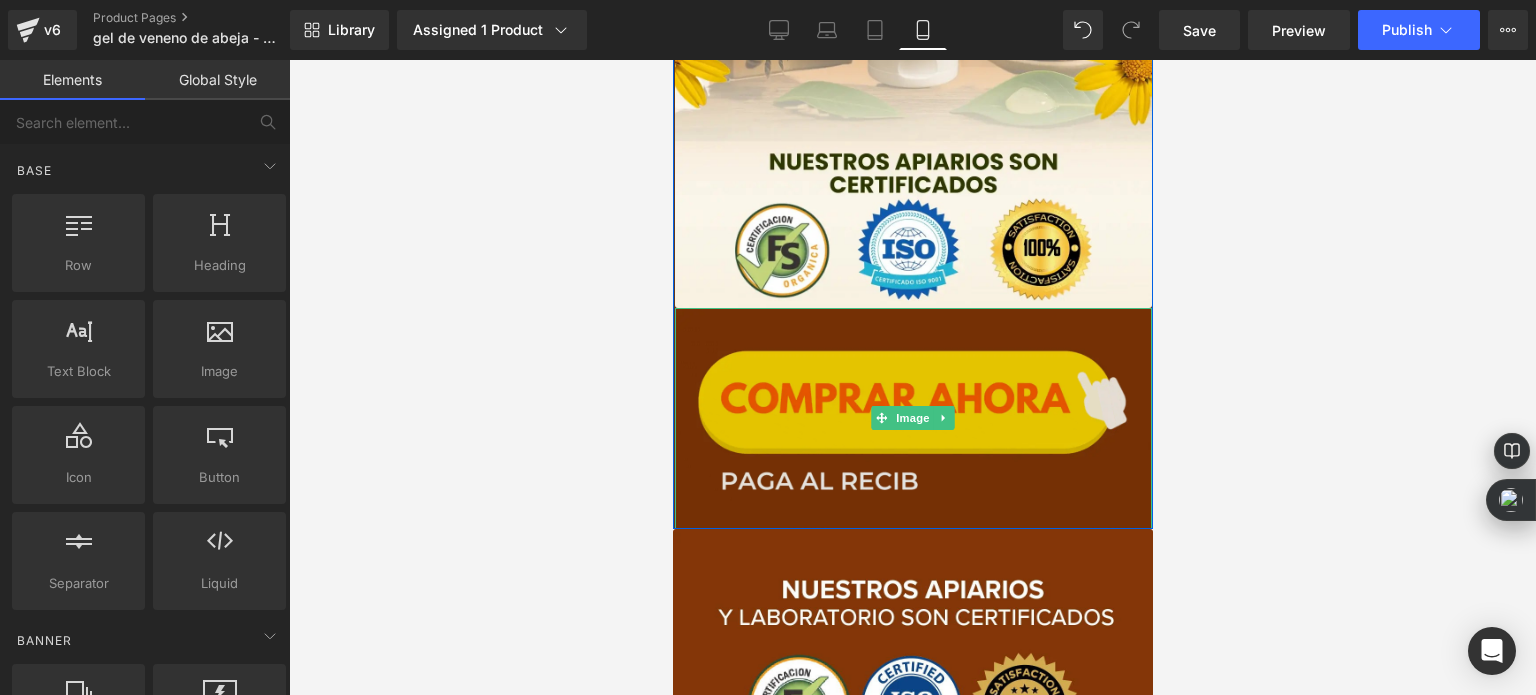 click at bounding box center (912, 418) 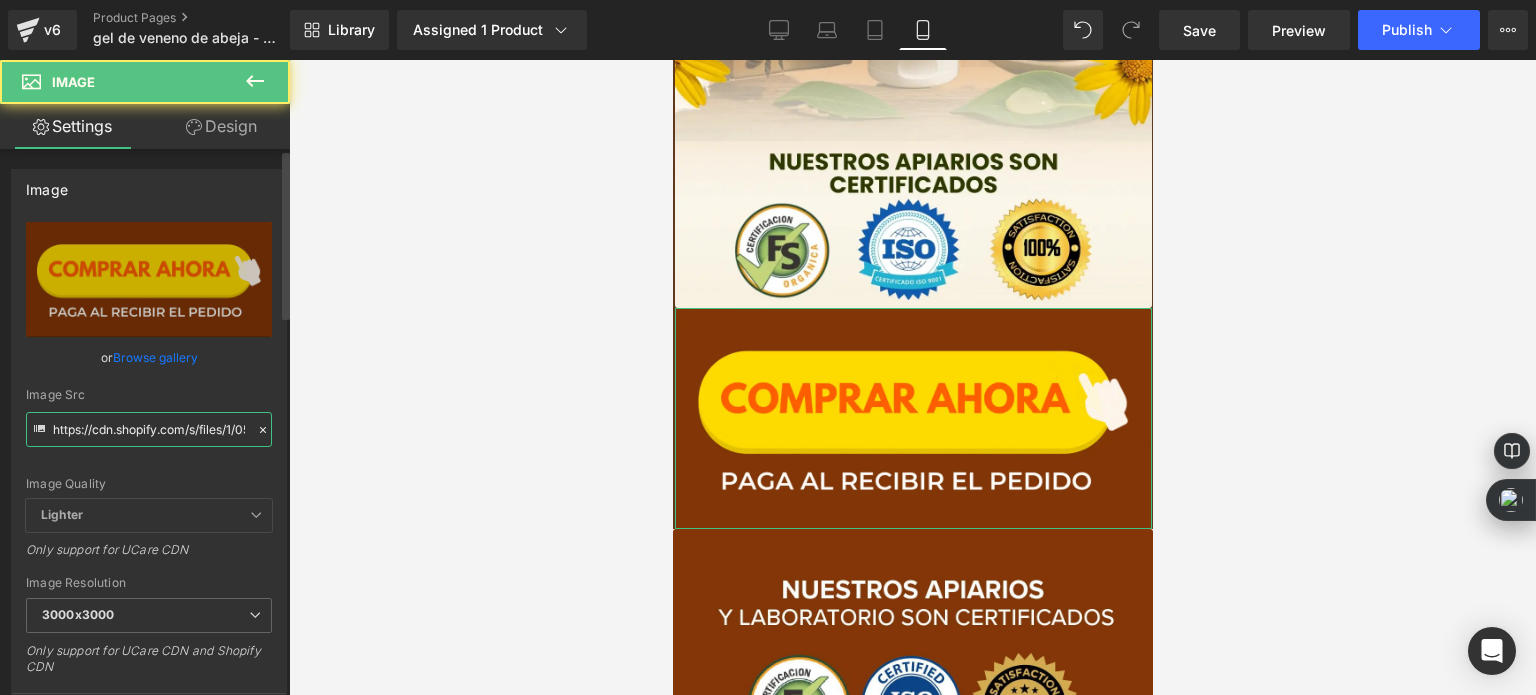 click on "https://cdn.shopify.com/s/files/1/0535/0549/1125/files/Aadirunttulo11-ezgif.com-gif-to-webp-converter_3000x3000.webp?v=1738275610" at bounding box center [149, 429] 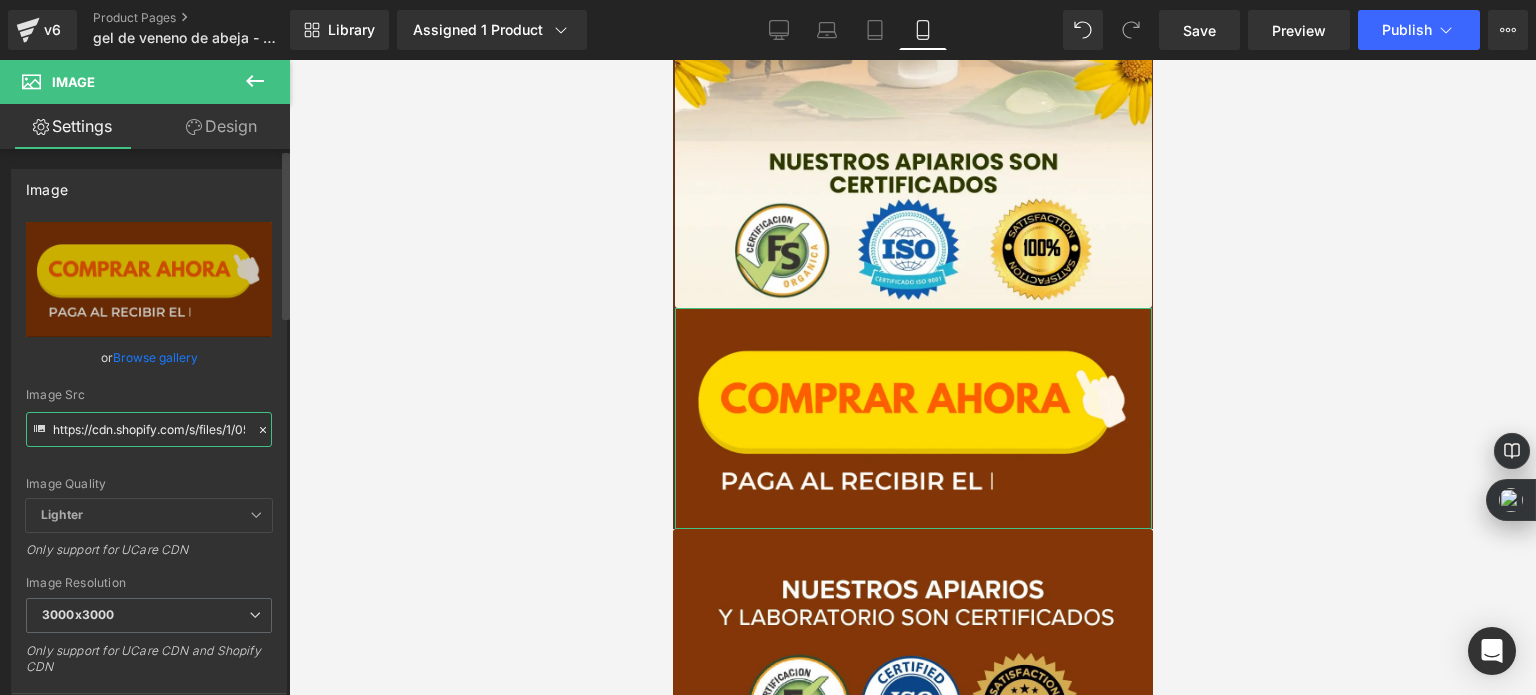 click on "https://cdn.shopify.com/s/files/1/0535/0549/1125/files/Aadirunttulo11-ezgif.com-gif-to-webp-converter_3000x3000.webp?v=1738275610" at bounding box center (149, 429) 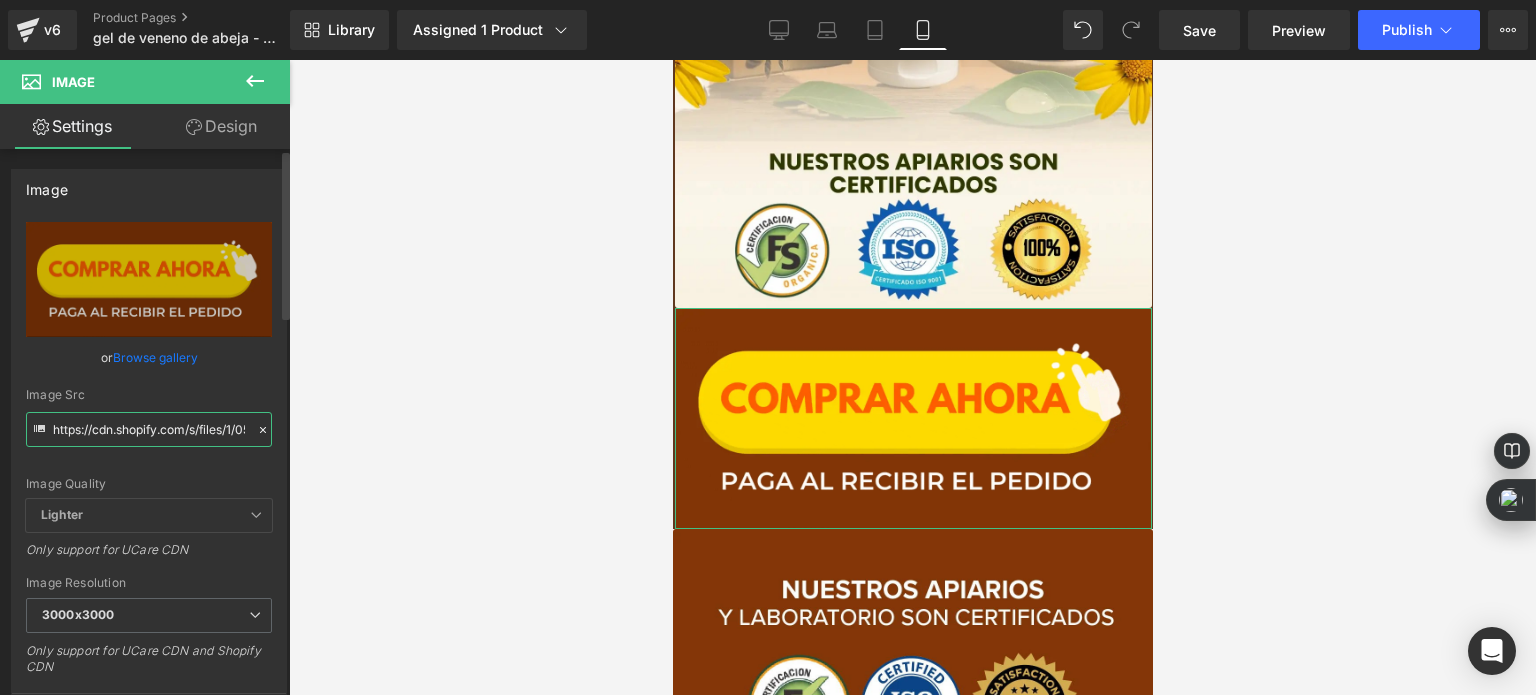 click on "https://cdn.shopify.com/s/files/1/0535/0549/1125/files/Aadirunttulo11-ezgif.com-gif-to-webp-converter_3000x3000.webp?v=1738275610" at bounding box center (149, 429) 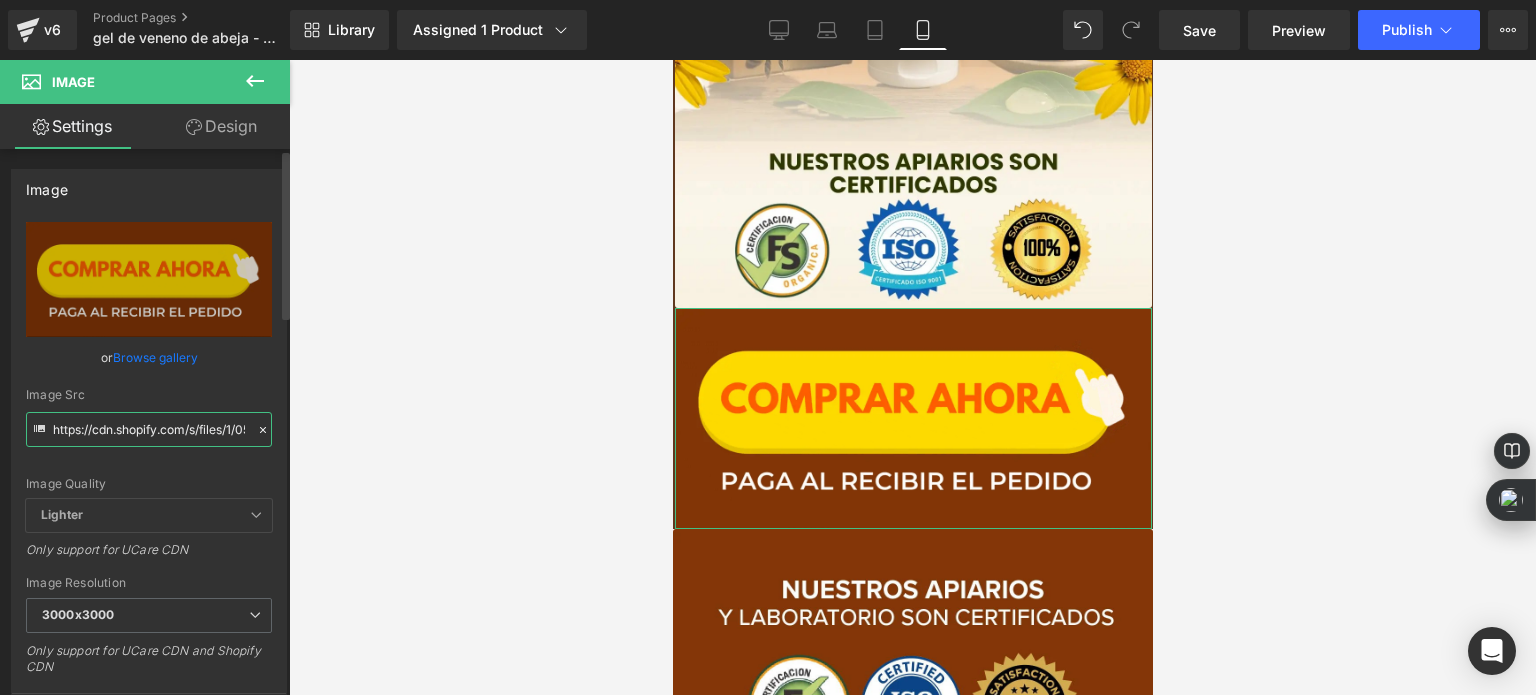 paste on "nadir_un_titulo_49.webp?v=1754014316" 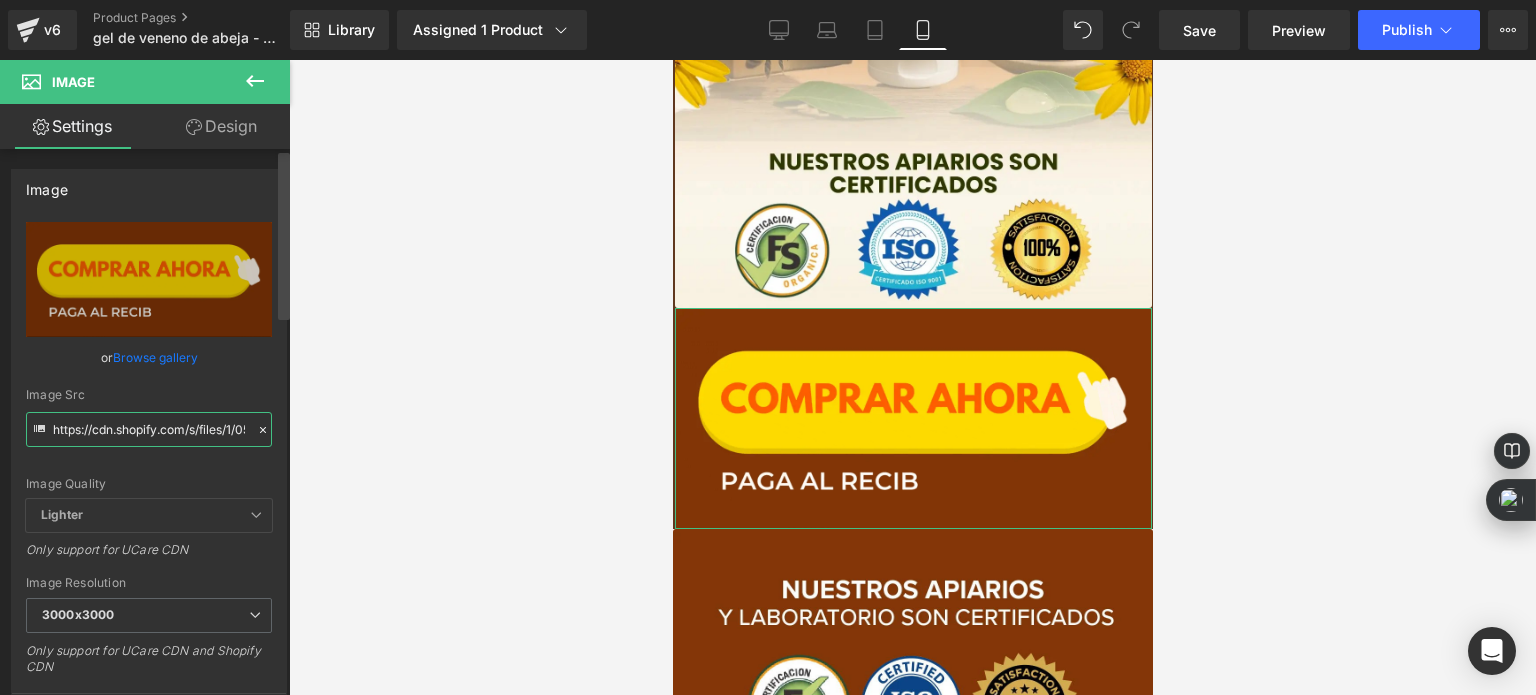scroll, scrollTop: 0, scrollLeft: 359, axis: horizontal 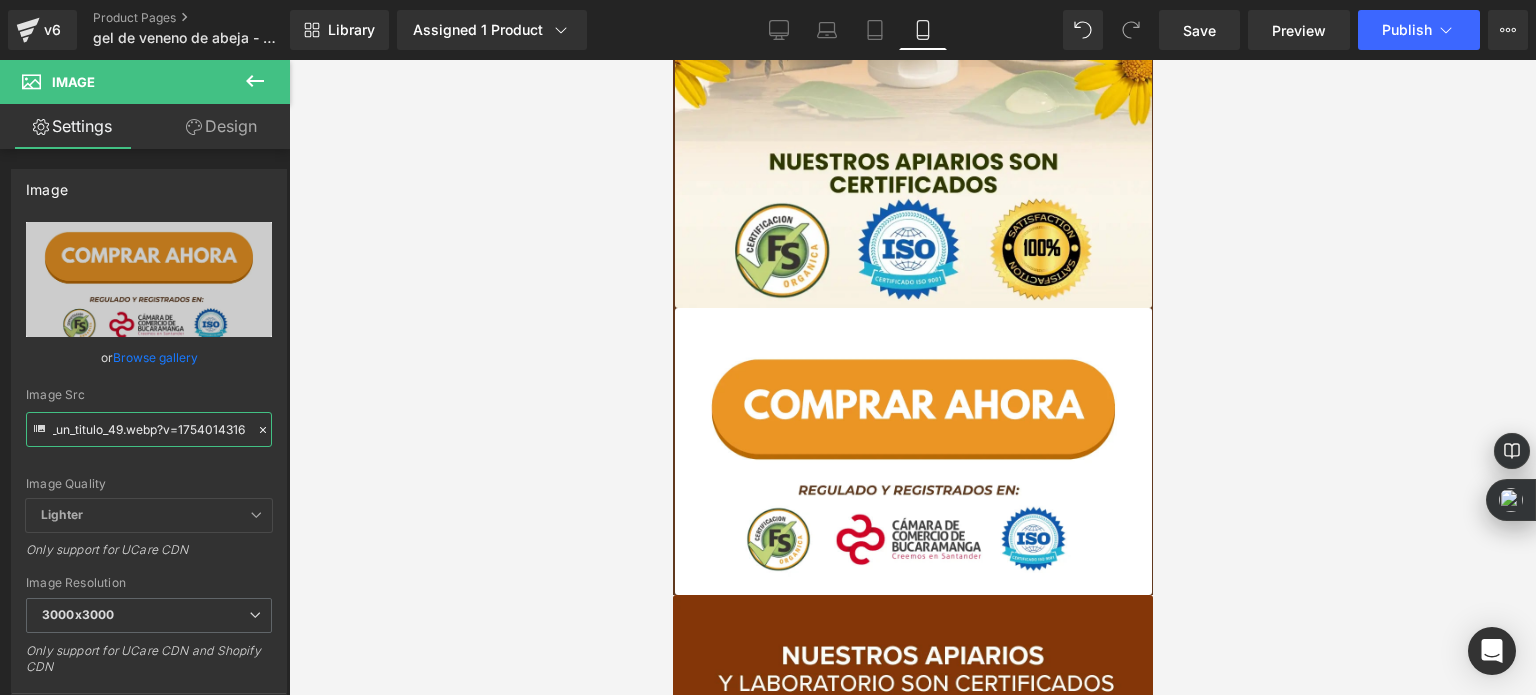 type on "https://cdn.shopify.com/s/files/1/0535/0549/1125/files/Anadir_un_titulo_49_3000x3000.webp?v=1754014316" 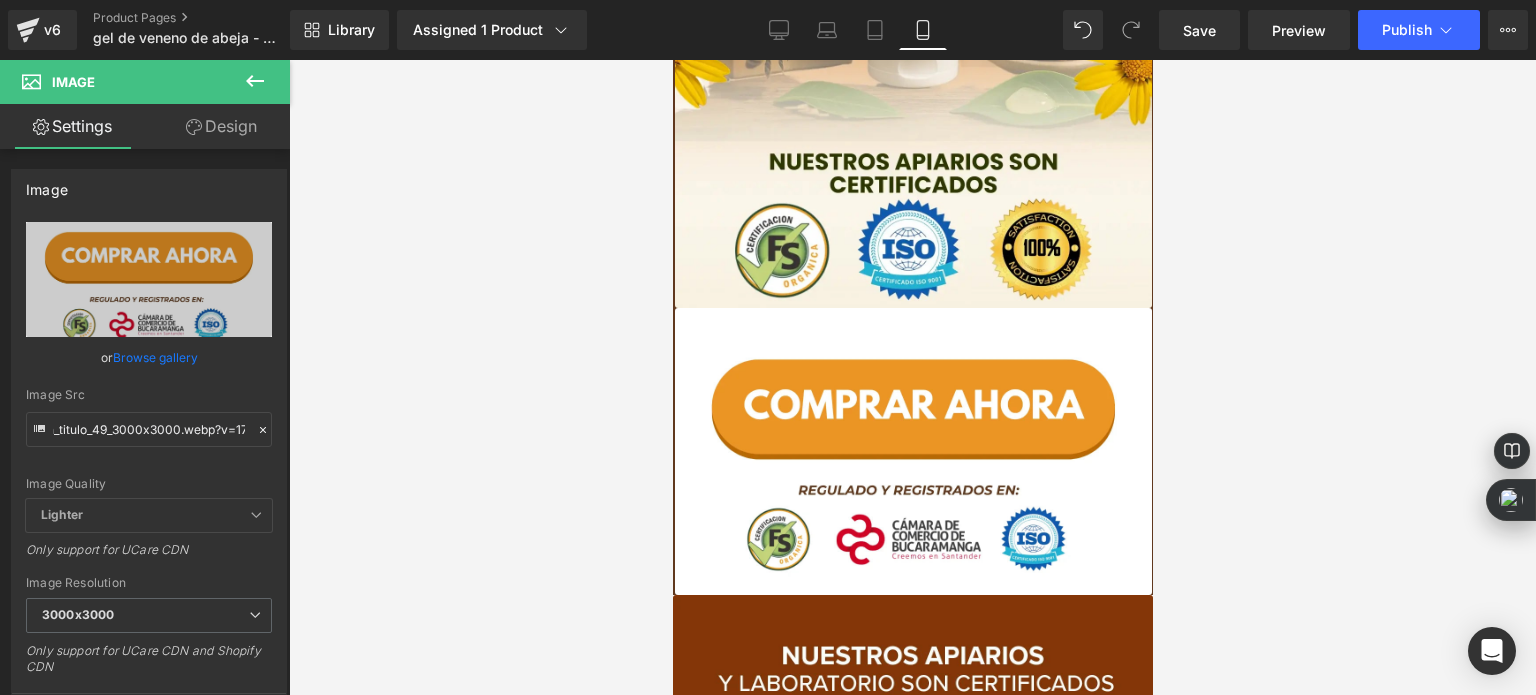 scroll, scrollTop: 0, scrollLeft: 0, axis: both 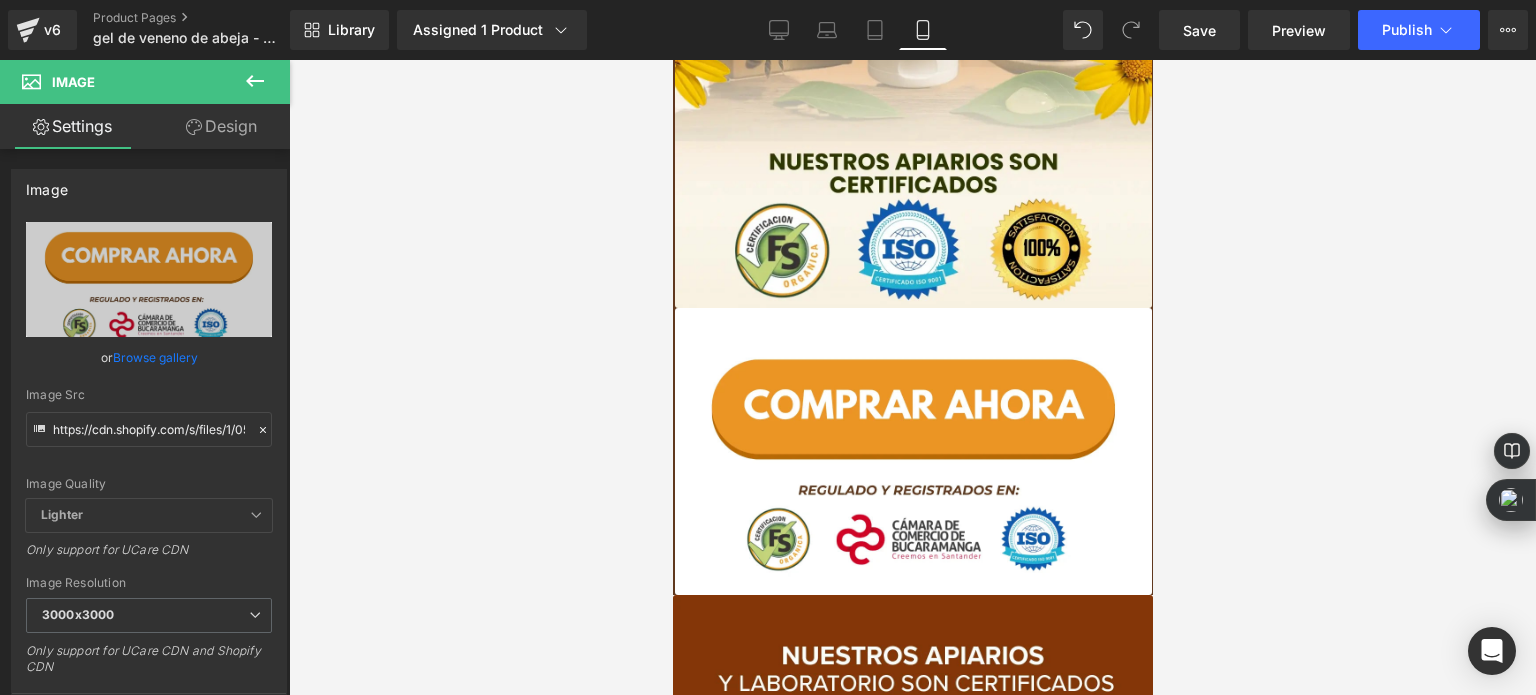 click at bounding box center (912, 377) 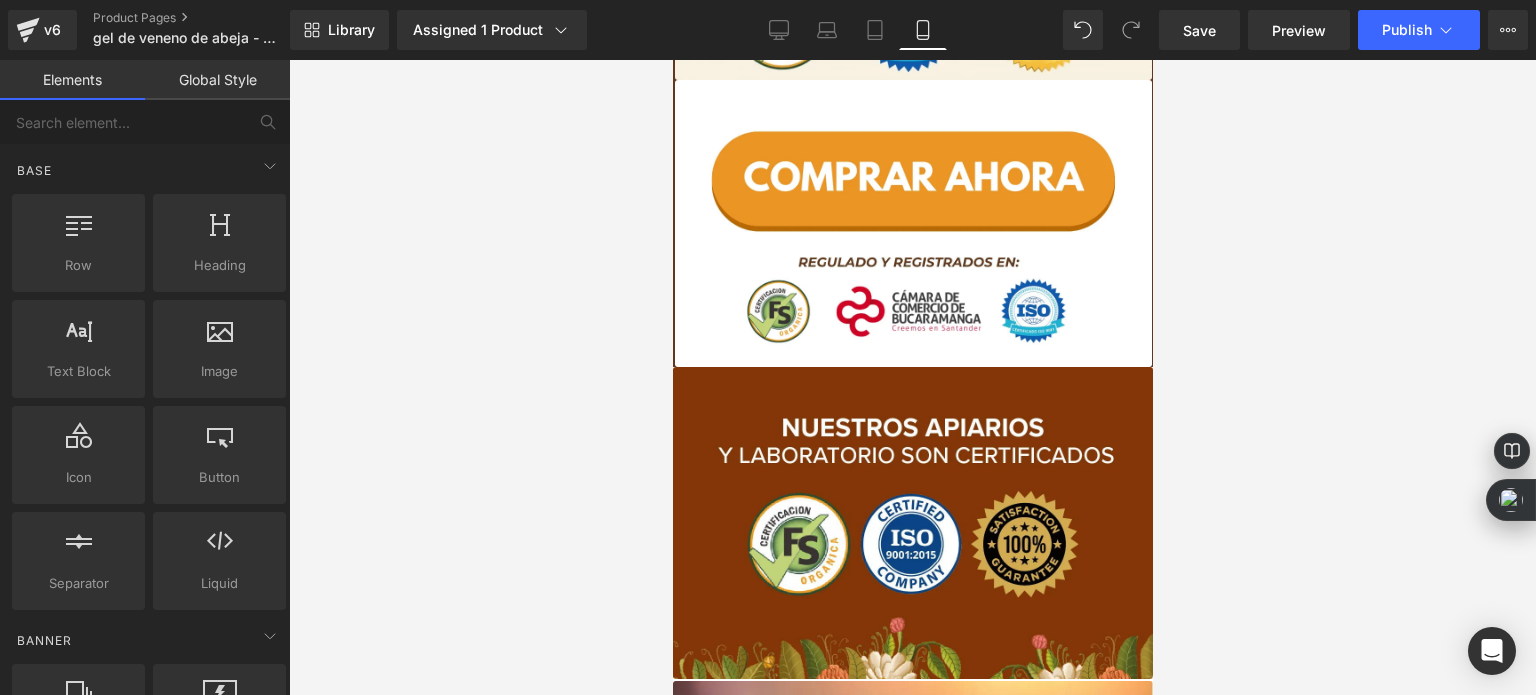 scroll, scrollTop: 910, scrollLeft: 0, axis: vertical 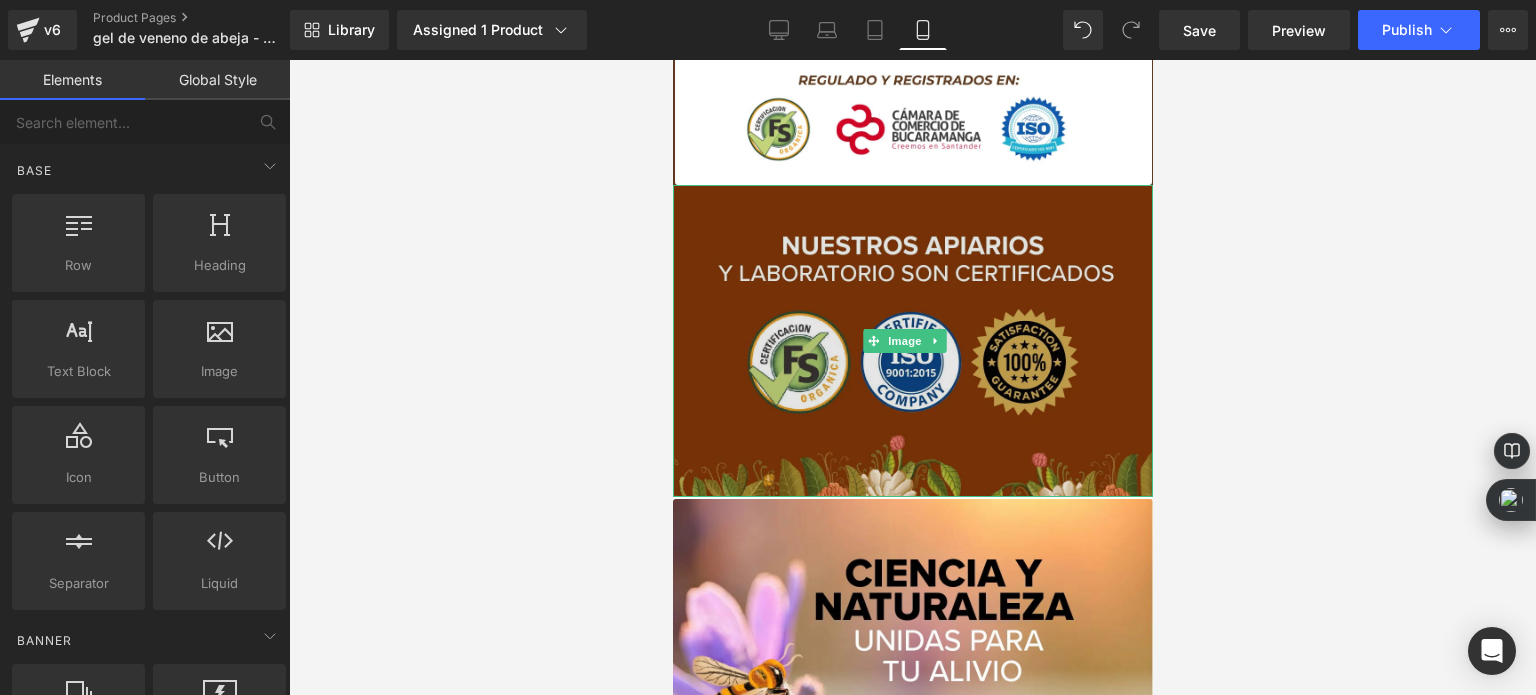 click at bounding box center (912, 341) 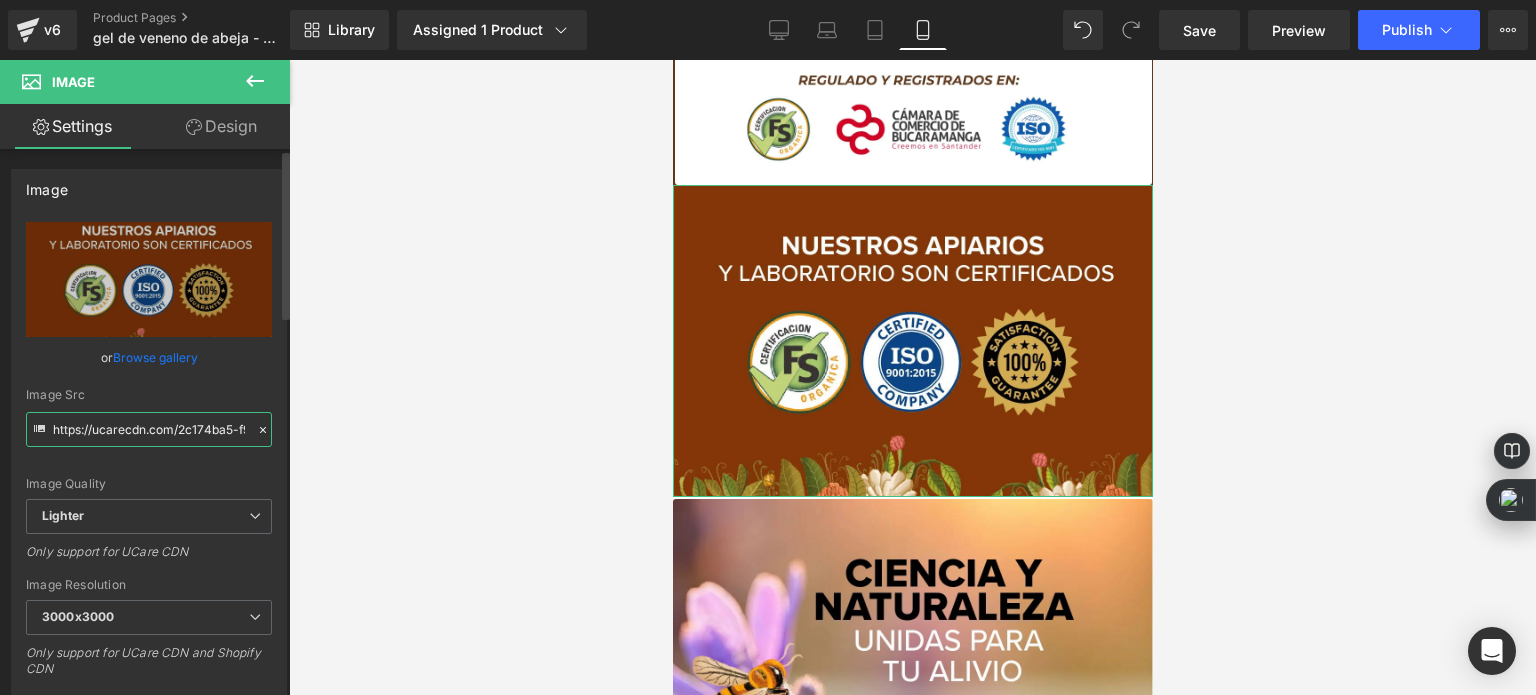 click on "https://ucarecdn.com/2c174ba5-f9f1-411a-a7ae-d61232fe375a/-/format/auto/-/preview/3000x3000/-/quality/lighter/Mesa%20de%20trabajo%202-100.webp" at bounding box center [149, 429] 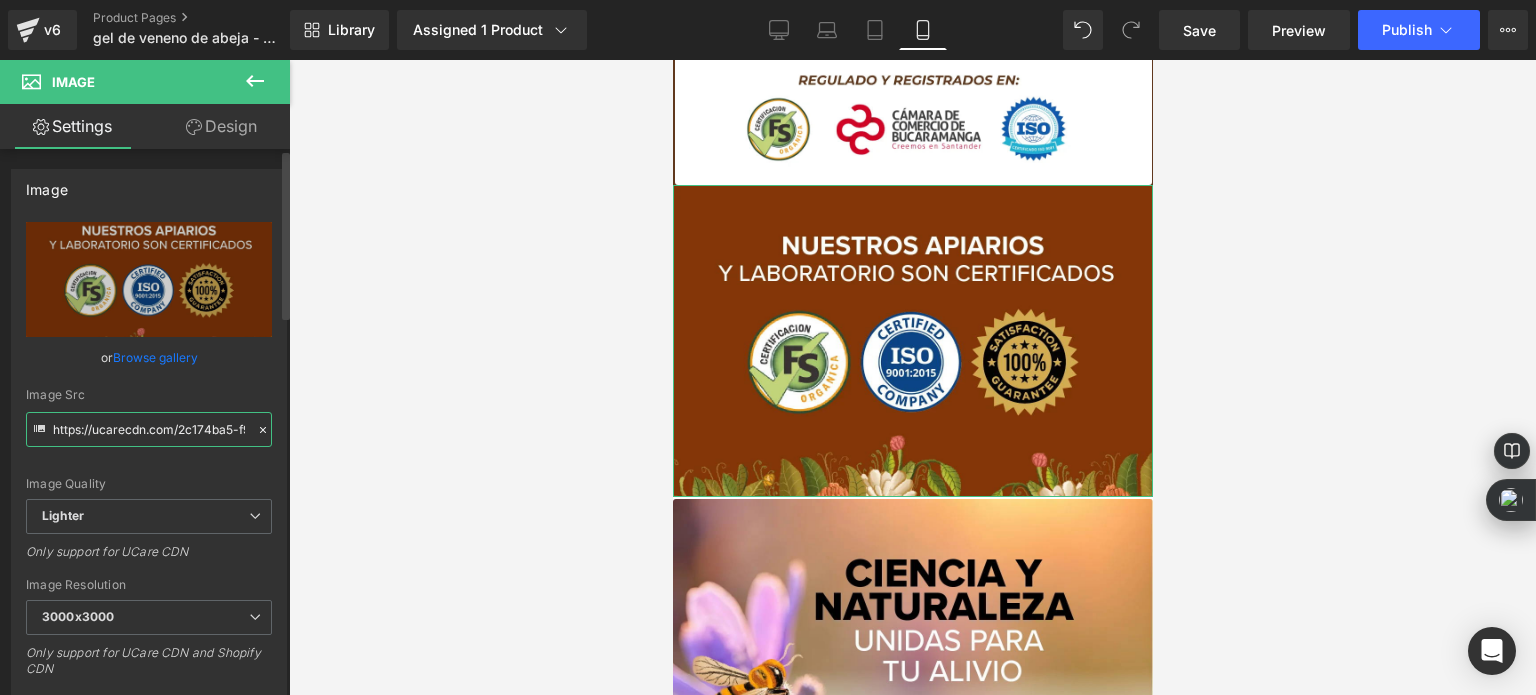 click on "https://ucarecdn.com/2c174ba5-f9f1-411a-a7ae-d61232fe375a/-/format/auto/-/preview/3000x3000/-/quality/lighter/Mesa%20de%20trabajo%202-100.webp" at bounding box center (149, 429) 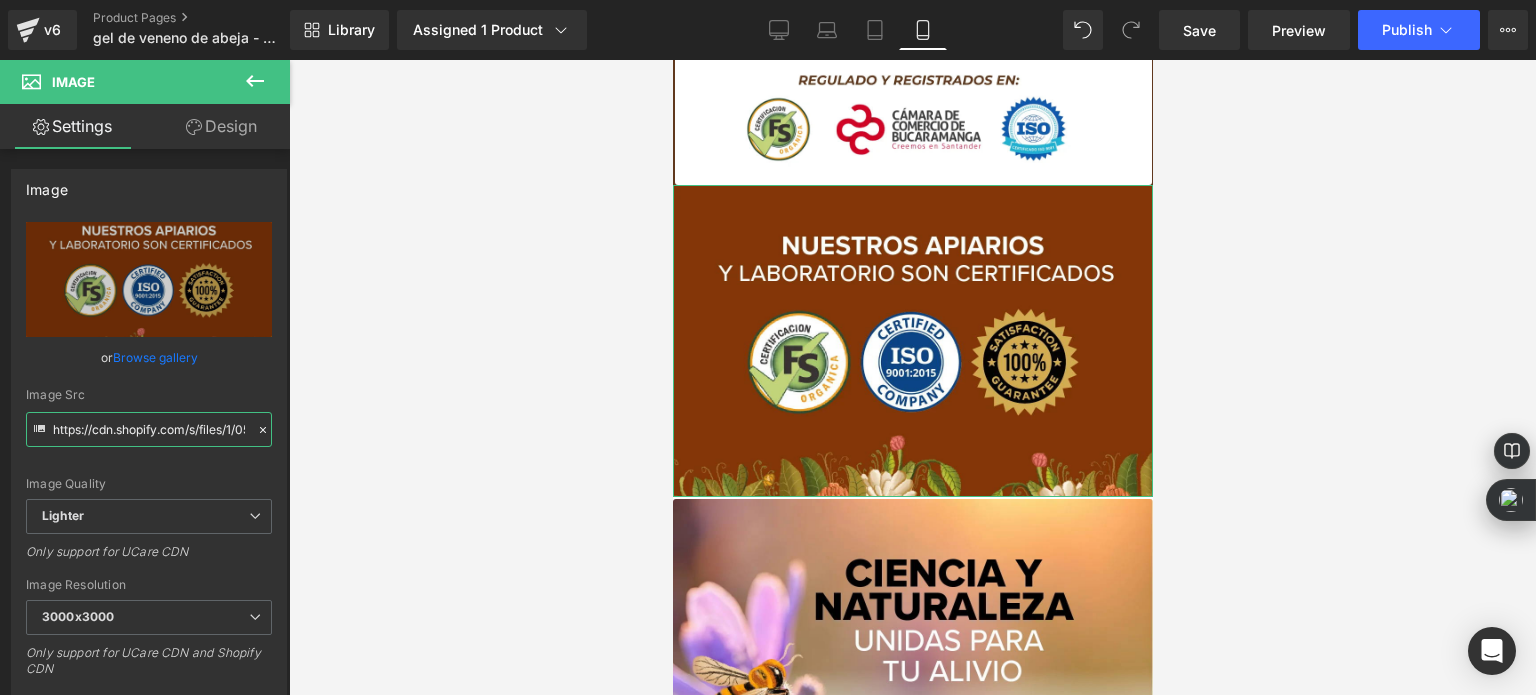 scroll, scrollTop: 0, scrollLeft: 504, axis: horizontal 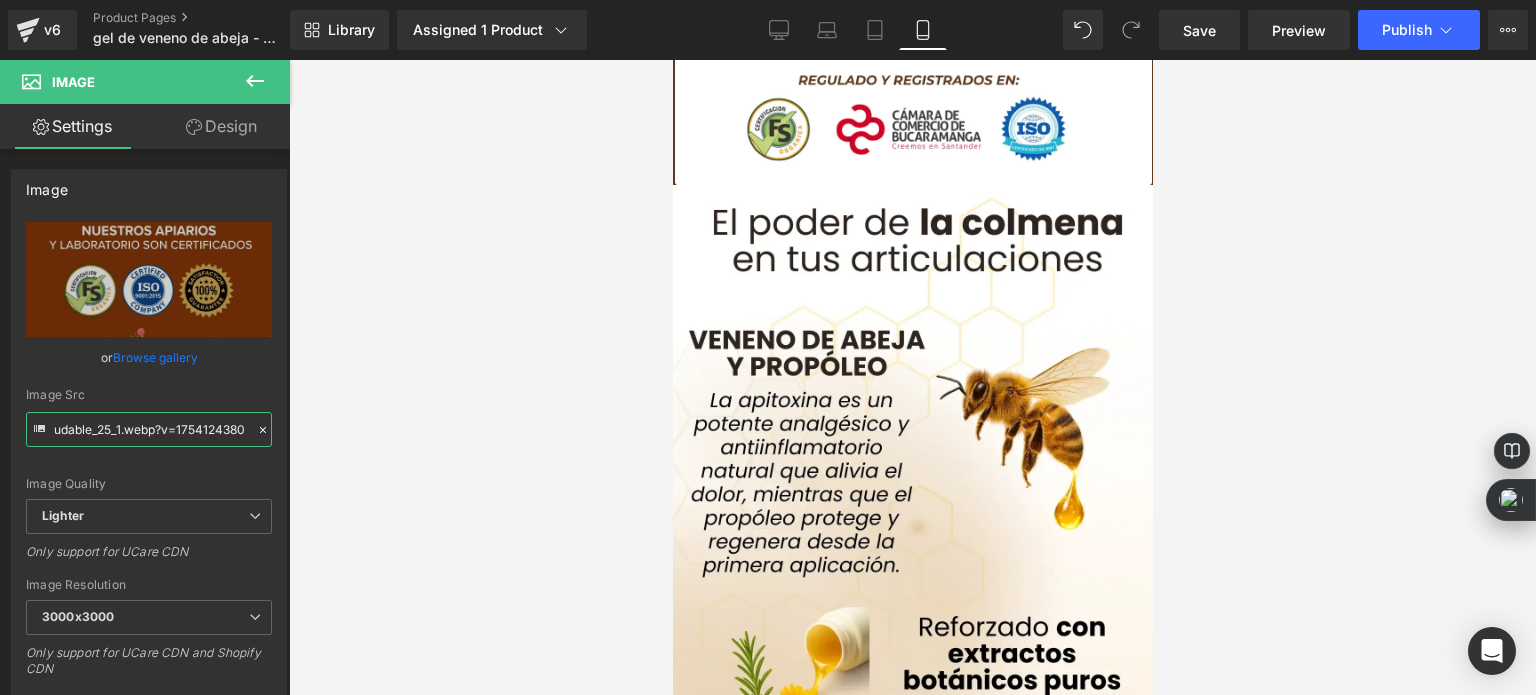type on "https://cdn.shopify.com/s/files/1/0535/0549/1125/files/Endulza_tus_dias_de_manera_saludable_25_1_3000x3000.webp?v=1754124380" 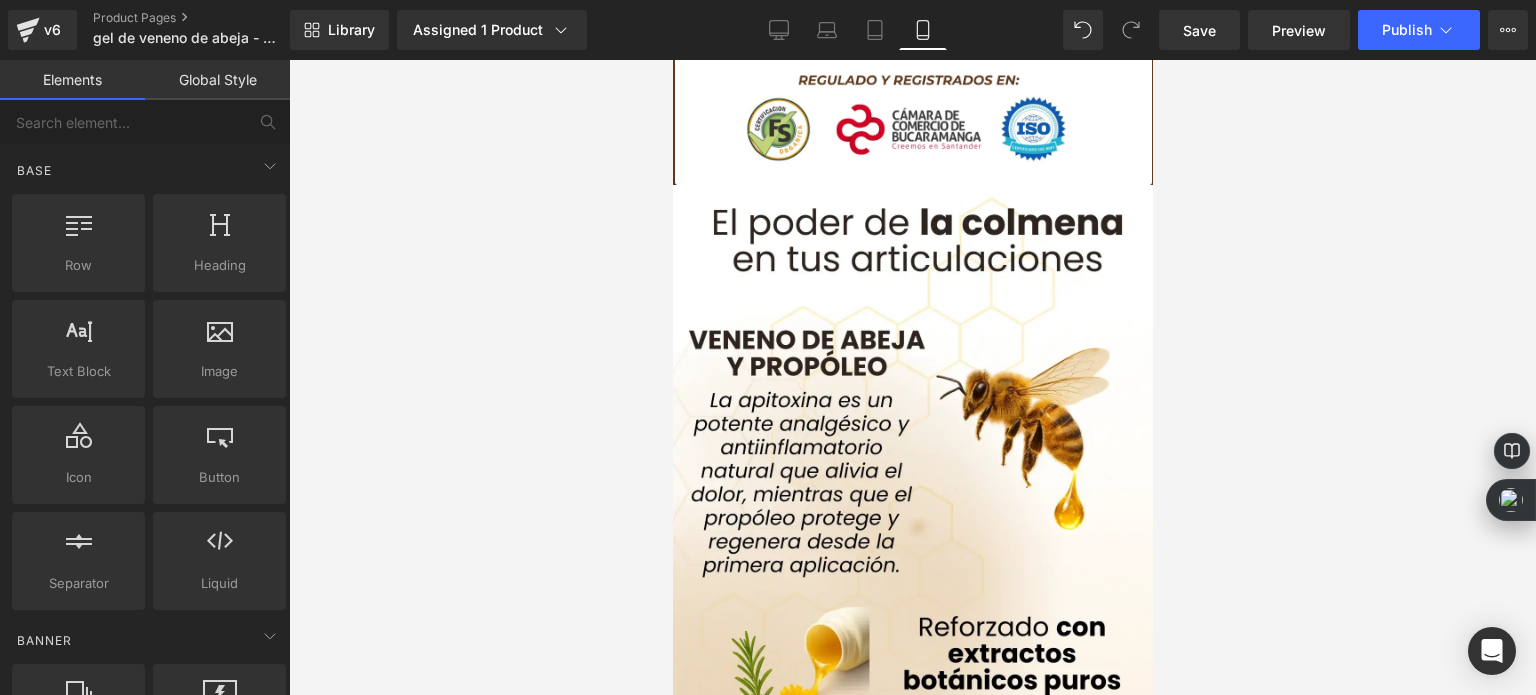 scroll, scrollTop: 0, scrollLeft: 0, axis: both 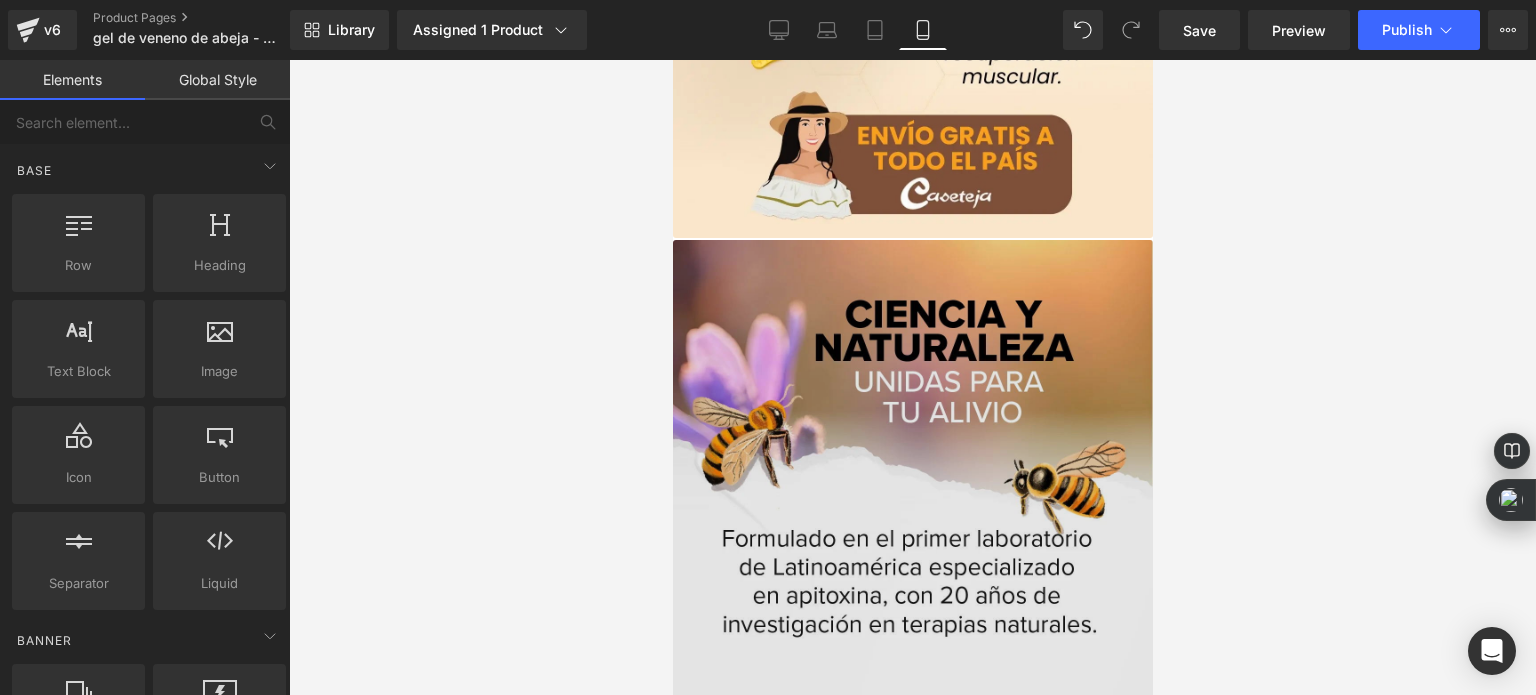 click at bounding box center (912, 777) 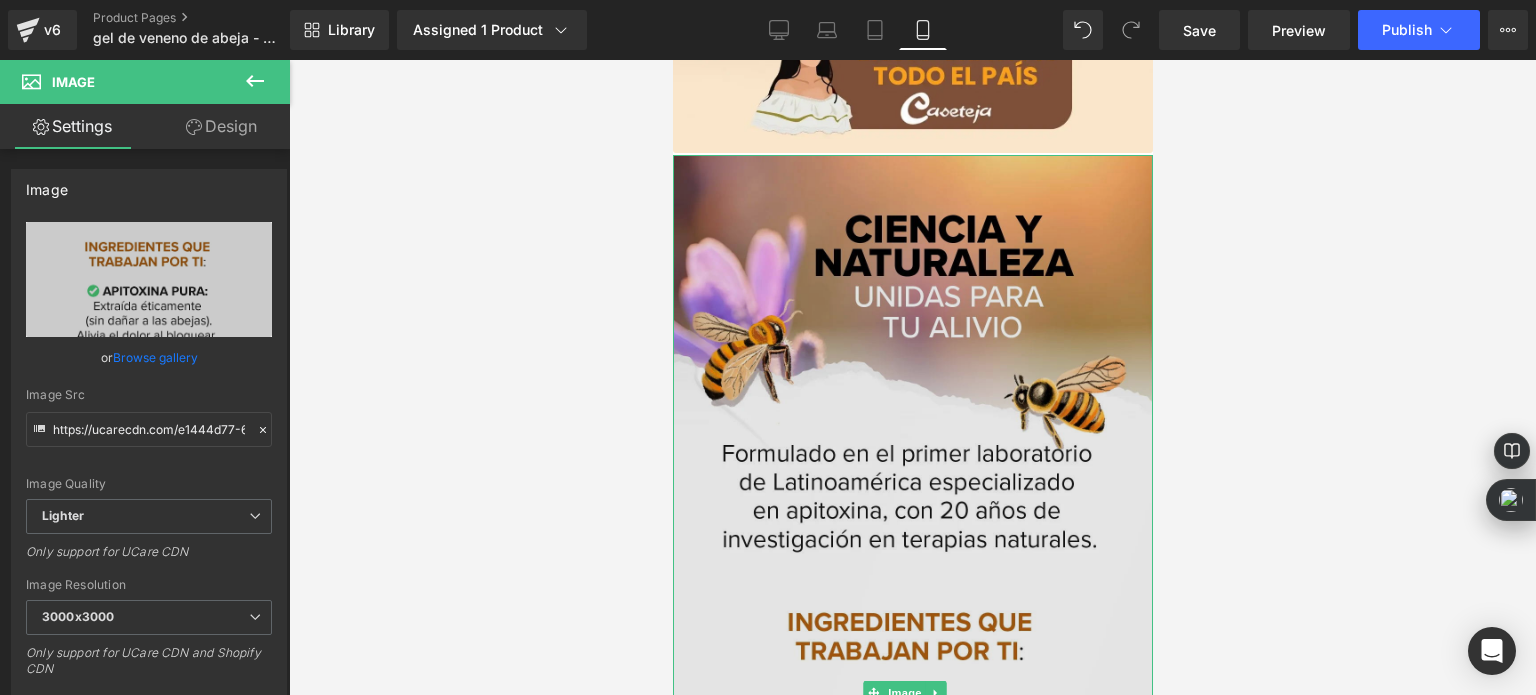 scroll, scrollTop: 2010, scrollLeft: 0, axis: vertical 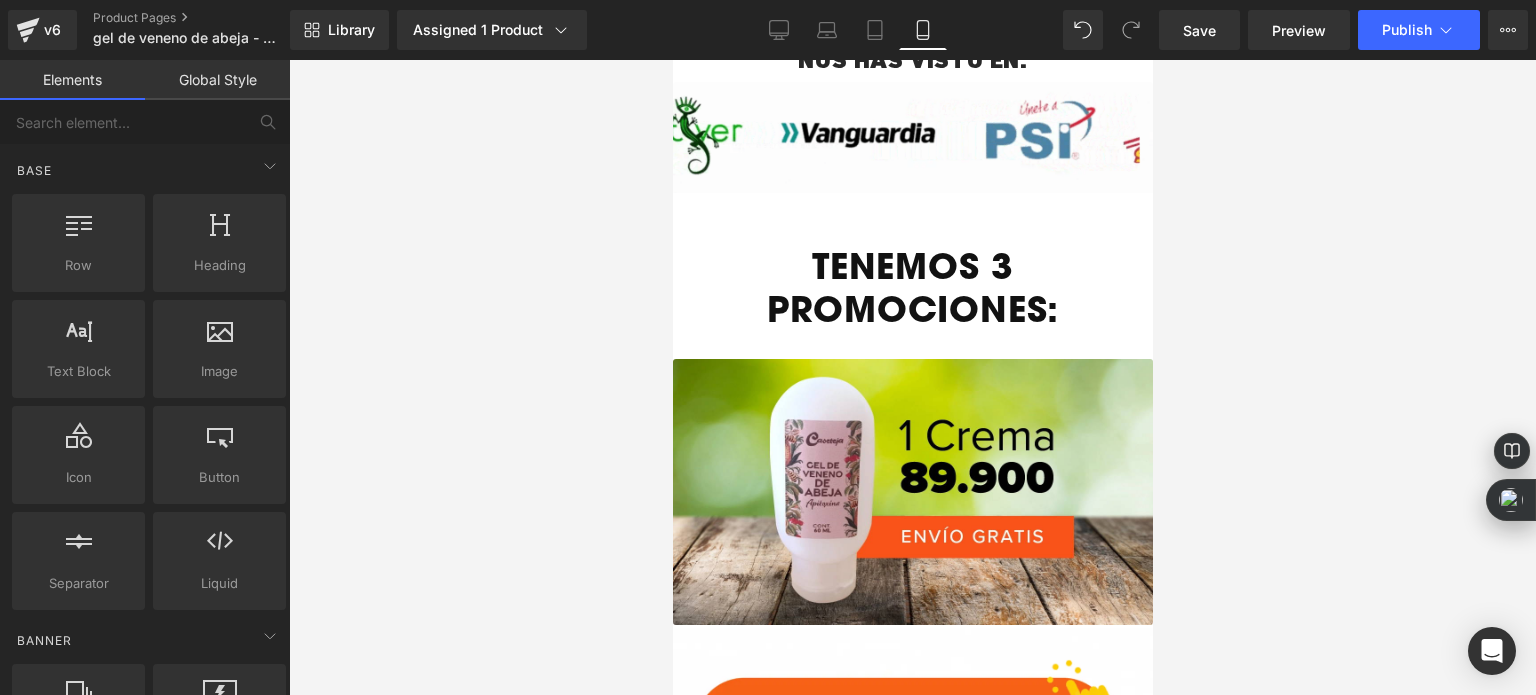 click at bounding box center (912, 377) 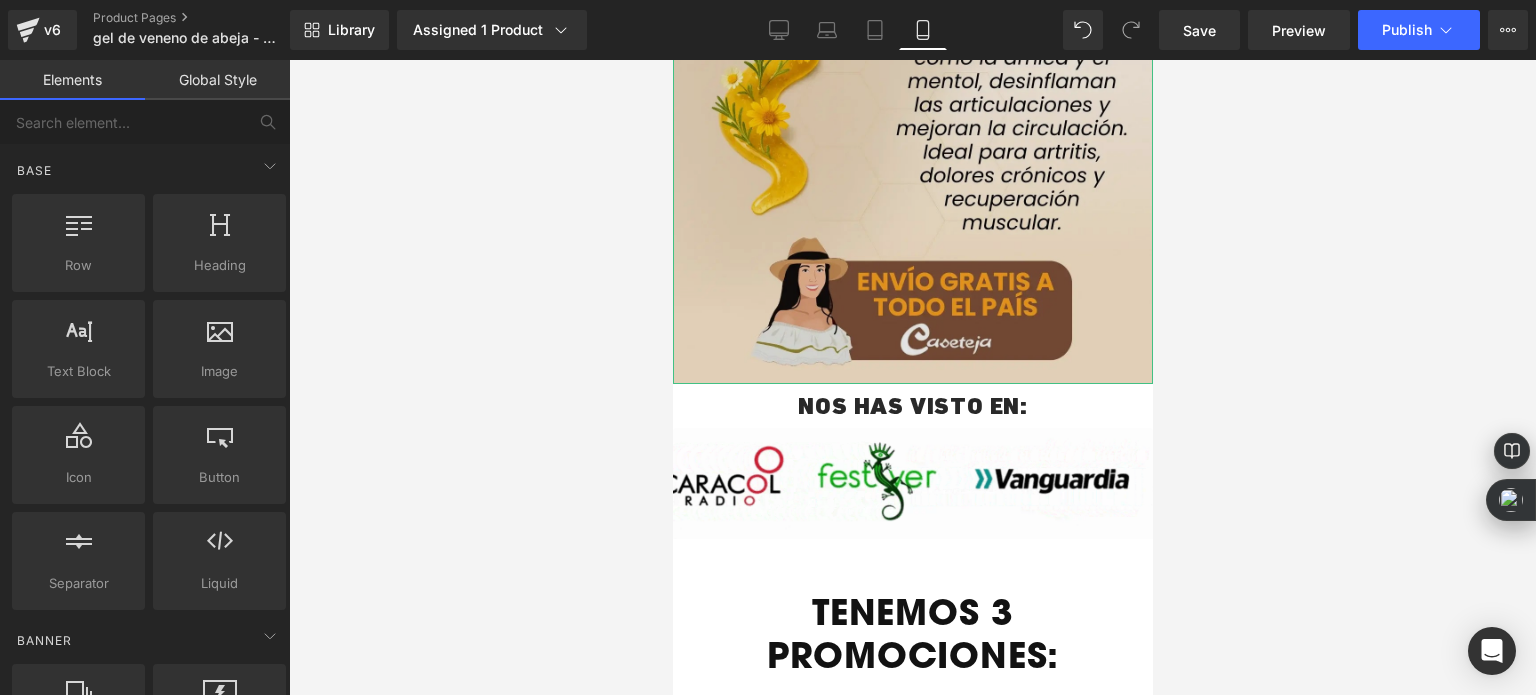 scroll, scrollTop: 1610, scrollLeft: 0, axis: vertical 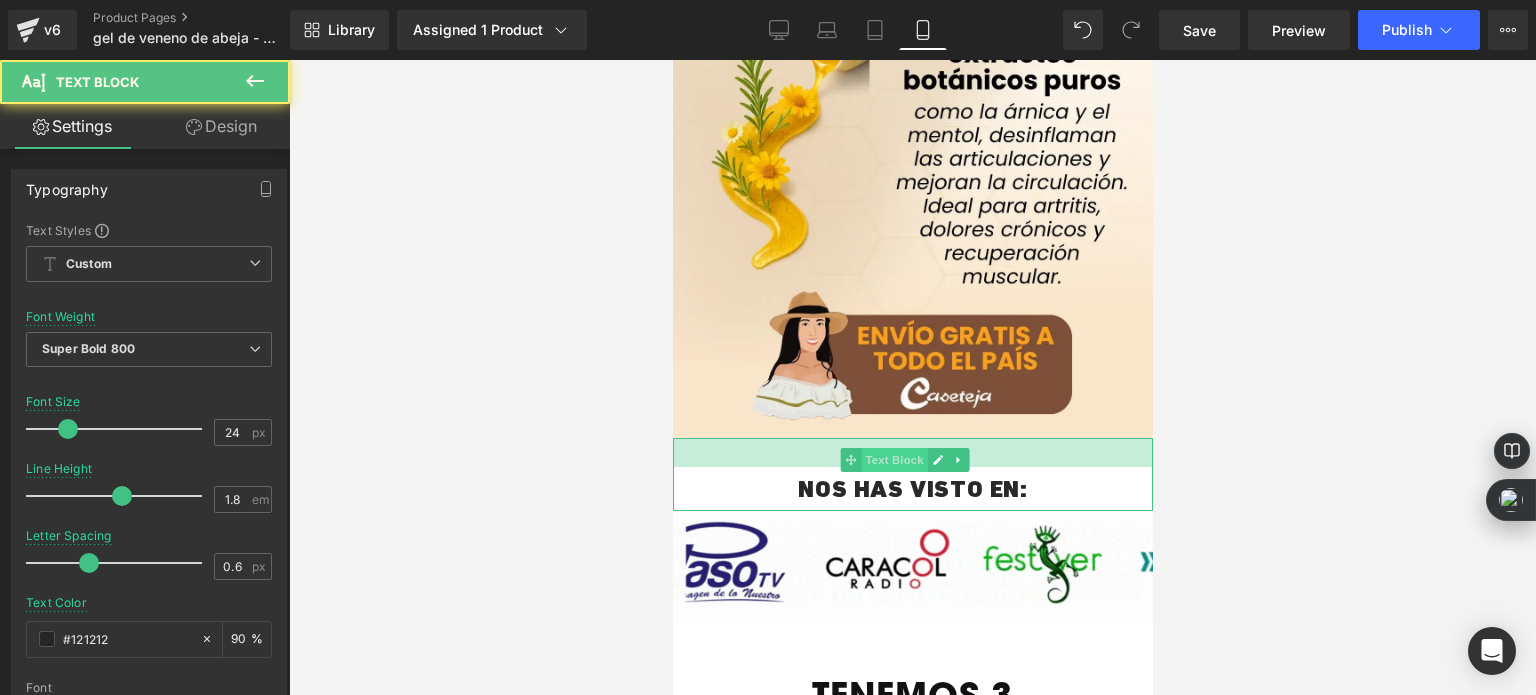 click on "NOS HAS VISTO EN: Text Block" at bounding box center (912, 474) 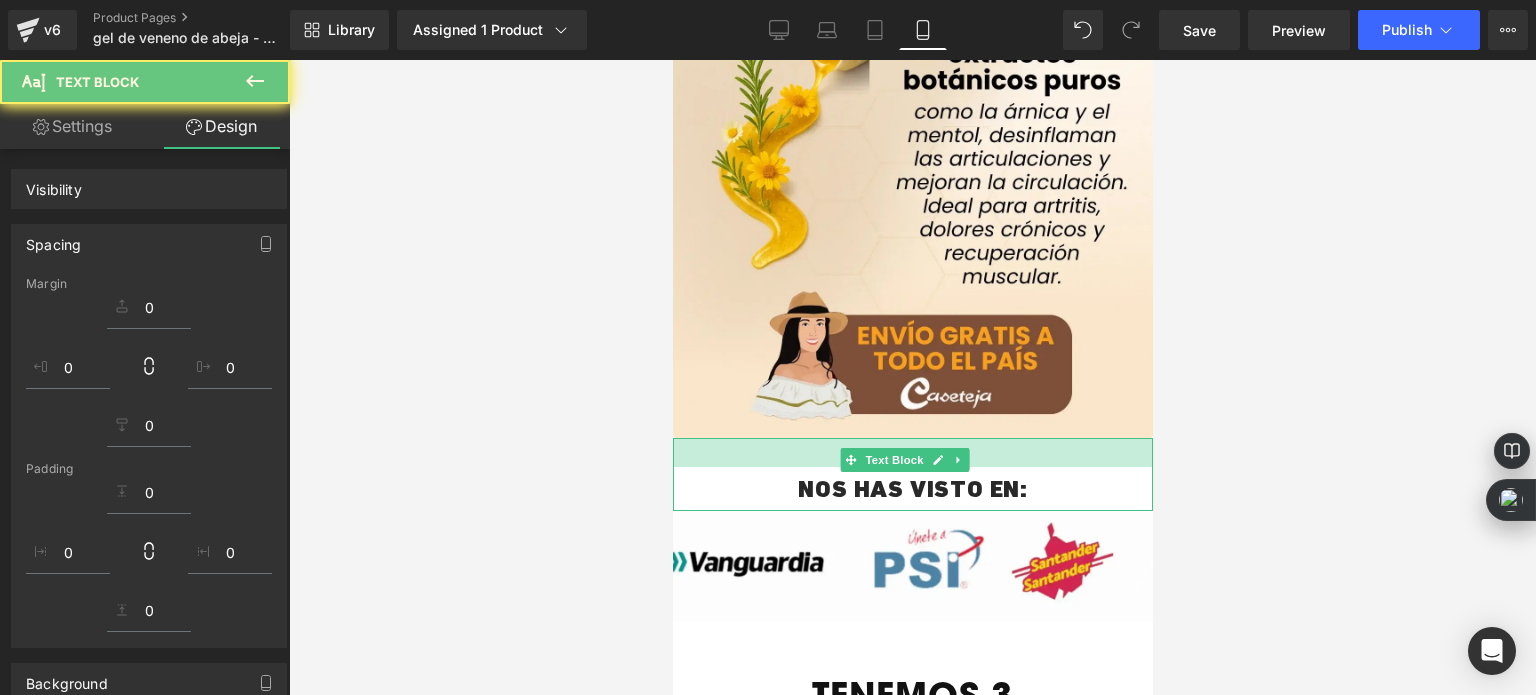 click at bounding box center [912, 377] 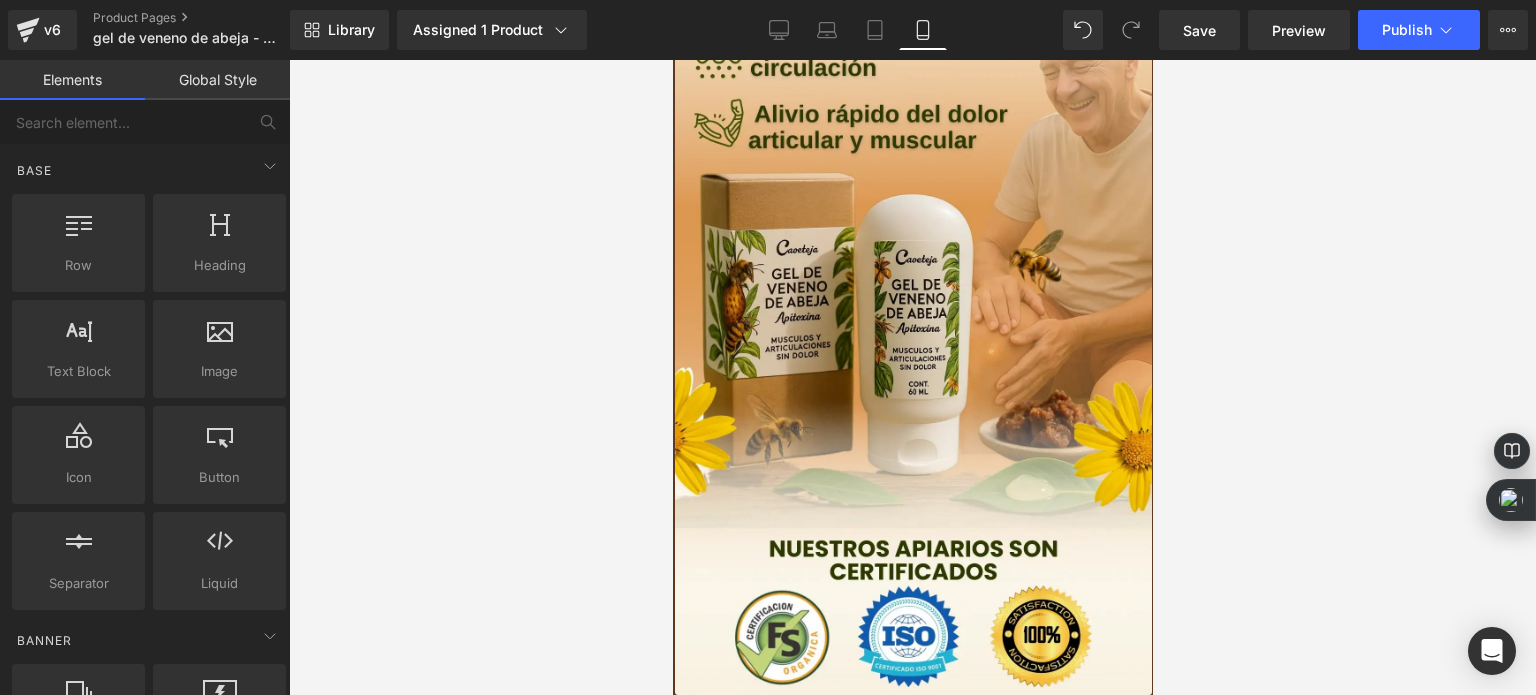 scroll, scrollTop: 0, scrollLeft: 0, axis: both 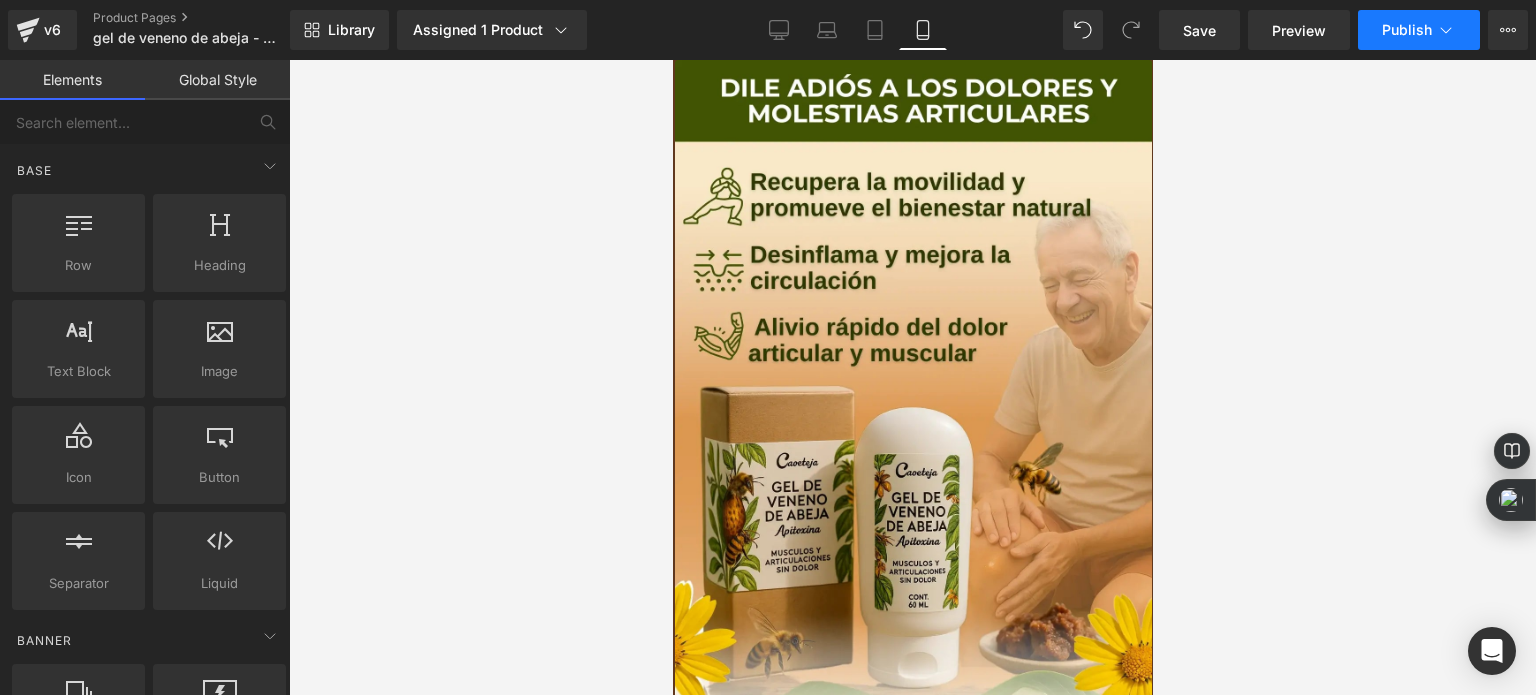 click on "Publish" at bounding box center [1419, 30] 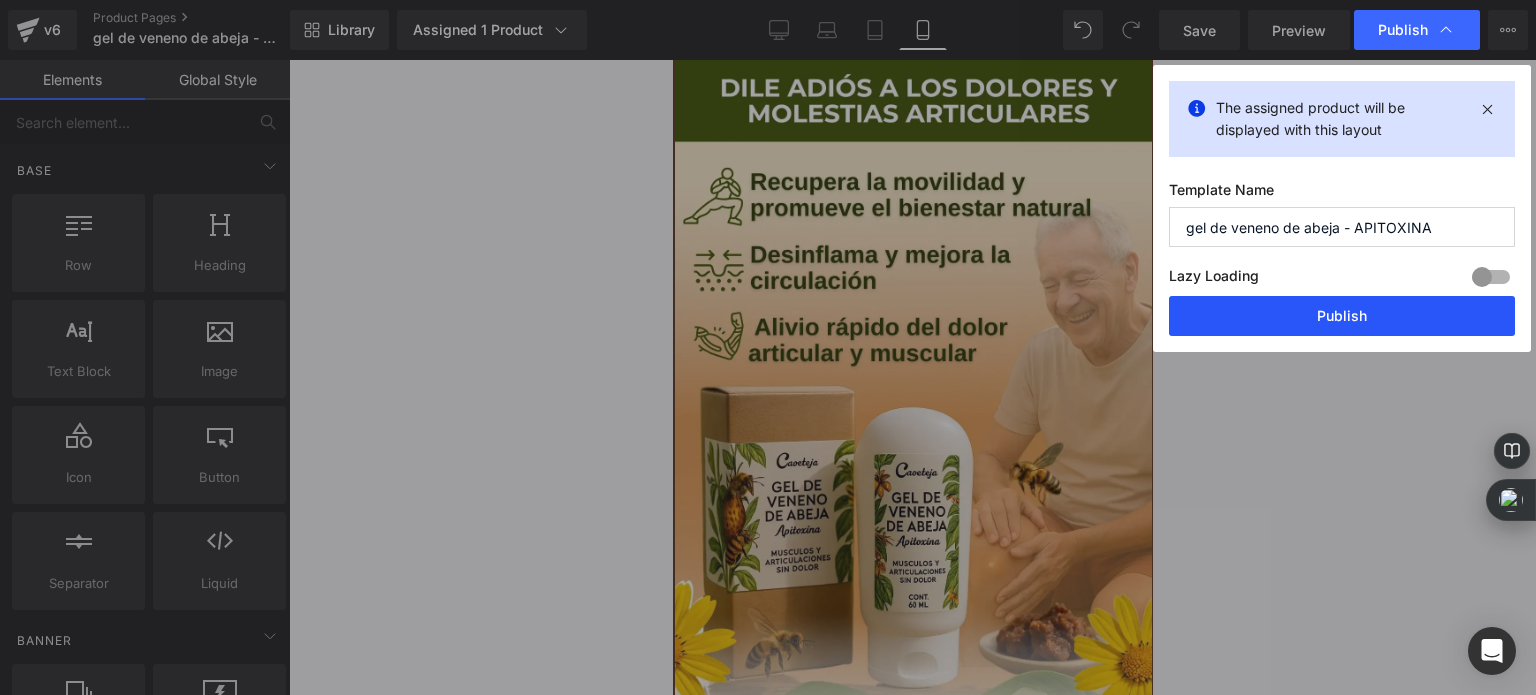 click on "Publish" at bounding box center (1342, 316) 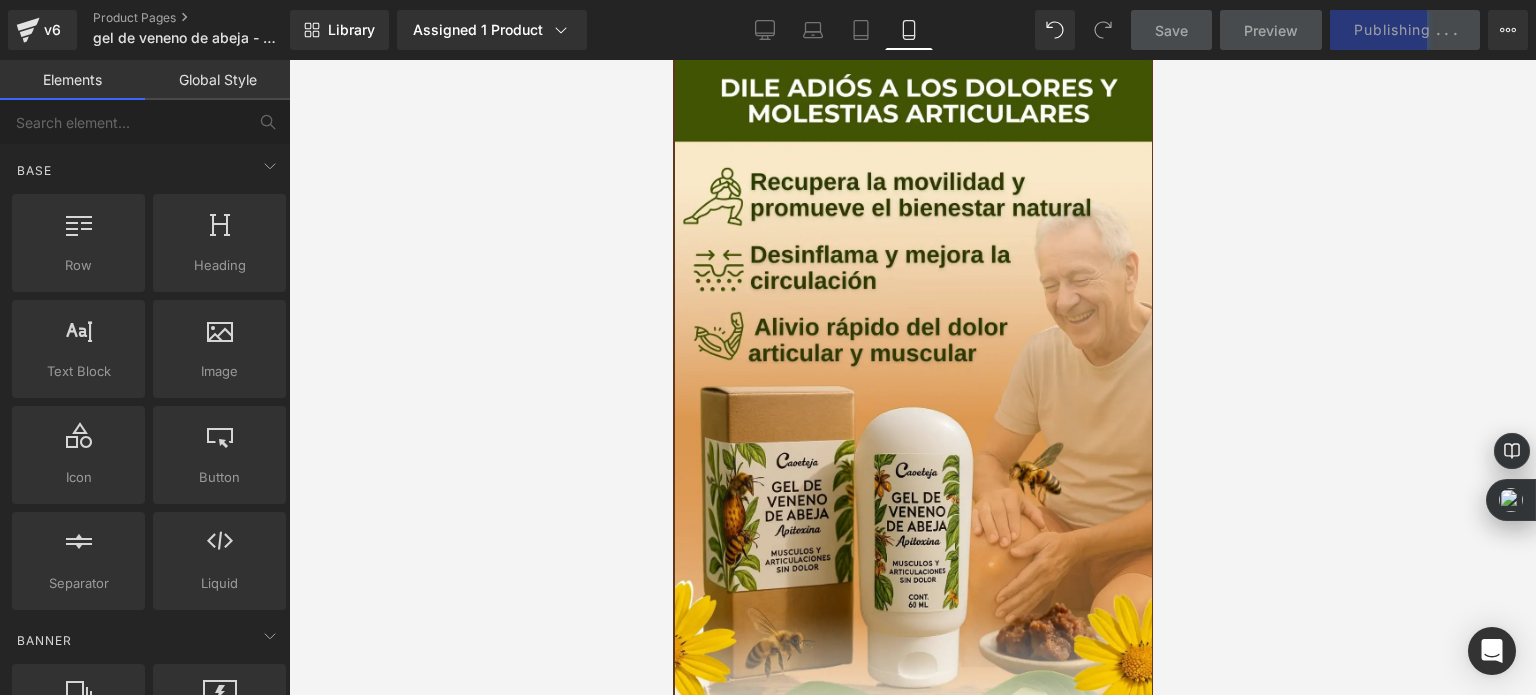 scroll, scrollTop: 24, scrollLeft: 0, axis: vertical 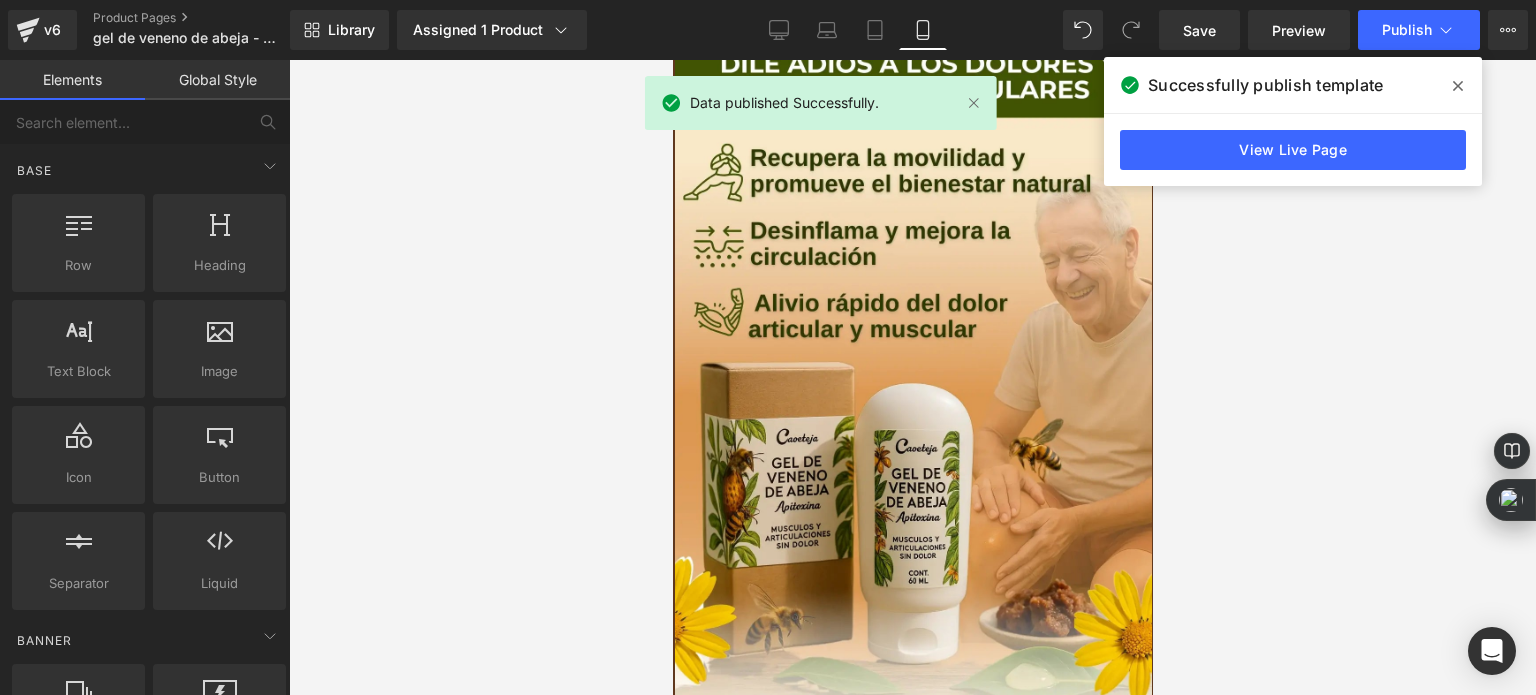 click 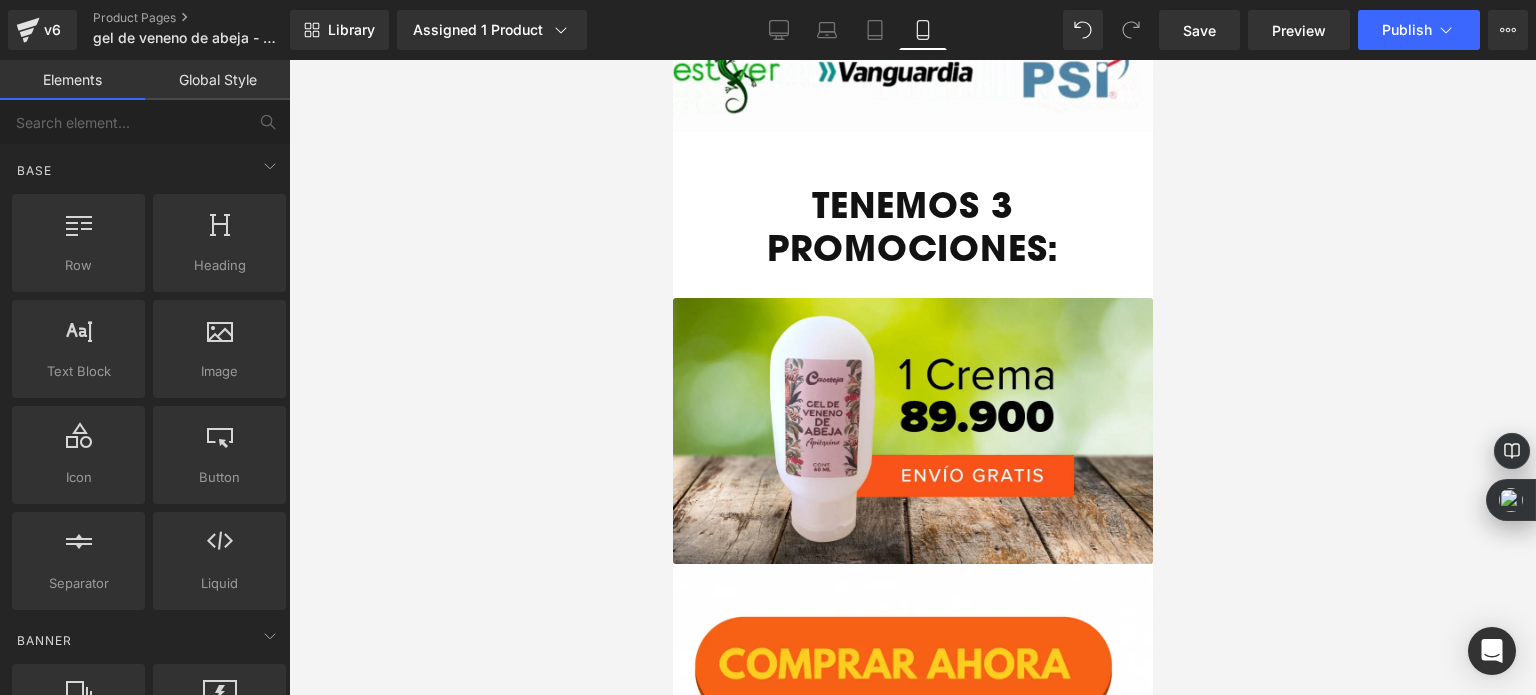 scroll, scrollTop: 2200, scrollLeft: 0, axis: vertical 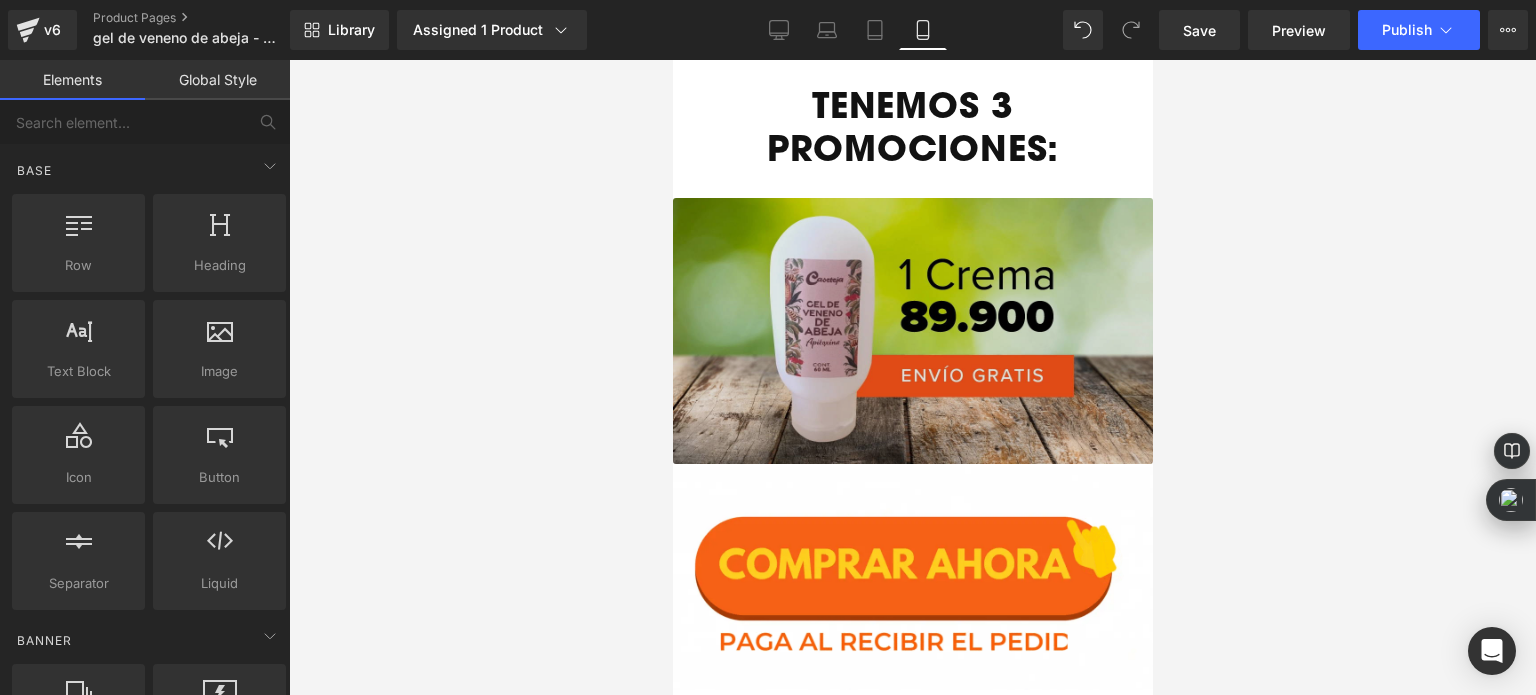click at bounding box center [912, 331] 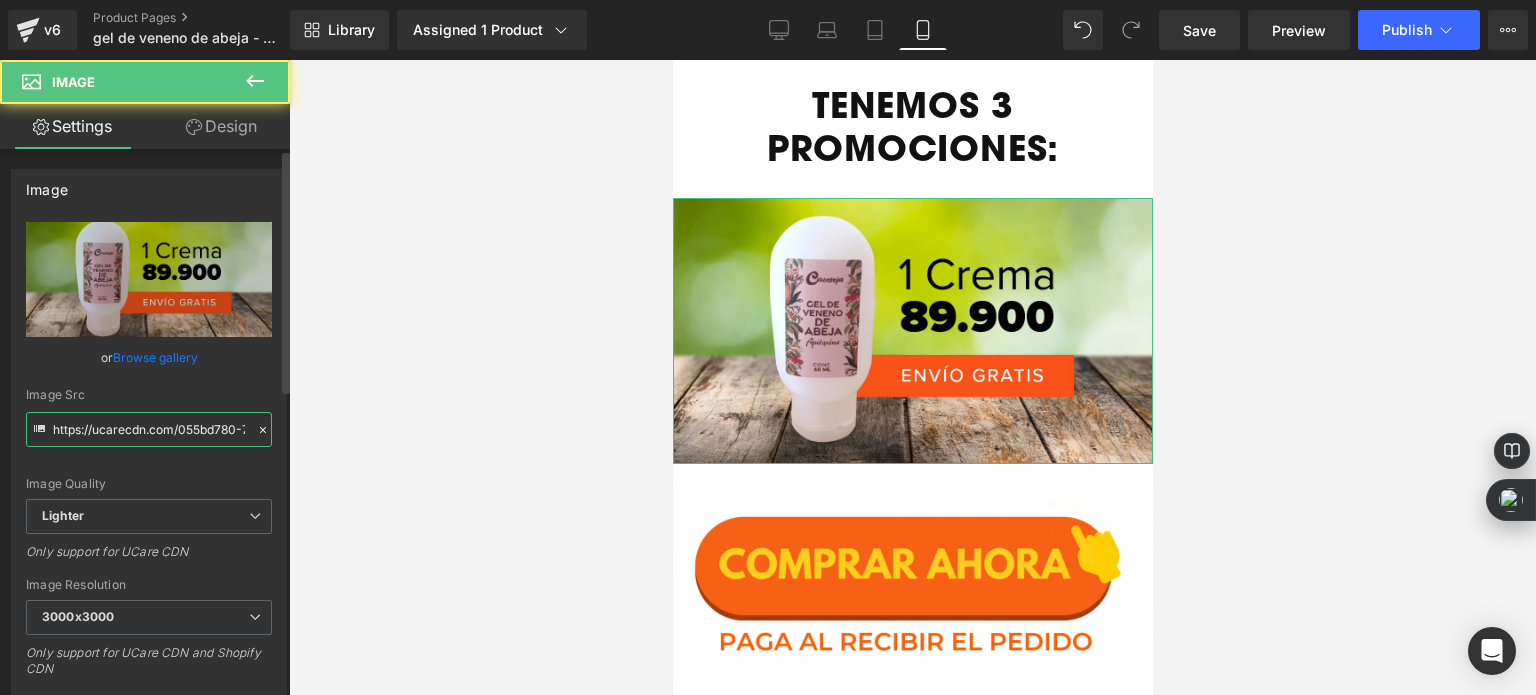 click on "https://ucarecdn.com/055bd780-7554-4312-aa80-9565efb63b2f/-/format/auto/-/preview/3000x3000/-/quality/lighter/Mesa-de-trabajo-12-100_1.webp" at bounding box center (149, 429) 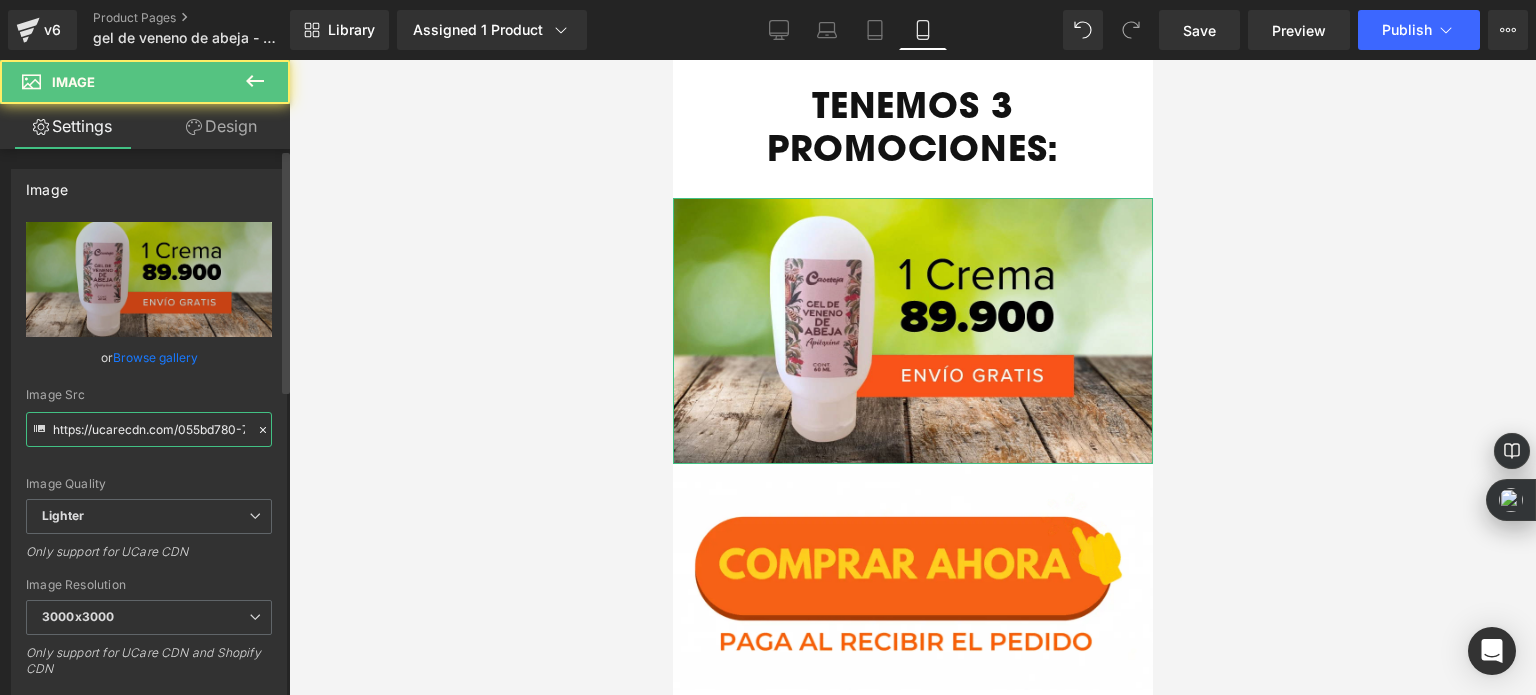 click on "https://ucarecdn.com/055bd780-7554-4312-aa80-9565efb63b2f/-/format/auto/-/preview/3000x3000/-/quality/lighter/Mesa-de-trabajo-12-100_1.webp" at bounding box center (149, 429) 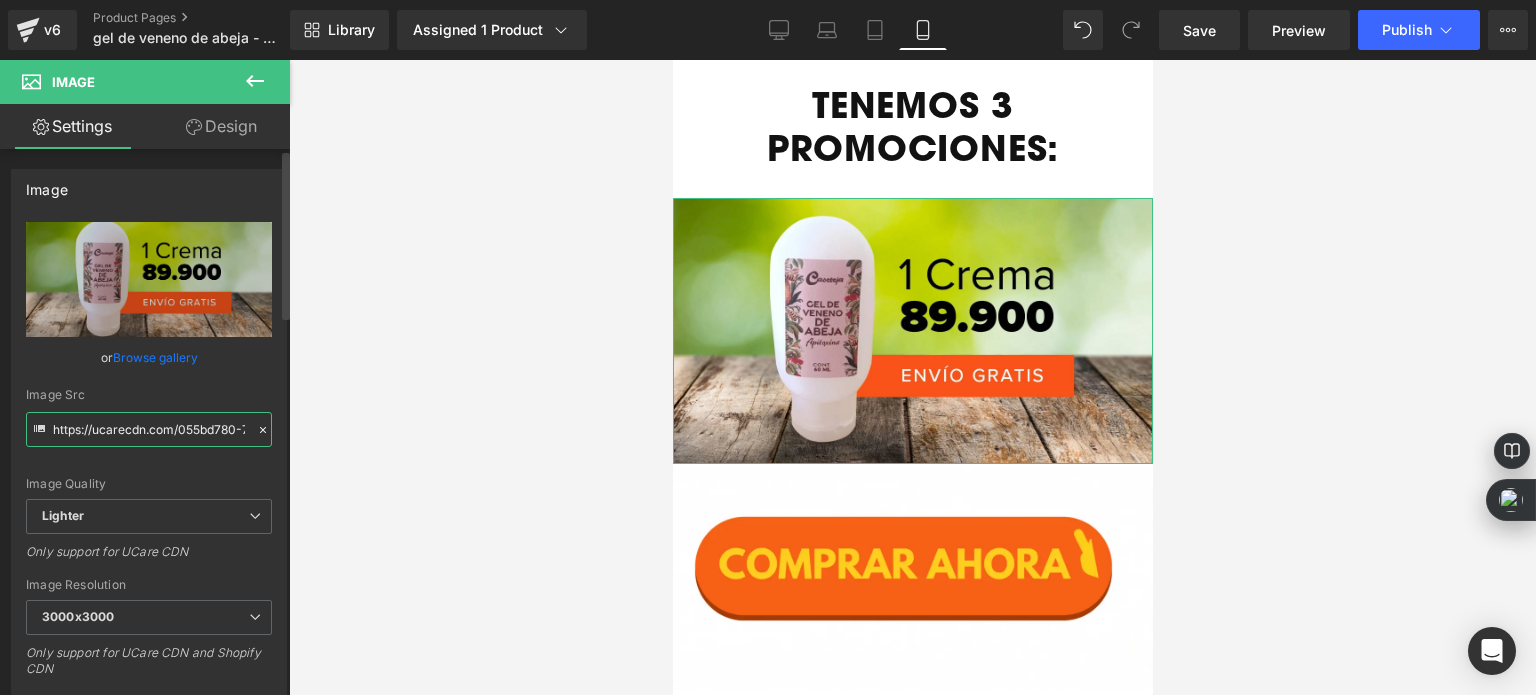 click on "https://ucarecdn.com/055bd780-7554-4312-aa80-9565efb63b2f/-/format/auto/-/preview/3000x3000/-/quality/lighter/Mesa-de-trabajo-12-100_1.webp" at bounding box center (149, 429) 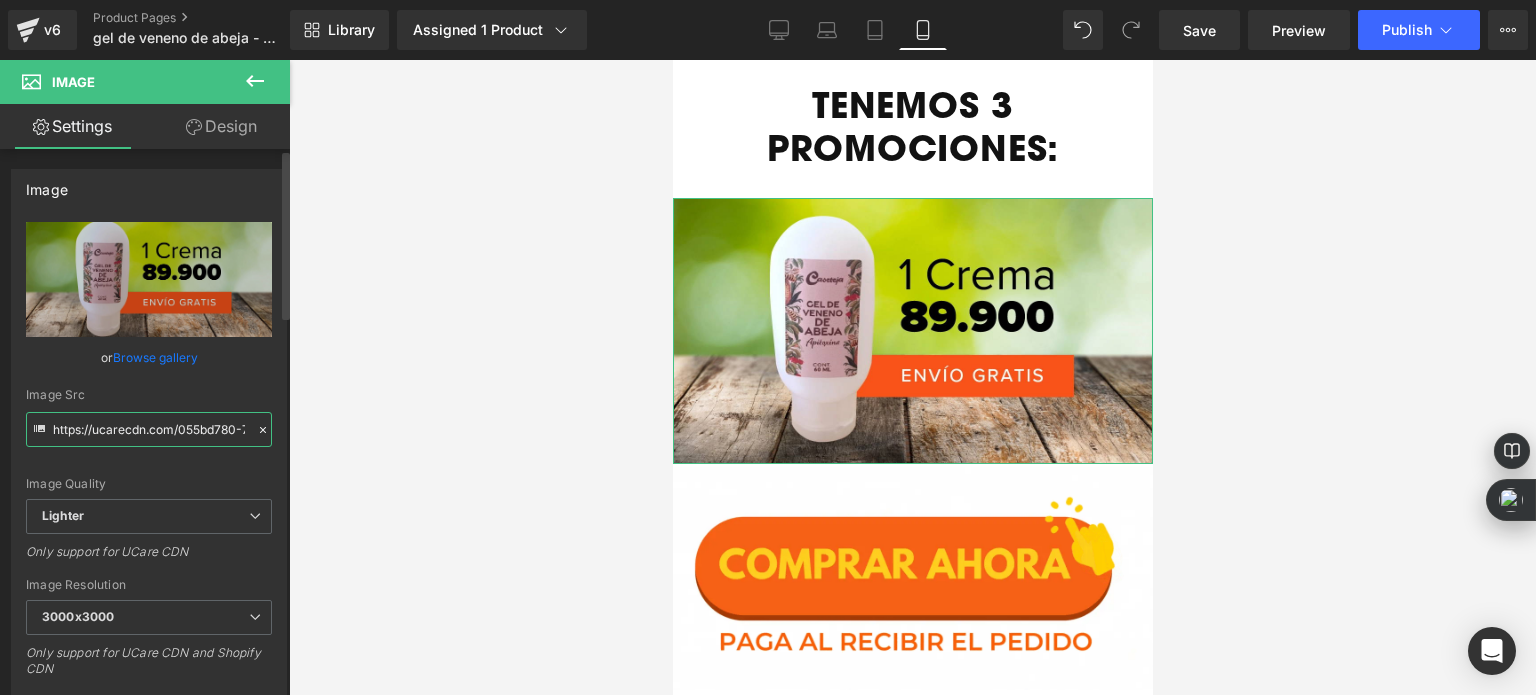 paste on "cdn.shopify.com/s/files/1/0535/0549/1125/files/Diseno_sin_titulo_50_1.webp?v=1754124373" 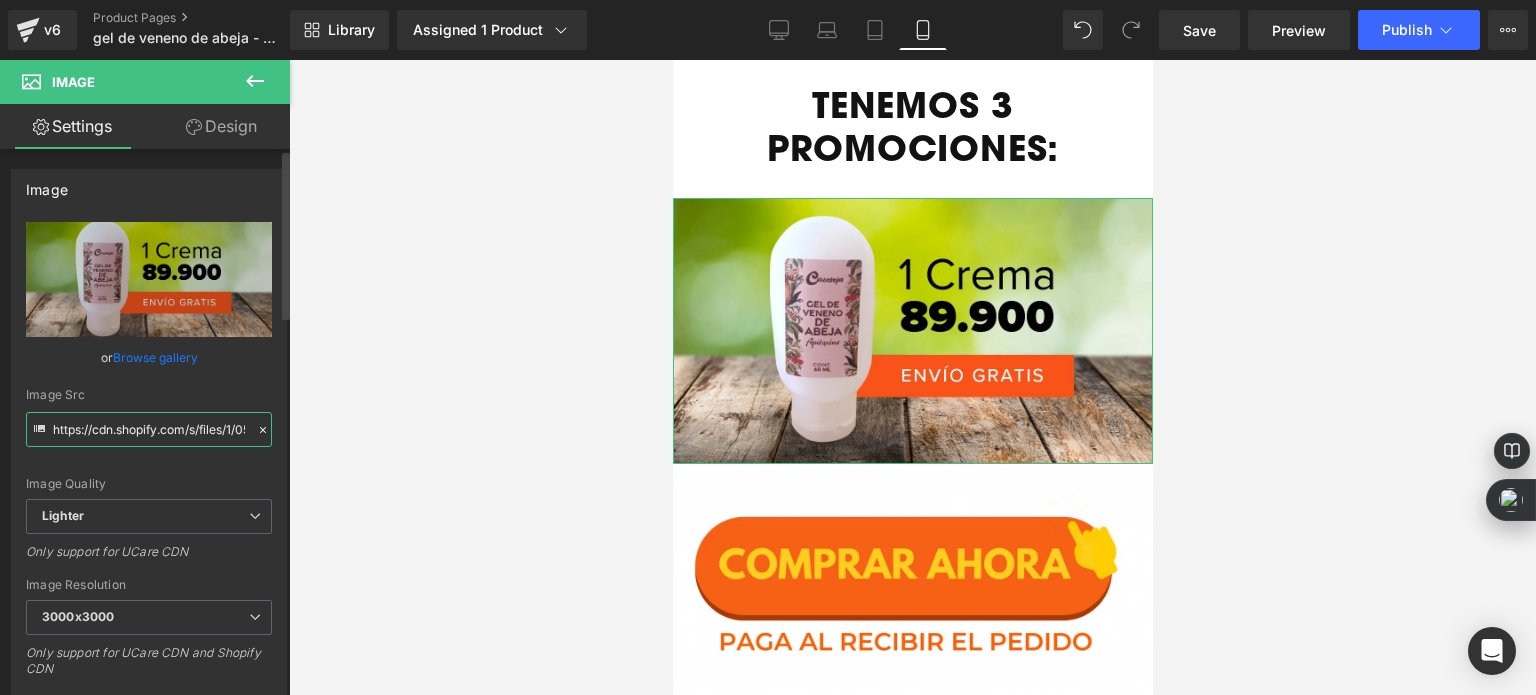 scroll, scrollTop: 0, scrollLeft: 374, axis: horizontal 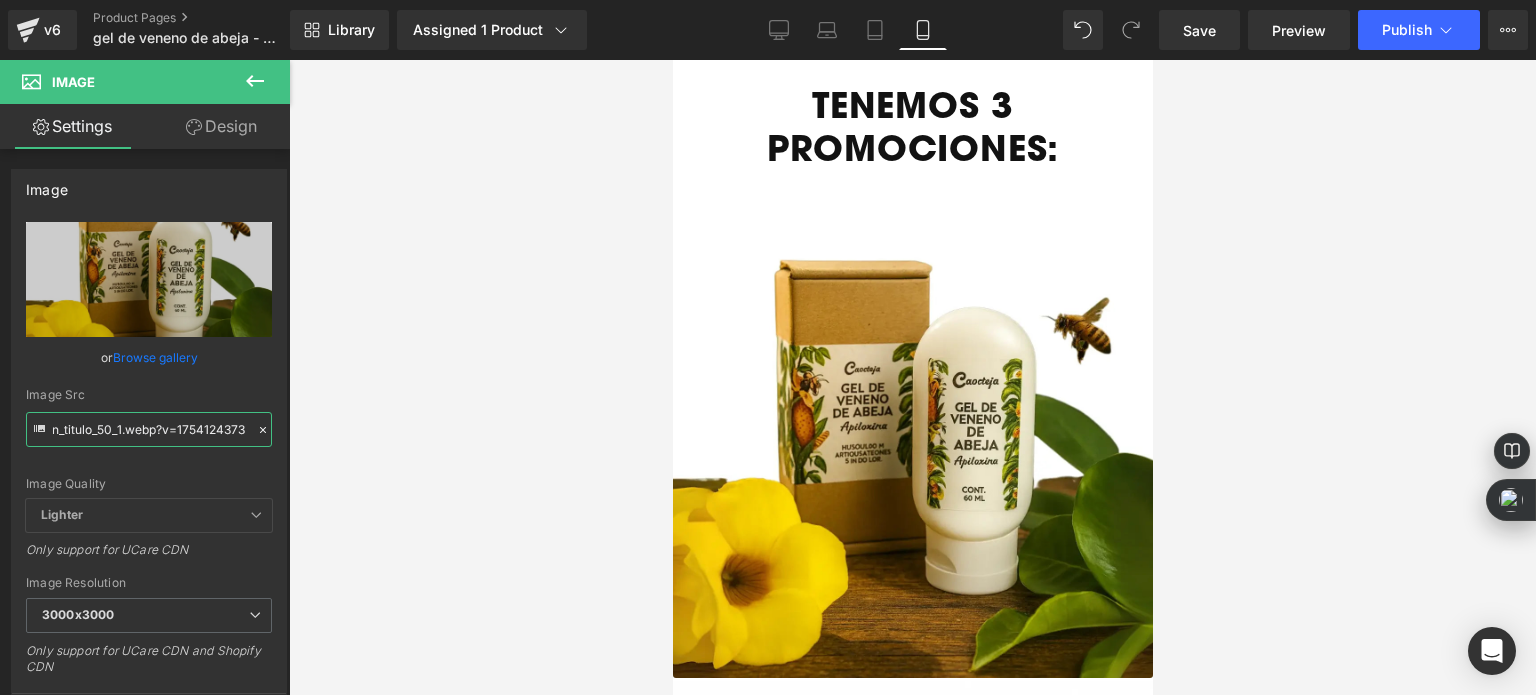 type on "https://cdn.shopify.com/s/files/1/0535/0549/1125/files/Diseno_sin_titulo_50_1_3000x3000.webp?v=1754124373" 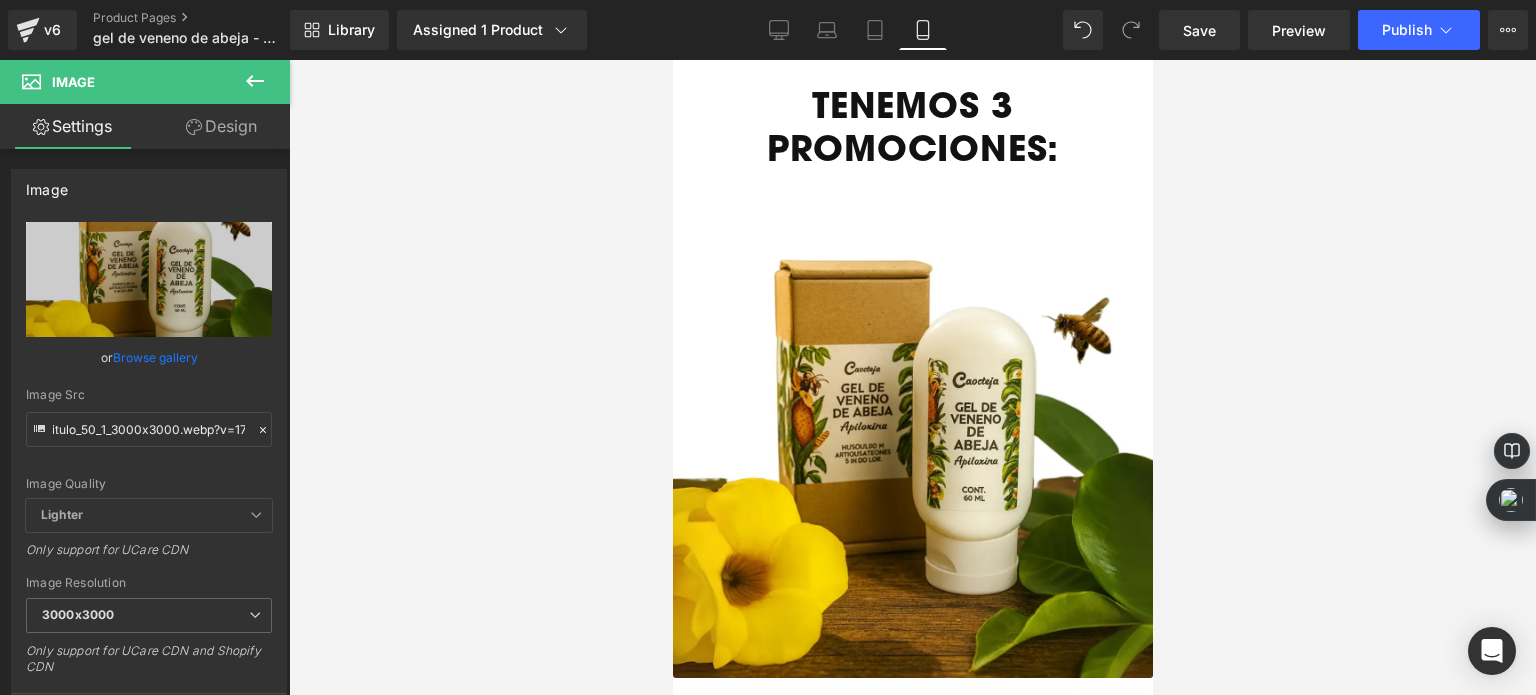 click at bounding box center (912, 377) 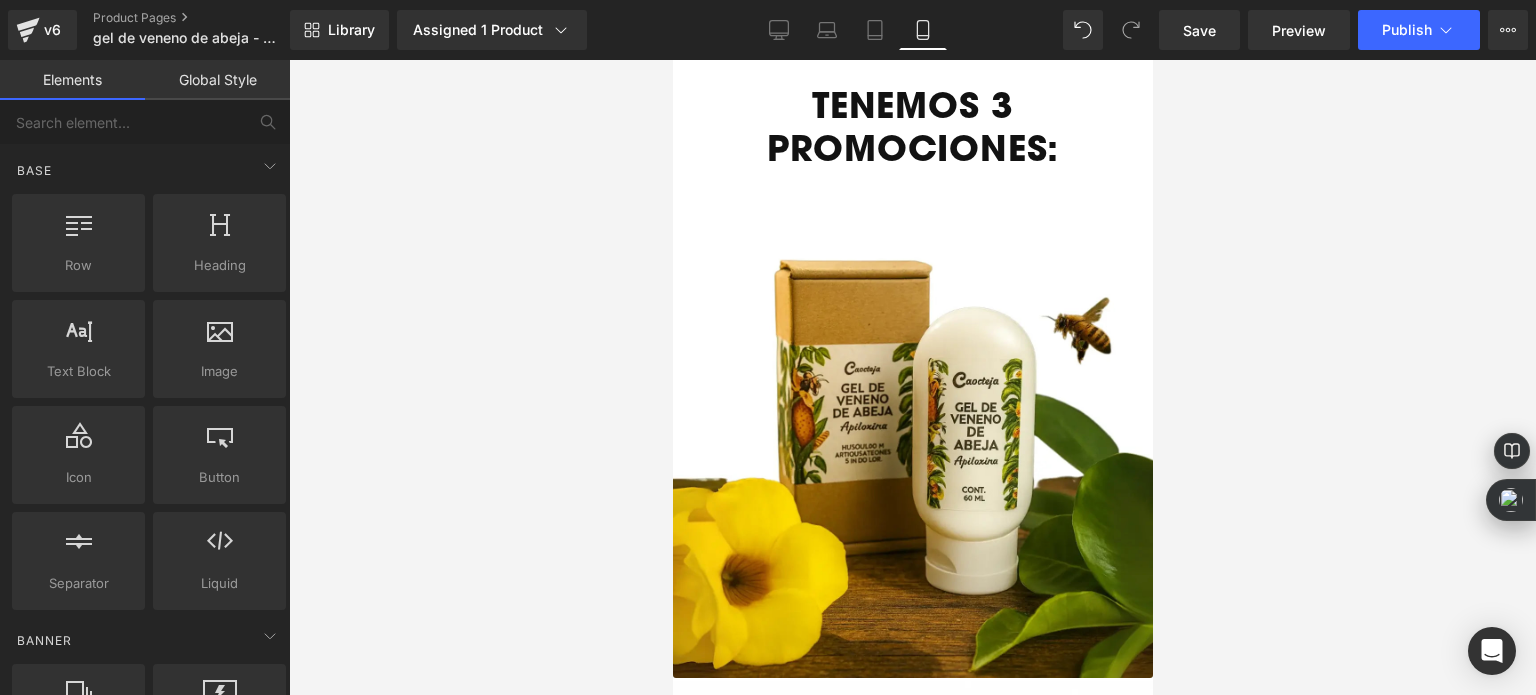 scroll, scrollTop: 0, scrollLeft: 0, axis: both 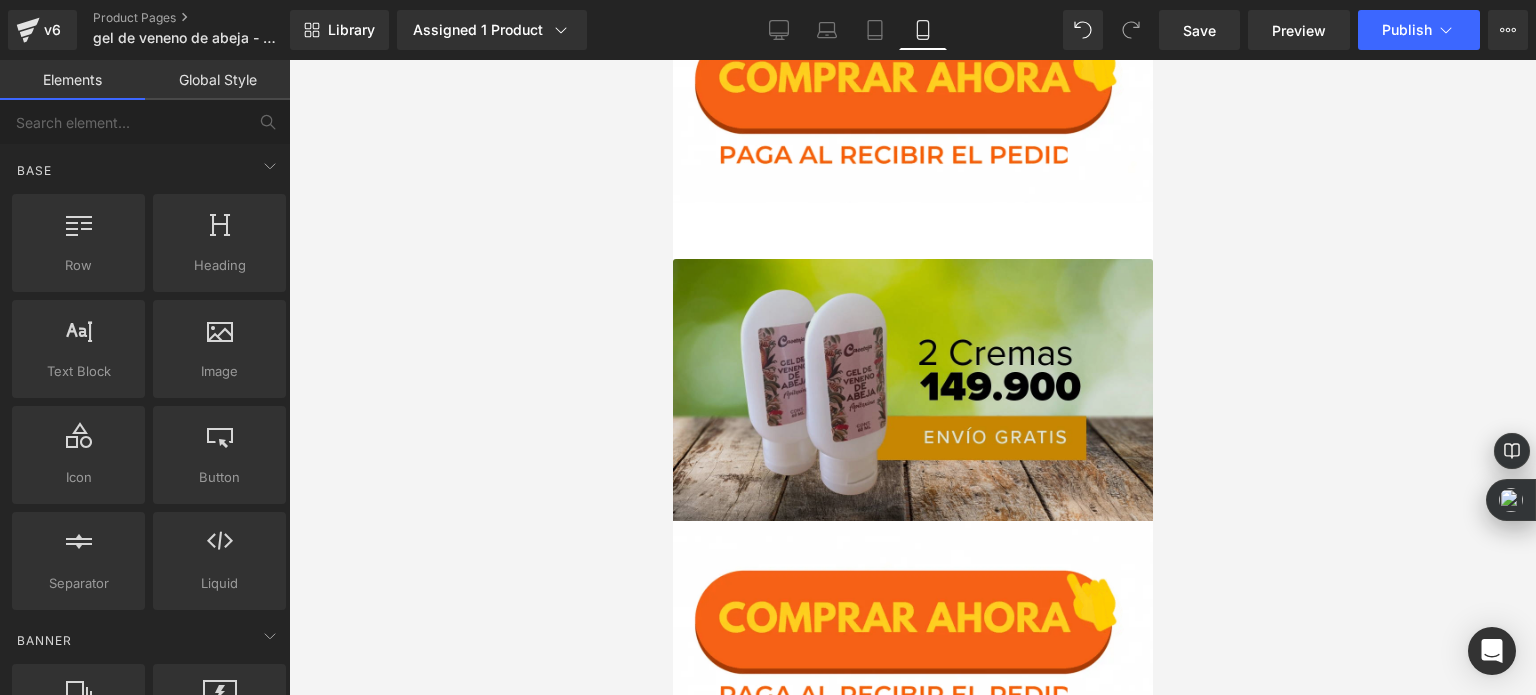 click at bounding box center [912, 392] 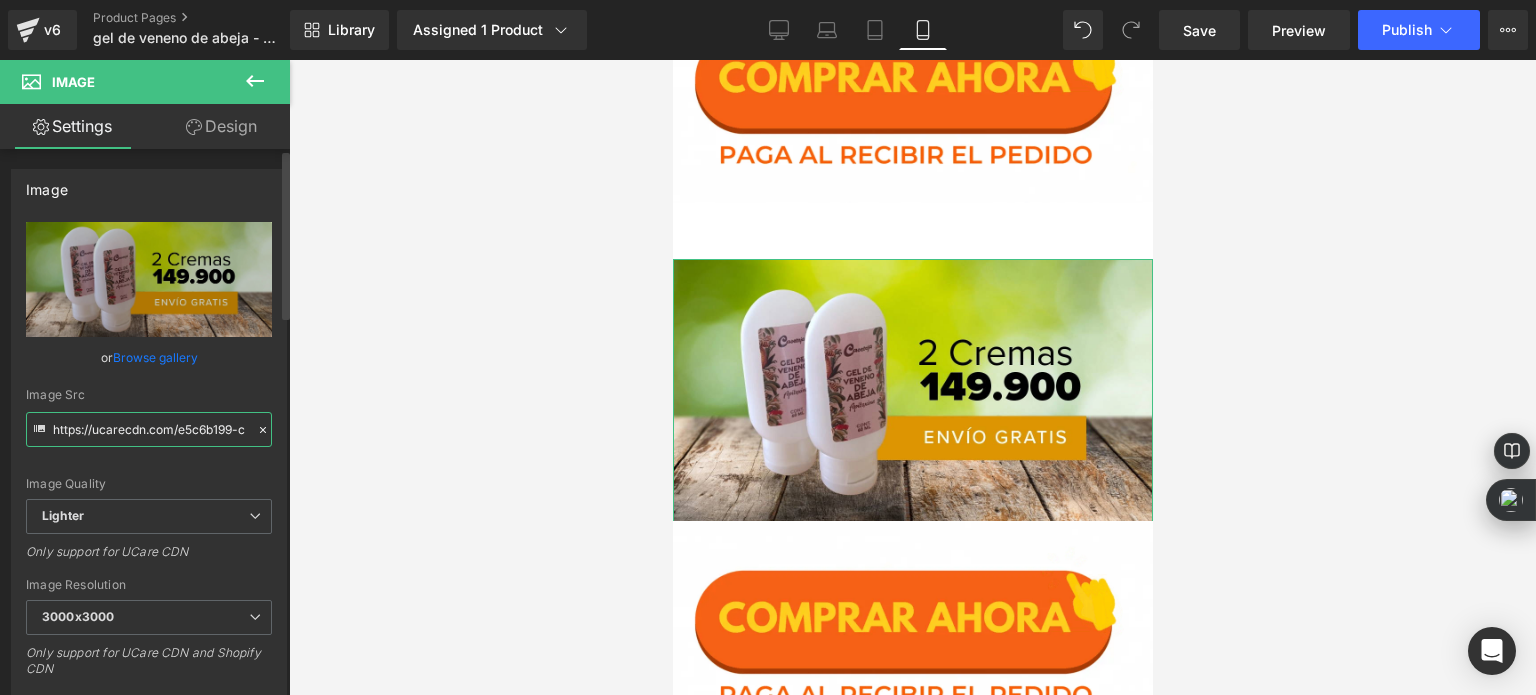 click on "https://ucarecdn.com/e5c6b199-cdd6-47e6-8e7b-71b9854725d4/-/format/auto/-/preview/3000x3000/-/quality/lighter/Mesa-de-trabajo-16-100_1.webp" at bounding box center (149, 429) 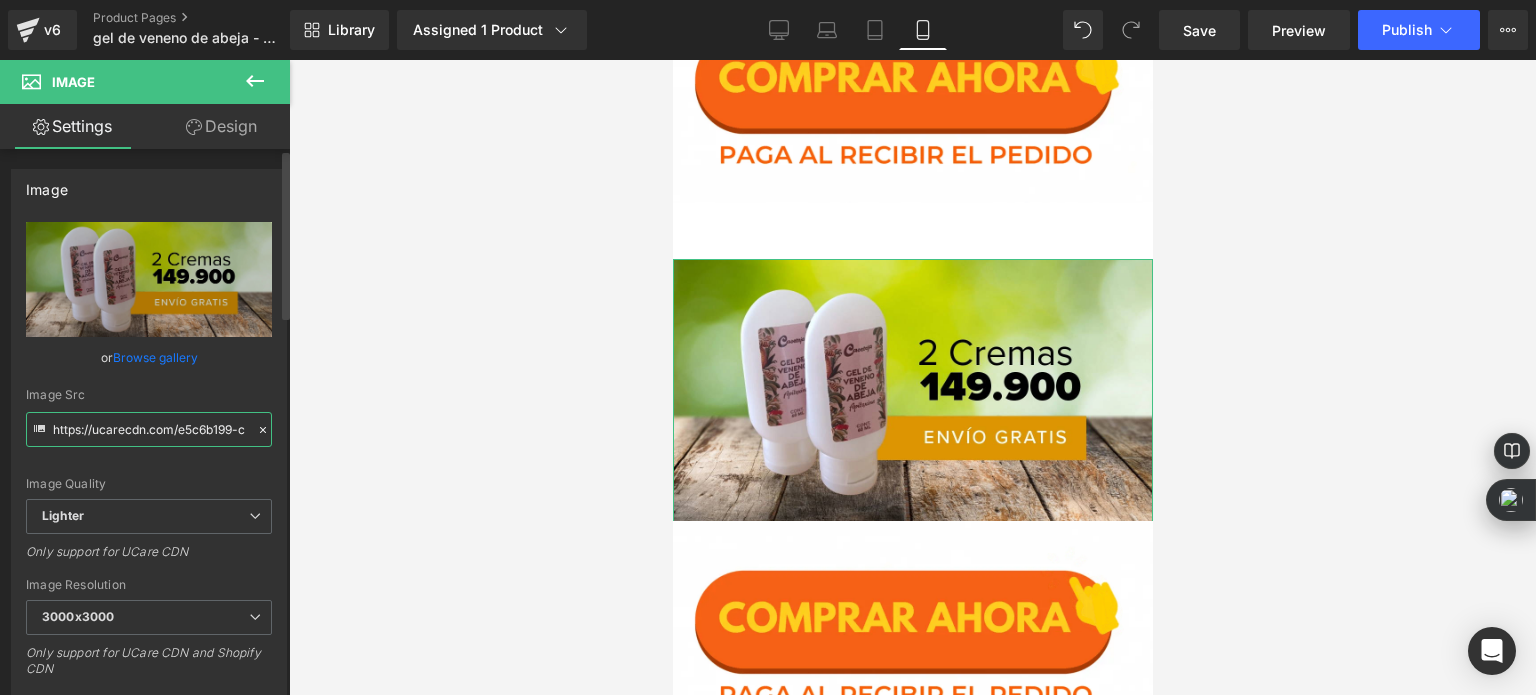 click on "https://ucarecdn.com/e5c6b199-cdd6-47e6-8e7b-71b9854725d4/-/format/auto/-/preview/3000x3000/-/quality/lighter/Mesa-de-trabajo-16-100_1.webp" at bounding box center (149, 429) 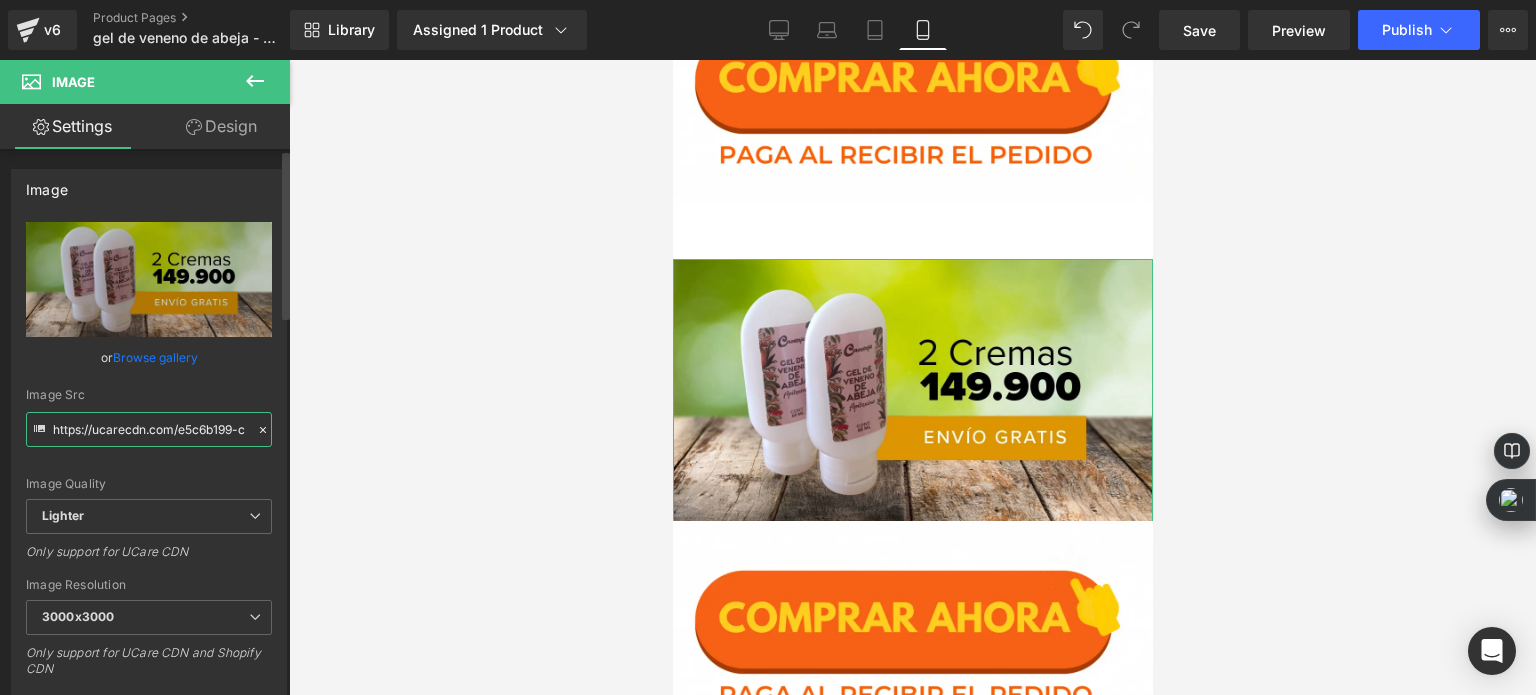 click on "https://ucarecdn.com/e5c6b199-cdd6-47e6-8e7b-71b9854725d4/-/format/auto/-/preview/3000x3000/-/quality/lighter/Mesa-de-trabajo-16-100_1.webp" at bounding box center (149, 429) 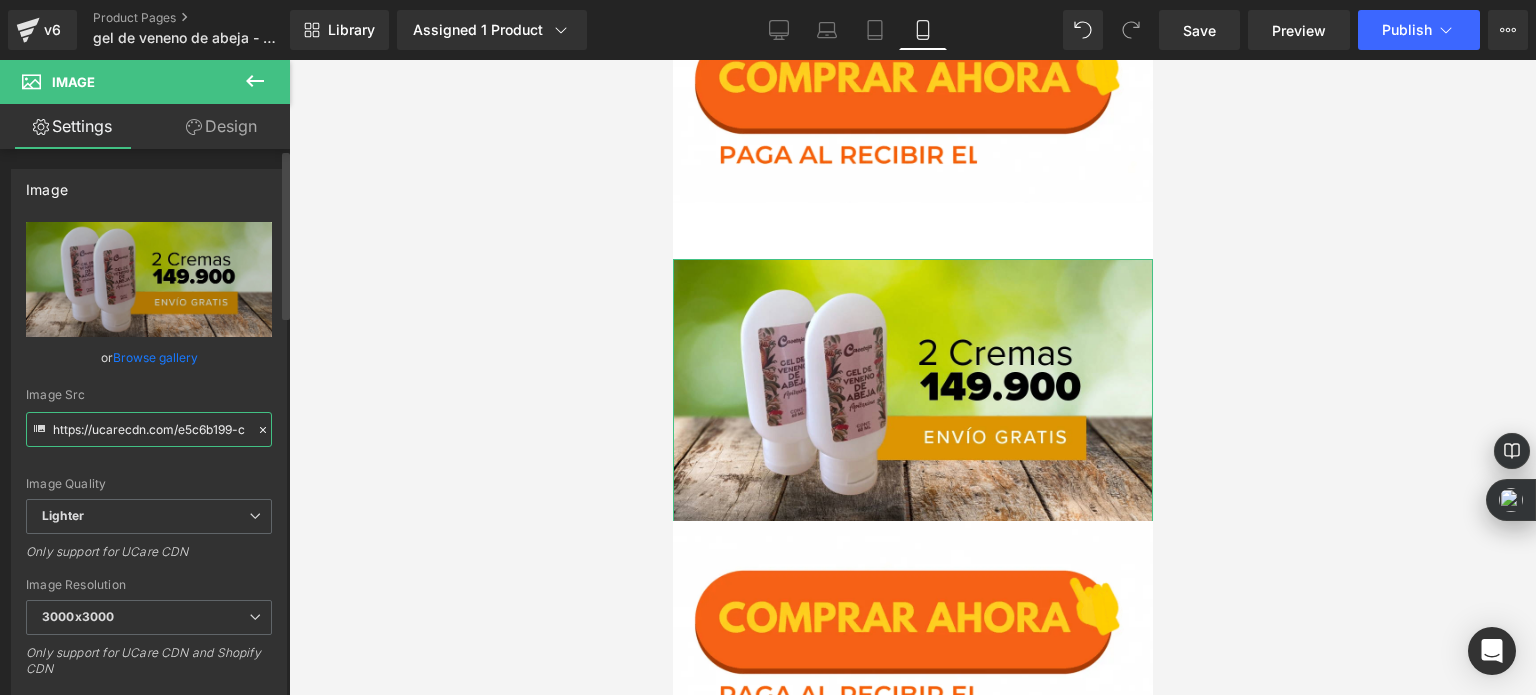 paste on "cdn.shopify.com/s/files/1/0535/0549/1125/files/Diseno_sin_titulo_51_1.webp?v=1754124377" 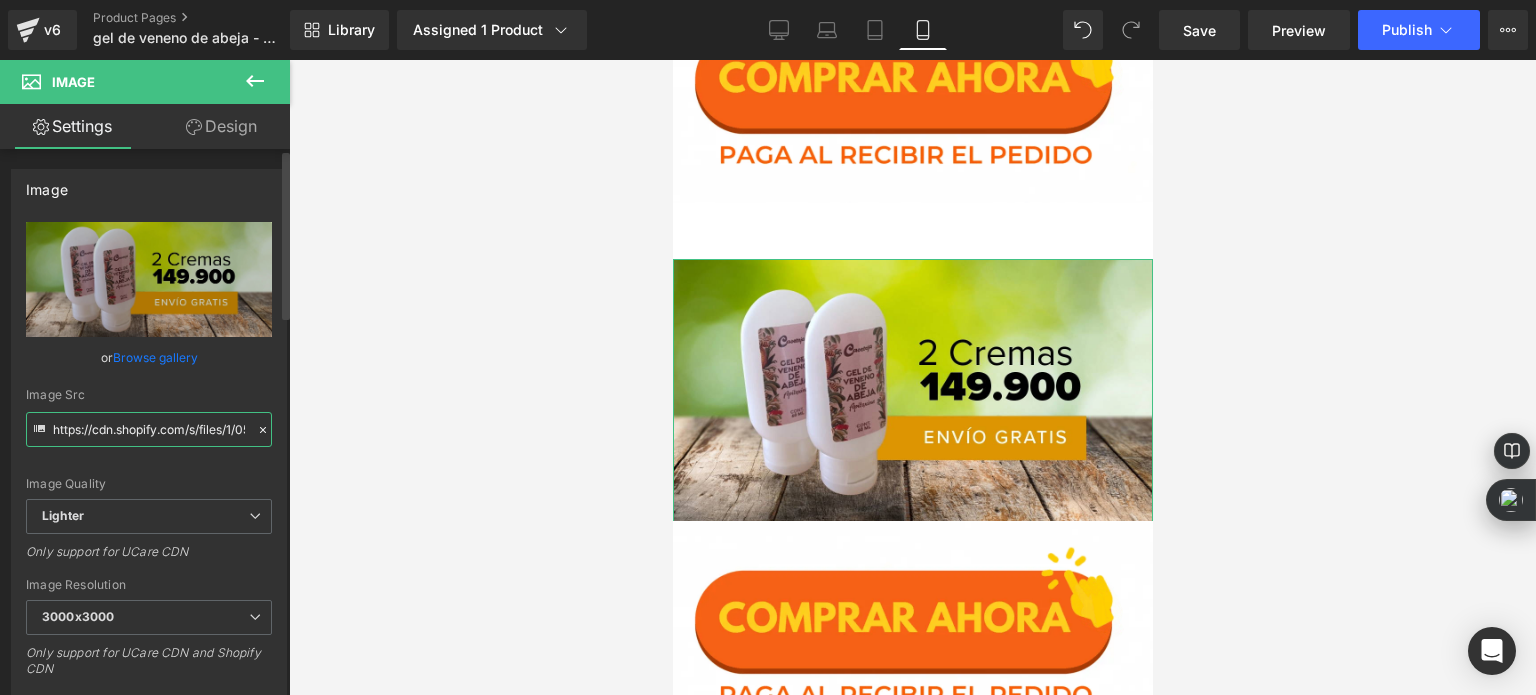 scroll, scrollTop: 0, scrollLeft: 371, axis: horizontal 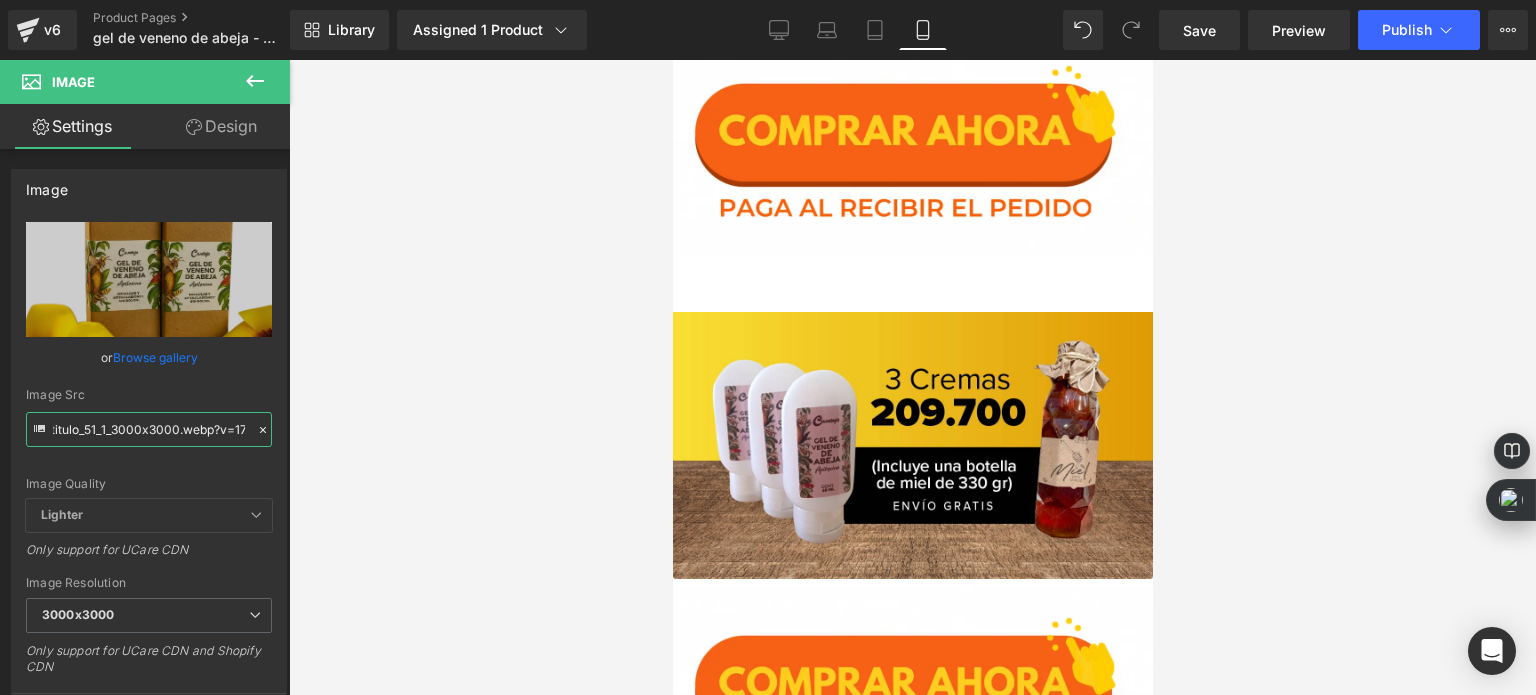 type on "https://cdn.shopify.com/s/files/1/0535/0549/1125/files/Diseno_sin_titulo_51_1_3000x3000.webp?v=1754124377" 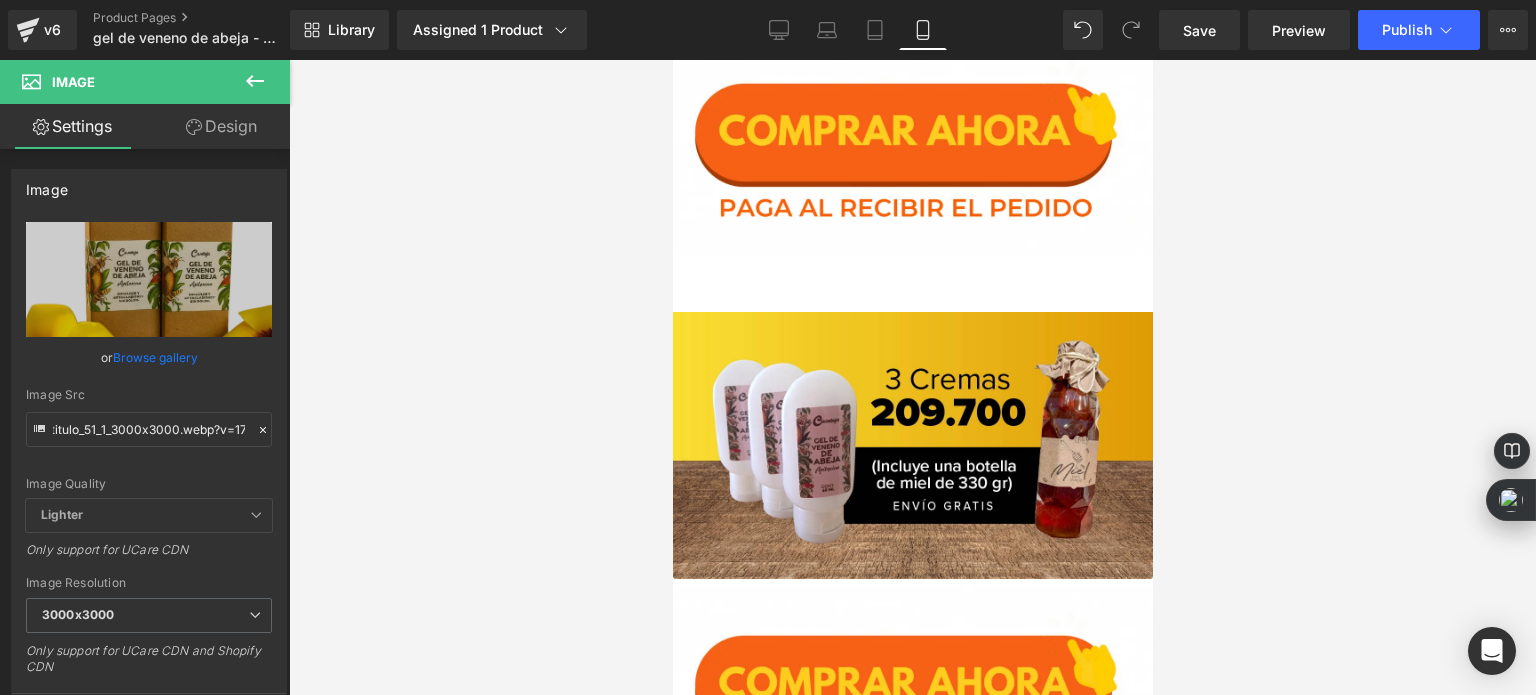 scroll, scrollTop: 0, scrollLeft: 0, axis: both 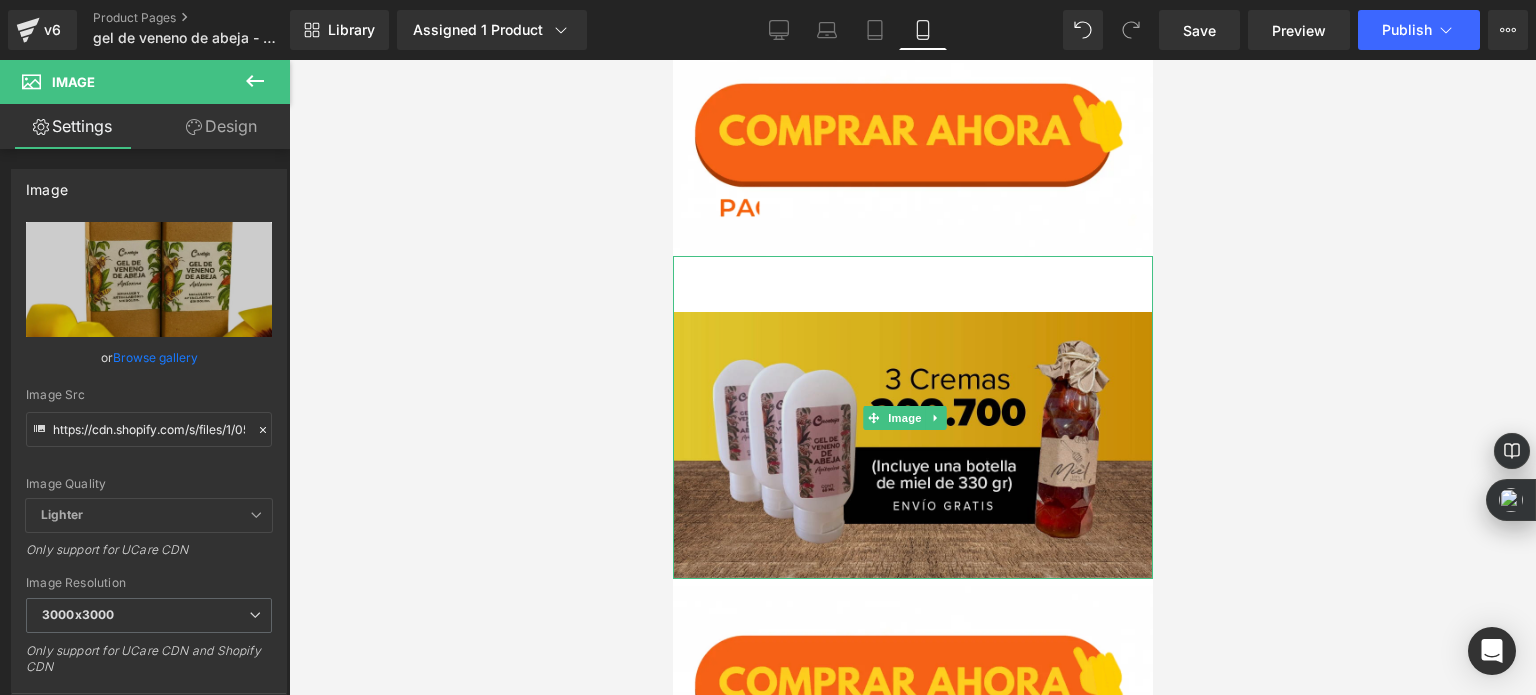 click at bounding box center (912, 417) 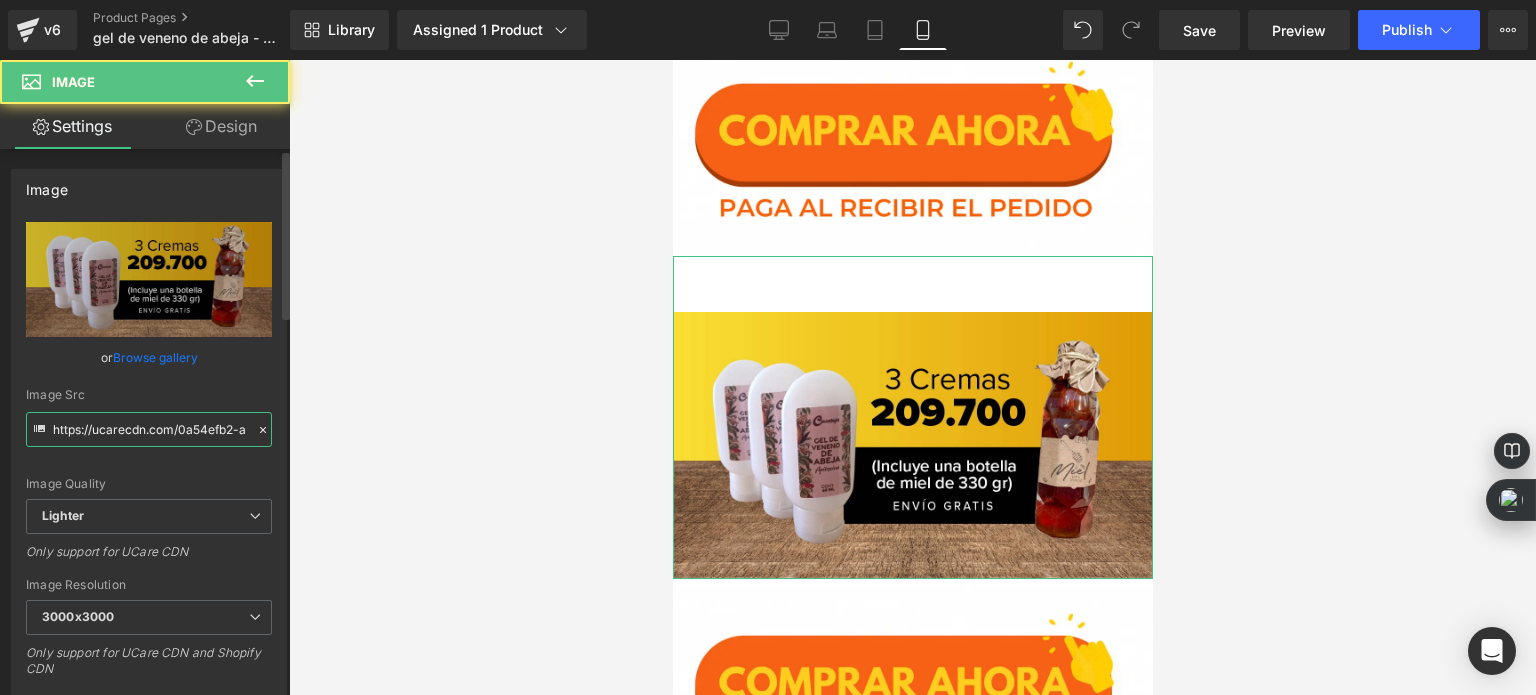 click on "https://ucarecdn.com/0a54efb2-a503-47b3-b5af-aa280755379b/-/format/auto/-/preview/3000x3000/-/quality/lighter/Mesa-de-trabajo-17-100_1.webp" at bounding box center [149, 429] 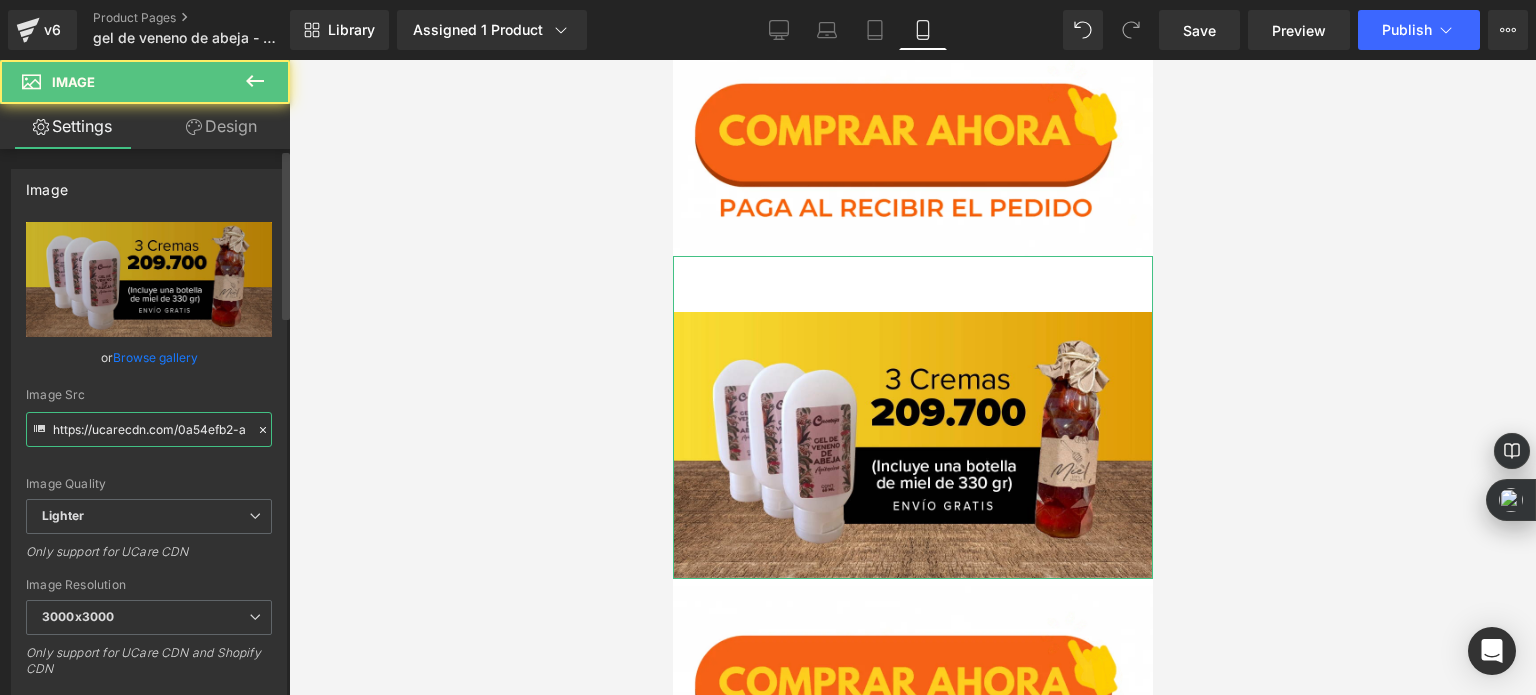 click on "https://ucarecdn.com/0a54efb2-a503-47b3-b5af-aa280755379b/-/format/auto/-/preview/3000x3000/-/quality/lighter/Mesa-de-trabajo-17-100_1.webp" at bounding box center (149, 429) 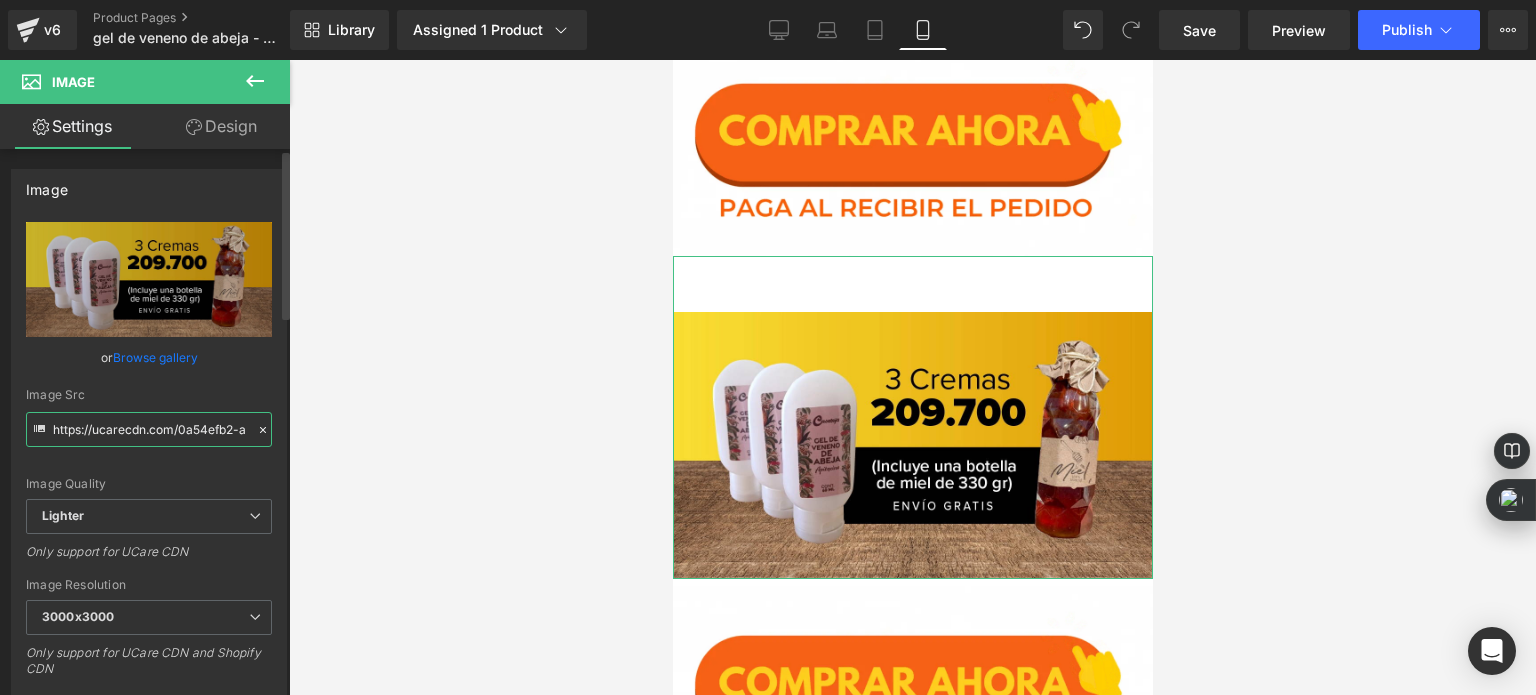 click on "https://ucarecdn.com/0a54efb2-a503-47b3-b5af-aa280755379b/-/format/auto/-/preview/3000x3000/-/quality/lighter/Mesa-de-trabajo-17-100_1.webp" at bounding box center [149, 429] 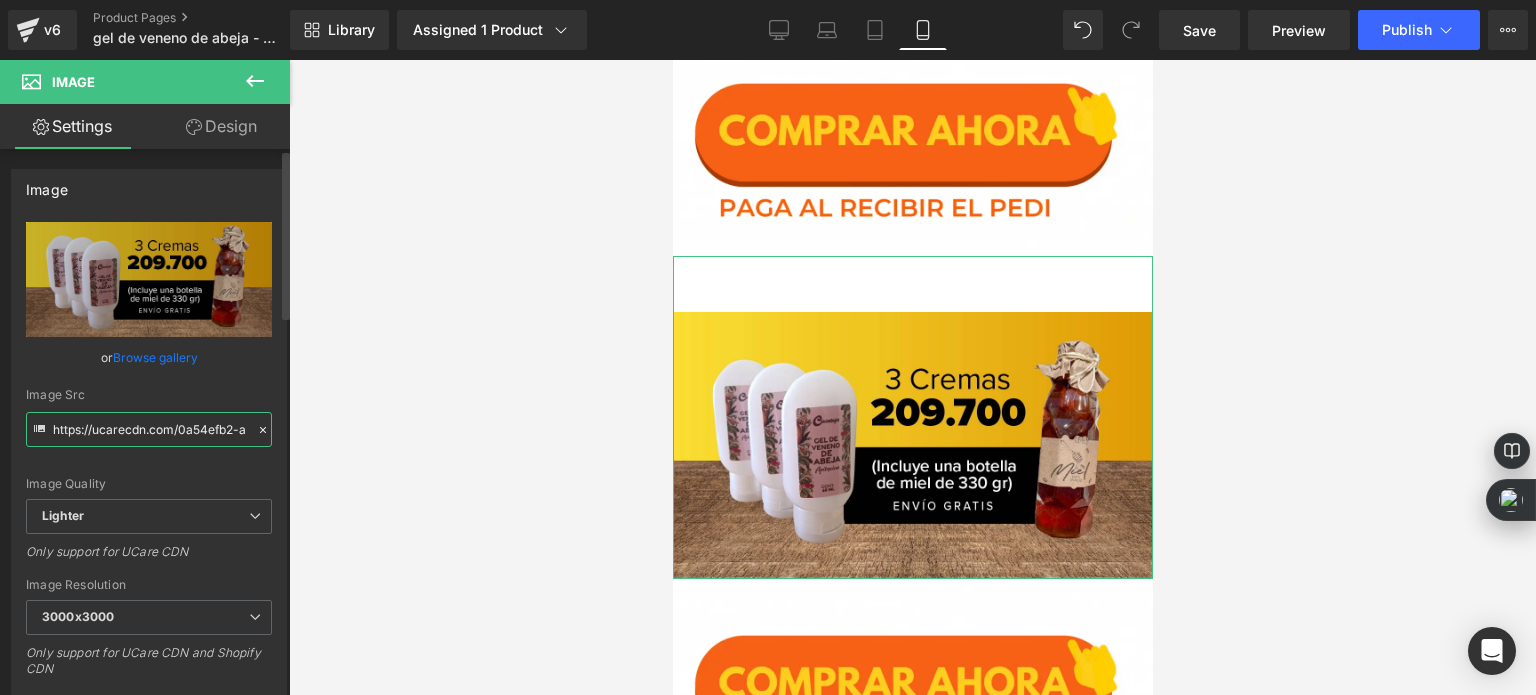 paste on "cdn.shopify.com/s/files/1/0535/0549/1125/files/Diseno_sin_titulo_52_1.webp?v=1754124383" 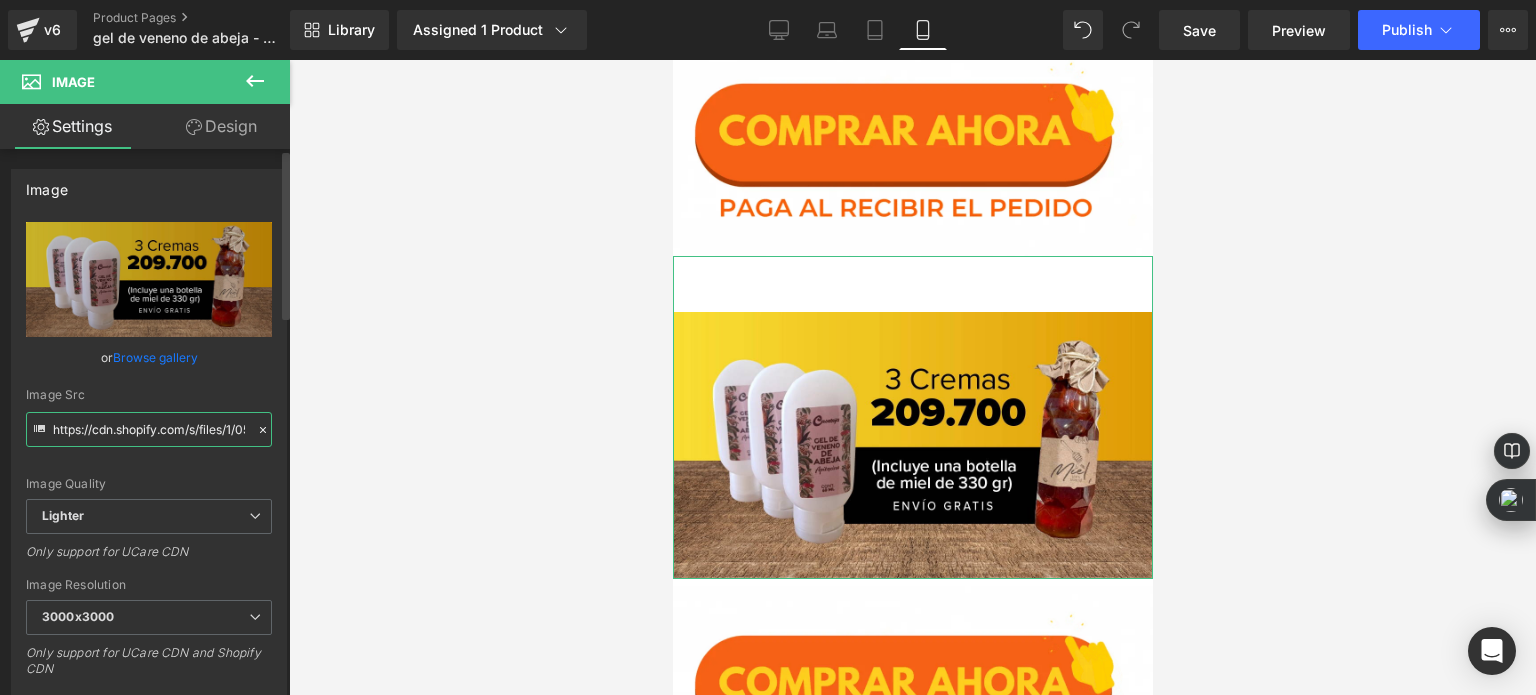 scroll, scrollTop: 0, scrollLeft: 375, axis: horizontal 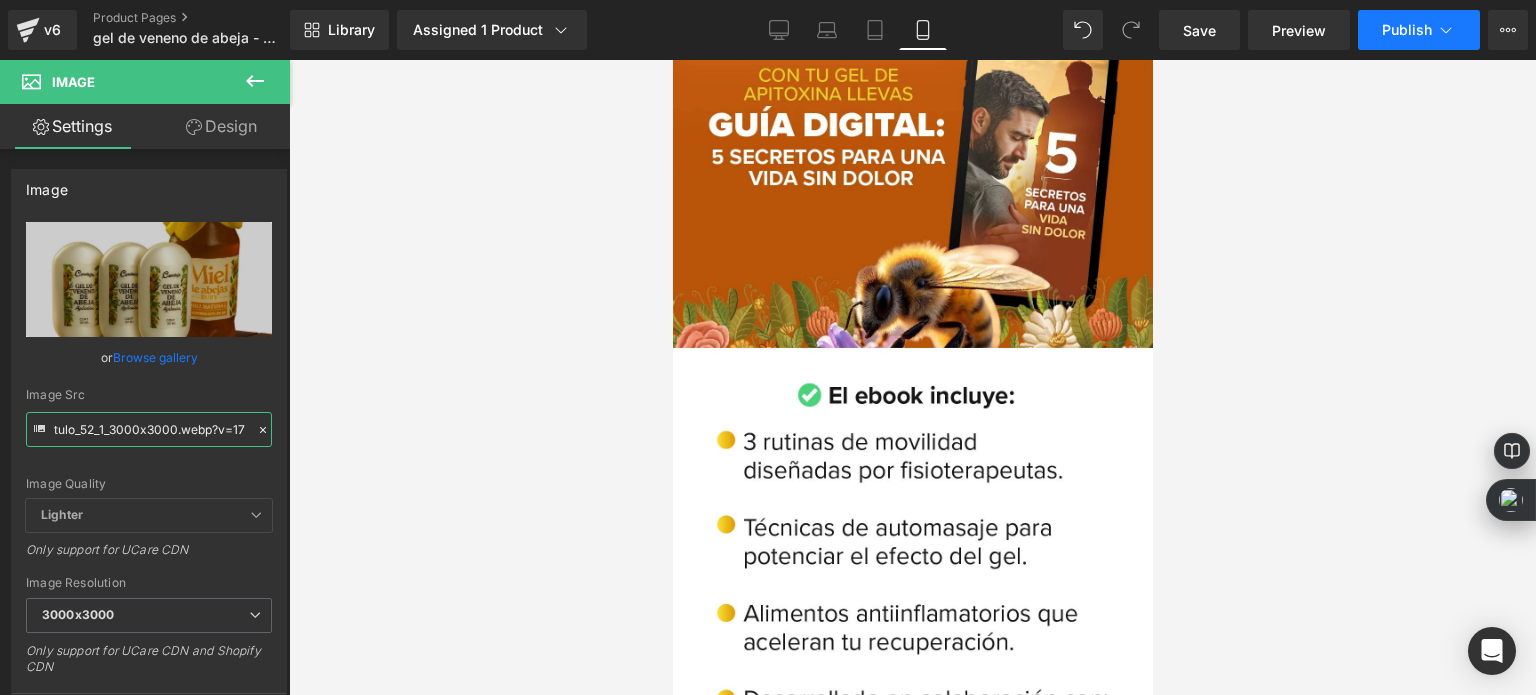type on "https://cdn.shopify.com/s/files/1/0535/0549/1125/files/Diseno_sin_titulo_52_1_3000x3000.webp?v=1754124383" 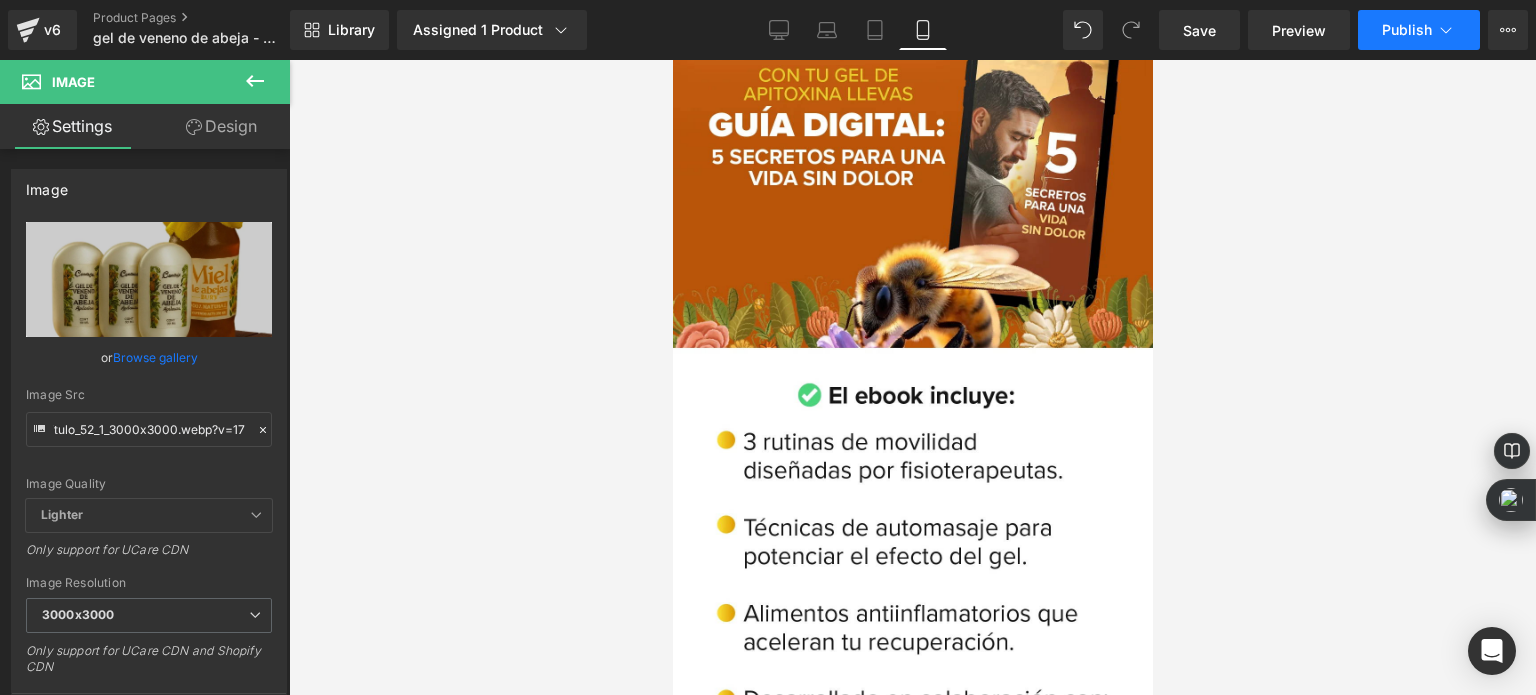 click on "Publish" at bounding box center [1419, 30] 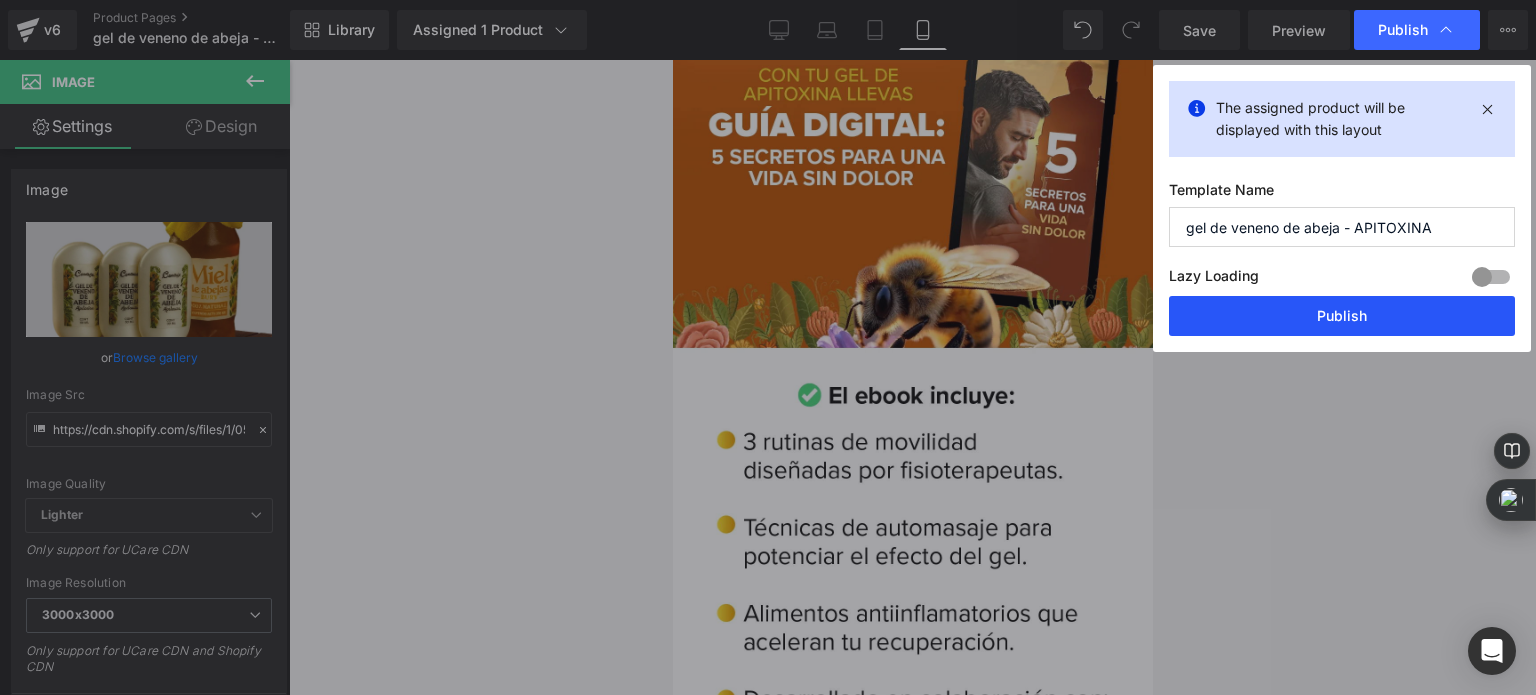 drag, startPoint x: 1239, startPoint y: 321, endPoint x: 476, endPoint y: 274, distance: 764.4462 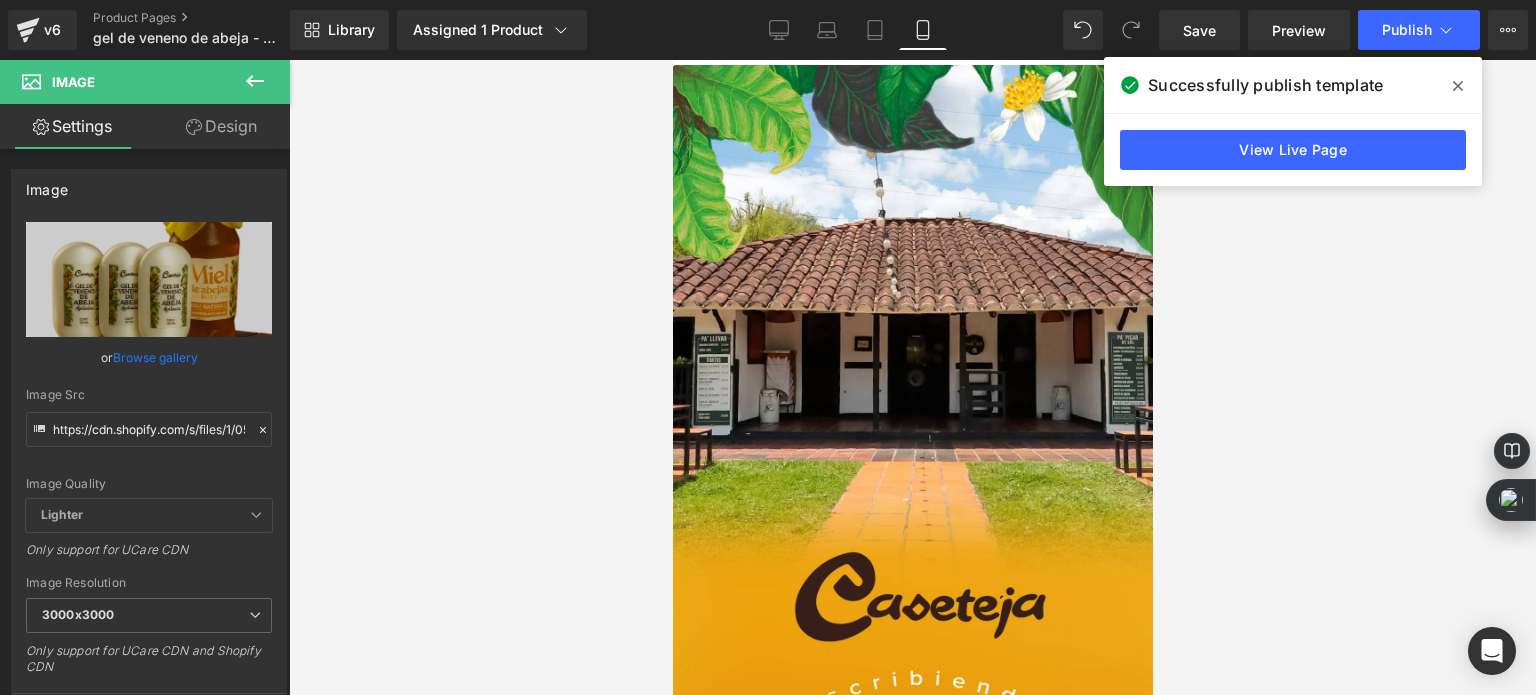 scroll, scrollTop: 8000, scrollLeft: 0, axis: vertical 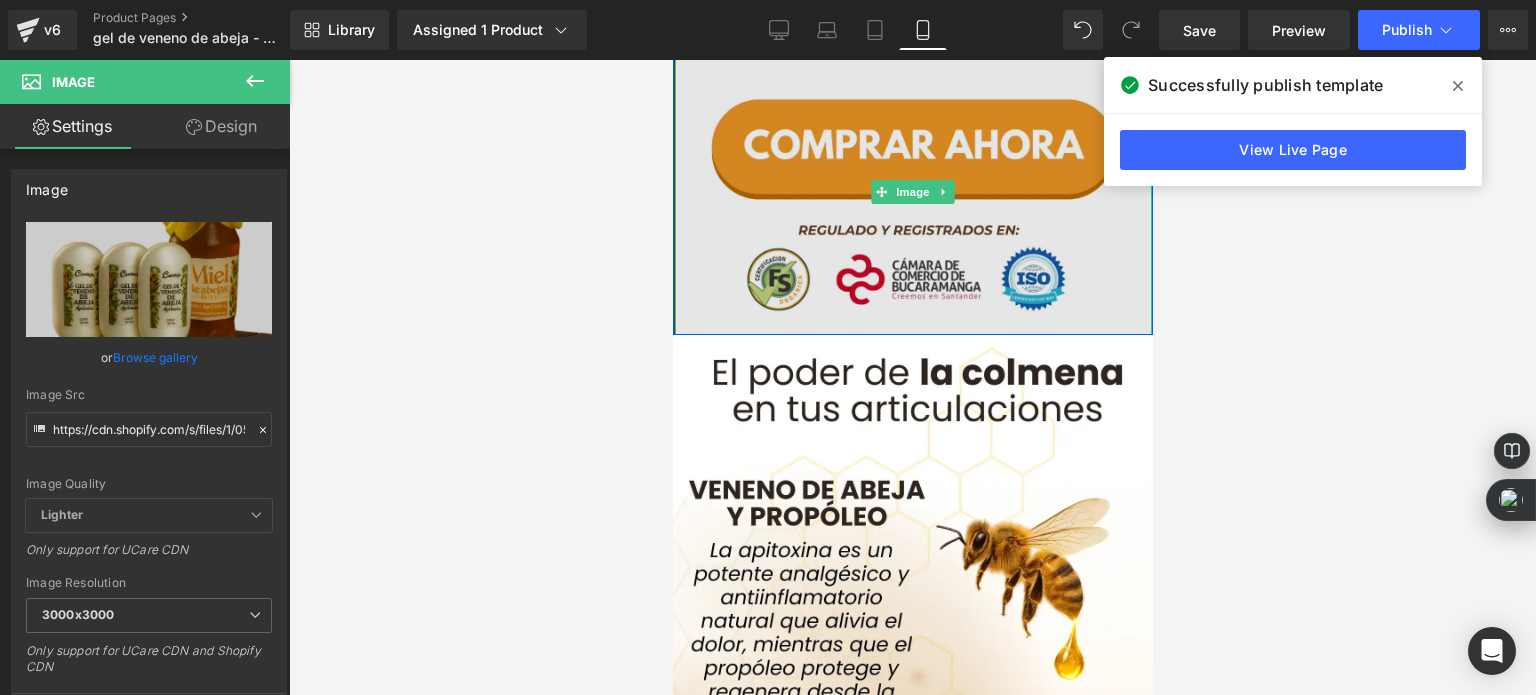 click at bounding box center [912, 191] 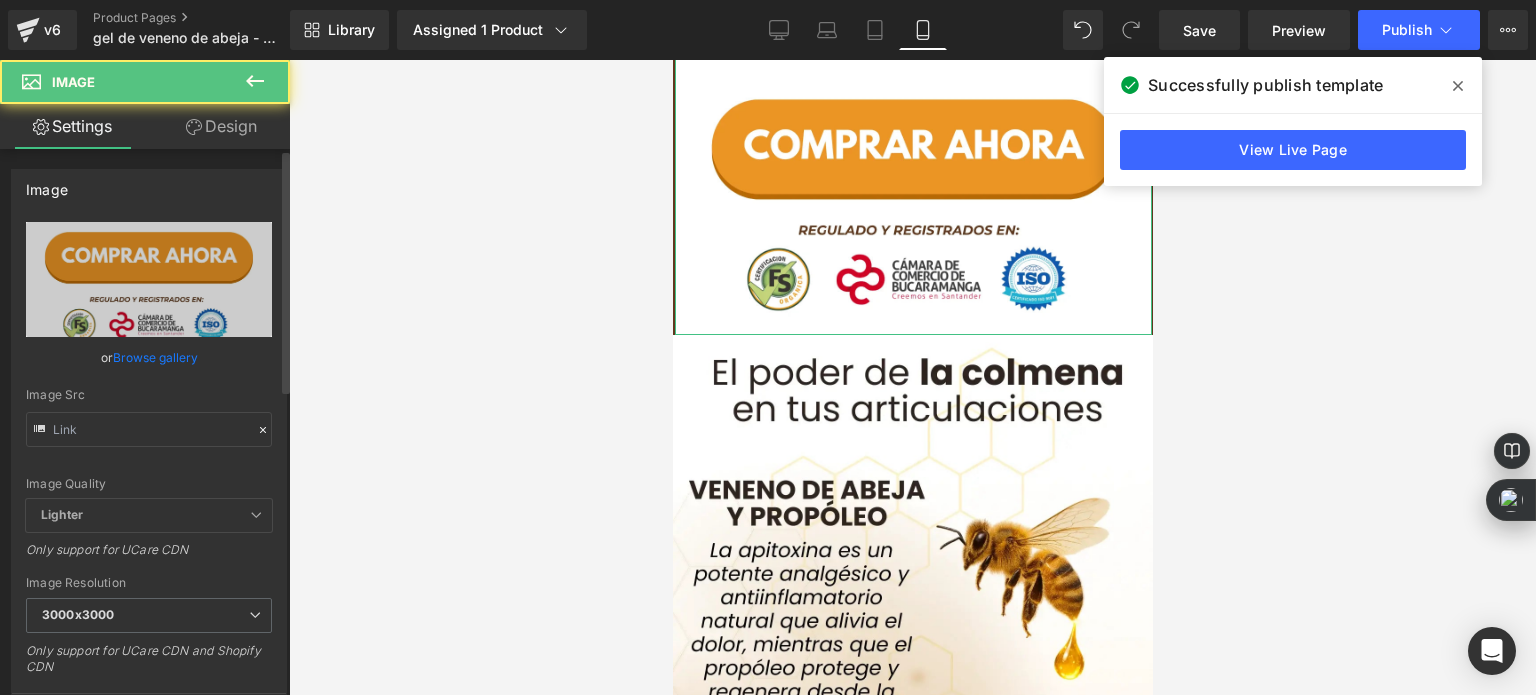 type on "https://cdn.shopify.com/s/files/1/0535/0549/1125/files/Anadir_un_titulo_49_3000x3000.webp?v=1754014316" 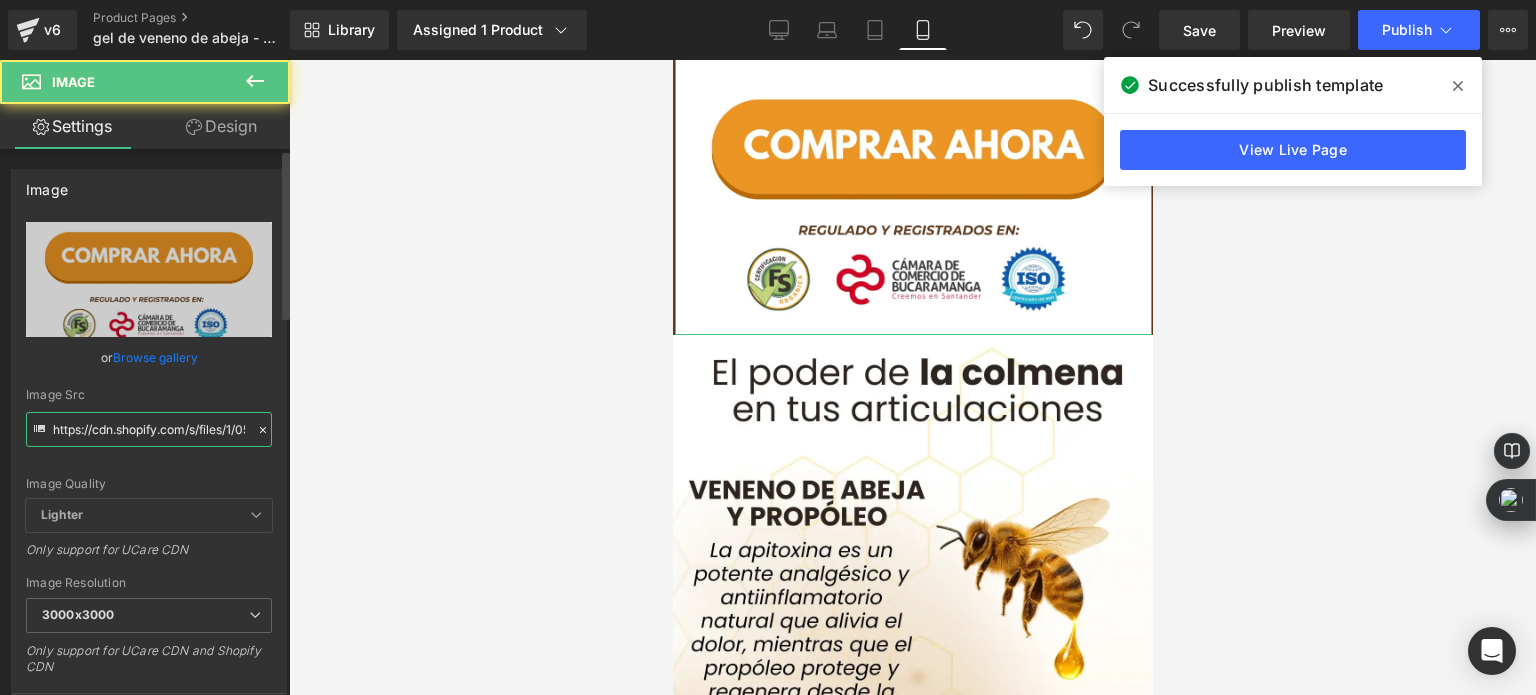 click on "https://cdn.shopify.com/s/files/1/0535/0549/1125/files/Anadir_un_titulo_49_3000x3000.webp?v=1754014316" at bounding box center (149, 429) 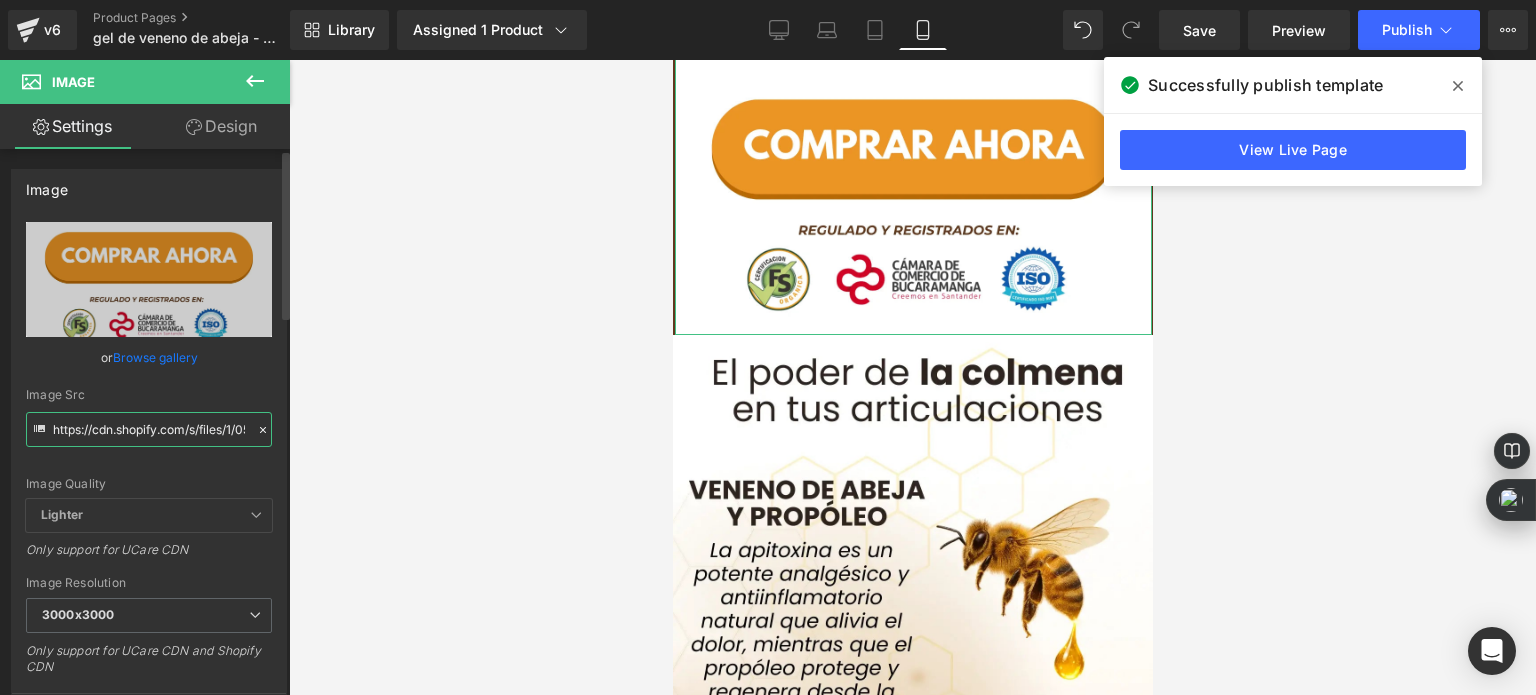 click on "https://cdn.shopify.com/s/files/1/0535/0549/1125/files/Anadir_un_titulo_49_3000x3000.webp?v=1754014316" at bounding box center (149, 429) 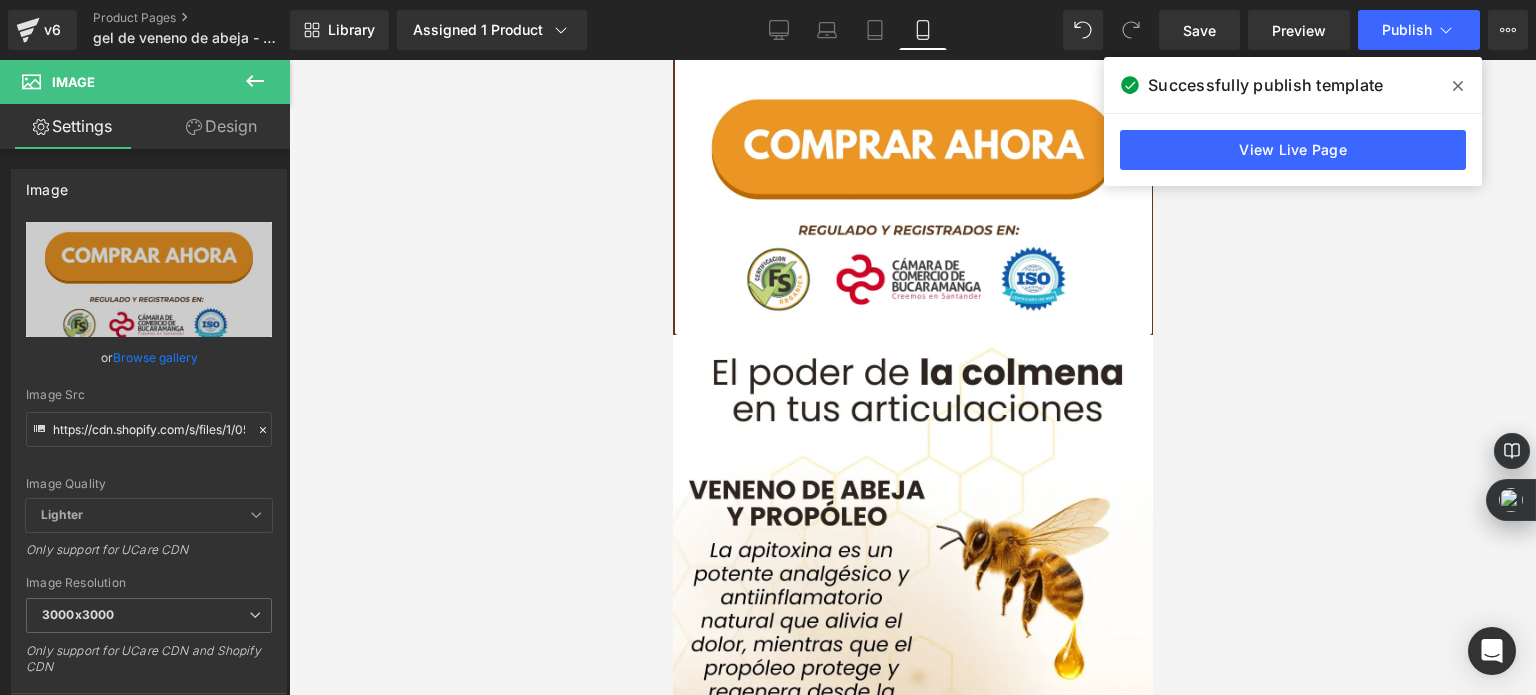 drag, startPoint x: 530, startPoint y: 232, endPoint x: 585, endPoint y: 247, distance: 57.00877 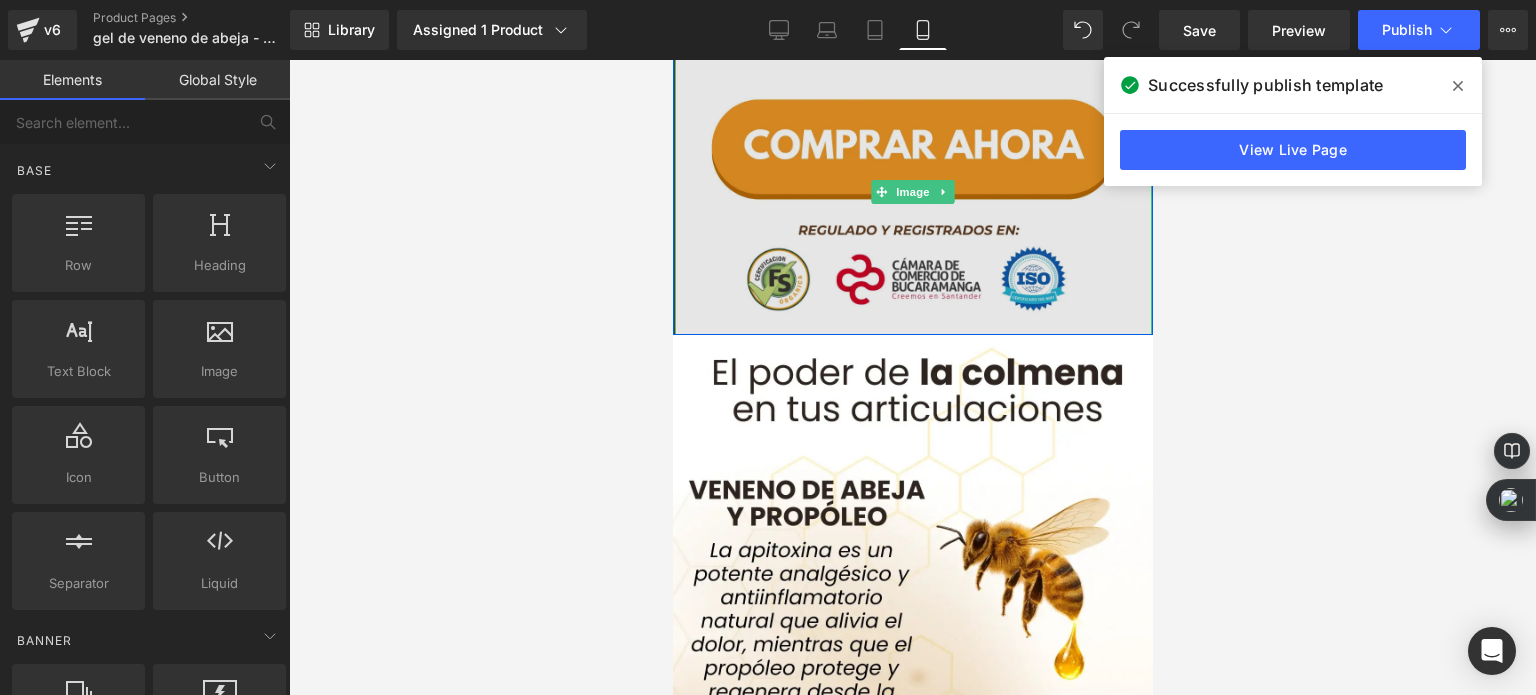 click at bounding box center [912, 191] 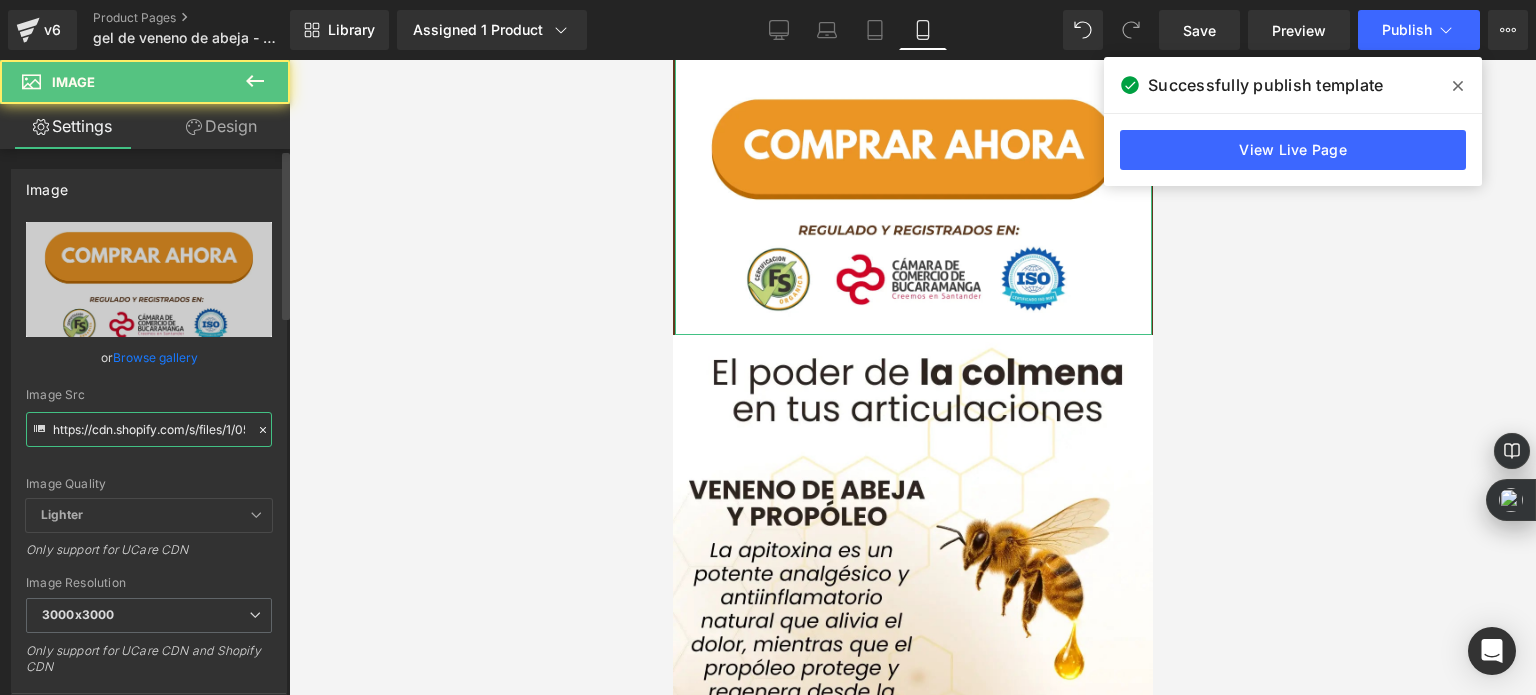 click on "https://cdn.shopify.com/s/files/1/0535/0549/1125/files/Anadir_un_titulo_49_3000x3000.webp?v=1754014316" at bounding box center (149, 429) 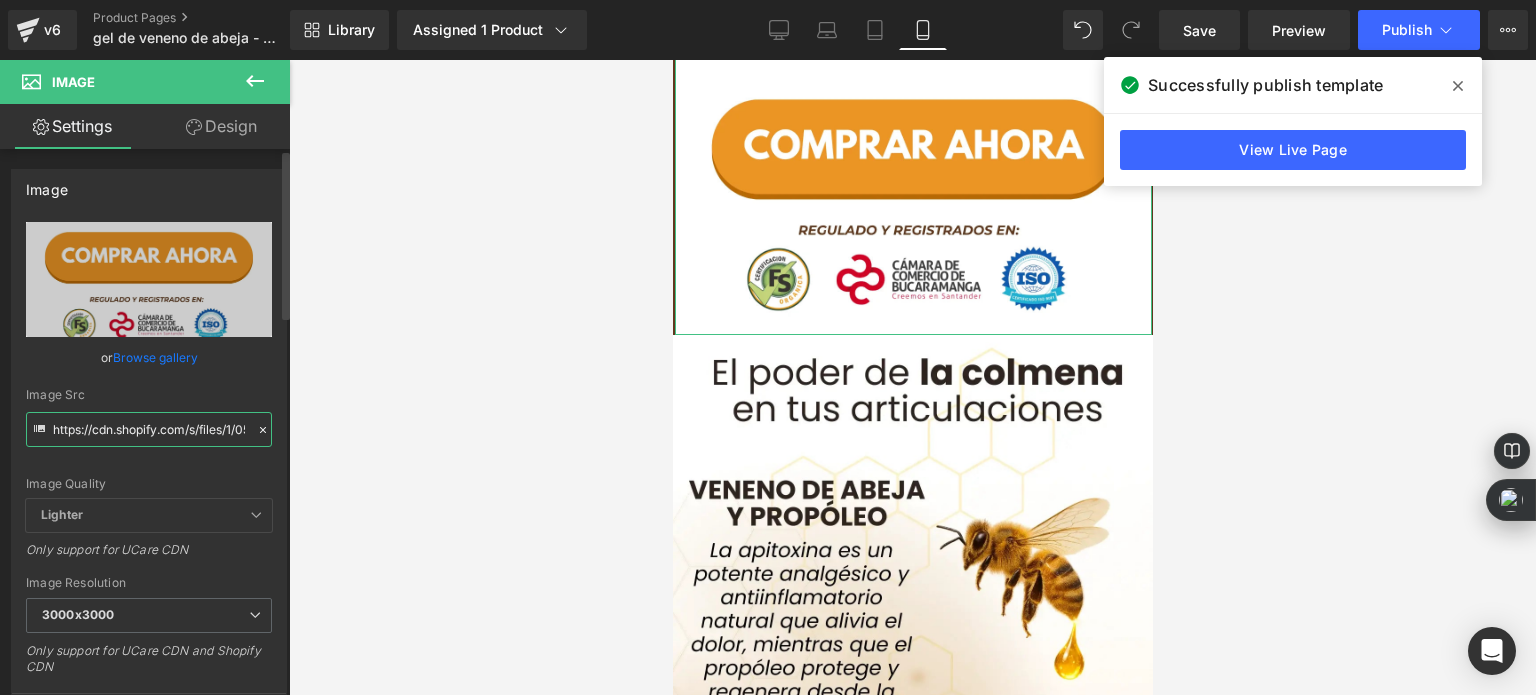 click on "https://cdn.shopify.com/s/files/1/0535/0549/1125/files/Anadir_un_titulo_49_3000x3000.webp?v=1754014316" at bounding box center [149, 429] 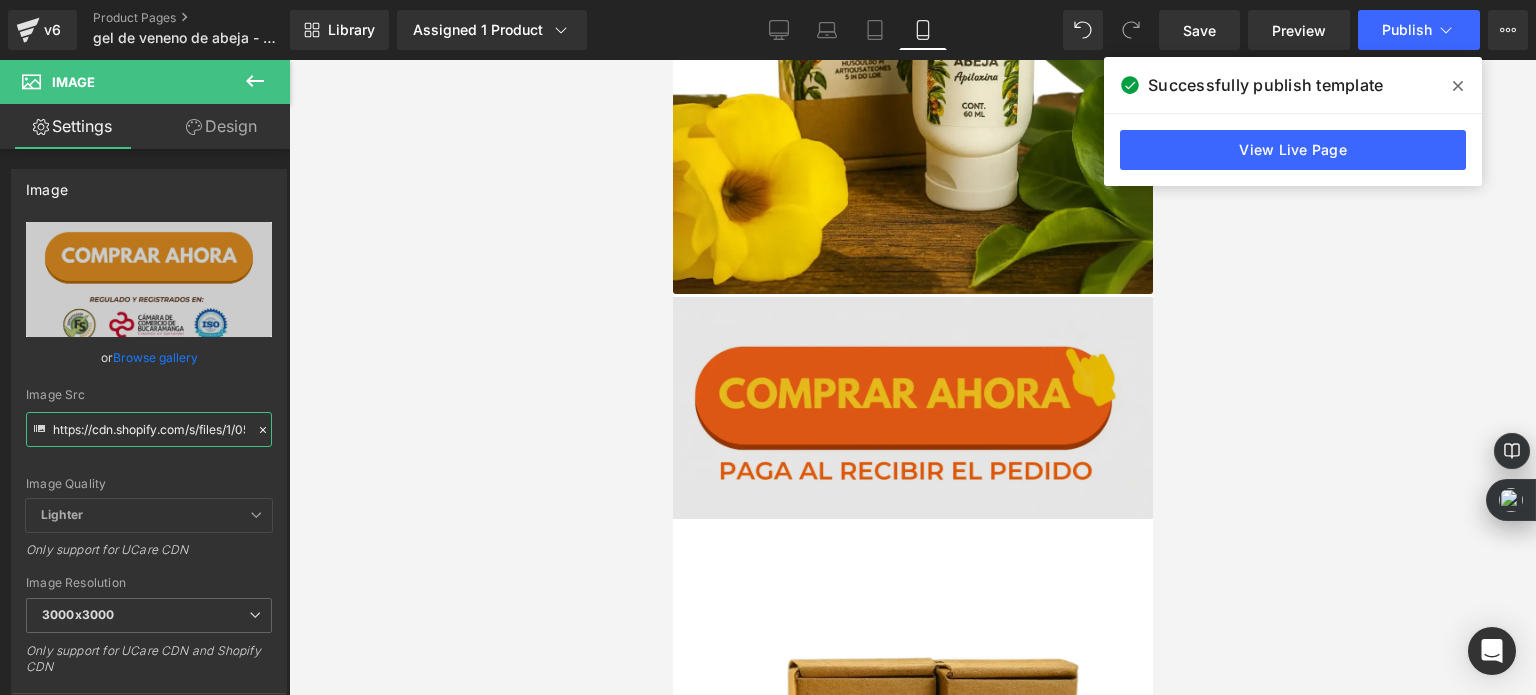 scroll, scrollTop: 2660, scrollLeft: 0, axis: vertical 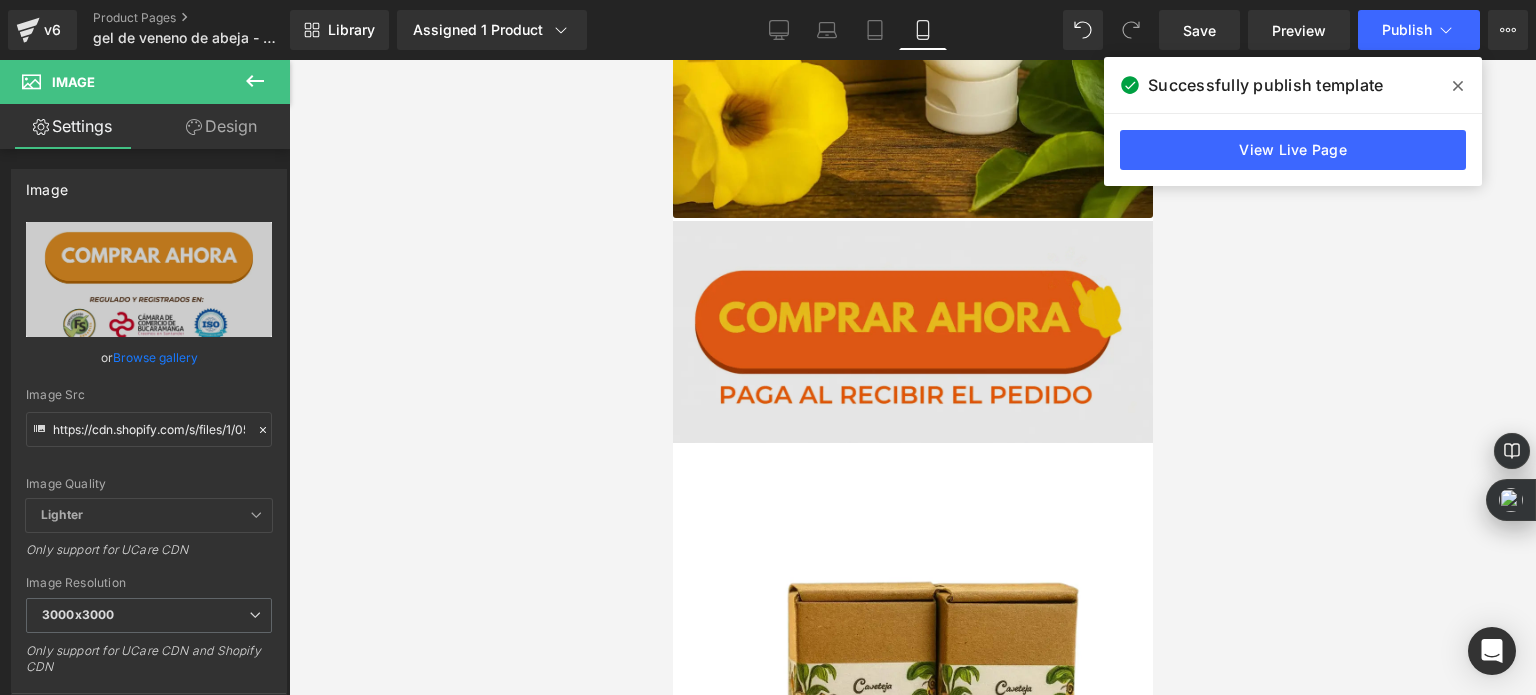 click at bounding box center (912, 343) 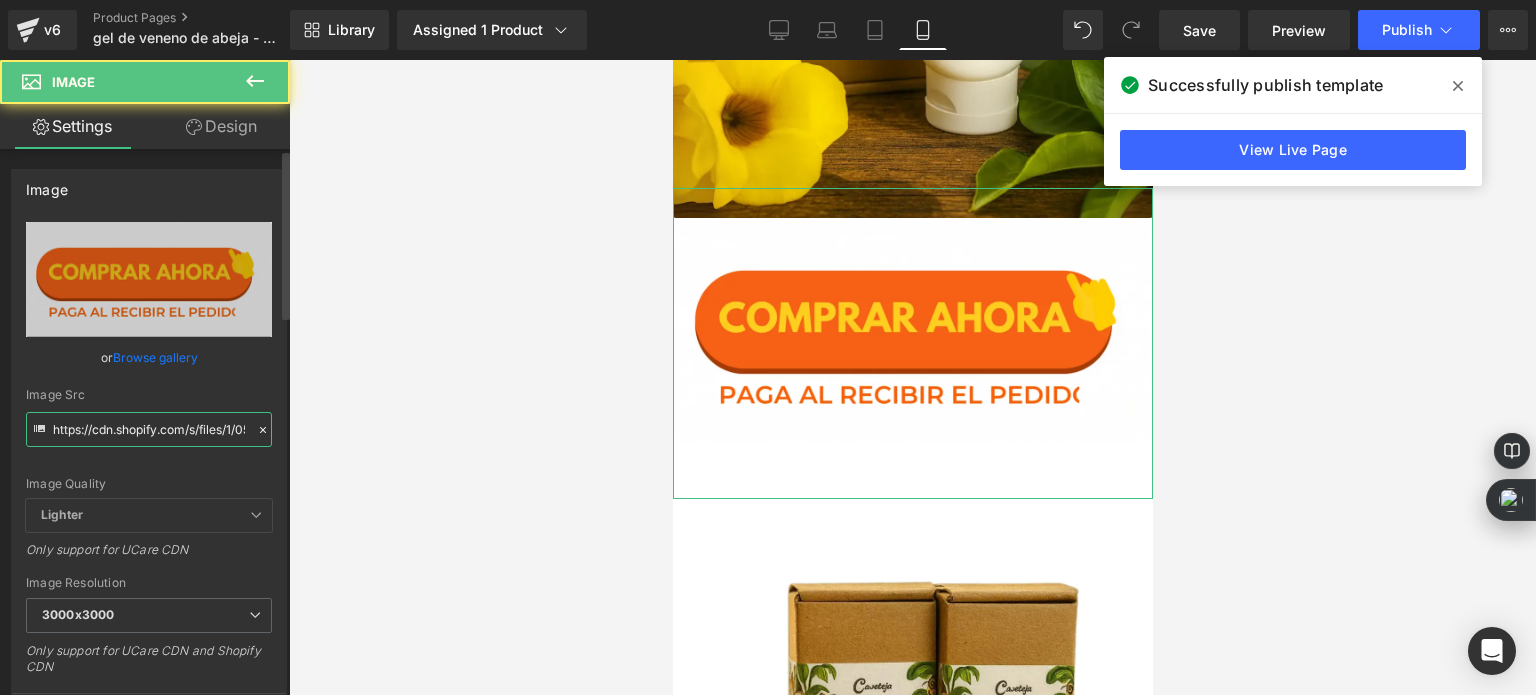click on "https://cdn.shopify.com/s/files/1/0535/0549/1125/files/Aadirunttulo10-ezgif.com-gif-to-webp-converter_3000x3000.webp?v=1738275610" at bounding box center (149, 429) 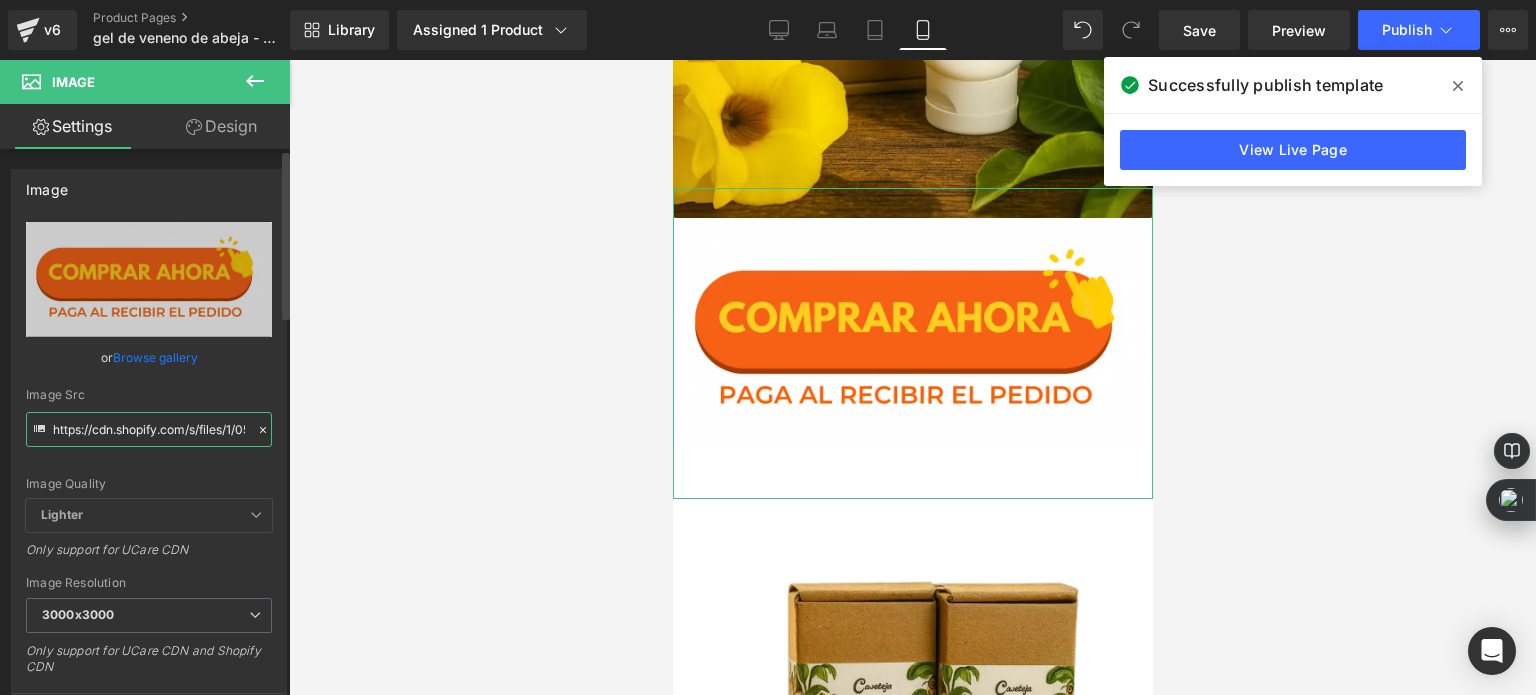 click on "https://cdn.shopify.com/s/files/1/0535/0549/1125/files/Aadirunttulo10-ezgif.com-gif-to-webp-converter_3000x3000.webp?v=1738275610" at bounding box center [149, 429] 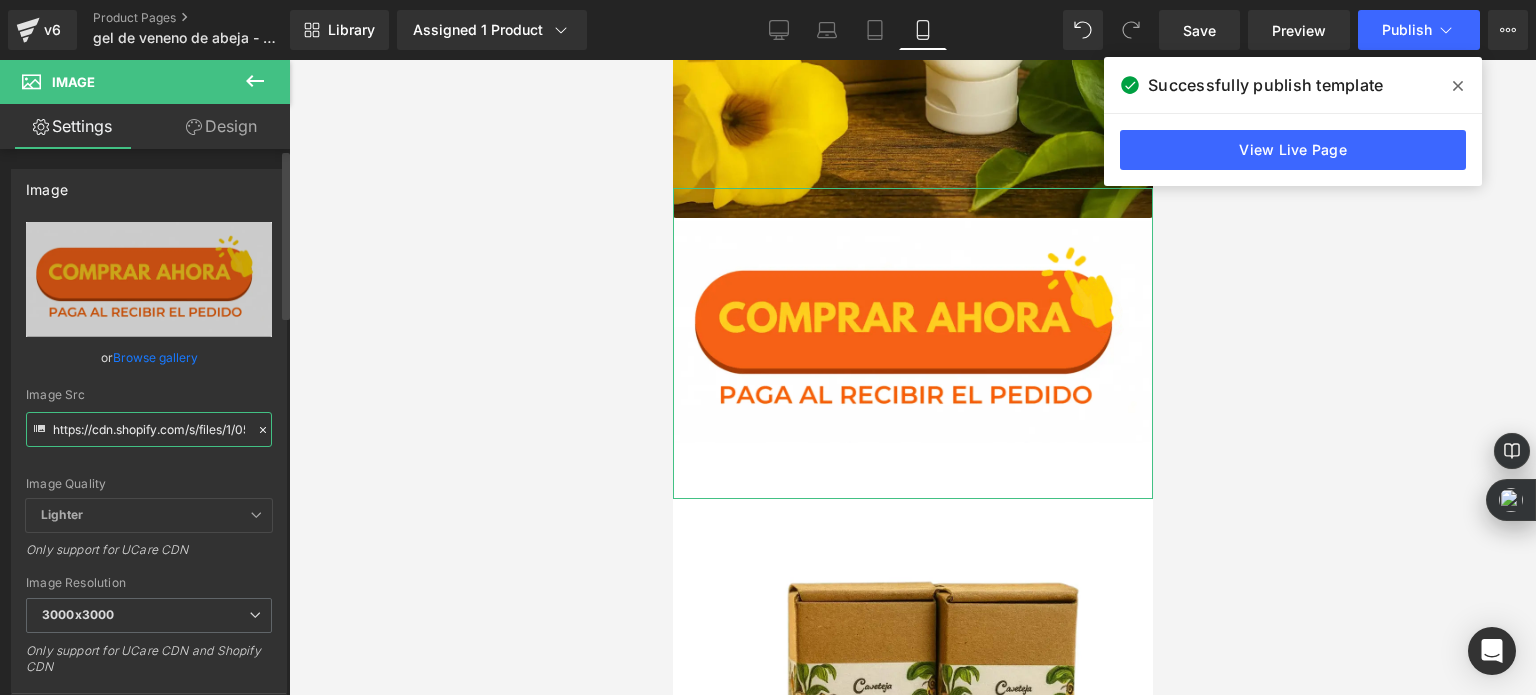 click on "https://cdn.shopify.com/s/files/1/0535/0549/1125/files/Aadirunttulo10-ezgif.com-gif-to-webp-converter_3000x3000.webp?v=1738275610" at bounding box center [149, 429] 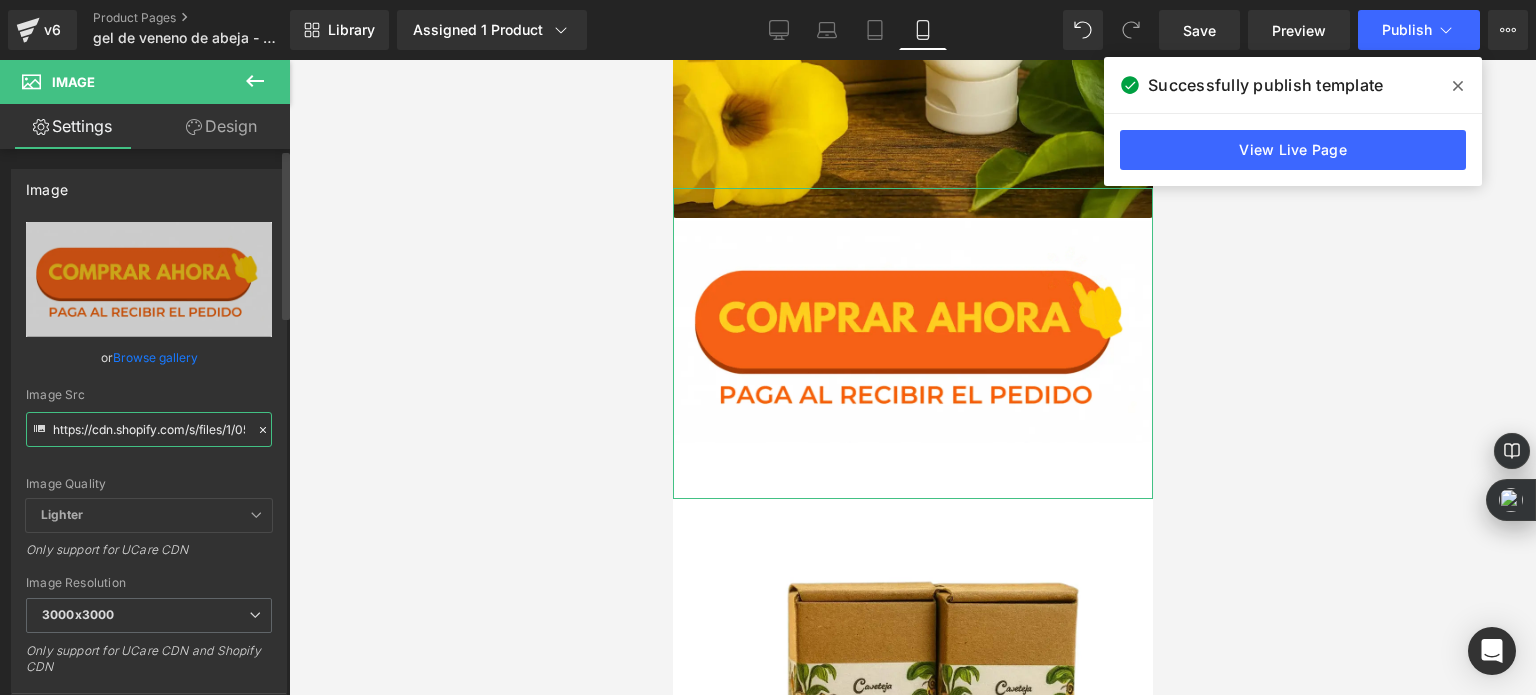 paste on "nadir_un_titulo_49_3000x3000.webp?v=1754014316" 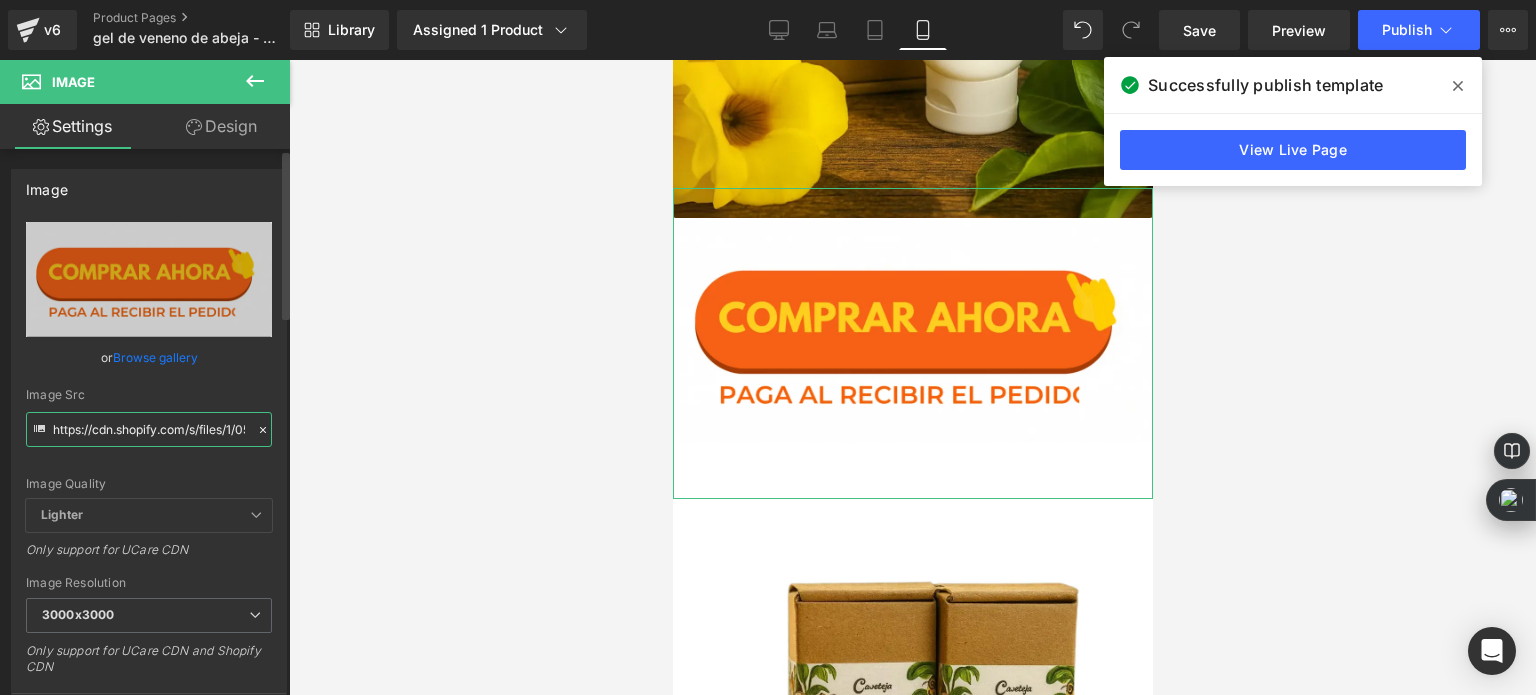 type on "https://cdn.shopify.com/s/files/1/0535/0549/1125/files/Anadir_un_titulo_49_3000x3000.webp?v=1754014316" 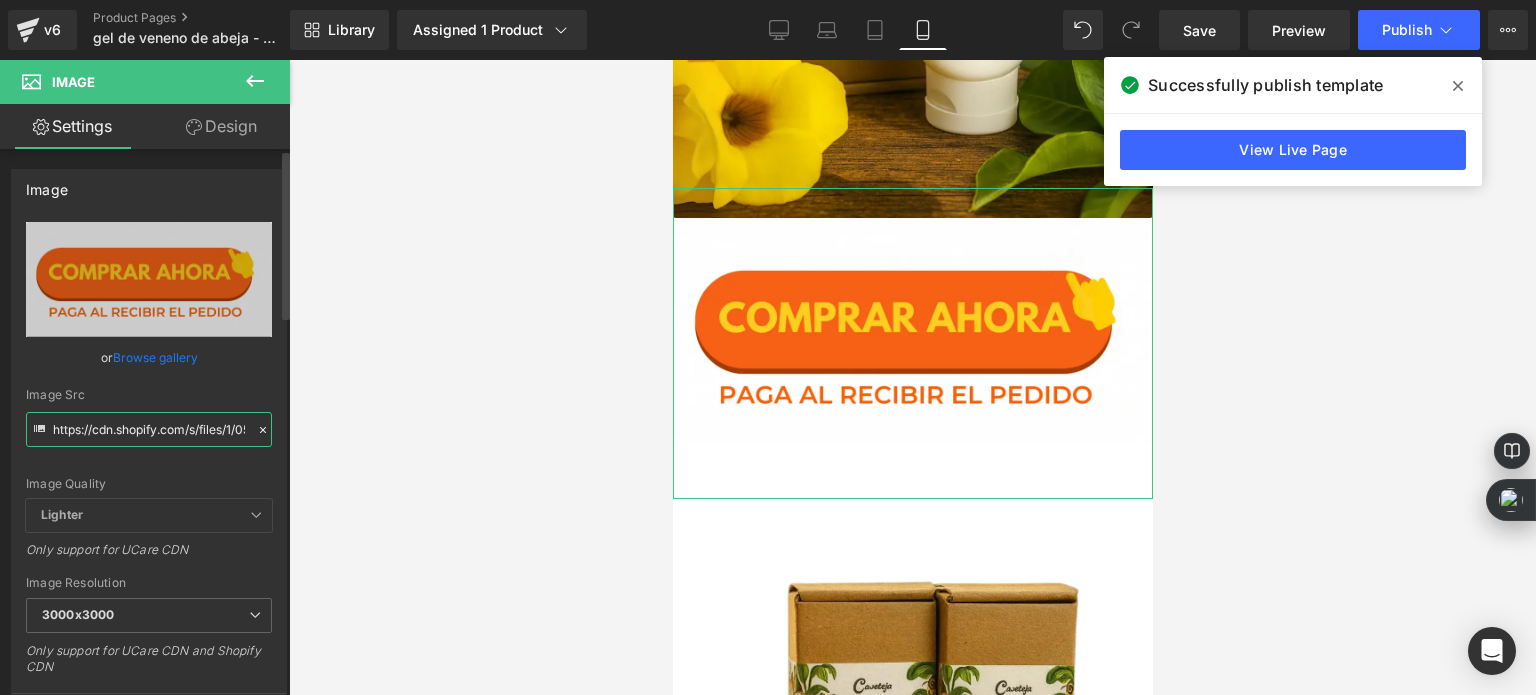 scroll, scrollTop: 0, scrollLeft: 431, axis: horizontal 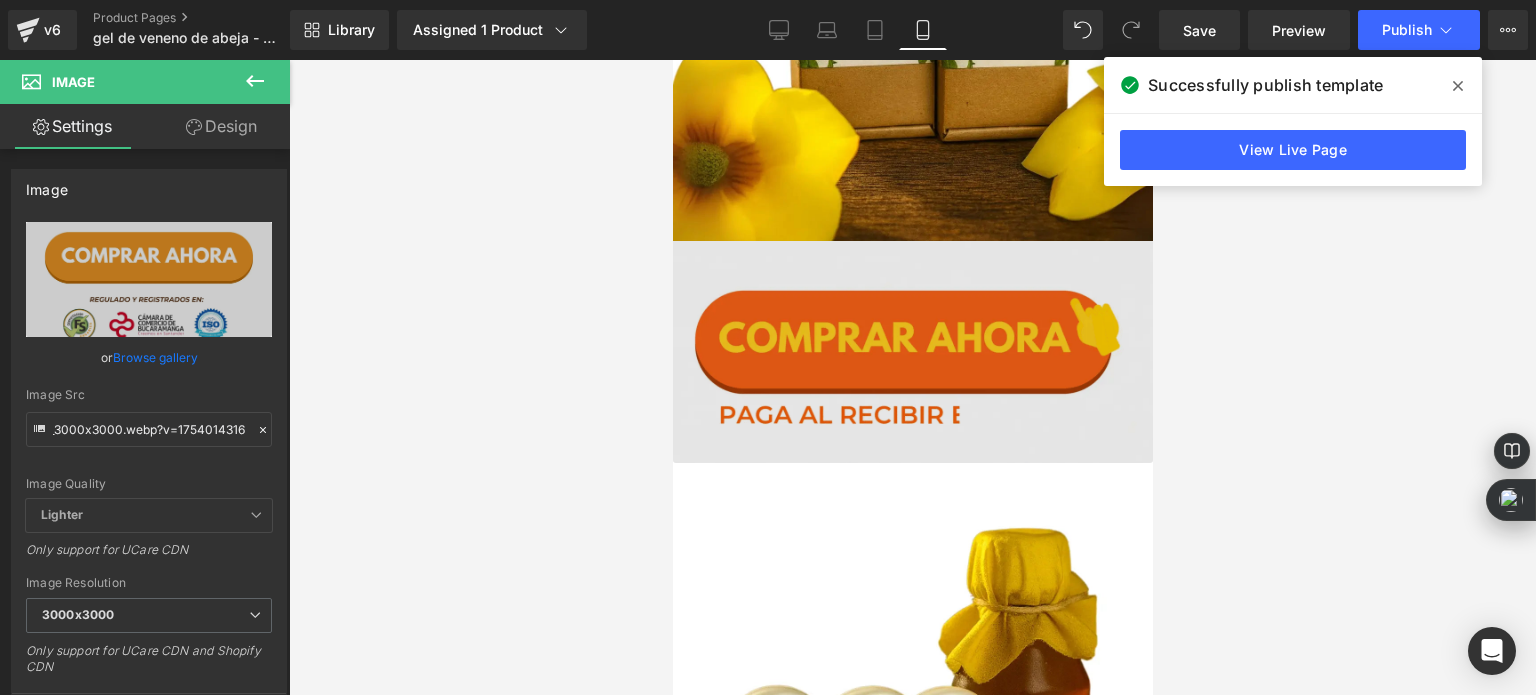 click at bounding box center [912, 339] 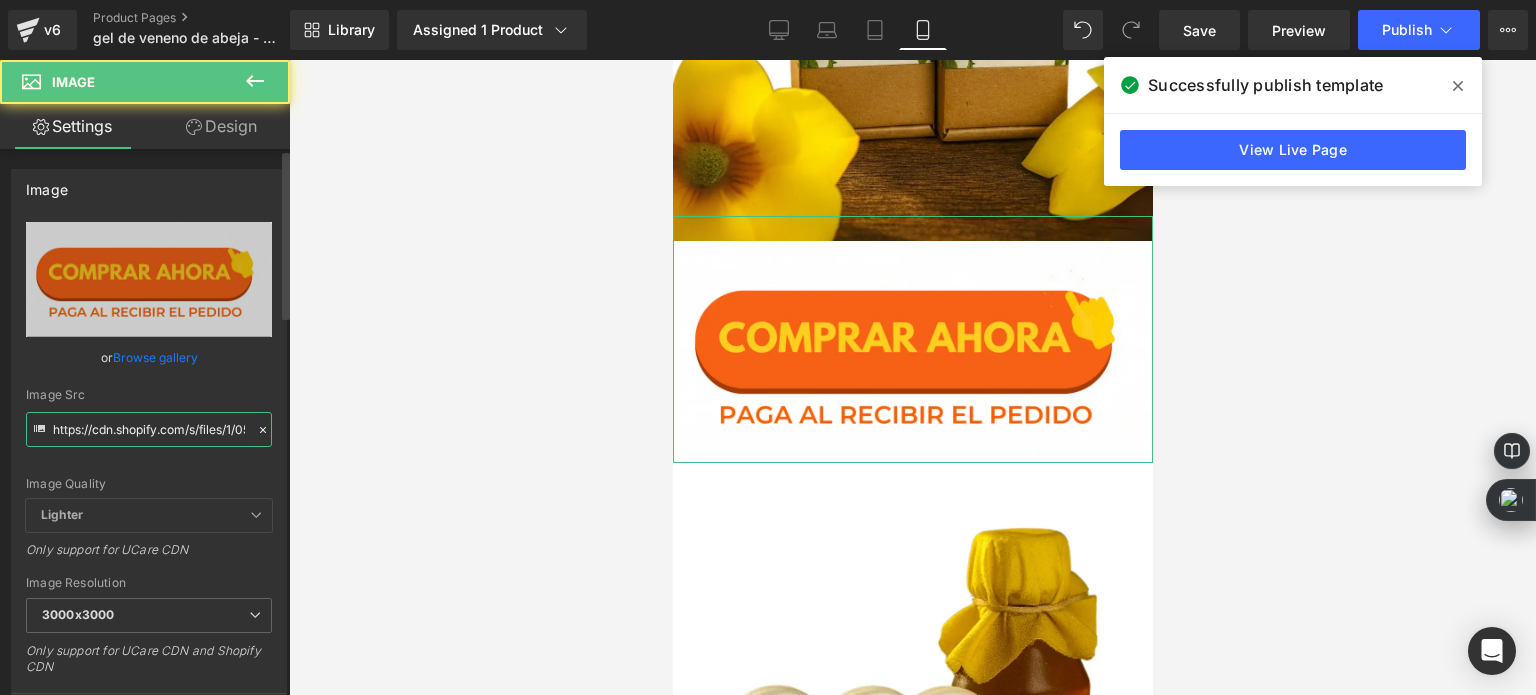 click on "https://cdn.shopify.com/s/files/1/0535/0549/1125/files/Aadirunttulo10-ezgif.com-gif-to-webp-converter_3000x3000.webp?v=1738275610" at bounding box center (149, 429) 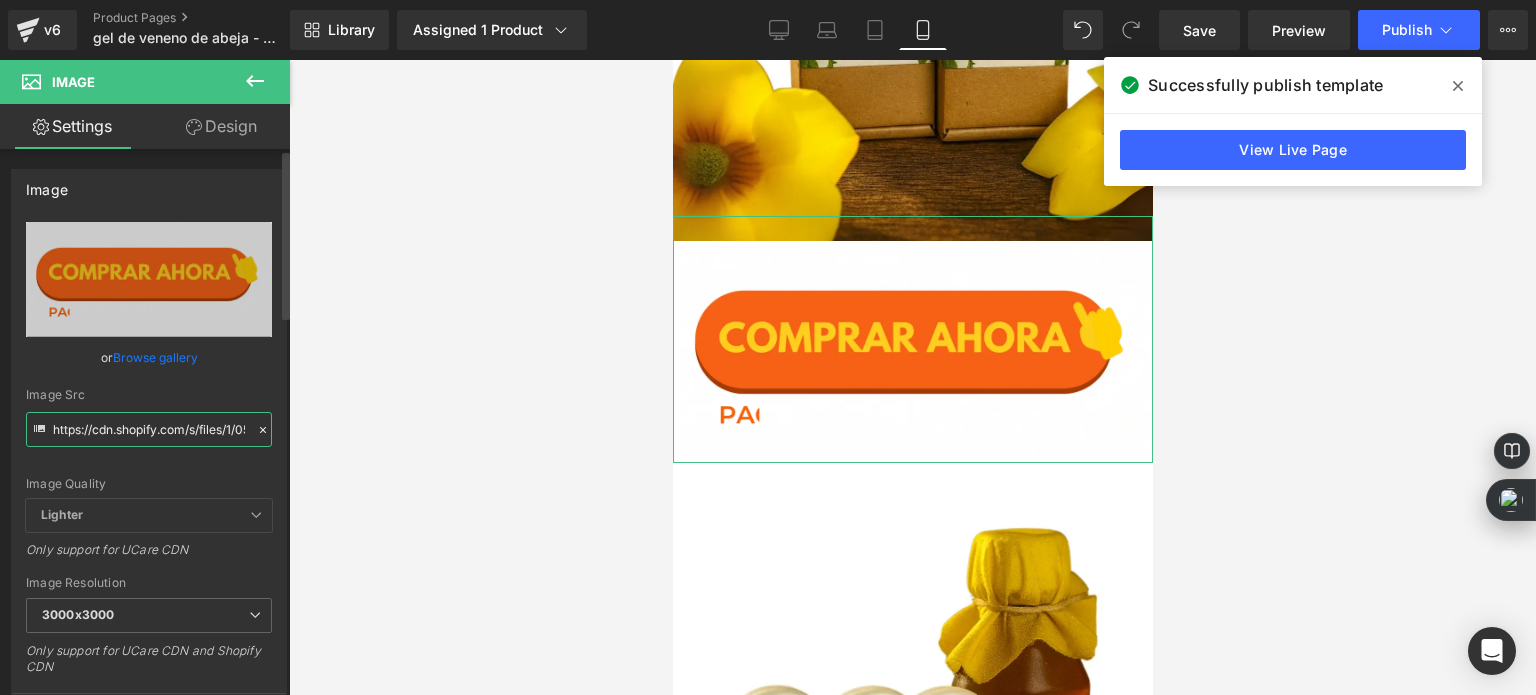 click on "https://cdn.shopify.com/s/files/1/0535/0549/1125/files/Aadirunttulo10-ezgif.com-gif-to-webp-converter_3000x3000.webp?v=1738275610" at bounding box center (149, 429) 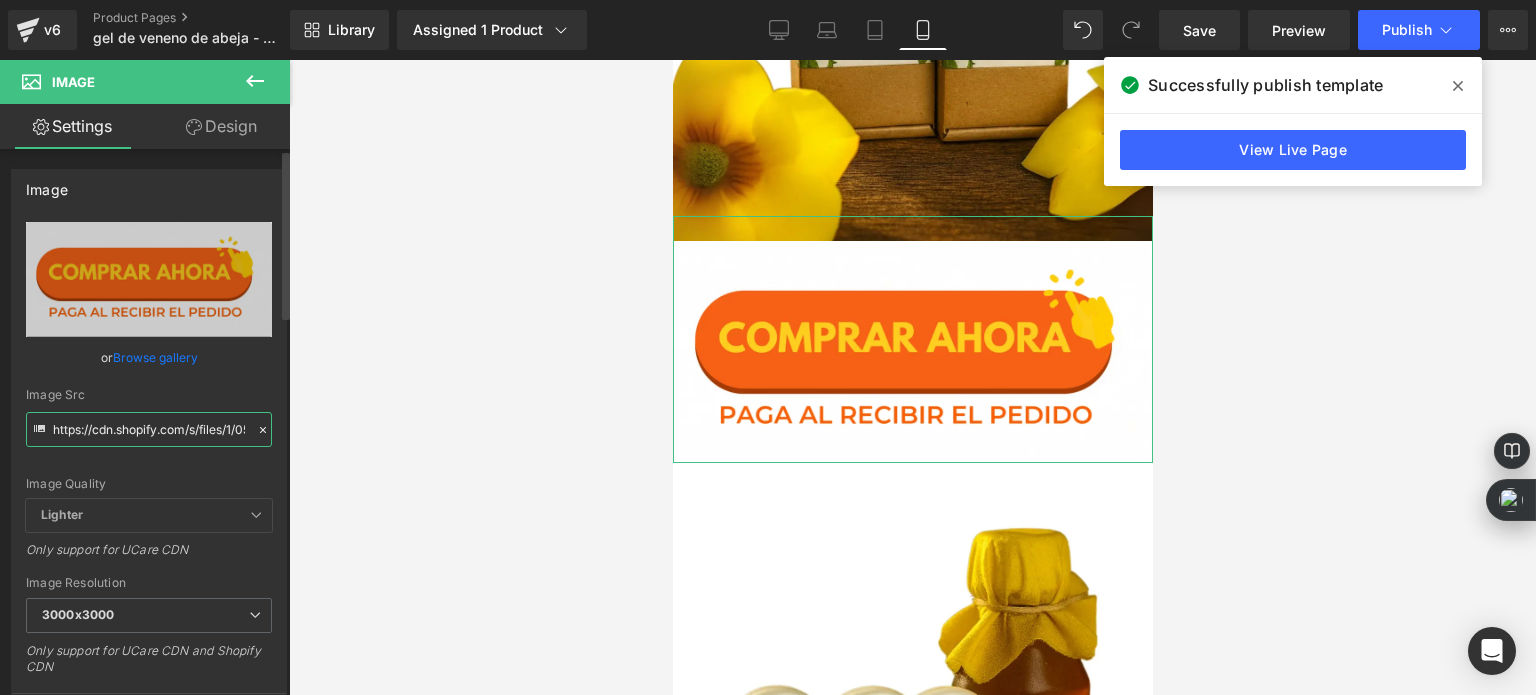 click on "https://cdn.shopify.com/s/files/1/0535/0549/1125/files/Aadirunttulo10-ezgif.com-gif-to-webp-converter_3000x3000.webp?v=1738275610" at bounding box center (149, 429) 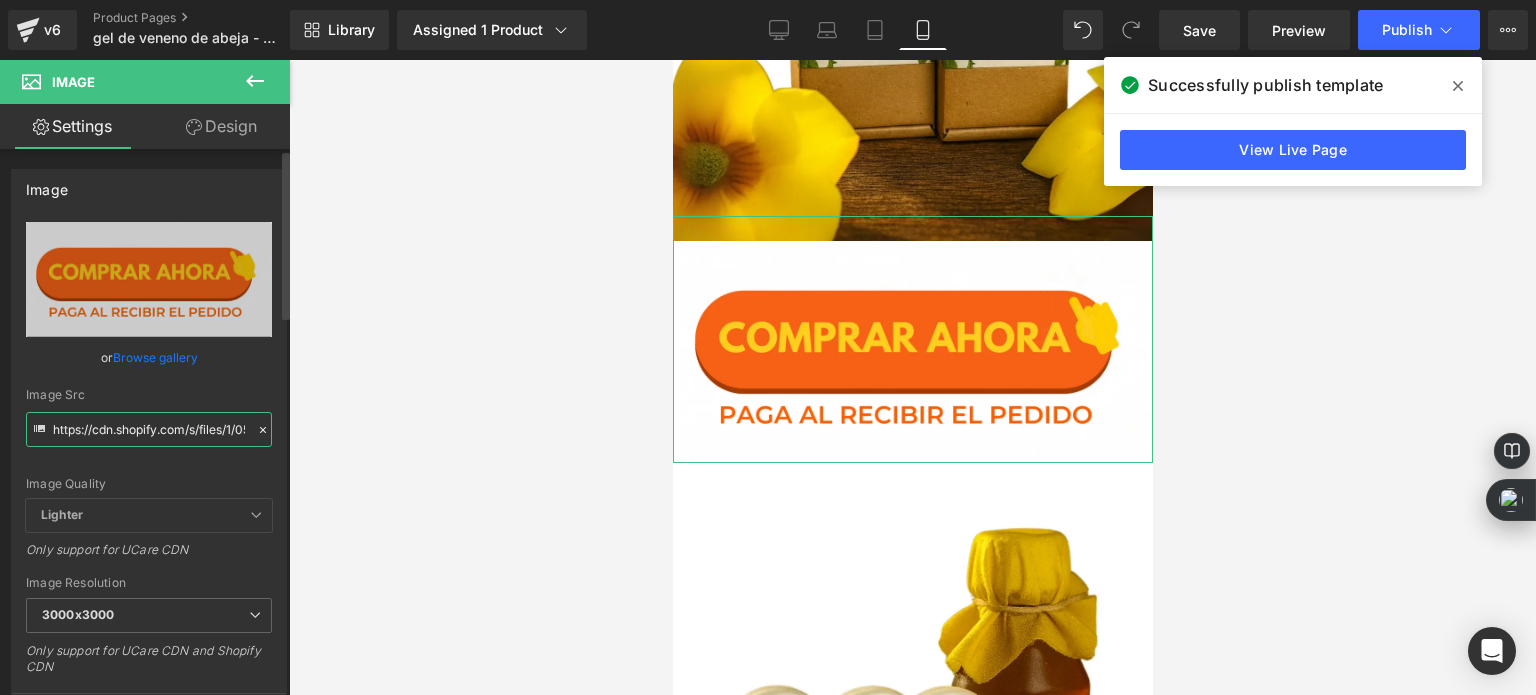 paste on "nadir_un_titulo_49_3000x3000.webp?v=1754014316" 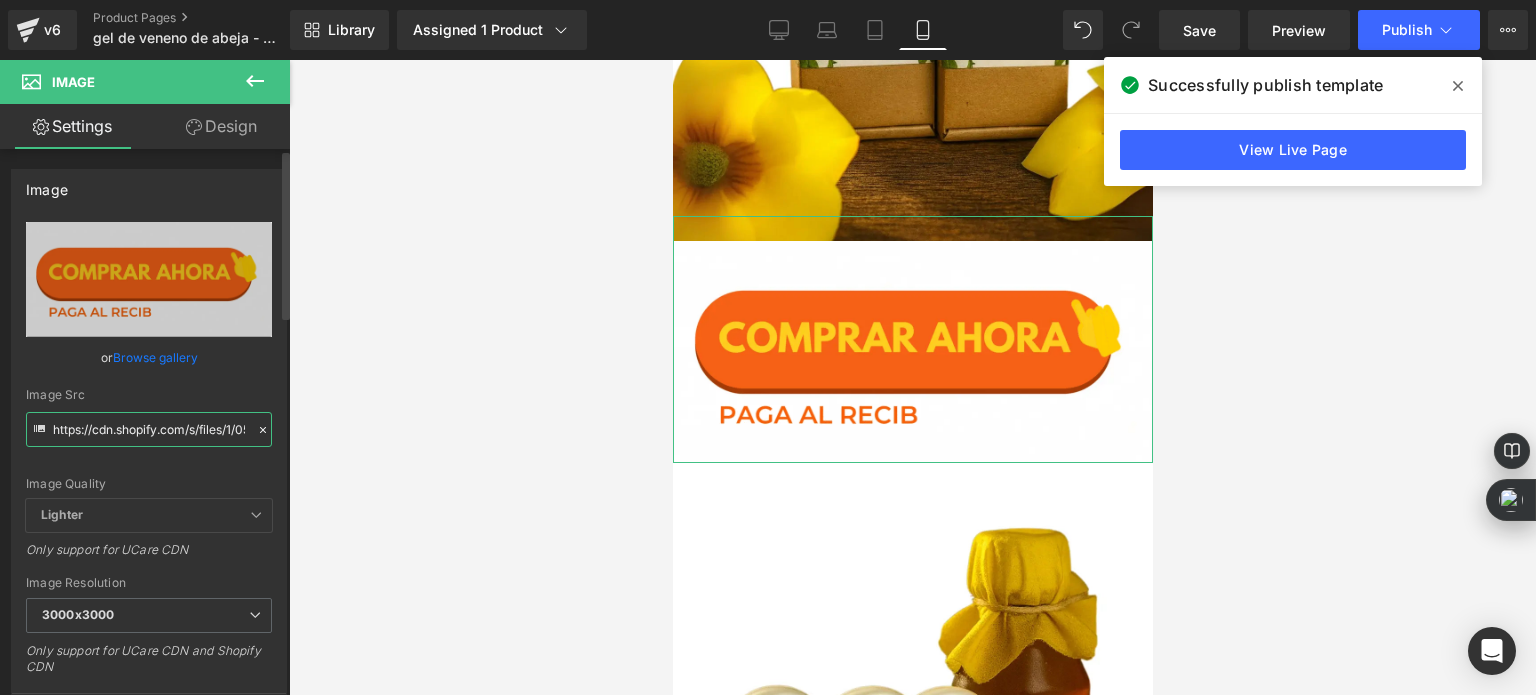 type on "https://cdn.shopify.com/s/files/1/0535/0549/1125/files/Anadir_un_titulo_49_3000x3000.webp?v=1754014316" 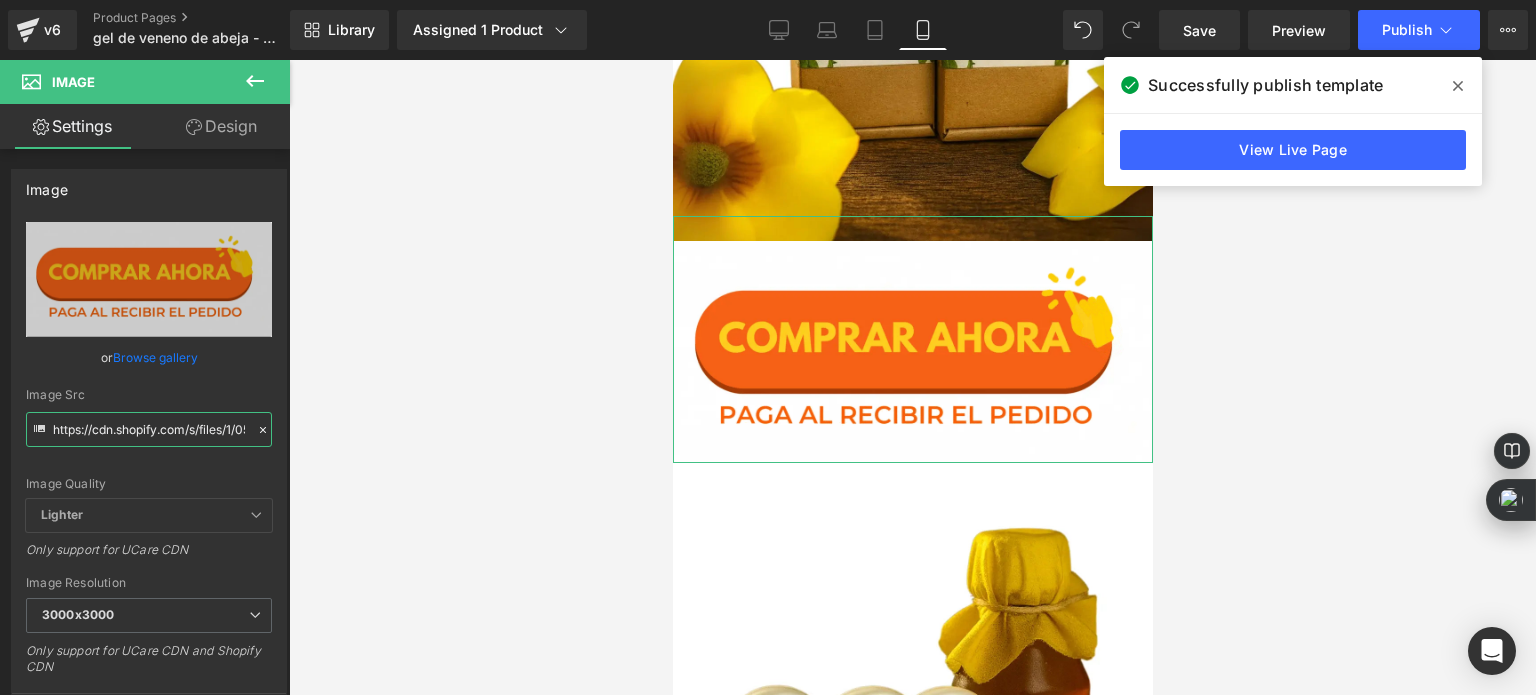 scroll, scrollTop: 0, scrollLeft: 431, axis: horizontal 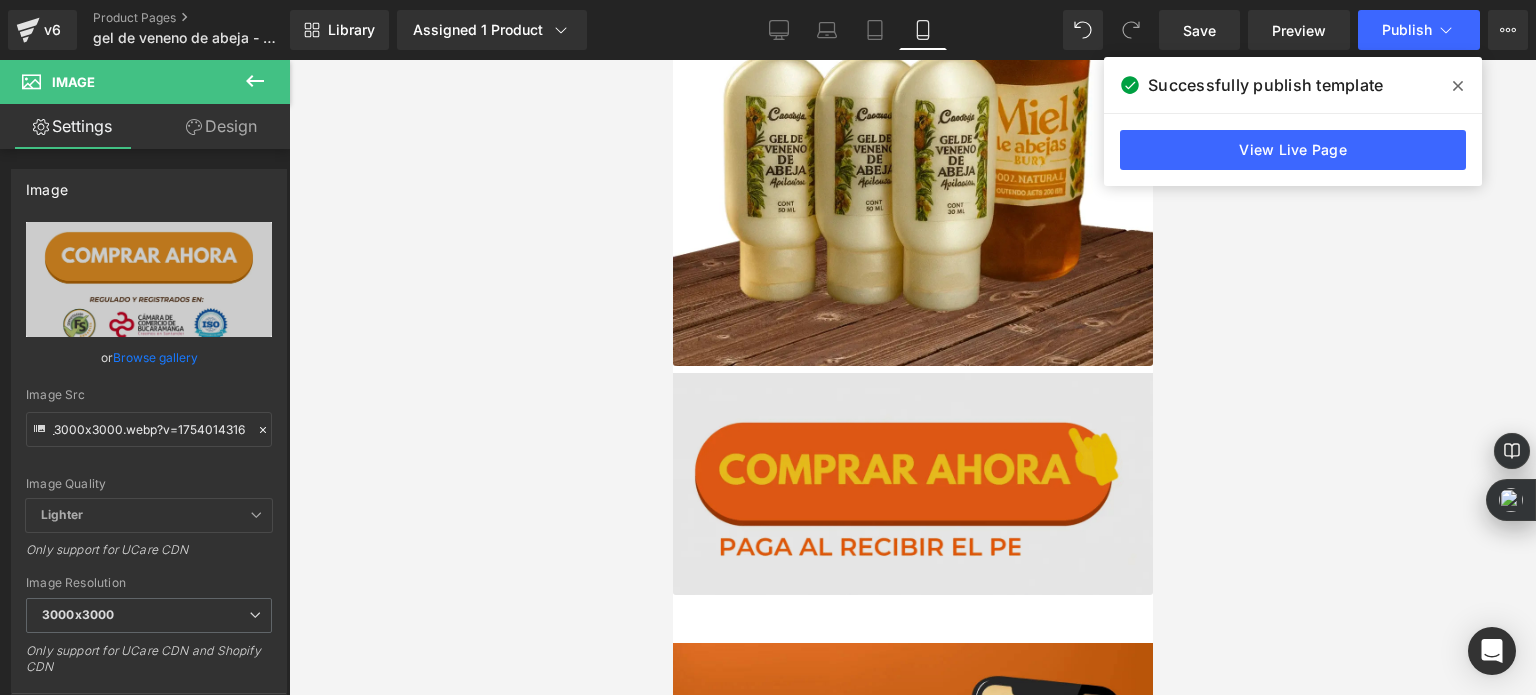 click at bounding box center (912, 465) 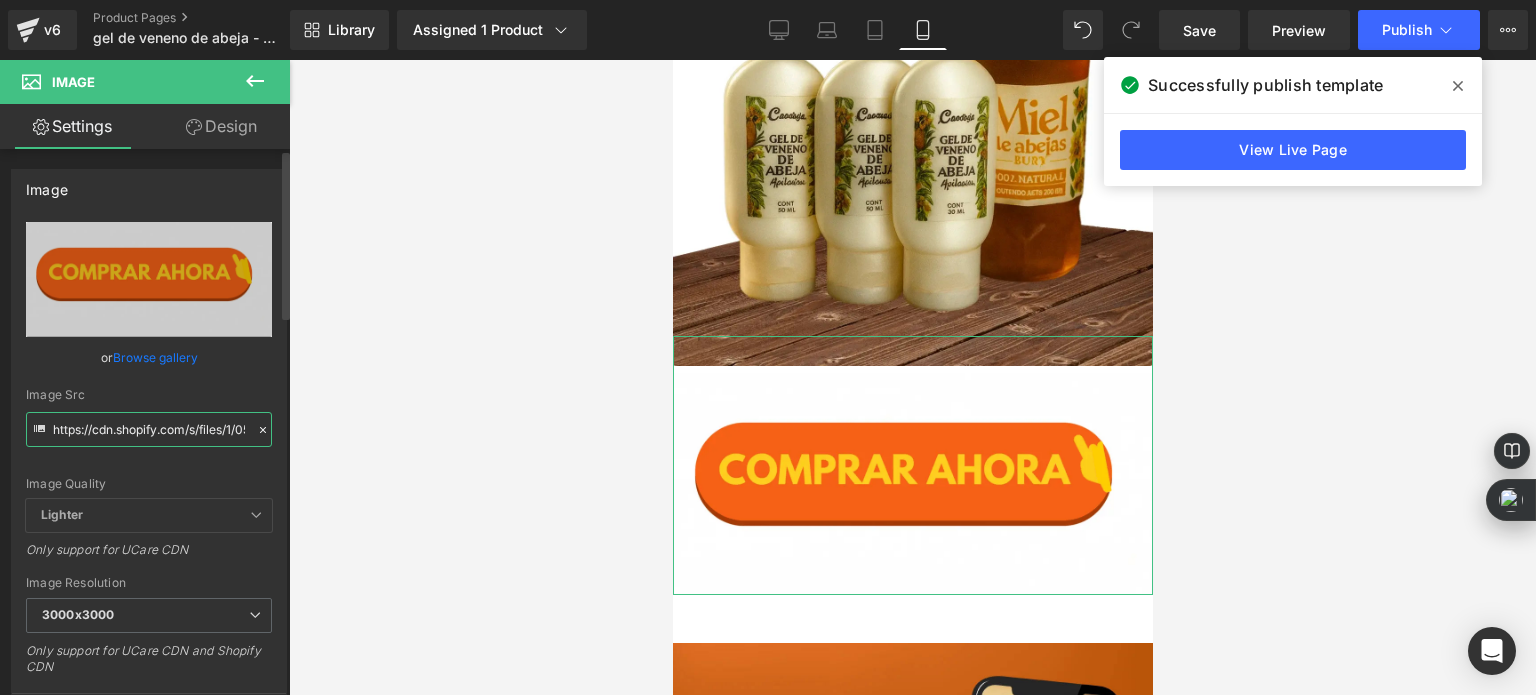 click on "https://cdn.shopify.com/s/files/1/0535/0549/1125/files/Aadirunttulo10-ezgif.com-gif-to-webp-converter_3000x3000.webp?v=1738275610" at bounding box center (149, 429) 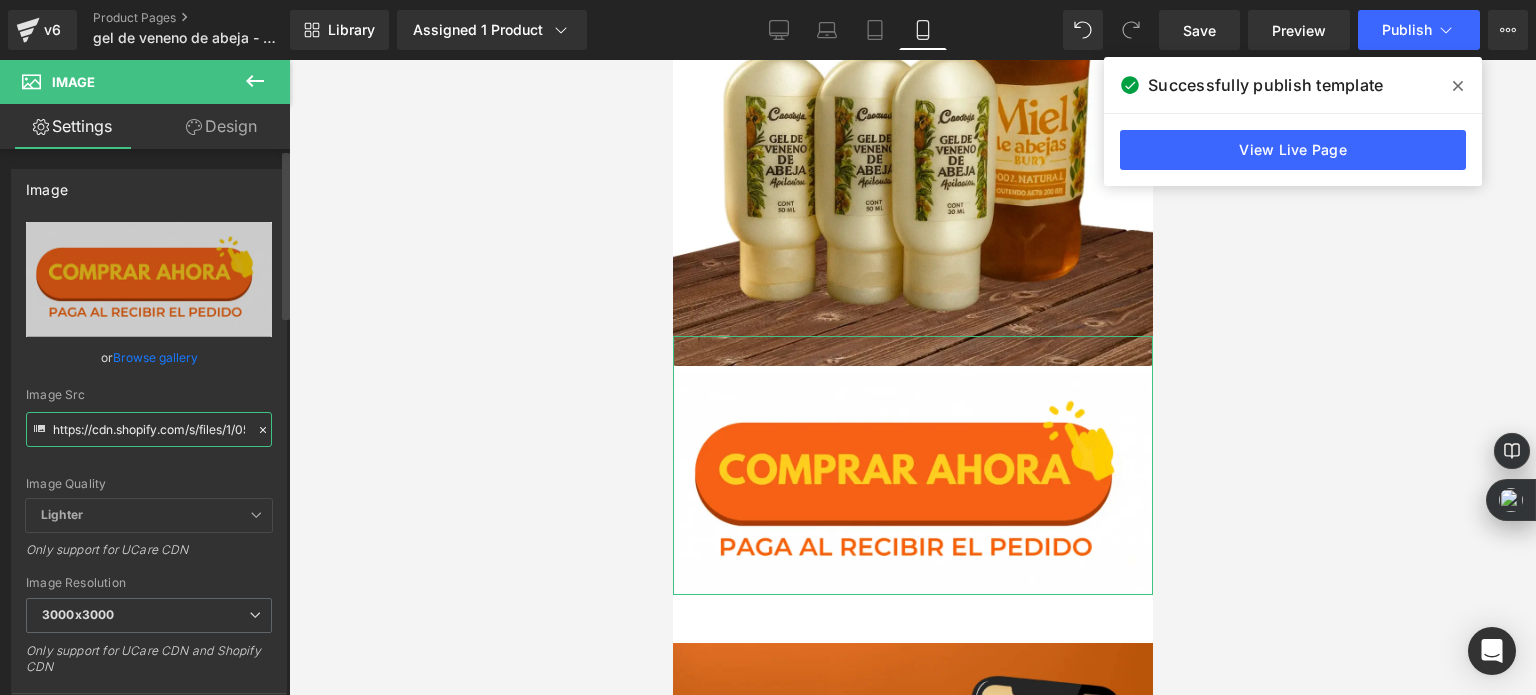 click on "https://cdn.shopify.com/s/files/1/0535/0549/1125/files/Aadirunttulo10-ezgif.com-gif-to-webp-converter_3000x3000.webp?v=1738275610" at bounding box center [149, 429] 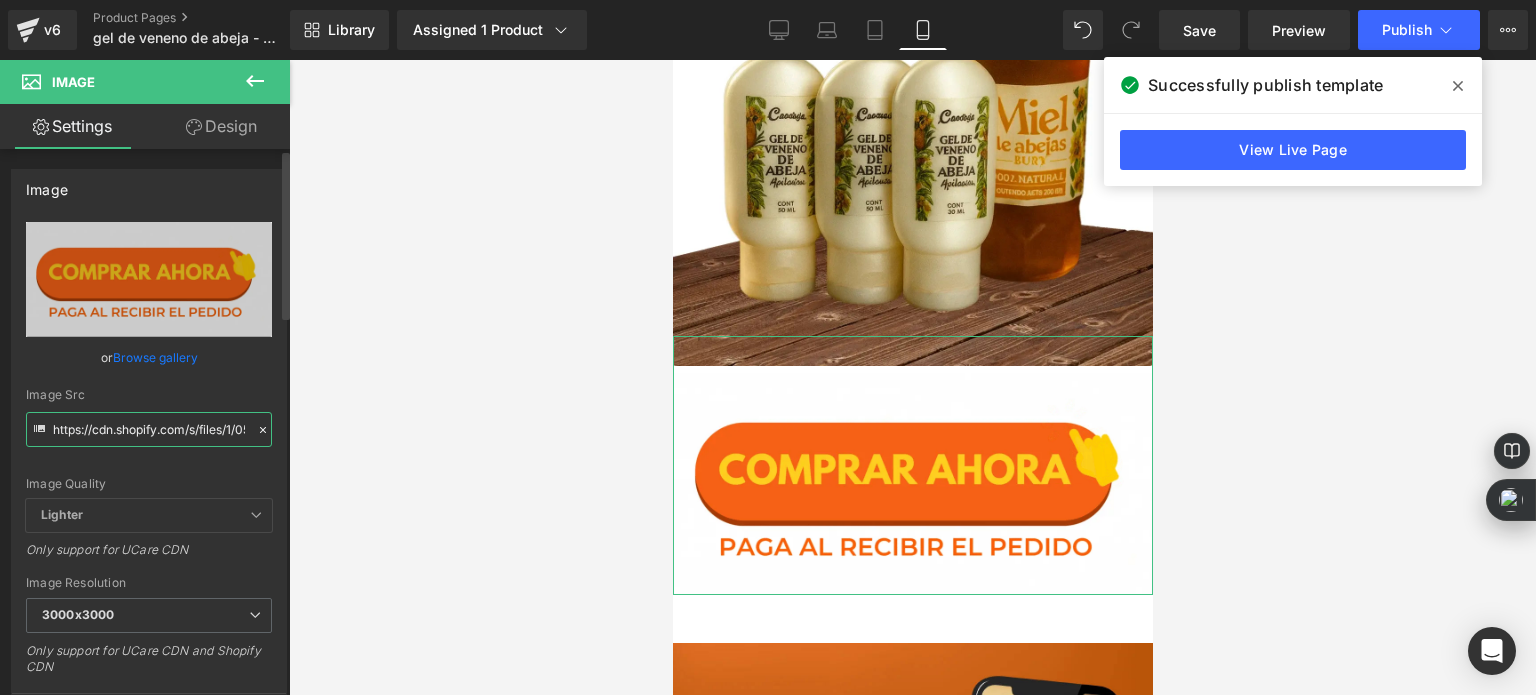click on "https://cdn.shopify.com/s/files/1/0535/0549/1125/files/Aadirunttulo10-ezgif.com-gif-to-webp-converter_3000x3000.webp?v=1738275610" at bounding box center (149, 429) 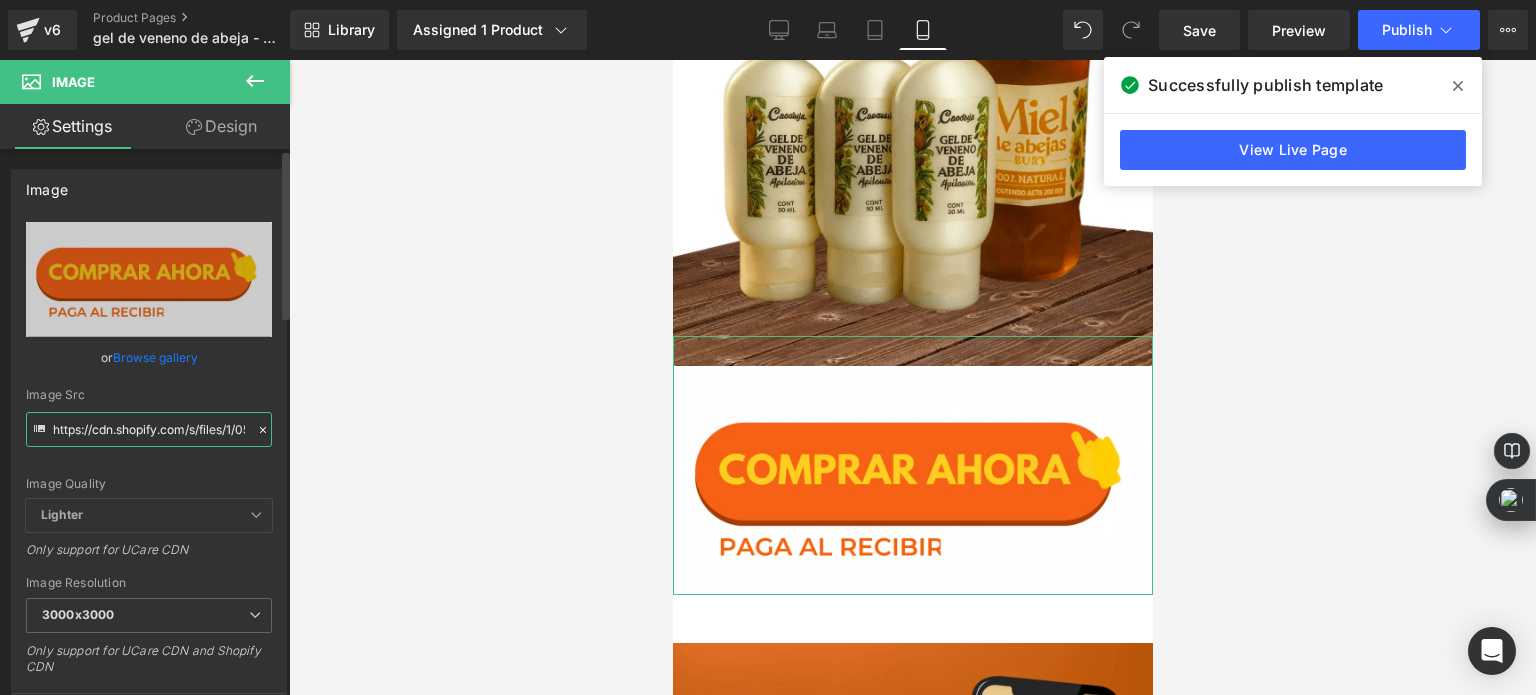 paste on "nadir_un_titulo_49_3000x3000.webp?v=1754014316" 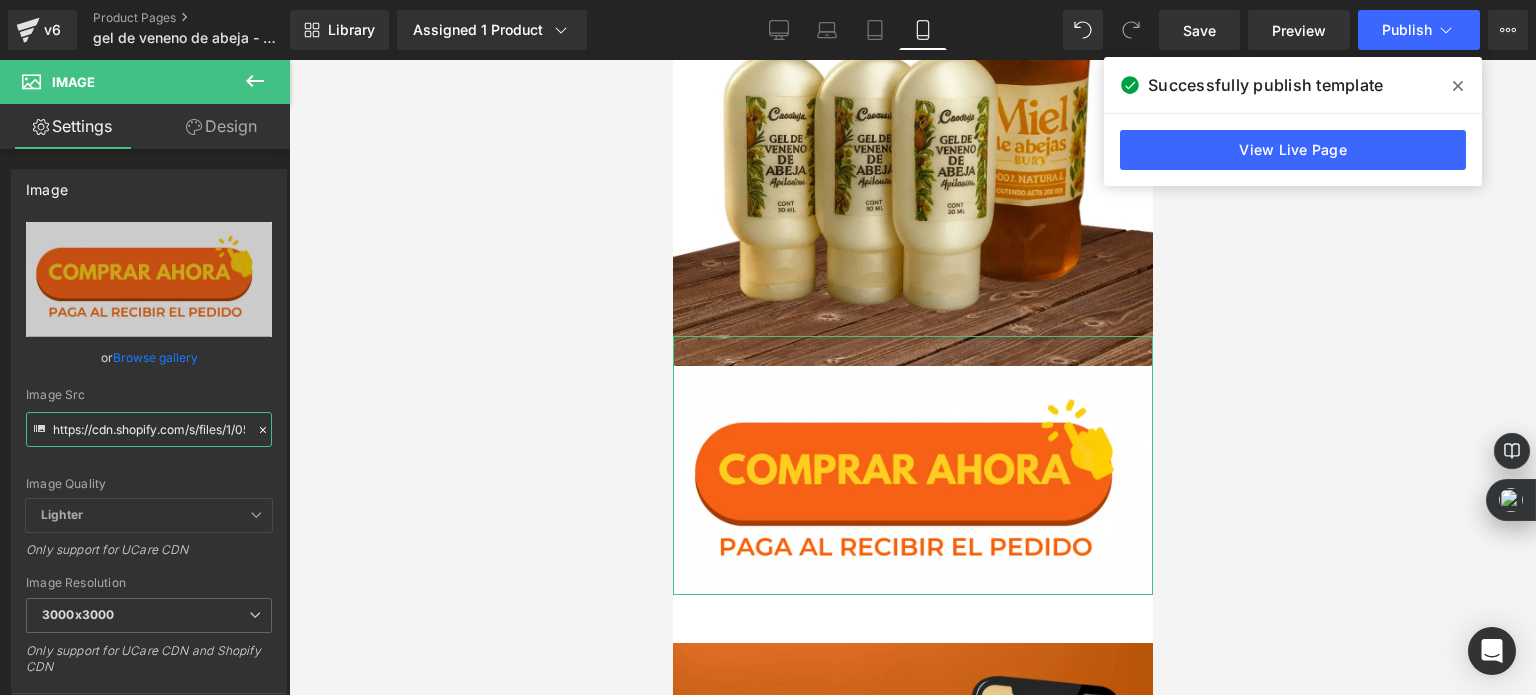 scroll, scrollTop: 0, scrollLeft: 431, axis: horizontal 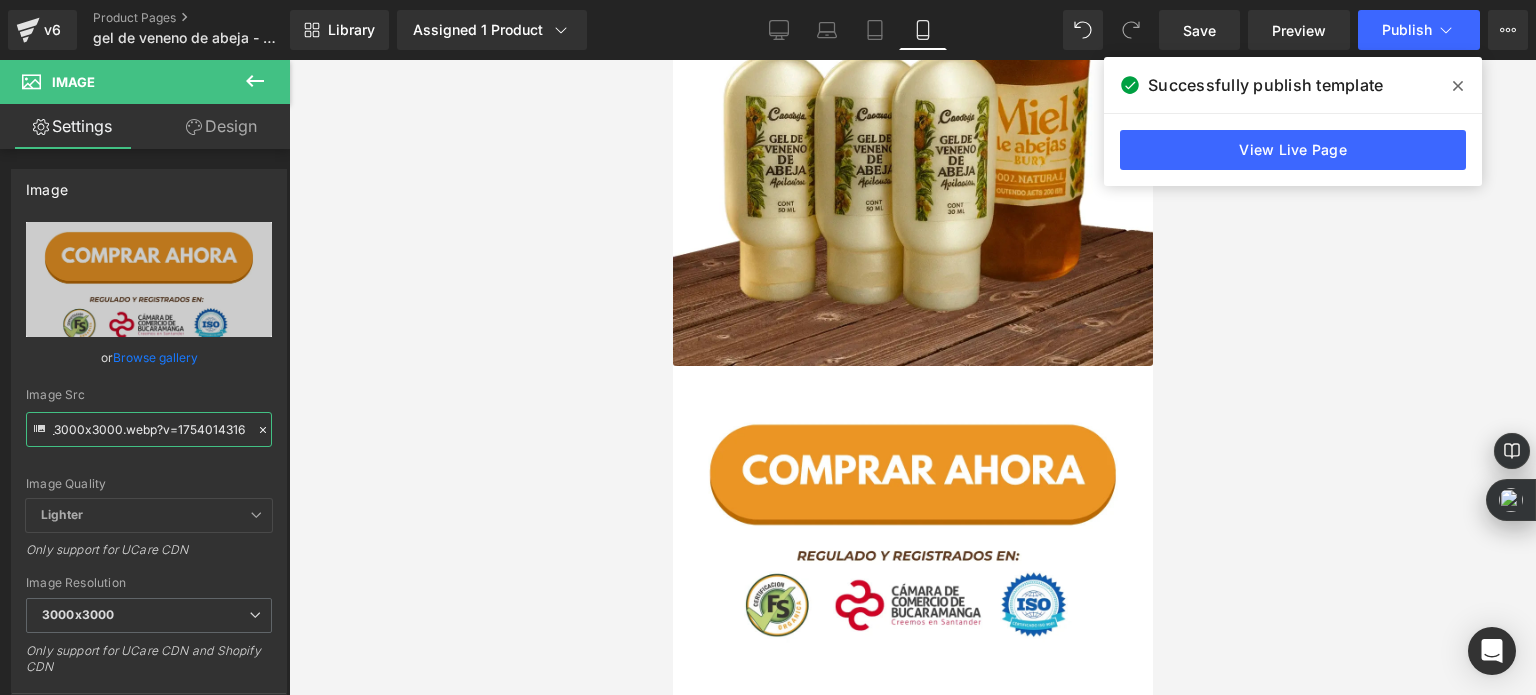 type on "https://cdn.shopify.com/s/files/1/0535/0549/1125/files/Anadir_un_titulo_49_3000x3000.webp?v=1754014316" 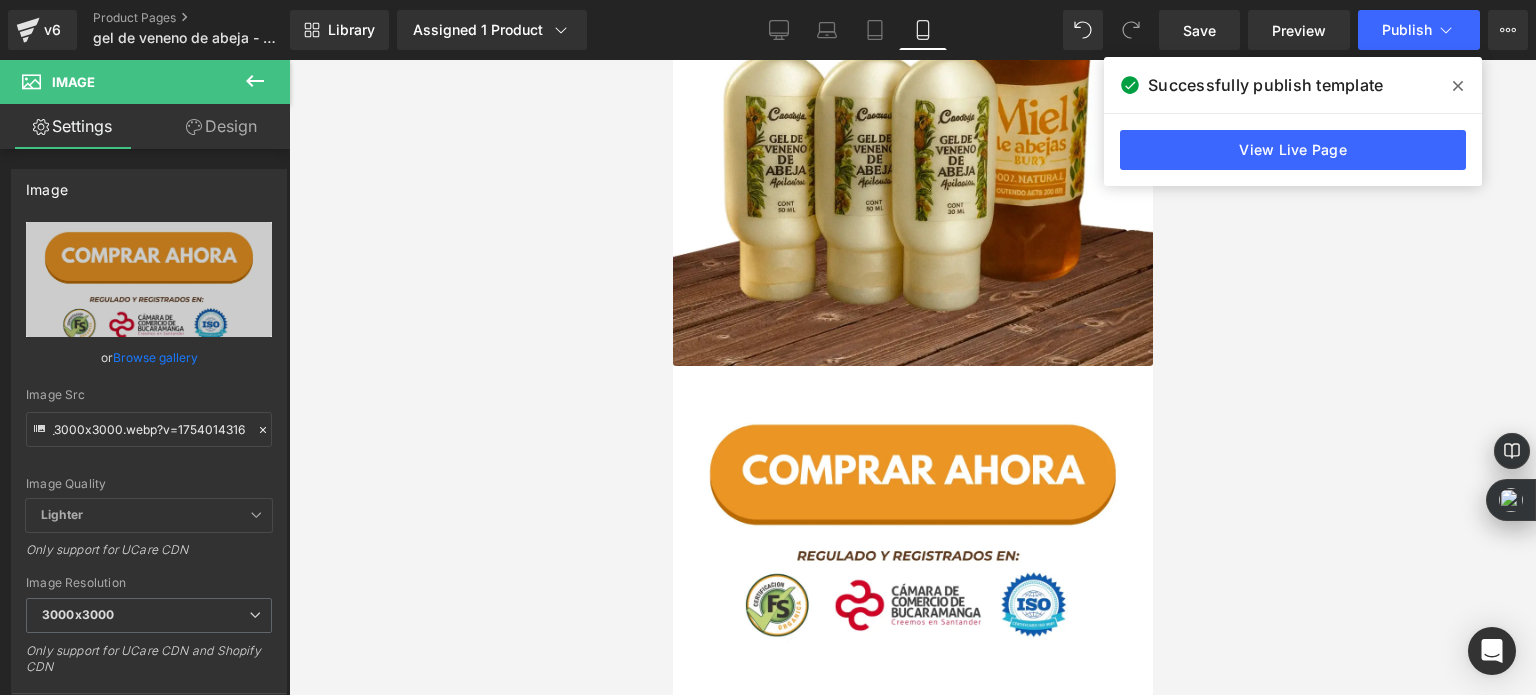 scroll, scrollTop: 0, scrollLeft: 0, axis: both 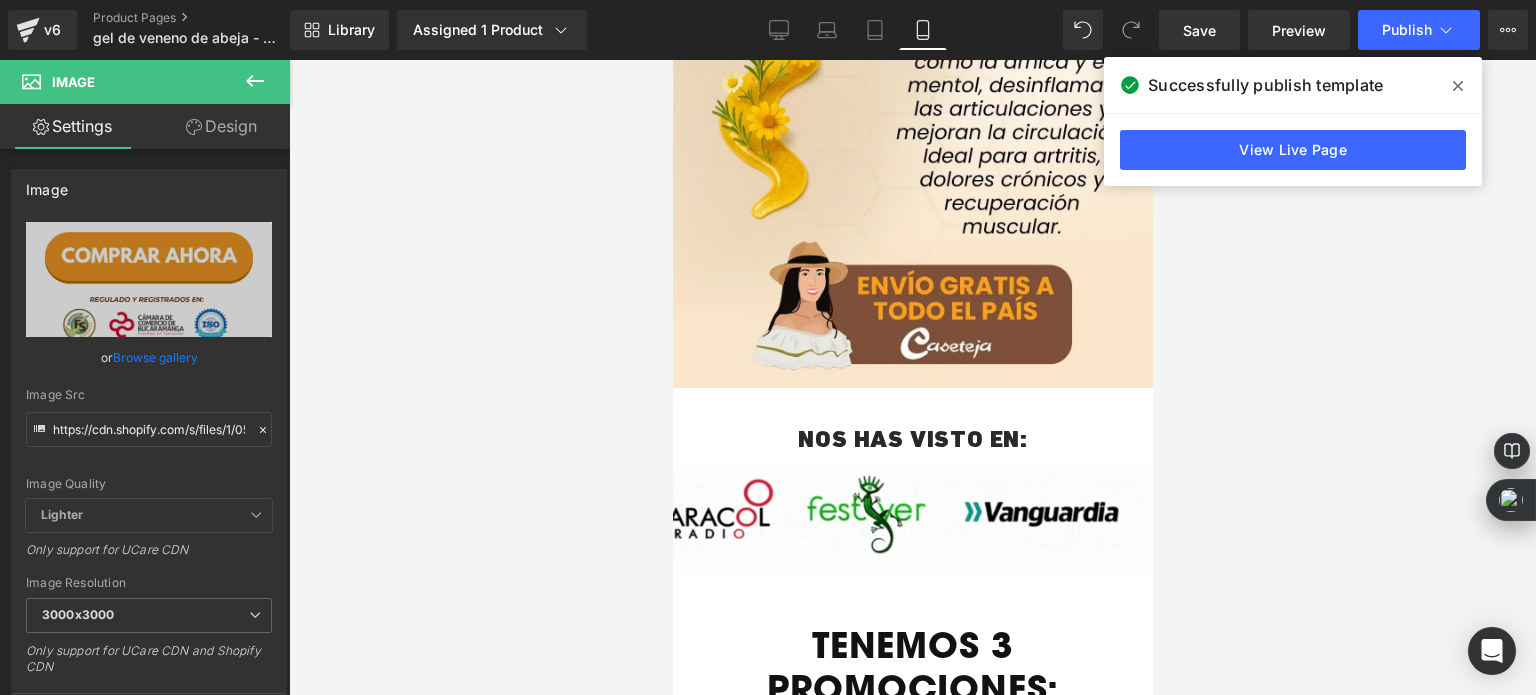click at bounding box center (912, 377) 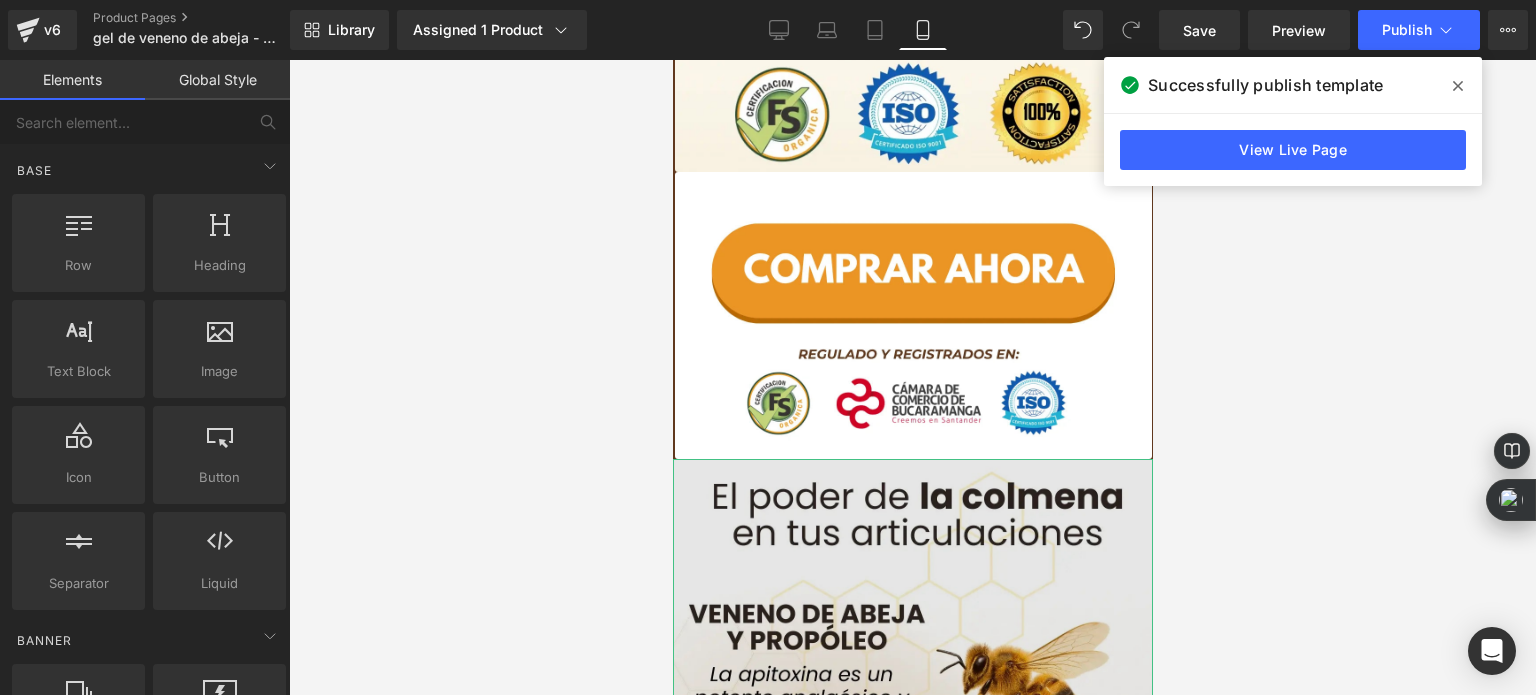 scroll, scrollTop: 660, scrollLeft: 0, axis: vertical 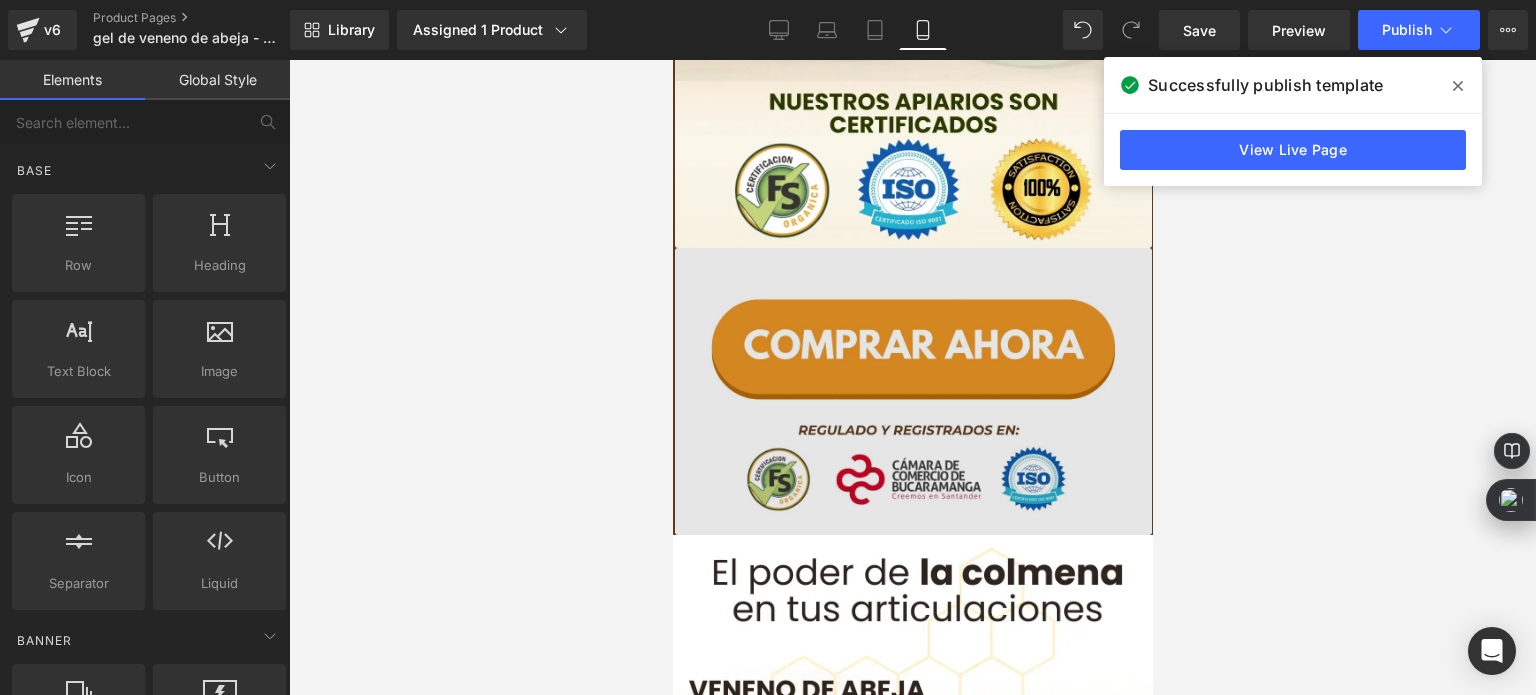 click at bounding box center [912, 391] 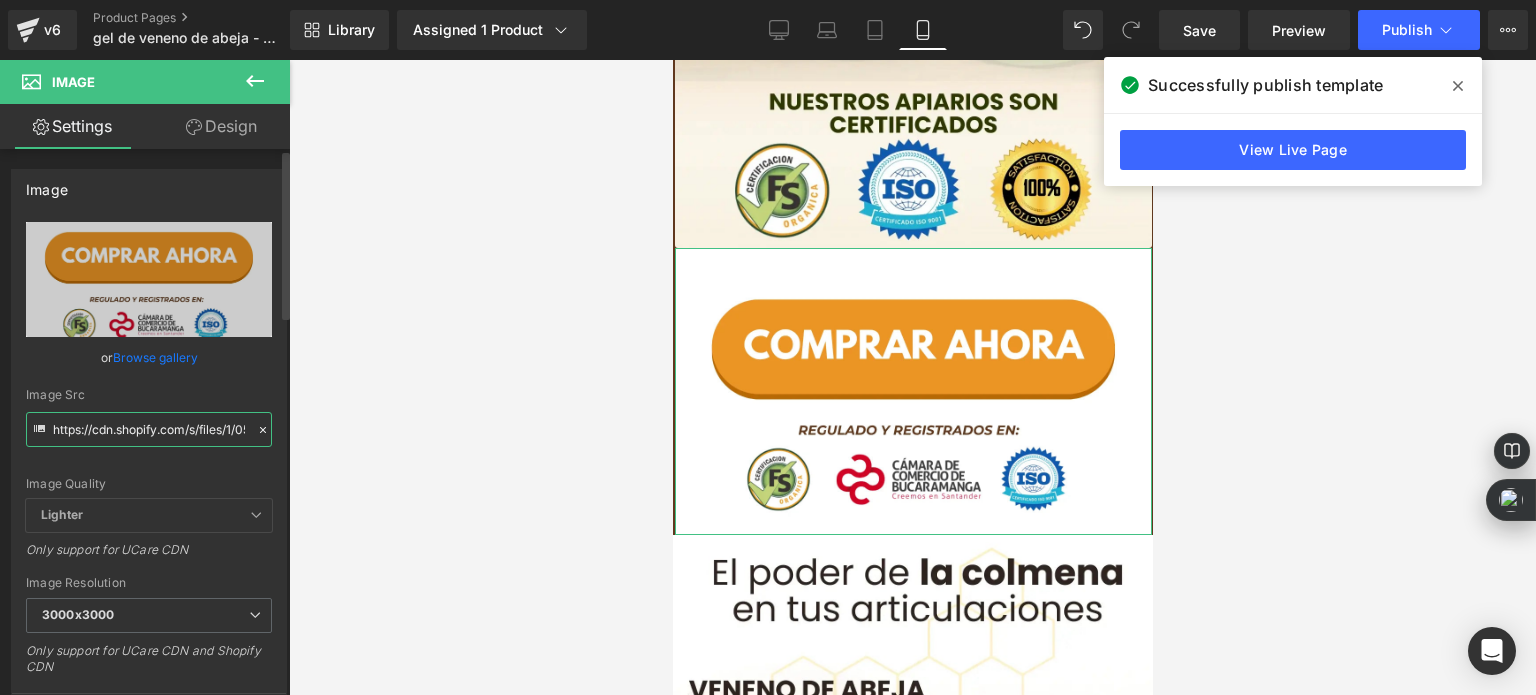 click on "https://cdn.shopify.com/s/files/1/0535/0549/1125/files/Anadir_un_titulo_49_3000x3000.webp?v=1754014316" at bounding box center (149, 429) 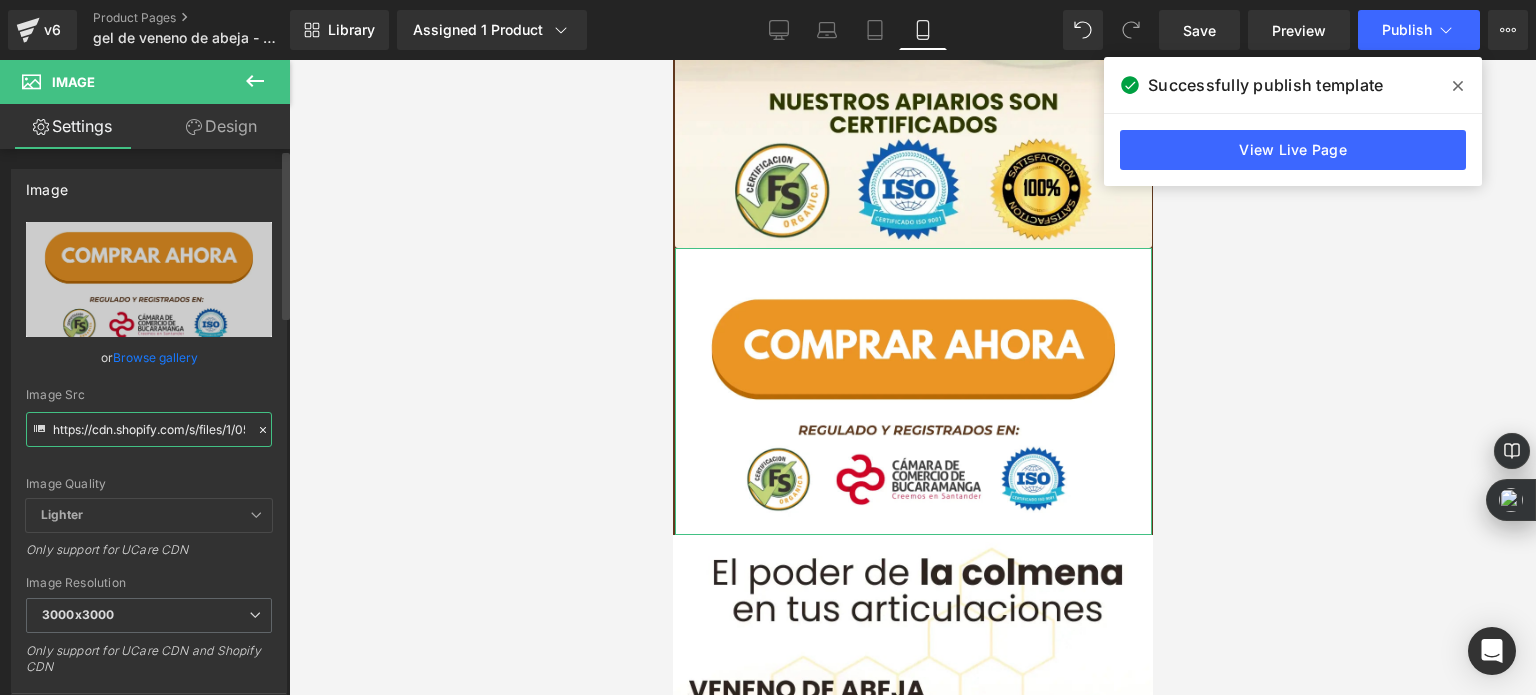 click on "https://cdn.shopify.com/s/files/1/0535/0549/1125/files/Anadir_un_titulo_49_3000x3000.webp?v=1754014316" at bounding box center (149, 429) 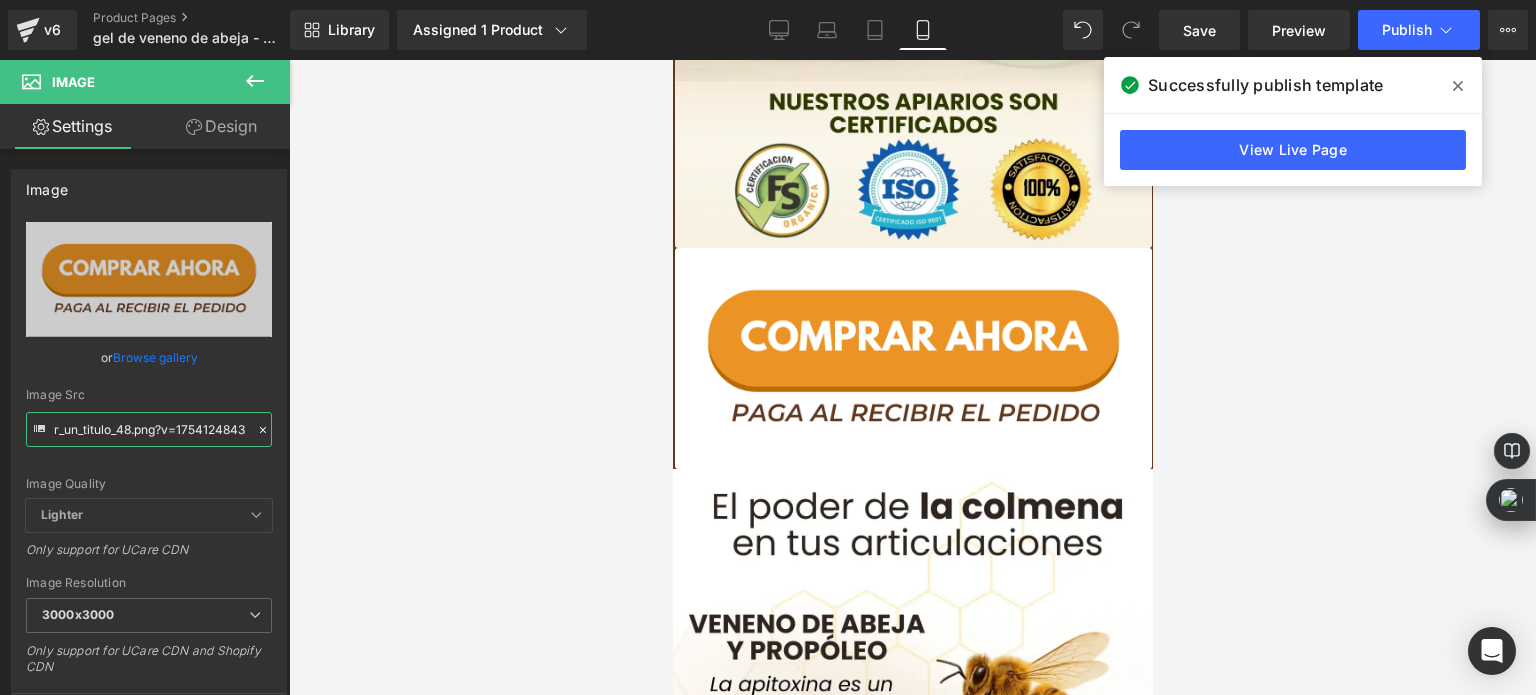 type on "https://cdn.shopify.com/s/files/1/0535/0549/1125/files/Anadir_un_titulo_48_3000x3000.png?v=1754124843" 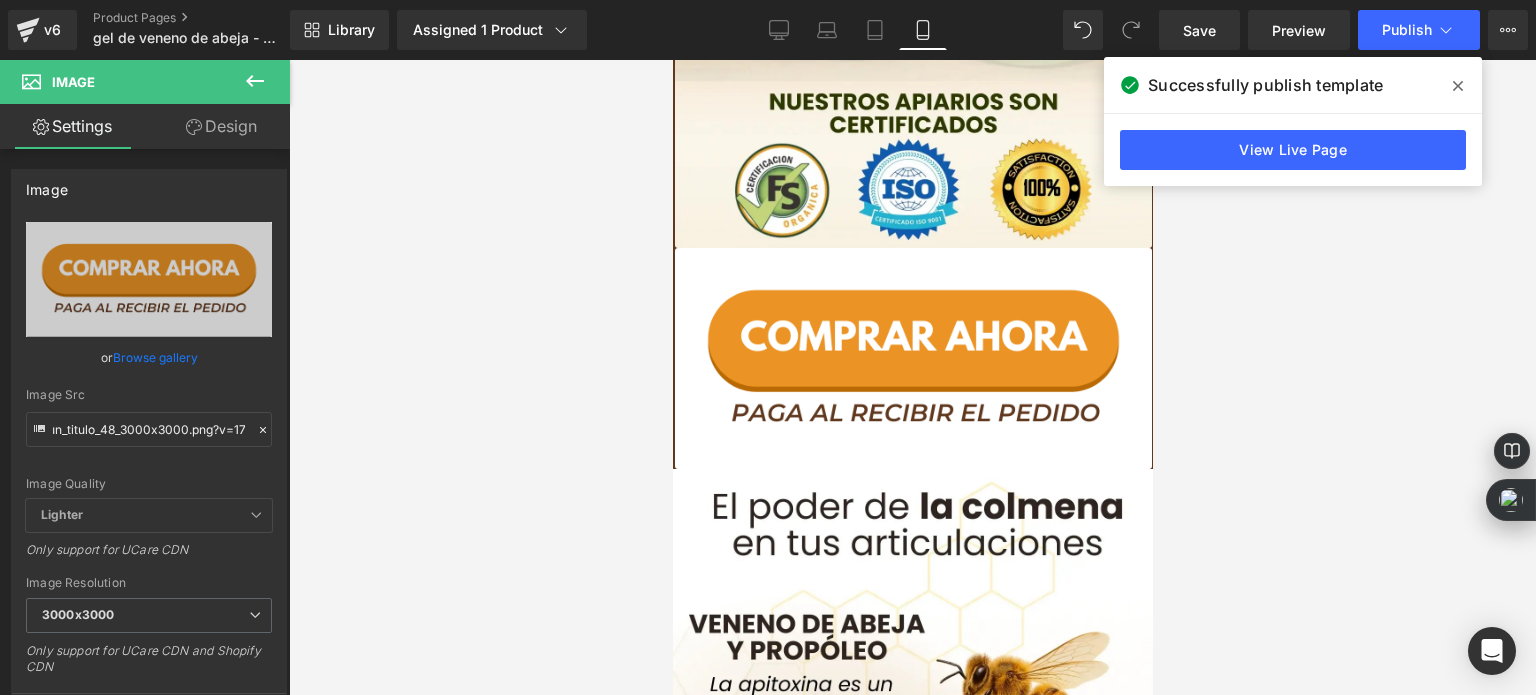 click at bounding box center (912, 377) 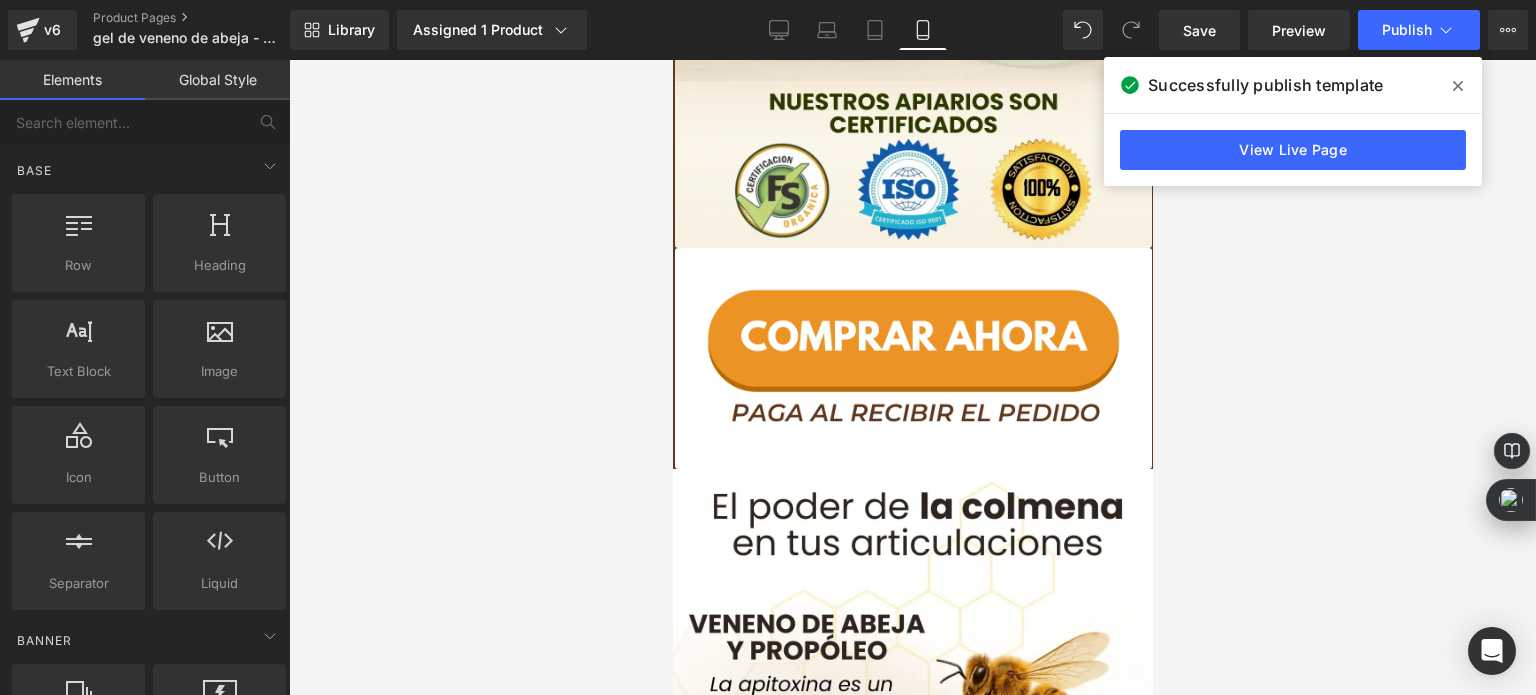 scroll, scrollTop: 0, scrollLeft: 0, axis: both 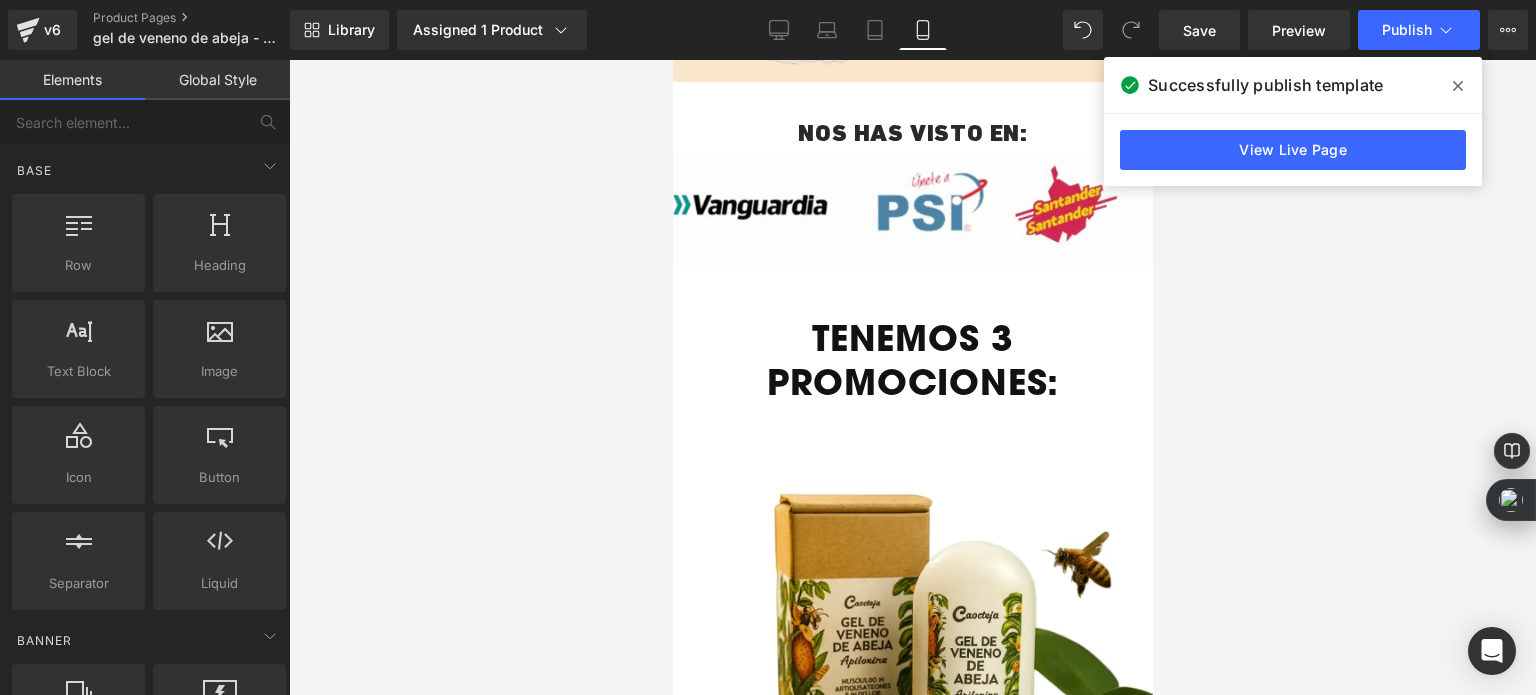 click on "TENEMOS 3 PROMOCIONES: Heading" at bounding box center [912, 373] 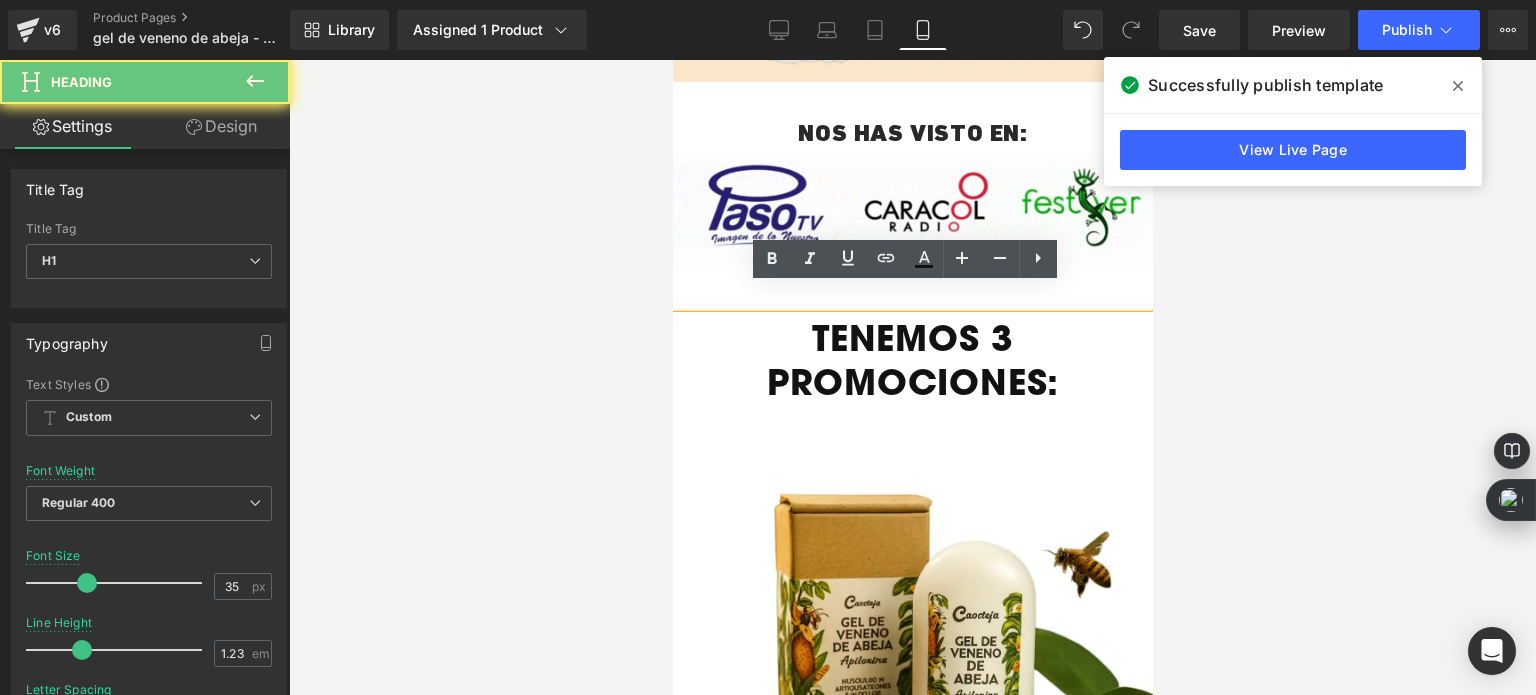 click on "TENEMOS 3 PROMOCIONES:" at bounding box center [912, 359] 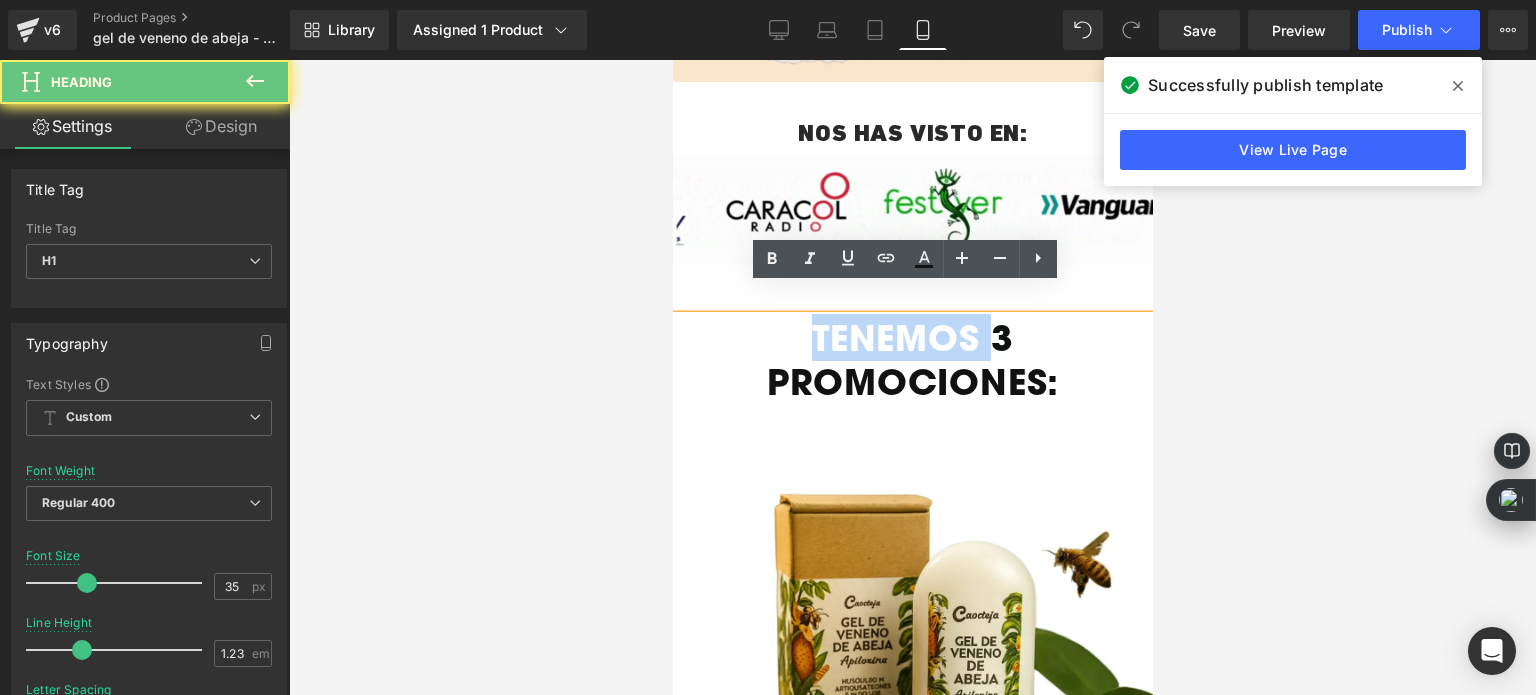 click on "TENEMOS 3 PROMOCIONES:" at bounding box center (912, 359) 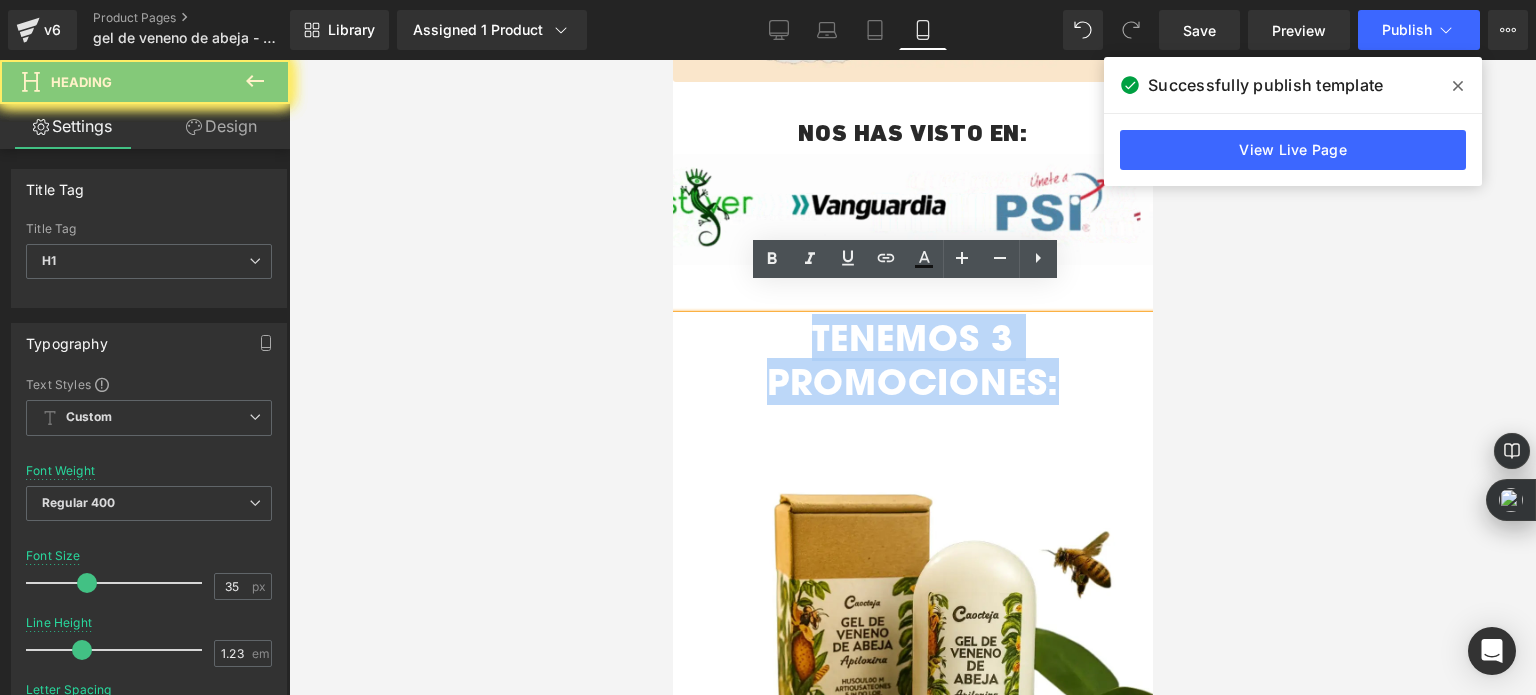 click on "TENEMOS 3 PROMOCIONES:" at bounding box center [912, 359] 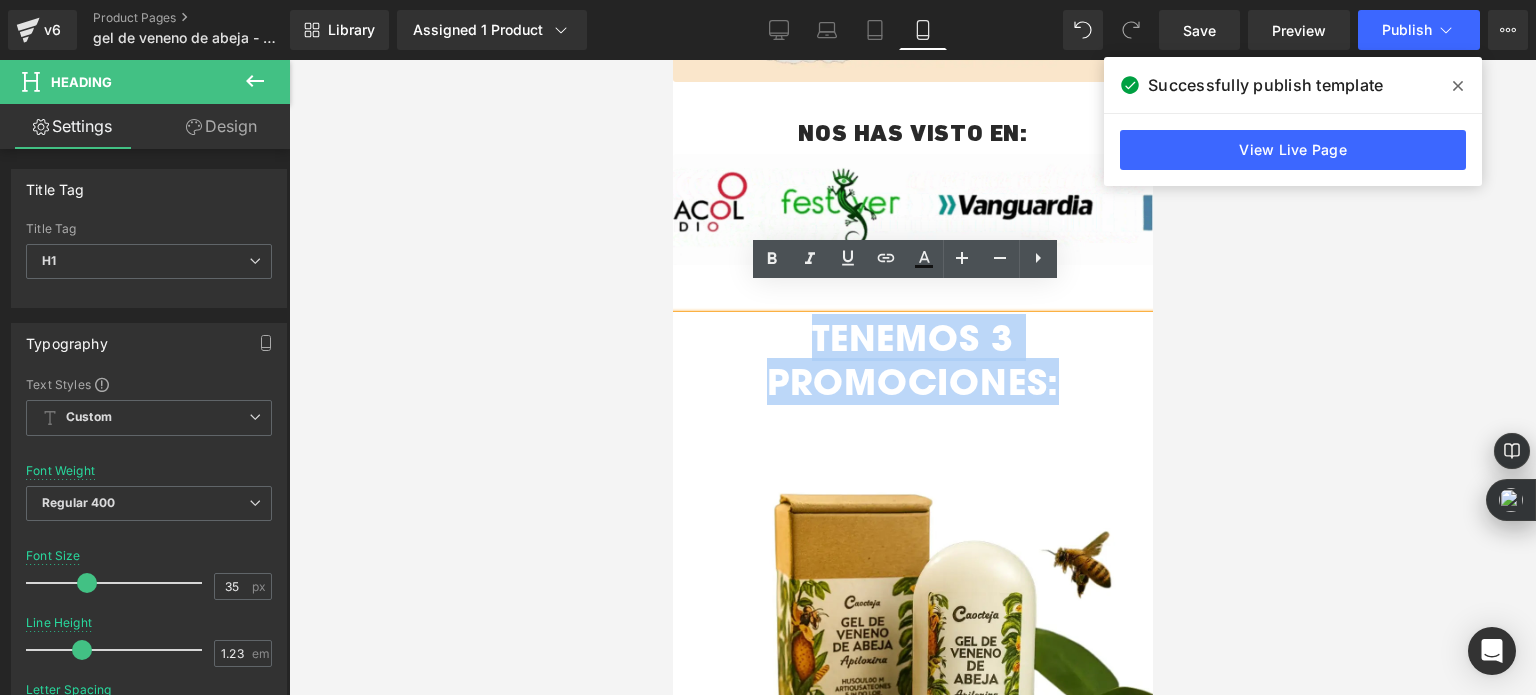 type 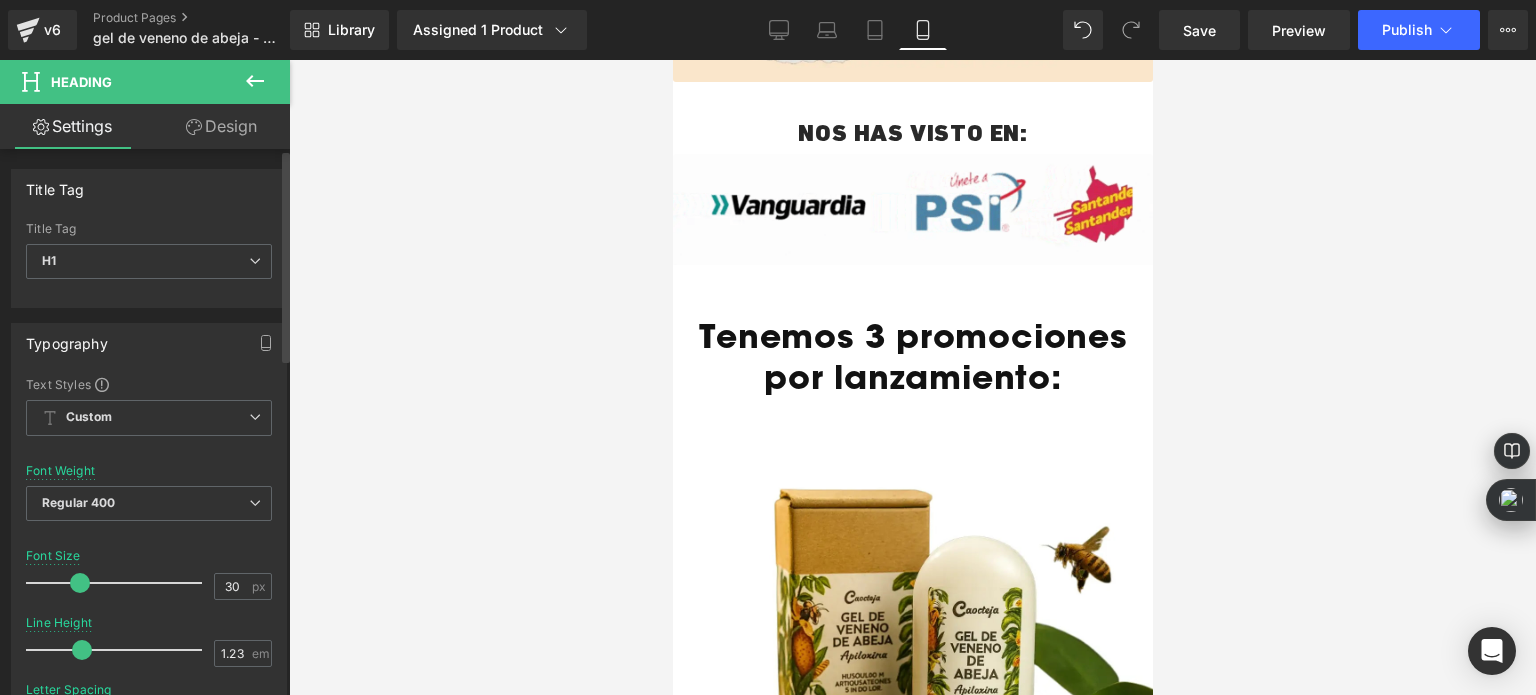 type on "29" 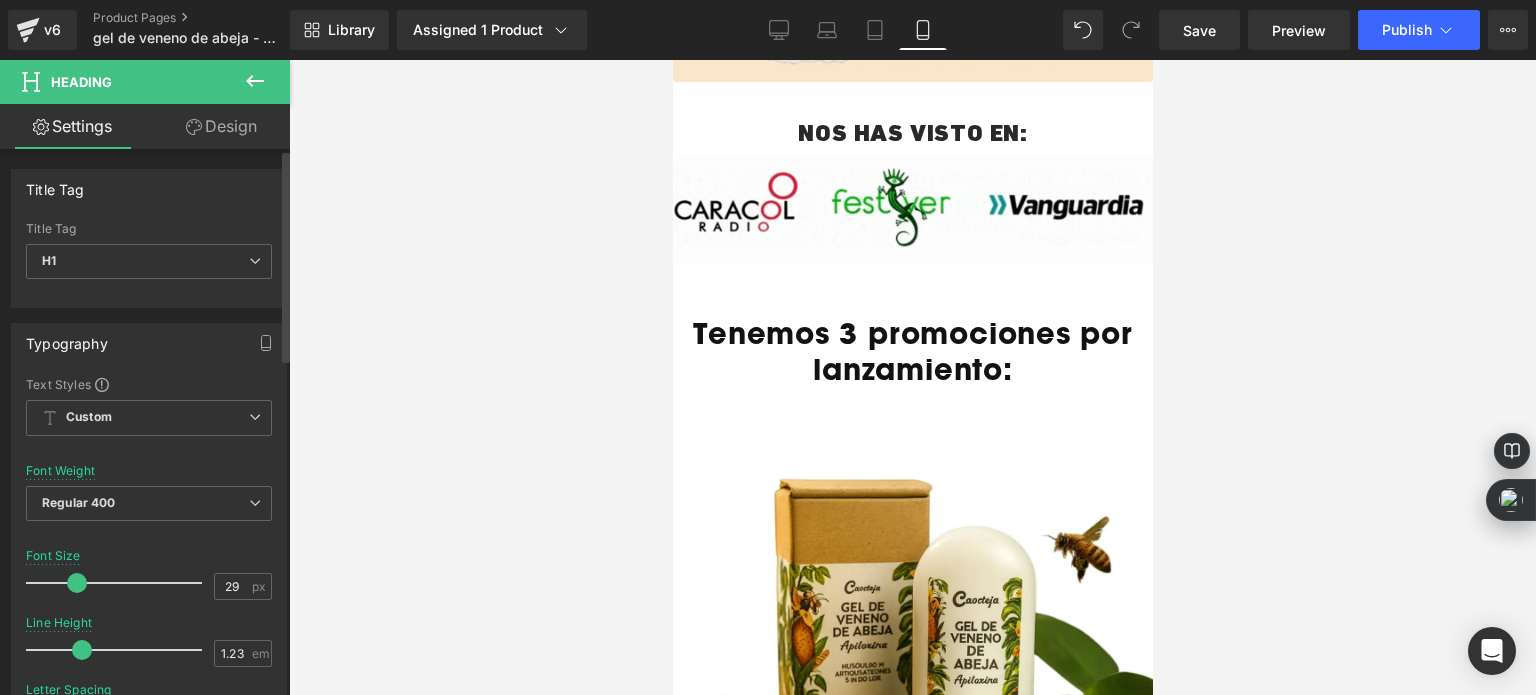 click at bounding box center [77, 583] 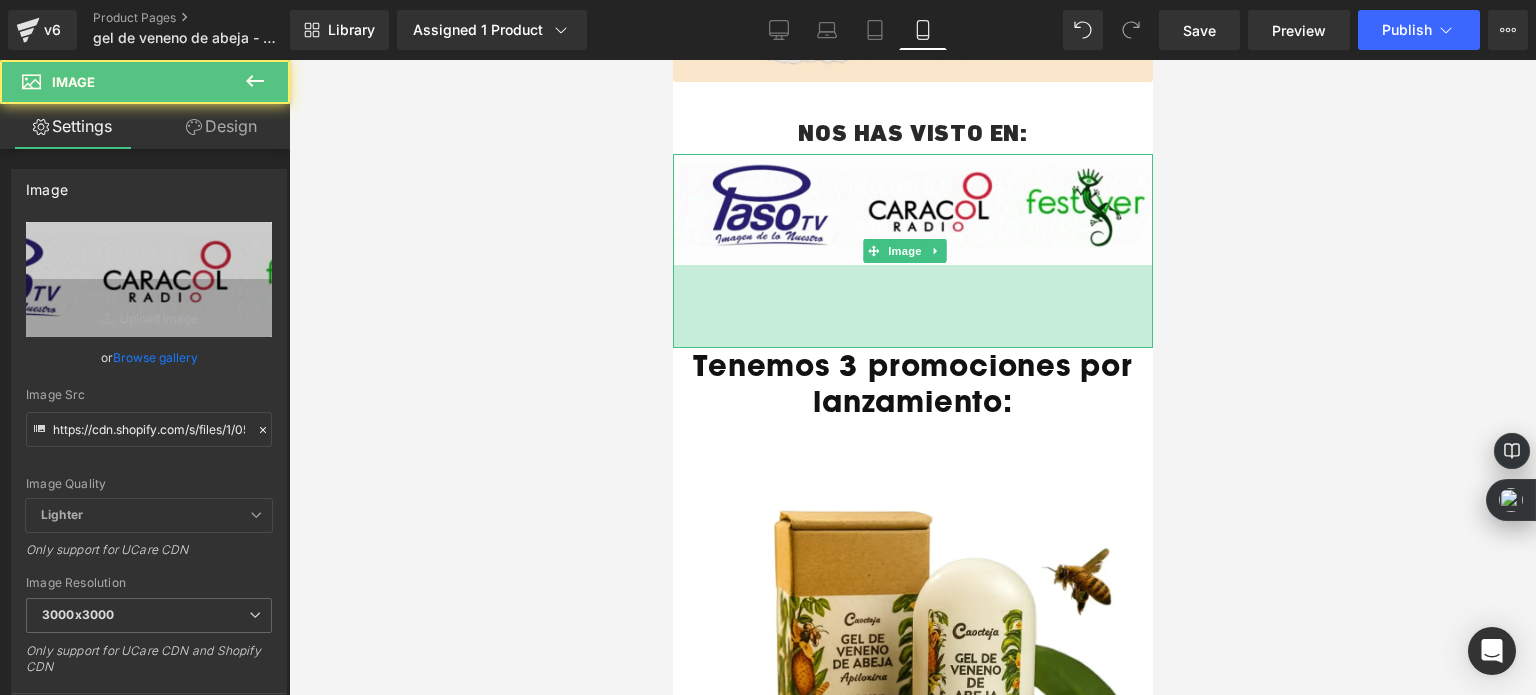 drag, startPoint x: 926, startPoint y: 282, endPoint x: 921, endPoint y: 312, distance: 30.413813 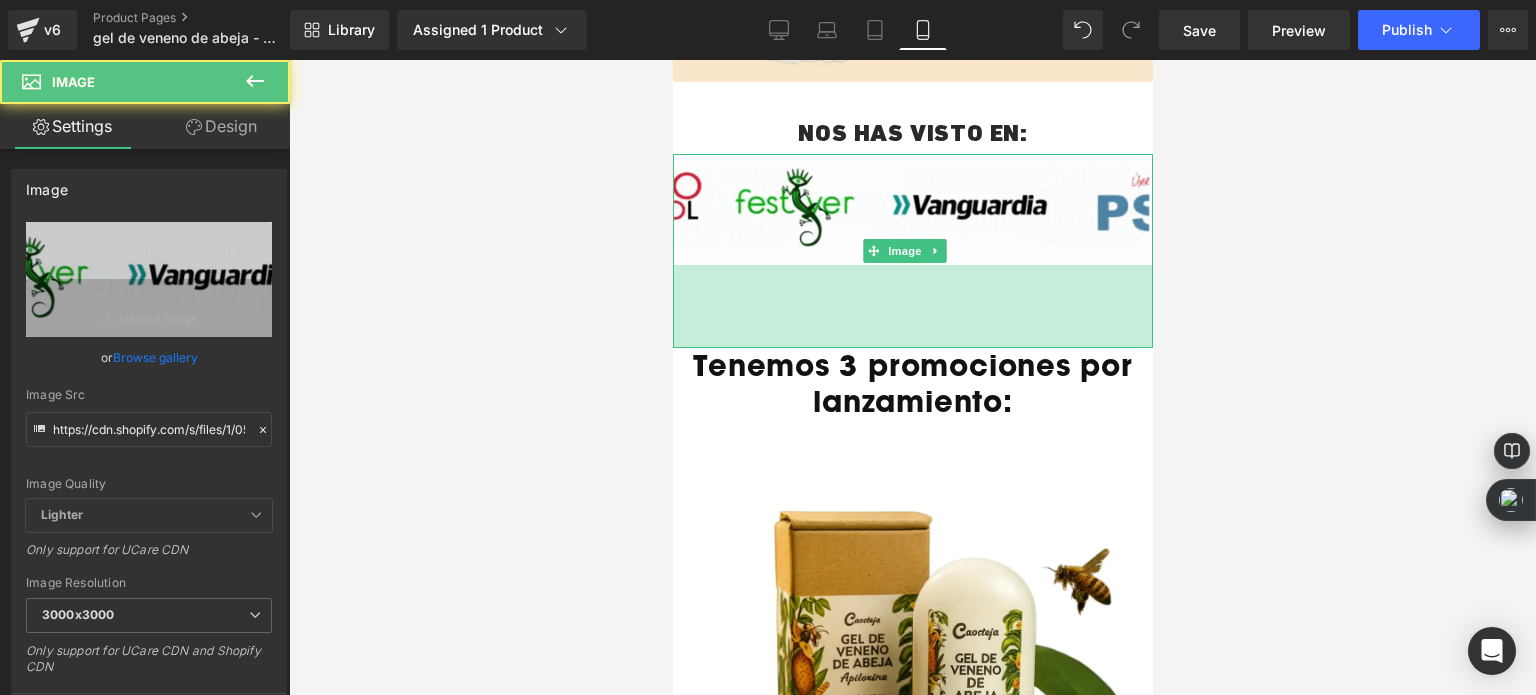 click on "83px" at bounding box center [912, 306] 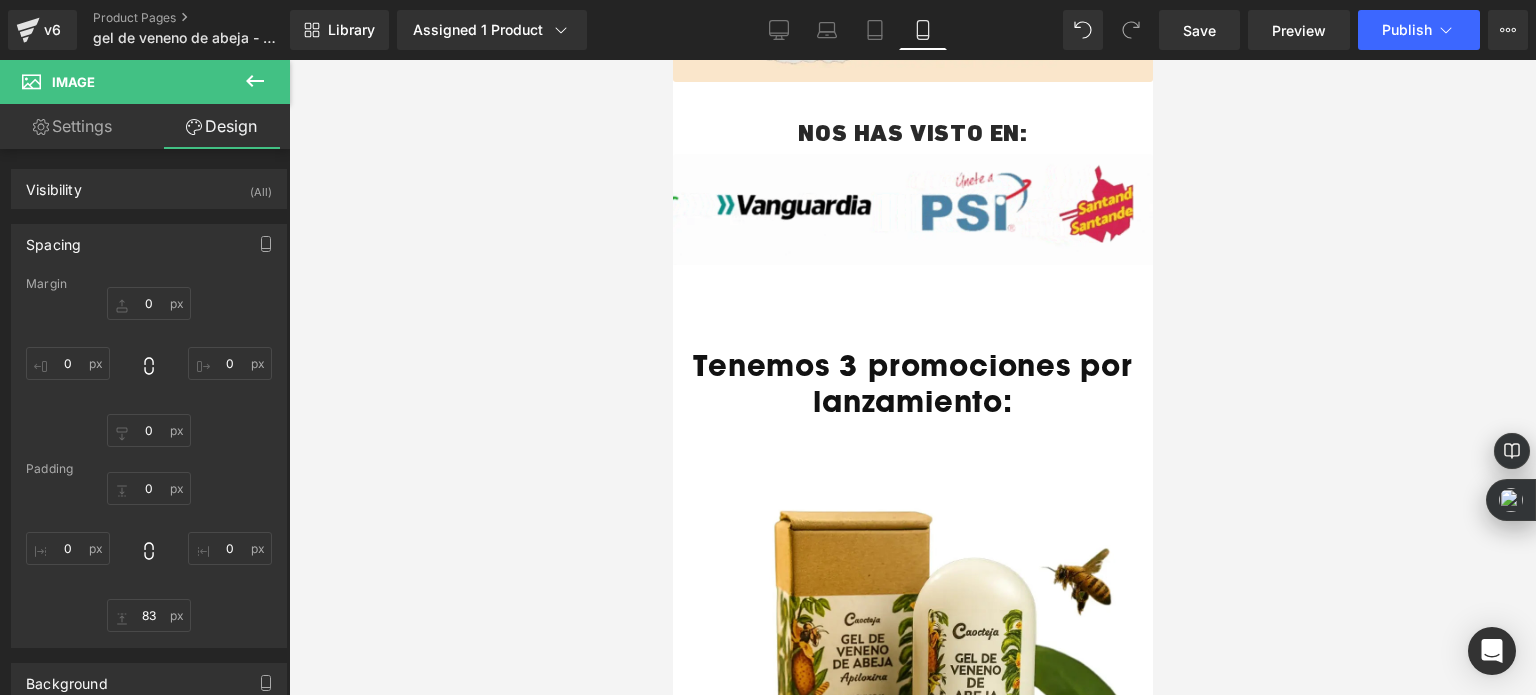 click at bounding box center [912, 377] 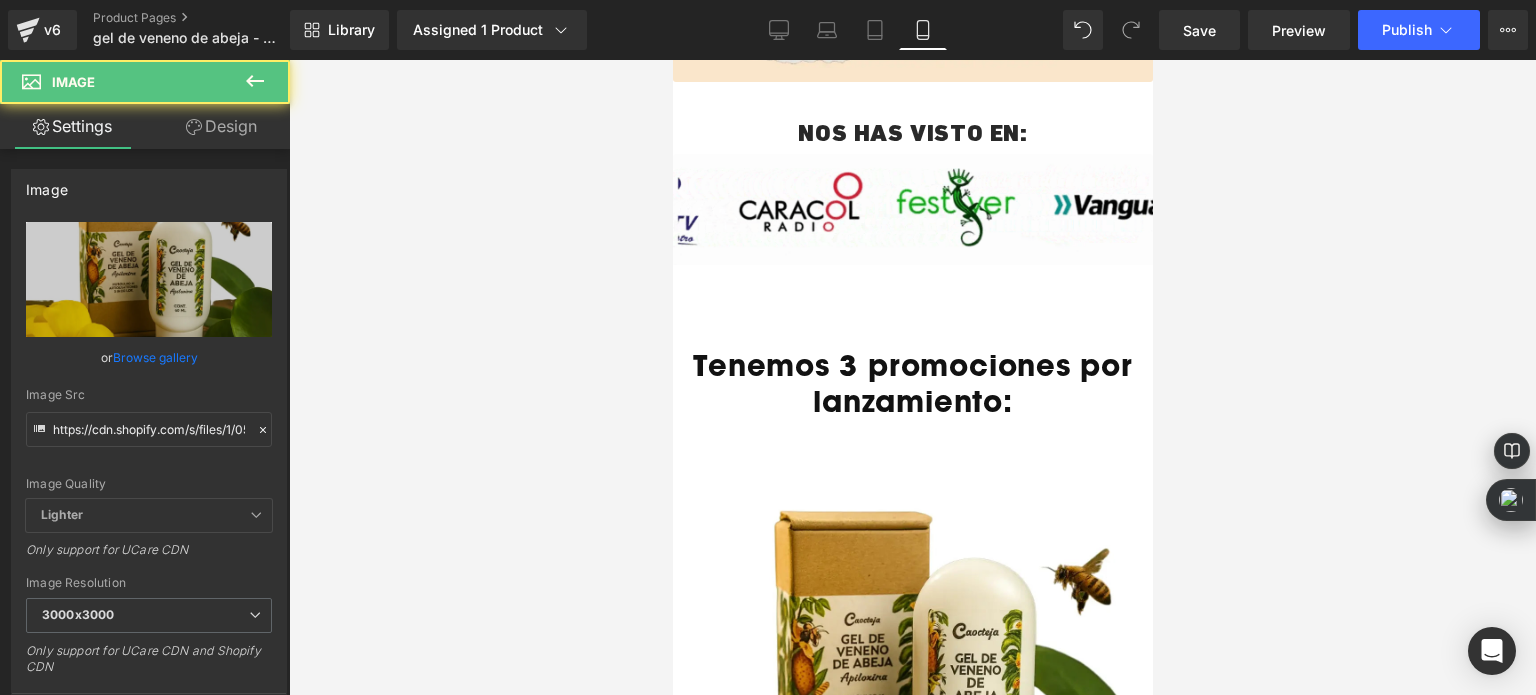 drag, startPoint x: 872, startPoint y: 419, endPoint x: 883, endPoint y: 388, distance: 32.89377 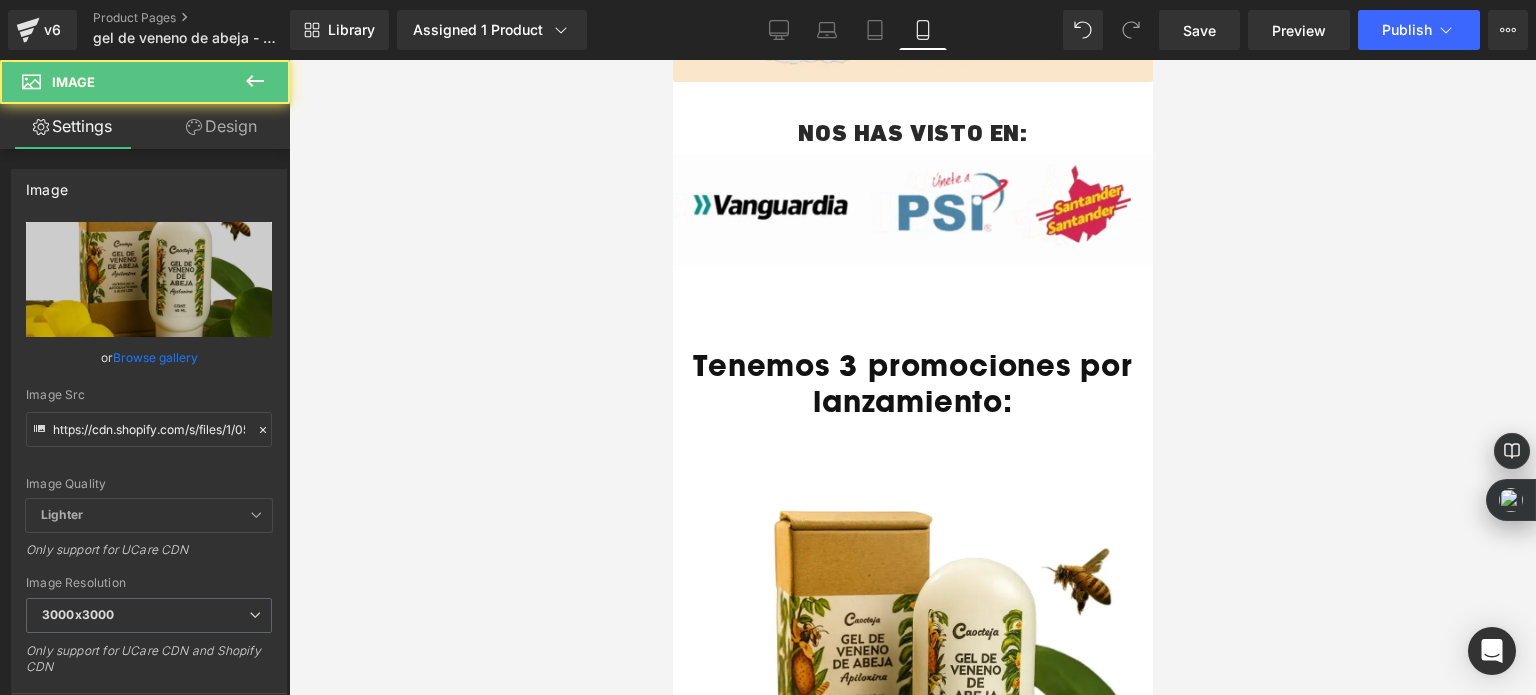 click on "Image         Image         Row         Image         NOS HAS VISTO EN: Text Block         Image     83px     Tenemos 3 promociones por lanzamiento: Heading         Image         Image         Image         Image         Image         Image         Image         Image         Image         Image         Image         Image         Image
Select your layout" at bounding box center (912, 2777) 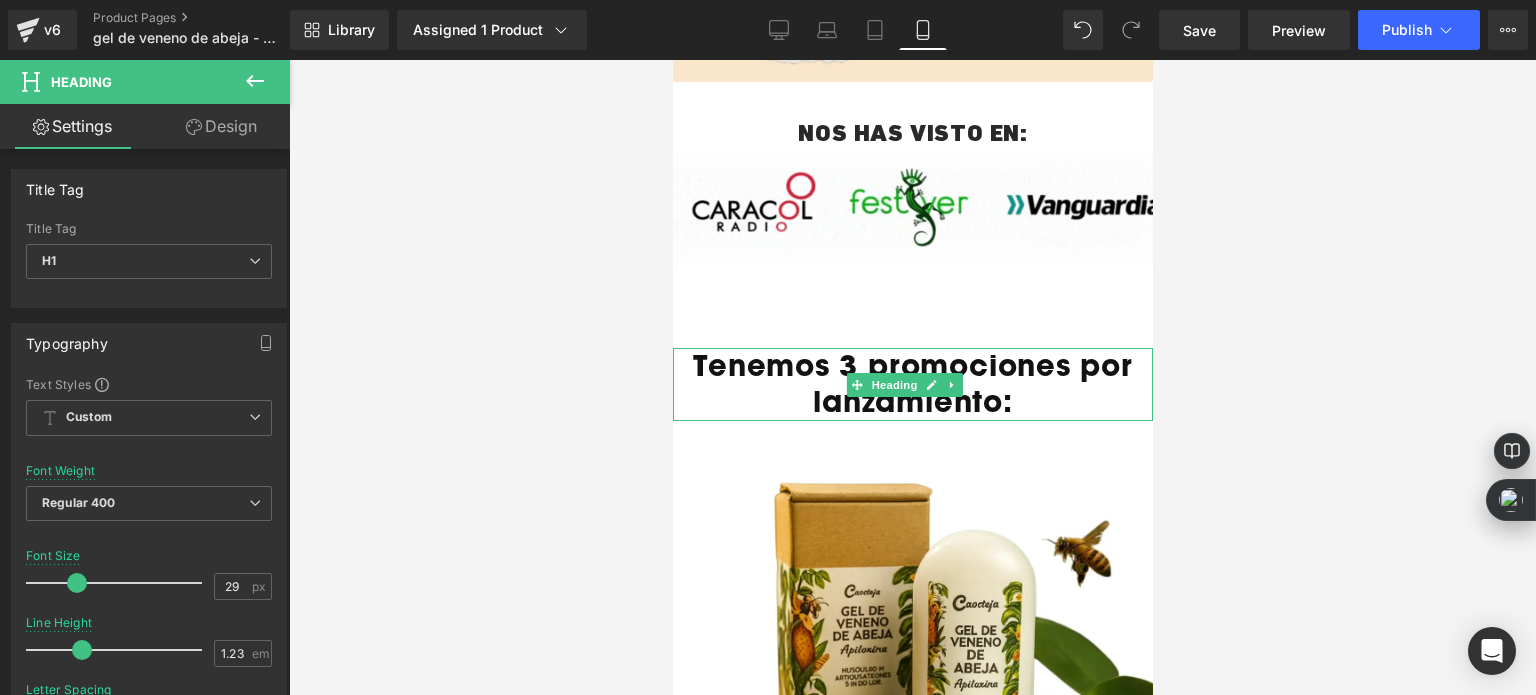 drag, startPoint x: 885, startPoint y: 414, endPoint x: 886, endPoint y: 386, distance: 28.01785 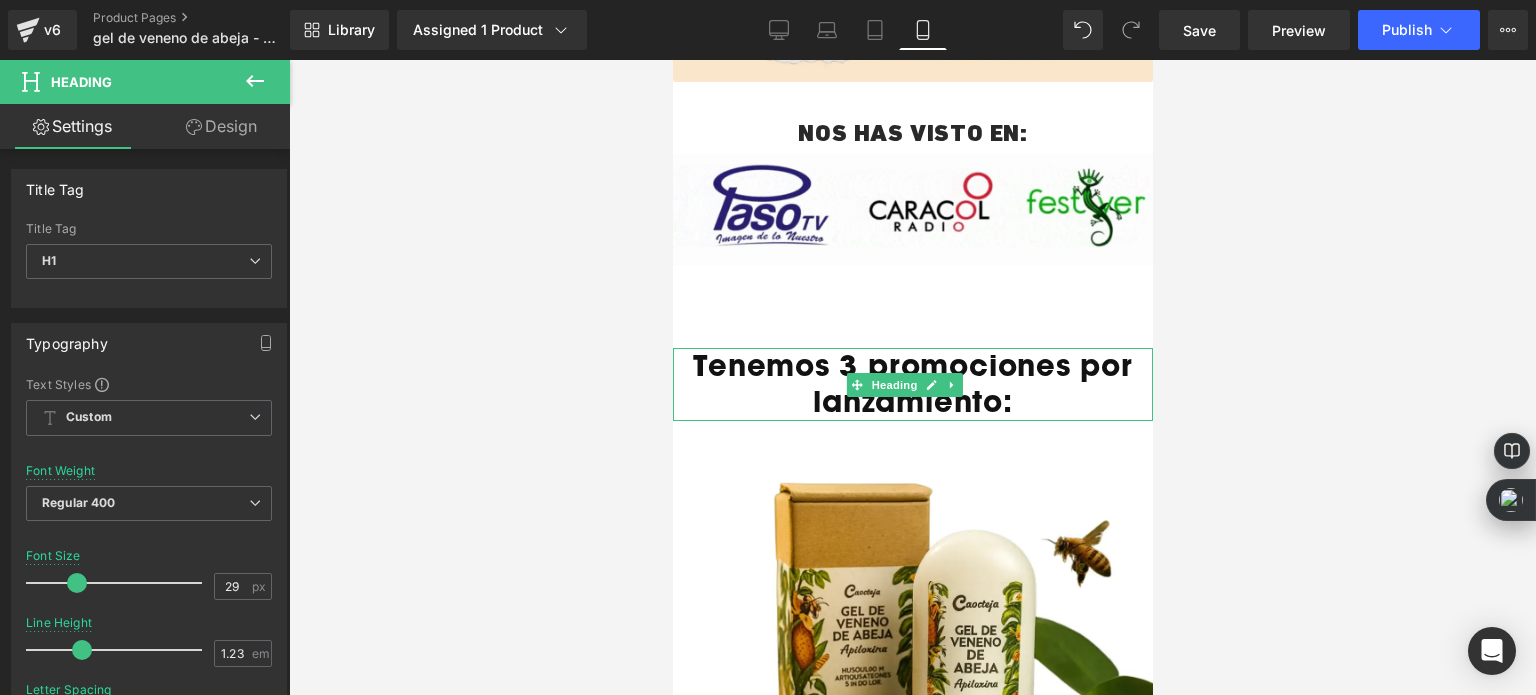click on "Tenemos 3 promociones por lanzamiento: Heading" at bounding box center (912, 384) 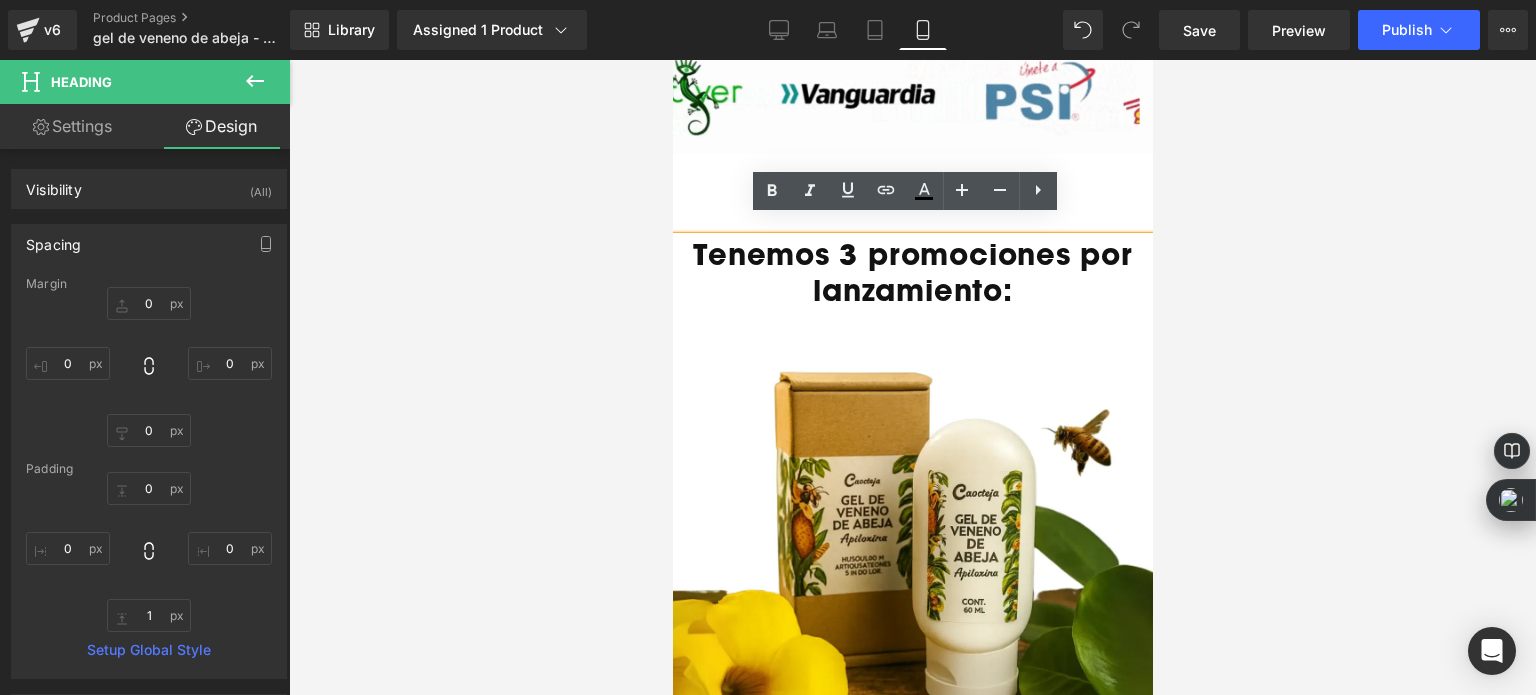 scroll, scrollTop: 2000, scrollLeft: 0, axis: vertical 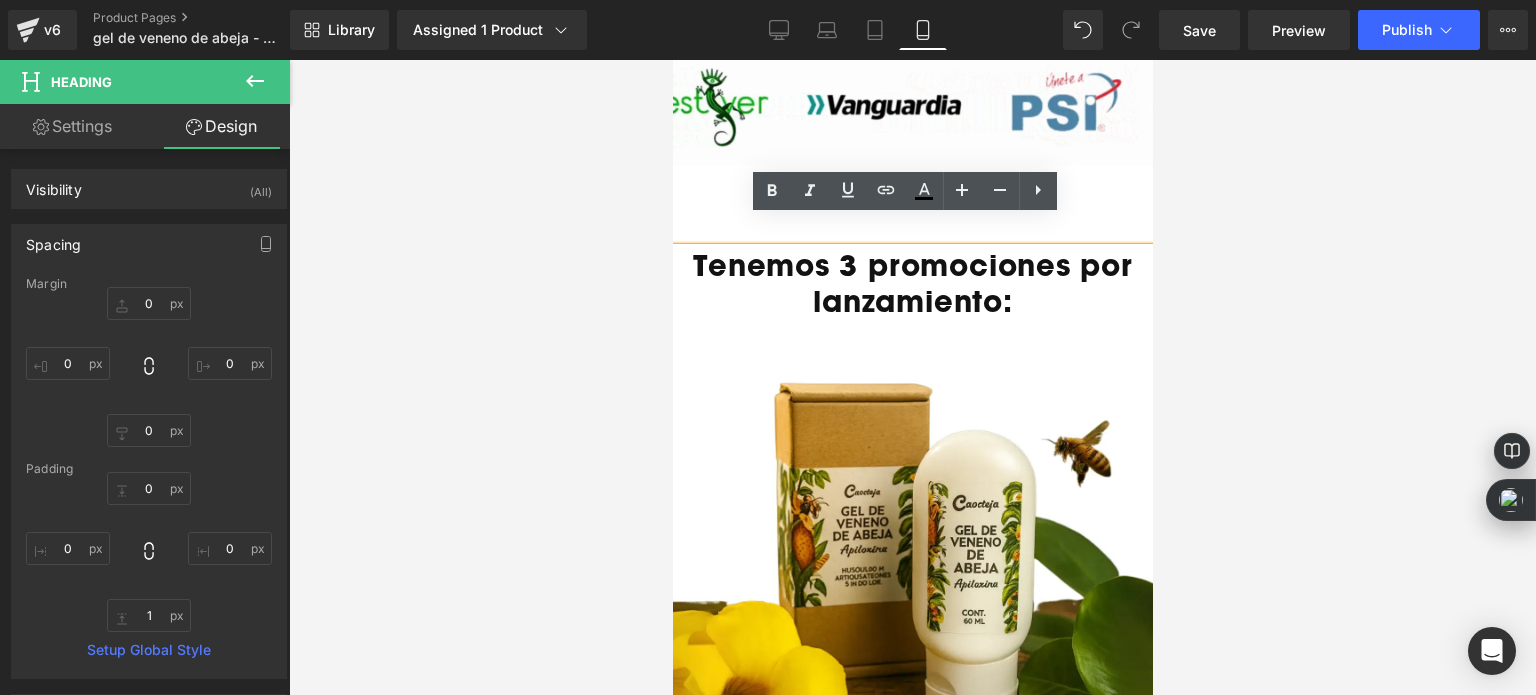 click on "Tenemos 3 promociones por lanzamiento:" at bounding box center [912, 283] 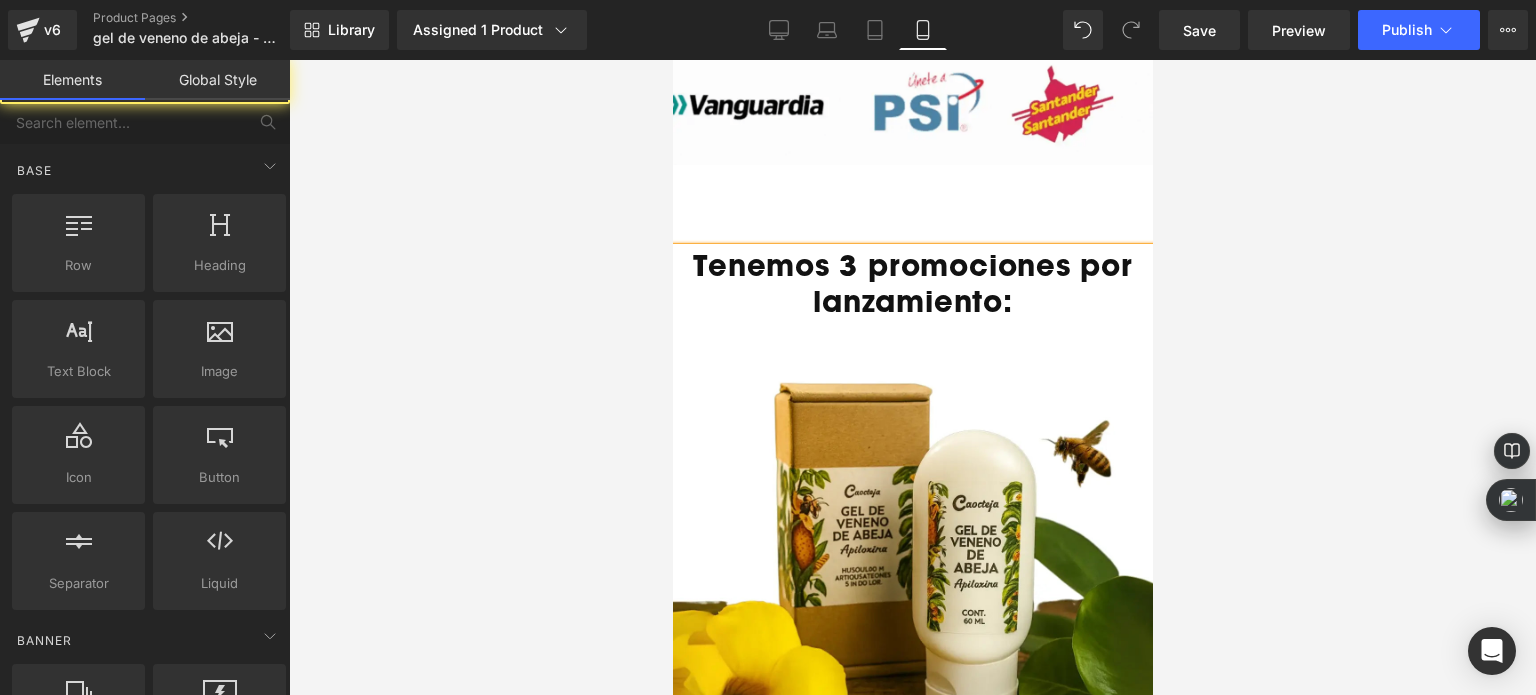 click at bounding box center (912, 377) 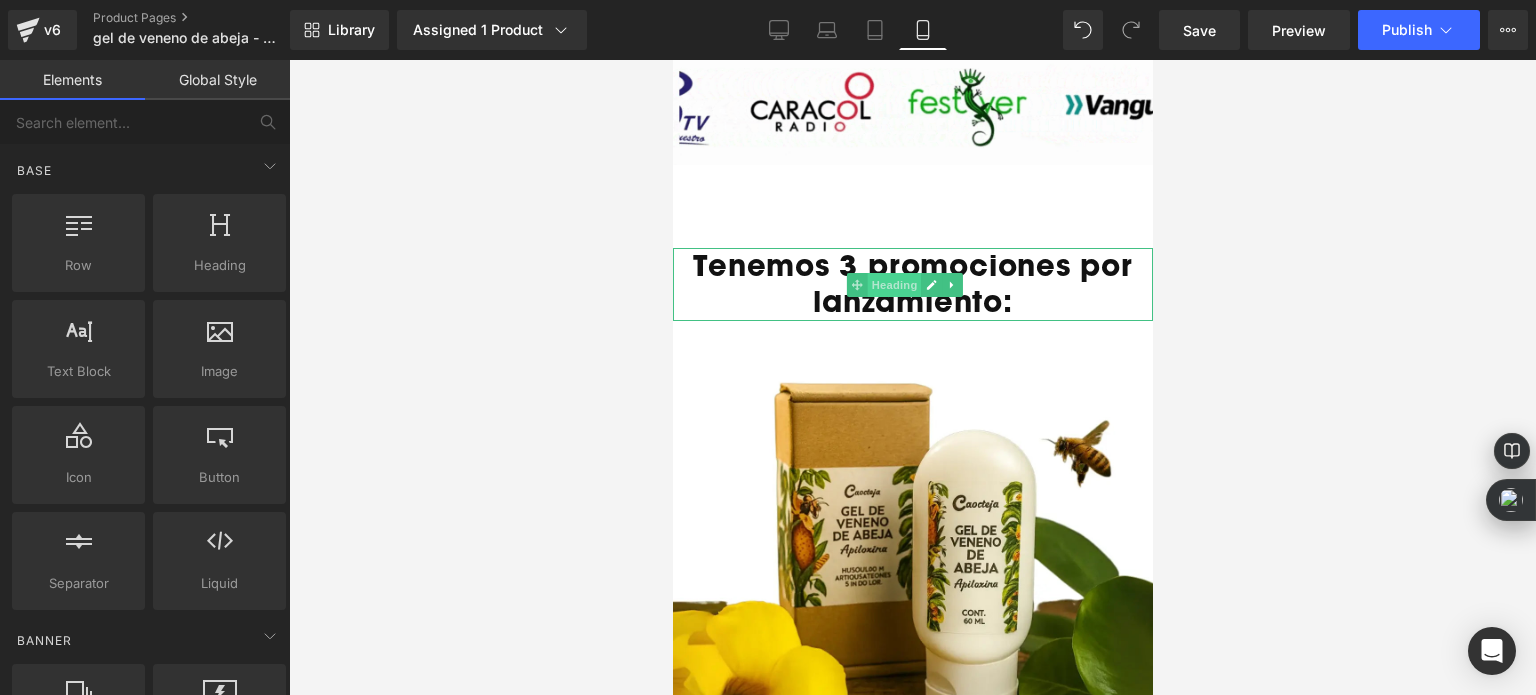 click on "Heading" at bounding box center (894, 285) 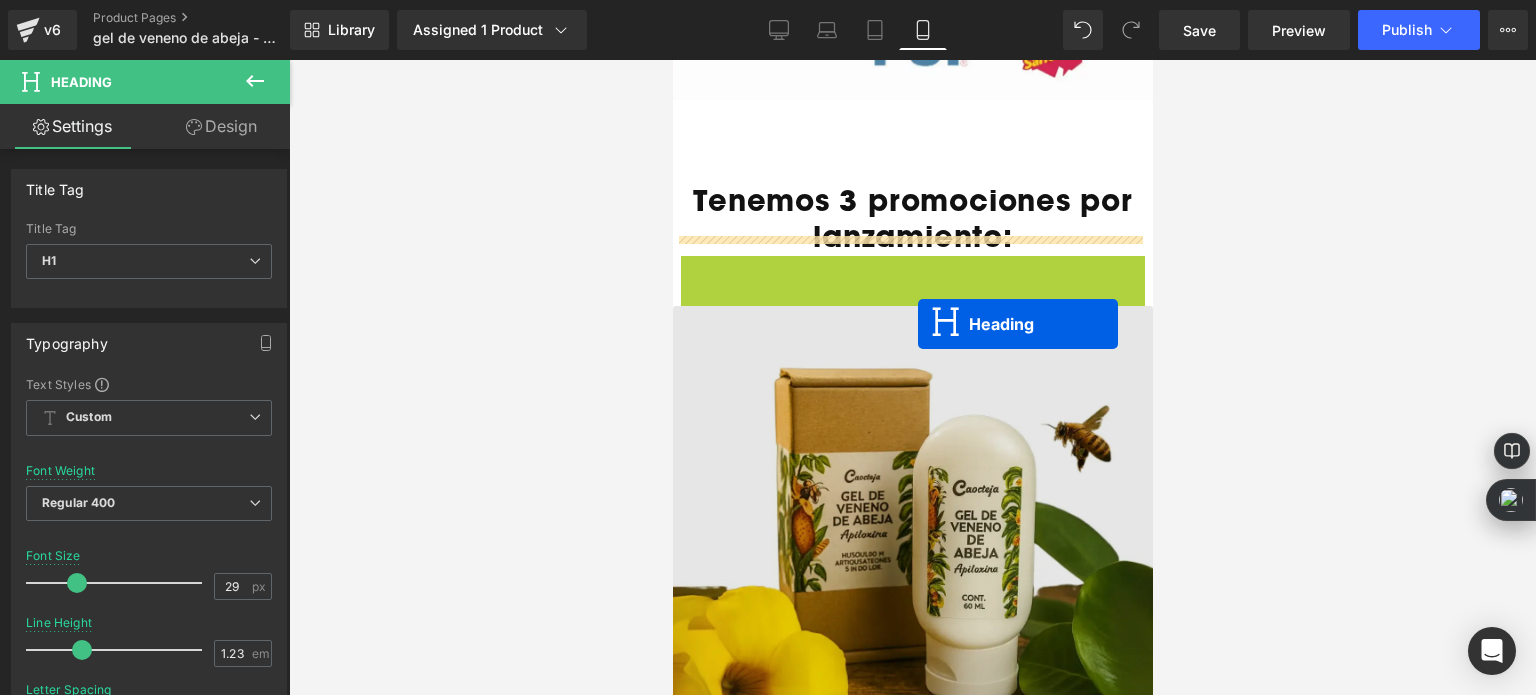 scroll, scrollTop: 2300, scrollLeft: 0, axis: vertical 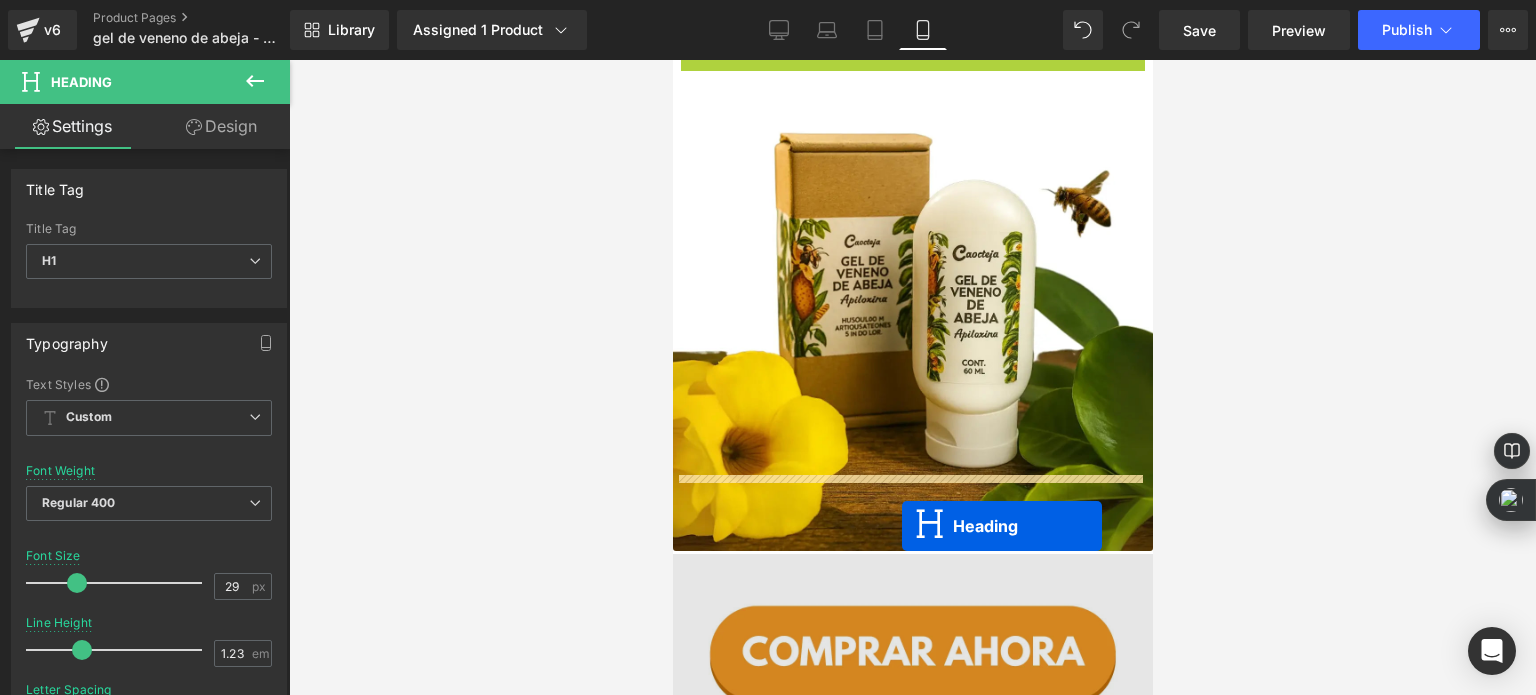 drag, startPoint x: 897, startPoint y: 328, endPoint x: 901, endPoint y: 526, distance: 198.0404 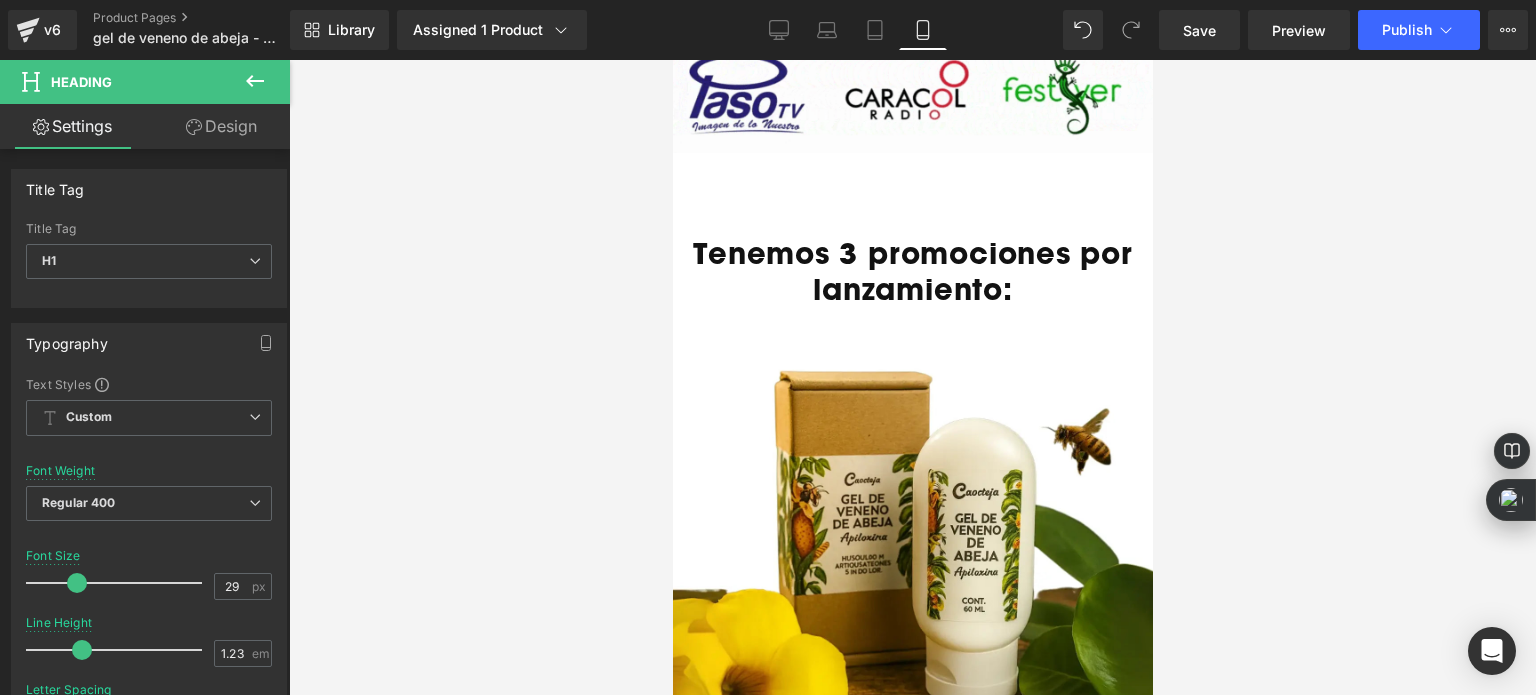 scroll, scrollTop: 1950, scrollLeft: 0, axis: vertical 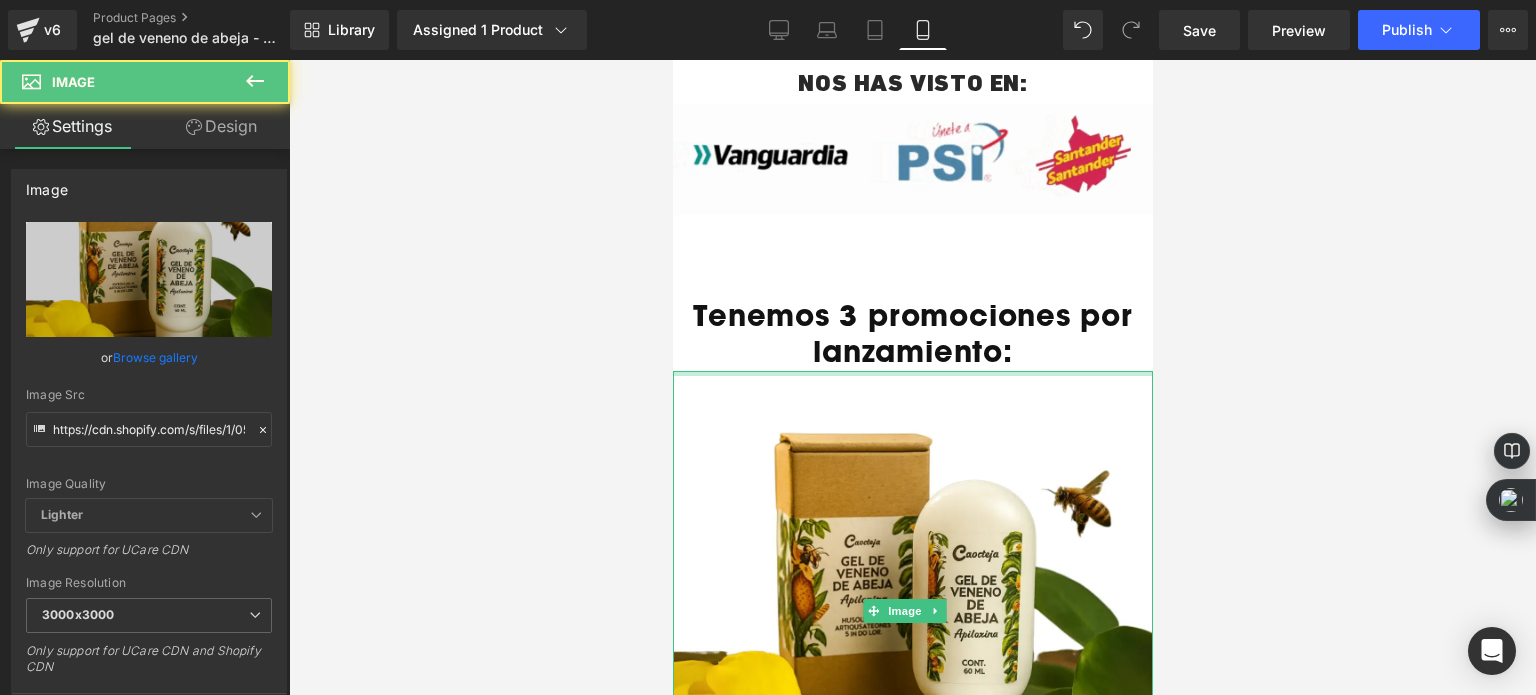 click on "Image         Image         Row         Image         NOS HAS VISTO EN: Text Block         Image     83px     Tenemos 3 promociones por lanzamiento: Heading         Image         Tenemos 3 promociones por lanzamiento: Heading         Image         Image         Image         Image         Image         Image         Image         Image         Image         Image         Image         Image
Select your layout" at bounding box center (912, 2749) 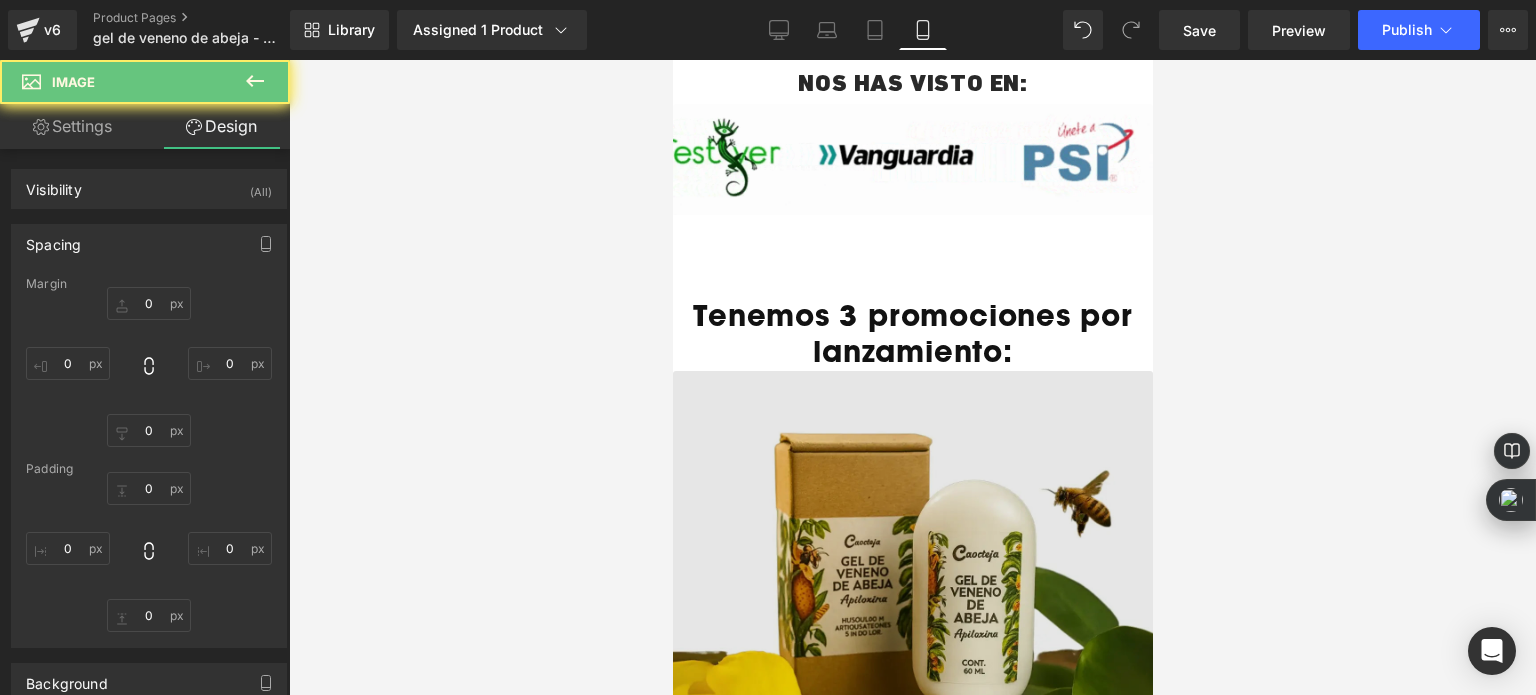 type on "0" 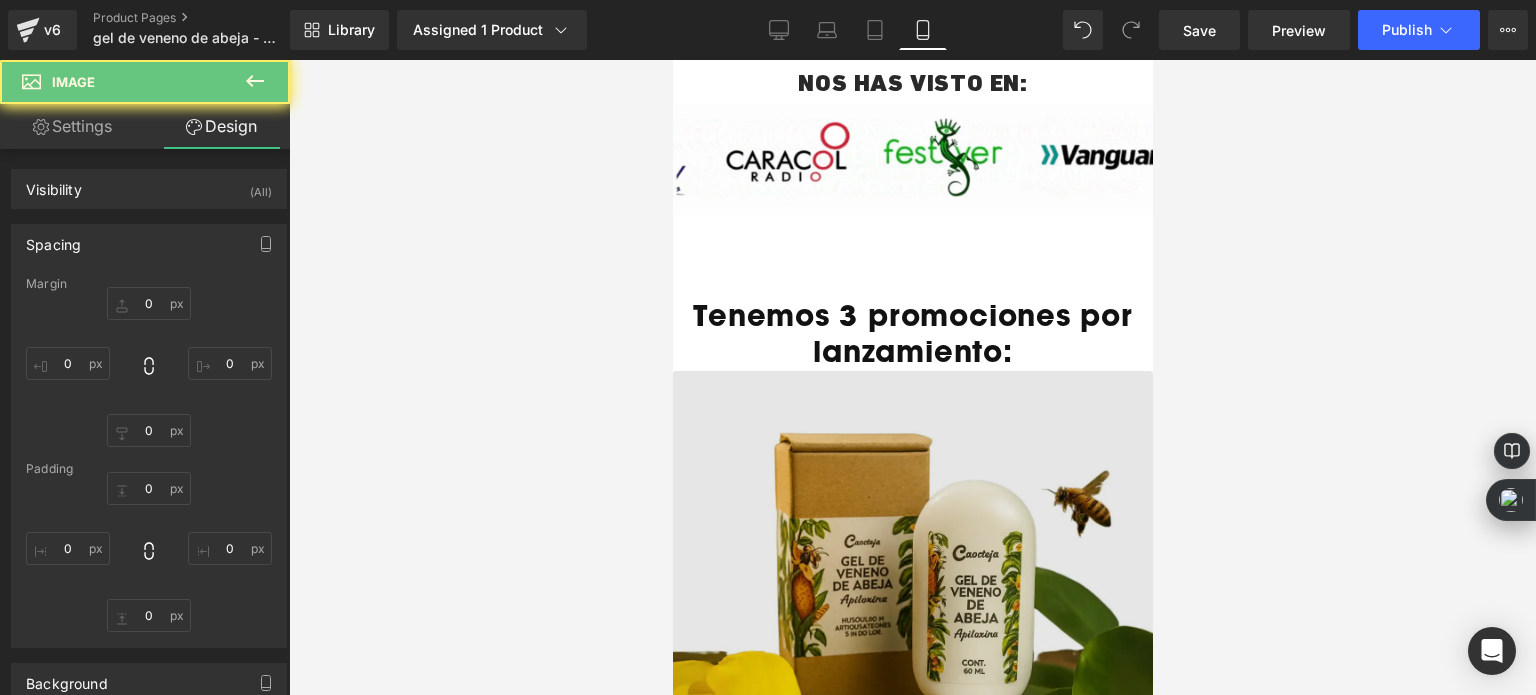type on "0" 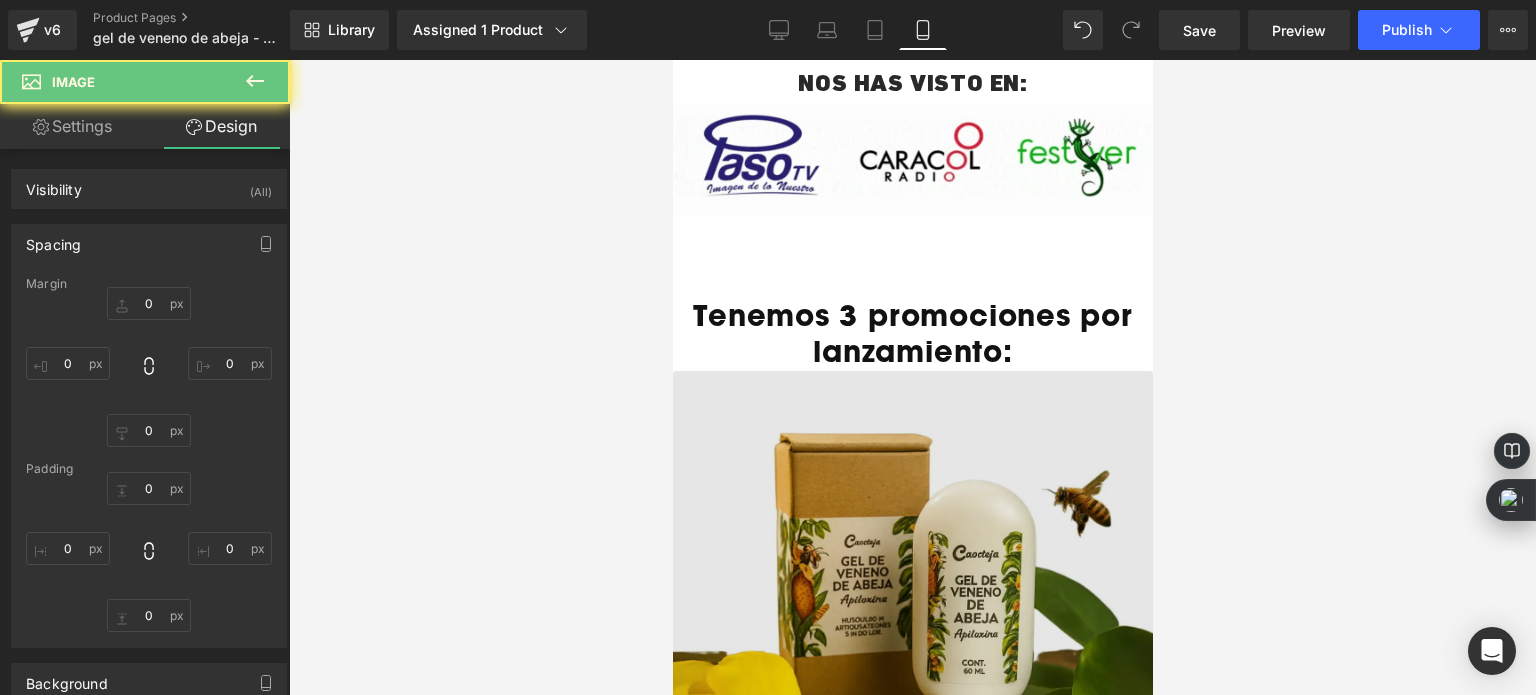 type on "0" 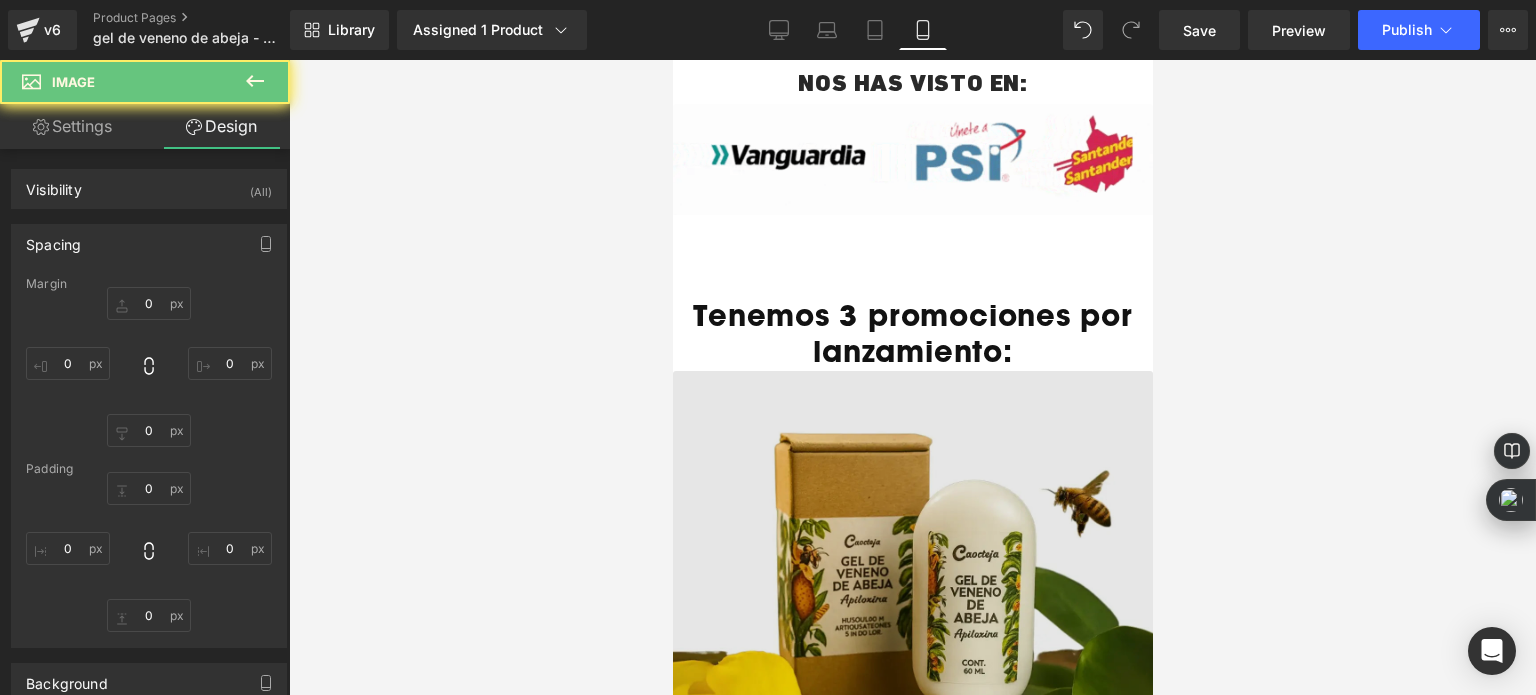 type on "0" 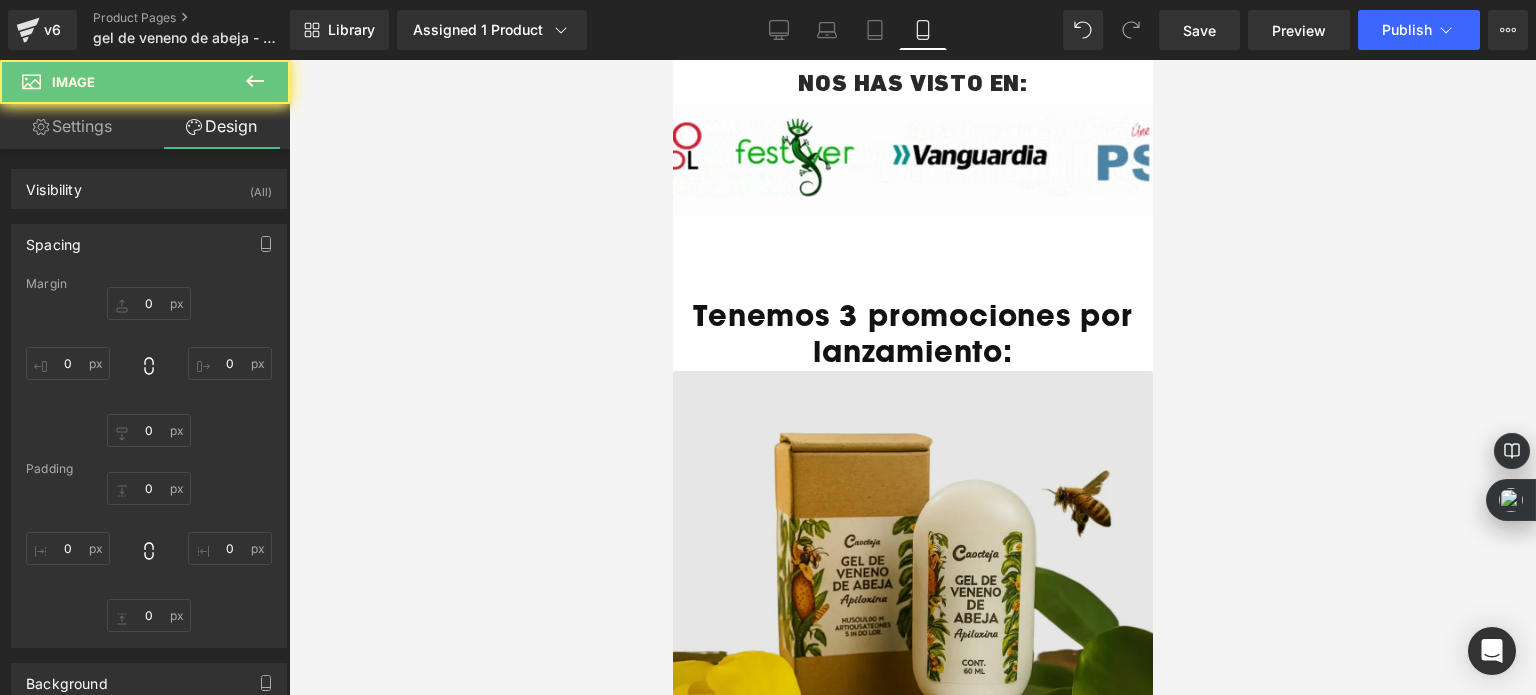 type on "0" 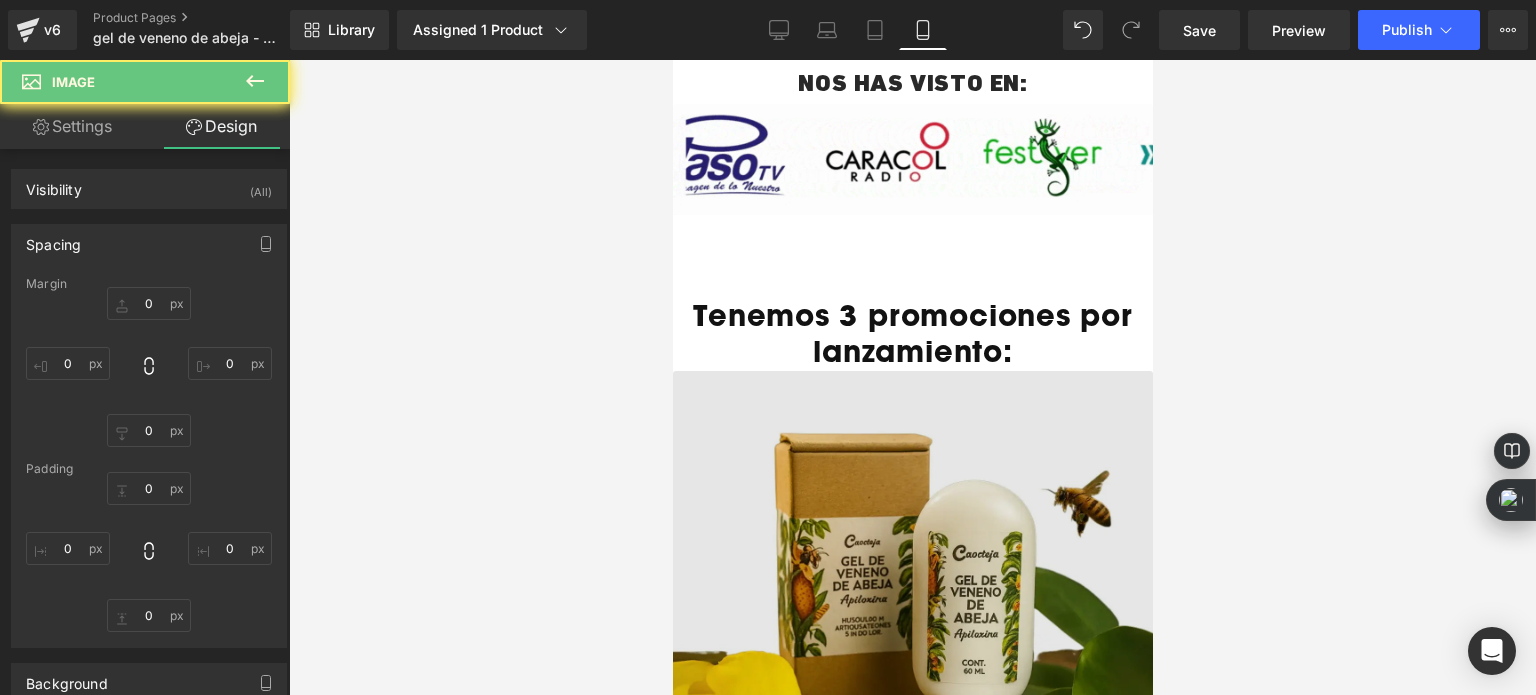 type on "0" 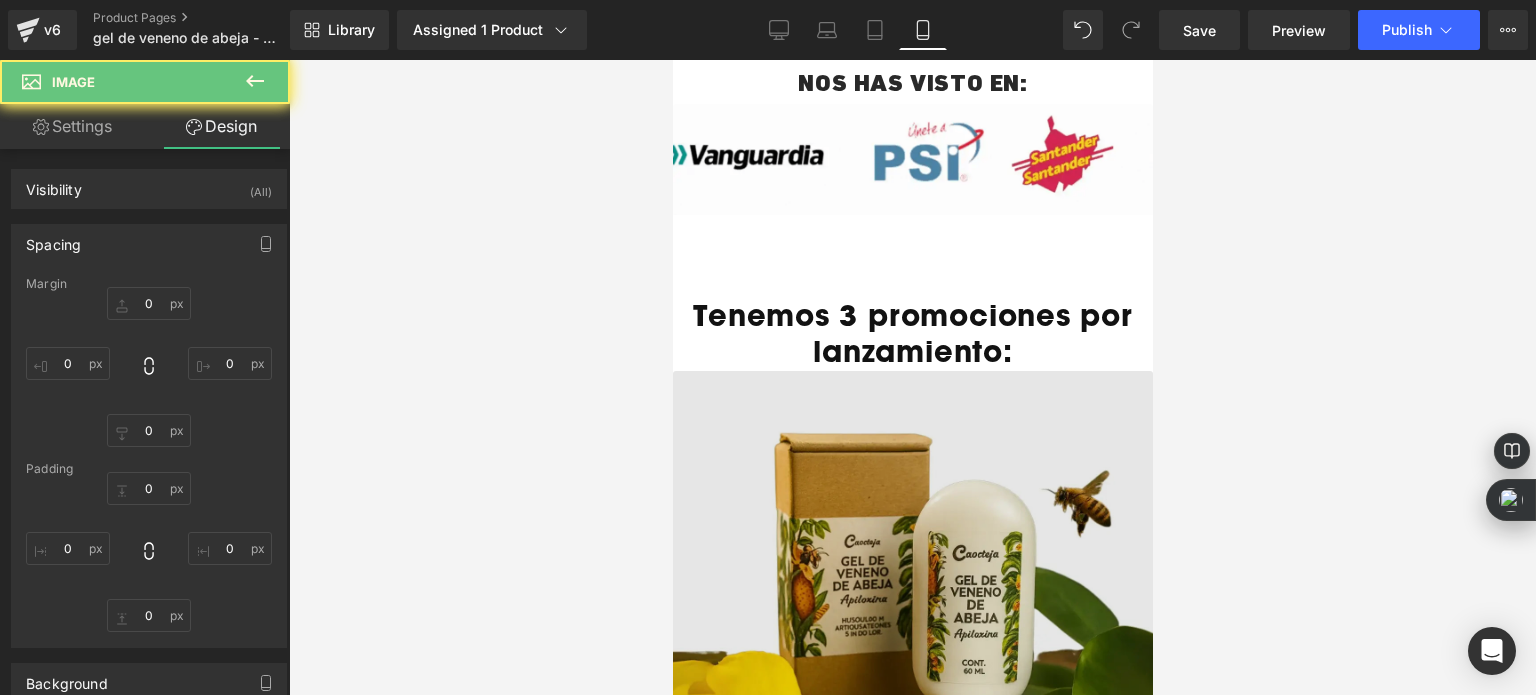 type on "0" 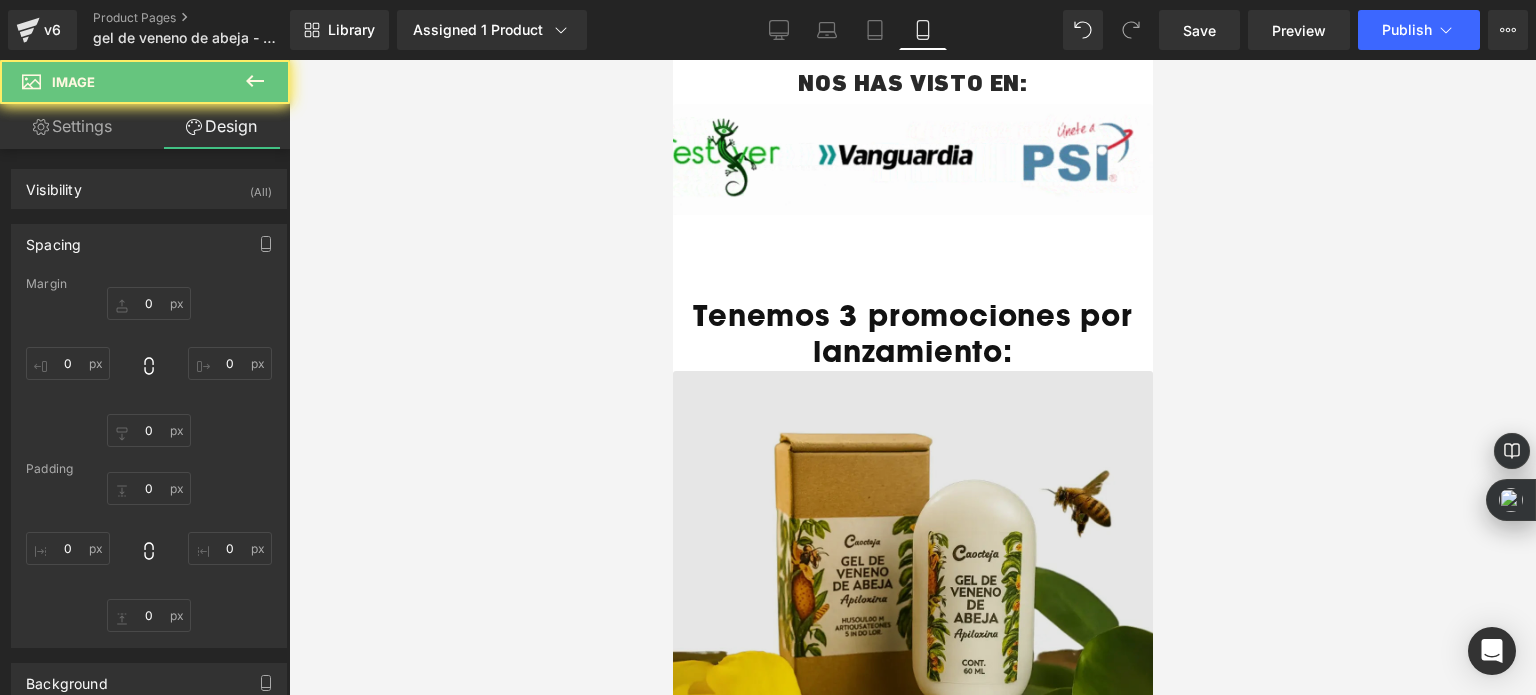 type on "0" 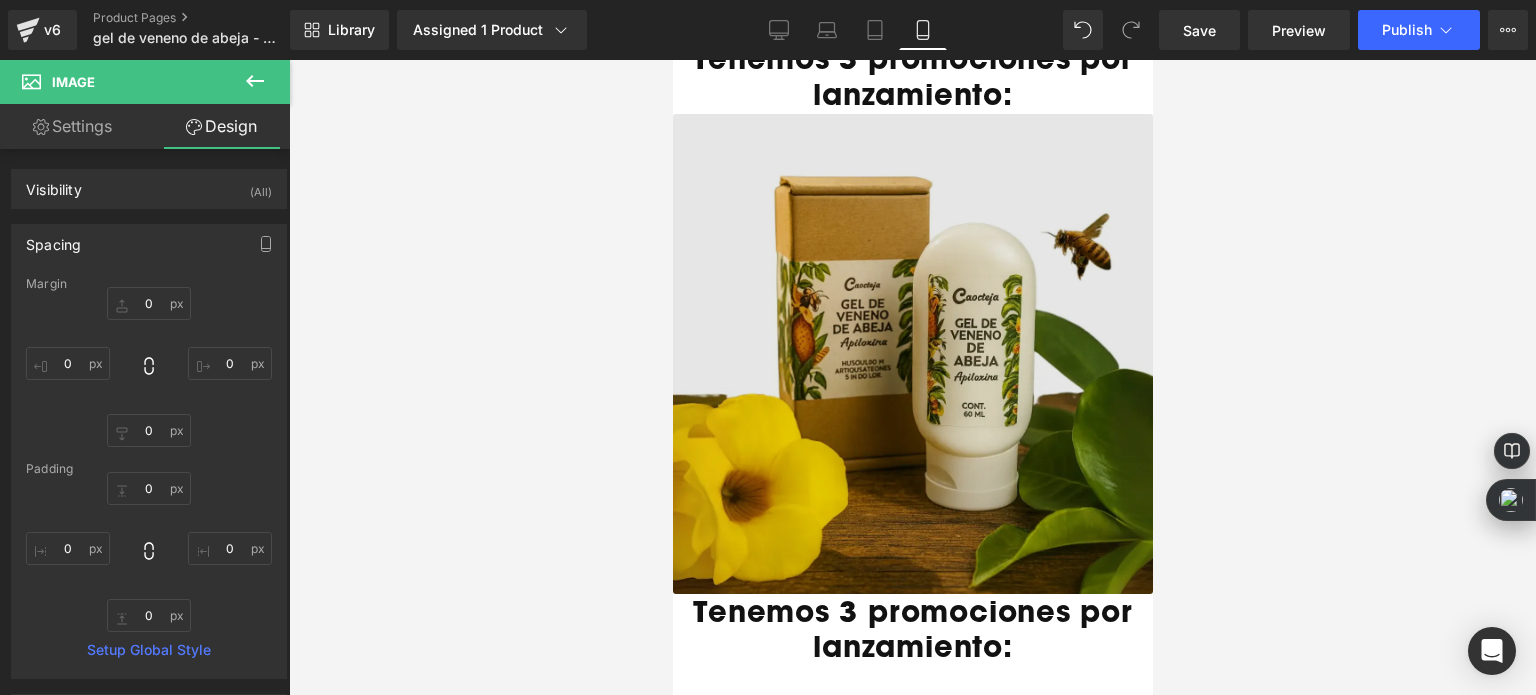 scroll, scrollTop: 2350, scrollLeft: 0, axis: vertical 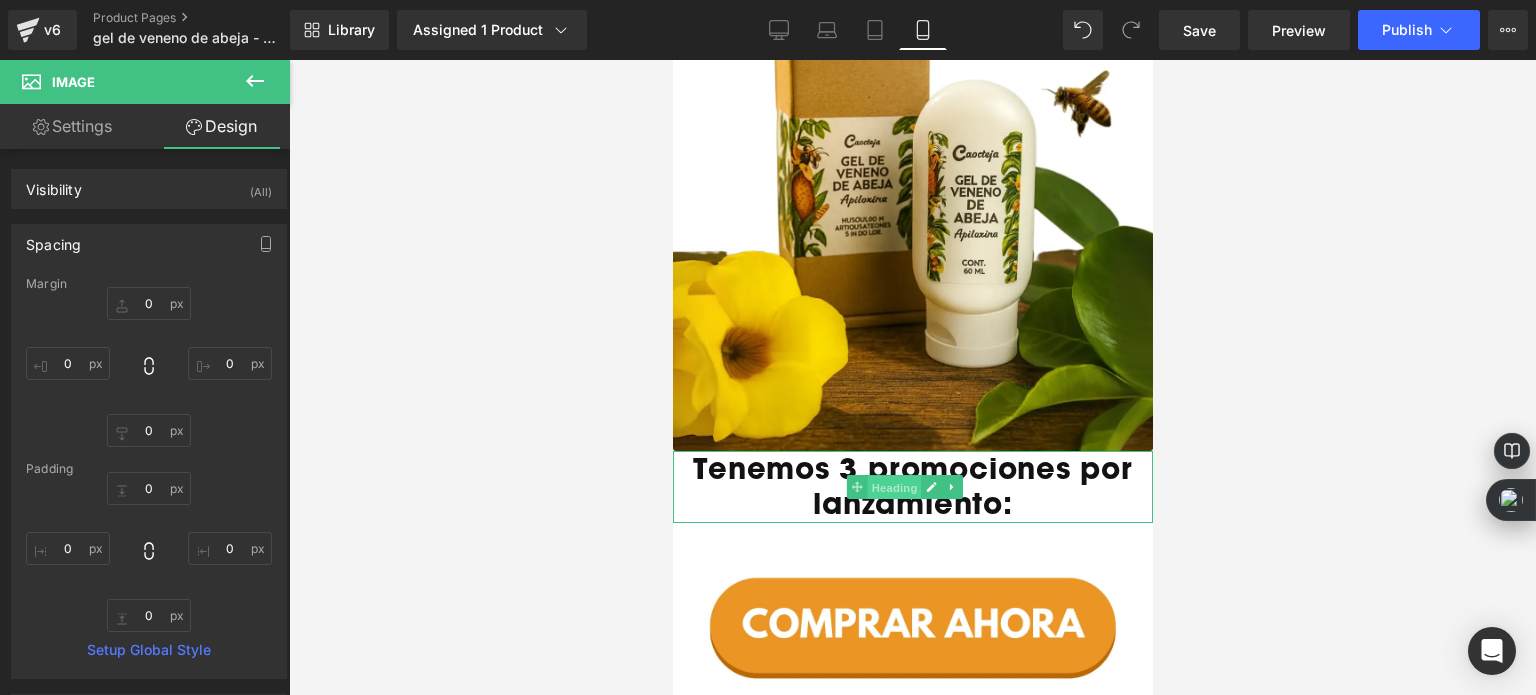 click on "Heading" at bounding box center [894, 488] 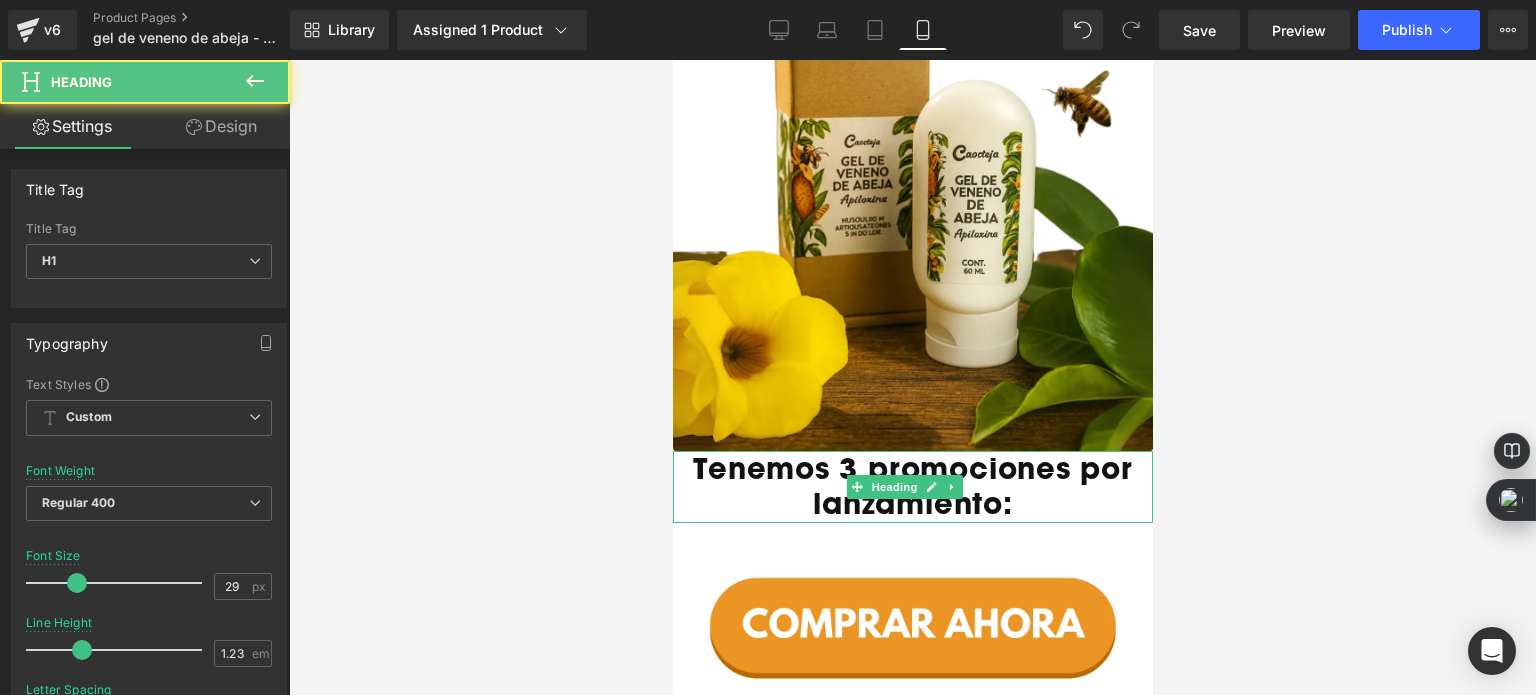 click on "Tenemos 3 promociones por lanzamiento:" at bounding box center [912, 486] 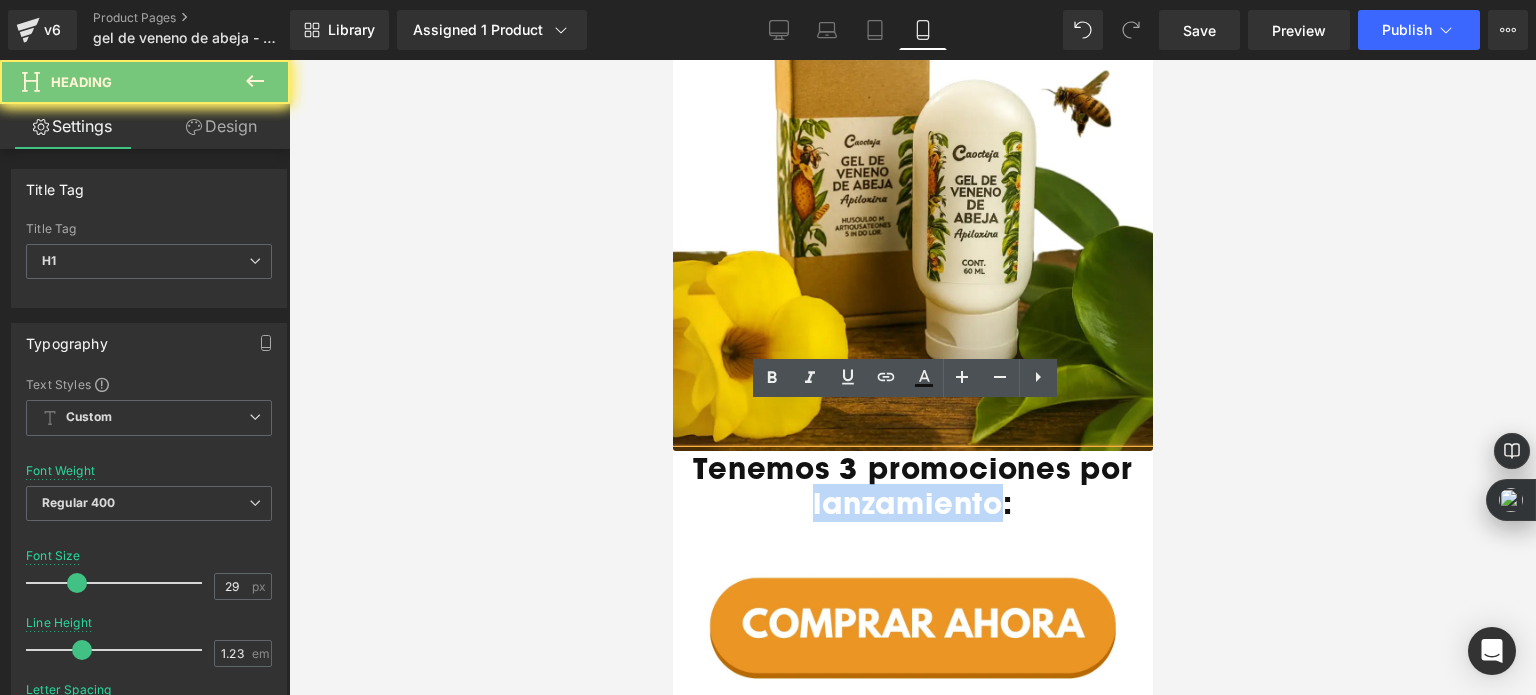 click on "Tenemos 3 promociones por lanzamiento:" at bounding box center [912, 486] 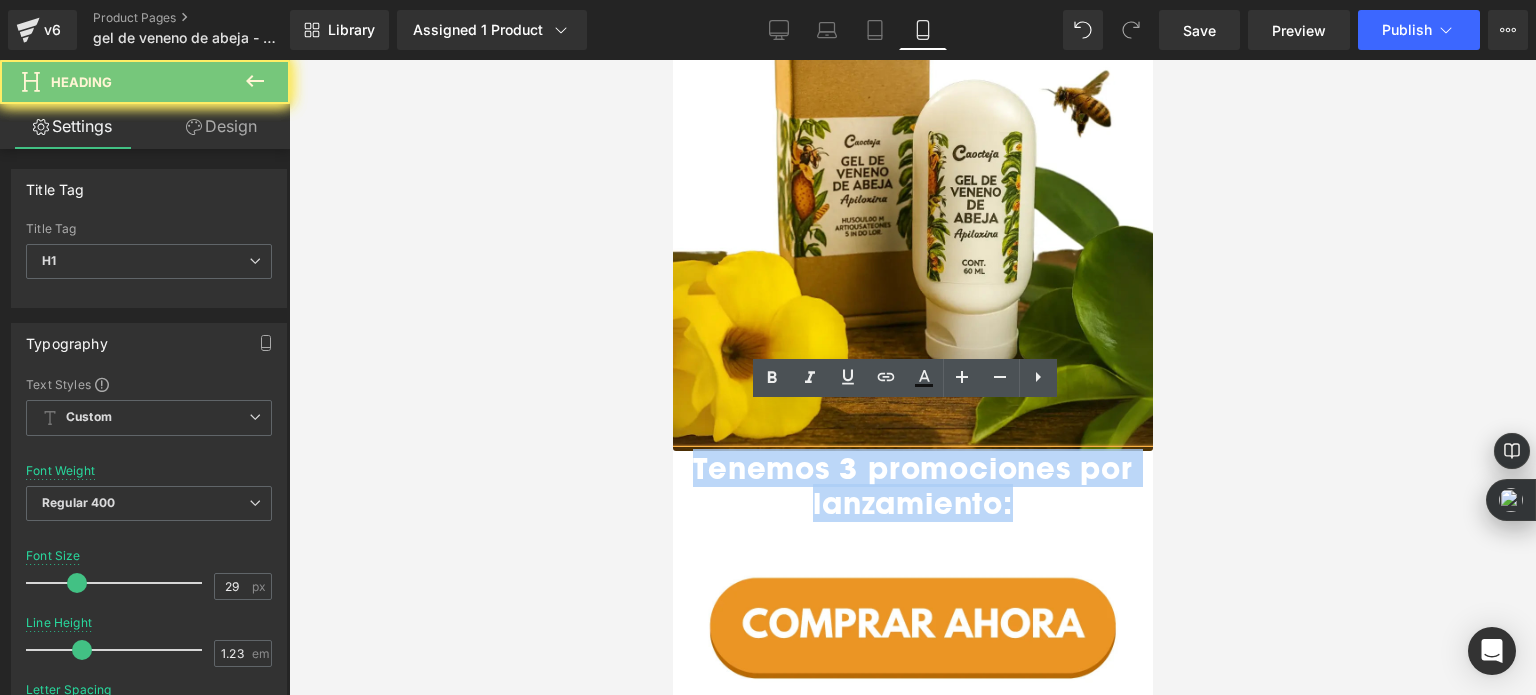 click on "Tenemos 3 promociones por lanzamiento:" at bounding box center (912, 486) 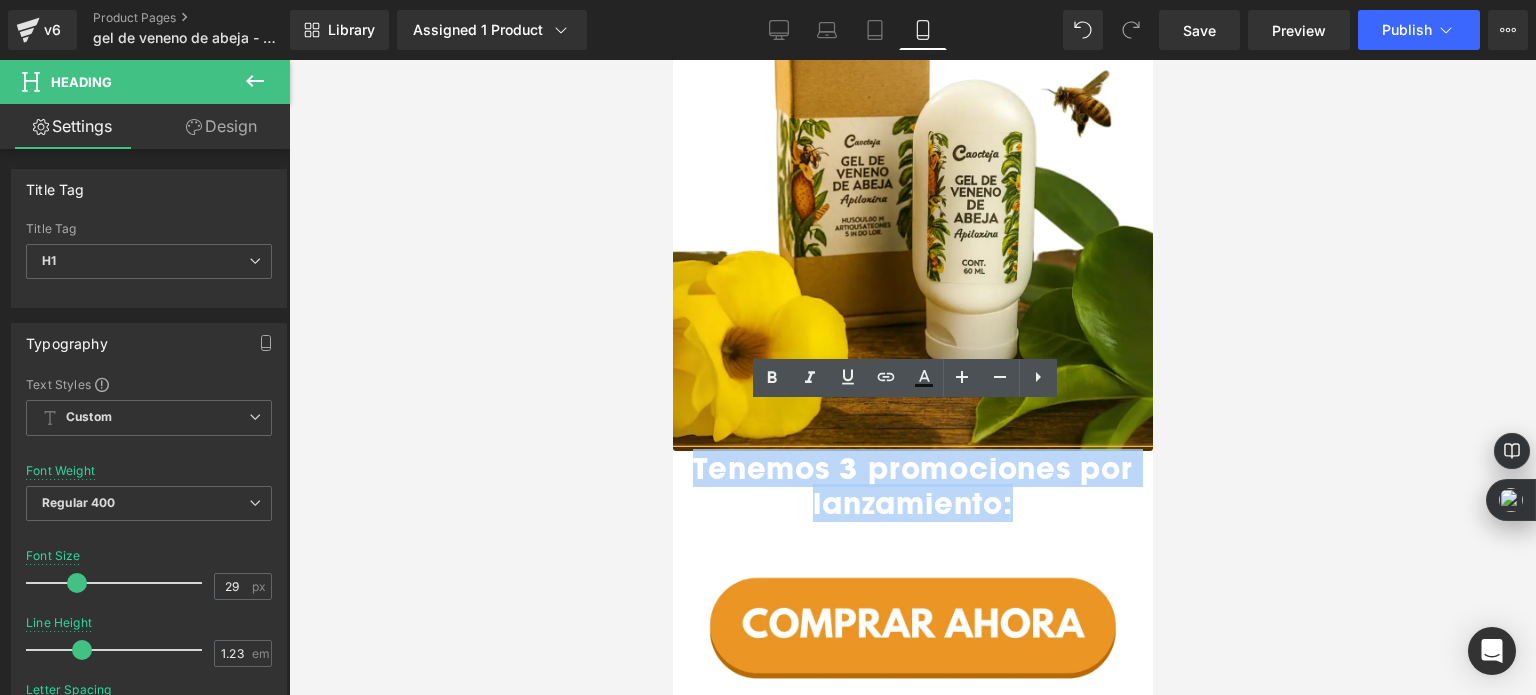 type 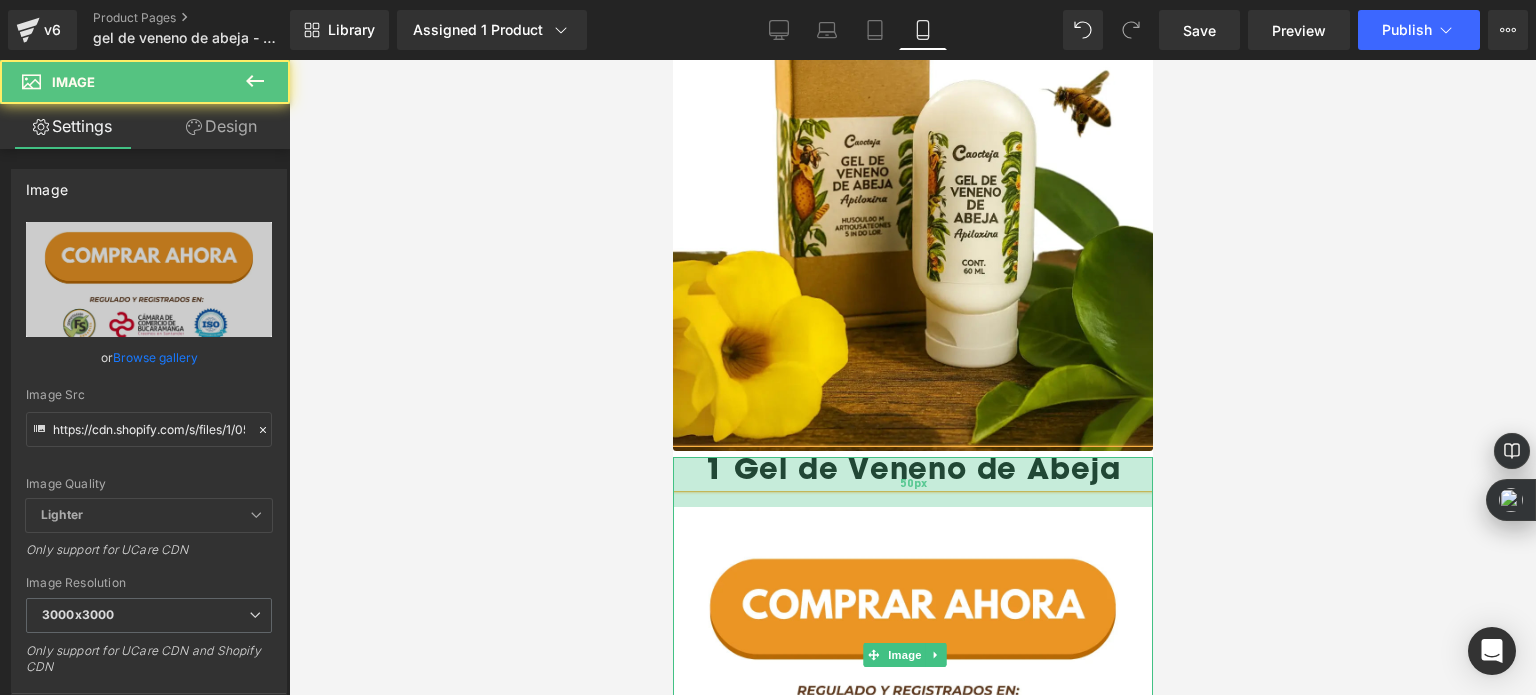 drag, startPoint x: 849, startPoint y: 414, endPoint x: 853, endPoint y: 431, distance: 17.464249 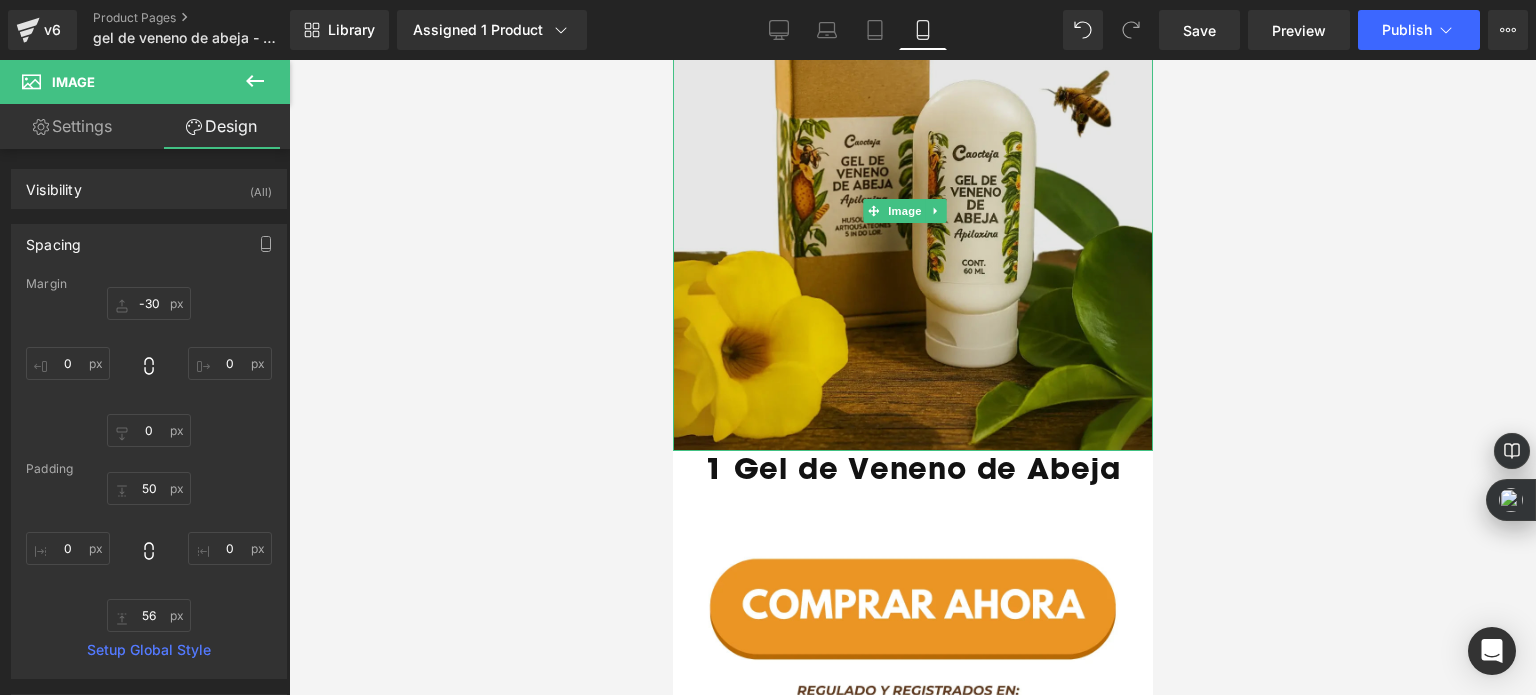 click at bounding box center [912, 211] 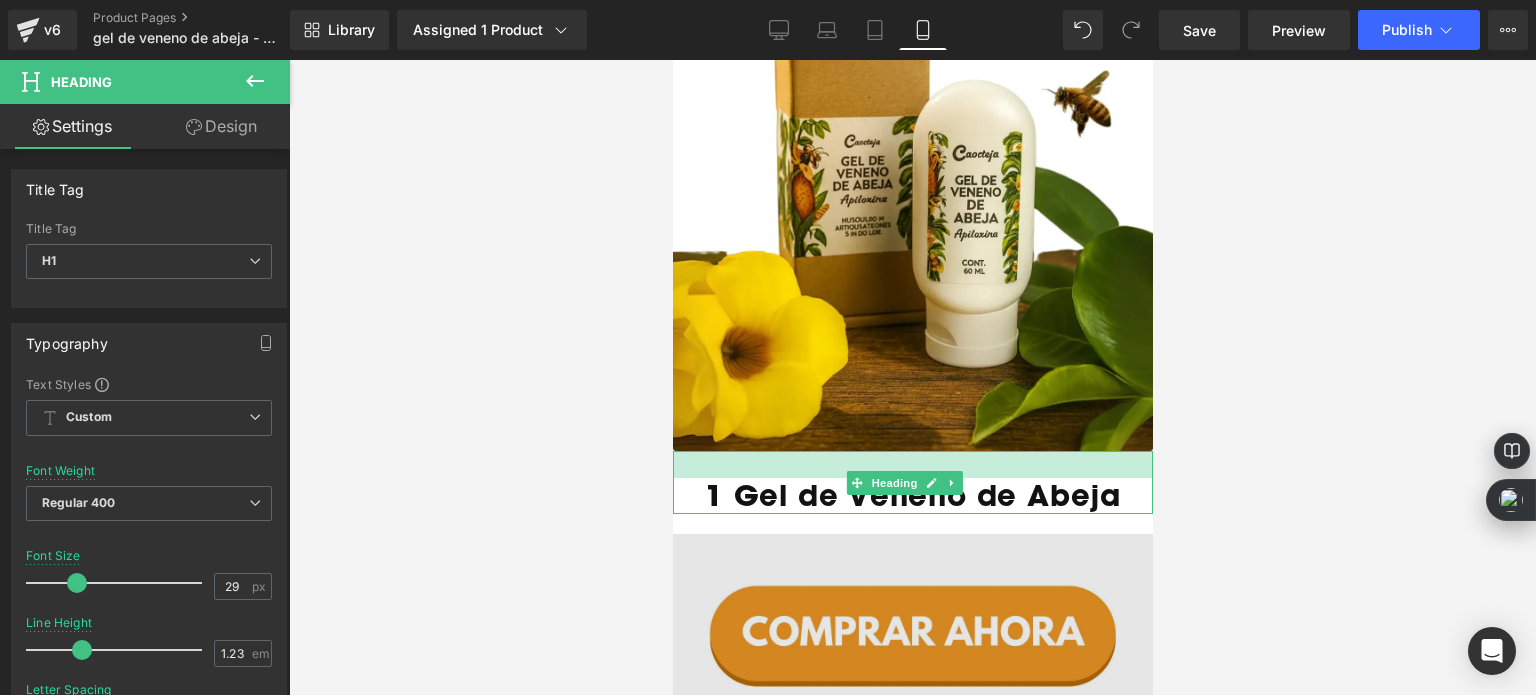 drag, startPoint x: 873, startPoint y: 408, endPoint x: 872, endPoint y: 480, distance: 72.00694 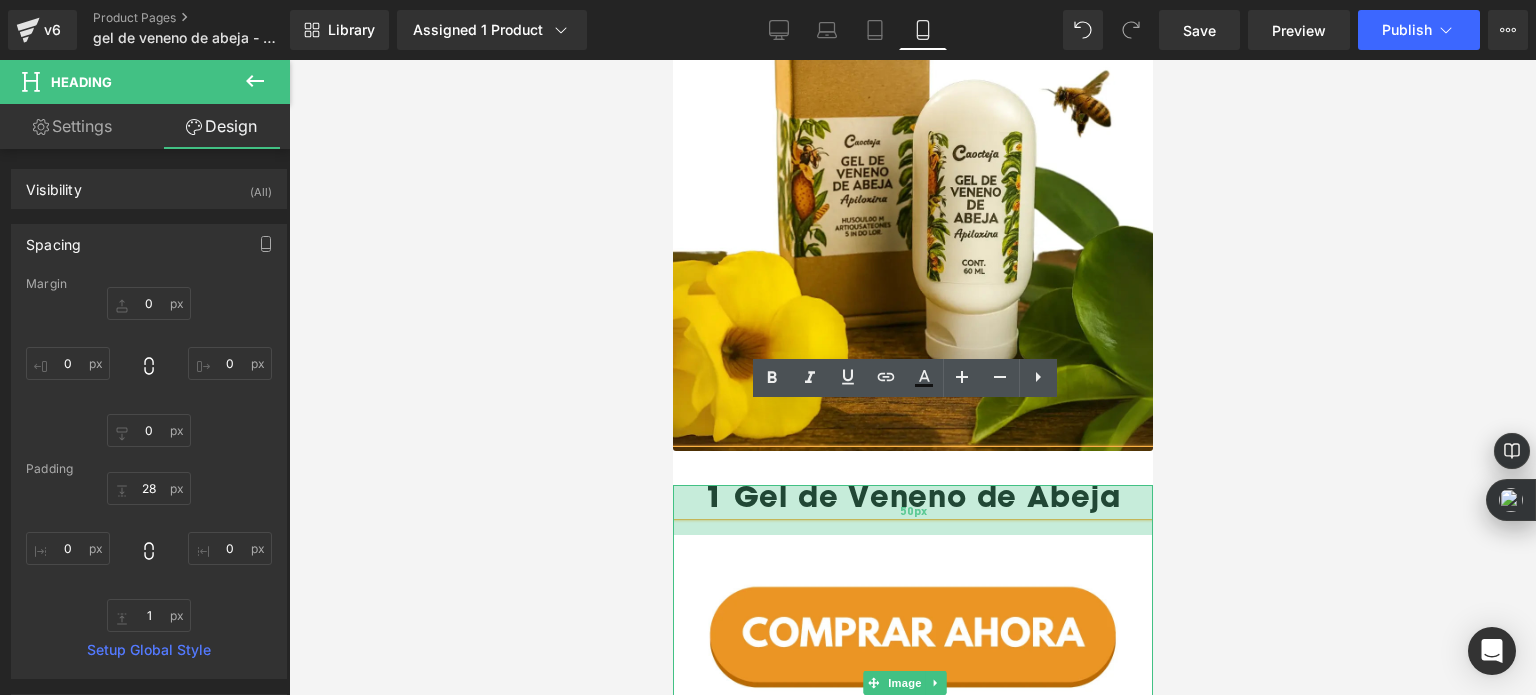 click on "50px" at bounding box center [912, 510] 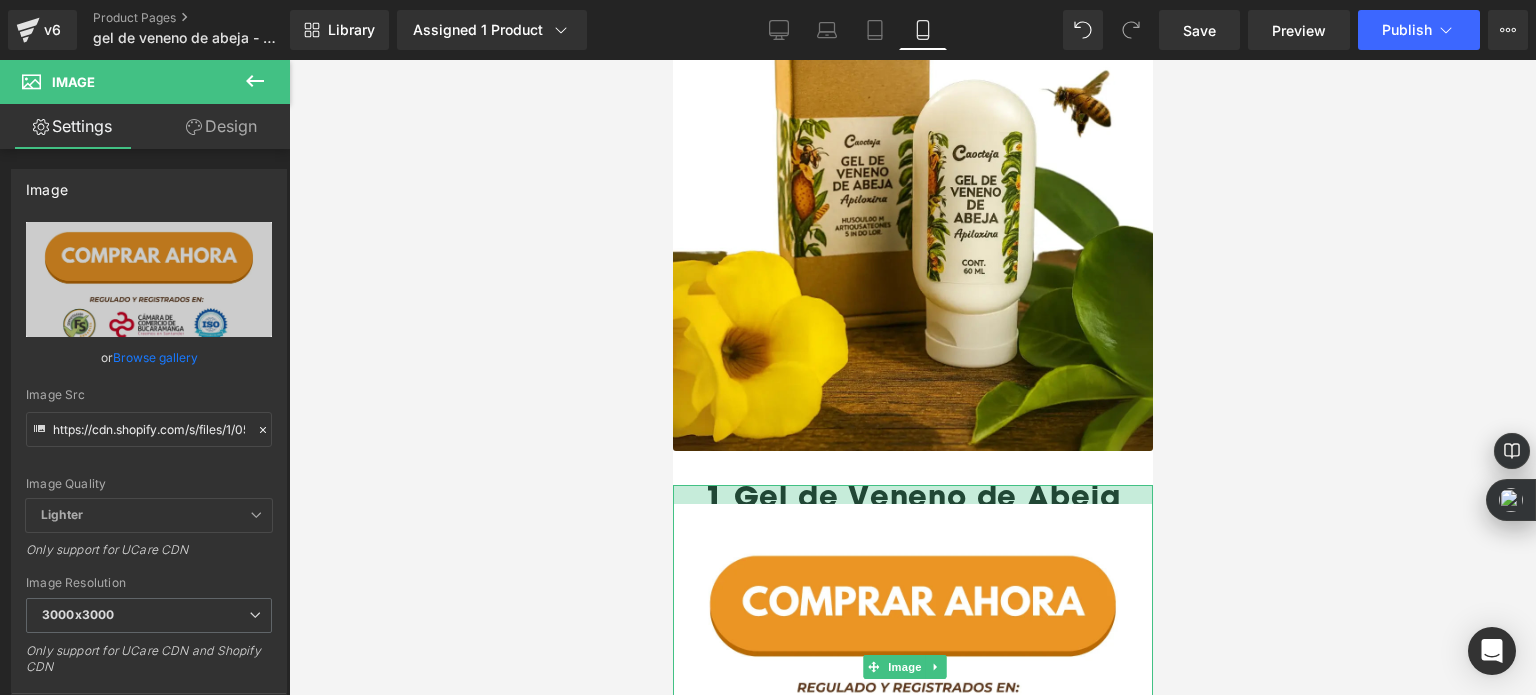 drag, startPoint x: 877, startPoint y: 467, endPoint x: 873, endPoint y: 434, distance: 33.24154 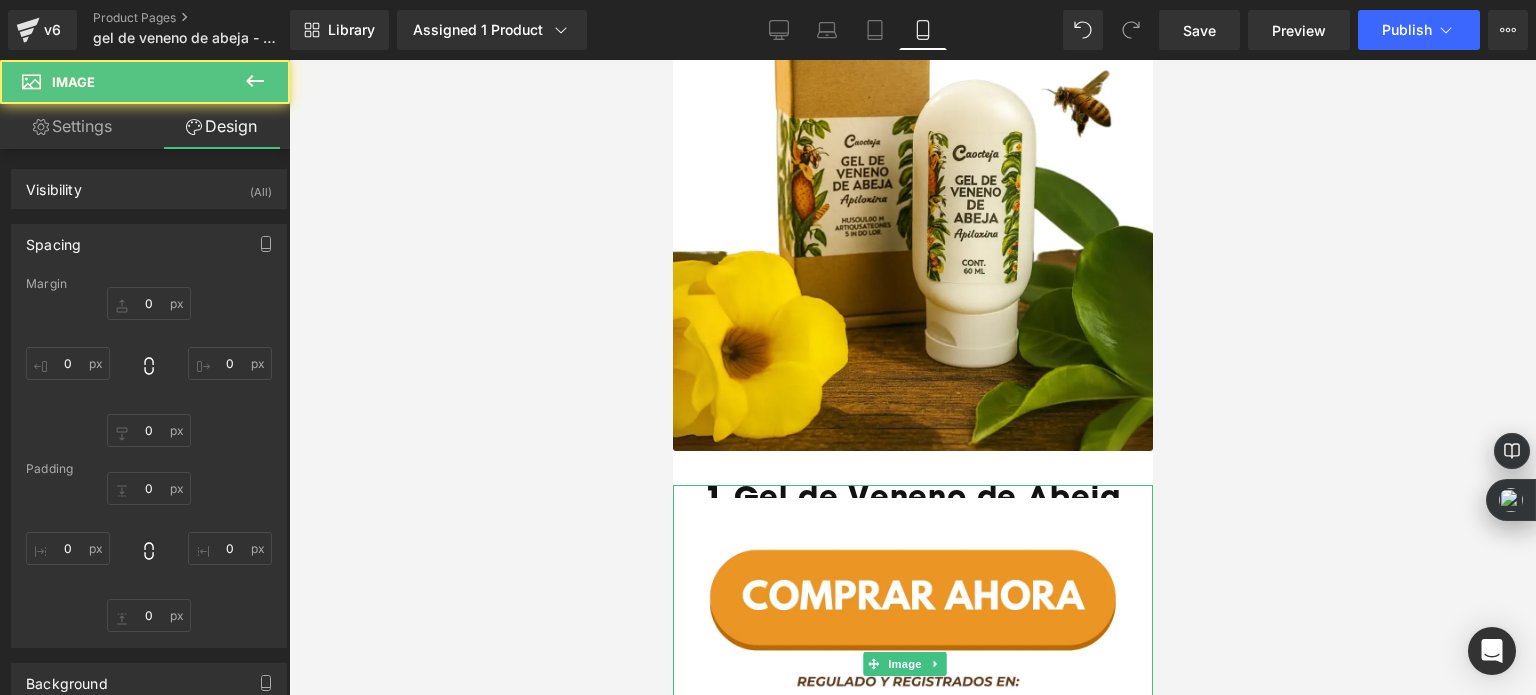 type on "-30" 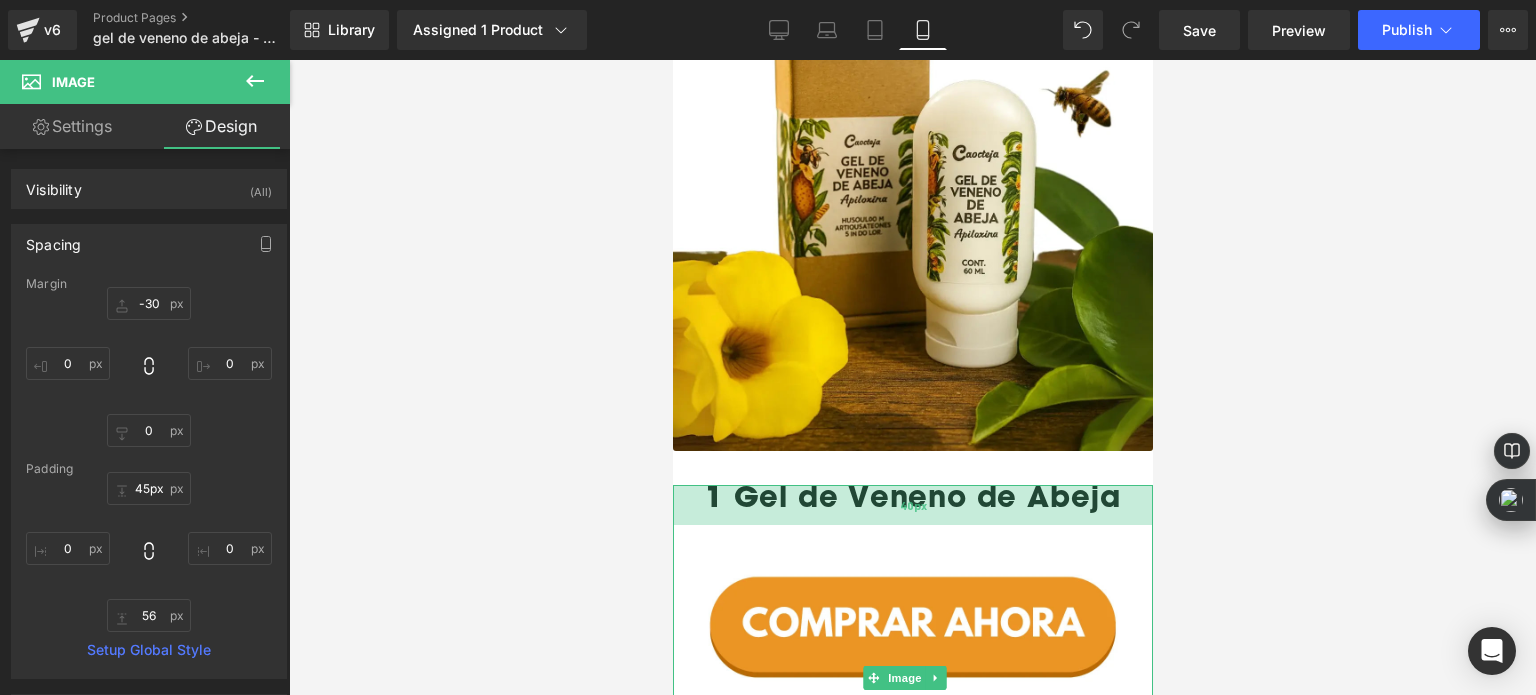 type on "46px" 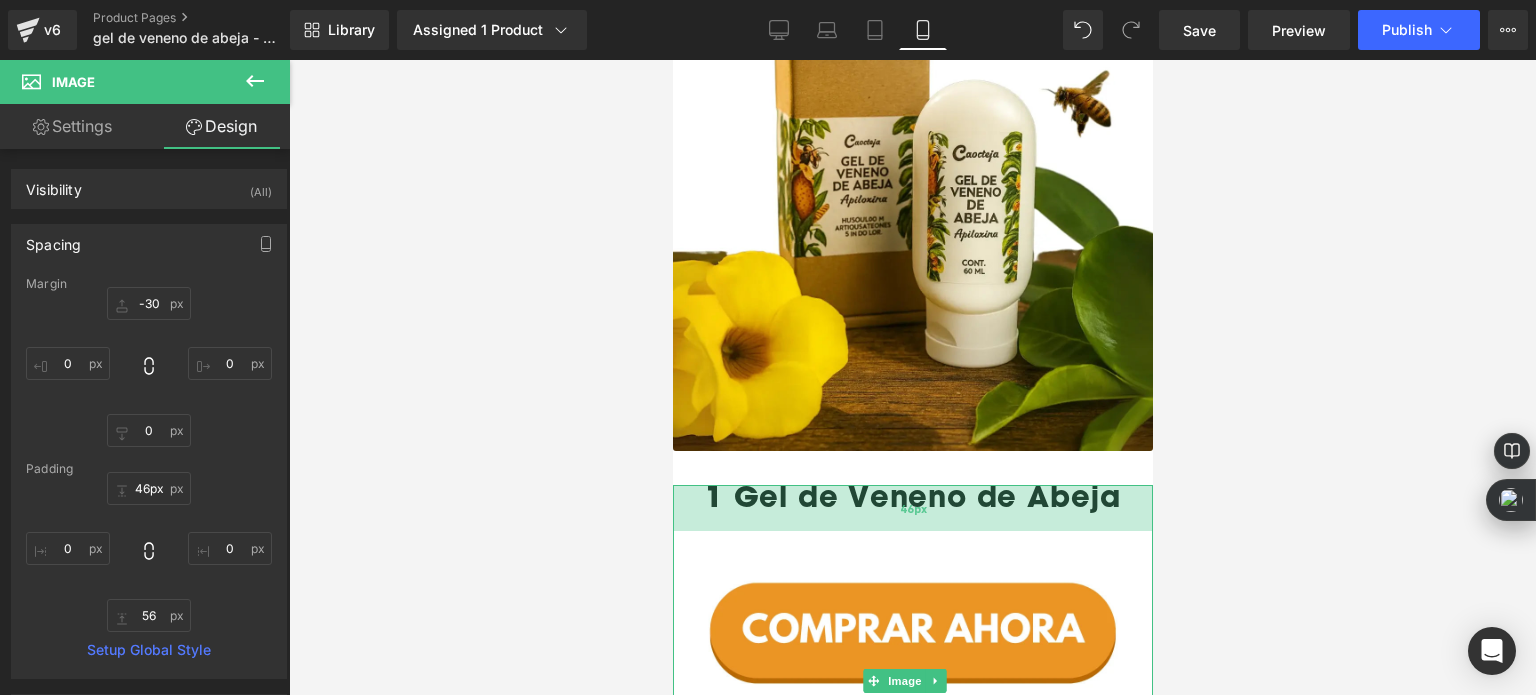 drag, startPoint x: 807, startPoint y: 450, endPoint x: 811, endPoint y: 483, distance: 33.24154 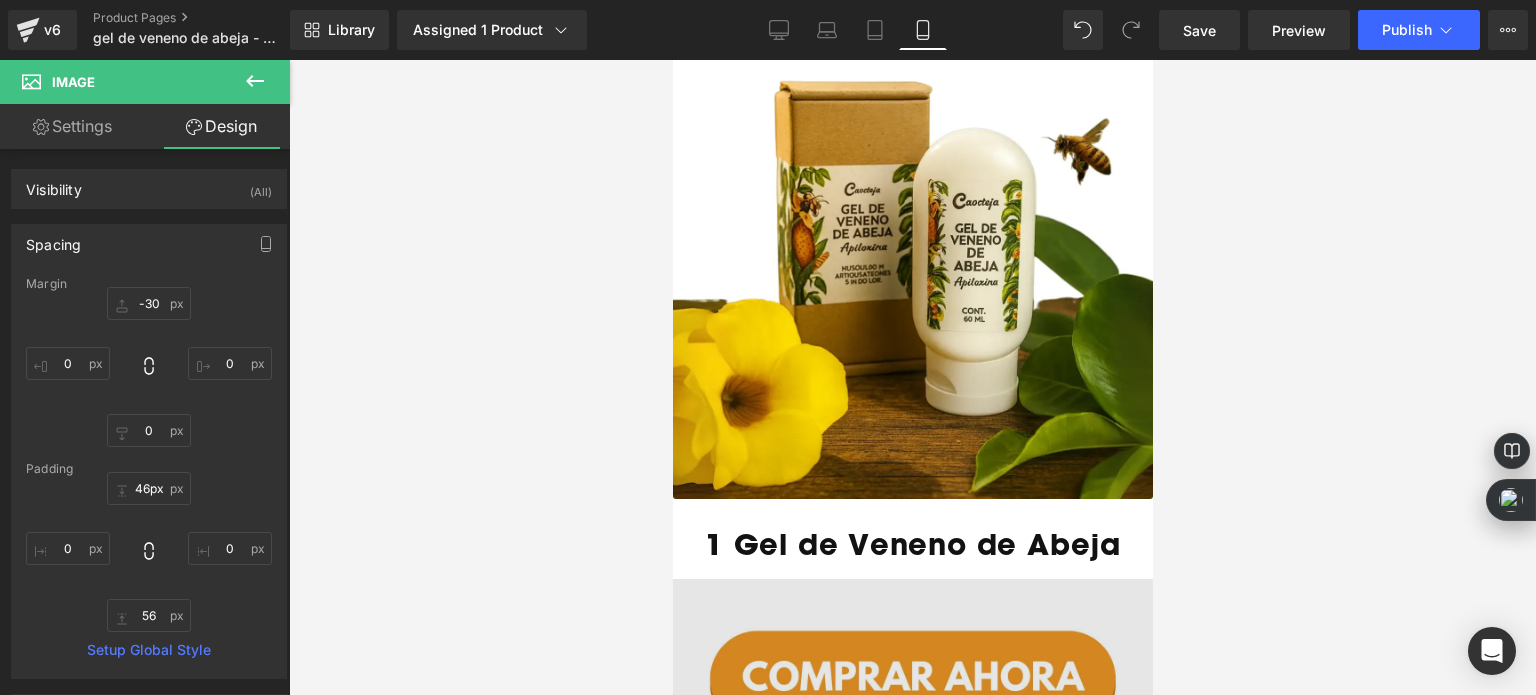 scroll, scrollTop: 2350, scrollLeft: 0, axis: vertical 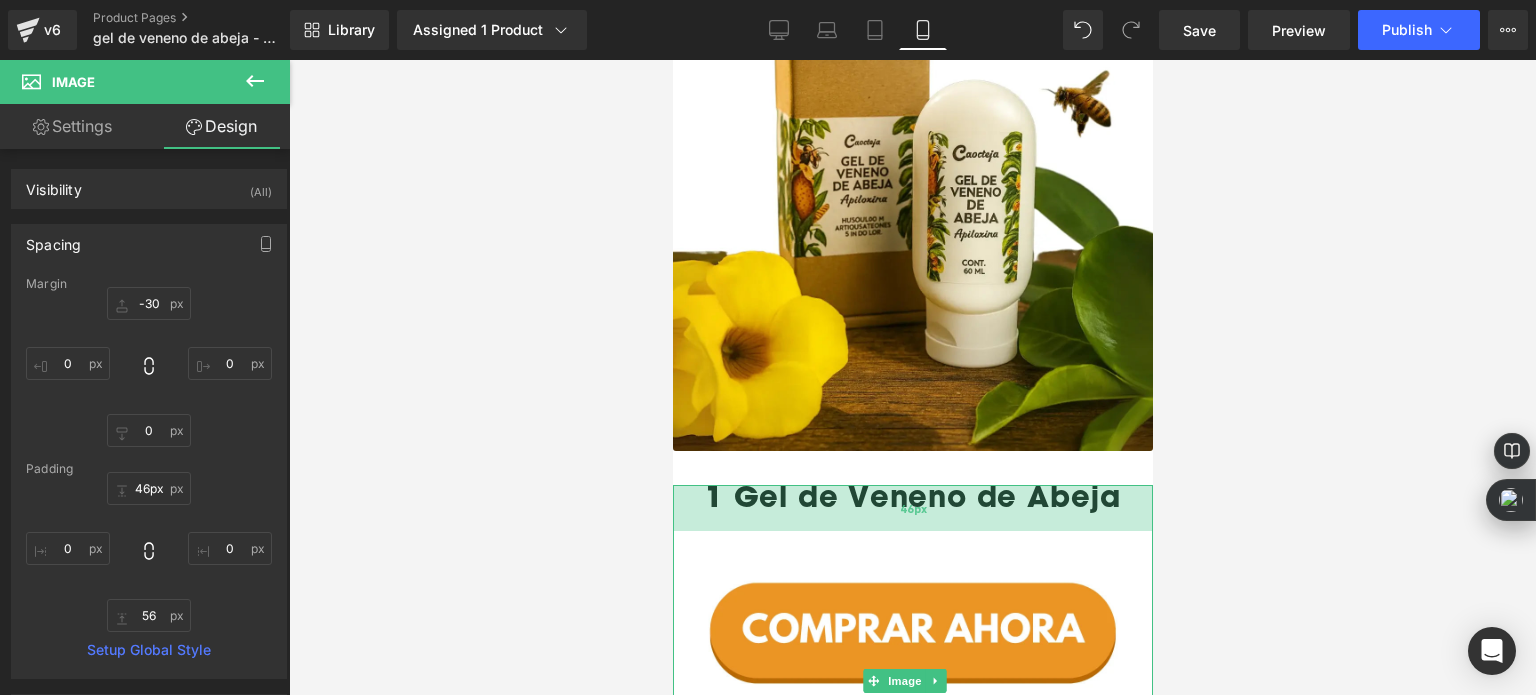 click on "46px" at bounding box center (912, 508) 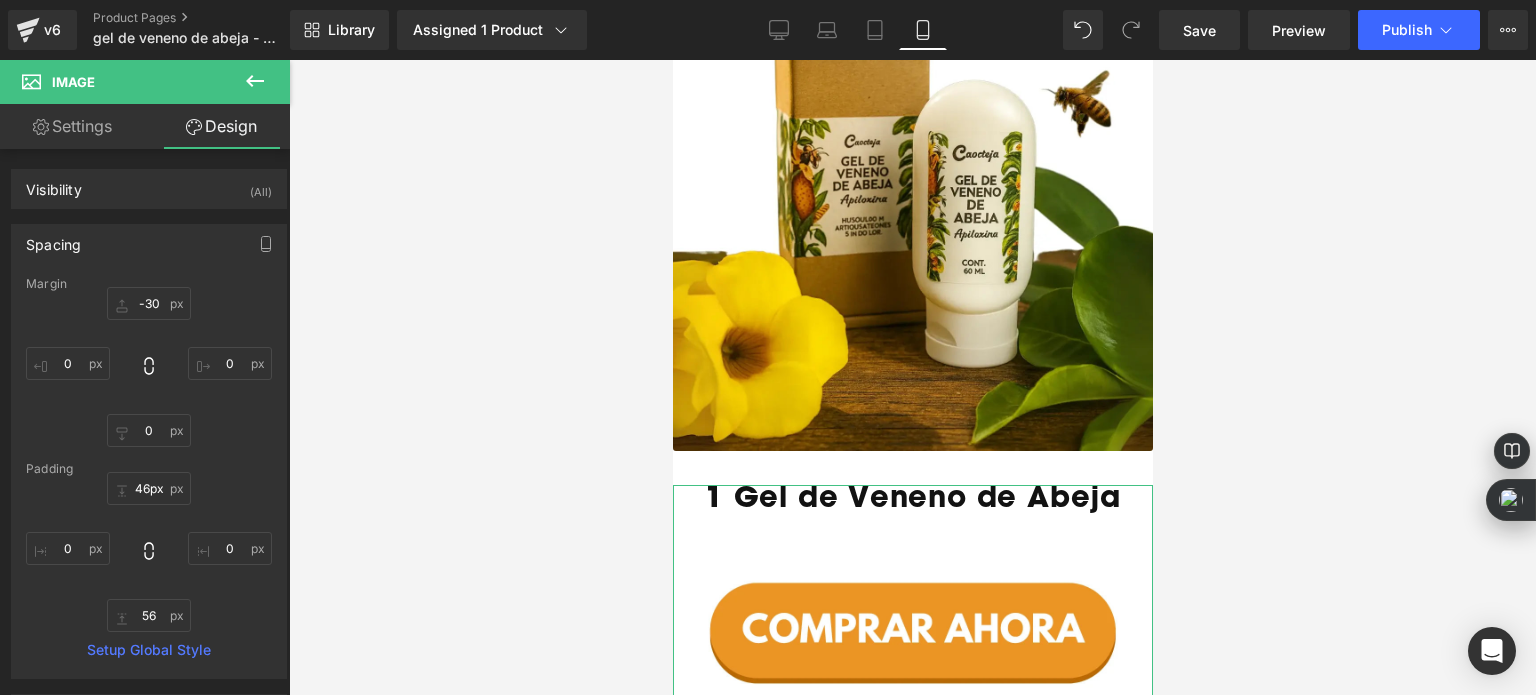 click on "Settings" at bounding box center (72, 126) 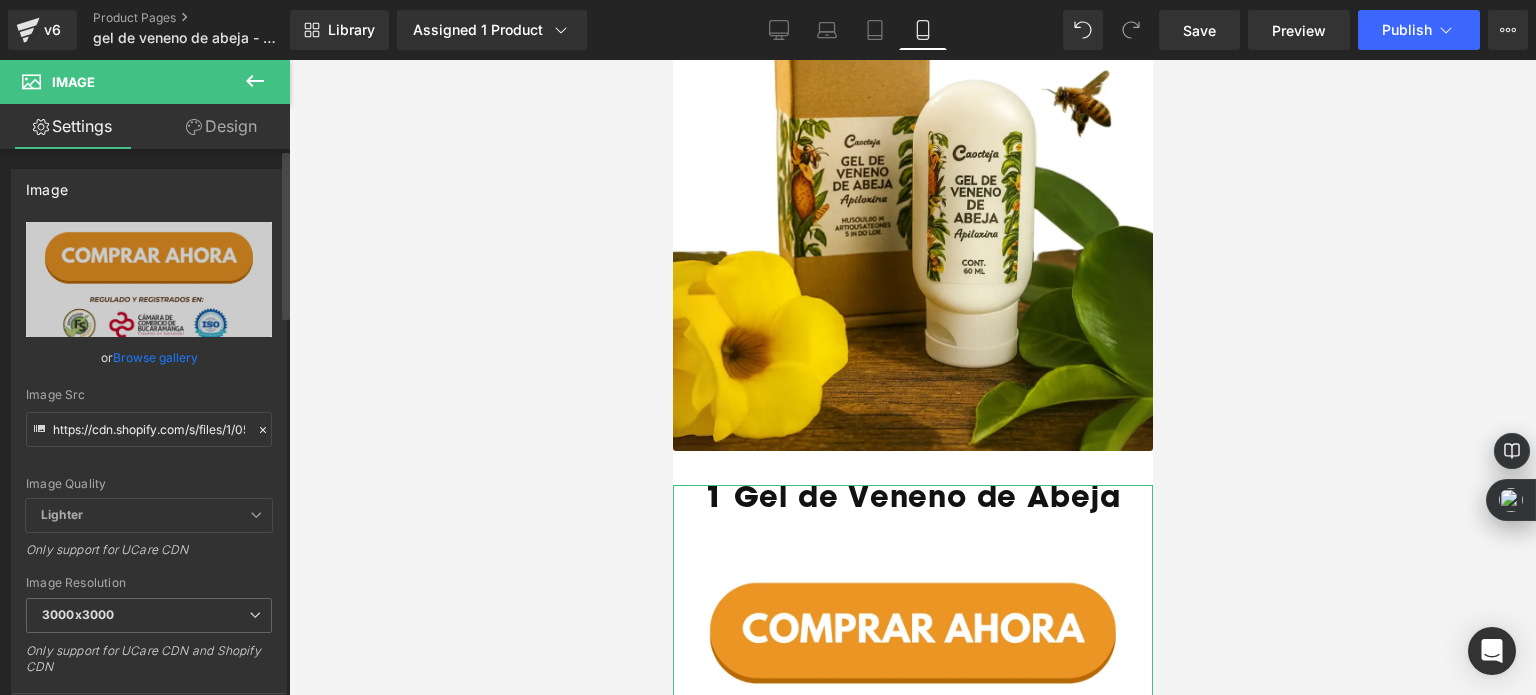 scroll, scrollTop: 200, scrollLeft: 0, axis: vertical 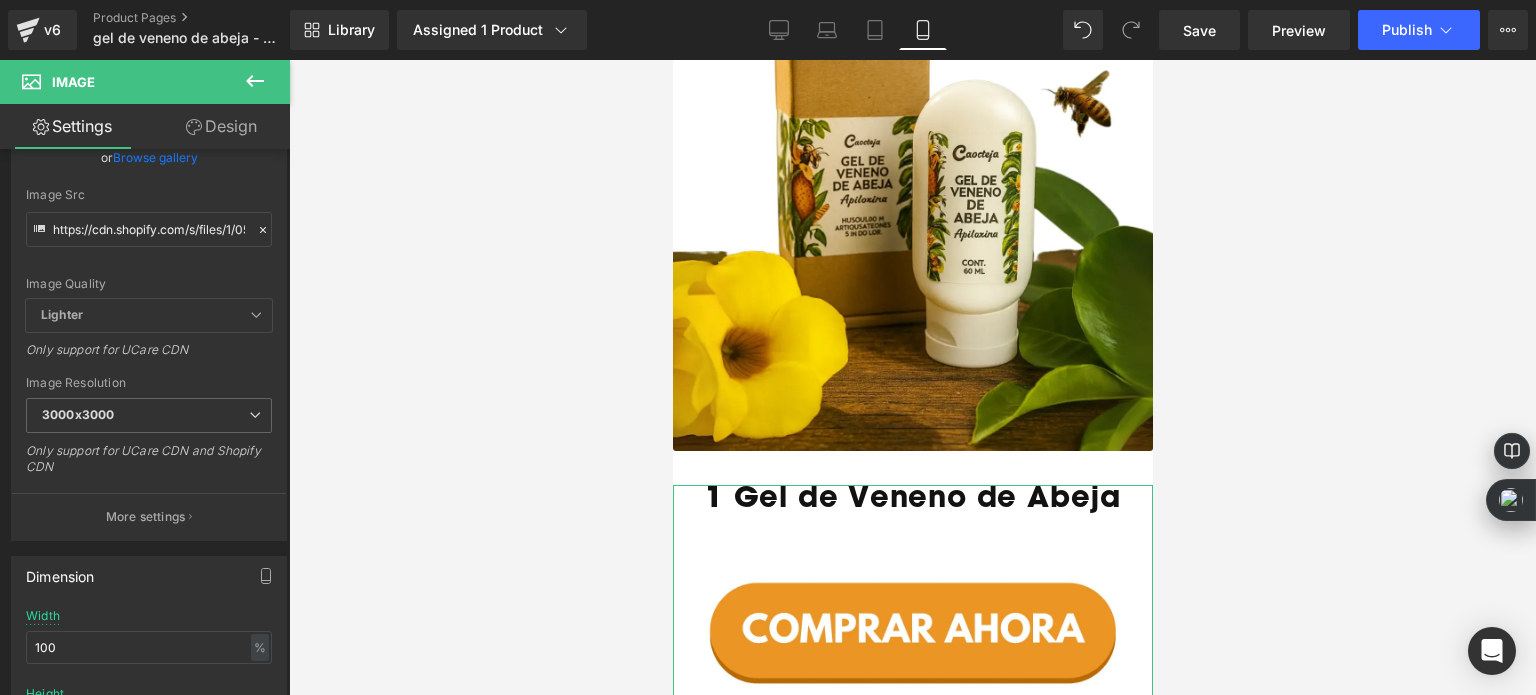 click on "Design" at bounding box center (221, 126) 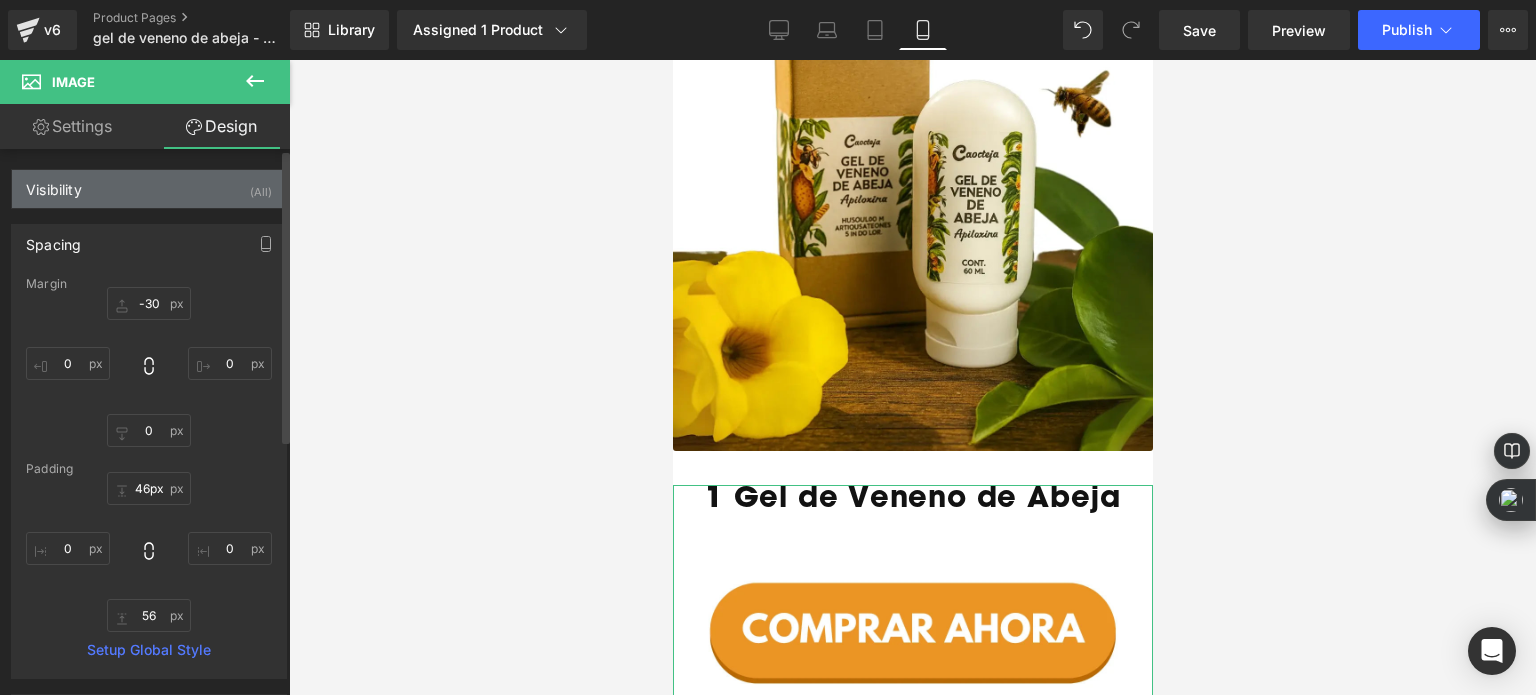 type on "-30" 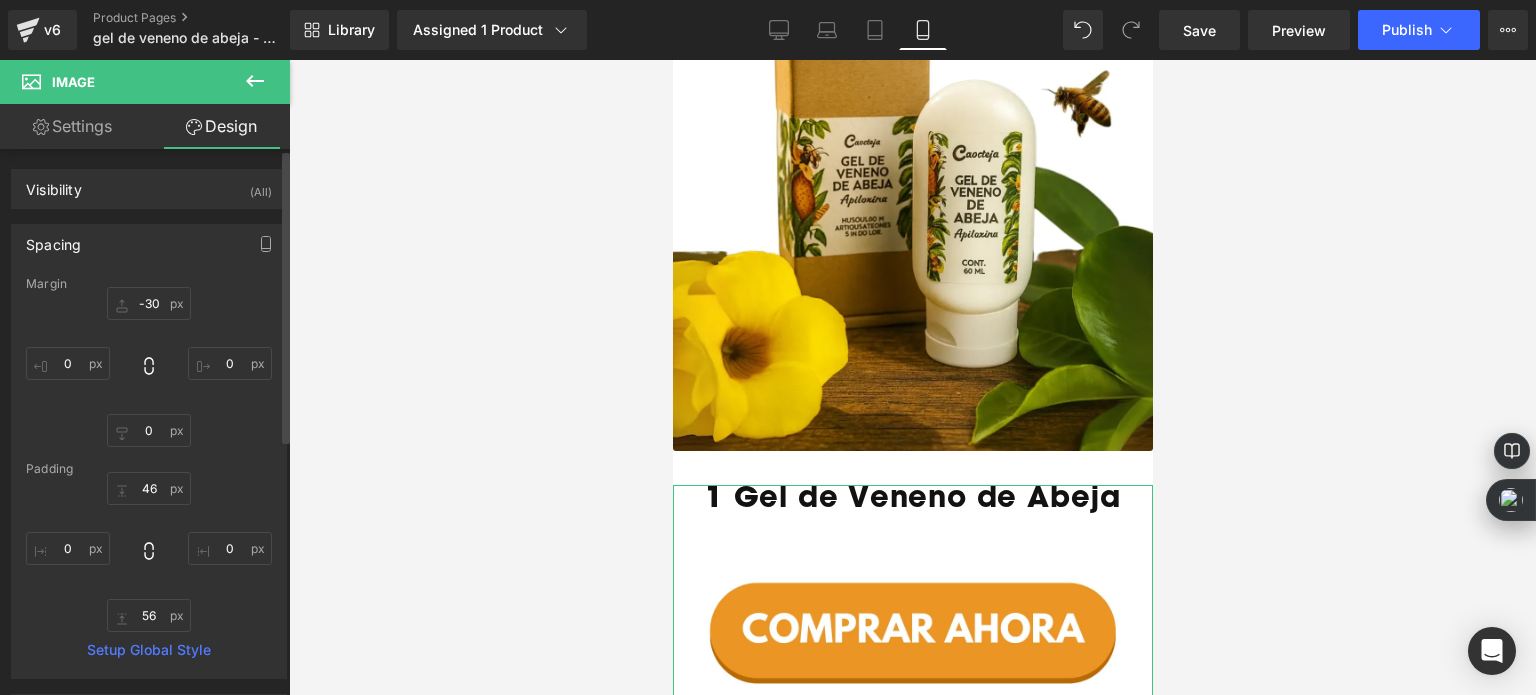 click on "Spacing" at bounding box center [149, 244] 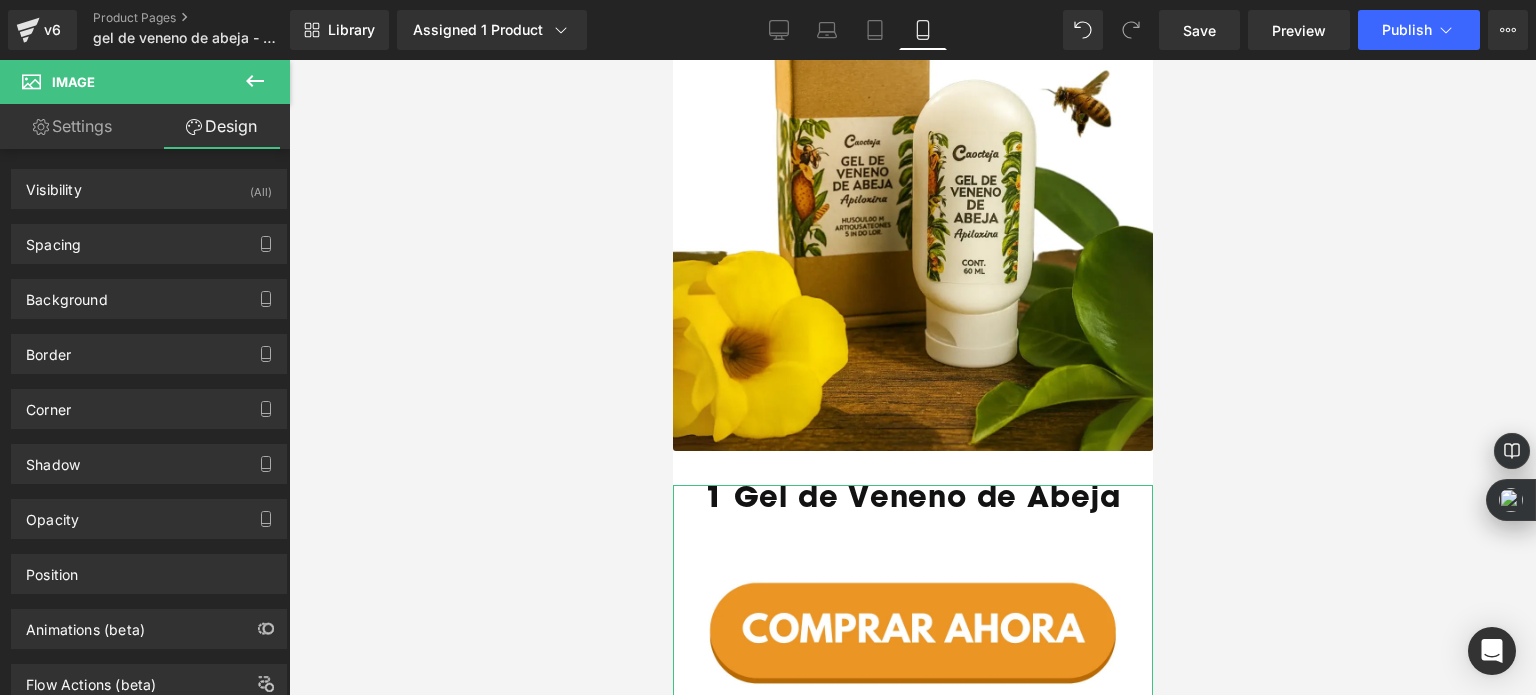 click on "Settings" at bounding box center [72, 126] 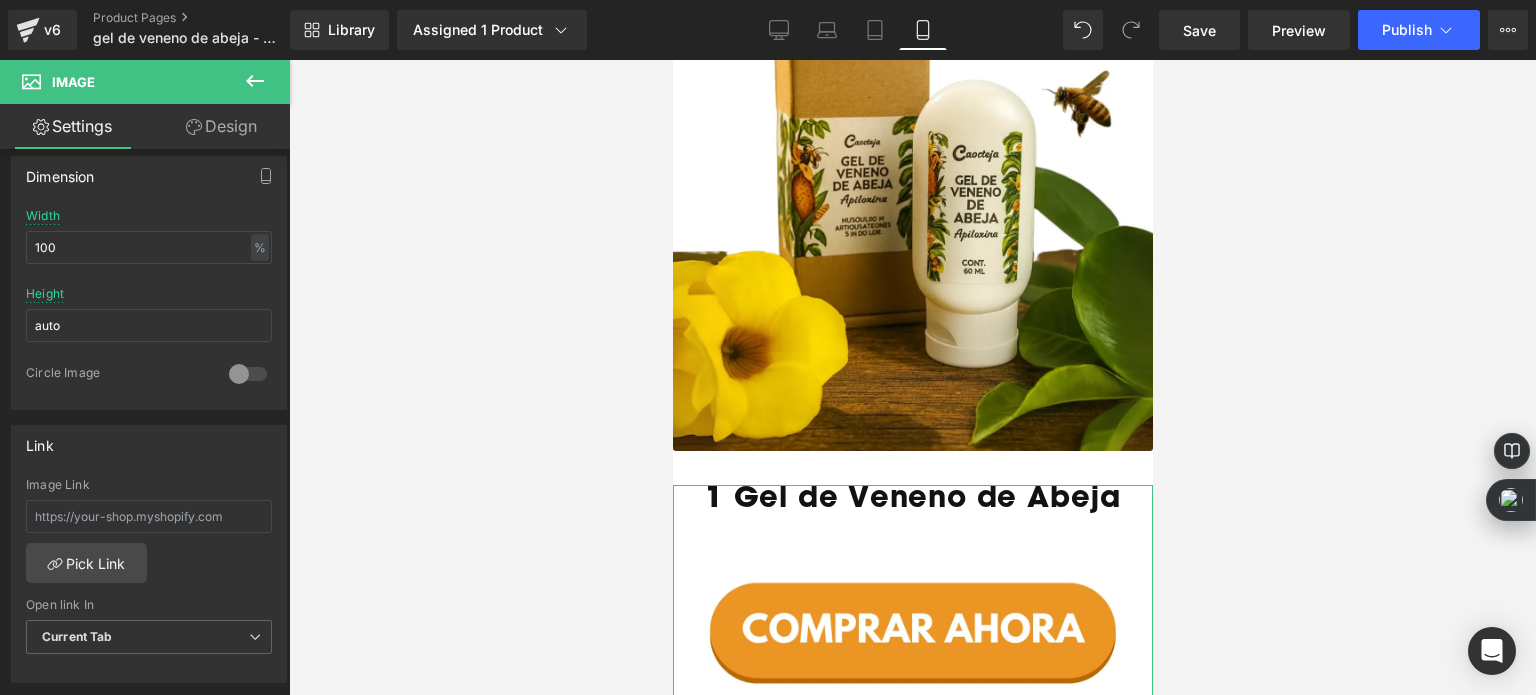 scroll, scrollTop: 700, scrollLeft: 0, axis: vertical 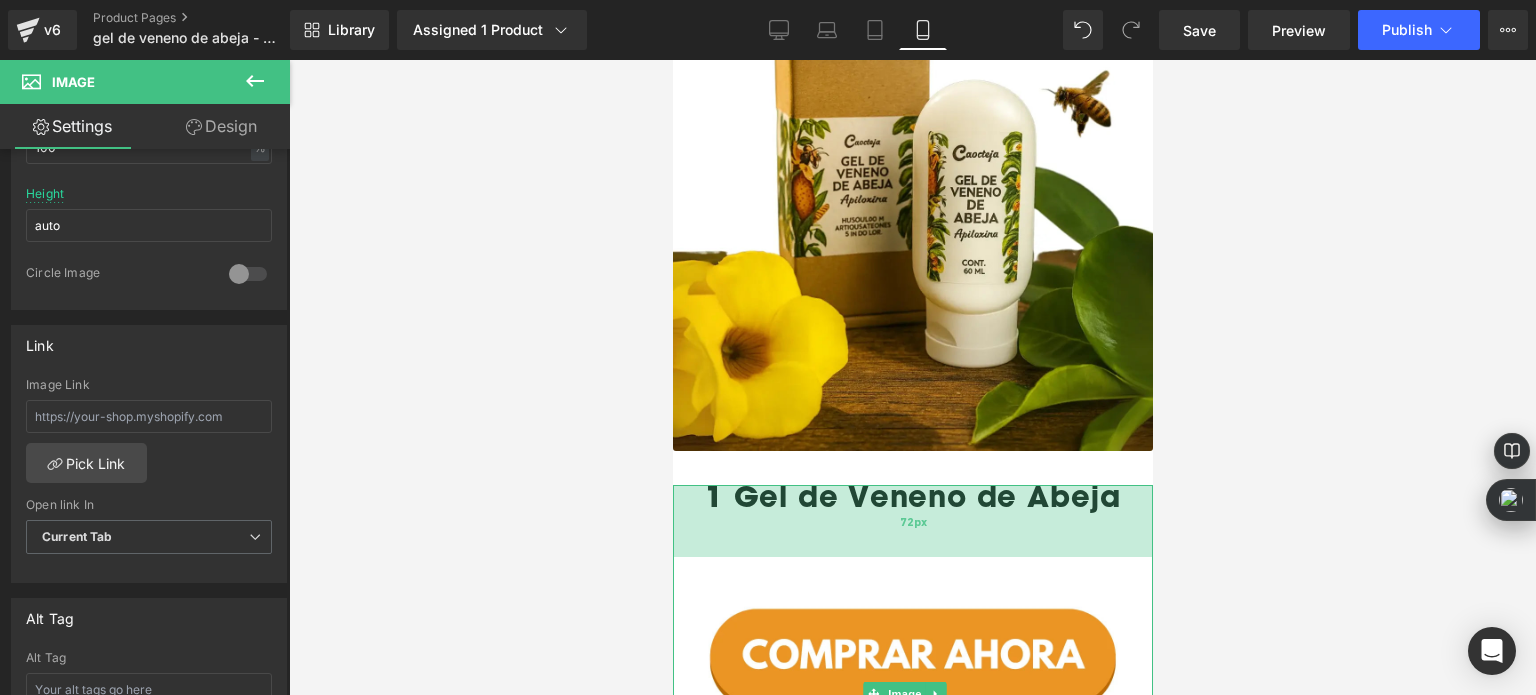 drag, startPoint x: 894, startPoint y: 448, endPoint x: 901, endPoint y: 474, distance: 26.925823 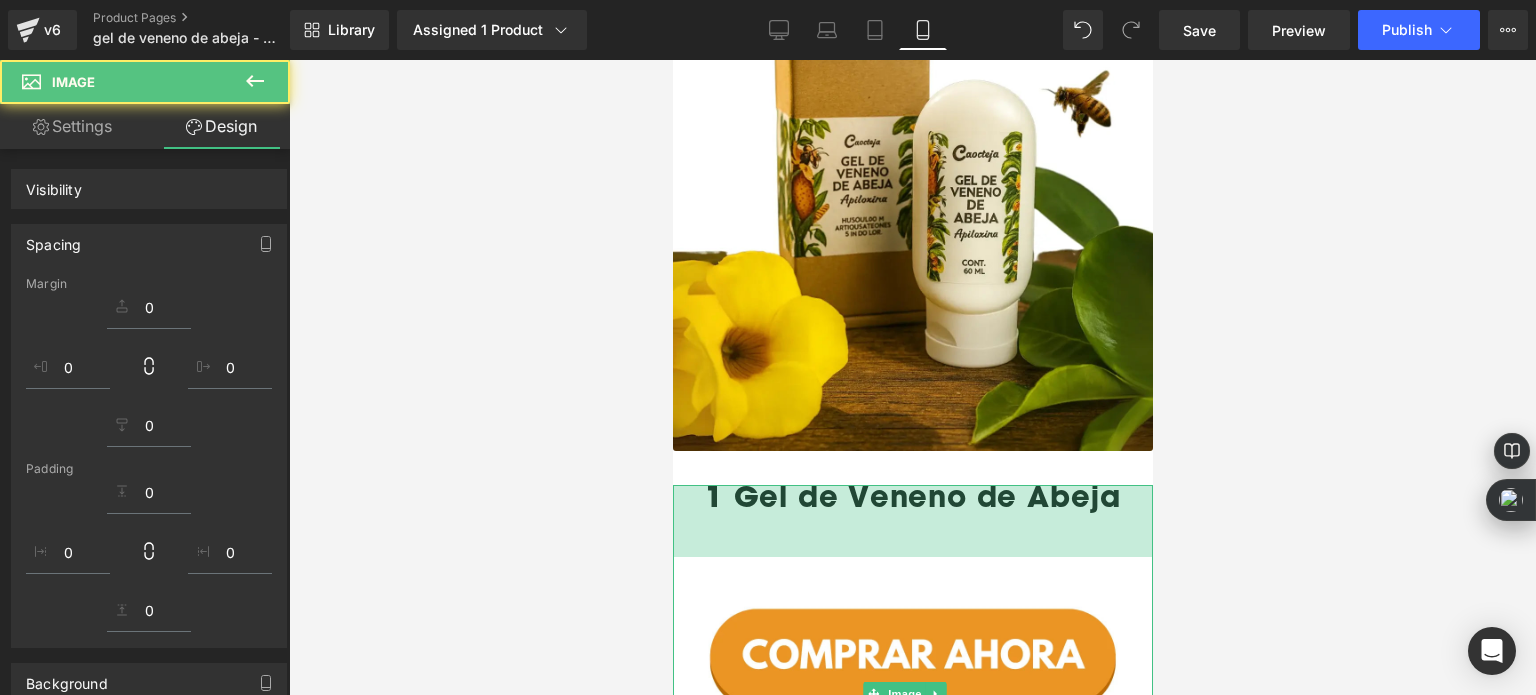 click at bounding box center [912, 377] 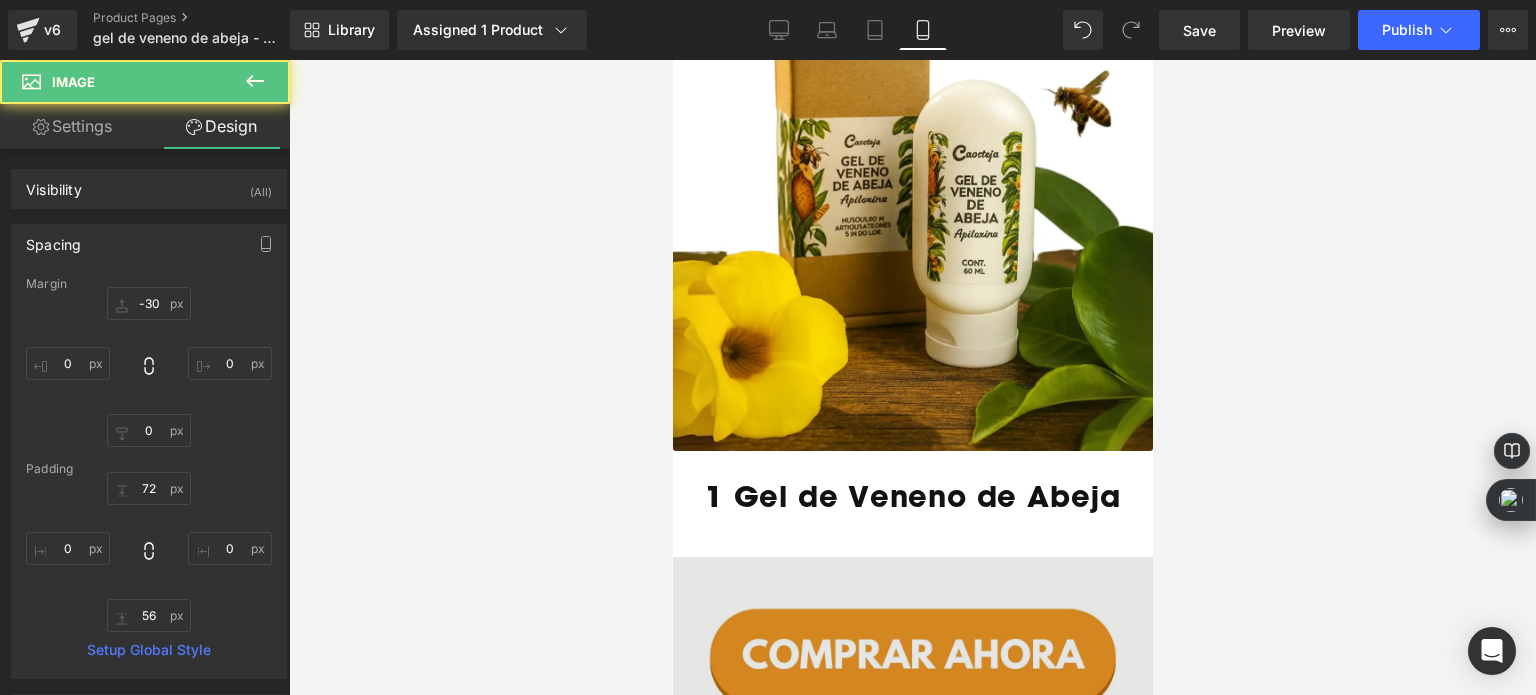 click on "72px" at bounding box center (672, 60) 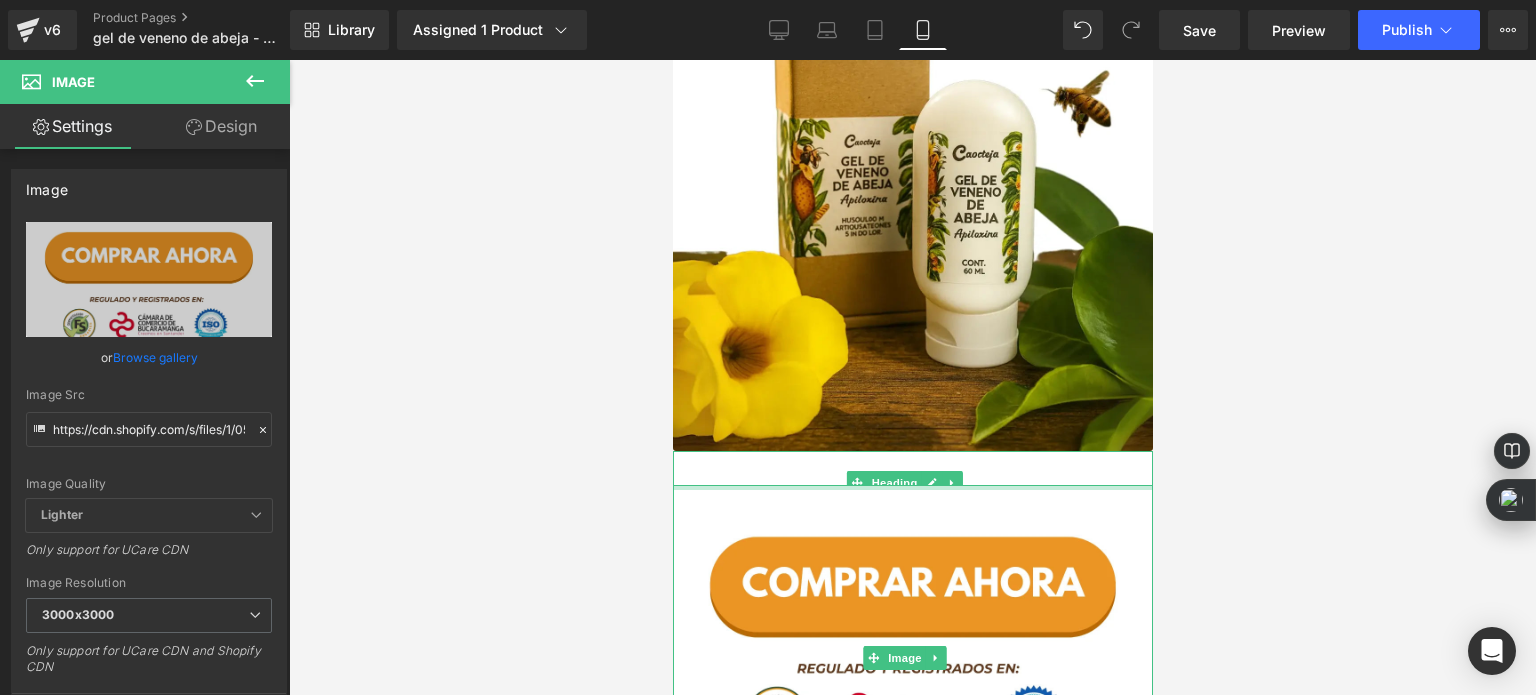 drag, startPoint x: 921, startPoint y: 442, endPoint x: 929, endPoint y: 421, distance: 22.472204 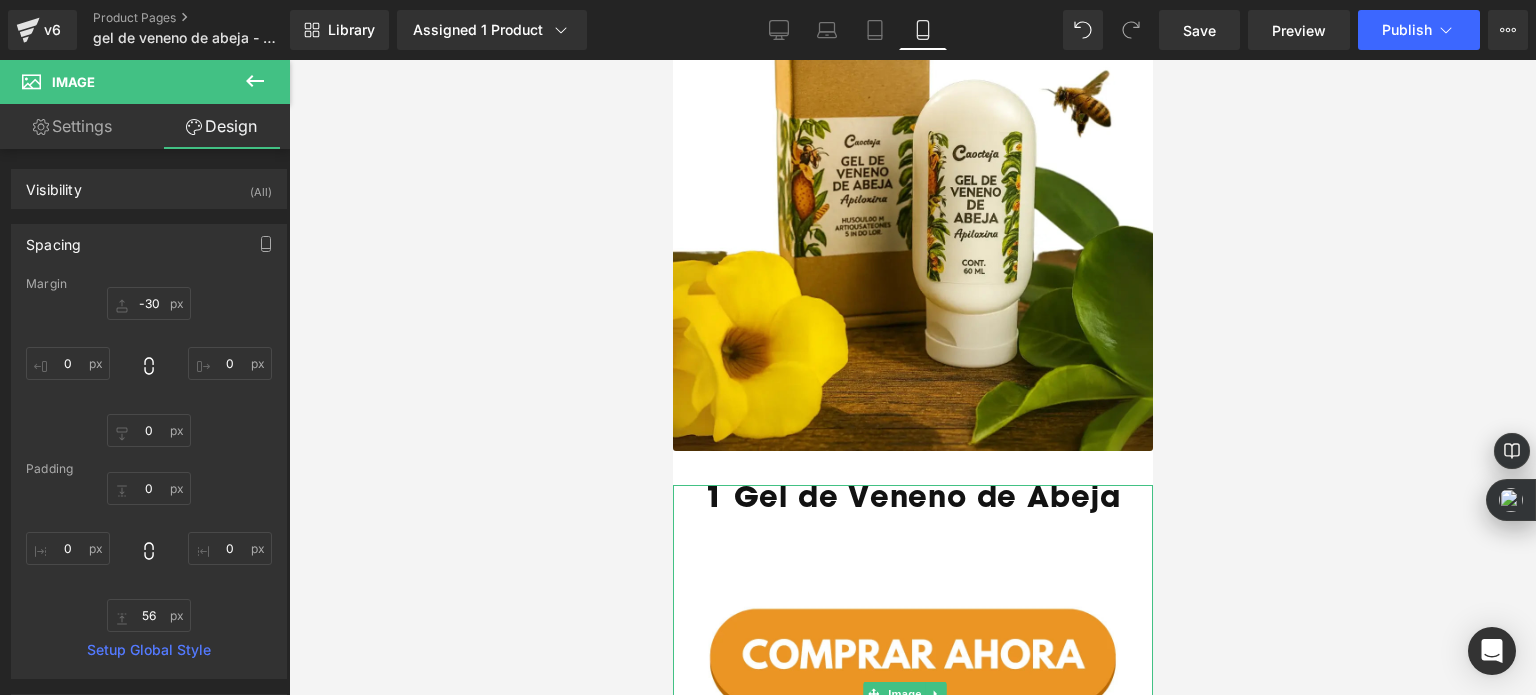 type on "-30" 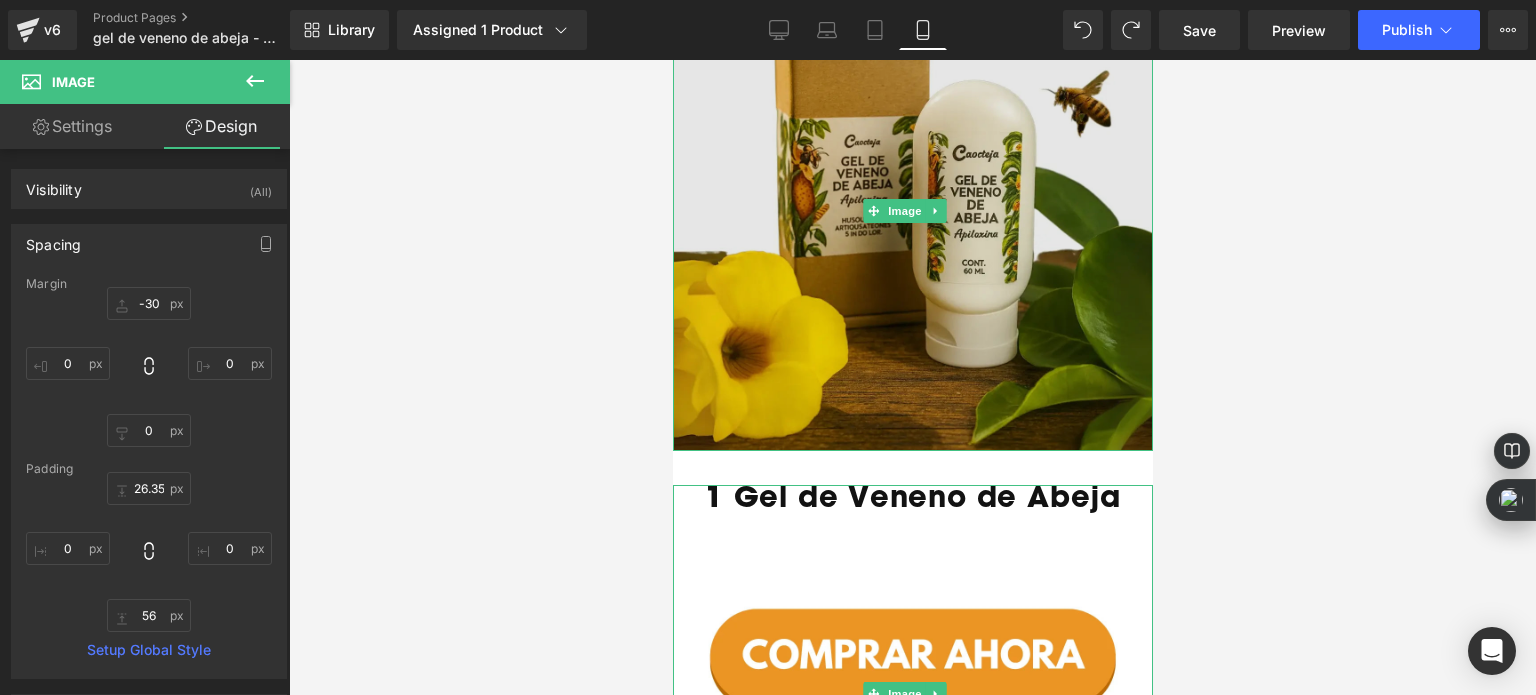 click at bounding box center (912, 211) 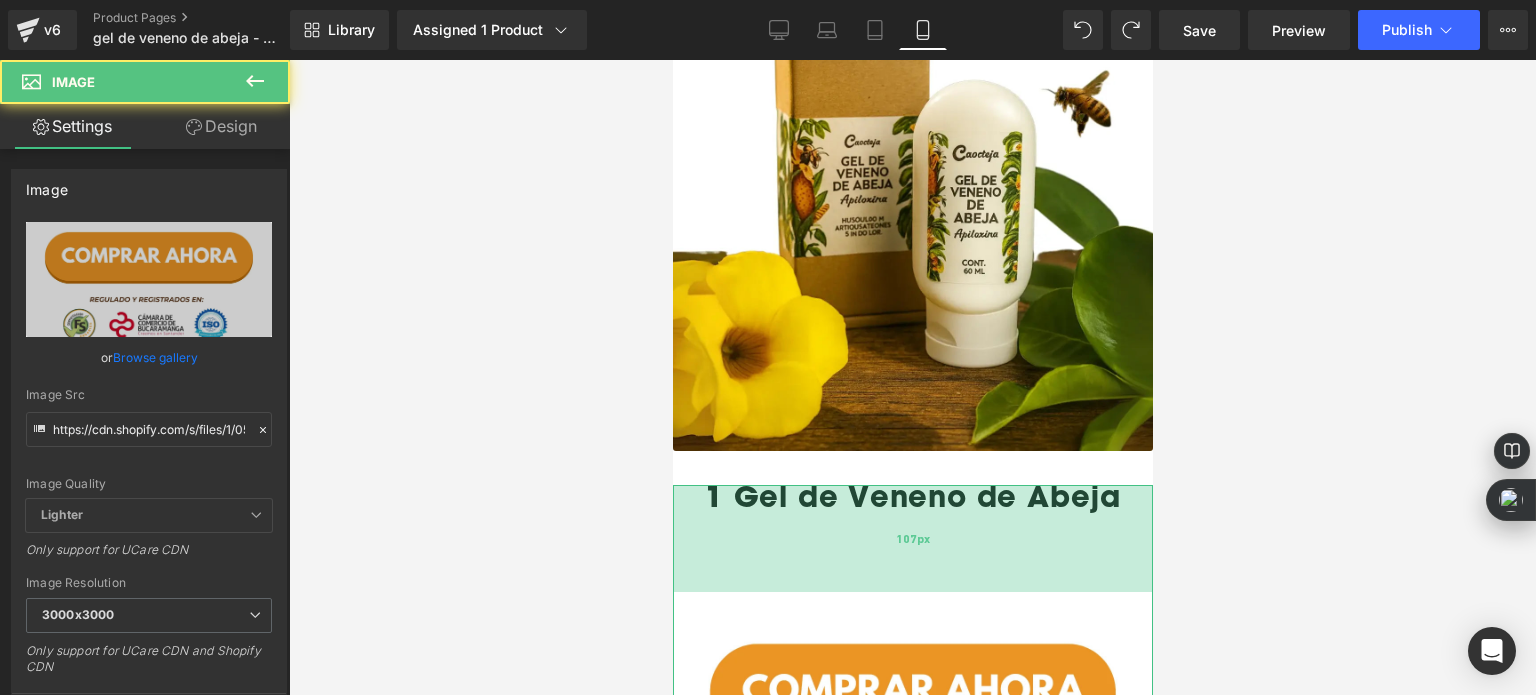 drag, startPoint x: 767, startPoint y: 443, endPoint x: 755, endPoint y: 478, distance: 37 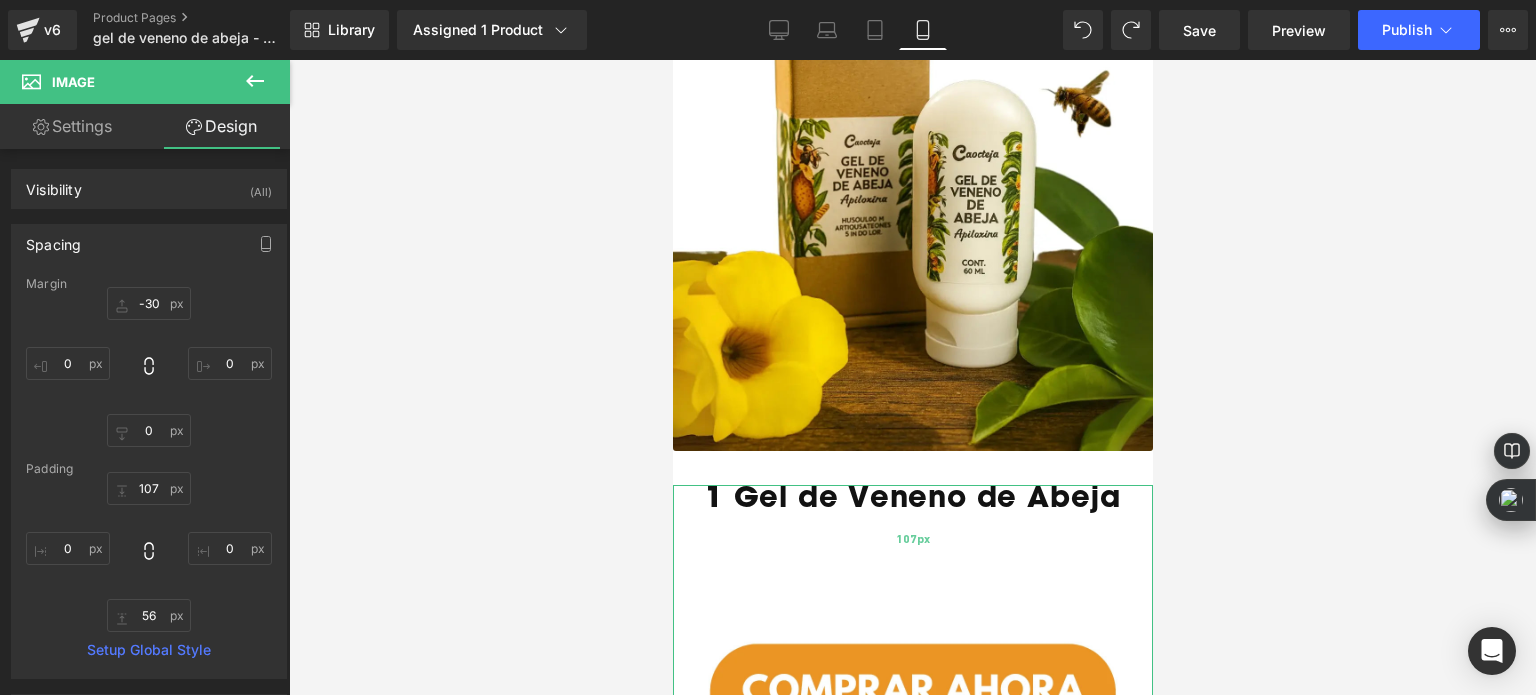 click on "107px" at bounding box center (912, 538) 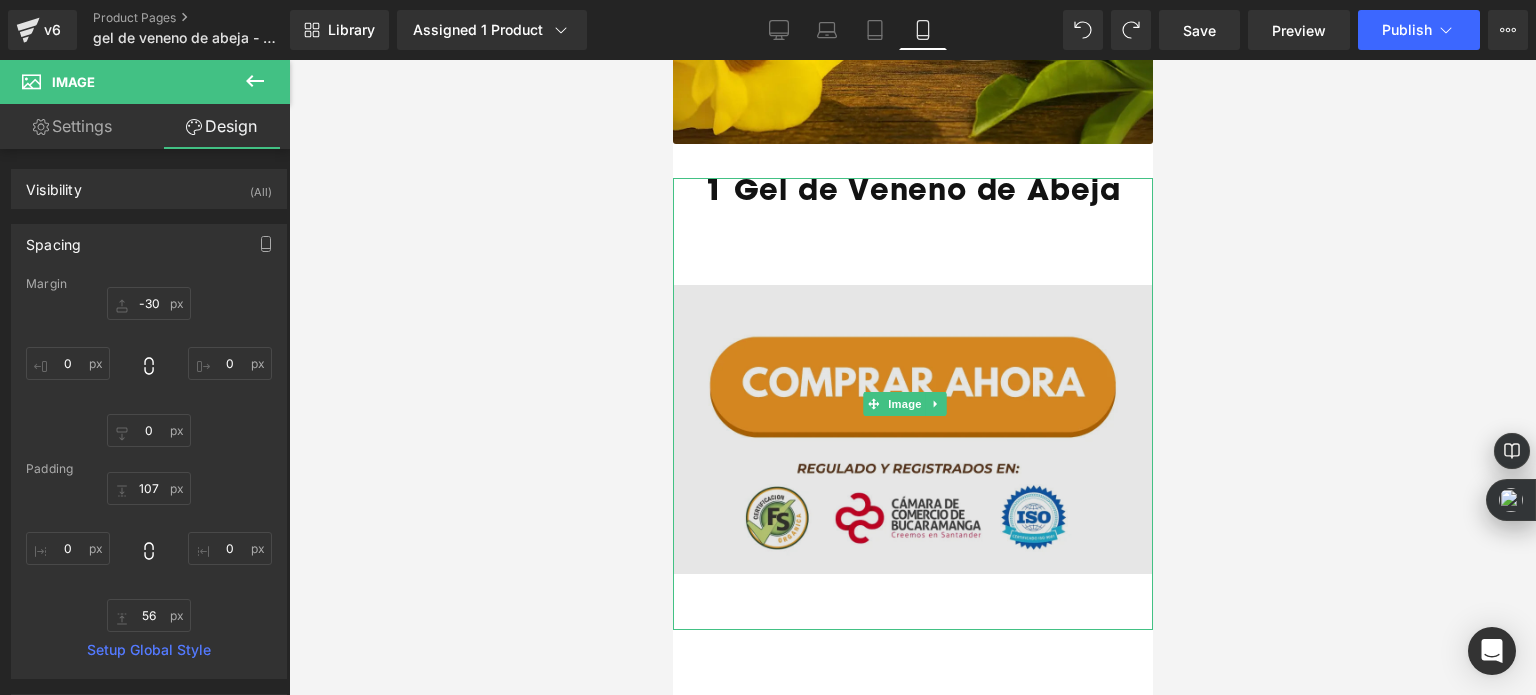 scroll, scrollTop: 2650, scrollLeft: 0, axis: vertical 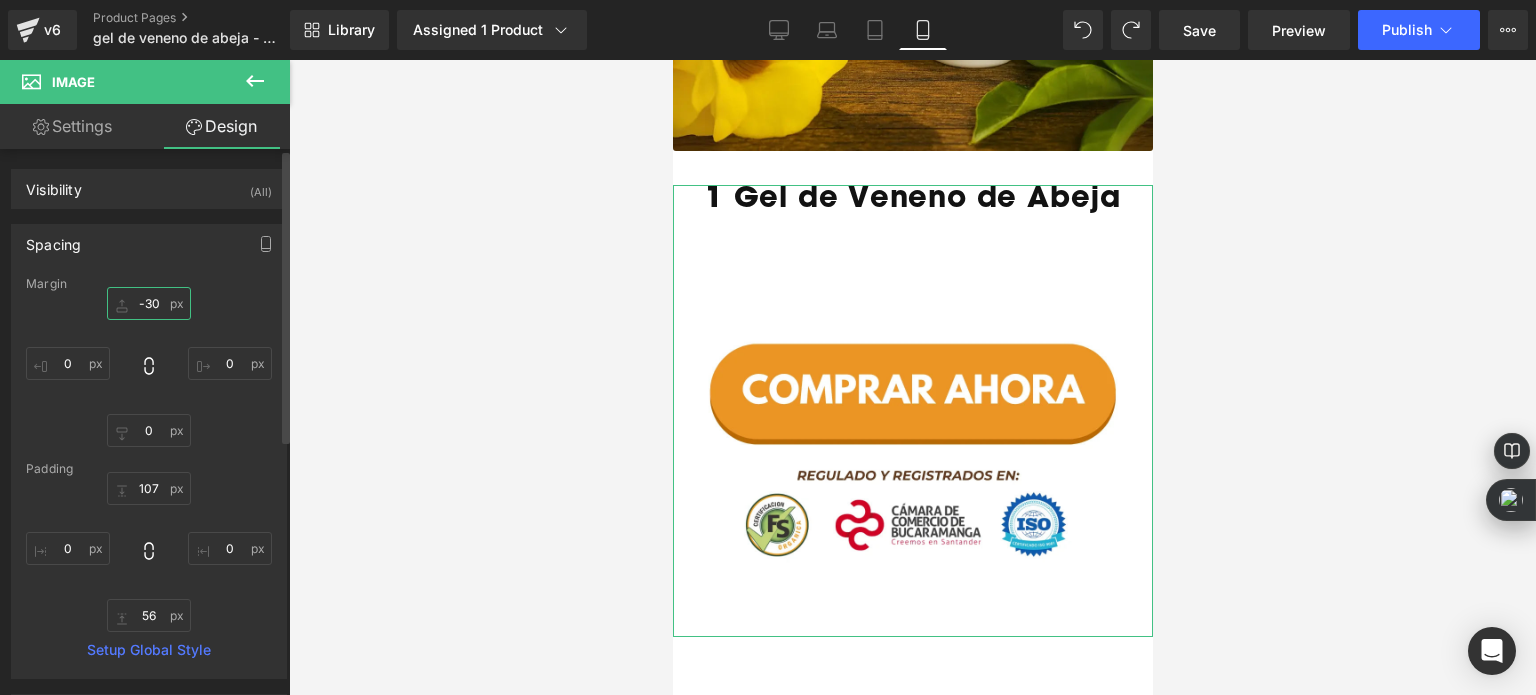 click on "-30" at bounding box center (149, 303) 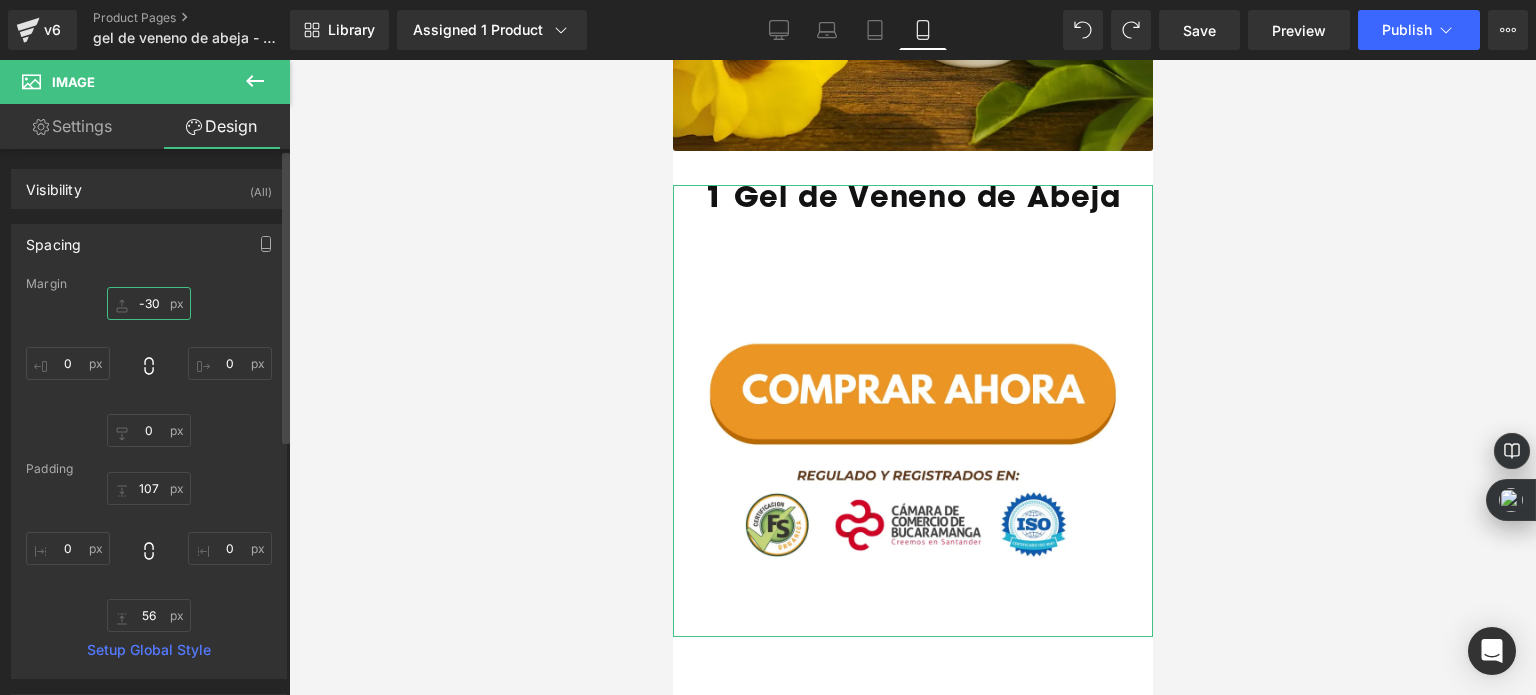 click on "-30" at bounding box center (149, 303) 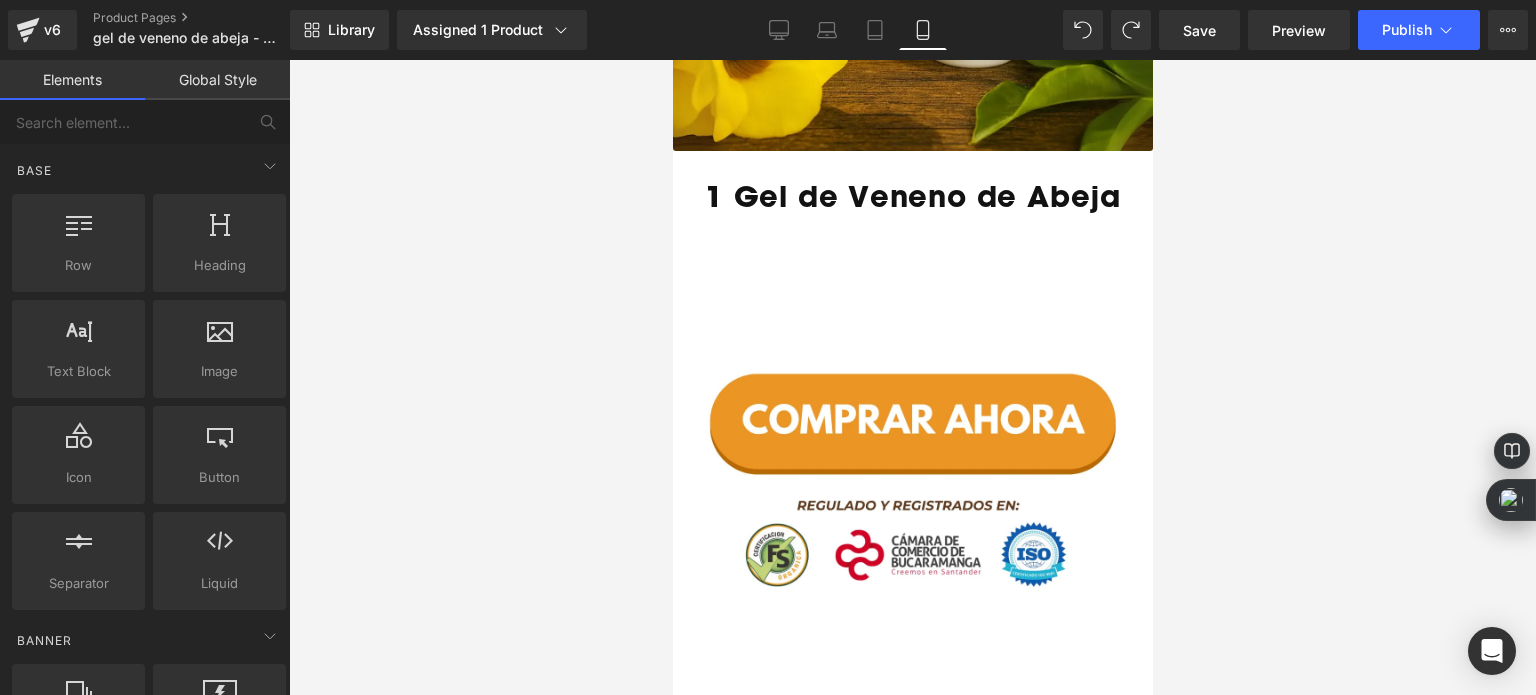 drag, startPoint x: 528, startPoint y: 370, endPoint x: 38, endPoint y: 94, distance: 562.3842 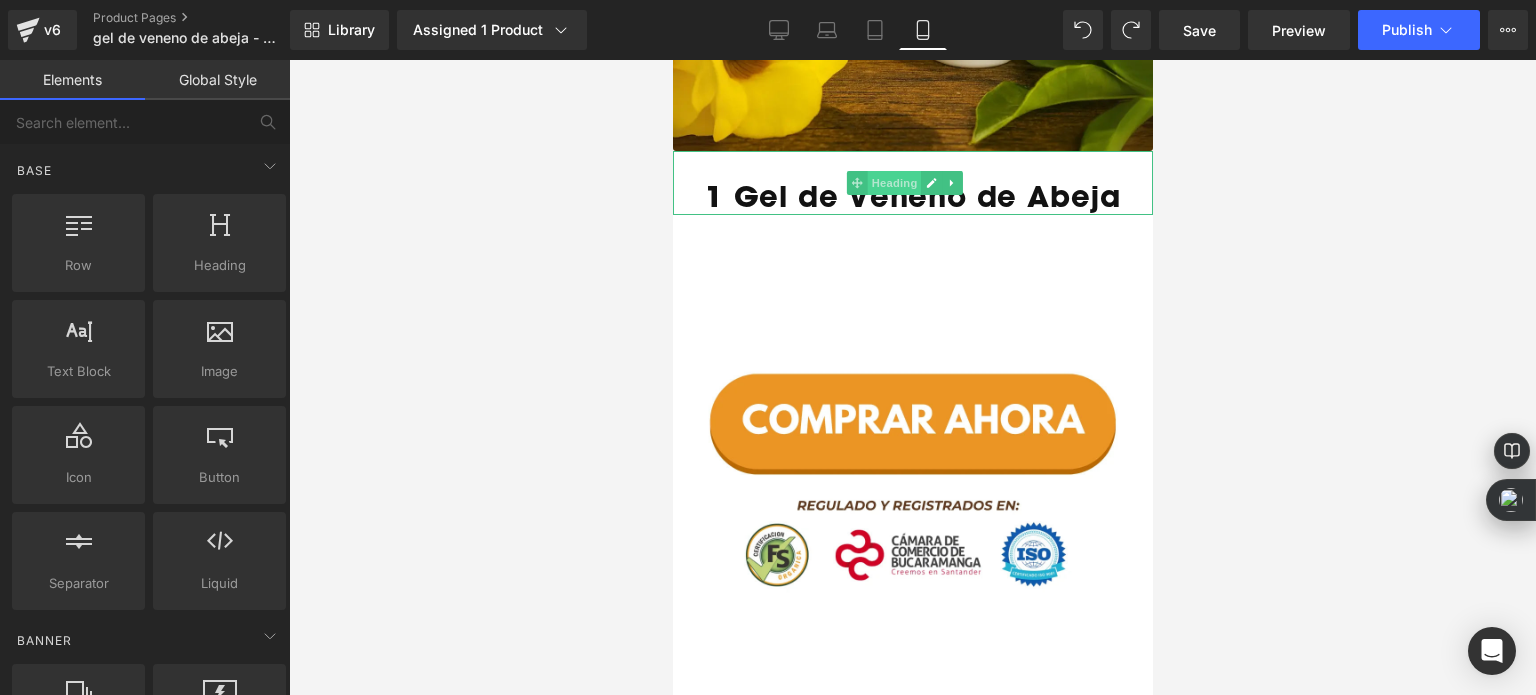 click on "Heading" at bounding box center (894, 183) 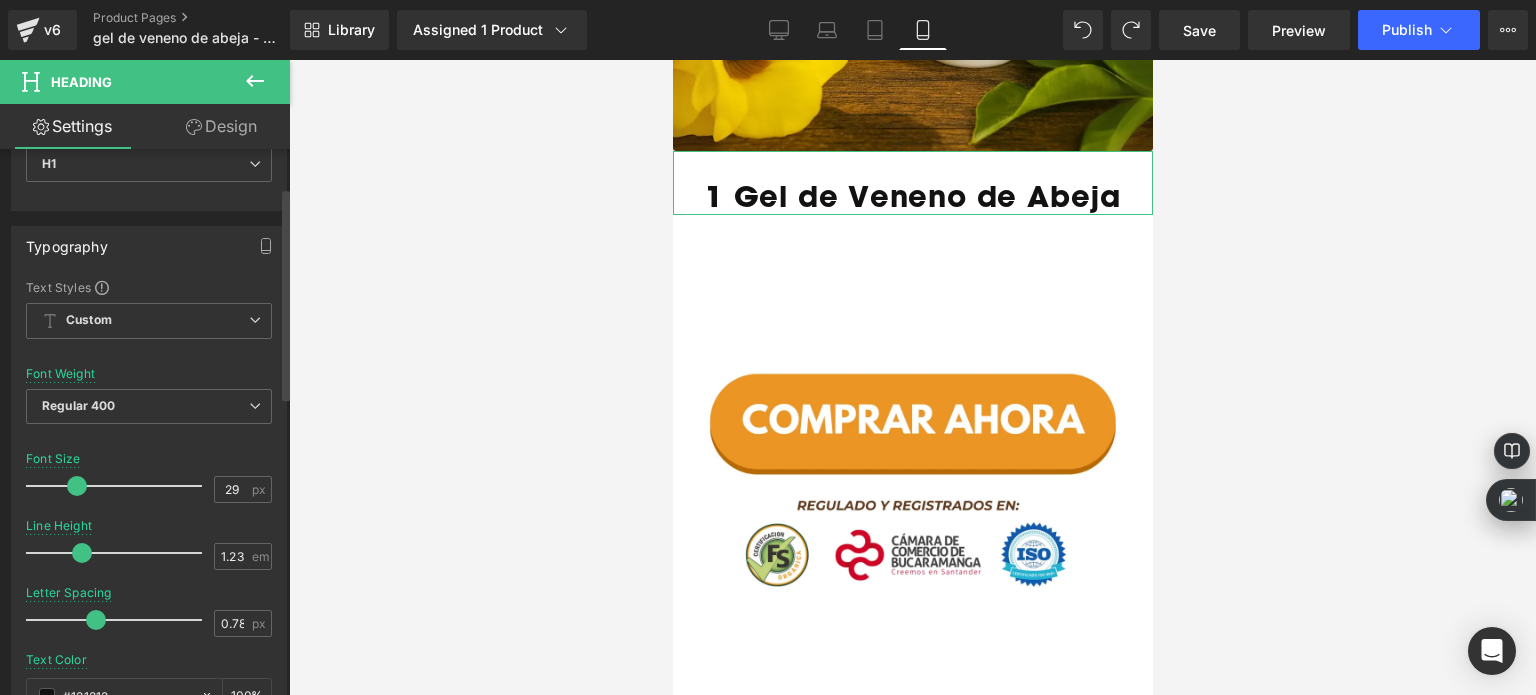 scroll, scrollTop: 100, scrollLeft: 0, axis: vertical 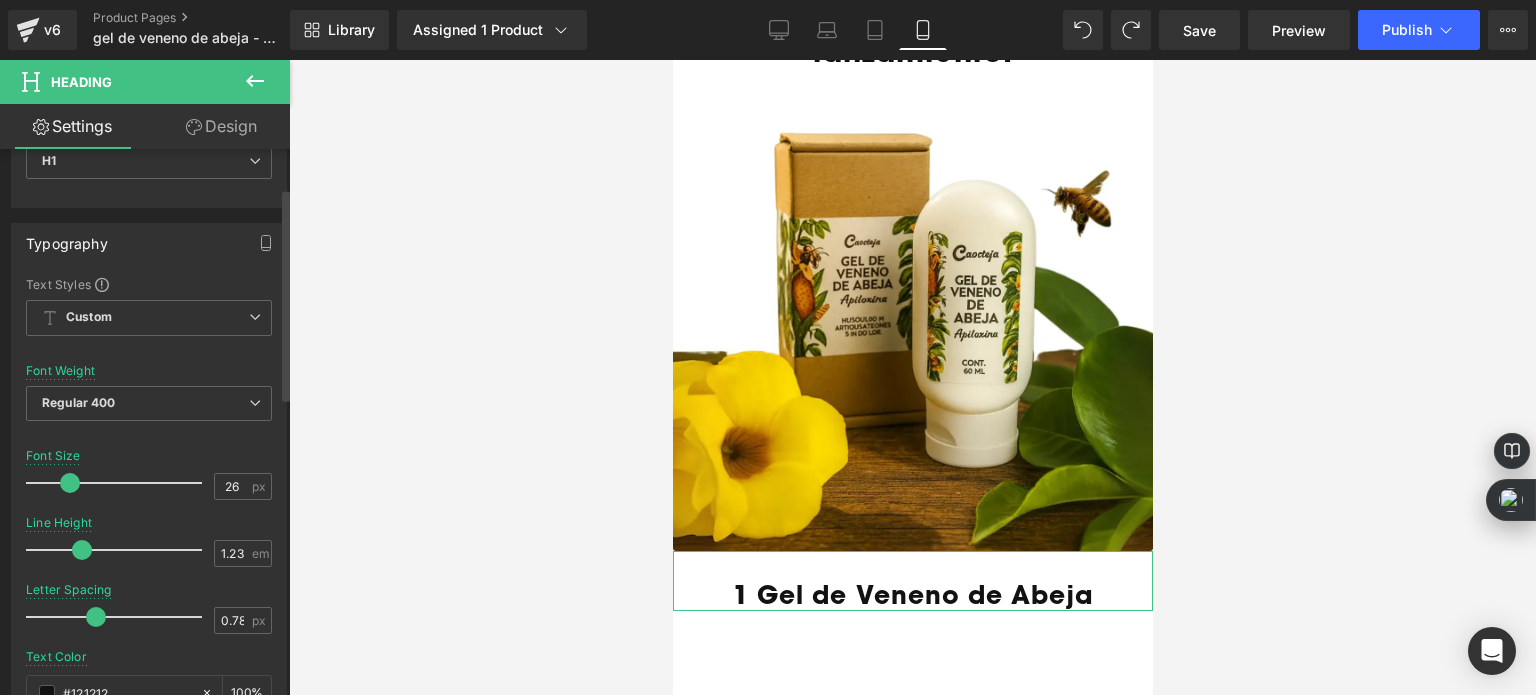 type on "27" 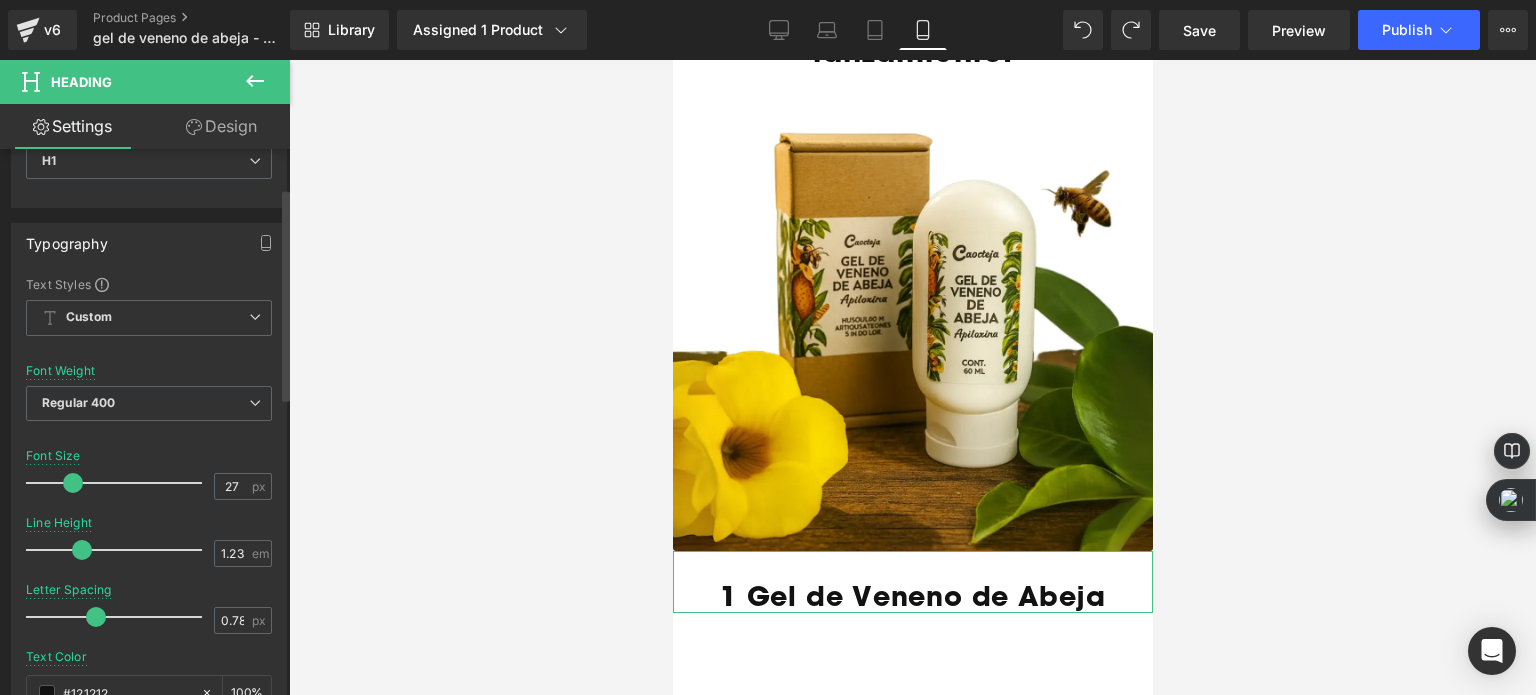 click at bounding box center [73, 483] 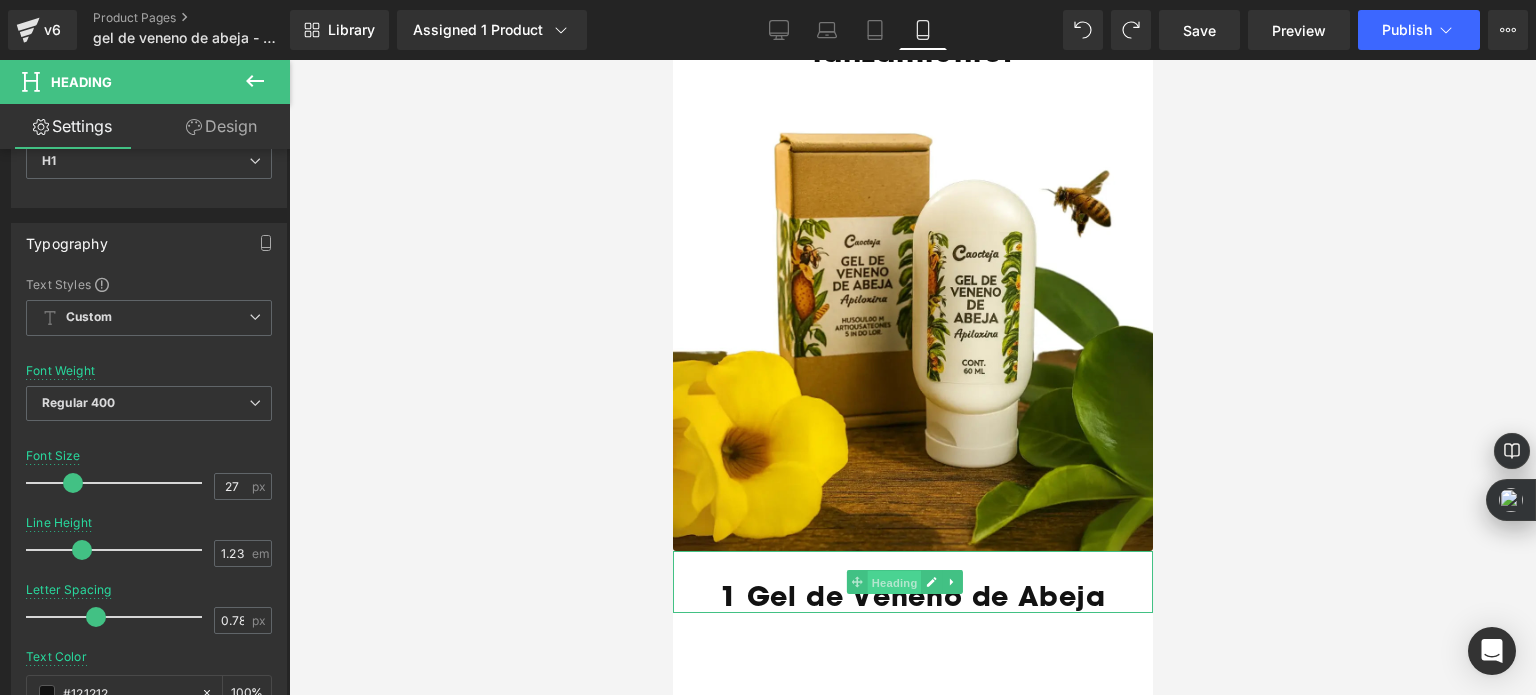 click on "Heading" at bounding box center [894, 583] 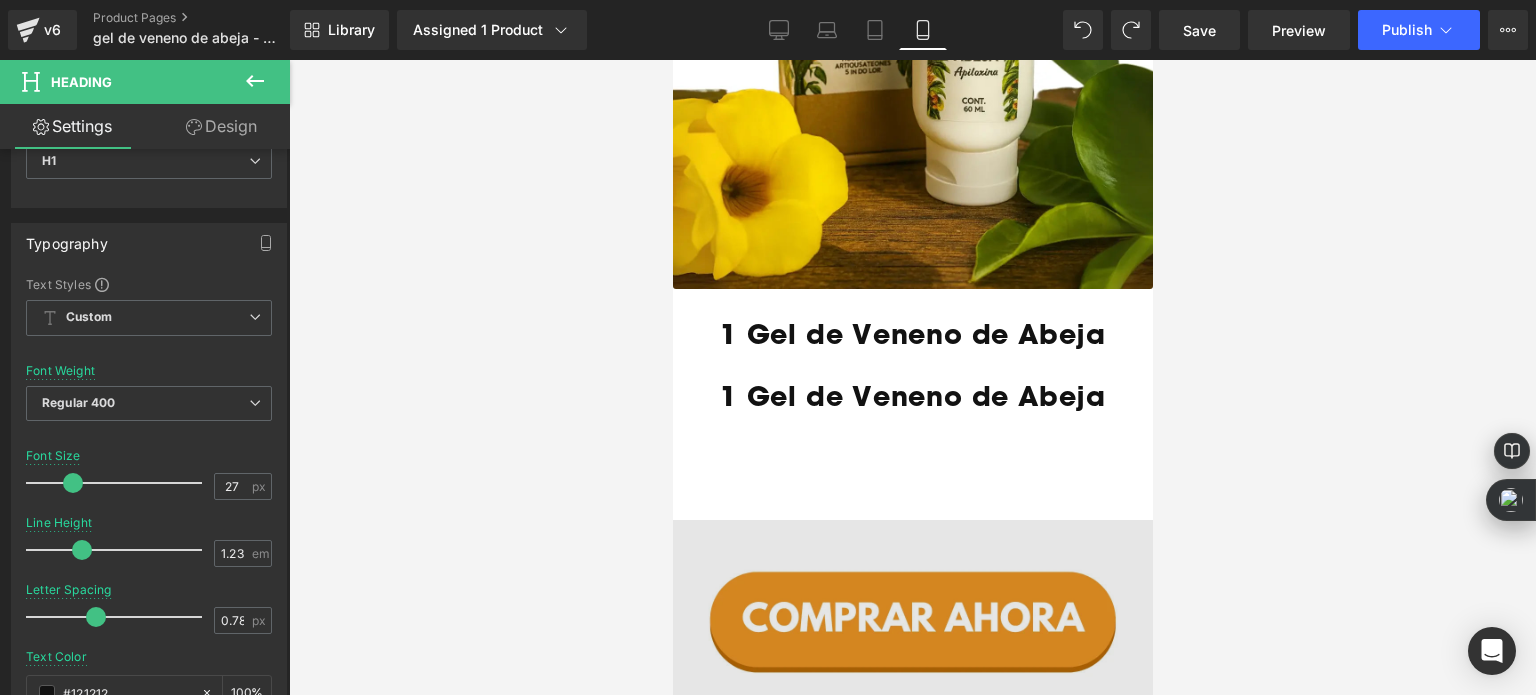scroll, scrollTop: 2477, scrollLeft: 0, axis: vertical 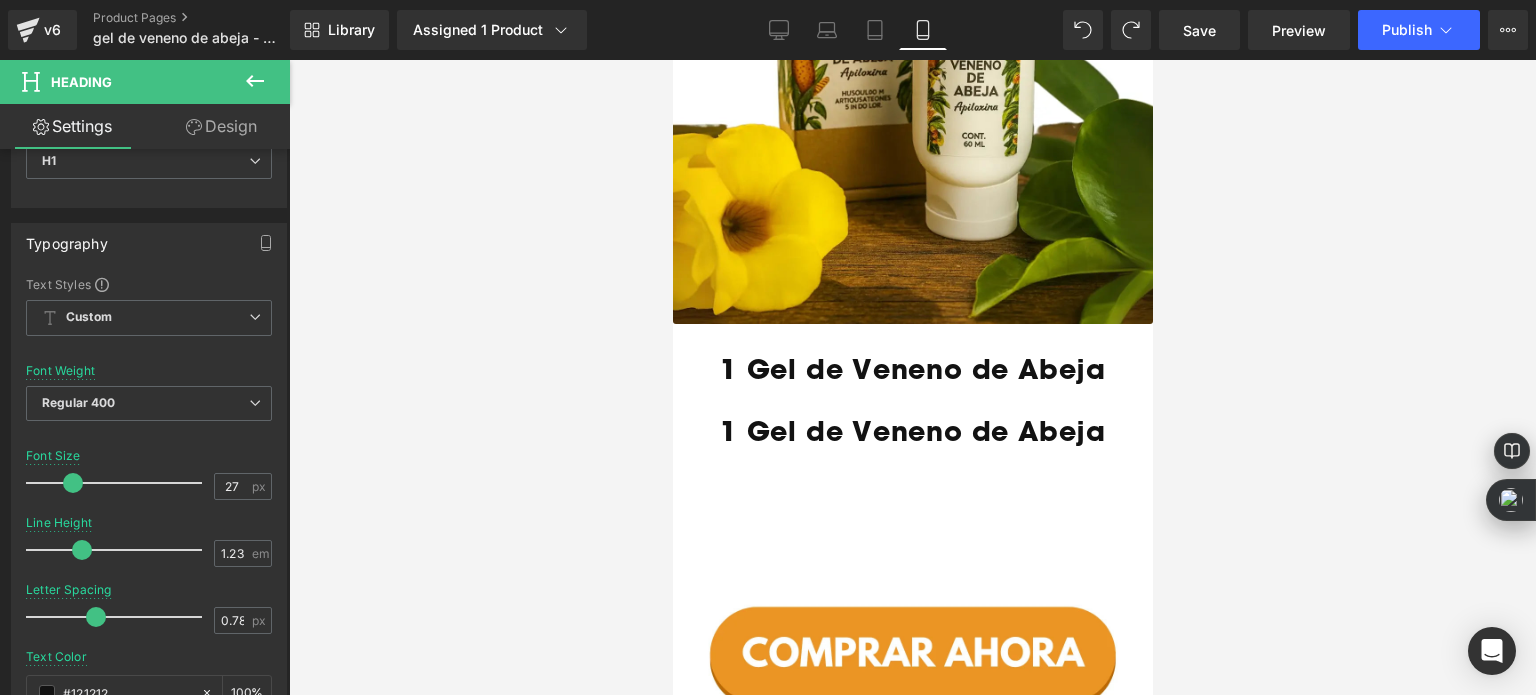 click on "1 Gel de Veneno de Abeja" at bounding box center [912, 430] 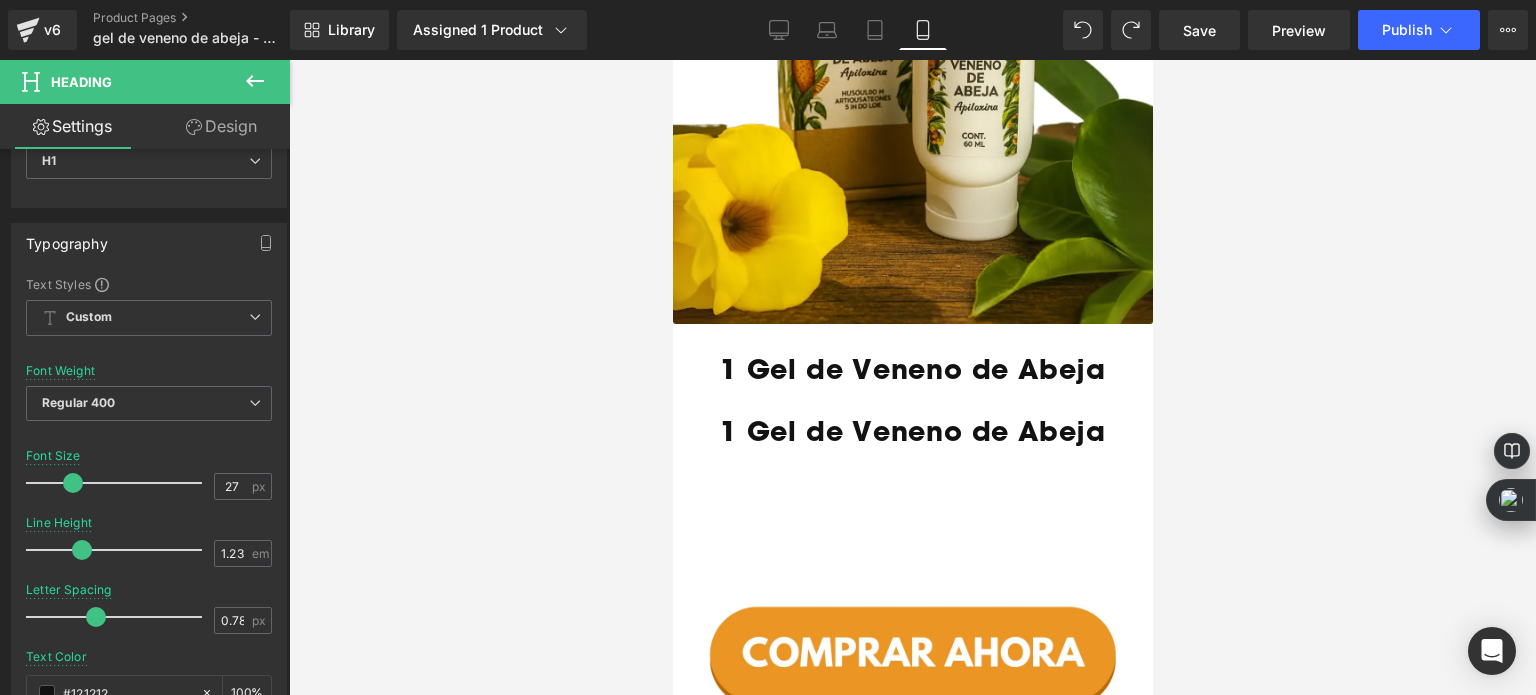 click on "1 Gel de Veneno de Abeja" at bounding box center (912, 430) 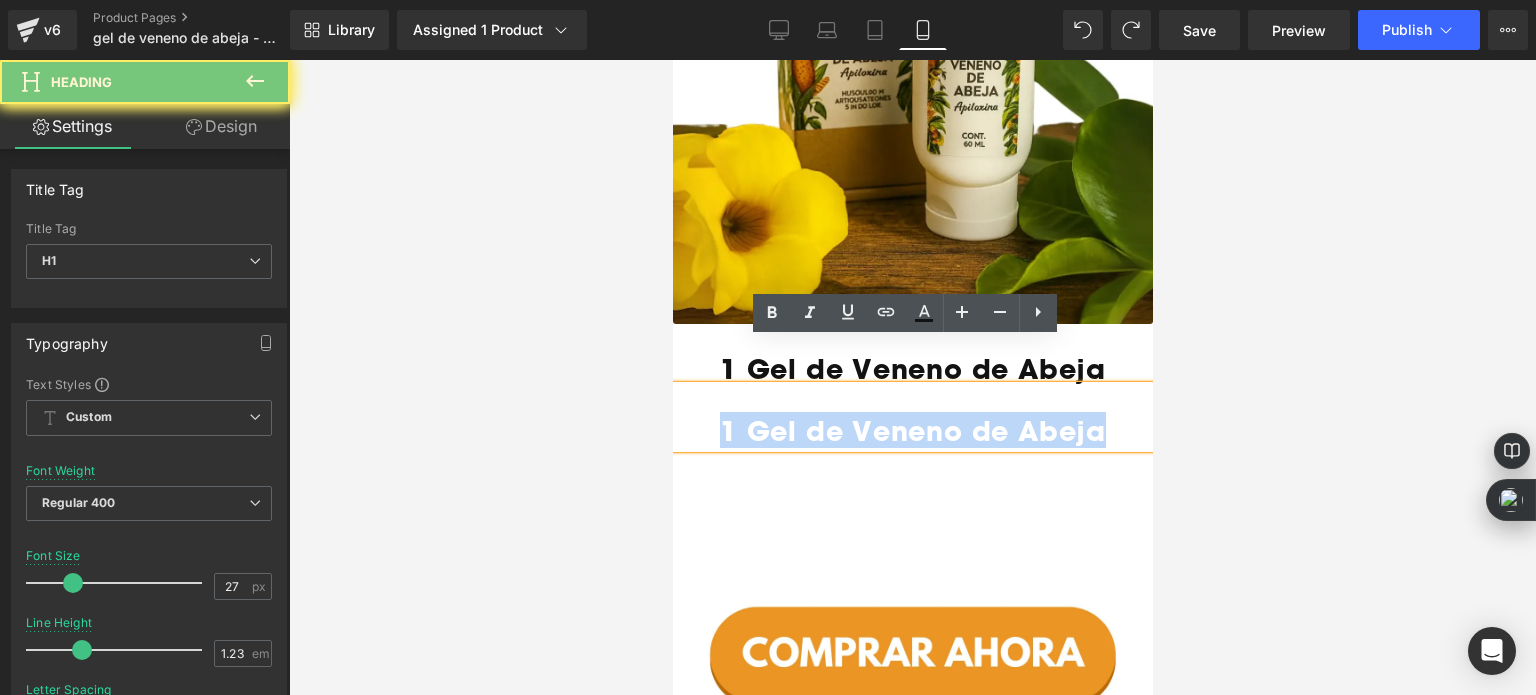 click on "1 Gel de Veneno de Abeja" at bounding box center [912, 430] 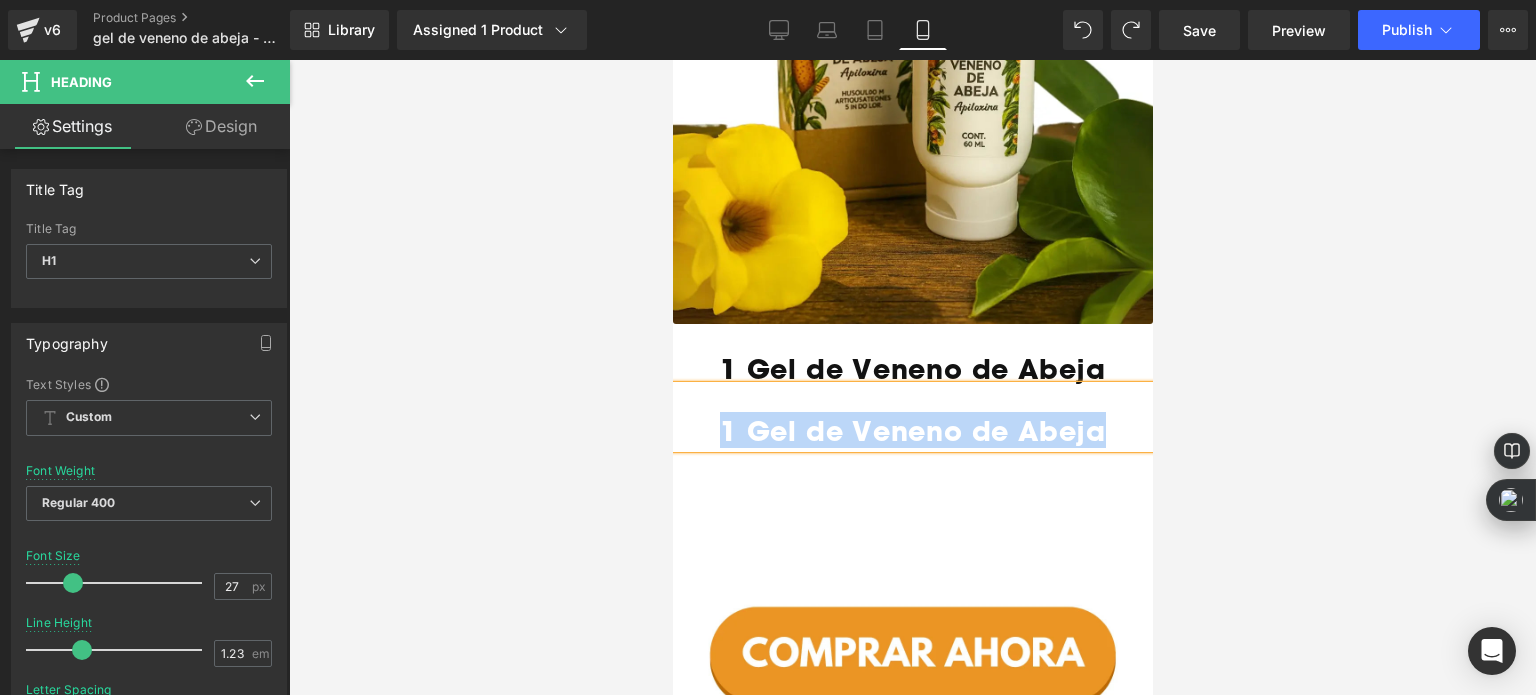 type 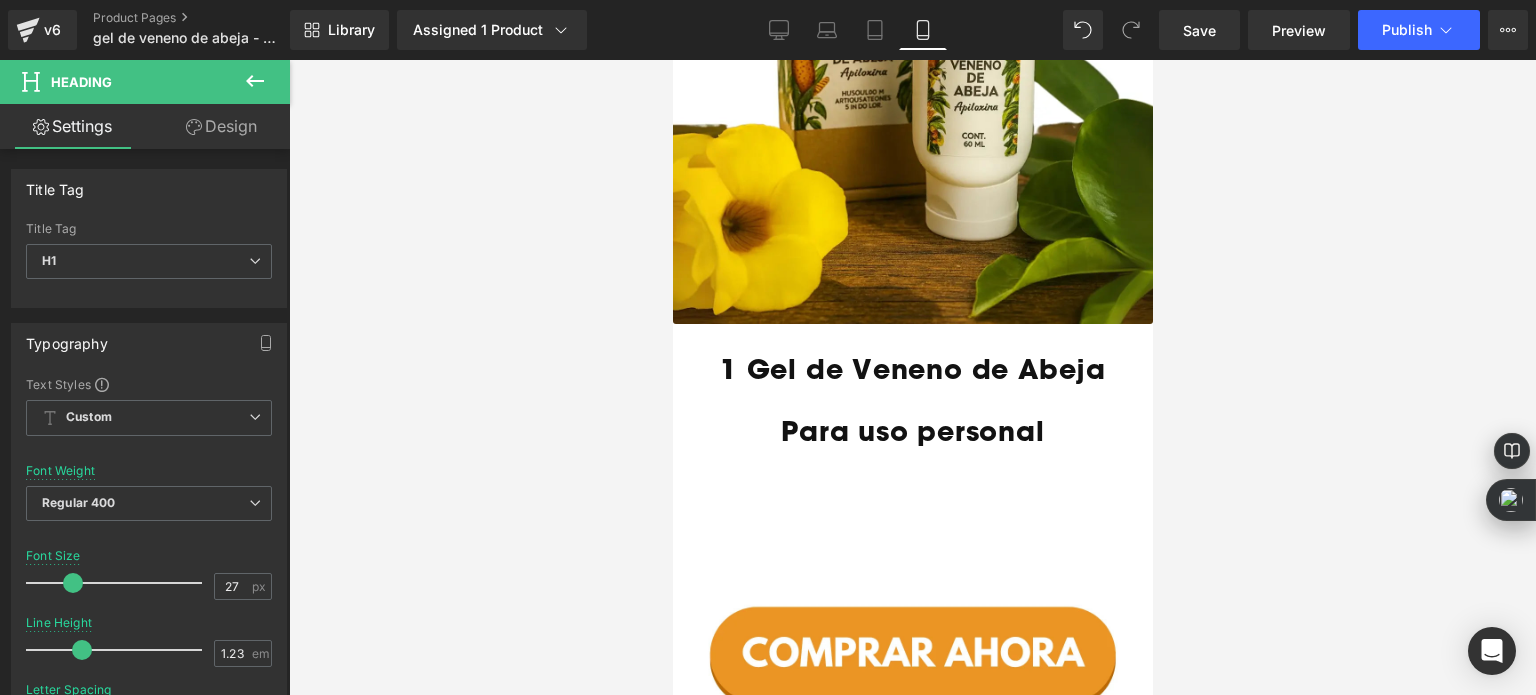 click at bounding box center [912, 377] 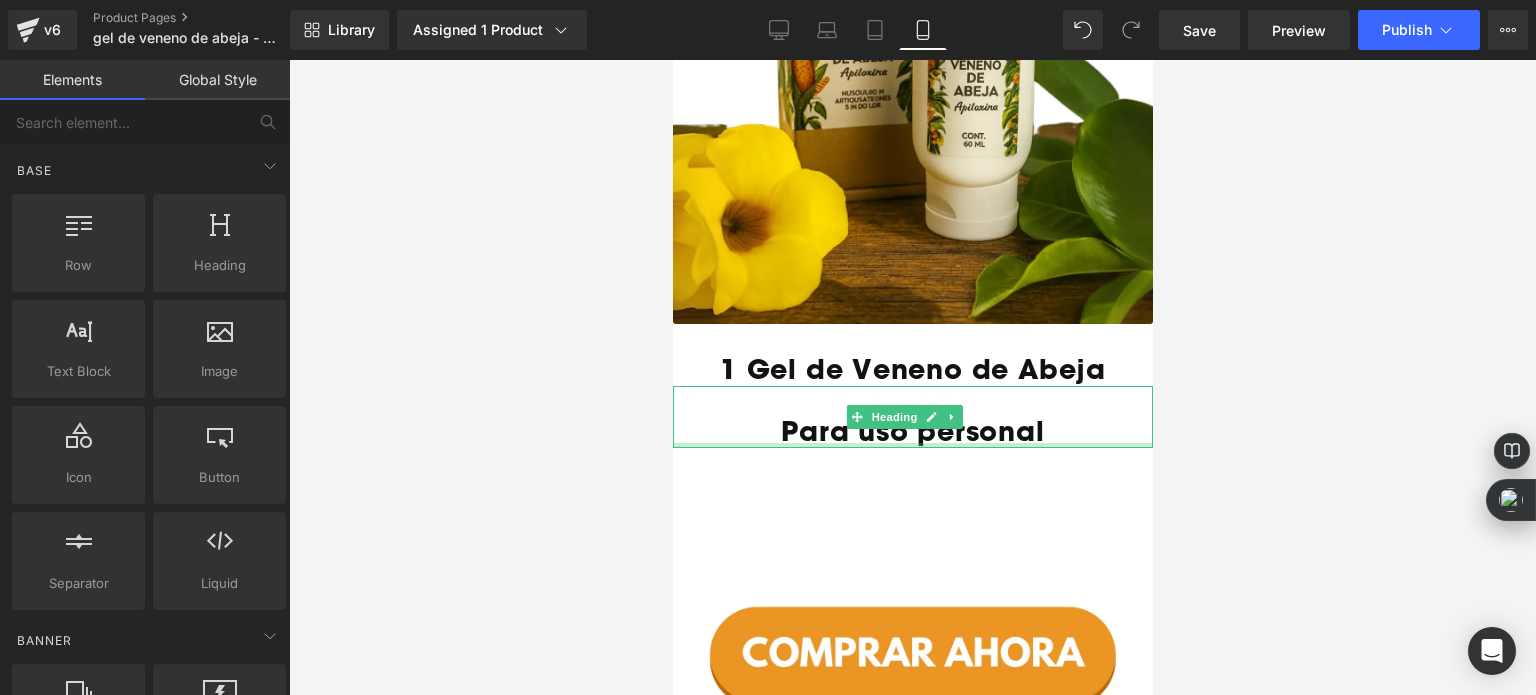 click on "Para uso personal" at bounding box center [912, 430] 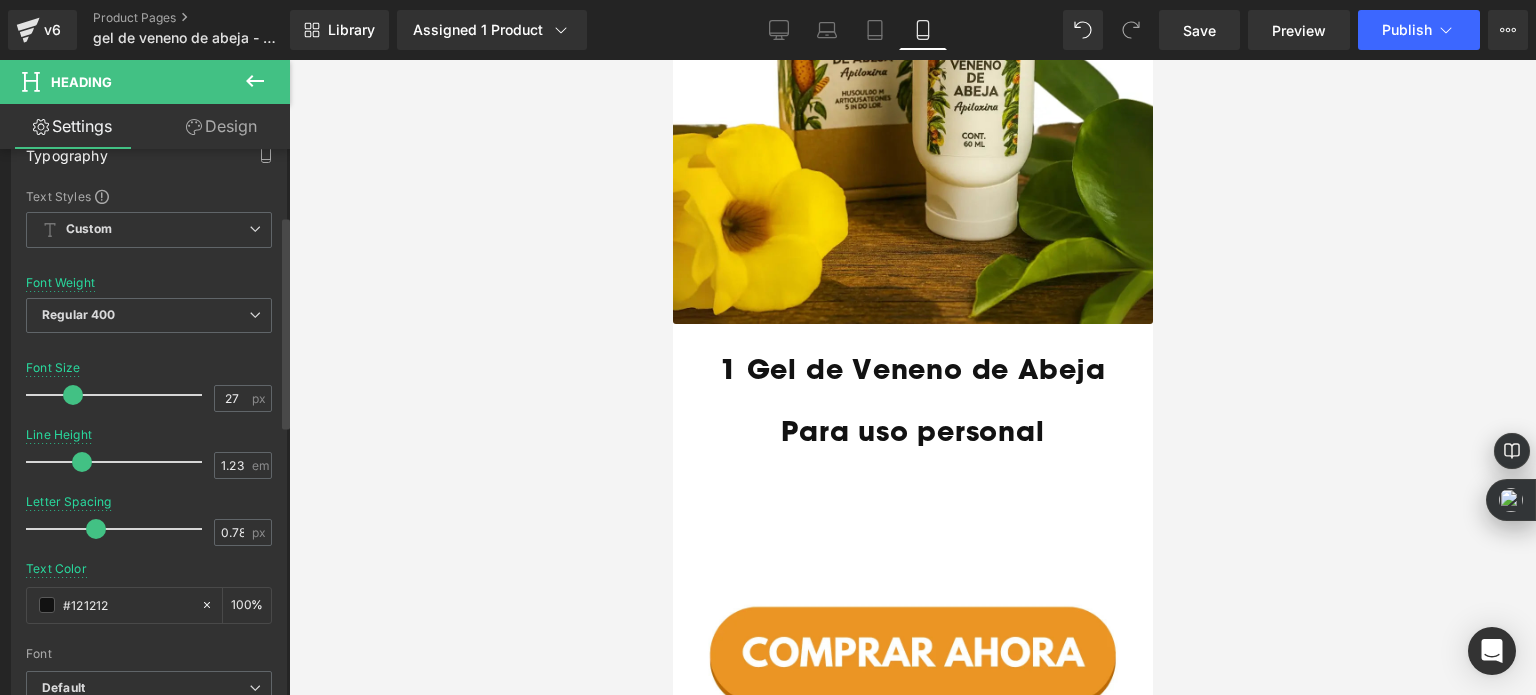 scroll, scrollTop: 200, scrollLeft: 0, axis: vertical 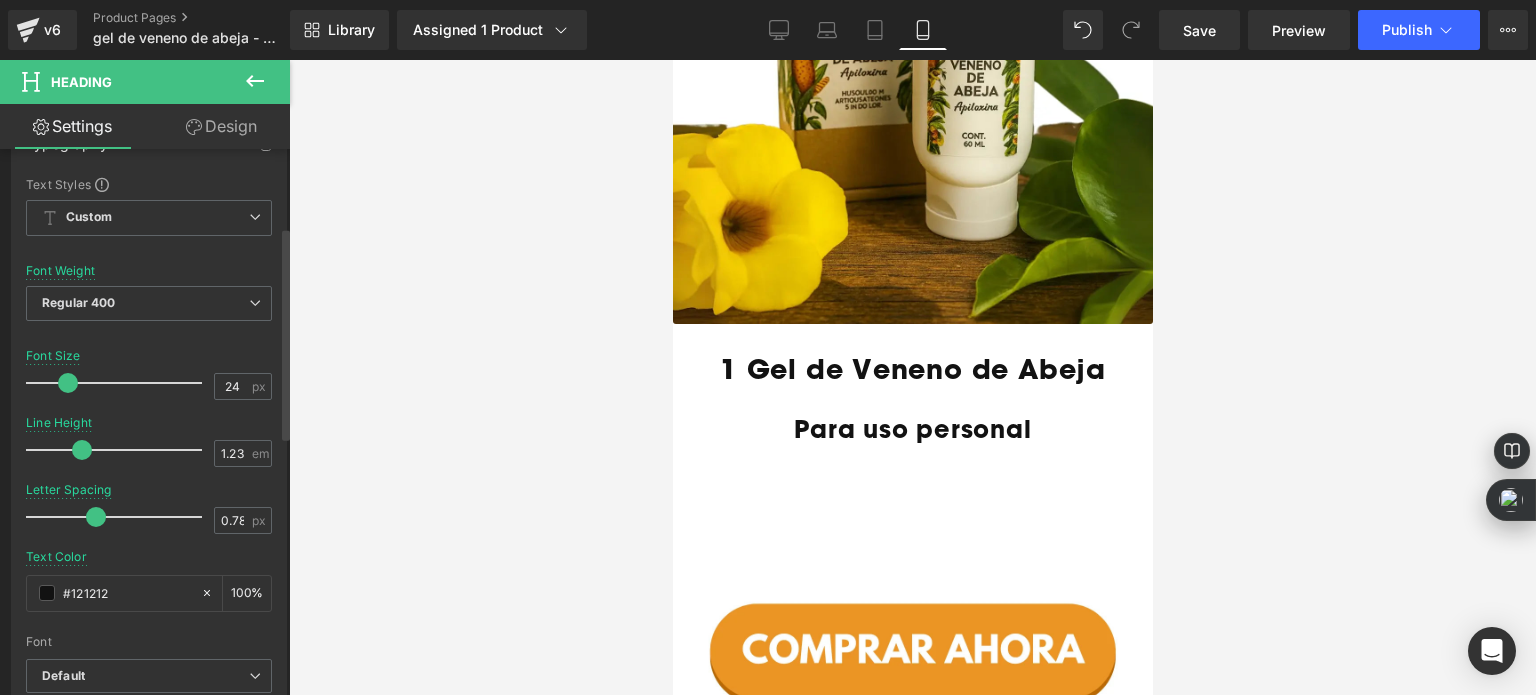 type on "25" 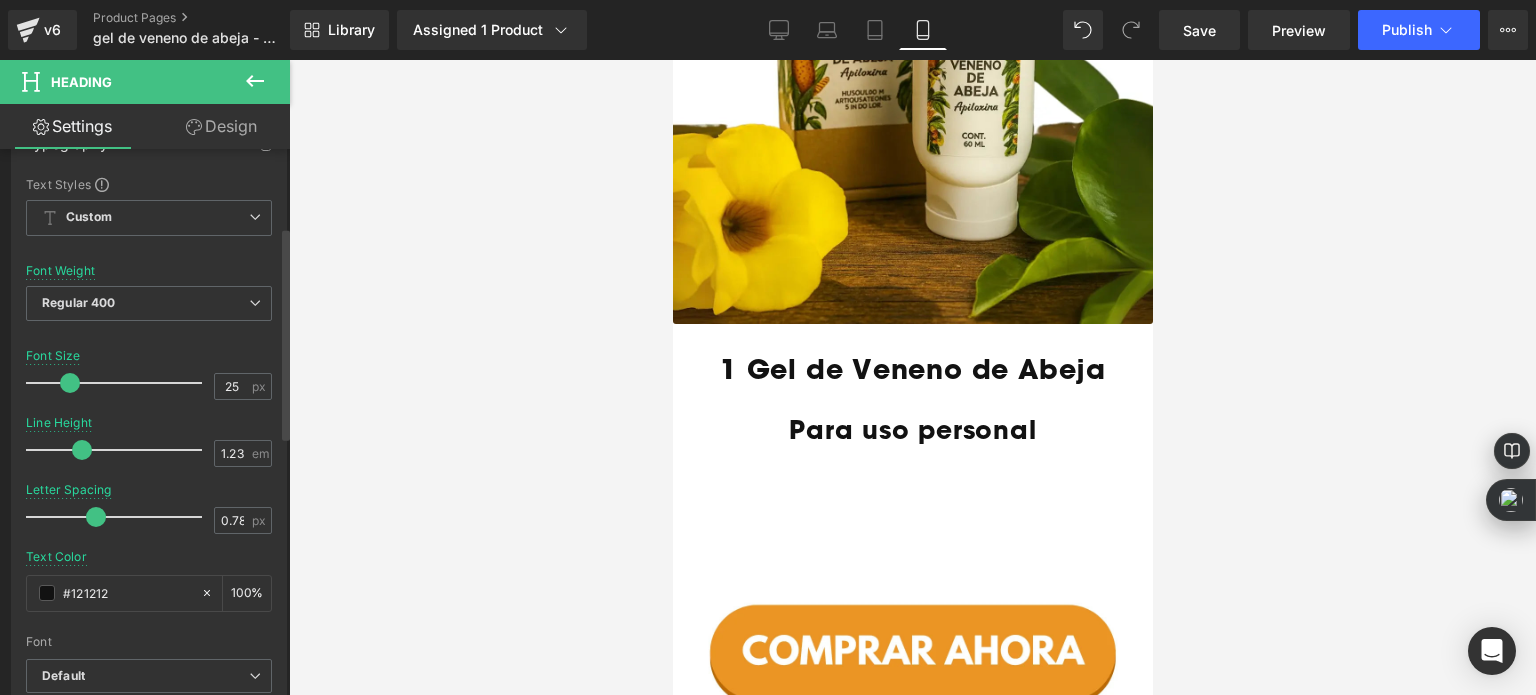 click at bounding box center [70, 383] 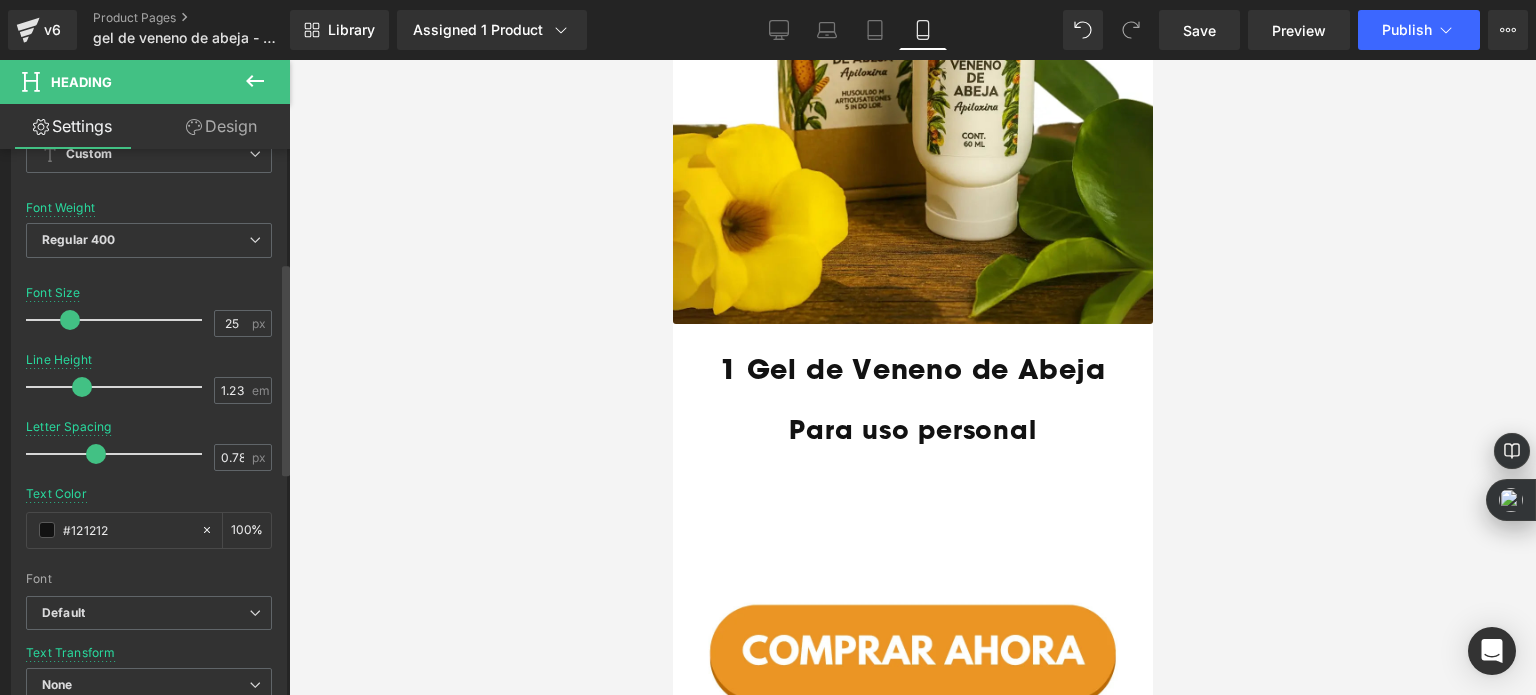 scroll, scrollTop: 200, scrollLeft: 0, axis: vertical 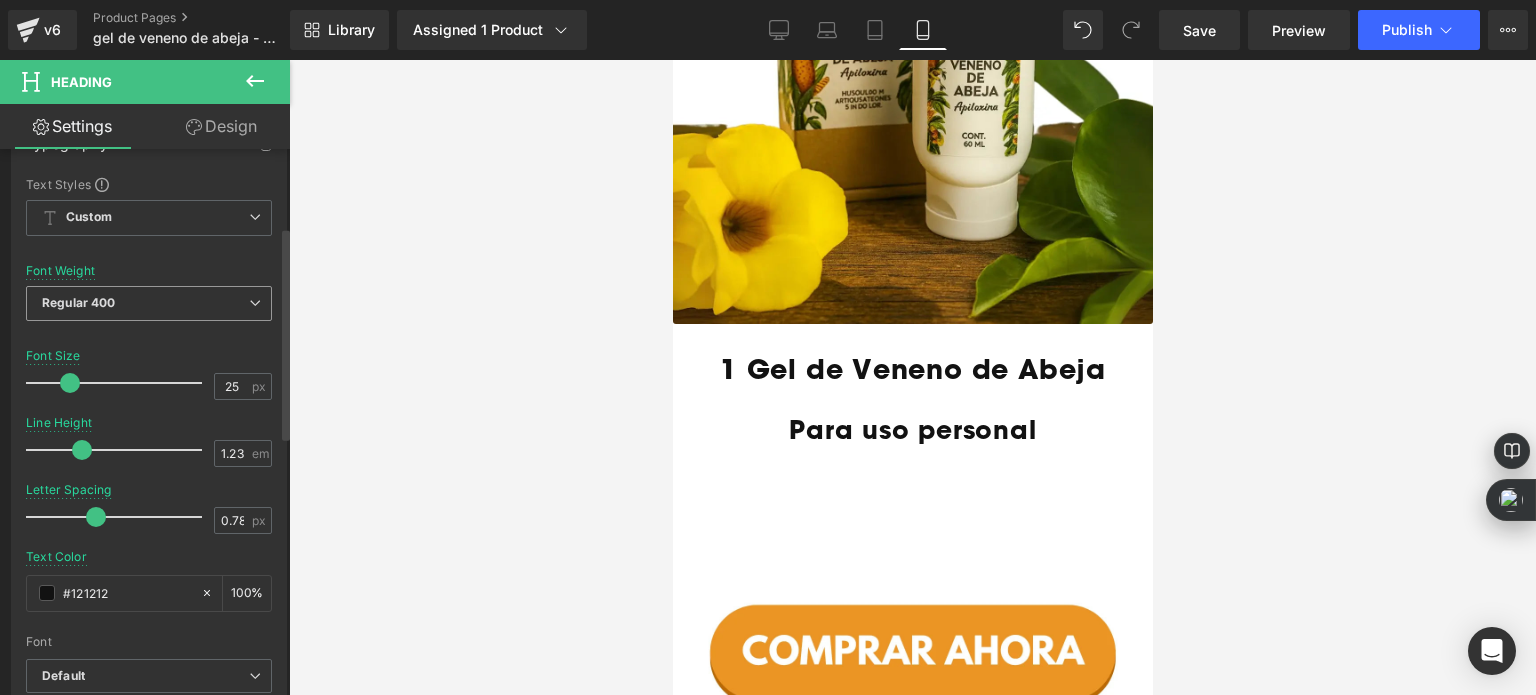 click on "Regular 400" at bounding box center [149, 303] 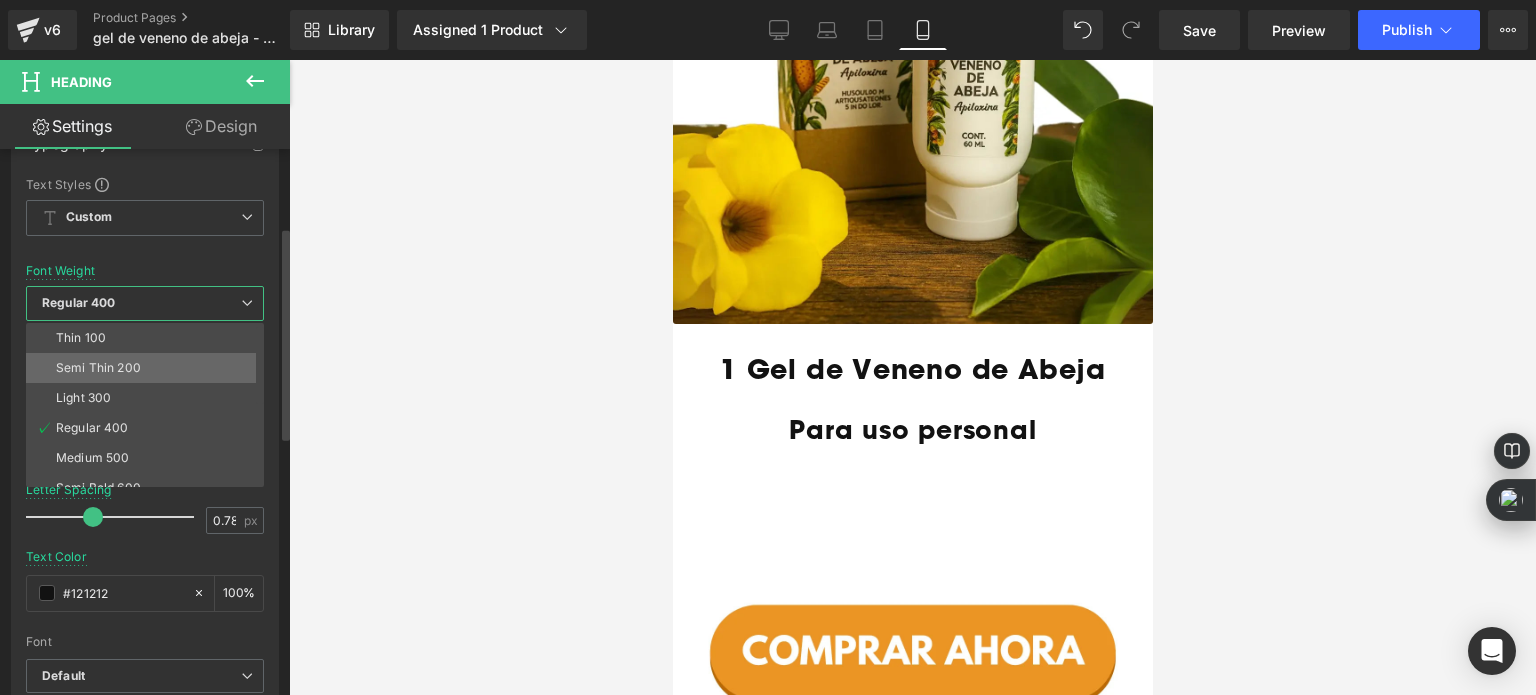click on "Semi Thin 200" at bounding box center (149, 368) 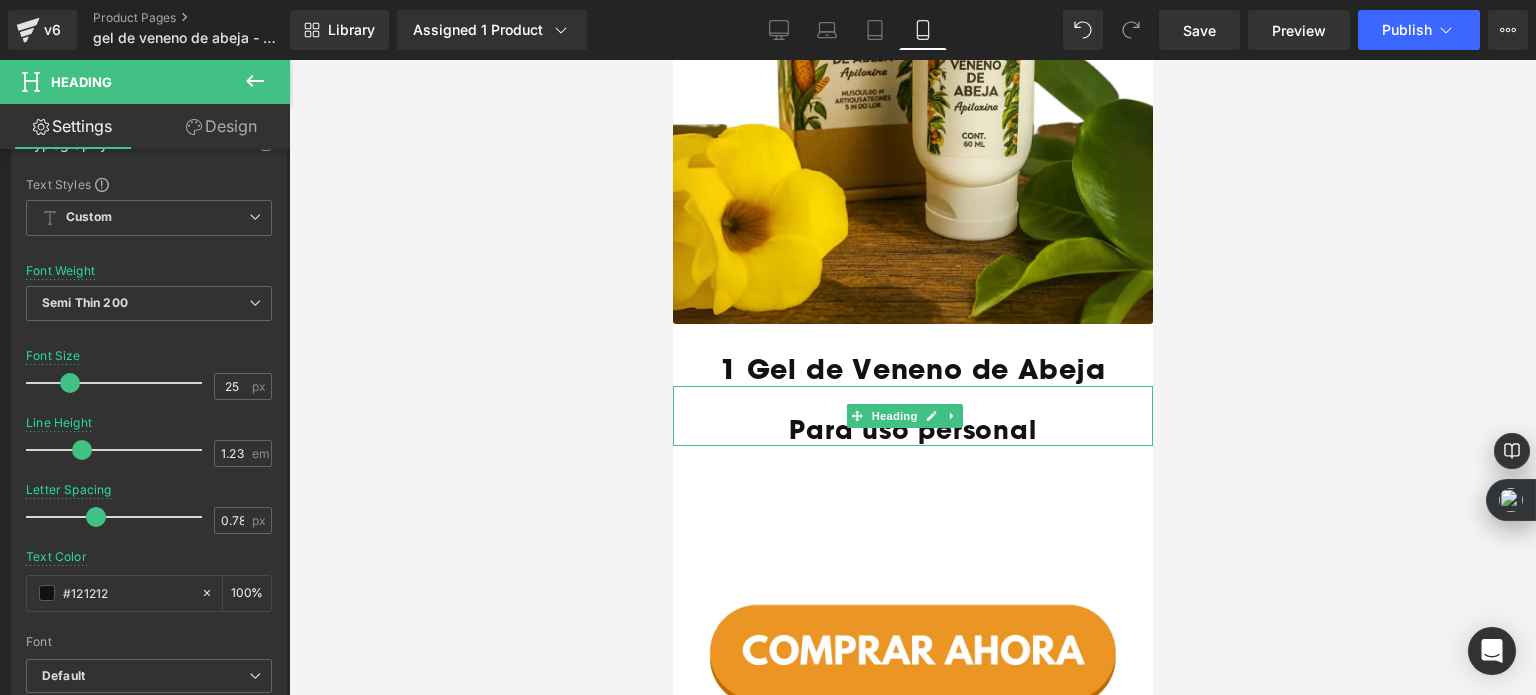 click on "Para uso personal" at bounding box center [912, 429] 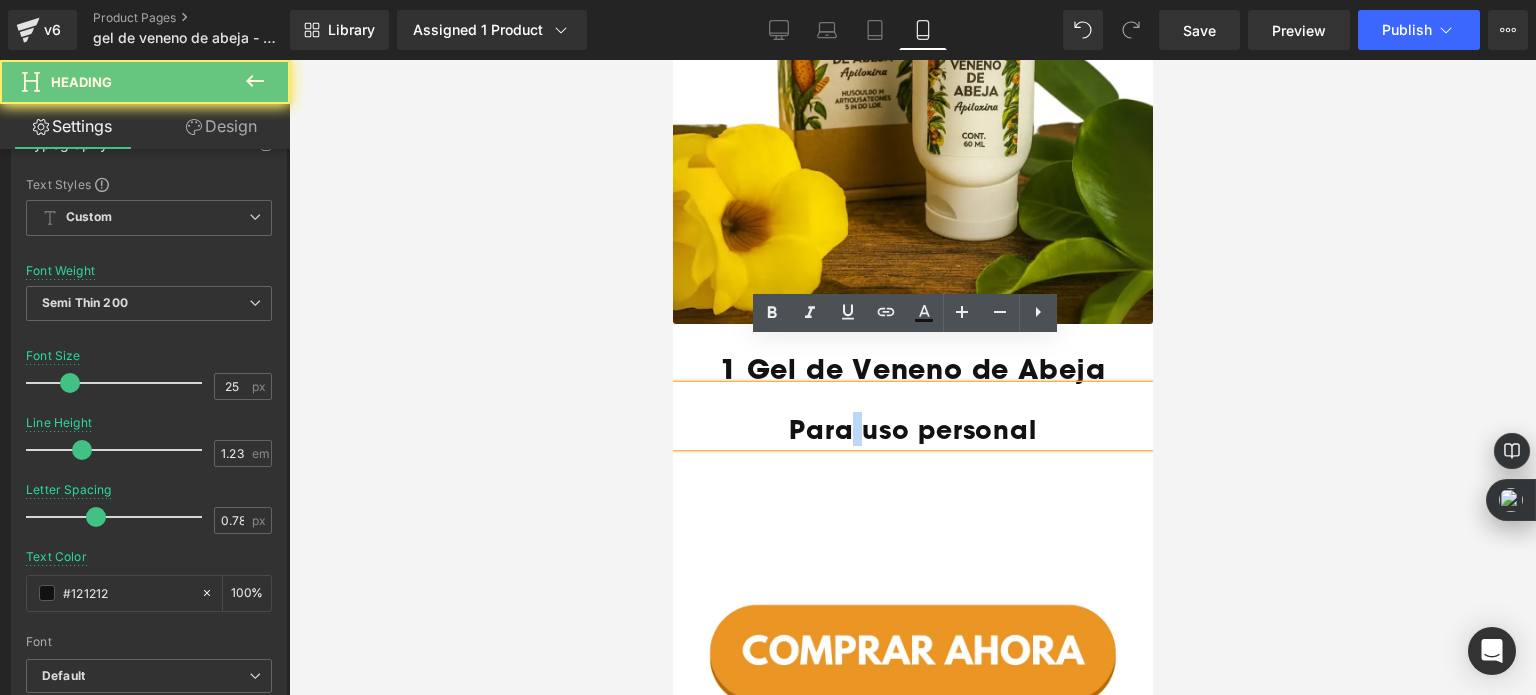 click on "Para uso personal" at bounding box center (912, 429) 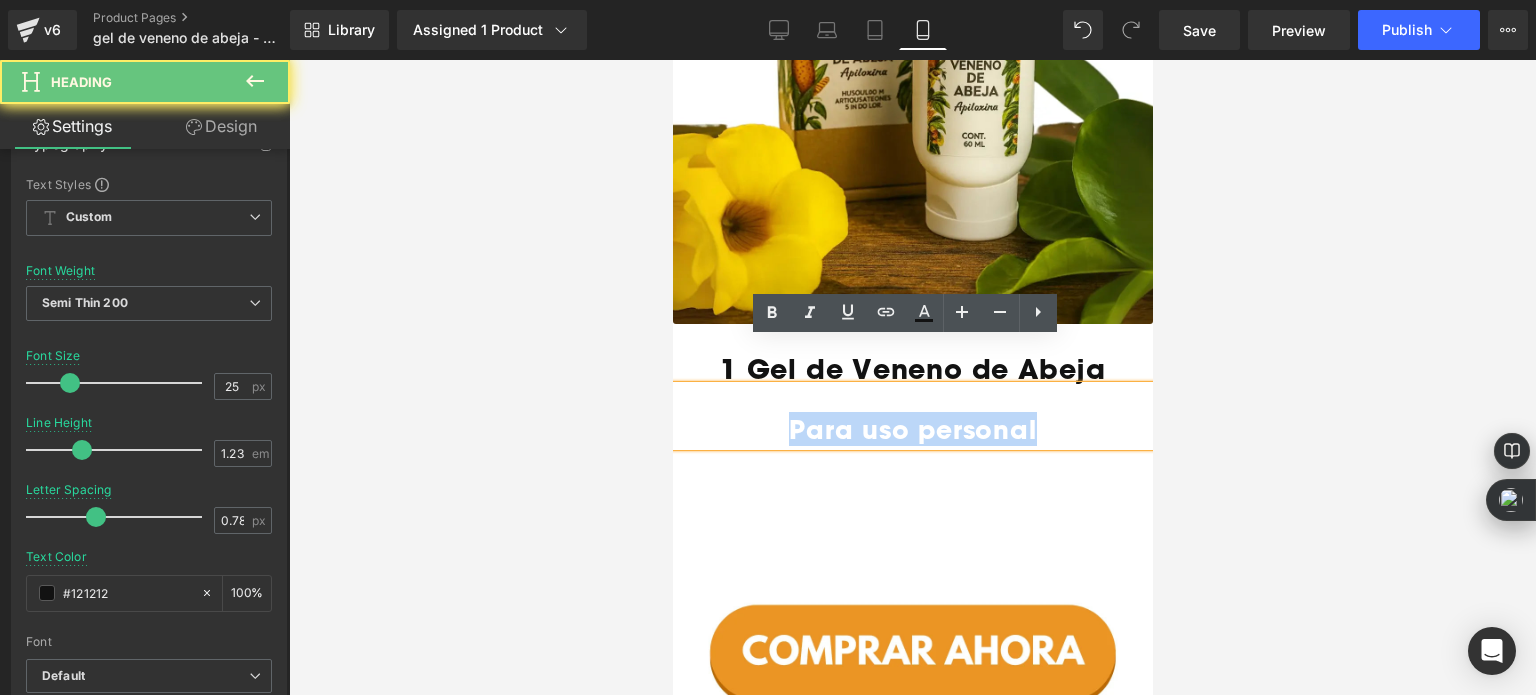 click on "Para uso personal" at bounding box center (912, 429) 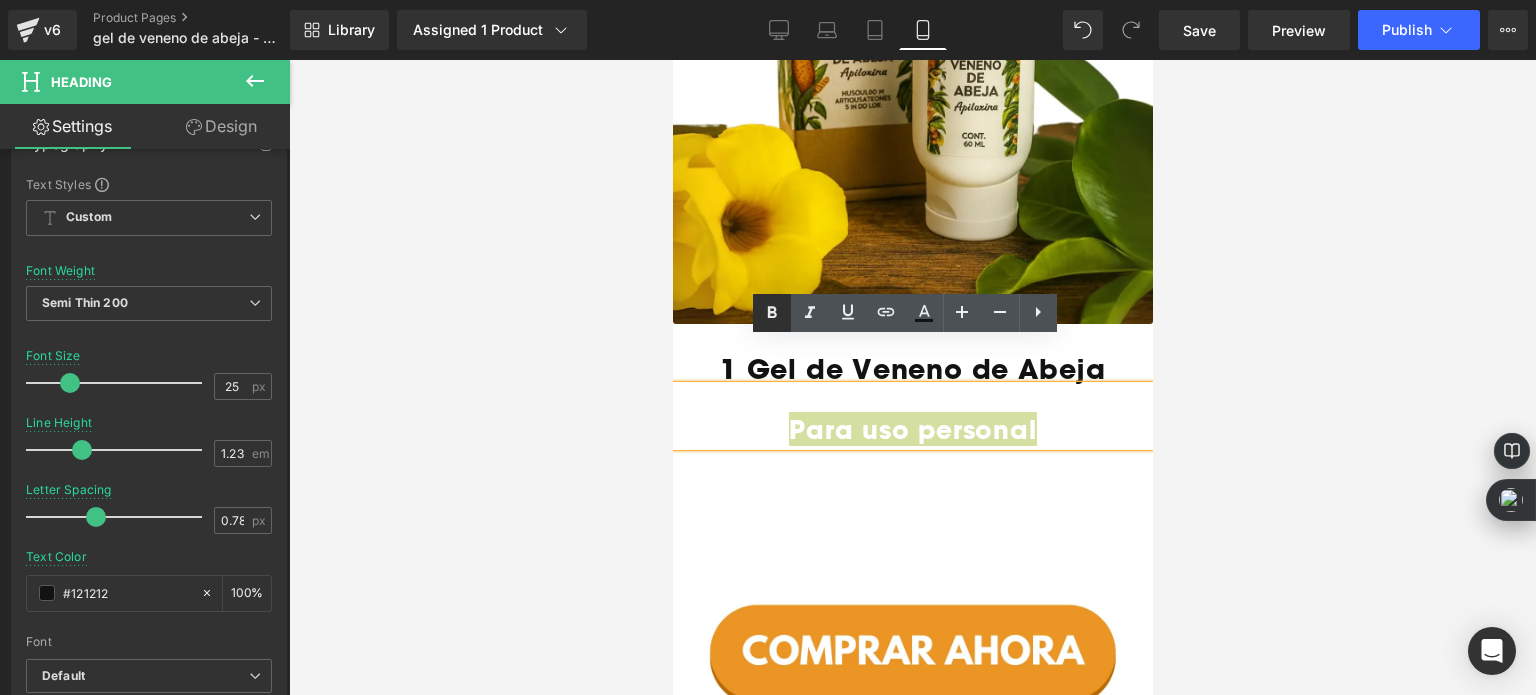 click at bounding box center [772, 313] 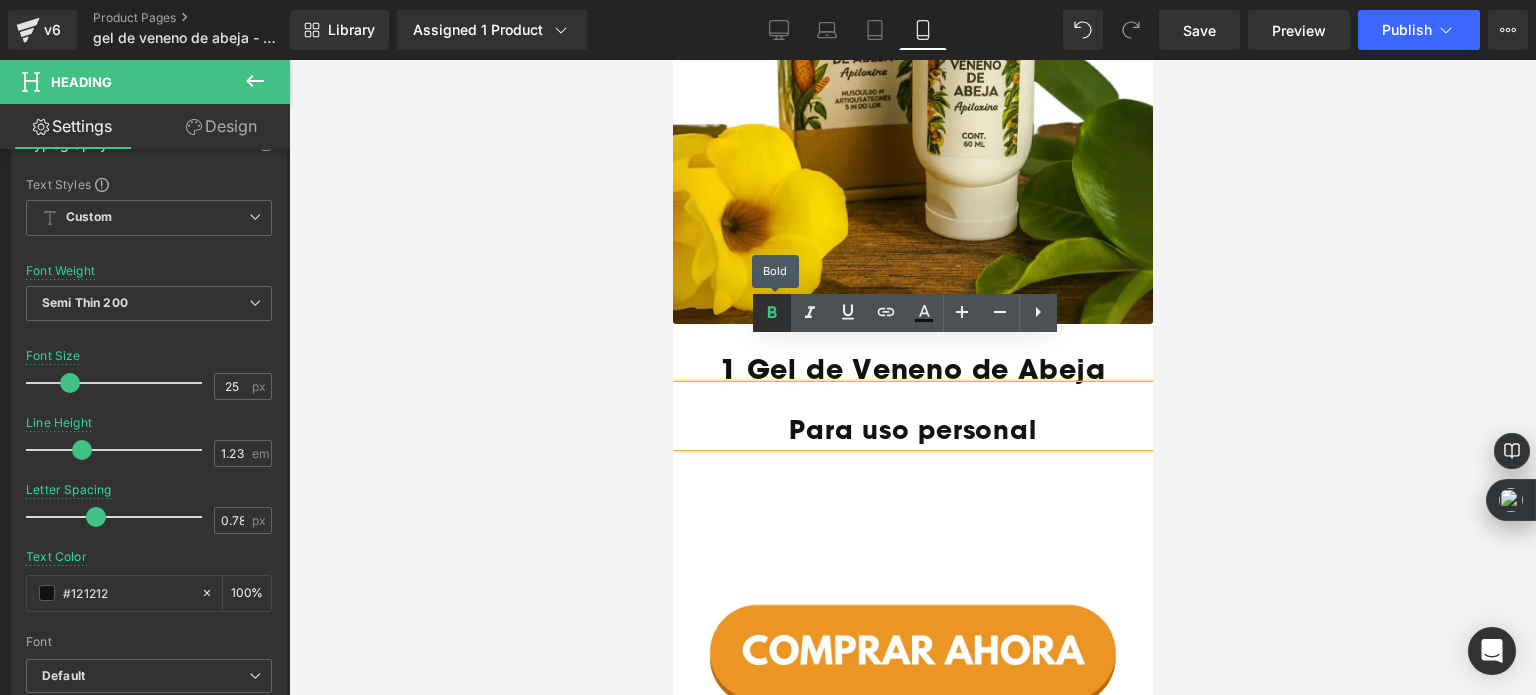 click at bounding box center [772, 313] 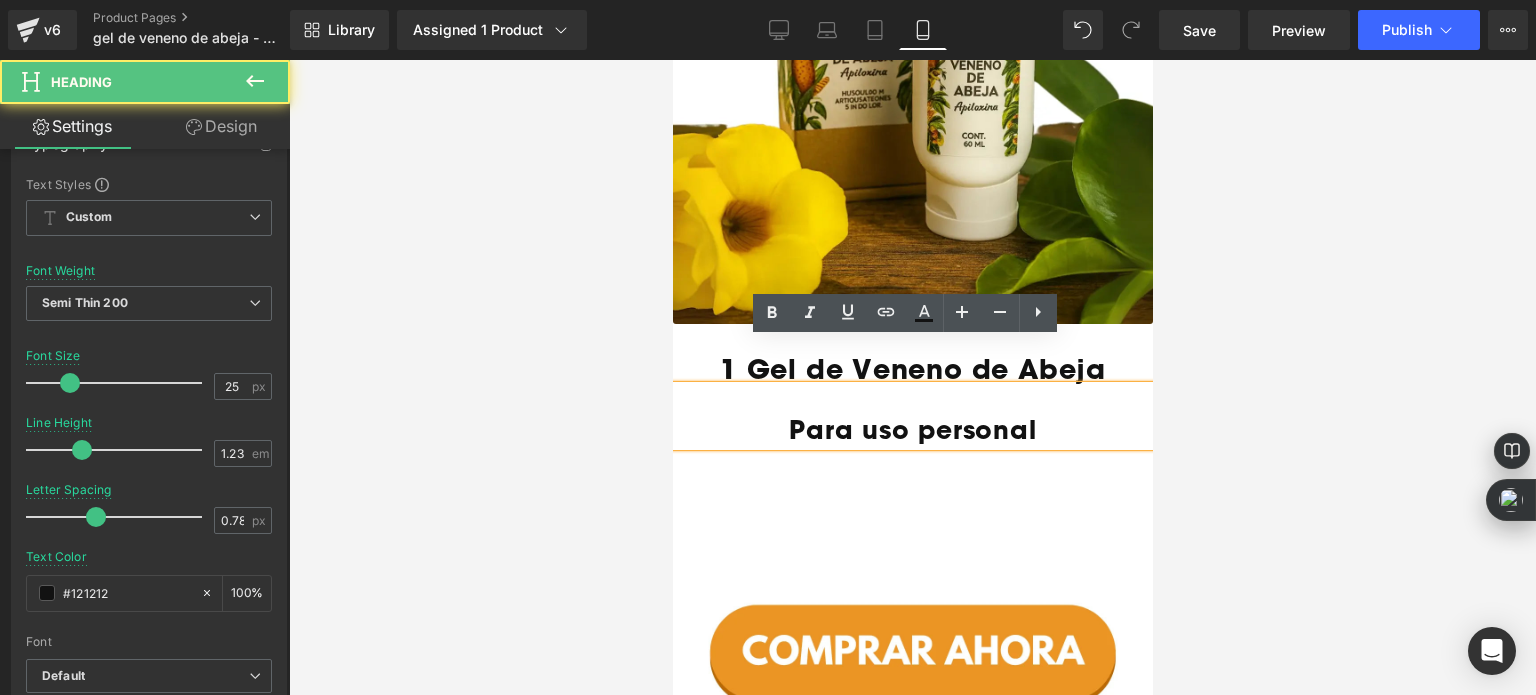 click on "Para uso personal" at bounding box center [911, 429] 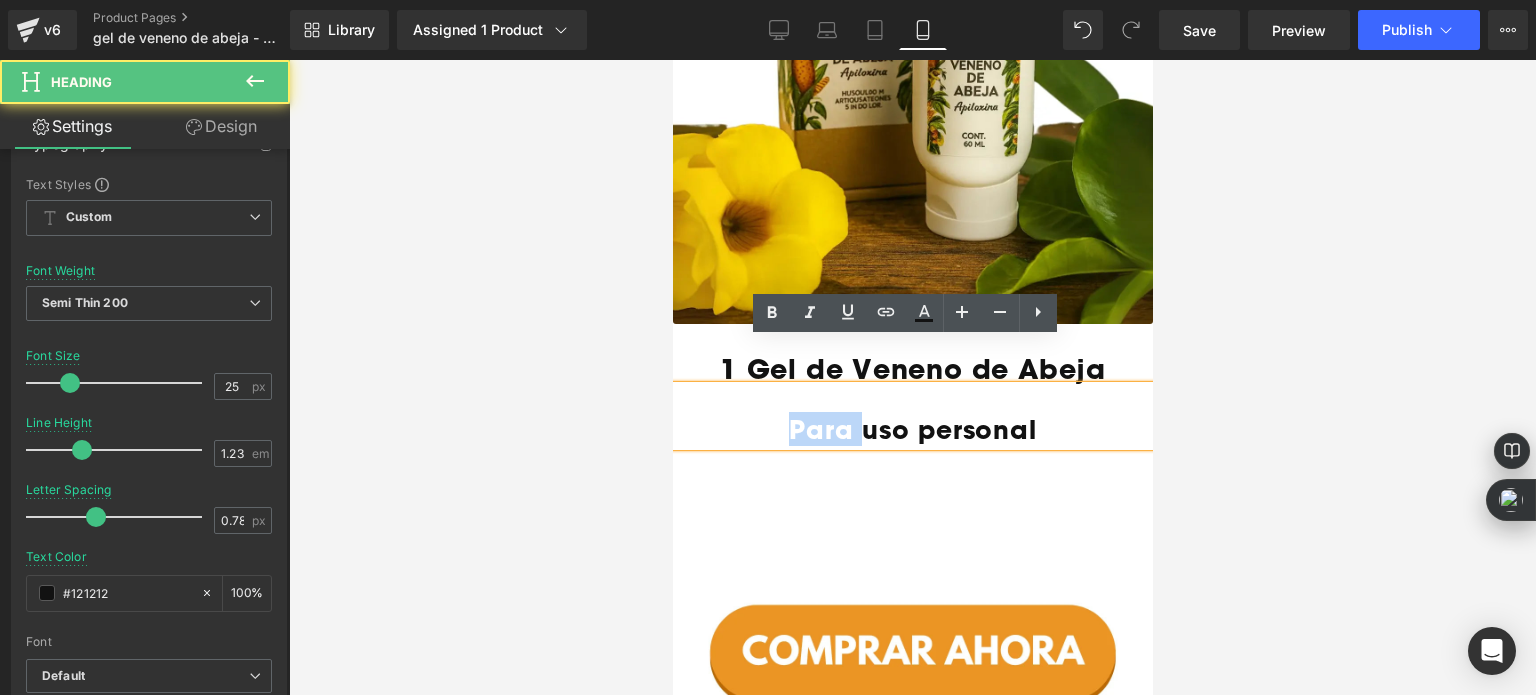 click on "Para uso personal" at bounding box center [911, 429] 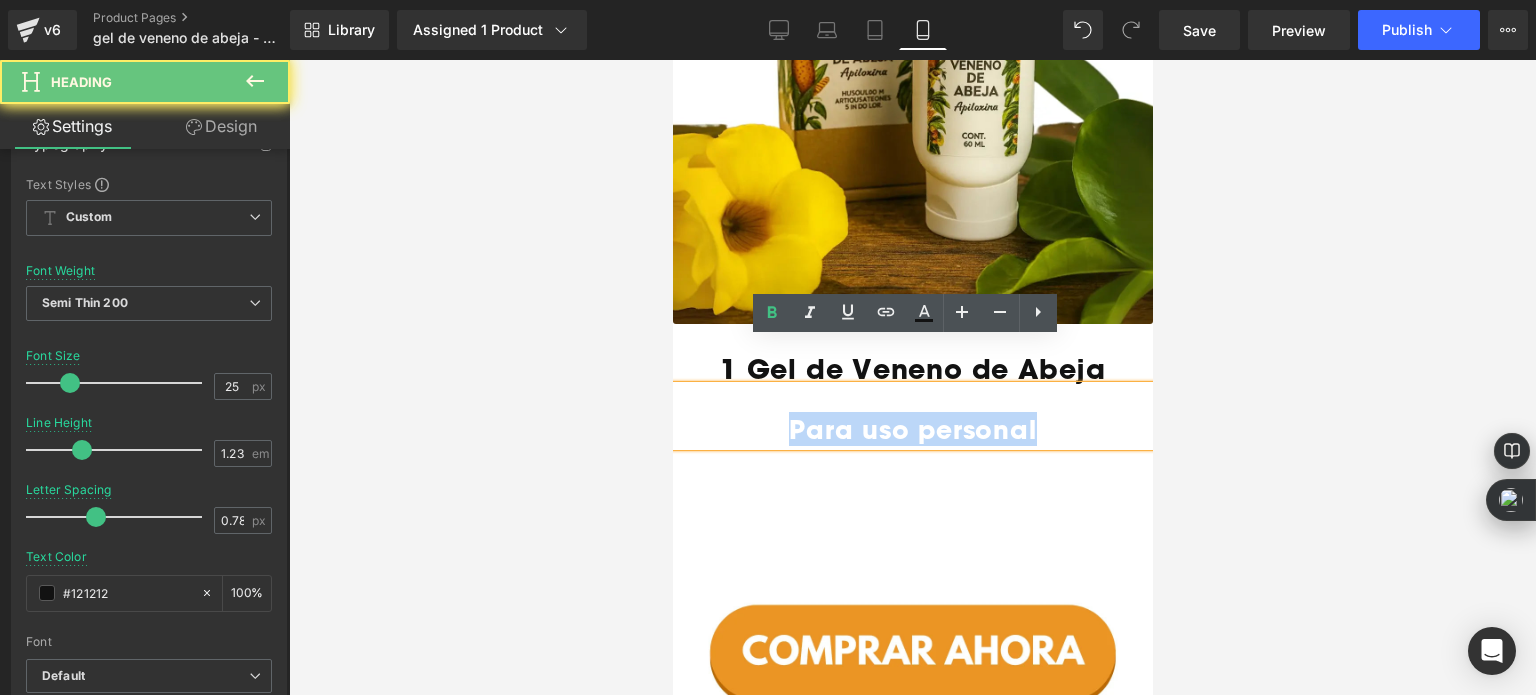 click on "Para uso personal" at bounding box center (911, 429) 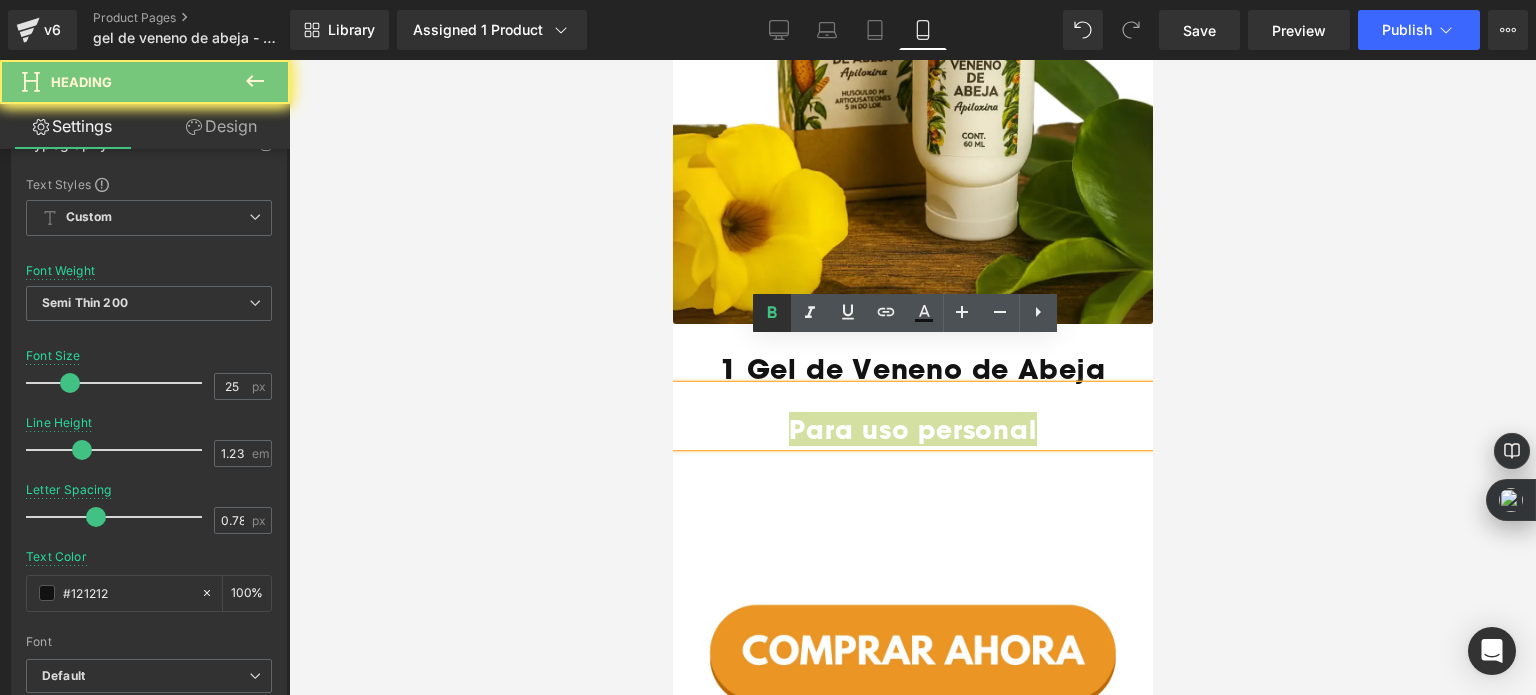 click at bounding box center (772, 313) 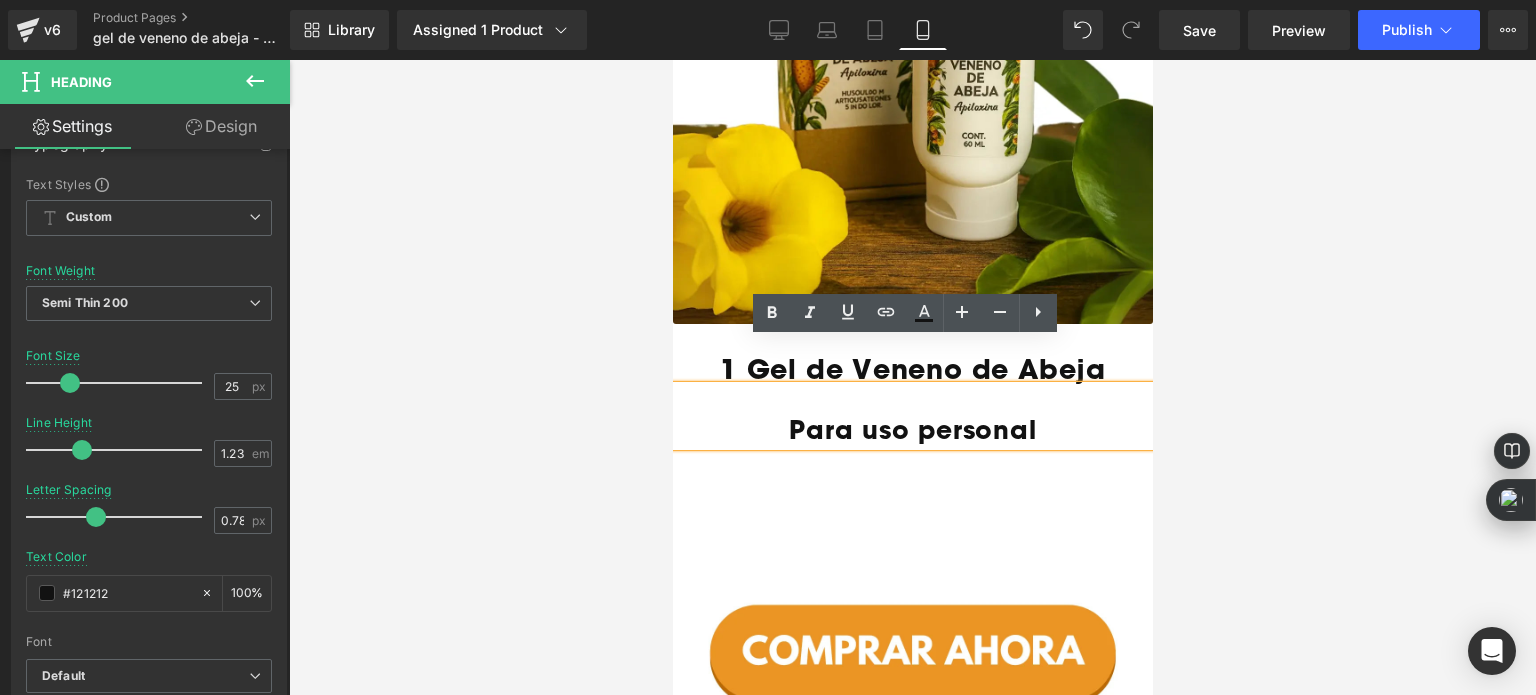 click on "Para uso personal" at bounding box center (912, 429) 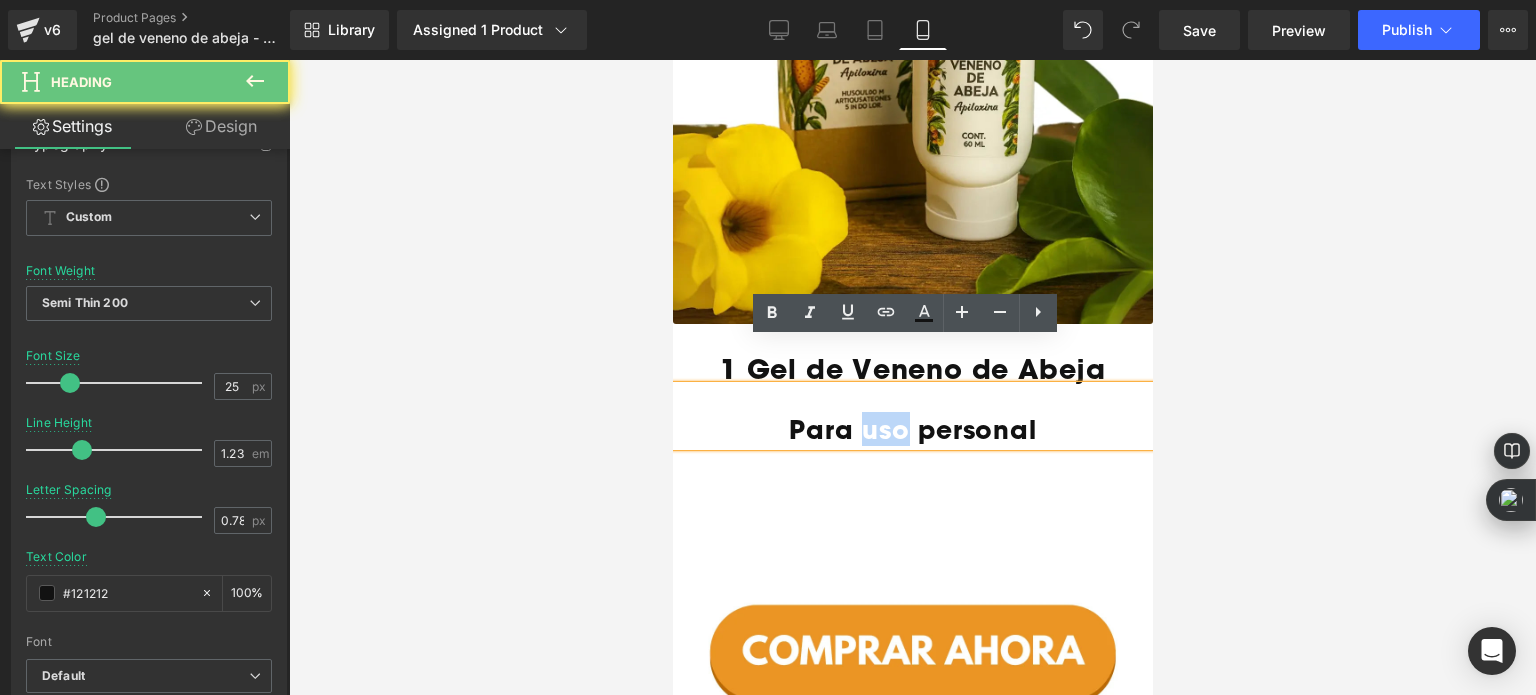 click on "Para uso personal" at bounding box center [912, 429] 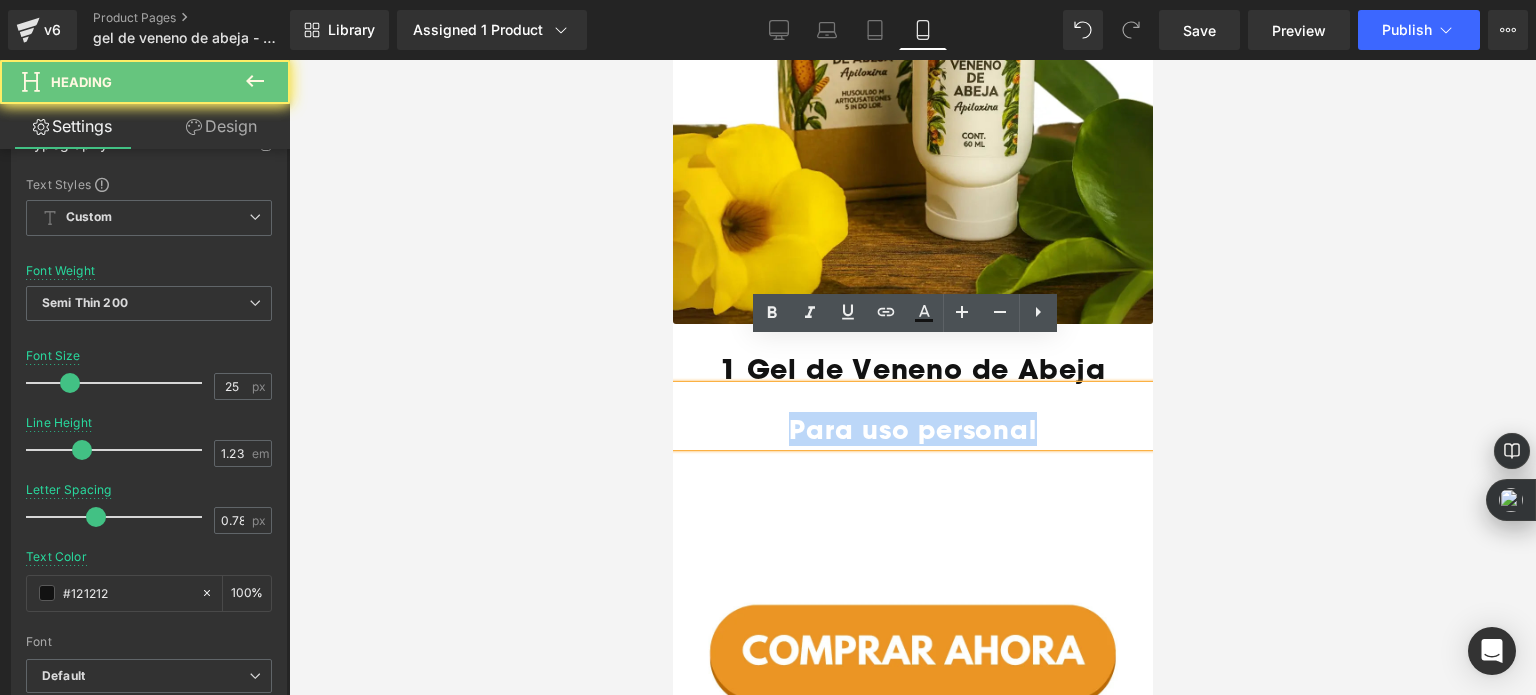 click on "Para uso personal" at bounding box center (912, 429) 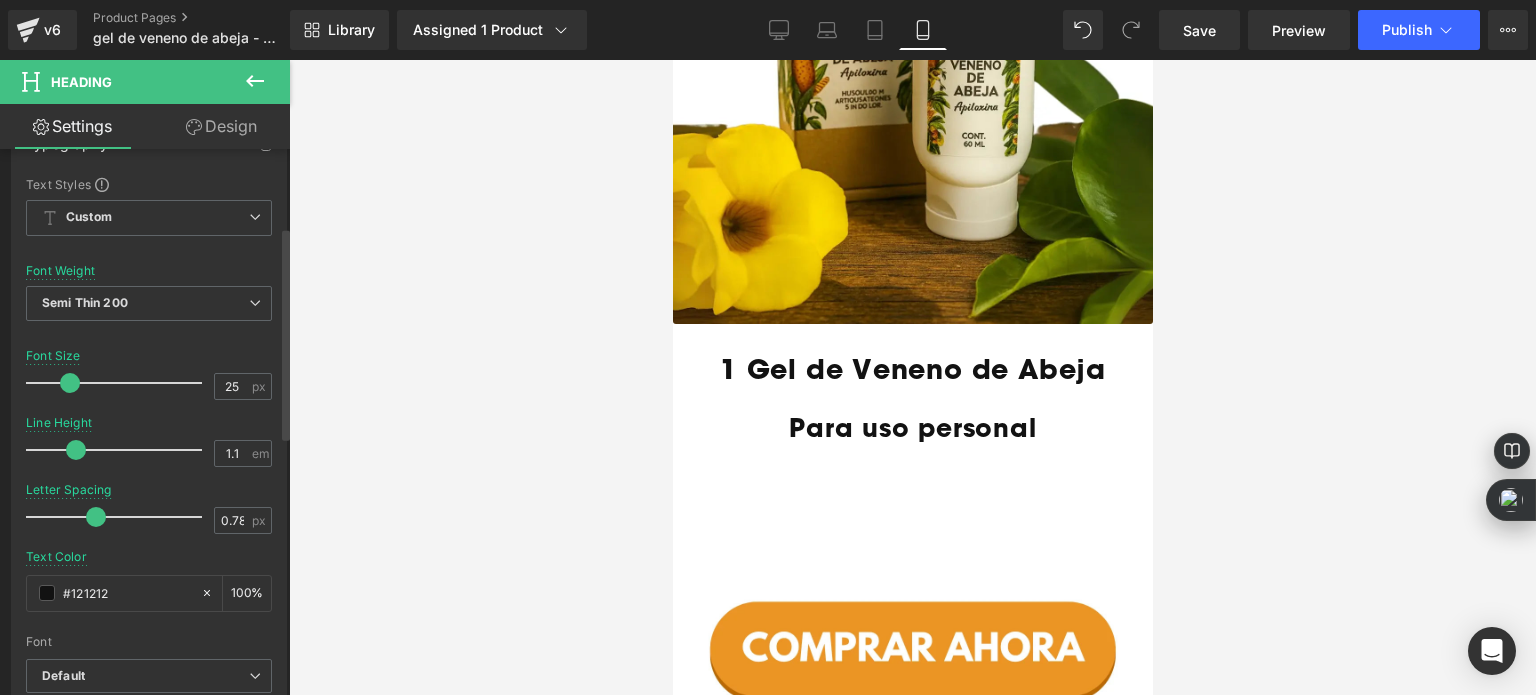 type on "1" 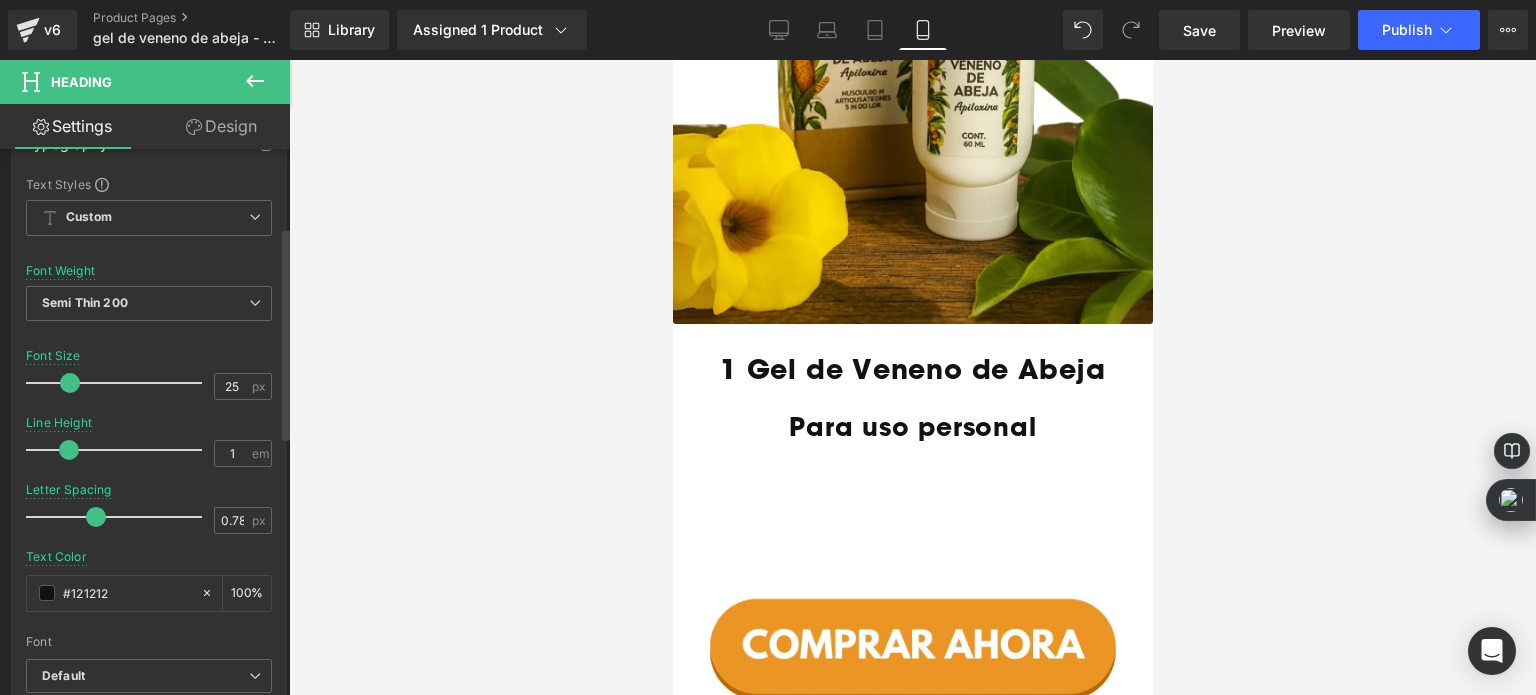 drag, startPoint x: 73, startPoint y: 443, endPoint x: 60, endPoint y: 441, distance: 13.152946 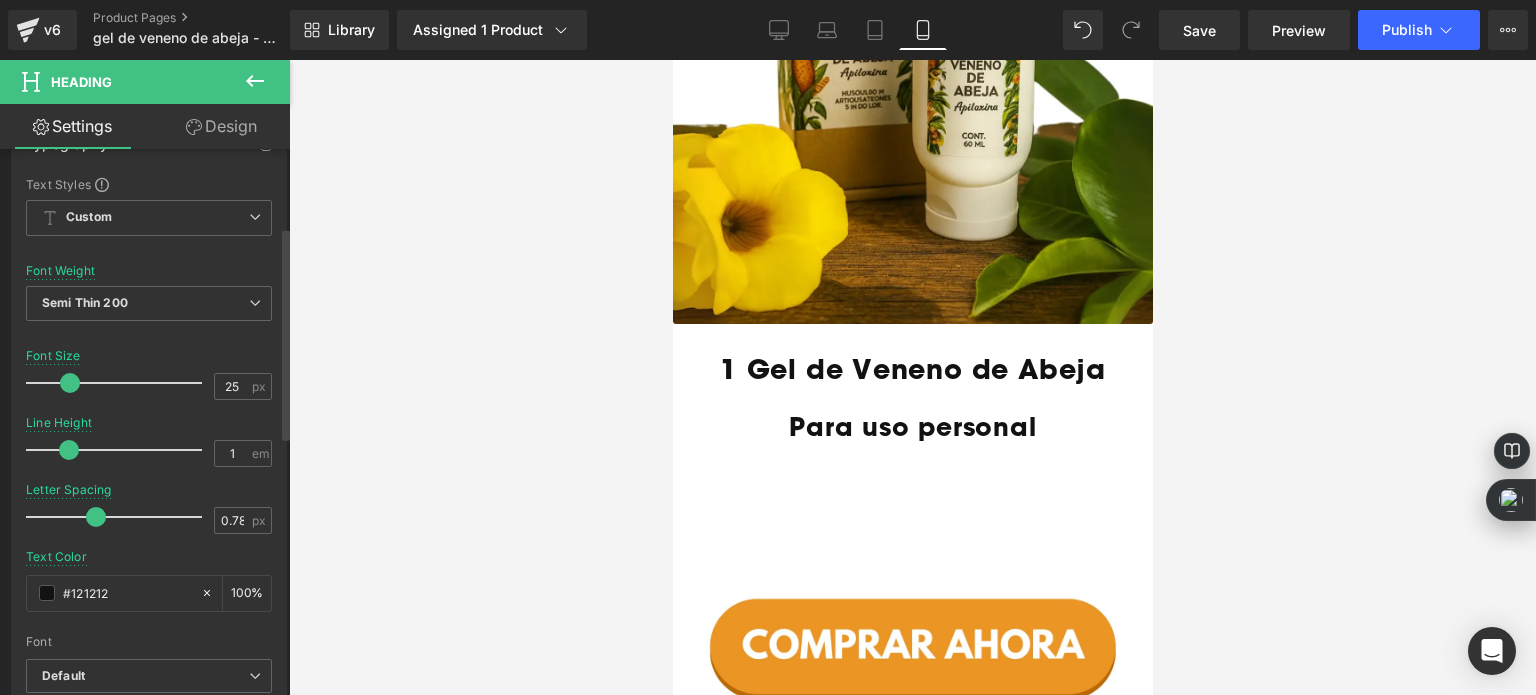 click at bounding box center [69, 450] 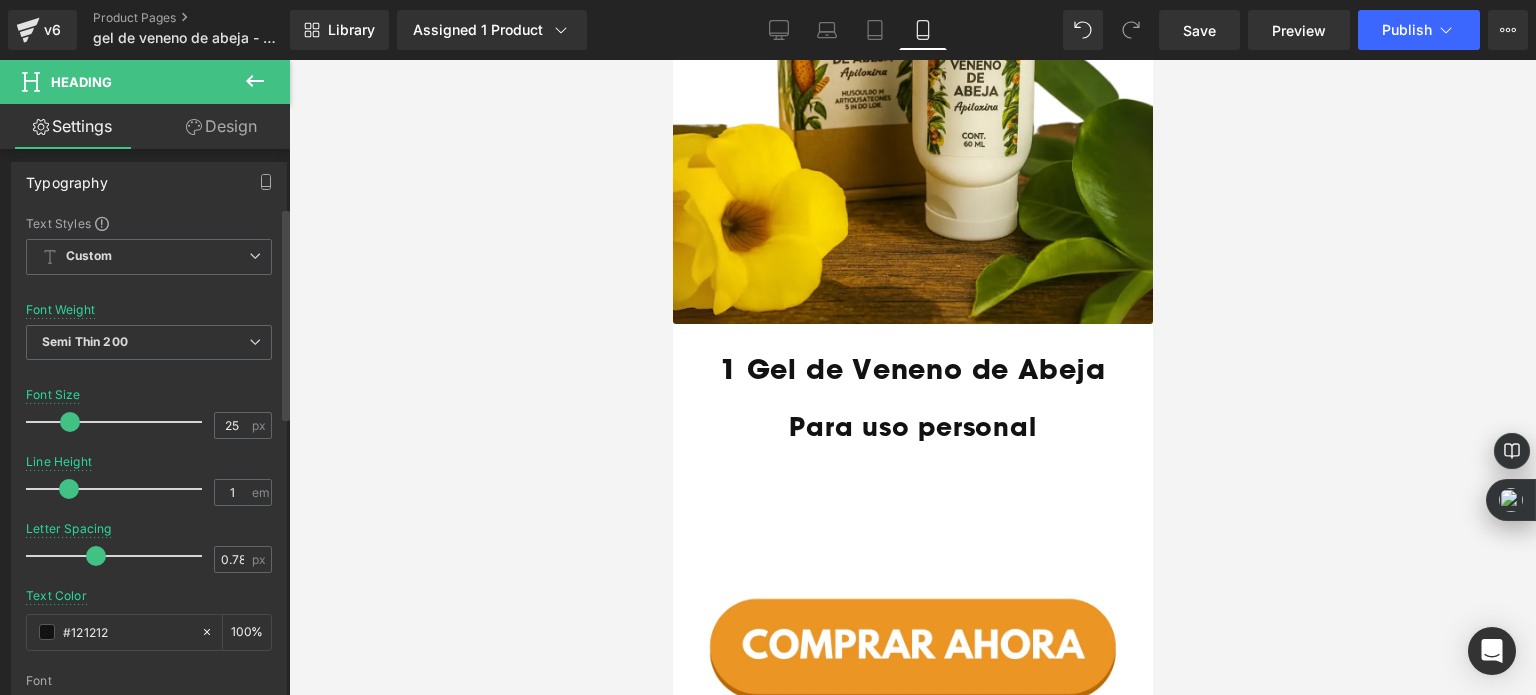 scroll, scrollTop: 100, scrollLeft: 0, axis: vertical 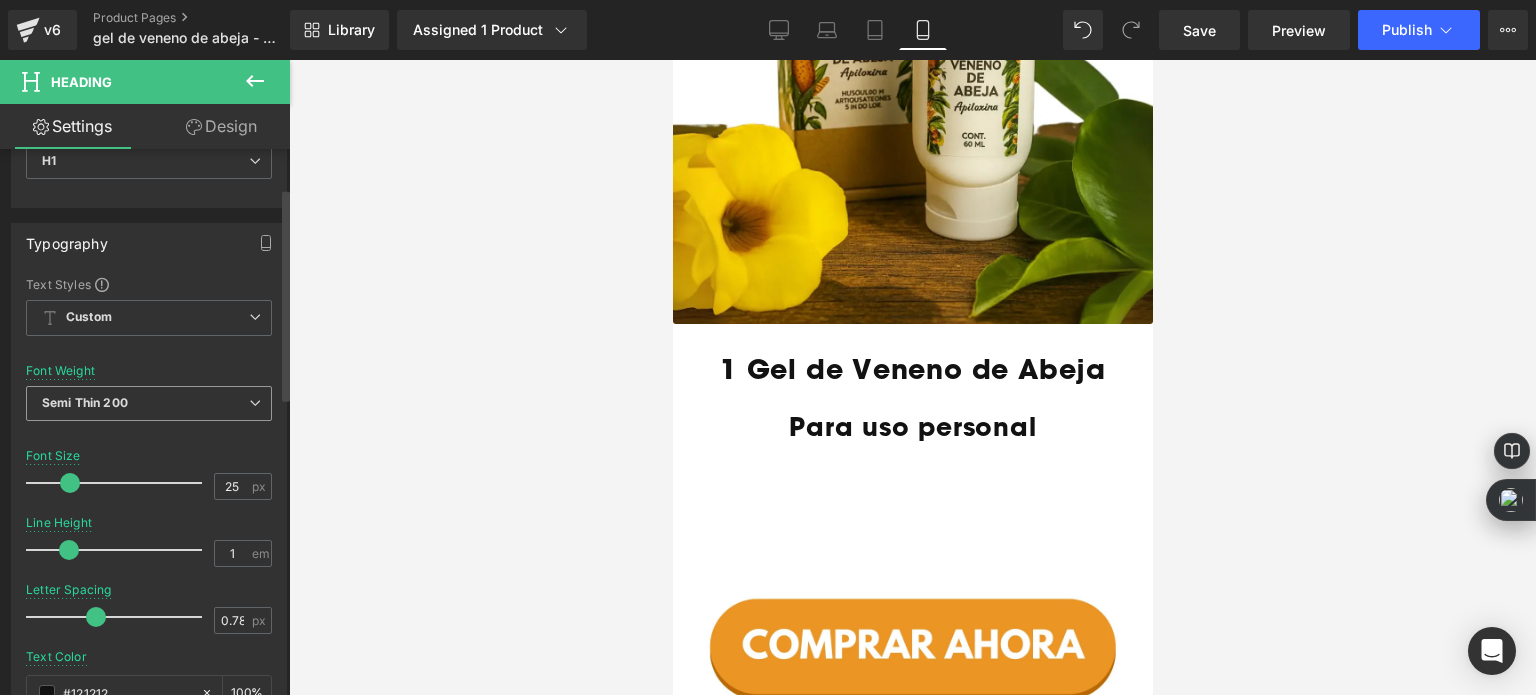 click on "Semi Thin 200" at bounding box center [149, 403] 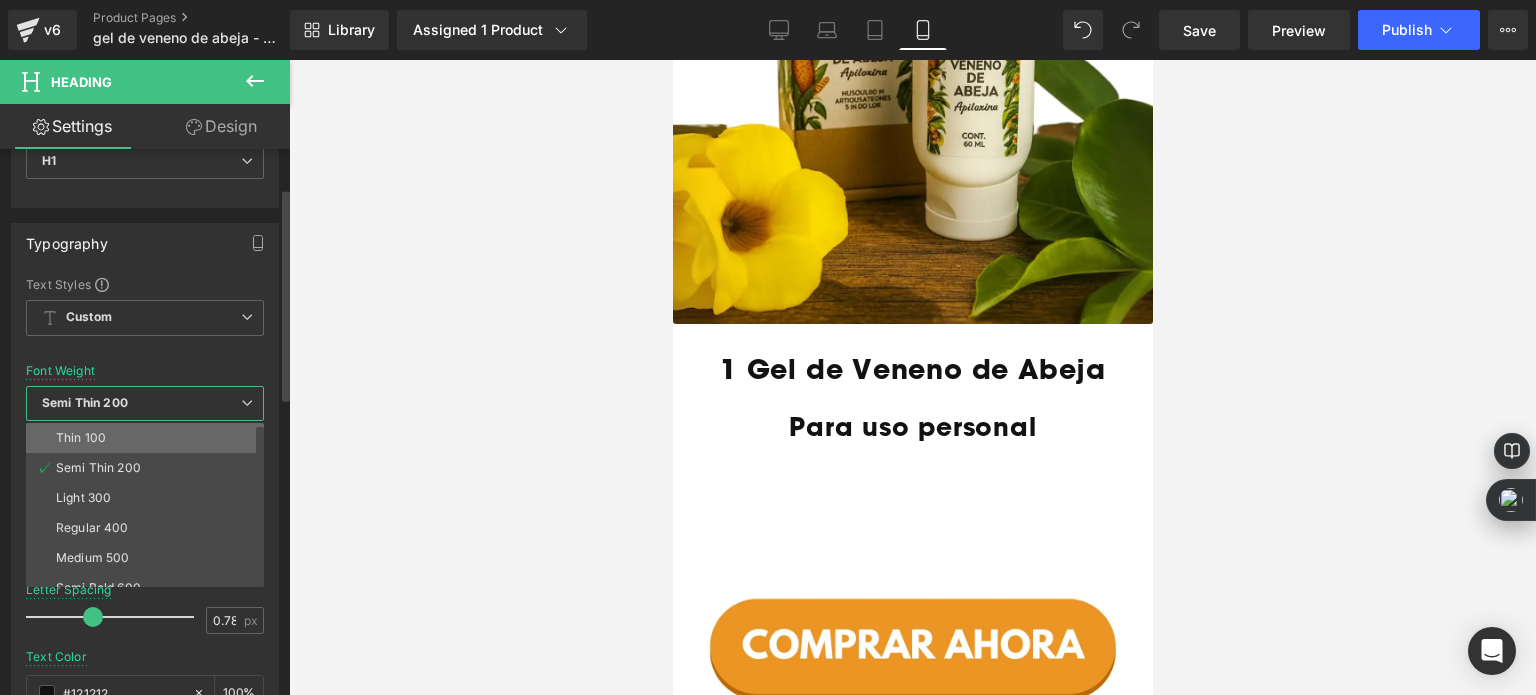 click on "Thin 100" at bounding box center [149, 438] 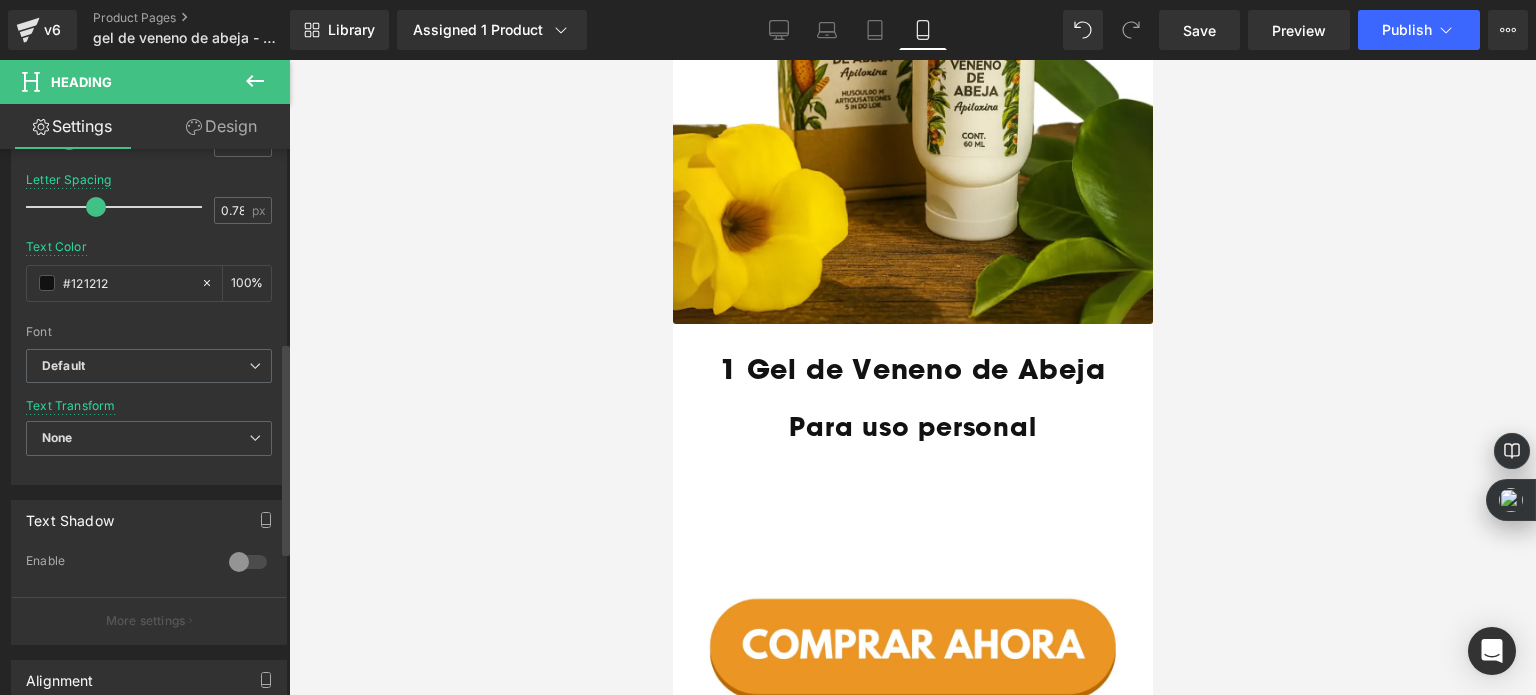 scroll, scrollTop: 468, scrollLeft: 0, axis: vertical 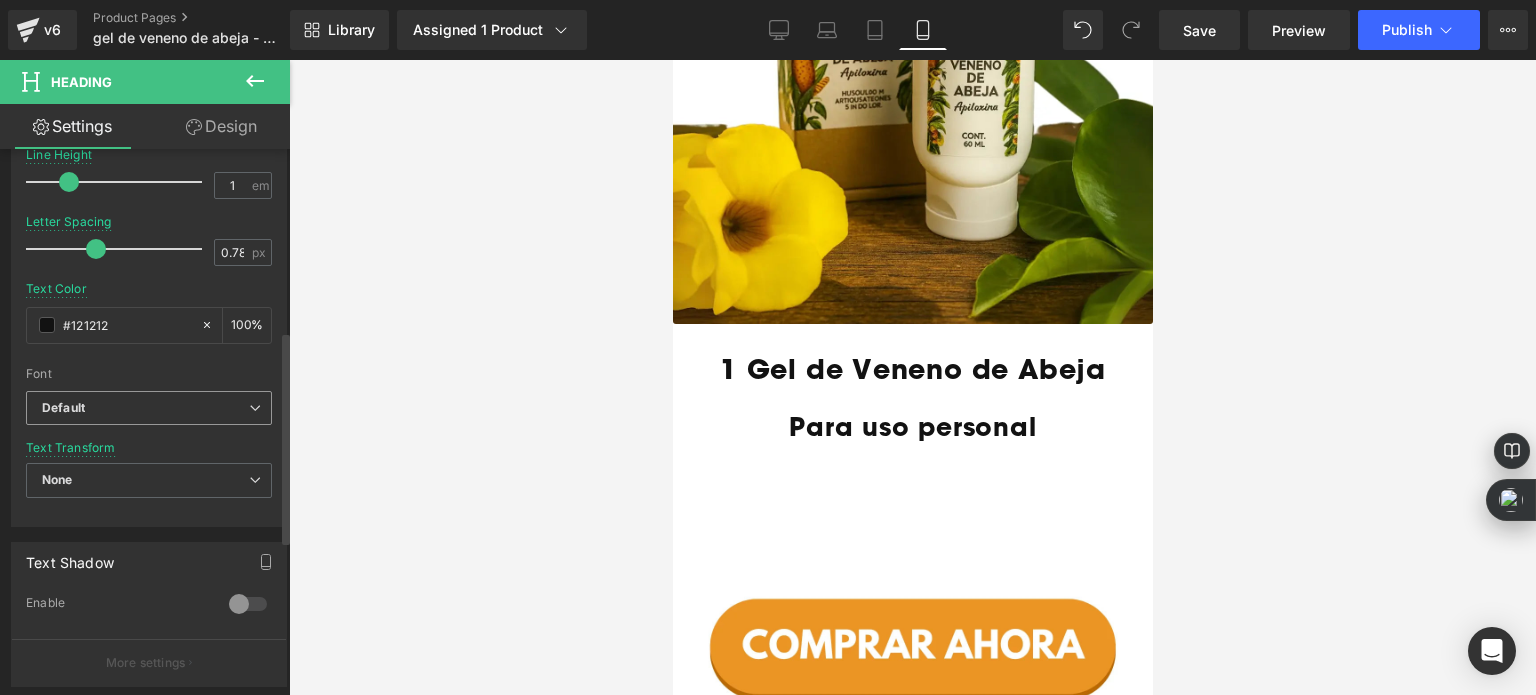 click on "Default" at bounding box center [145, 408] 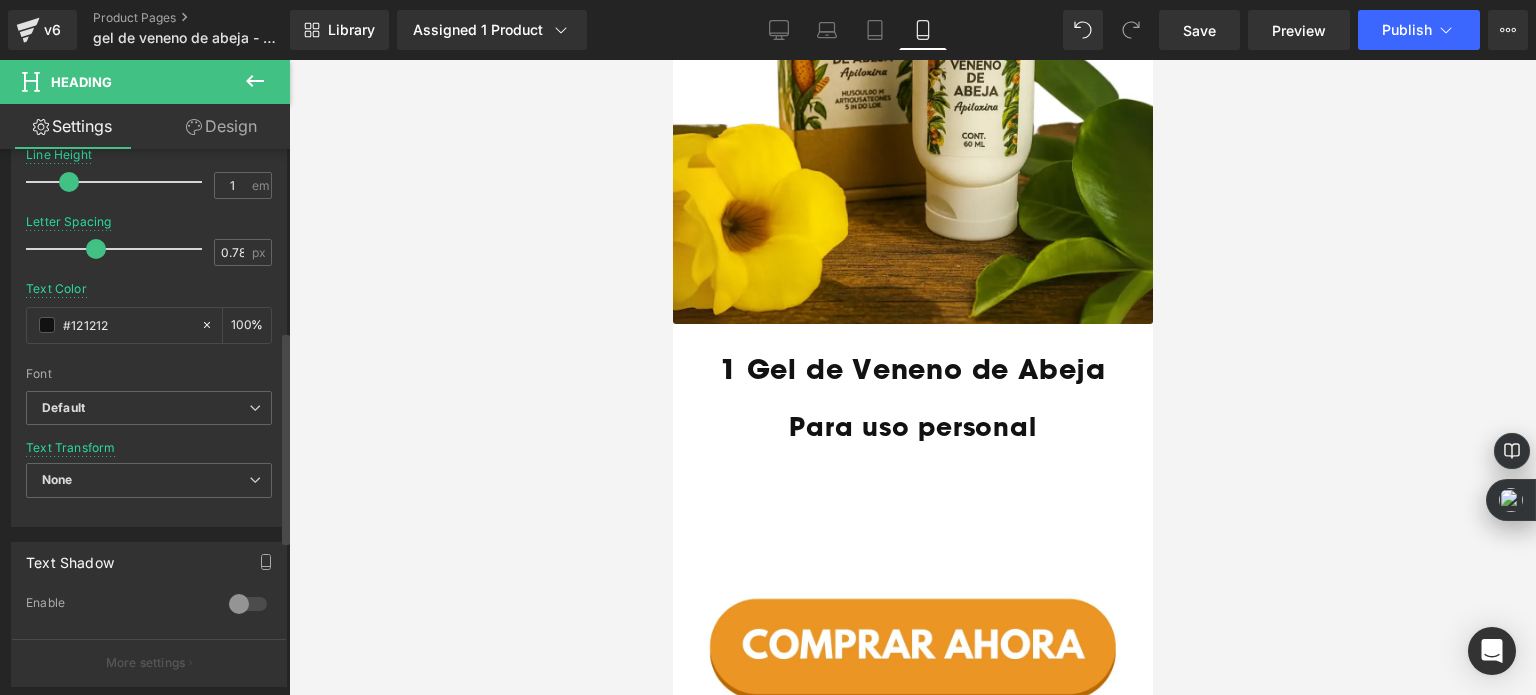 click on "Font
Default
Arimo
Default
Default
Arimo
Open Font Manager" at bounding box center [149, 149] 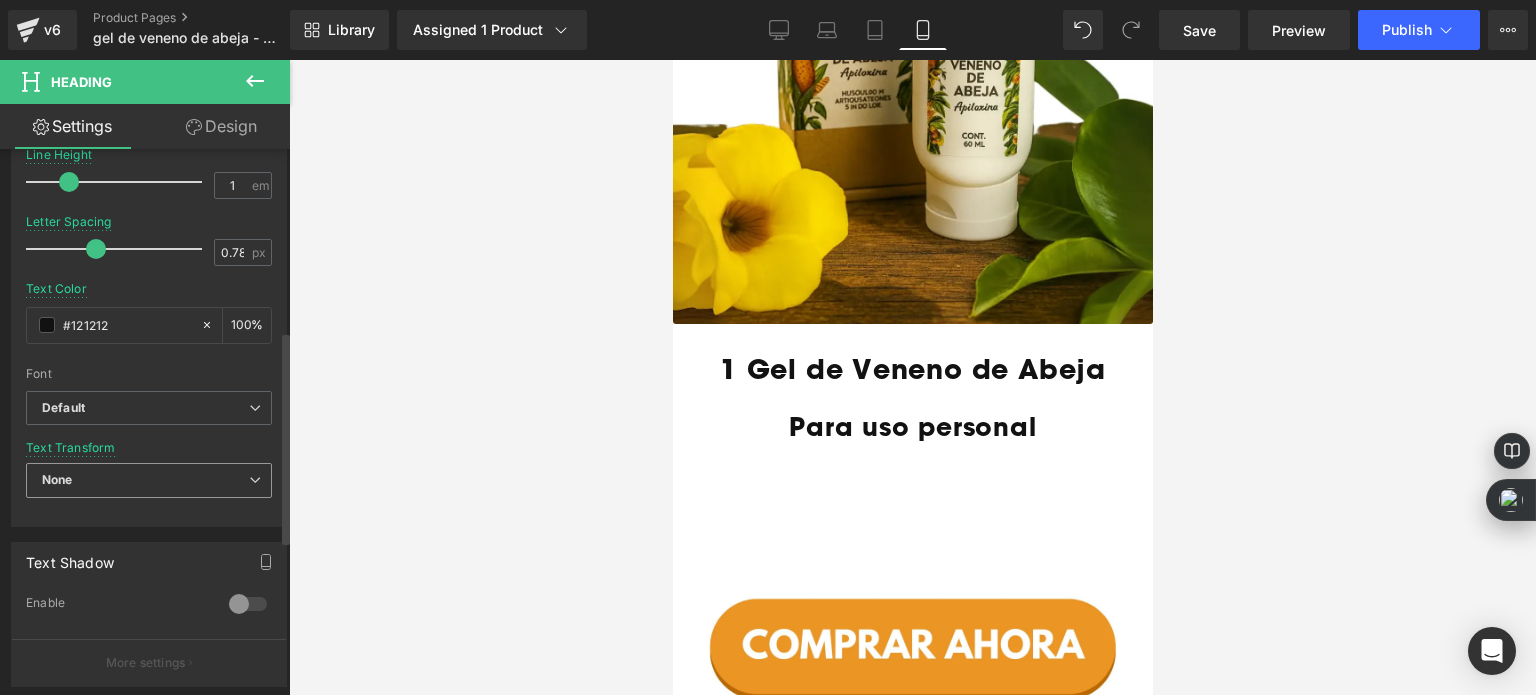 click on "None" at bounding box center [149, 480] 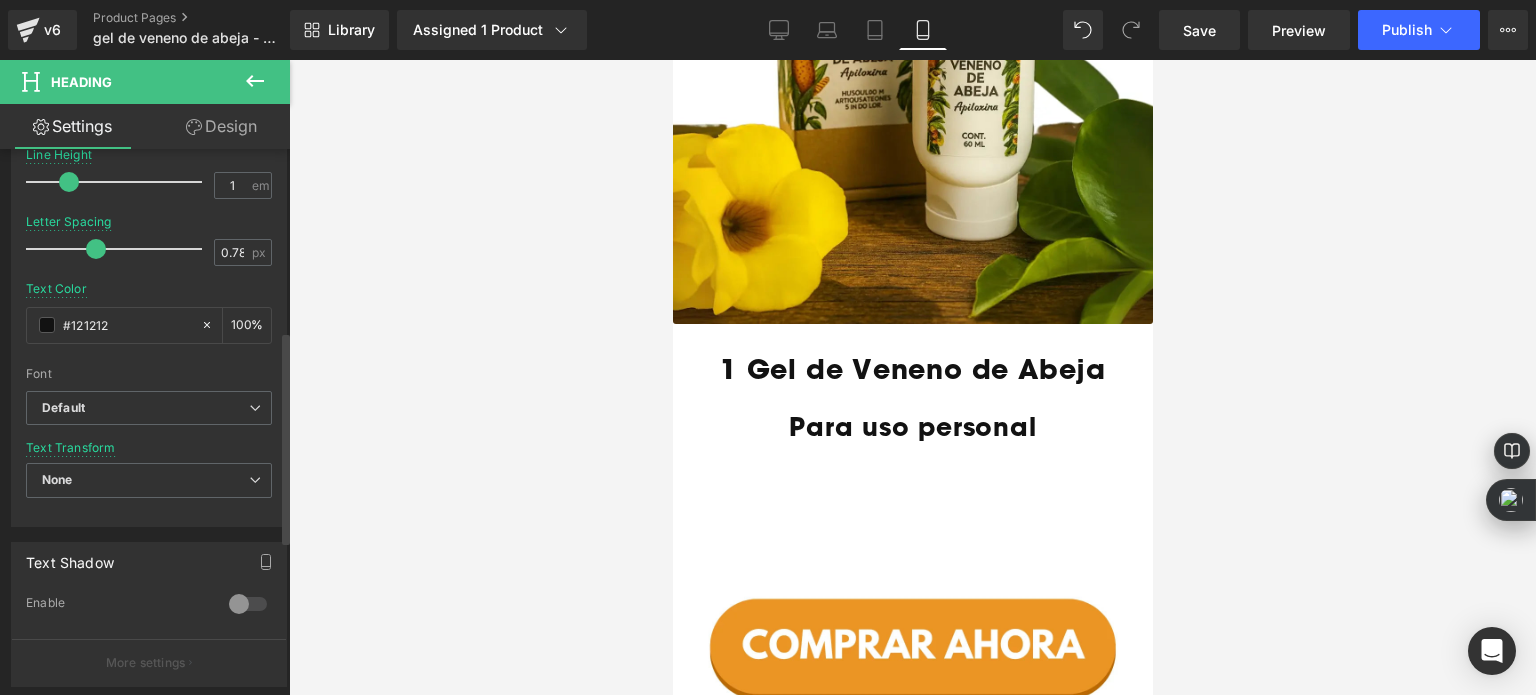 click at bounding box center [149, 360] 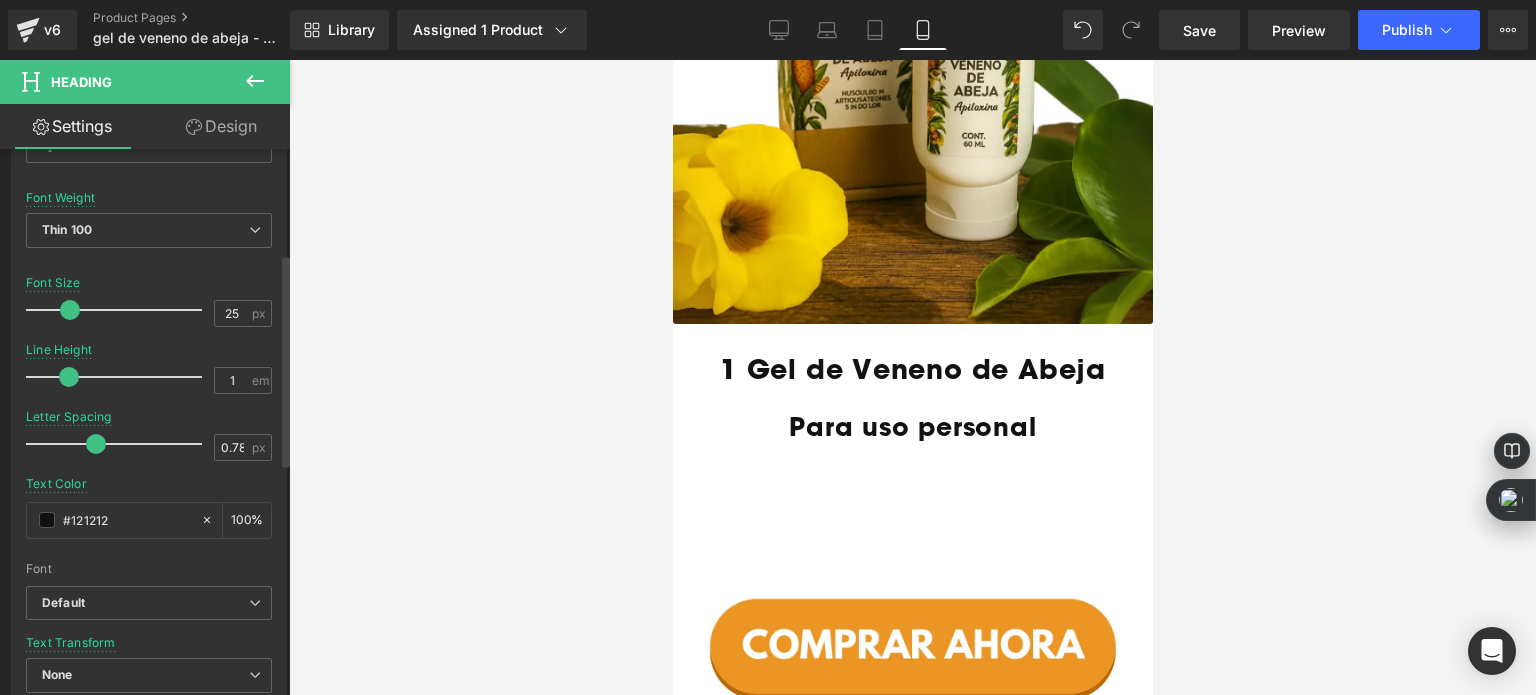 scroll, scrollTop: 268, scrollLeft: 0, axis: vertical 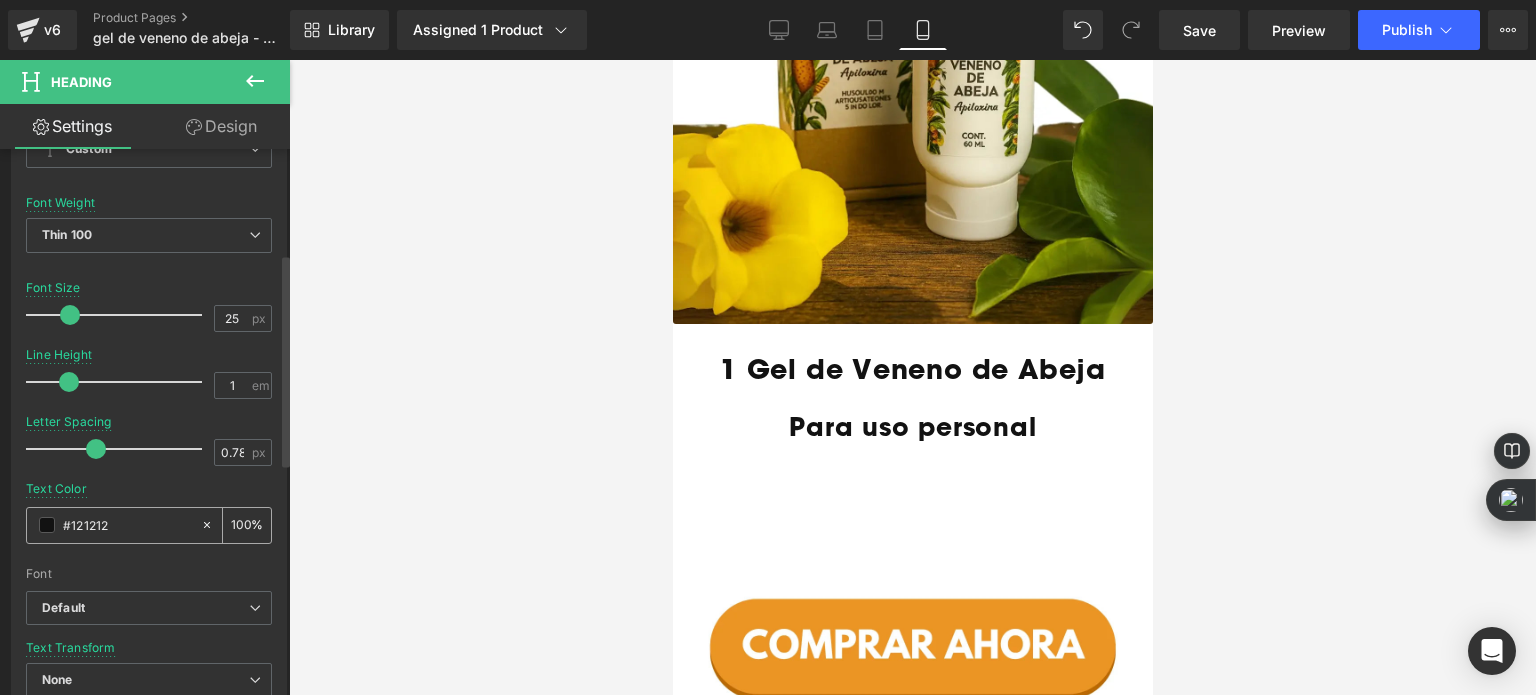 click at bounding box center (47, 525) 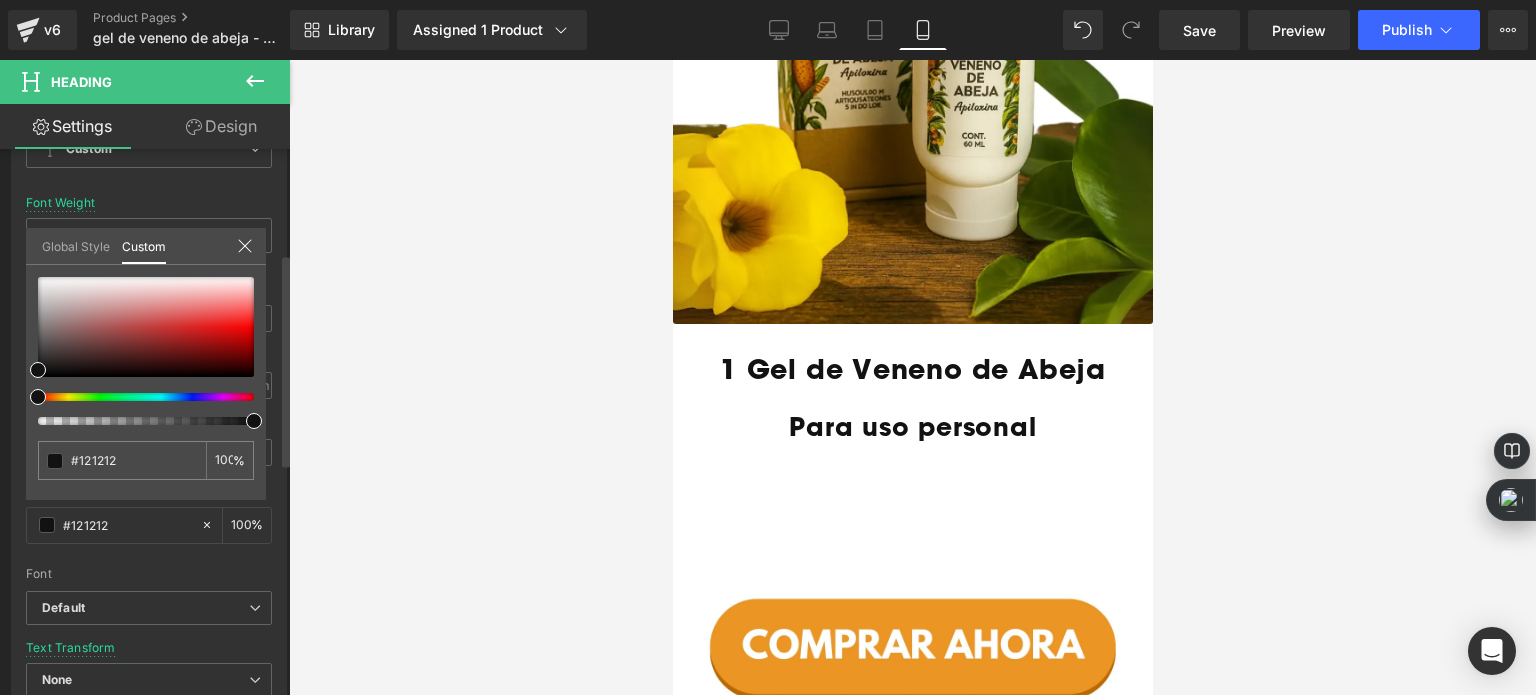 type on "#111111" 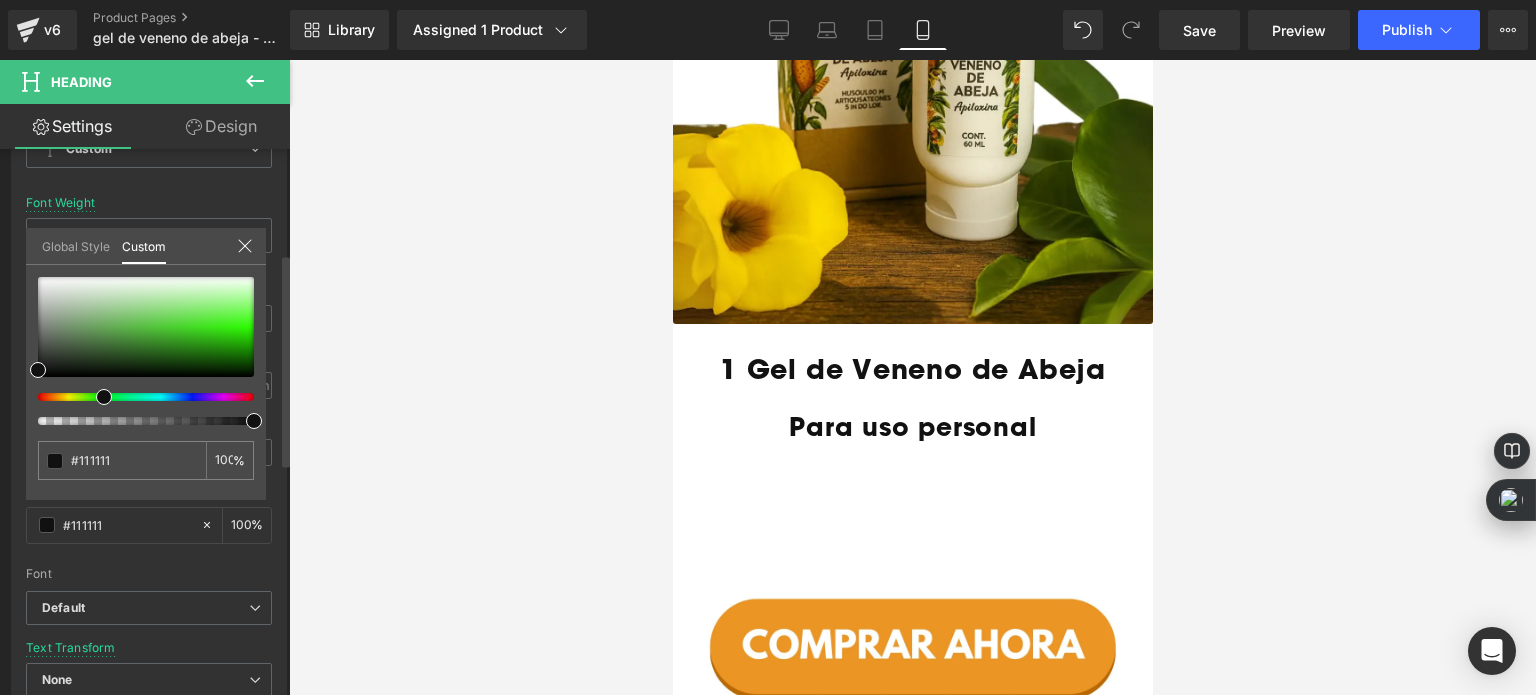 click at bounding box center [138, 397] 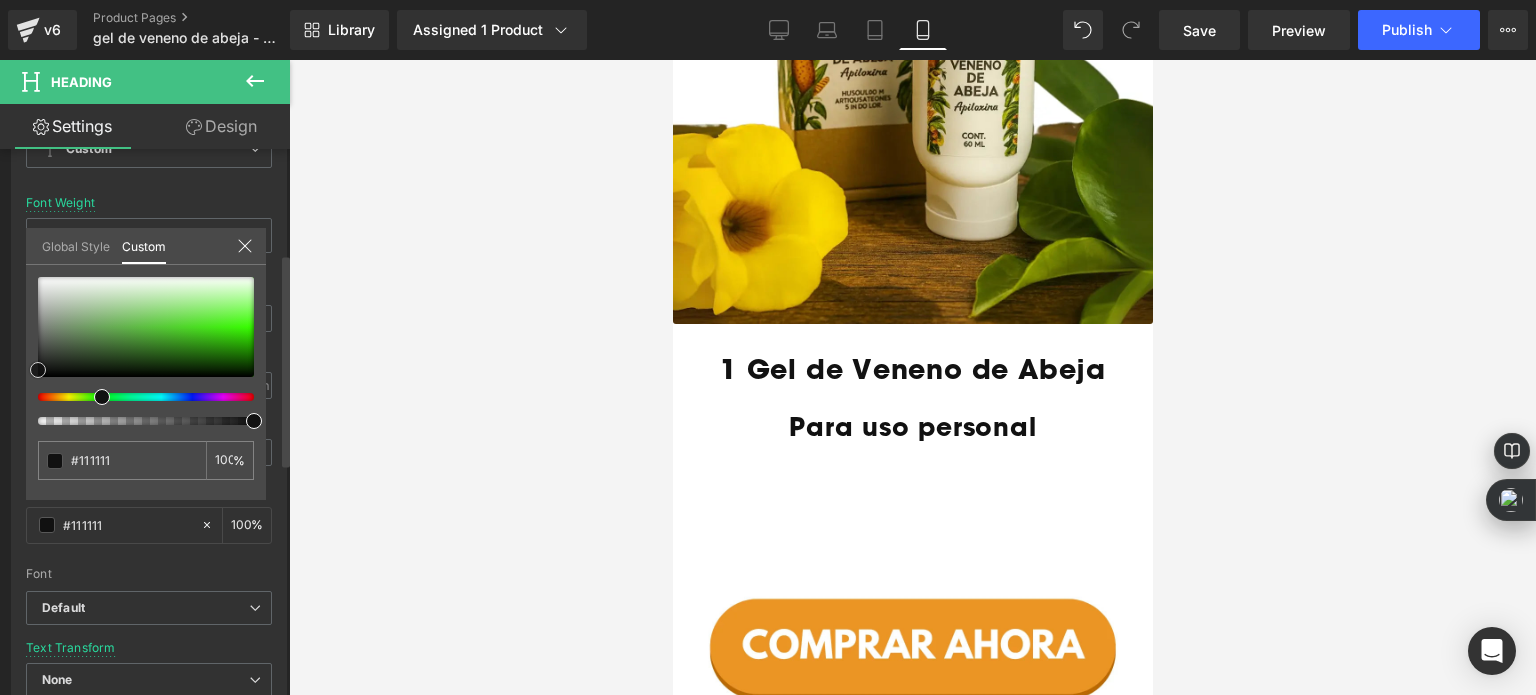 type on "#1d7b03" 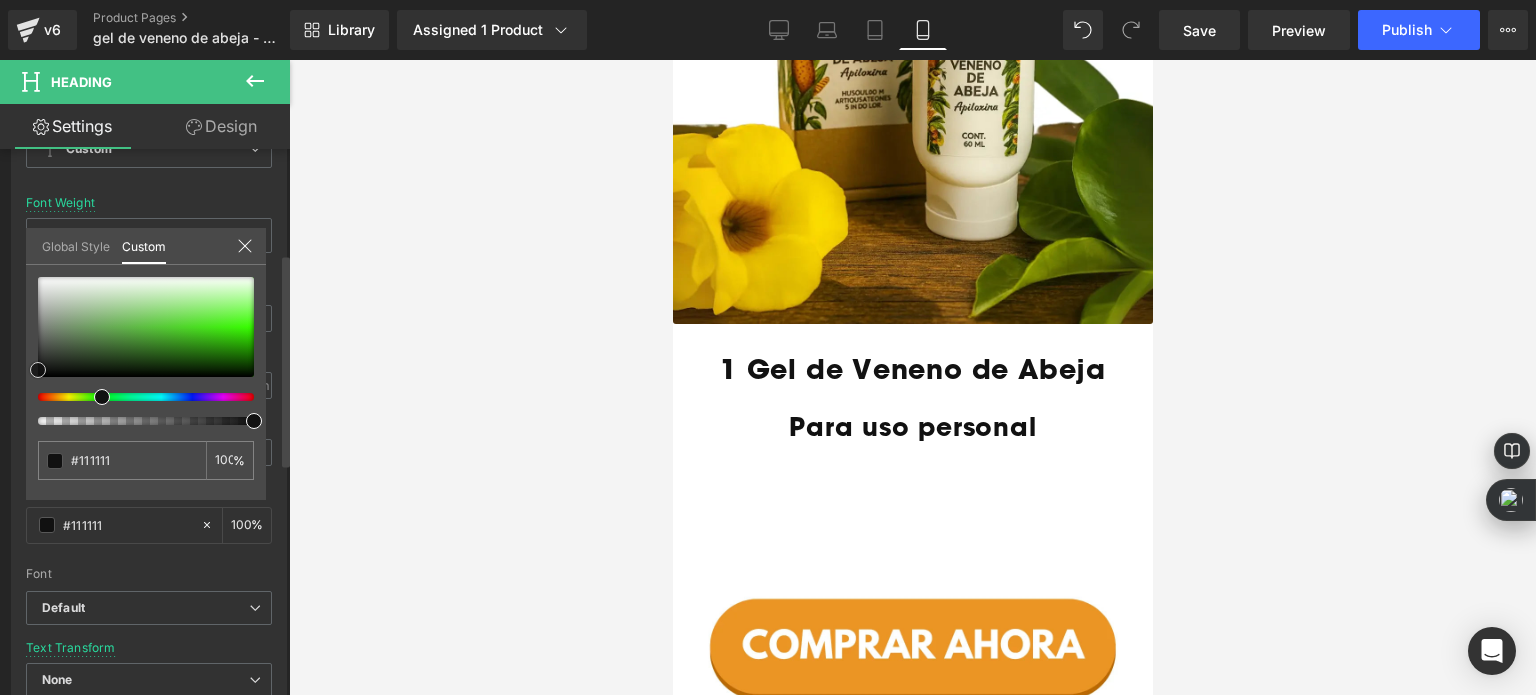 type on "#1d7b03" 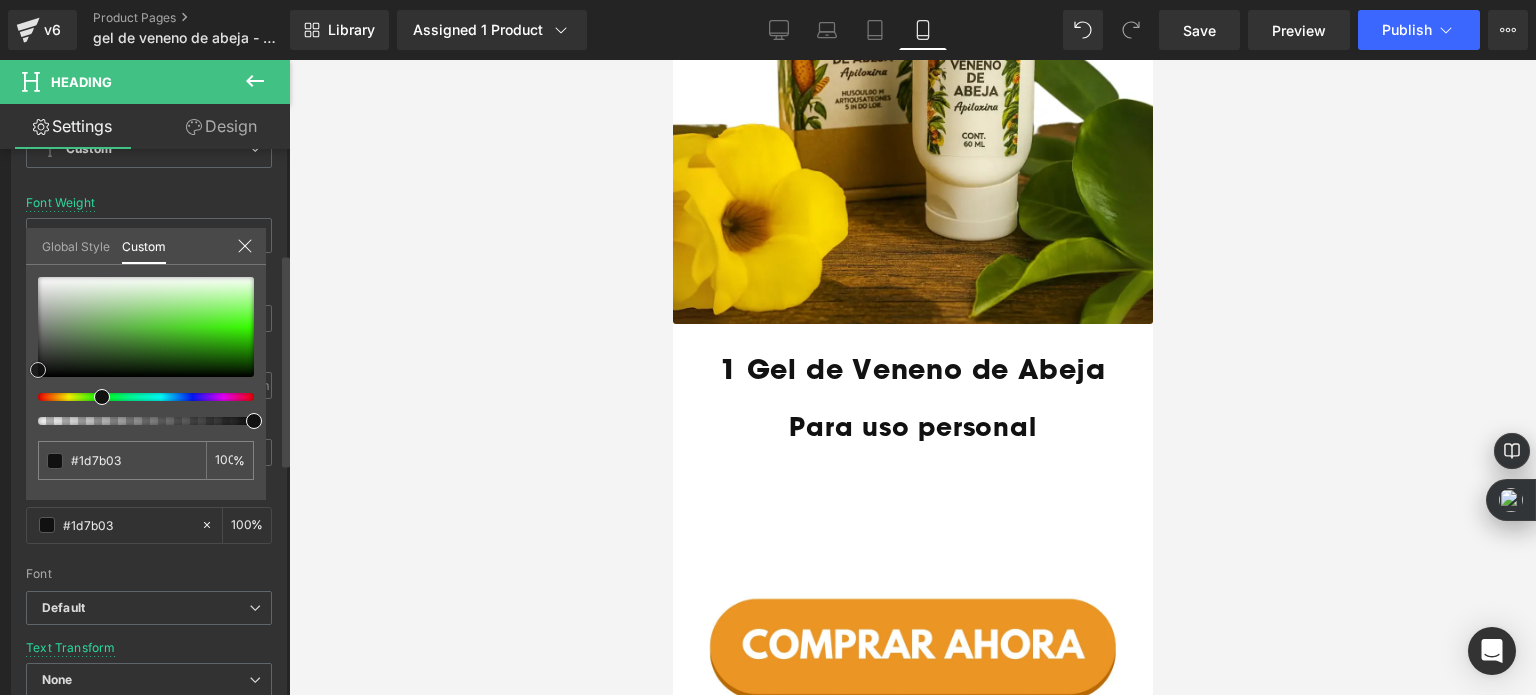 type on "#1d7c03" 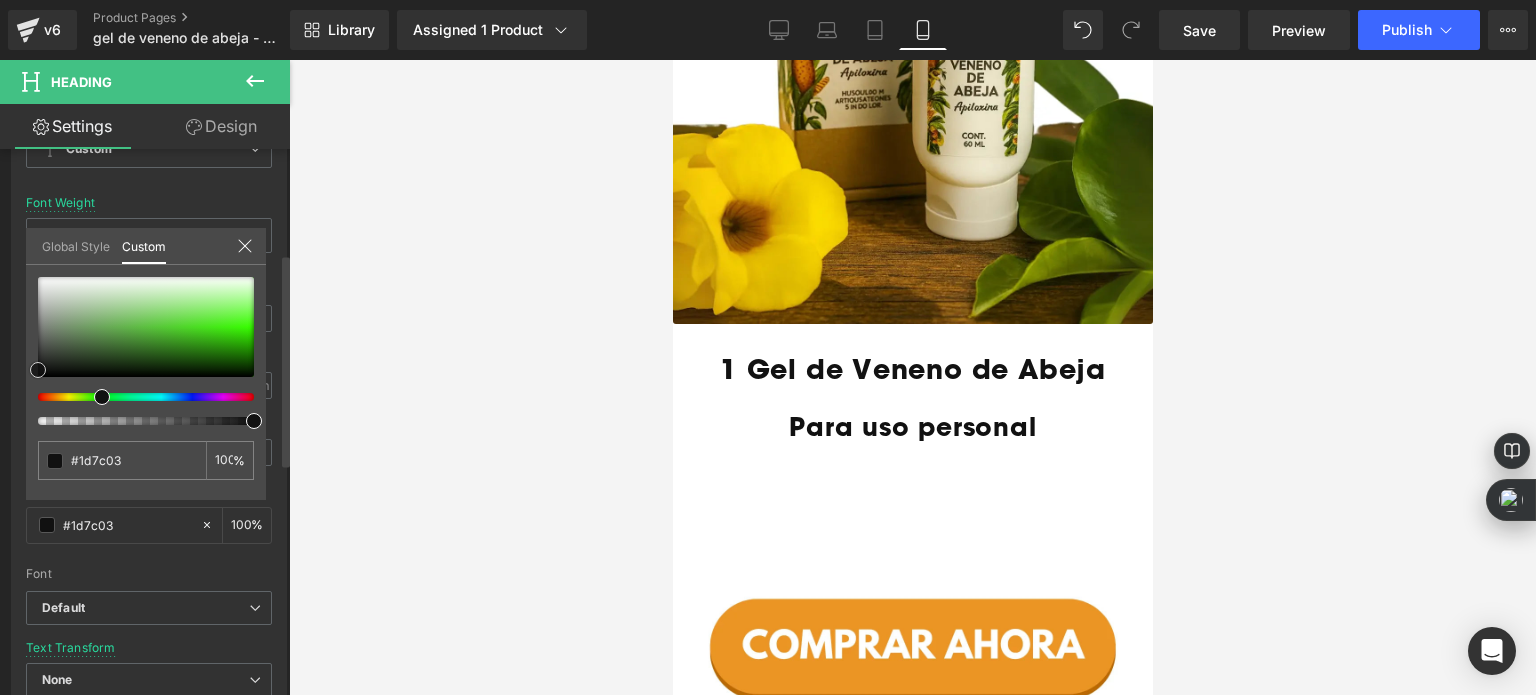 type on "#197500" 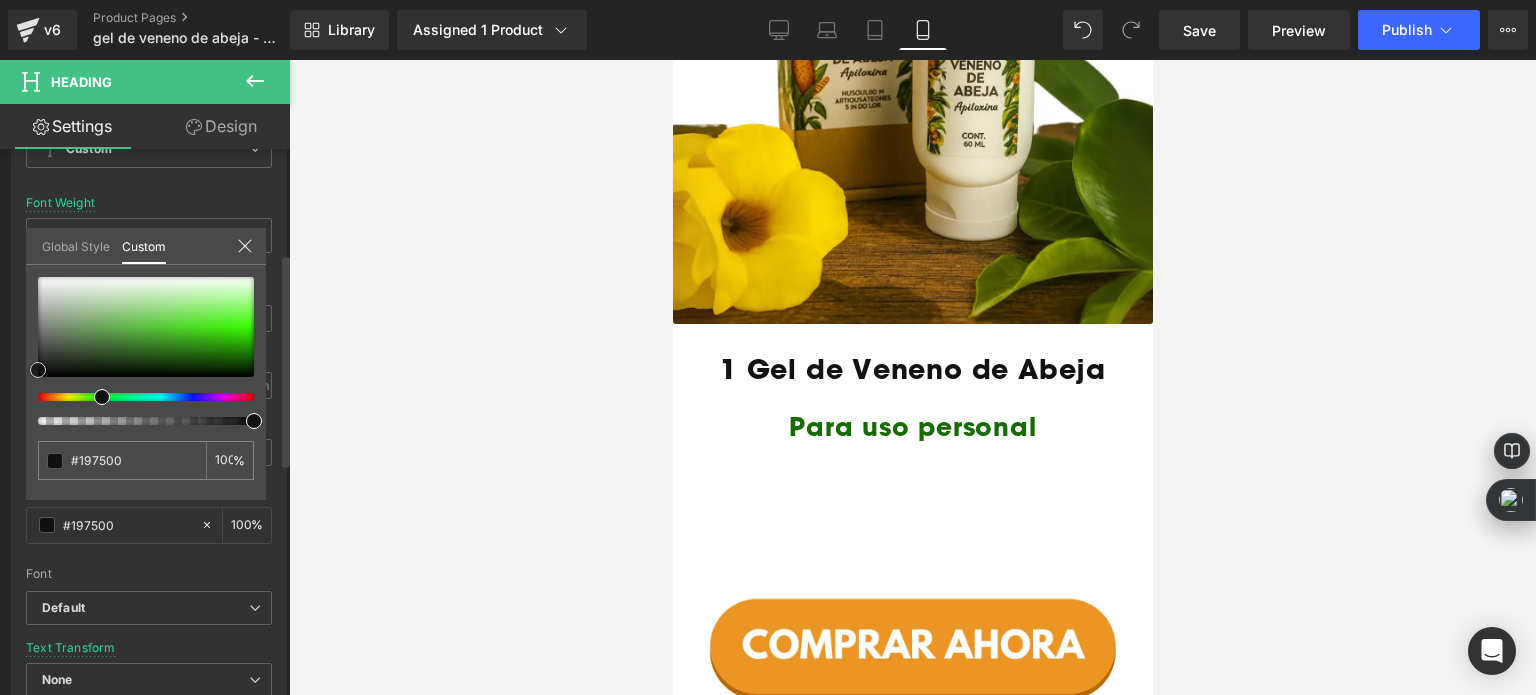 type on "#176b00" 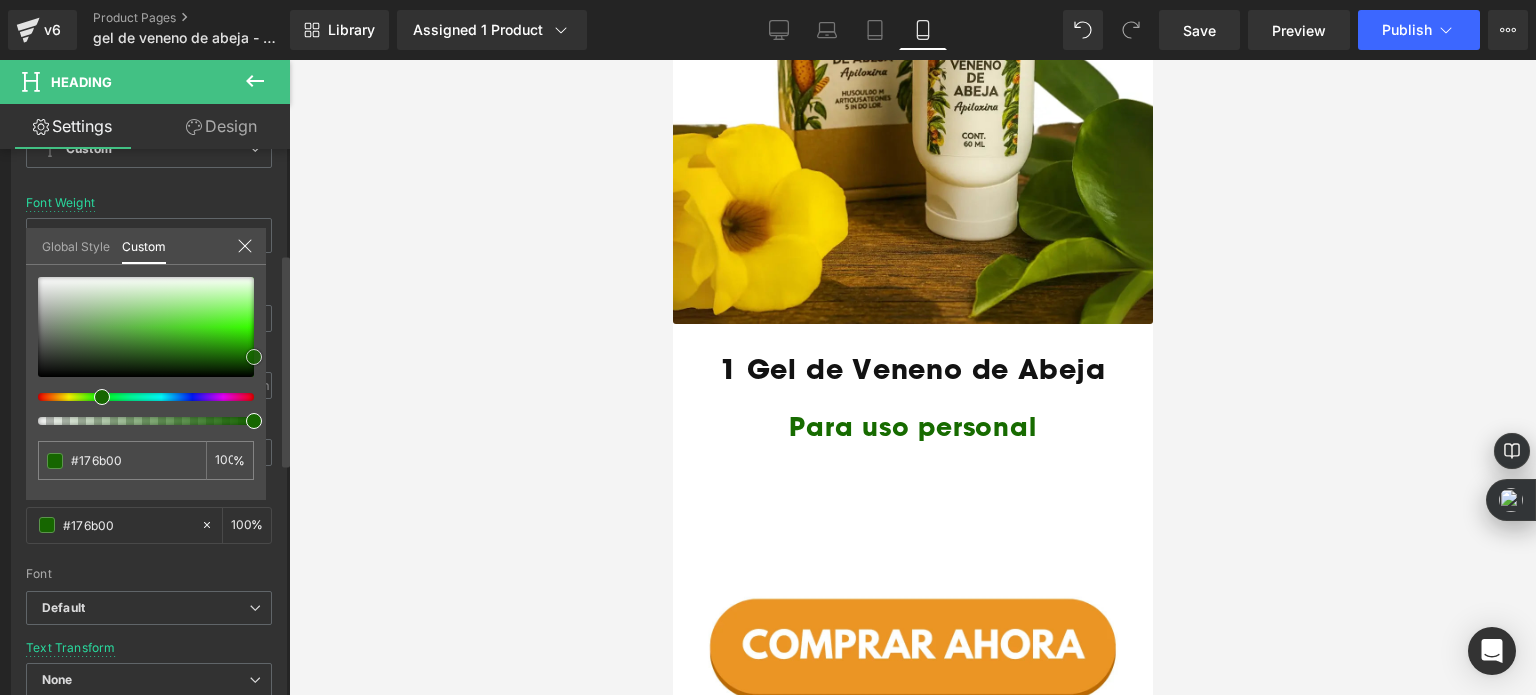 type on "#166600" 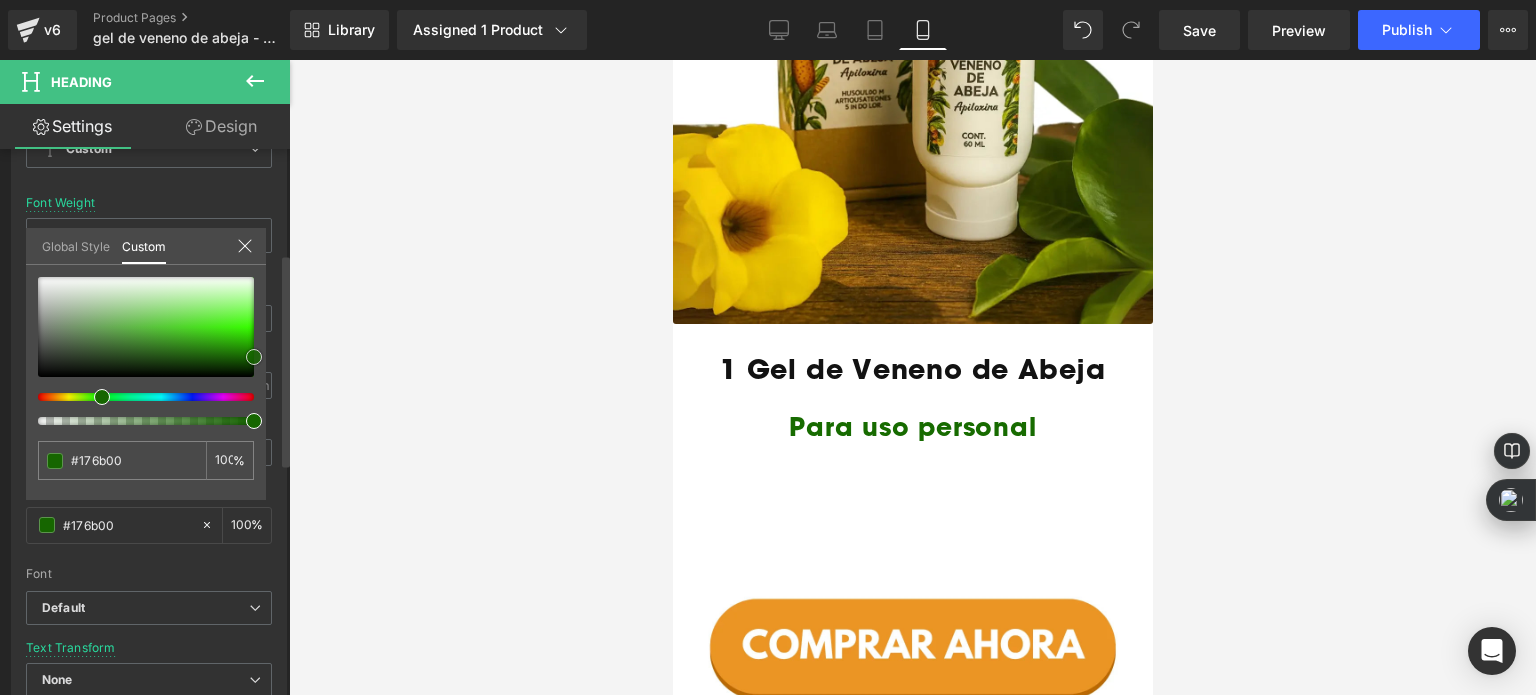 type on "#166600" 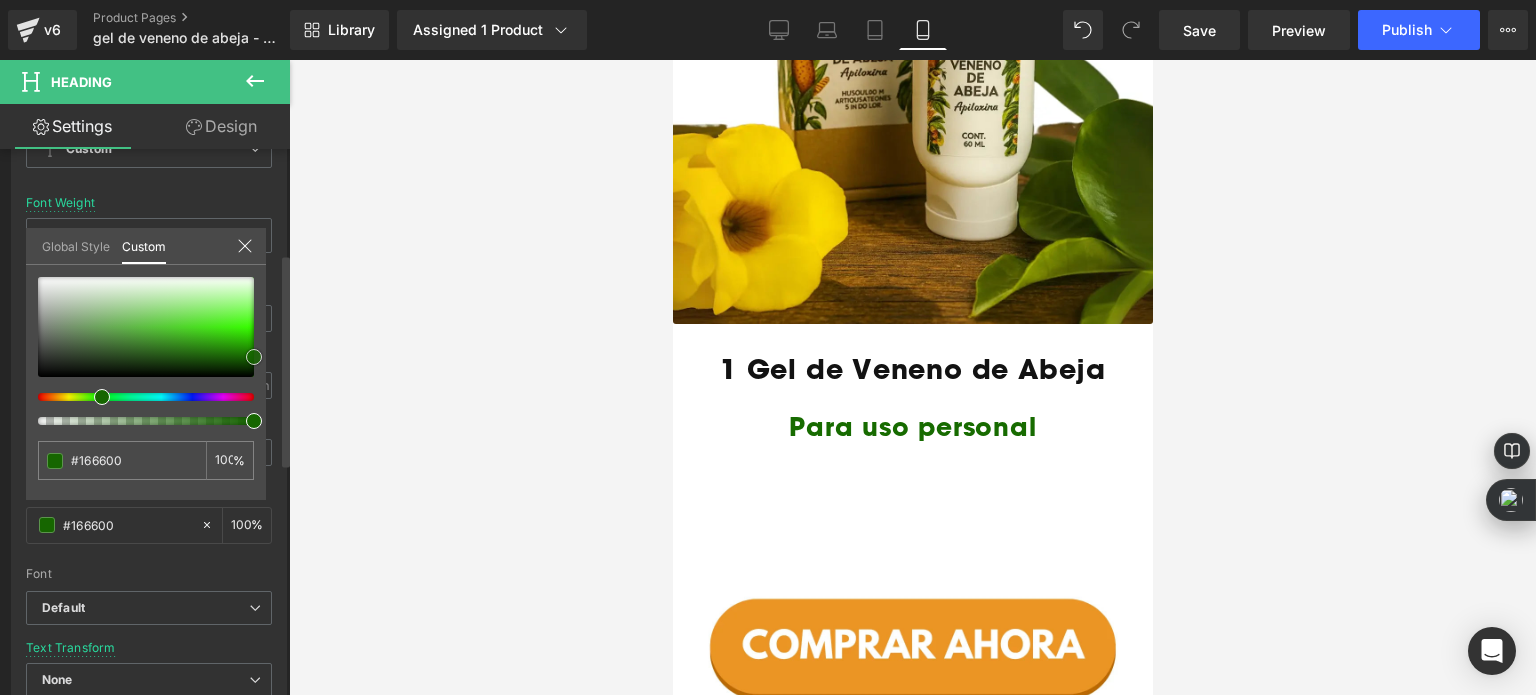 type on "#125b00" 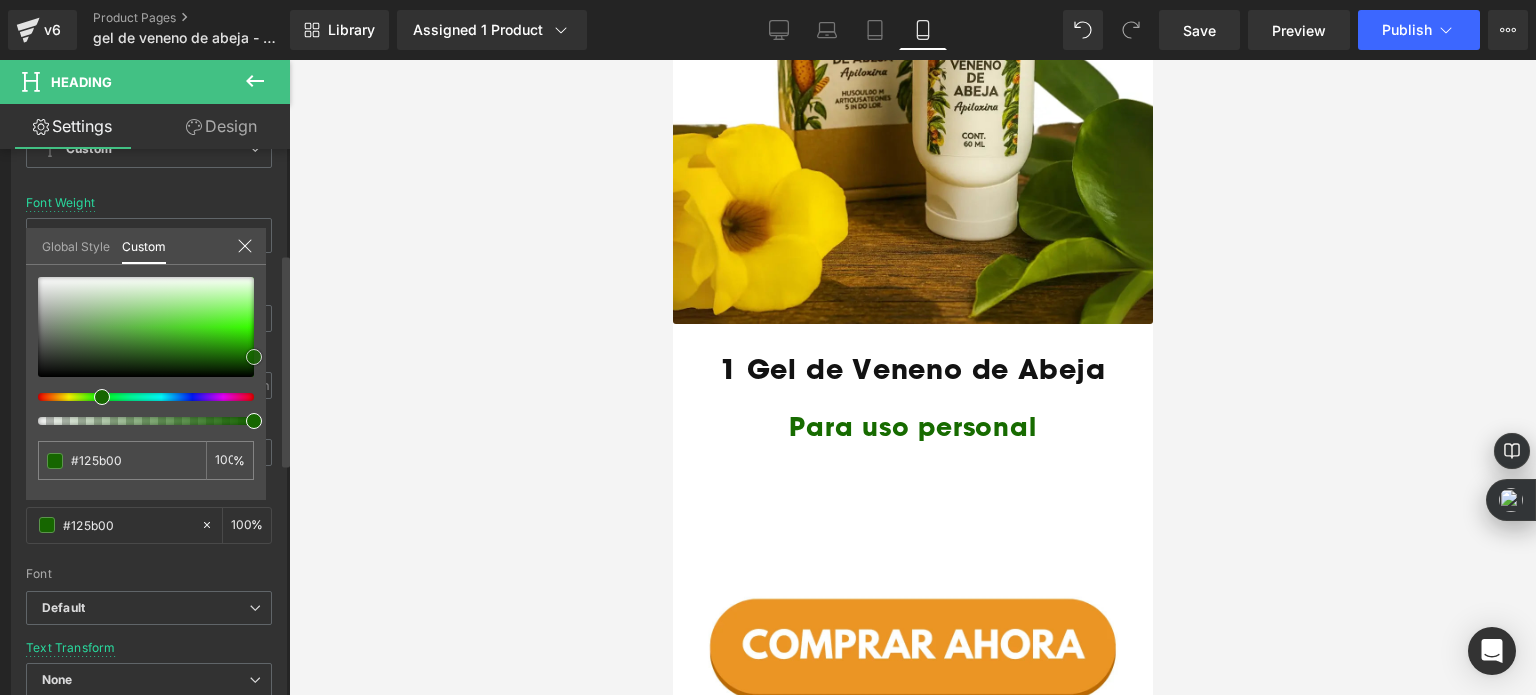 type on "#115600" 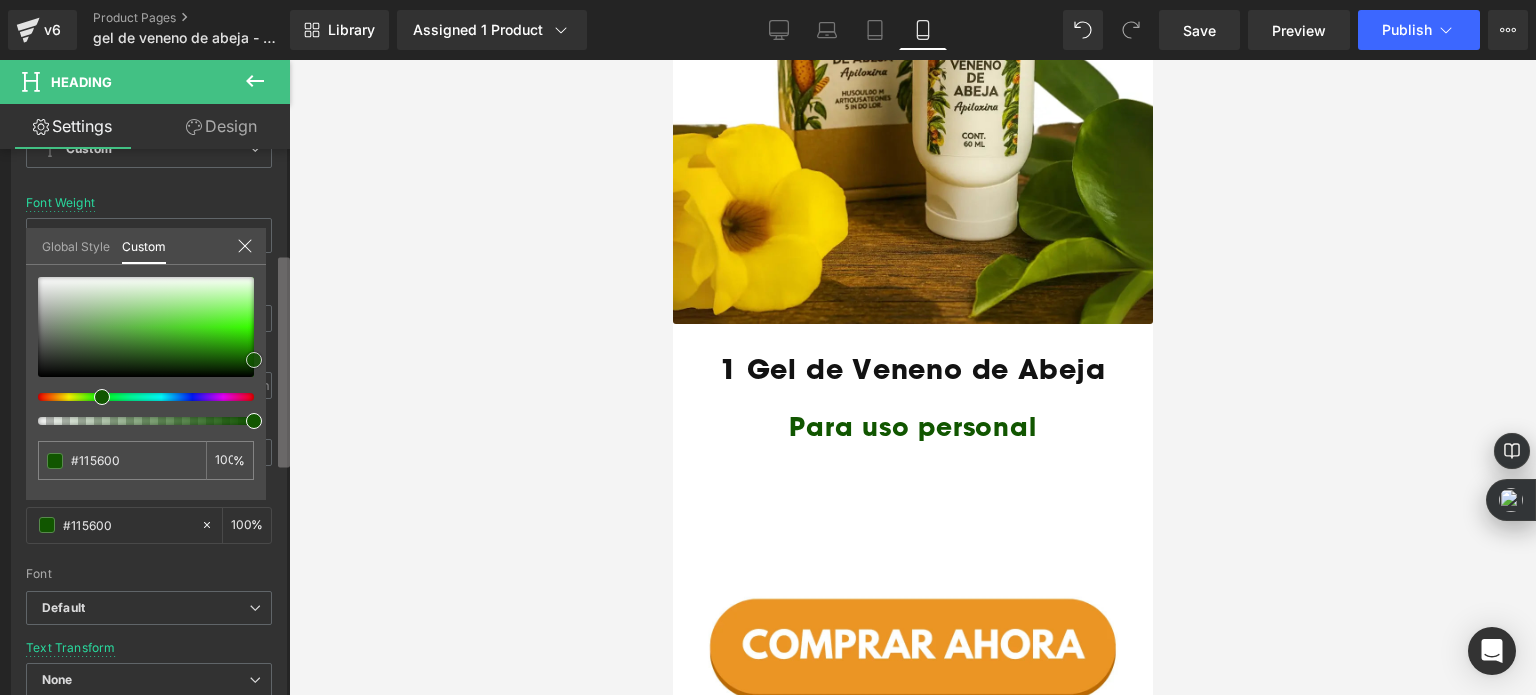 type on "#105100" 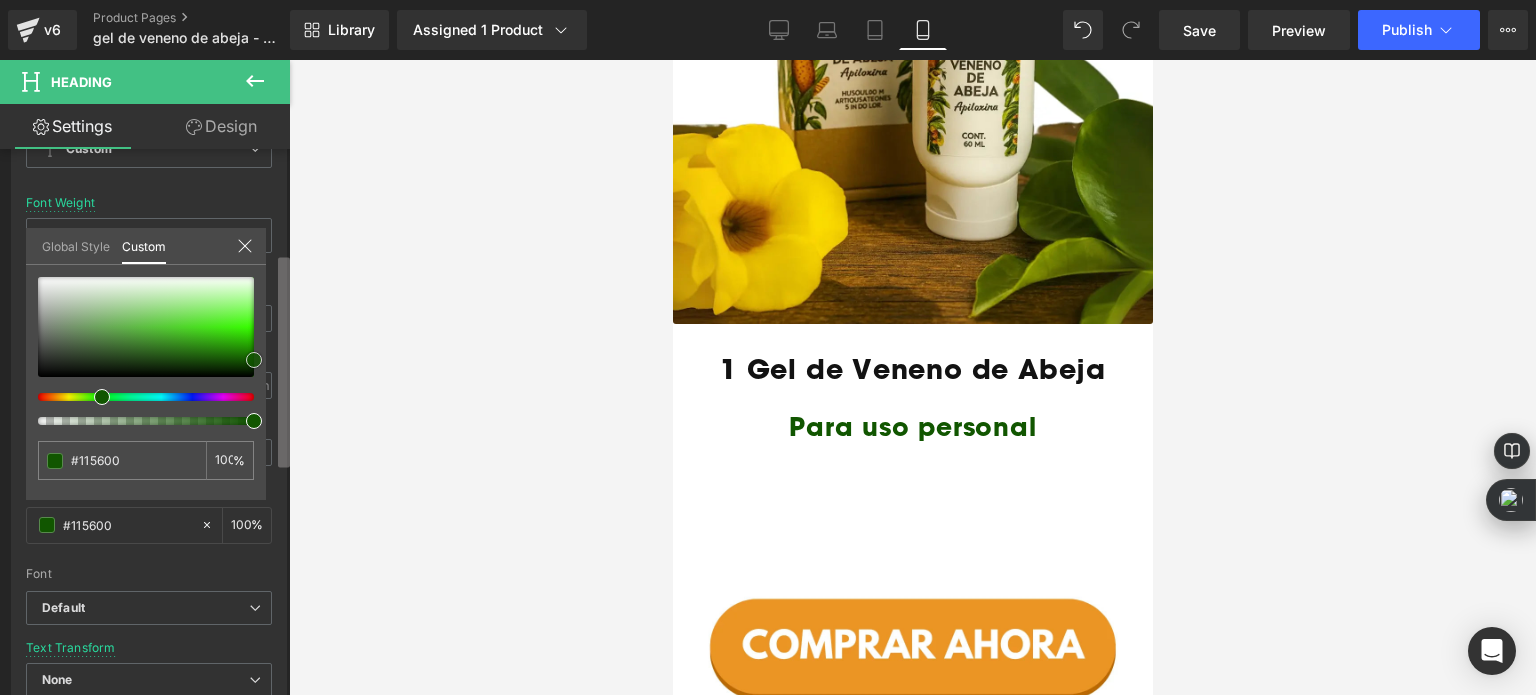 type on "#105100" 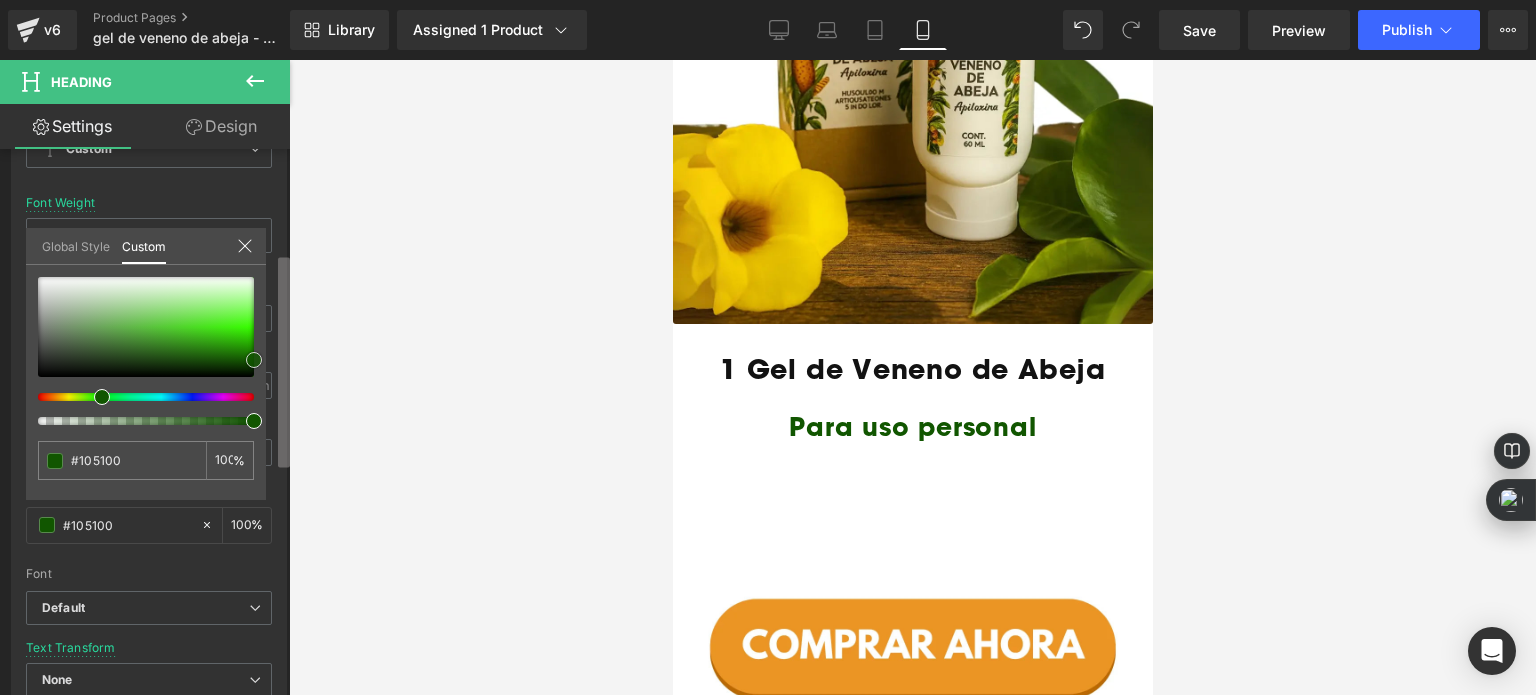 type on "#0f4c00" 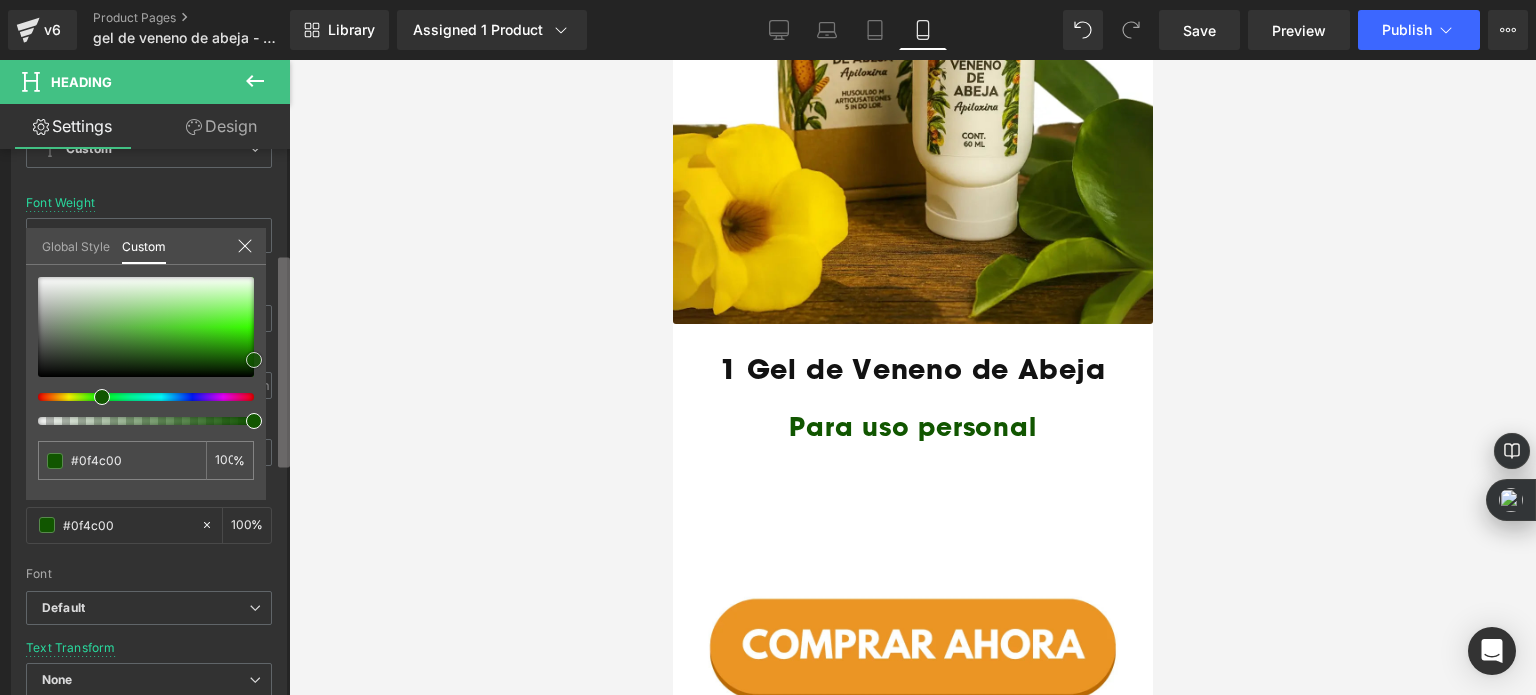 type on "#0e4700" 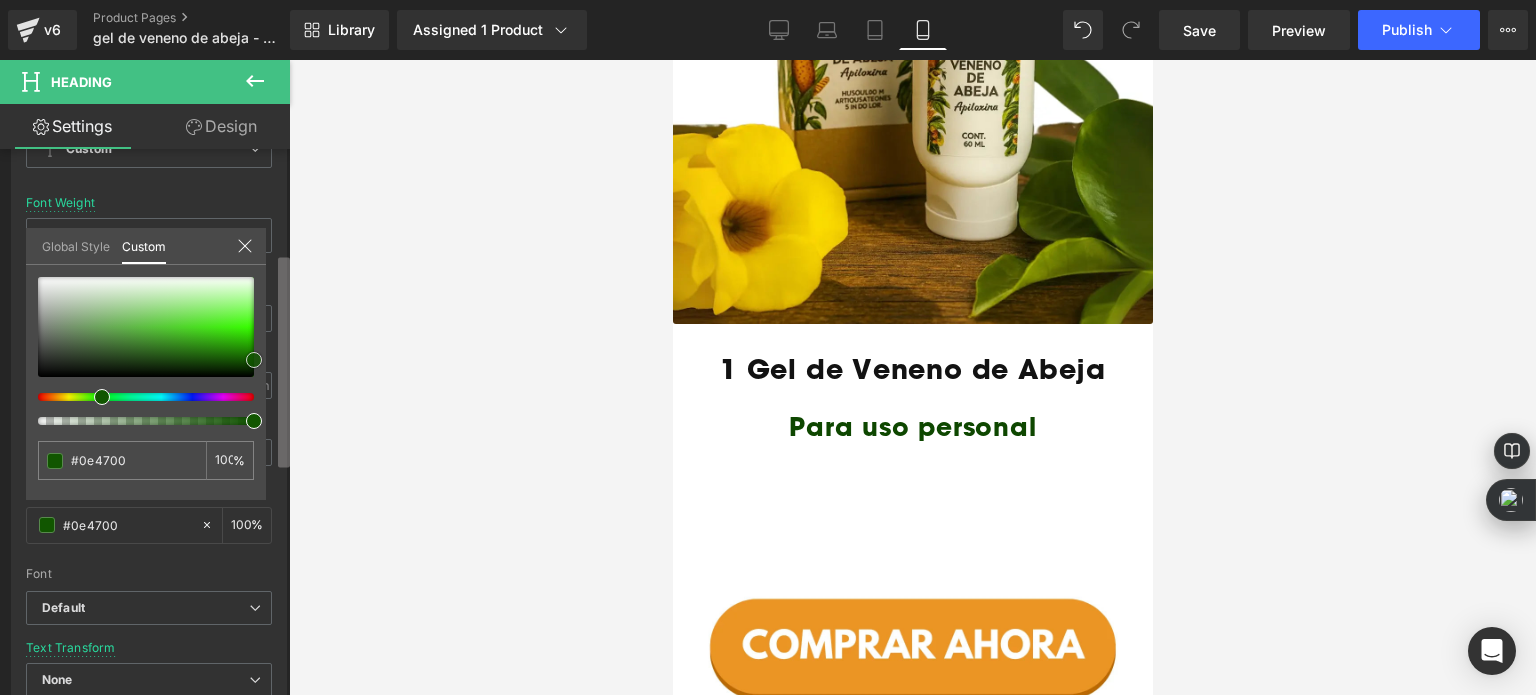 type on "#0d4200" 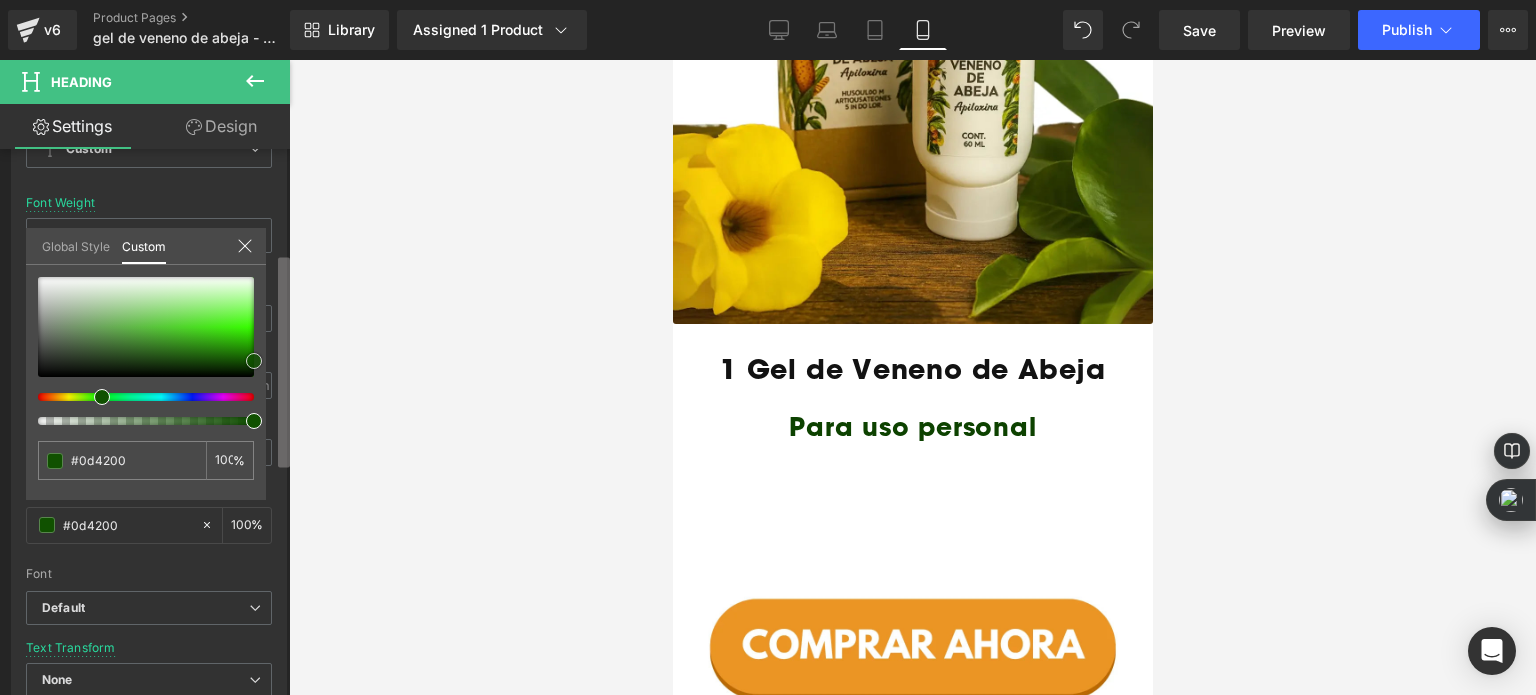 type on "#0f4c00" 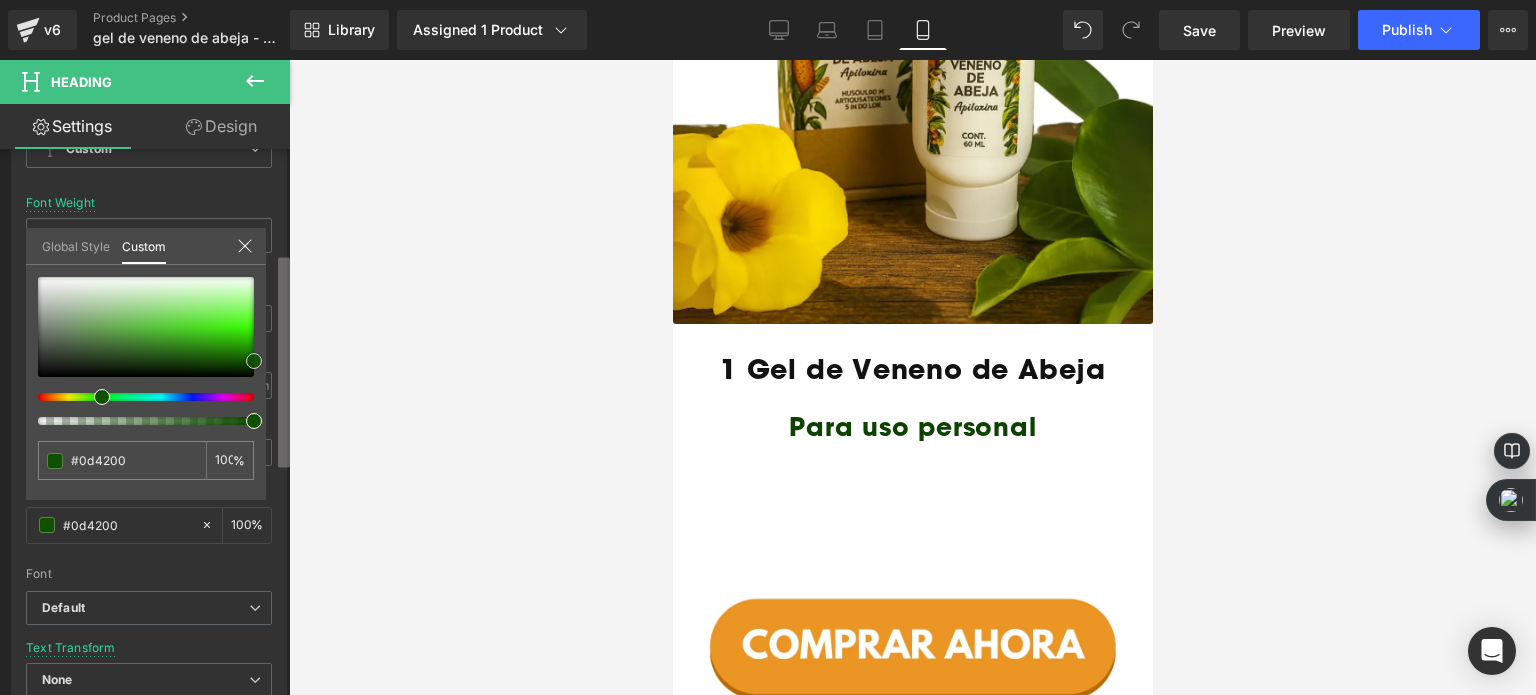 type on "#0f4c00" 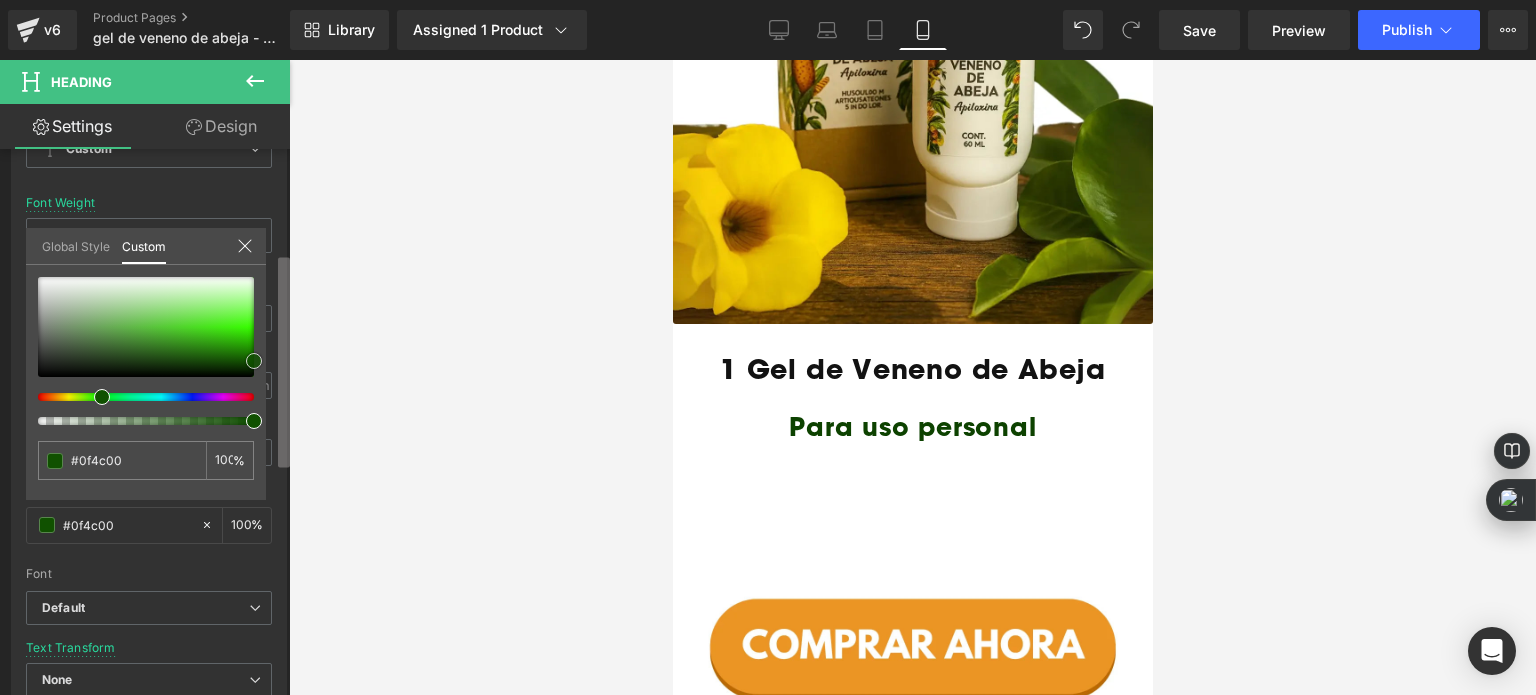 type on "#115600" 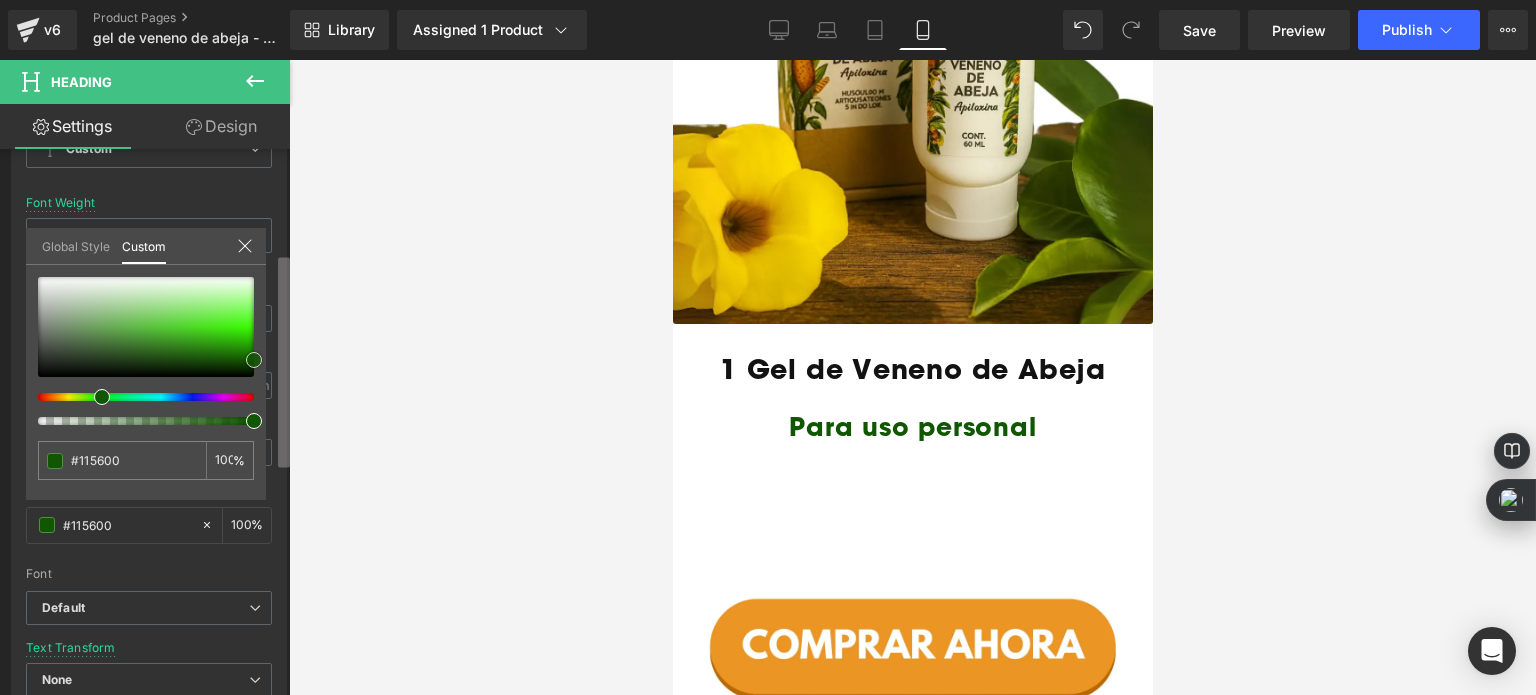 type on "#125b00" 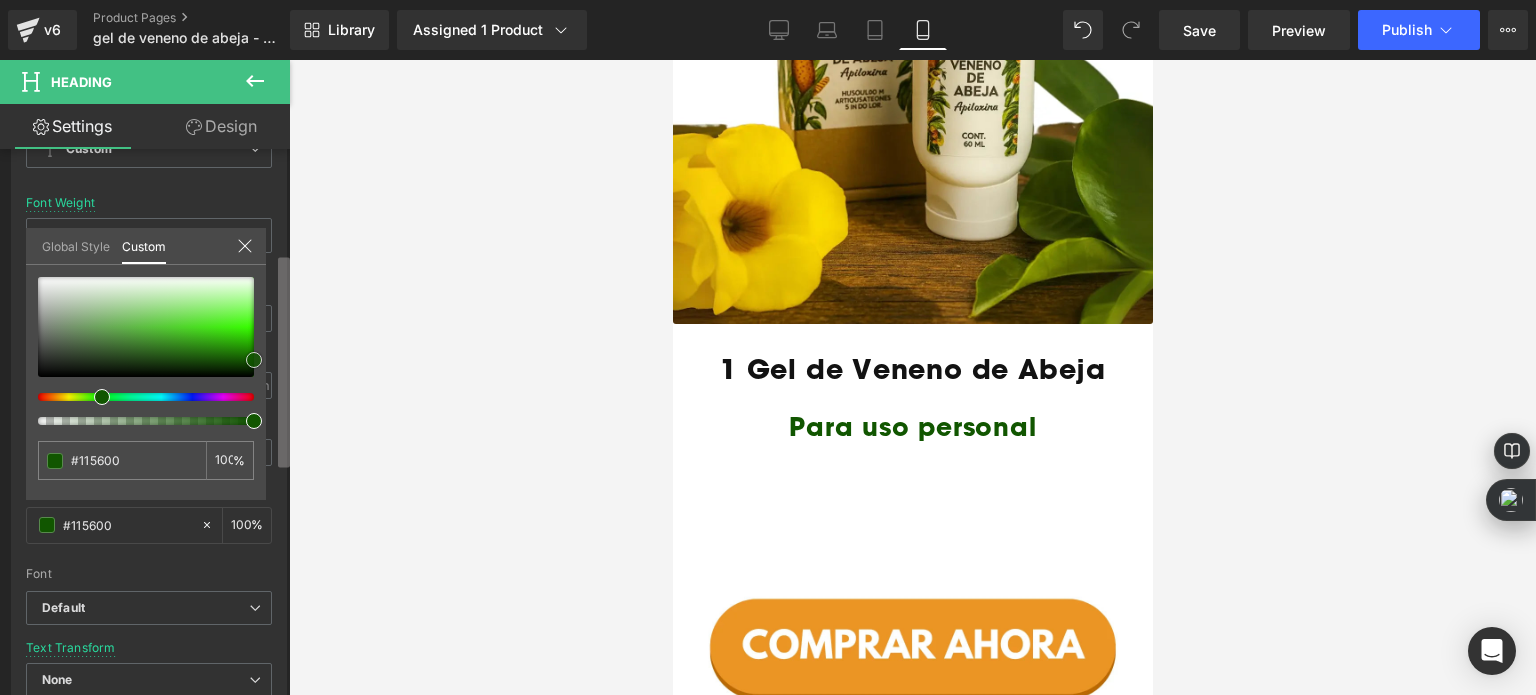 type on "#125b00" 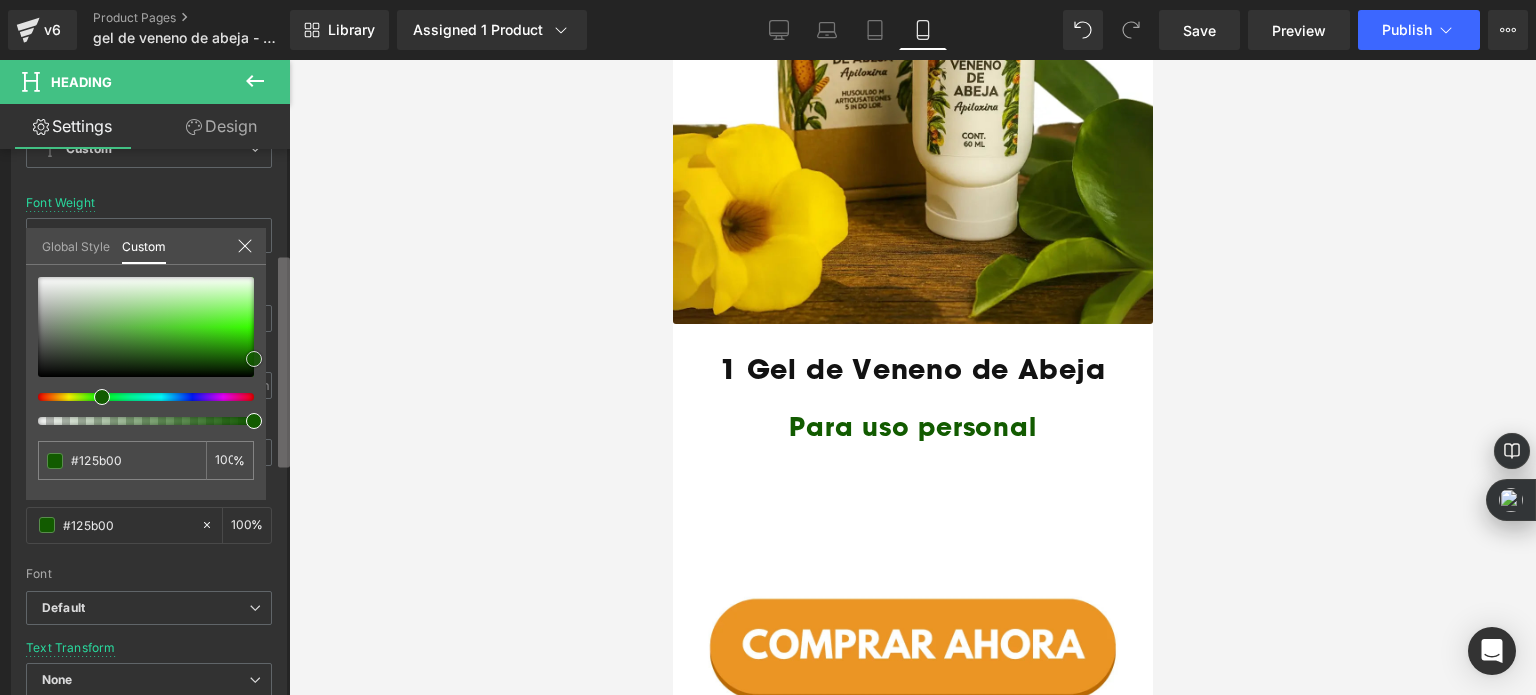 type on "#136000" 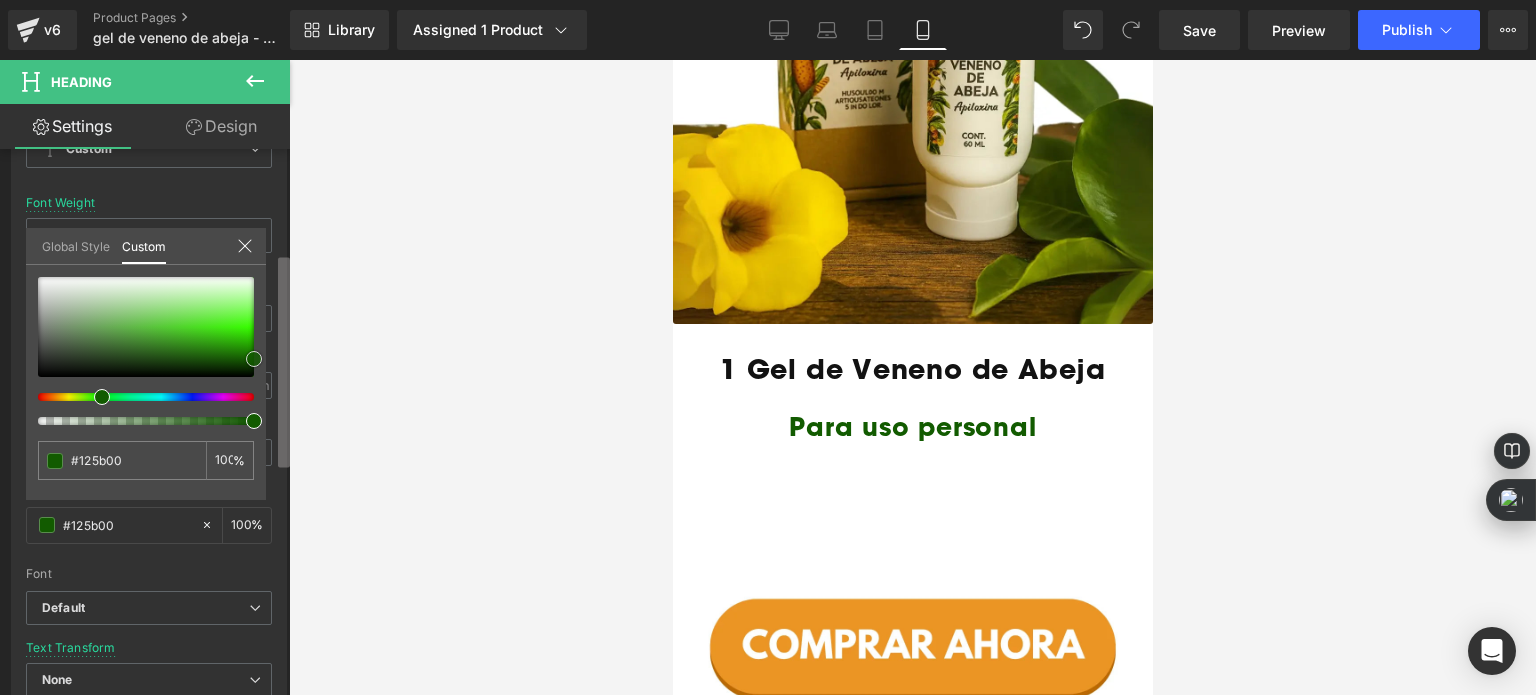 type on "#136000" 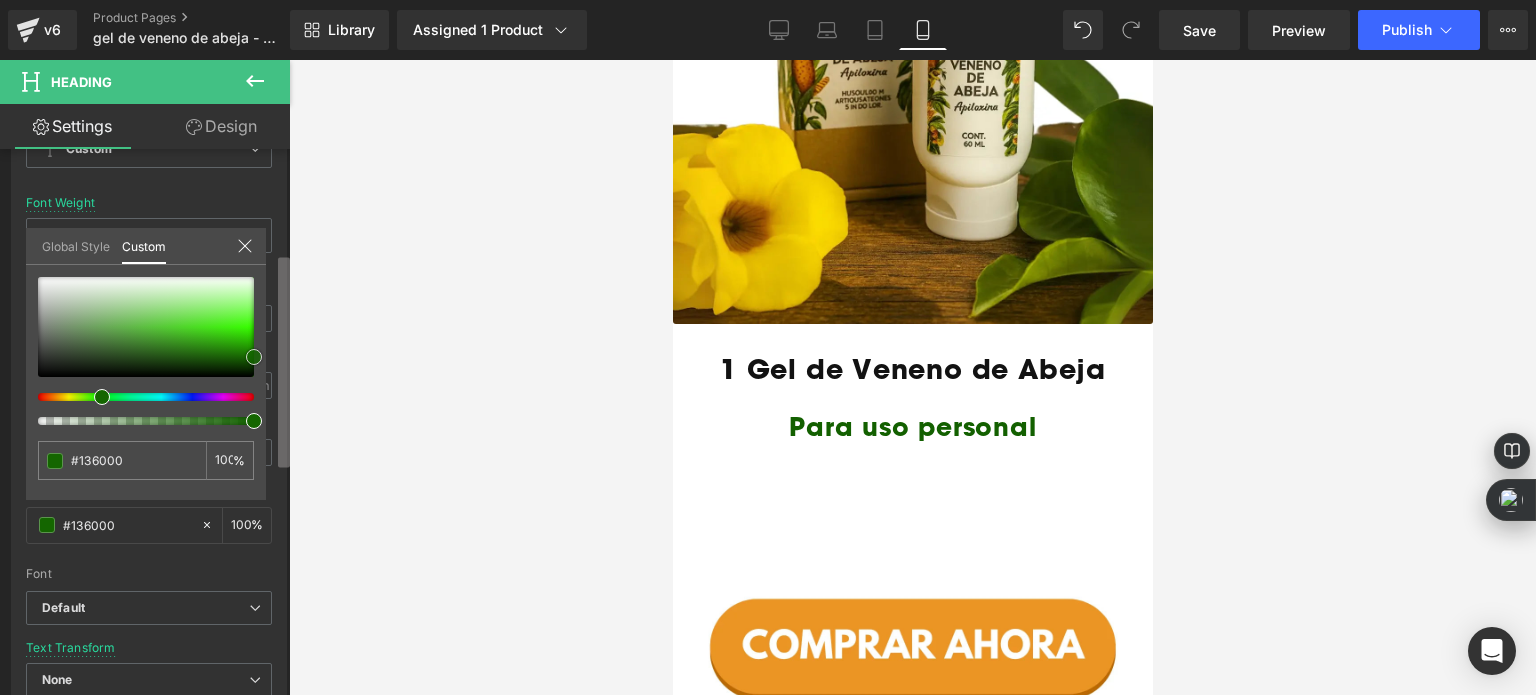 type on "#146600" 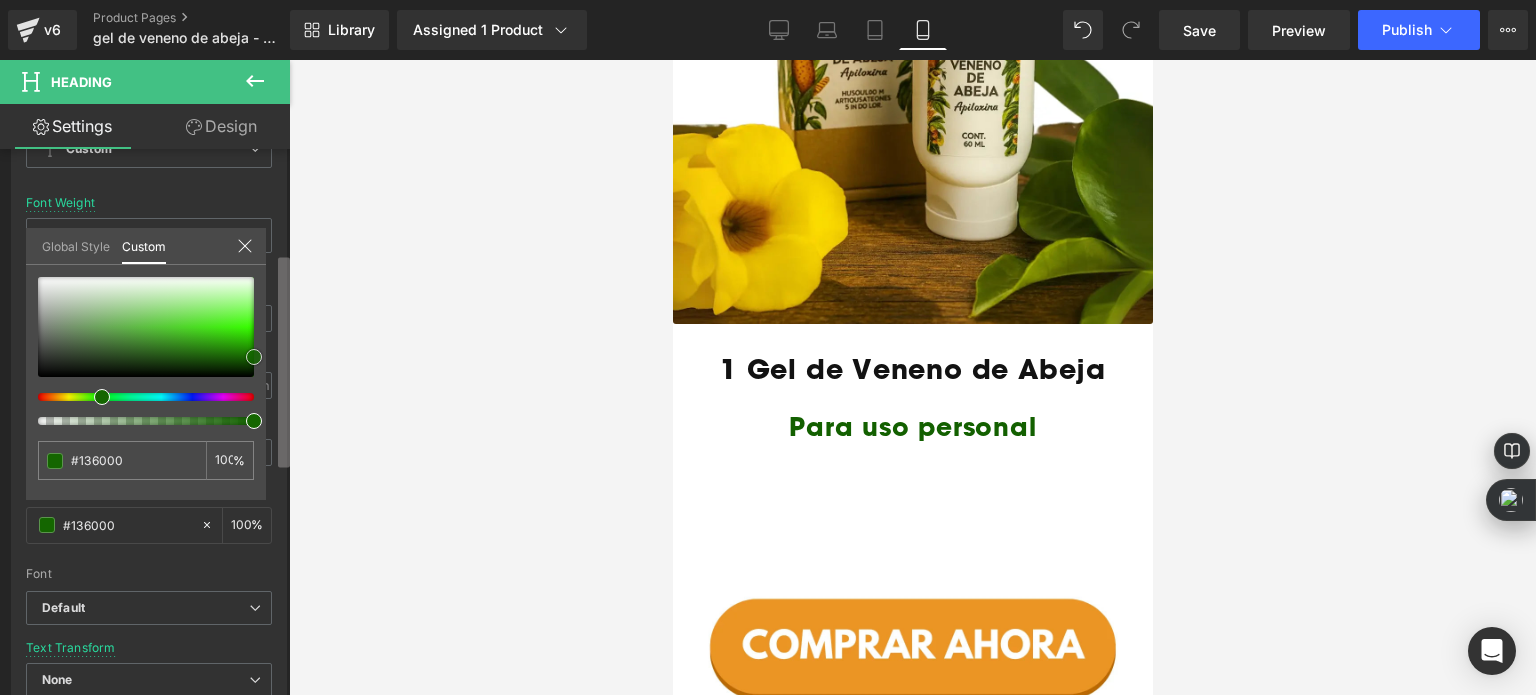 type on "#146600" 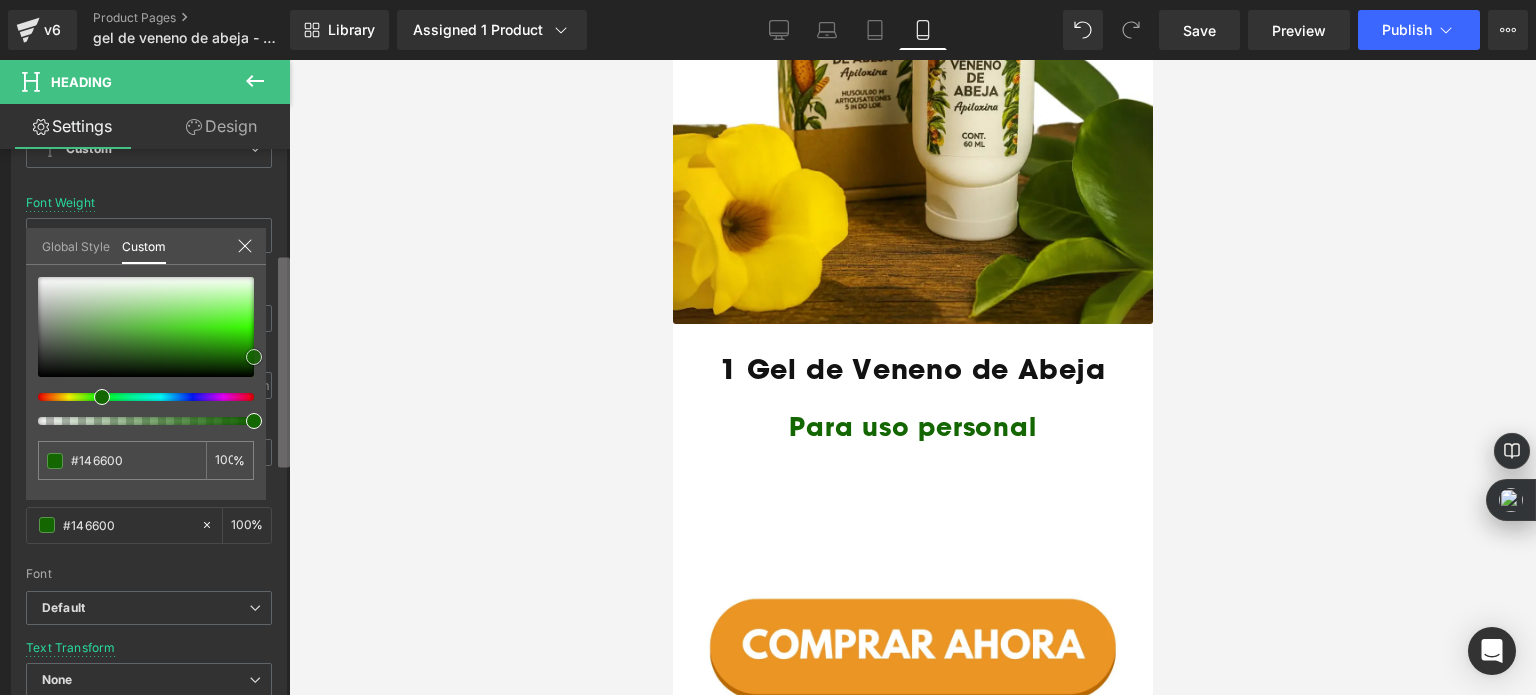 drag, startPoint x: 255, startPoint y: 354, endPoint x: 277, endPoint y: 356, distance: 22.090721 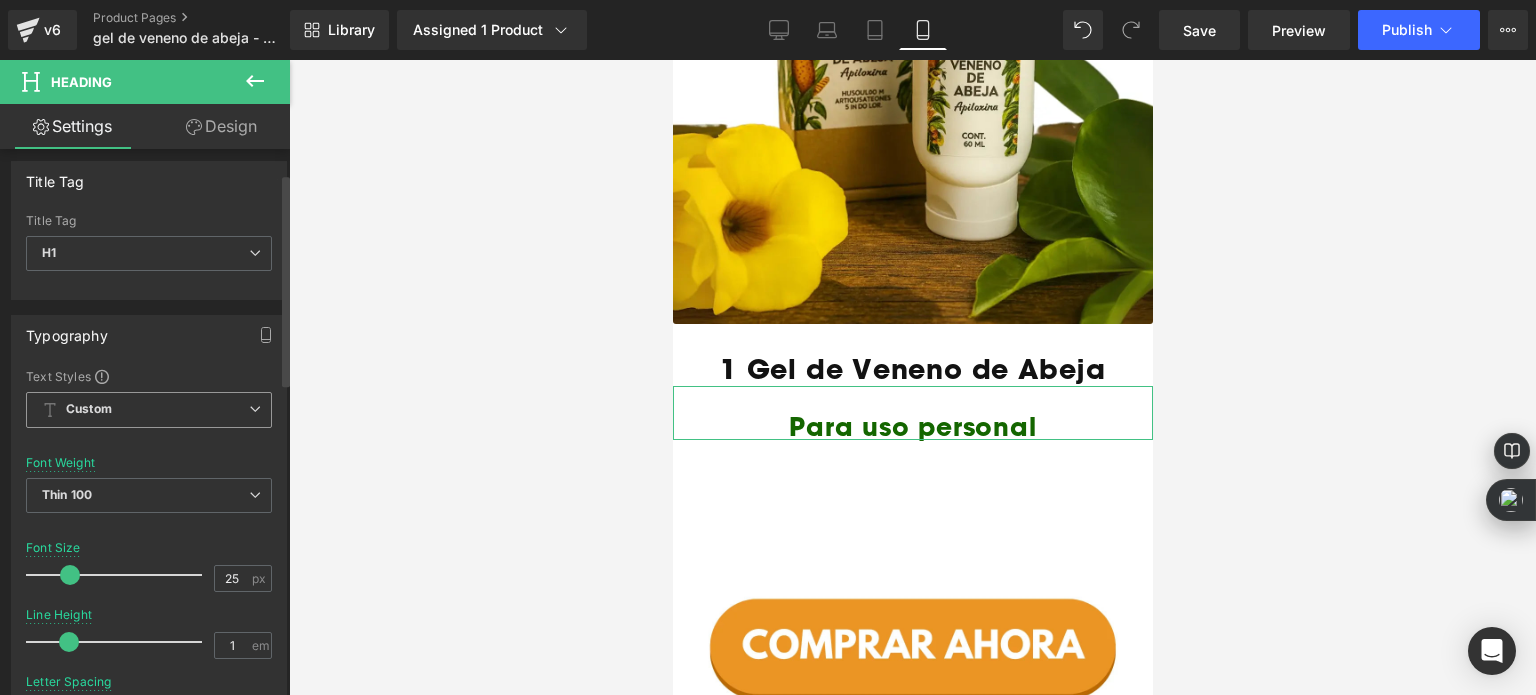 scroll, scrollTop: 0, scrollLeft: 0, axis: both 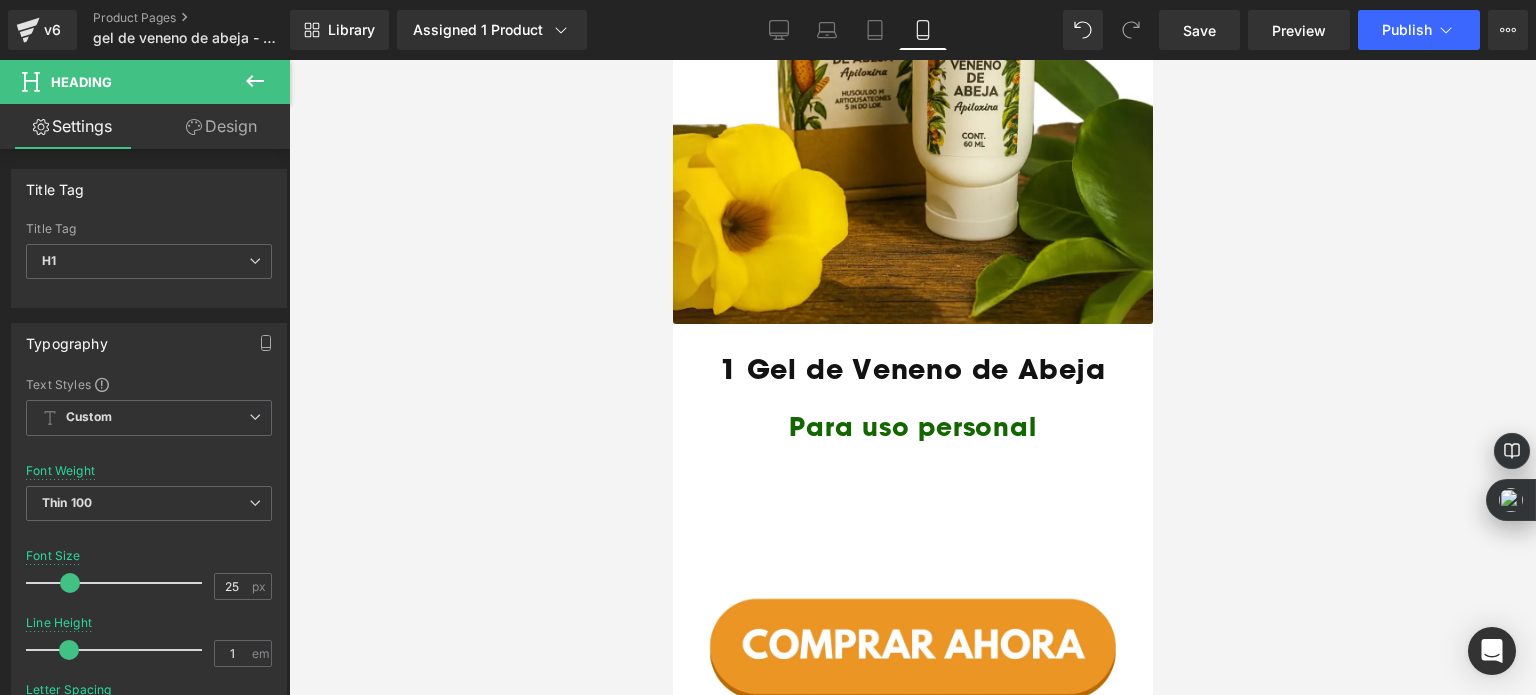 click on "Image         Image         Row         Image         NOS HAS VISTO EN: Text Block         Image     83px     Tenemos 3 promociones por lanzamiento: Heading         Image         1 Gel de Veneno de Abeja Heading         Para uso personal Heading         Image   107px       Image         Image         Image         Image         Image         Image         Image         Image         Image         Image         Image
Select your layout" at bounding box center [912, 2311] 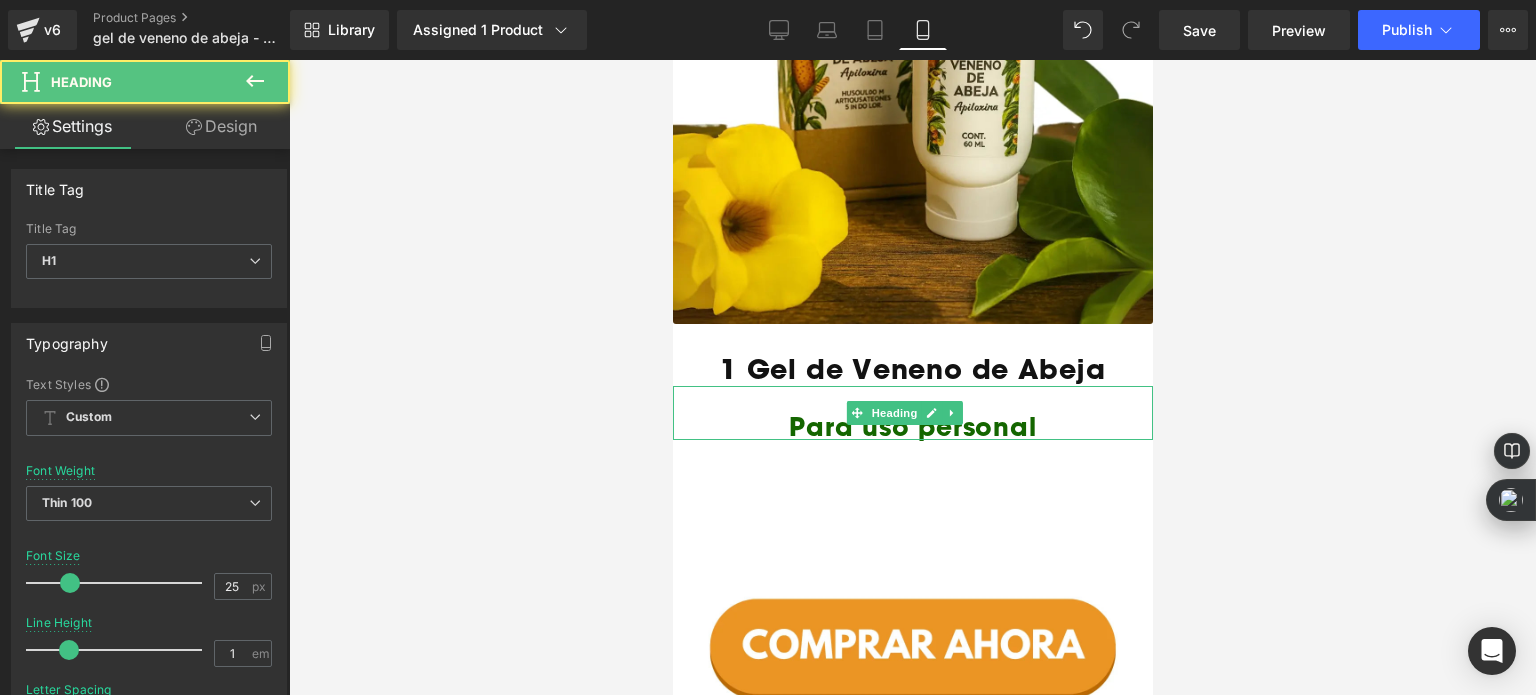 click on "Para uso personal" at bounding box center [912, 426] 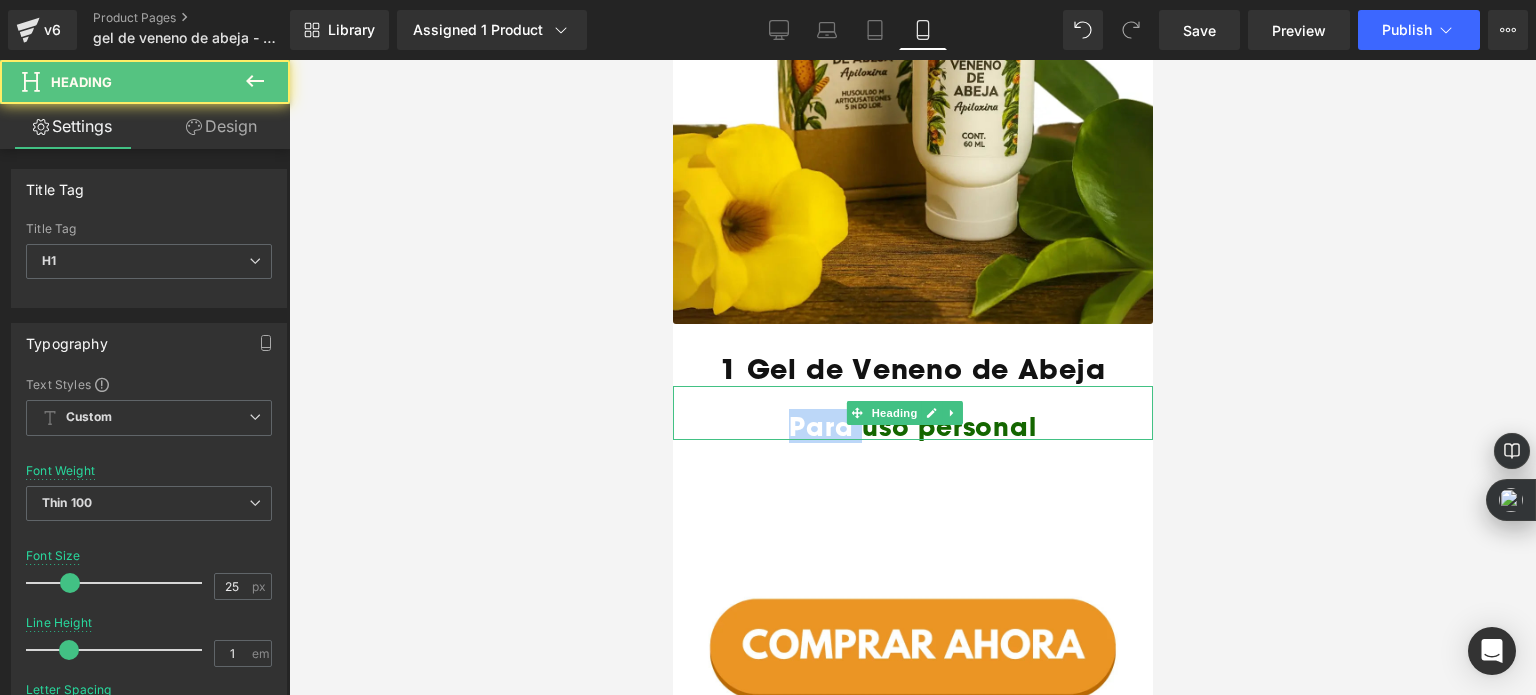 click on "Para uso personal" at bounding box center (912, 426) 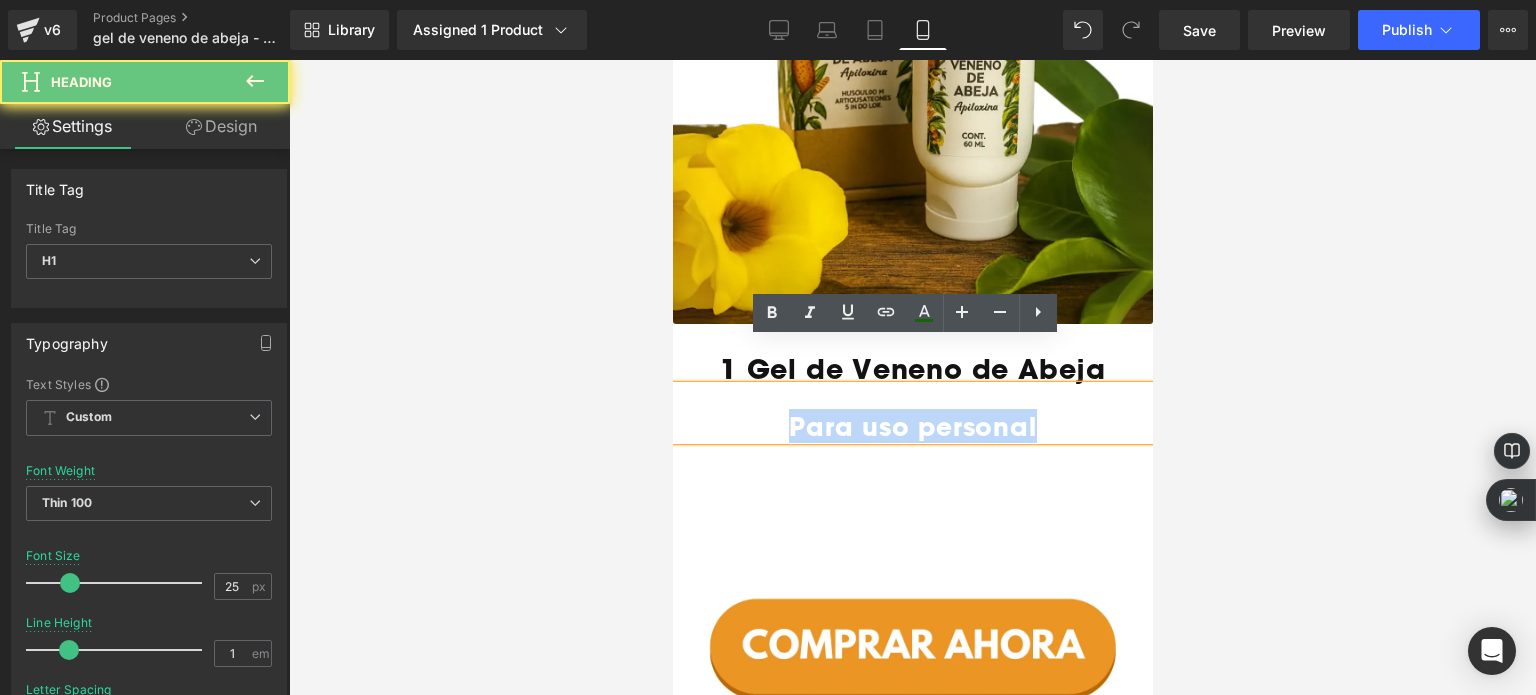 click on "Para uso personal" at bounding box center [912, 426] 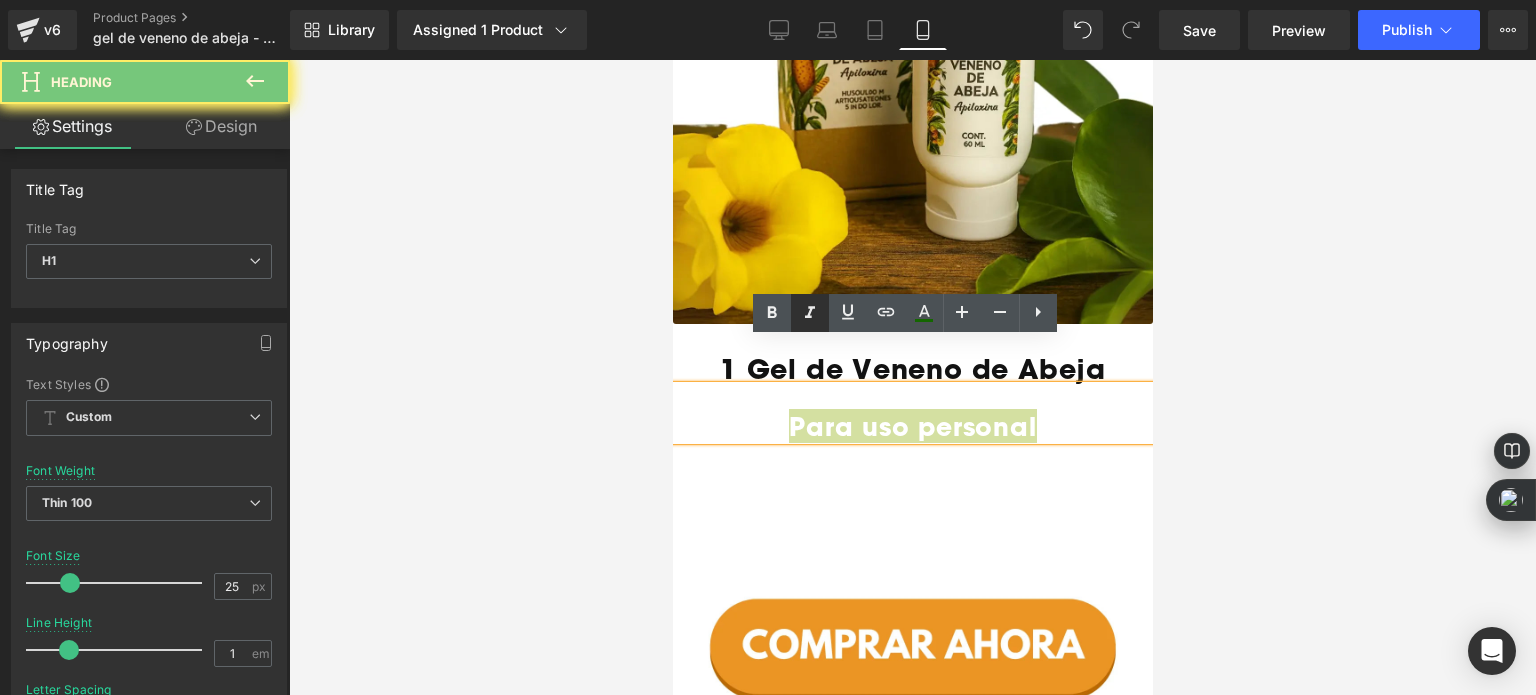 click 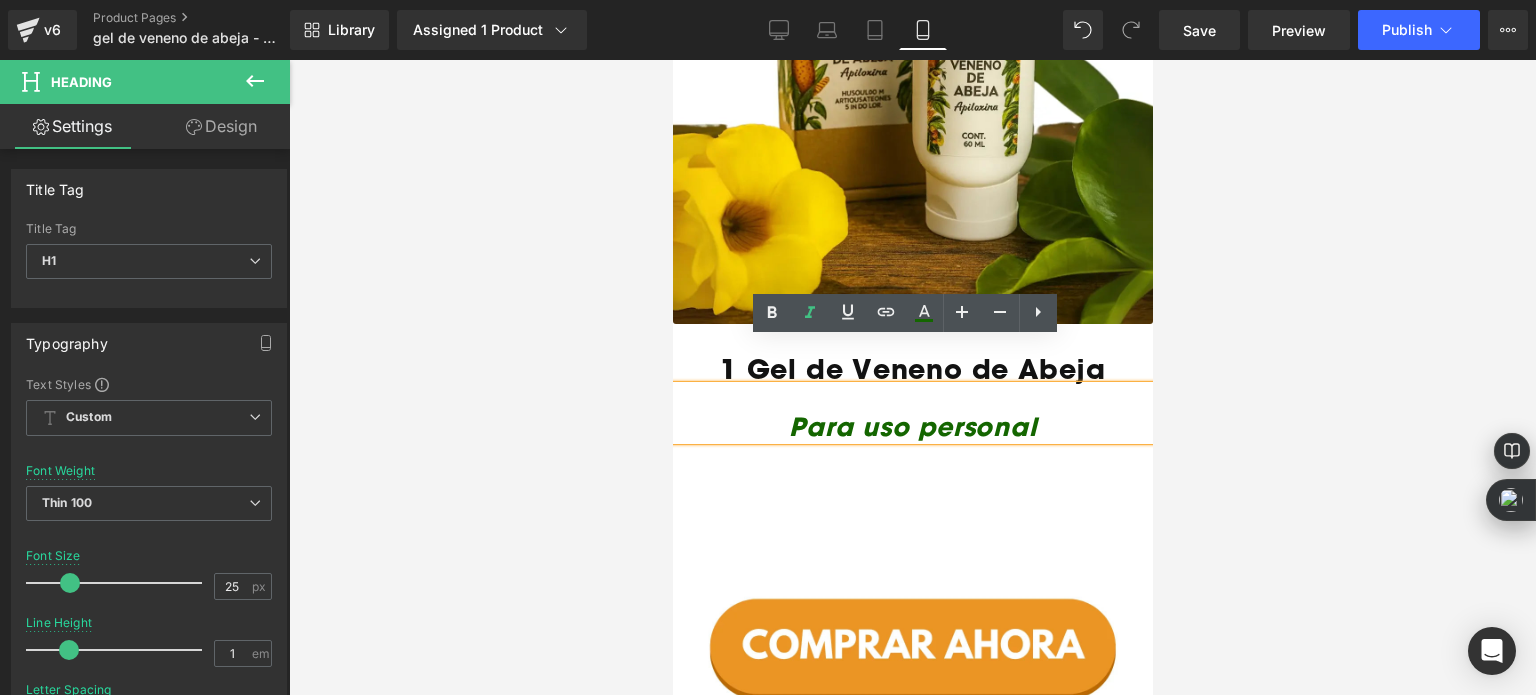 click at bounding box center (912, 377) 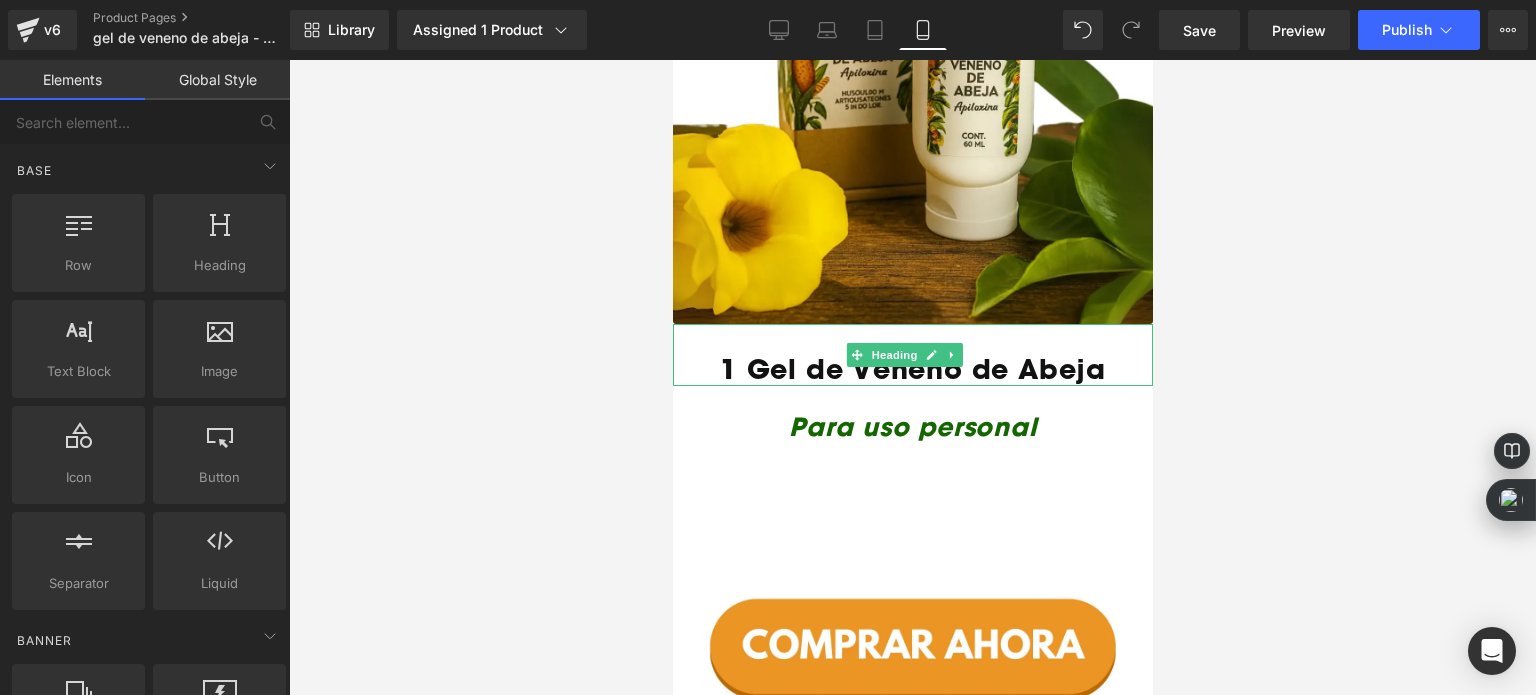 click on "1 Gel de Veneno de Abeja" at bounding box center (912, 368) 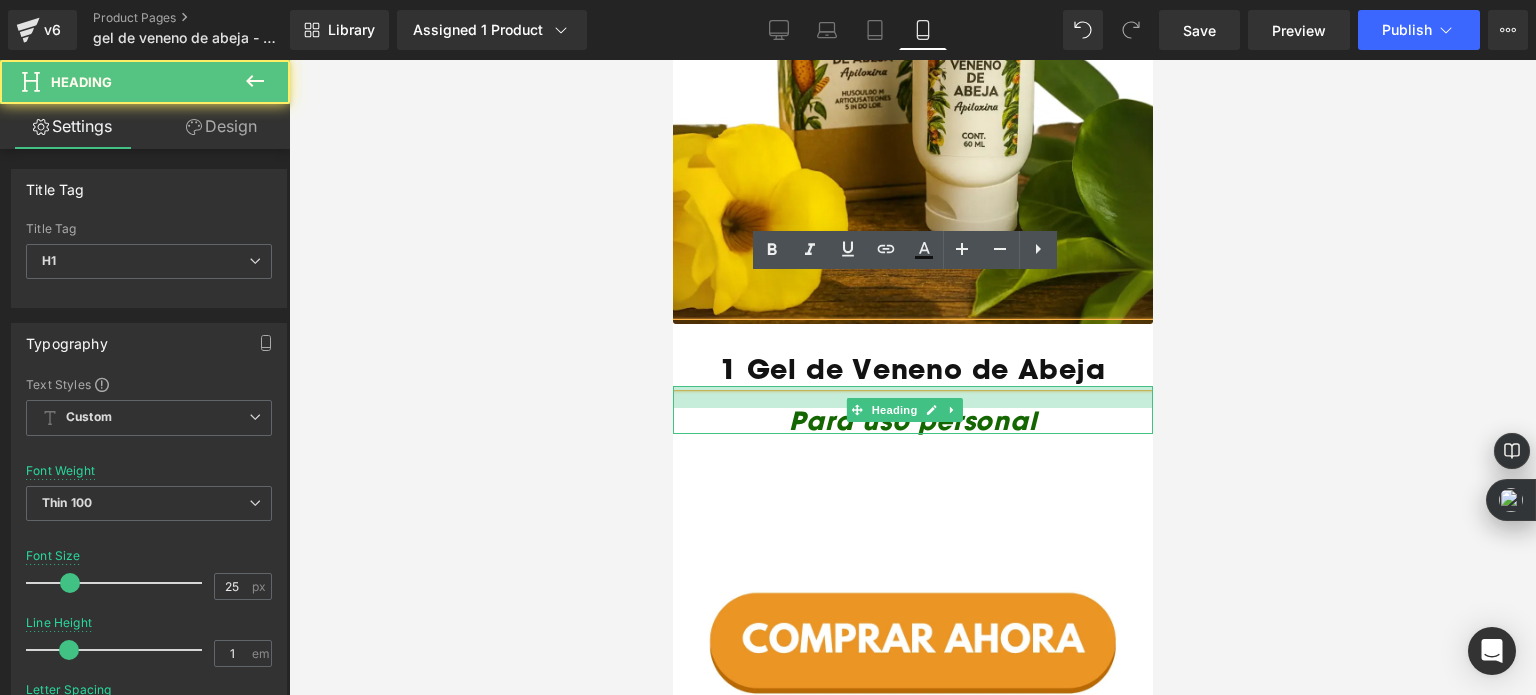 click on "Image         Image         Row         Image         NOS HAS VISTO EN: Text Block         Image     83px     Tenemos 3 promociones por lanzamiento: Heading         Image         1 Gel de Veneno de Abeja Heading         Para uso personal Heading         Image   107px       Image         Image         Image         Image         Image         Image         Image         Image         Image         Image         Image
Select your layout" at bounding box center [912, 2293] 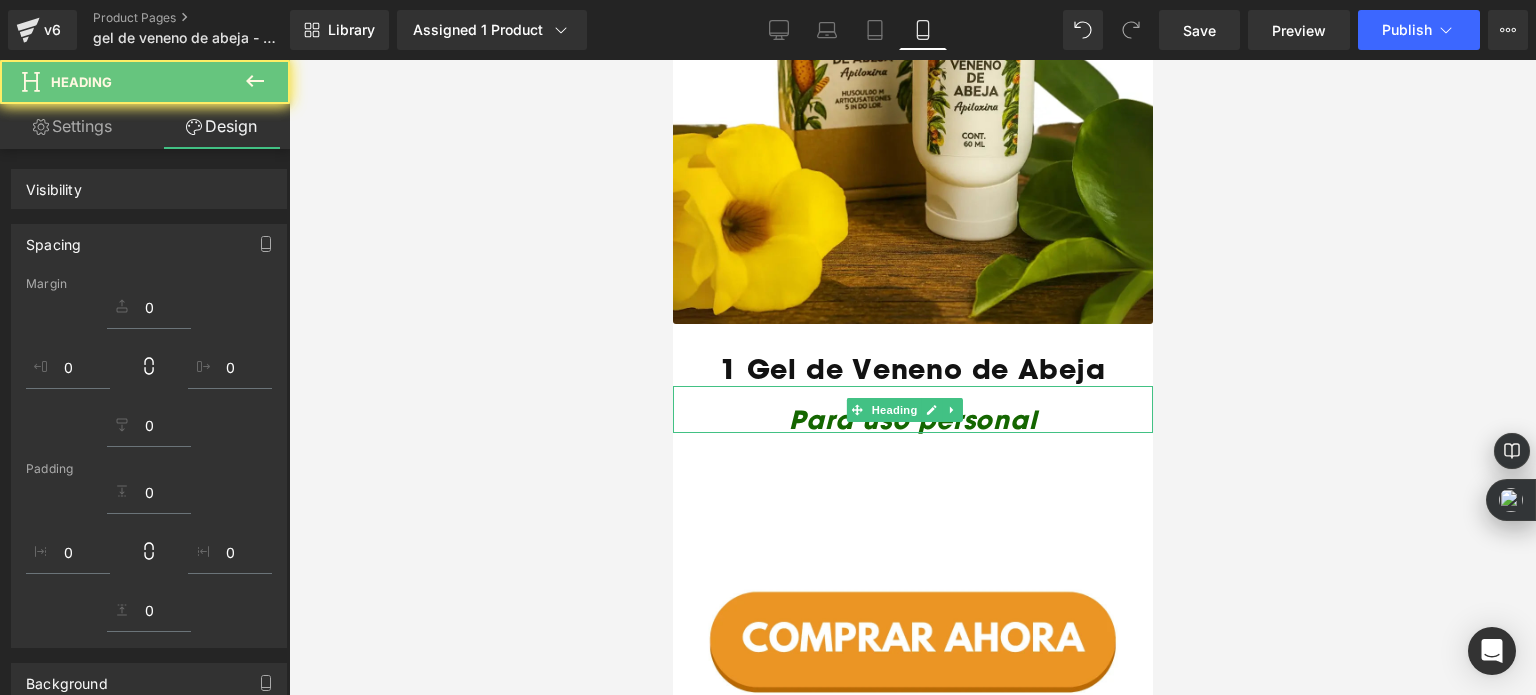 click at bounding box center (912, 377) 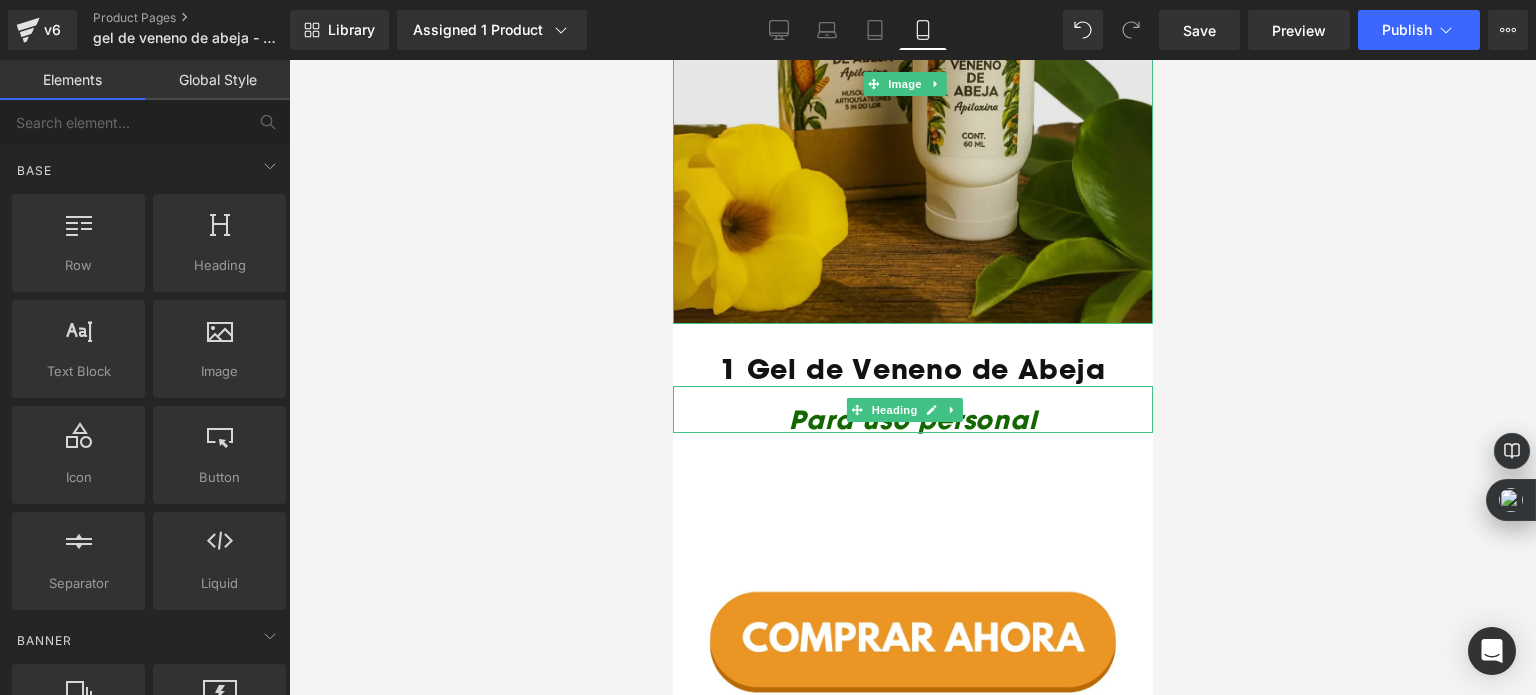 click at bounding box center [912, 84] 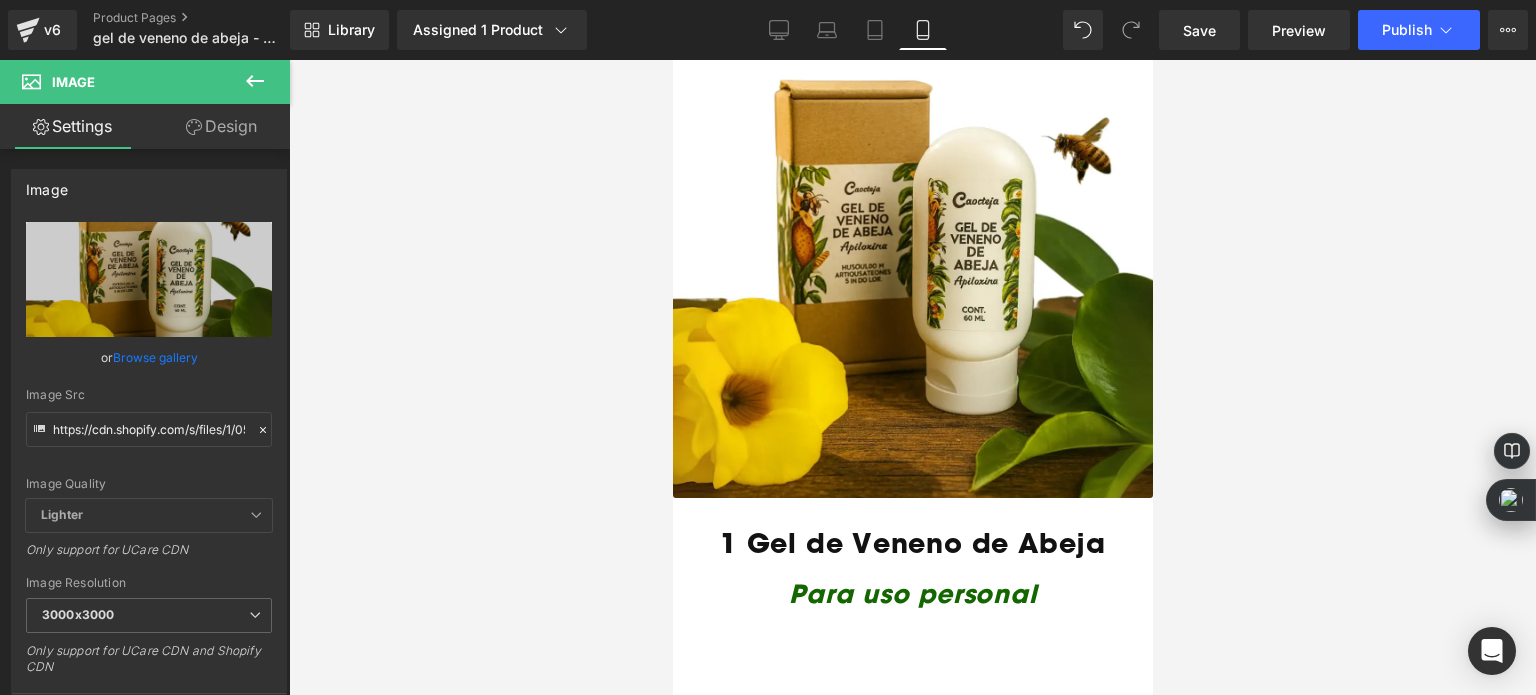 scroll, scrollTop: 2377, scrollLeft: 0, axis: vertical 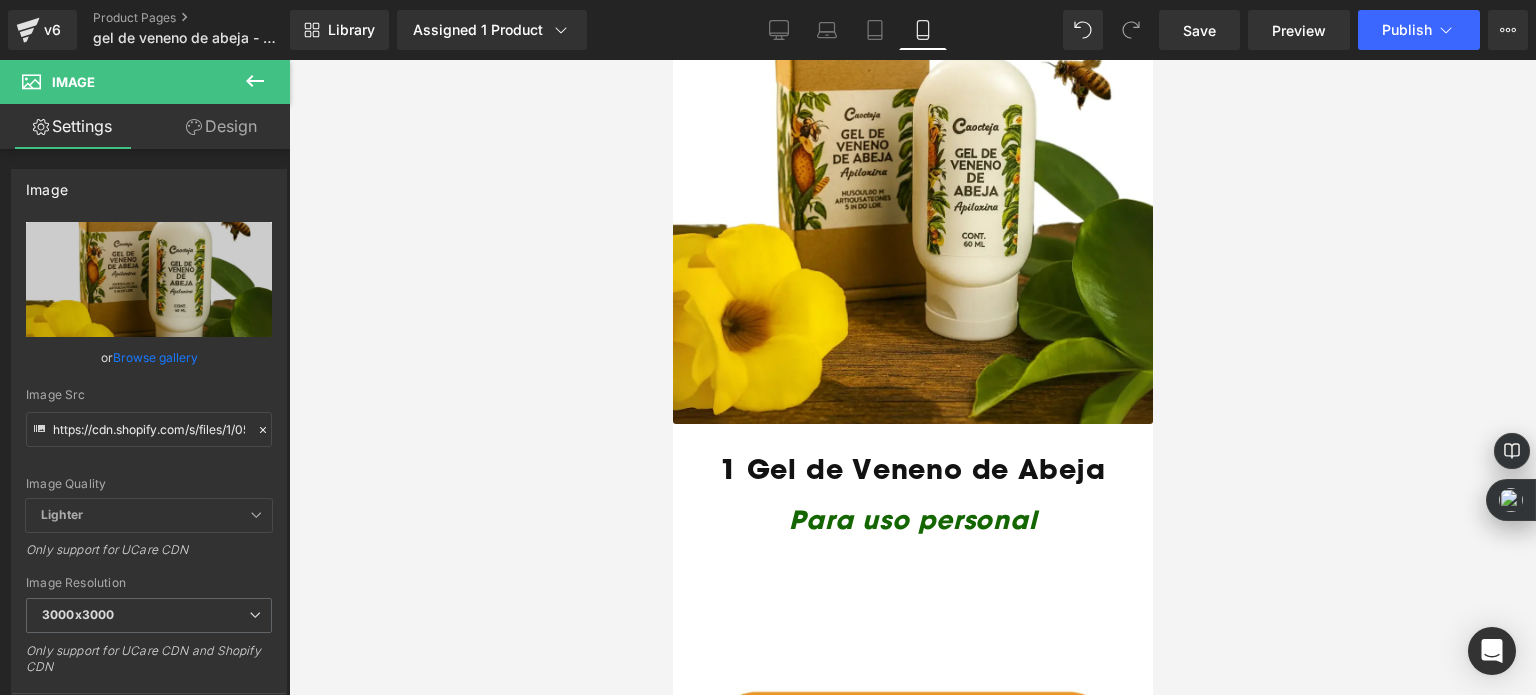click on "1 Gel de Veneno de Abeja" at bounding box center (912, 468) 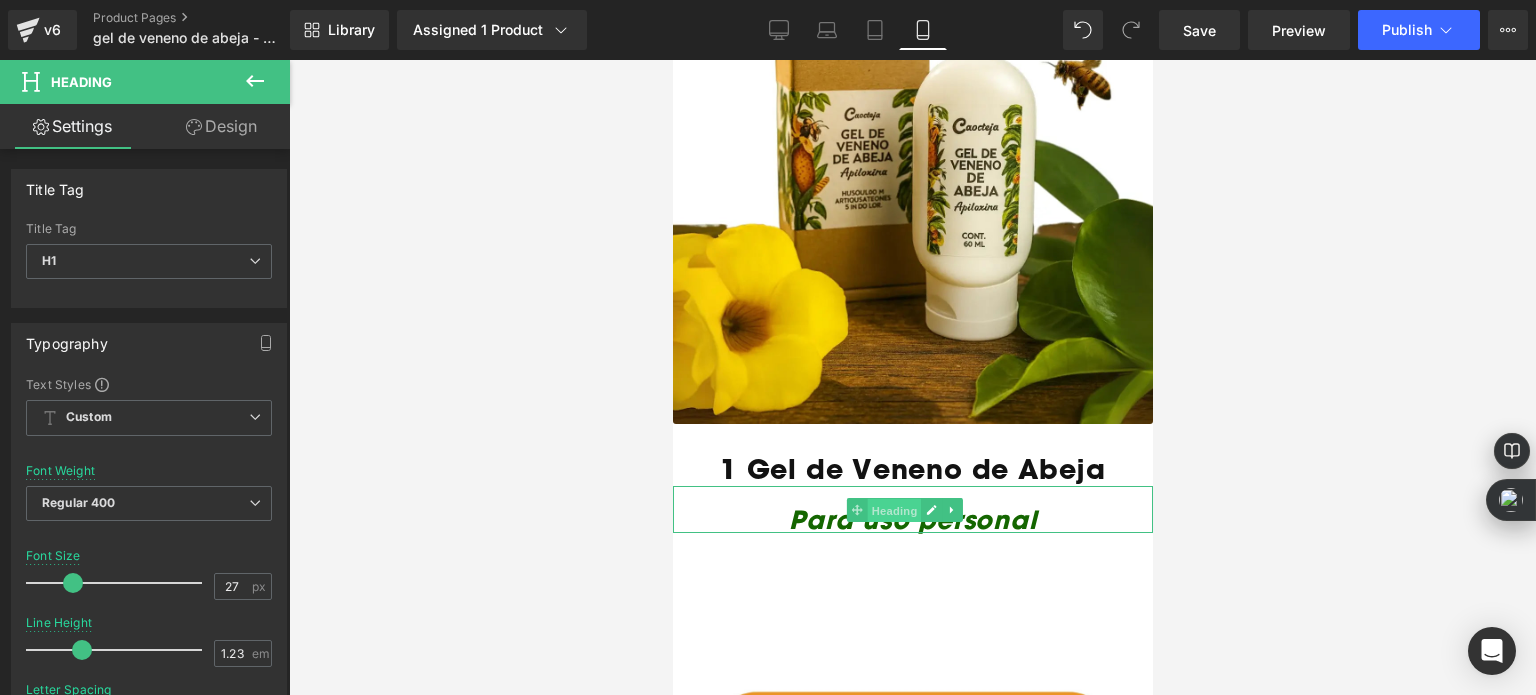 click on "Heading" at bounding box center (894, 510) 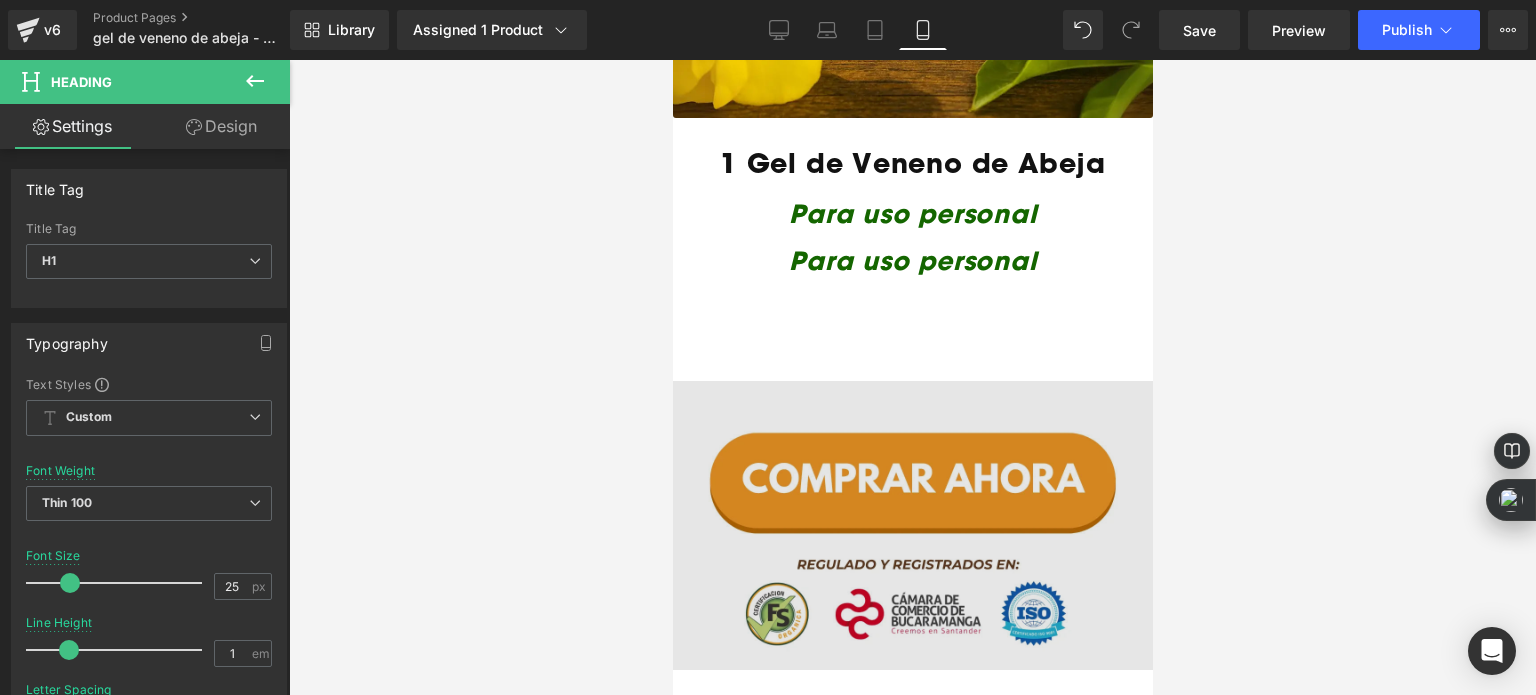 scroll, scrollTop: 2724, scrollLeft: 0, axis: vertical 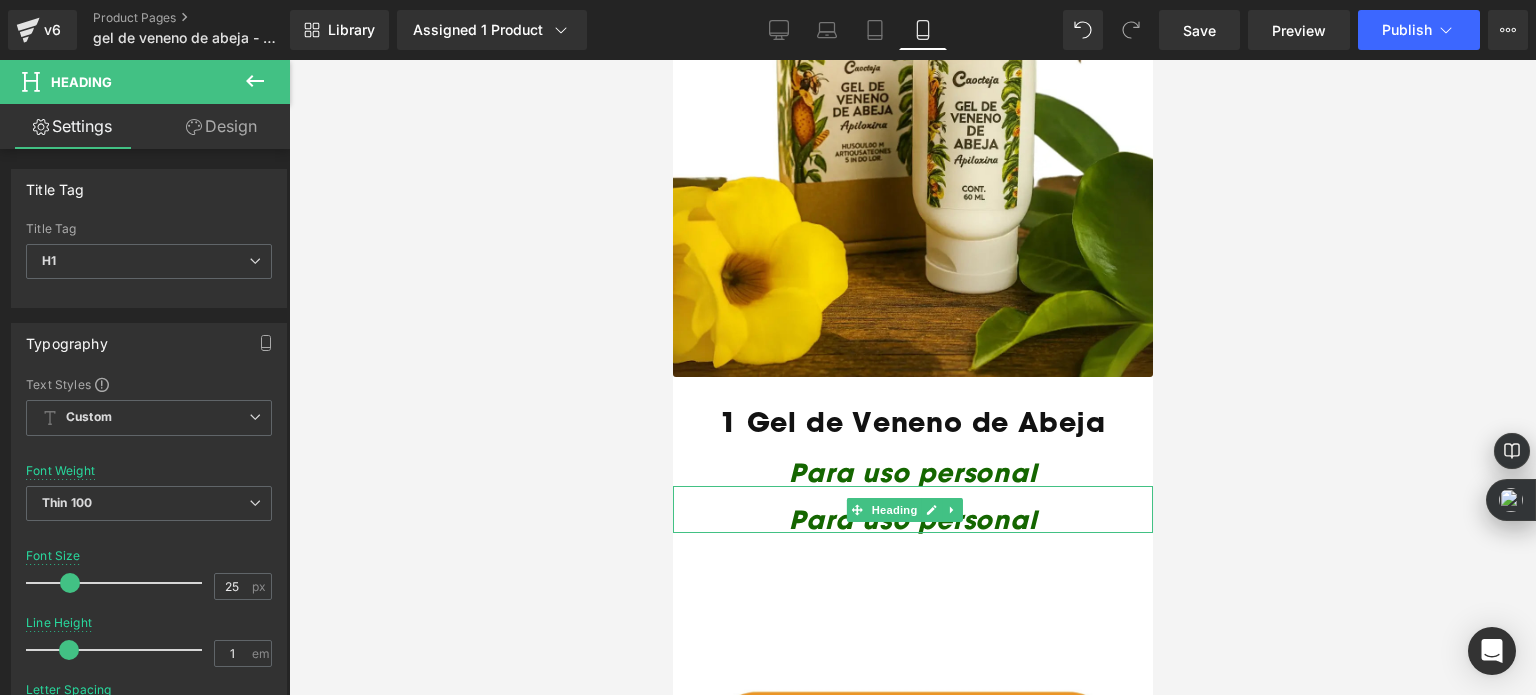 click on "Para uso personal" at bounding box center [911, 519] 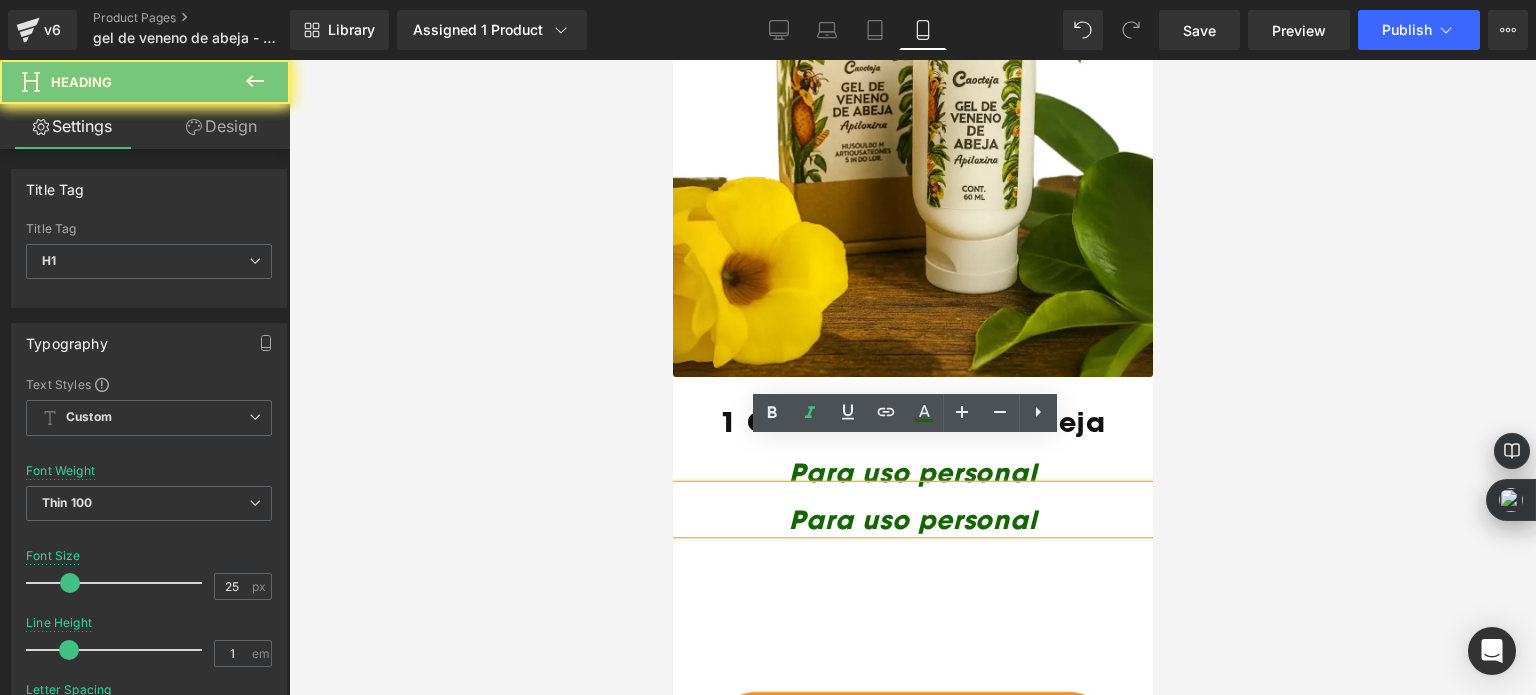click on "Para uso personal" at bounding box center (911, 519) 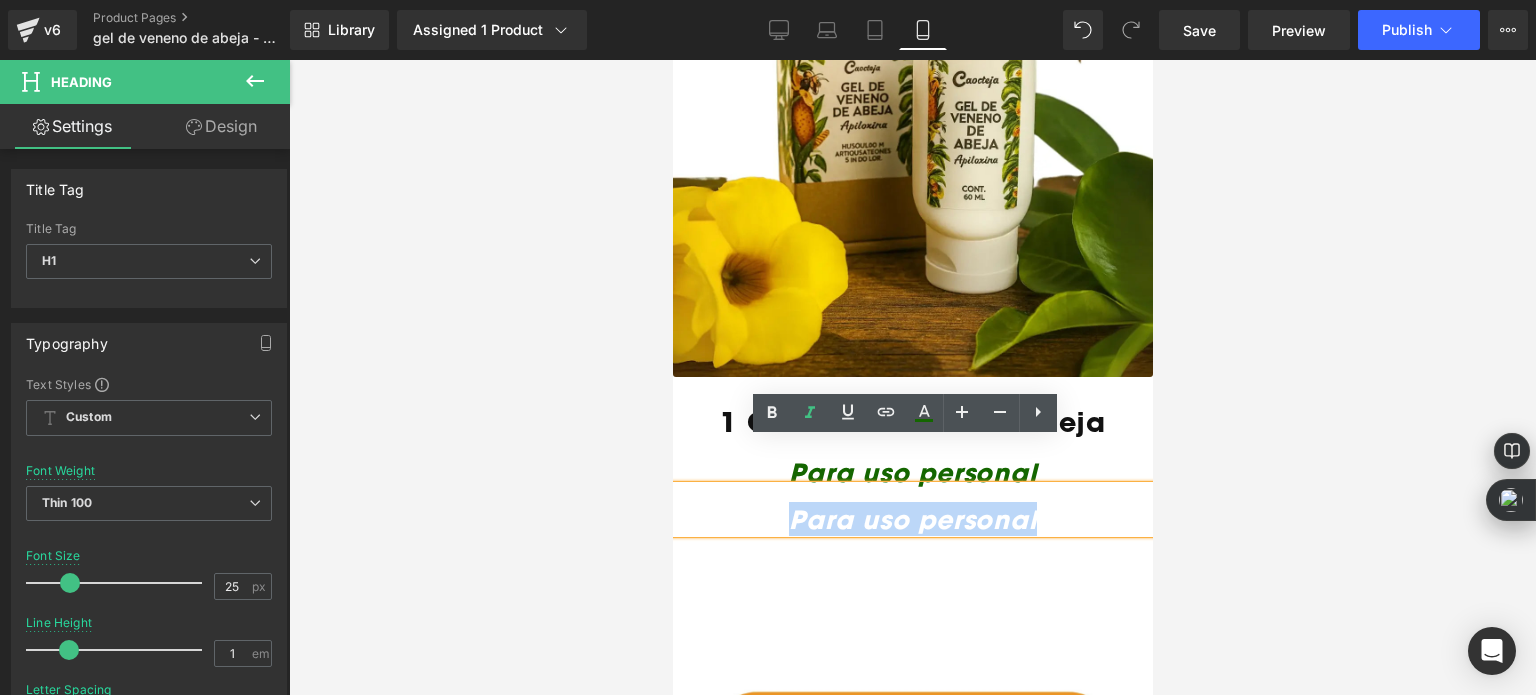 type 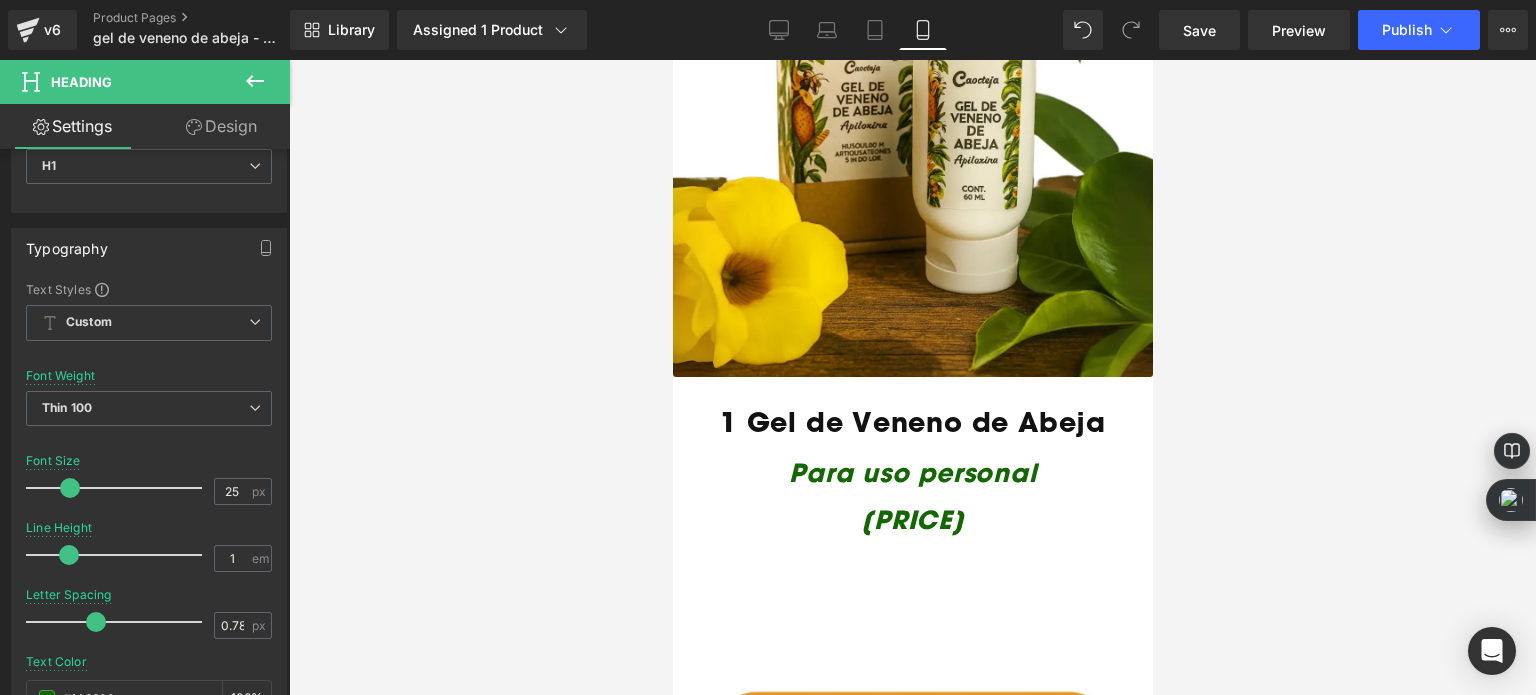 scroll, scrollTop: 100, scrollLeft: 0, axis: vertical 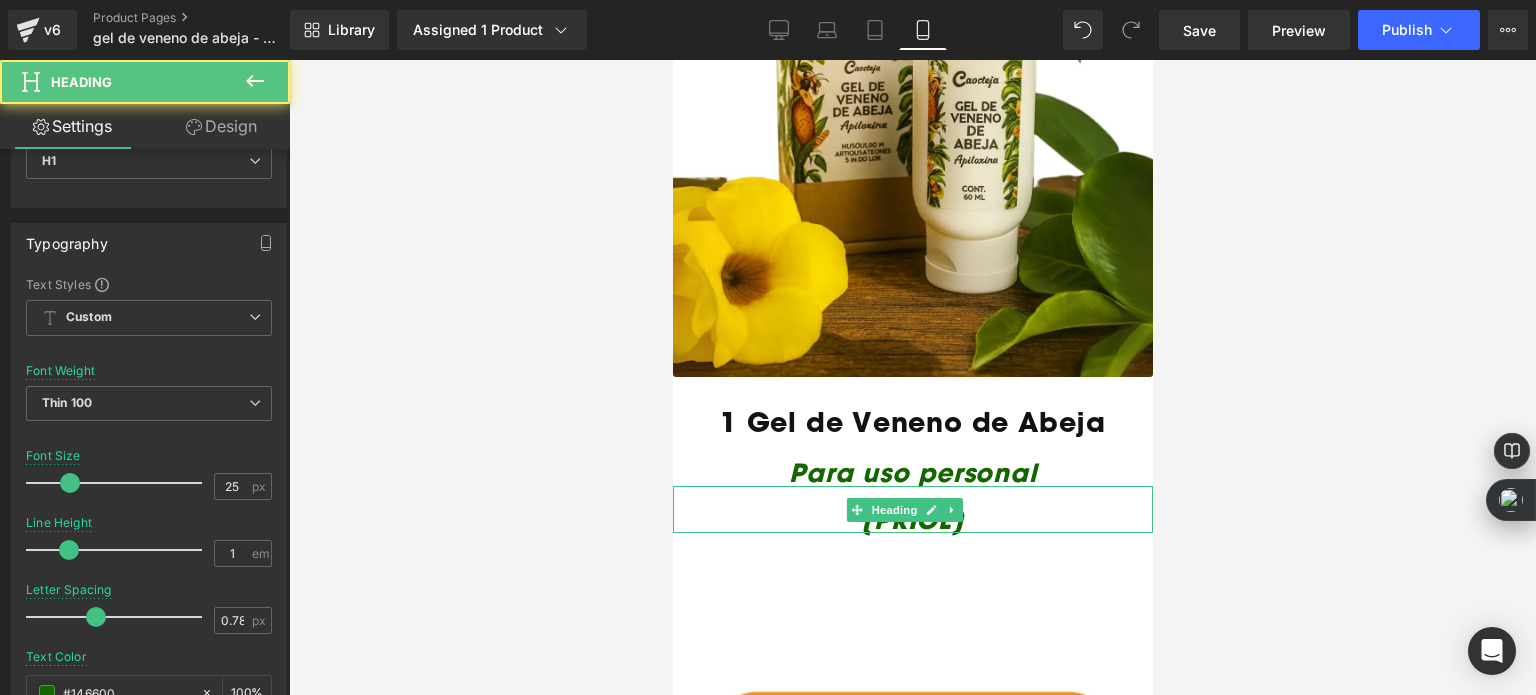 click on "[PRICE]" at bounding box center (911, 519) 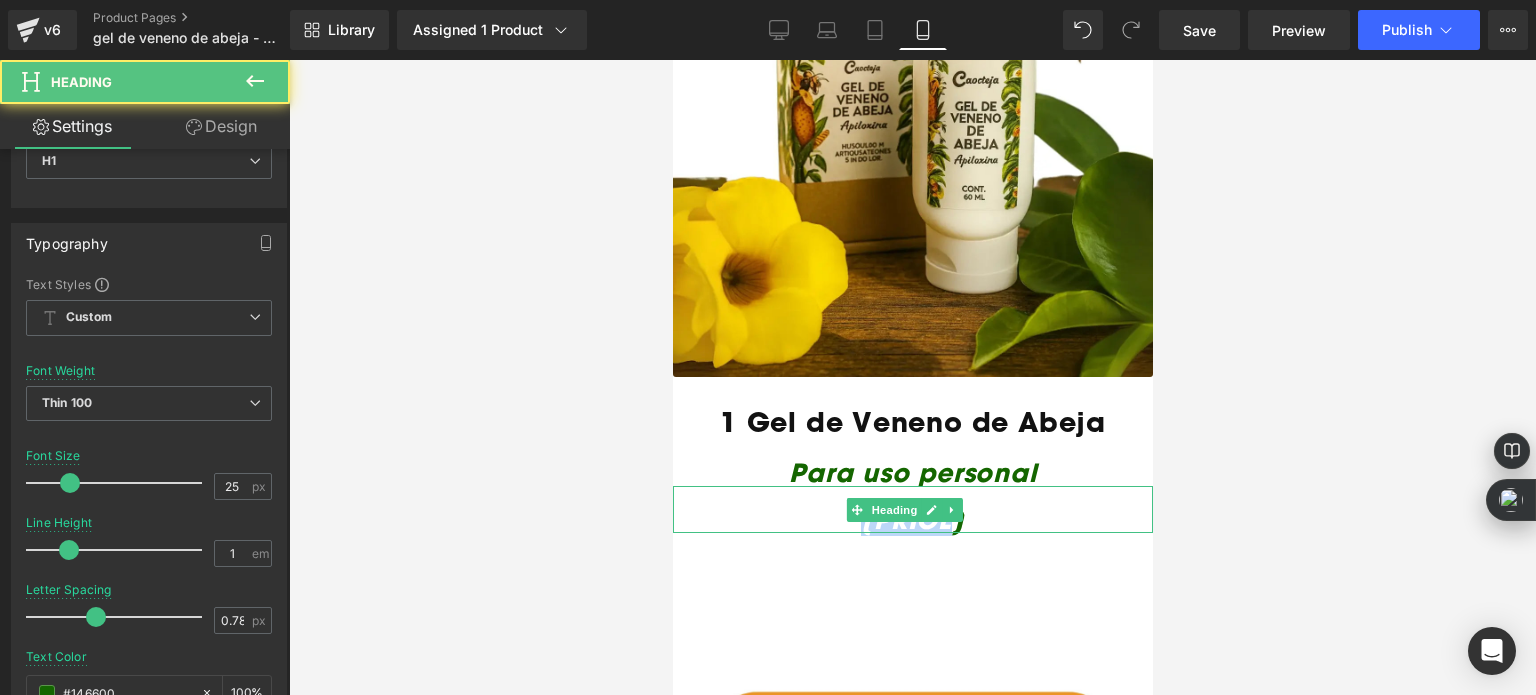 click on "[PRICE]" at bounding box center (911, 519) 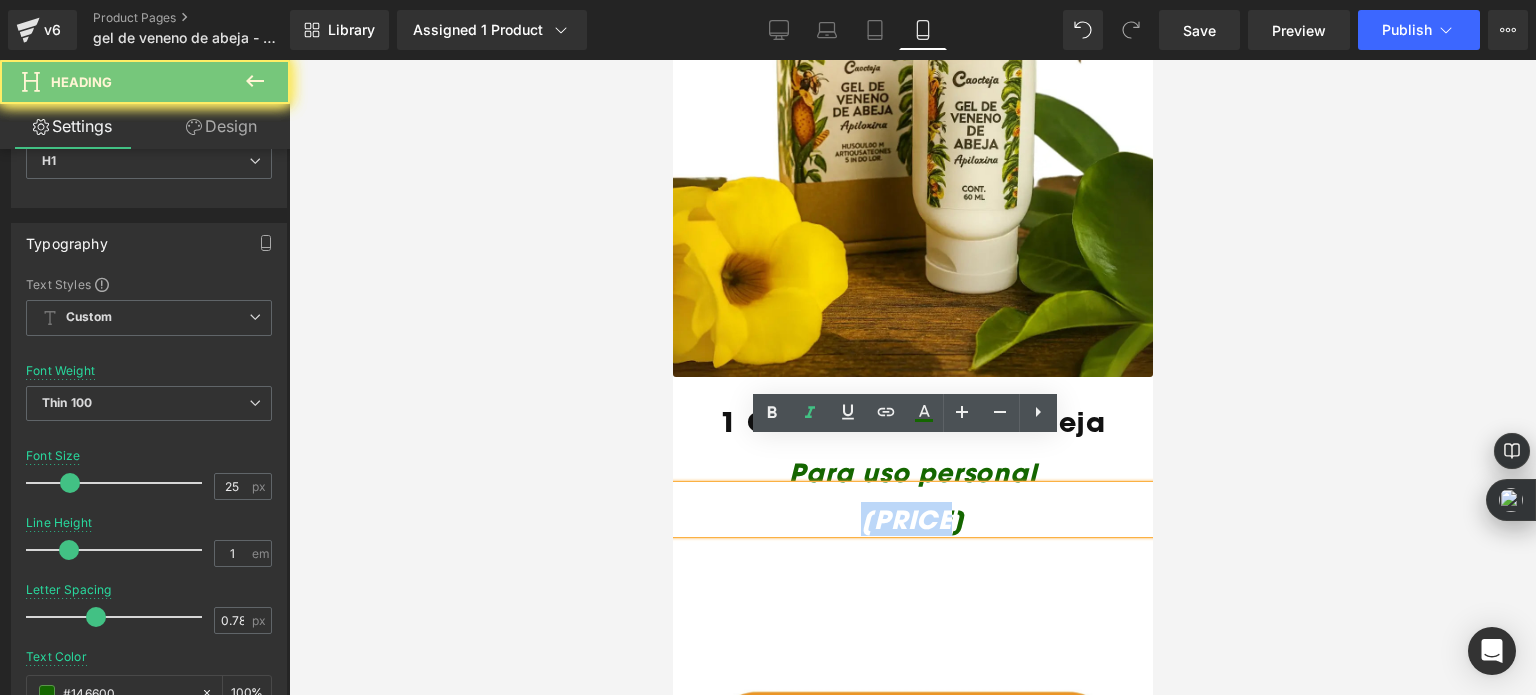 click on "[PRICE]" at bounding box center [911, 519] 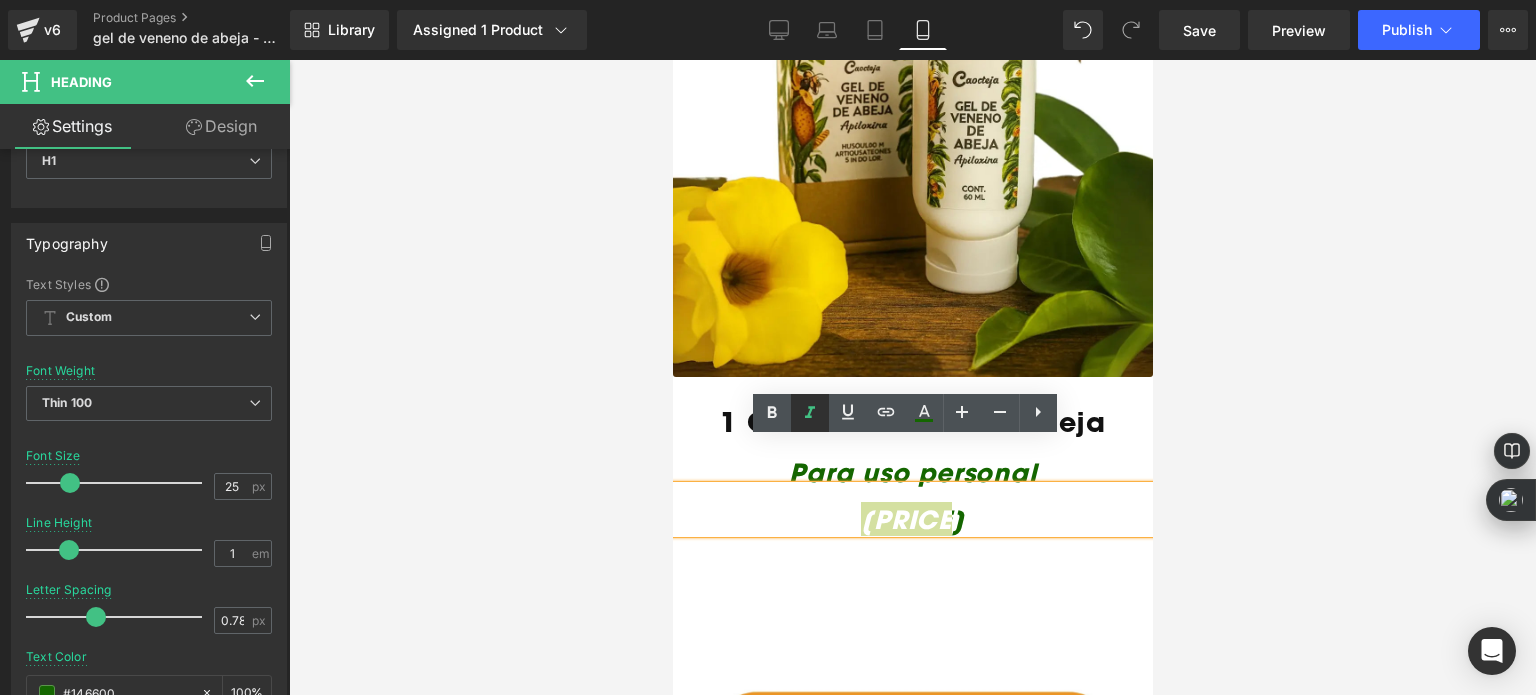 click at bounding box center [810, 413] 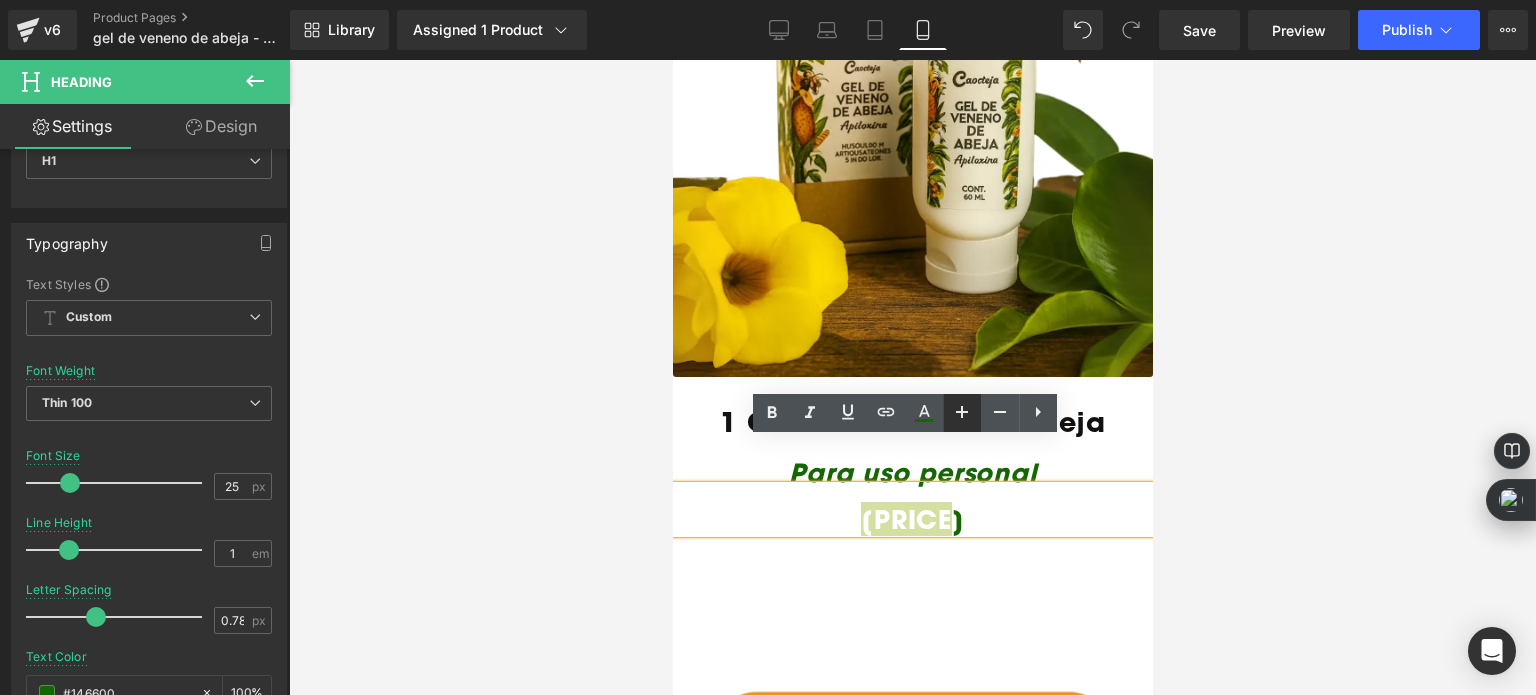 click 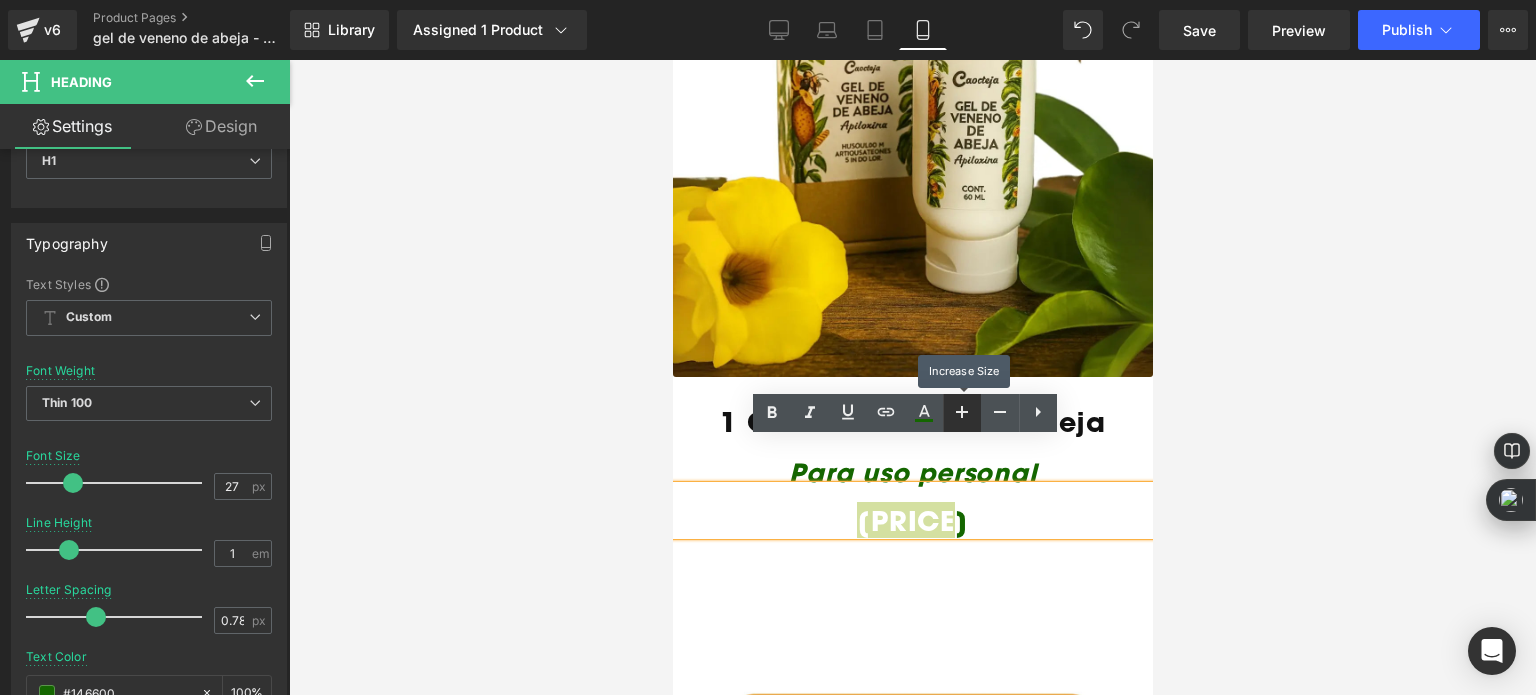 click 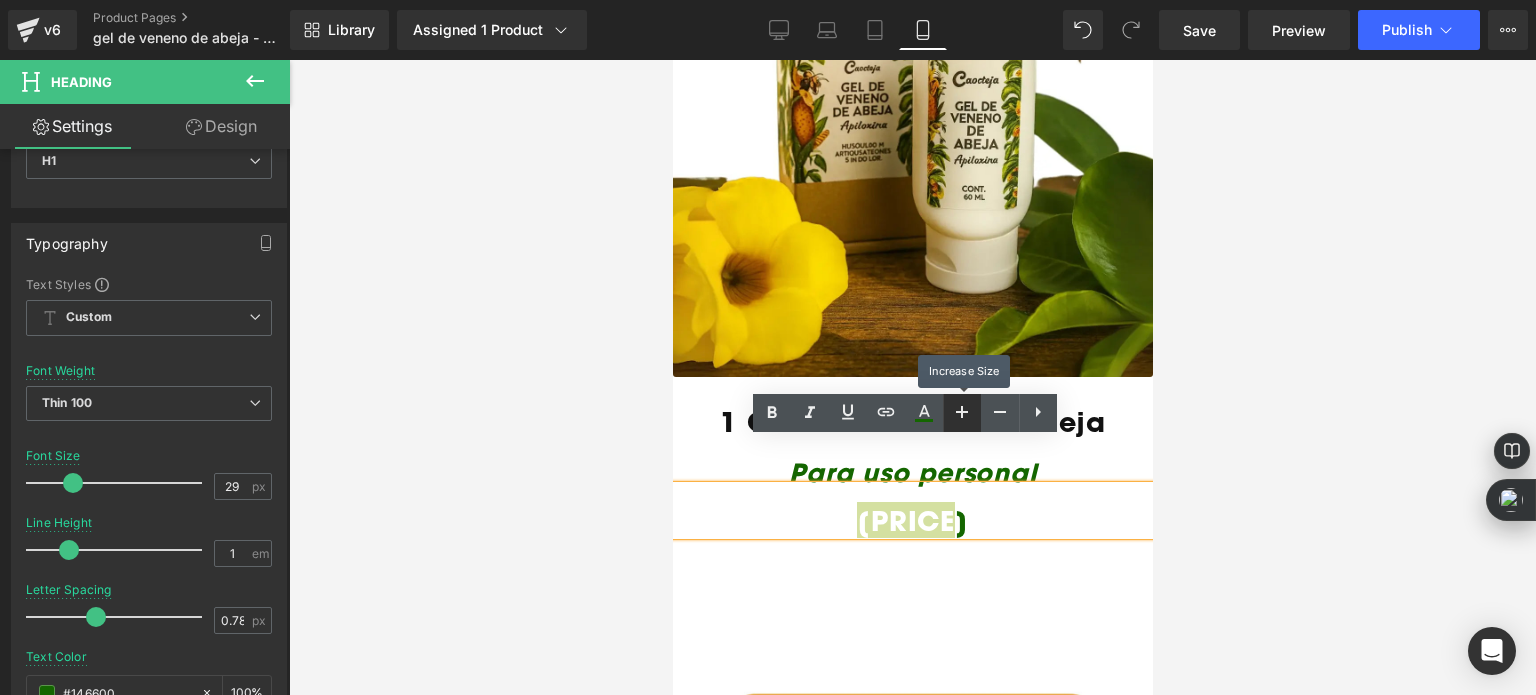click 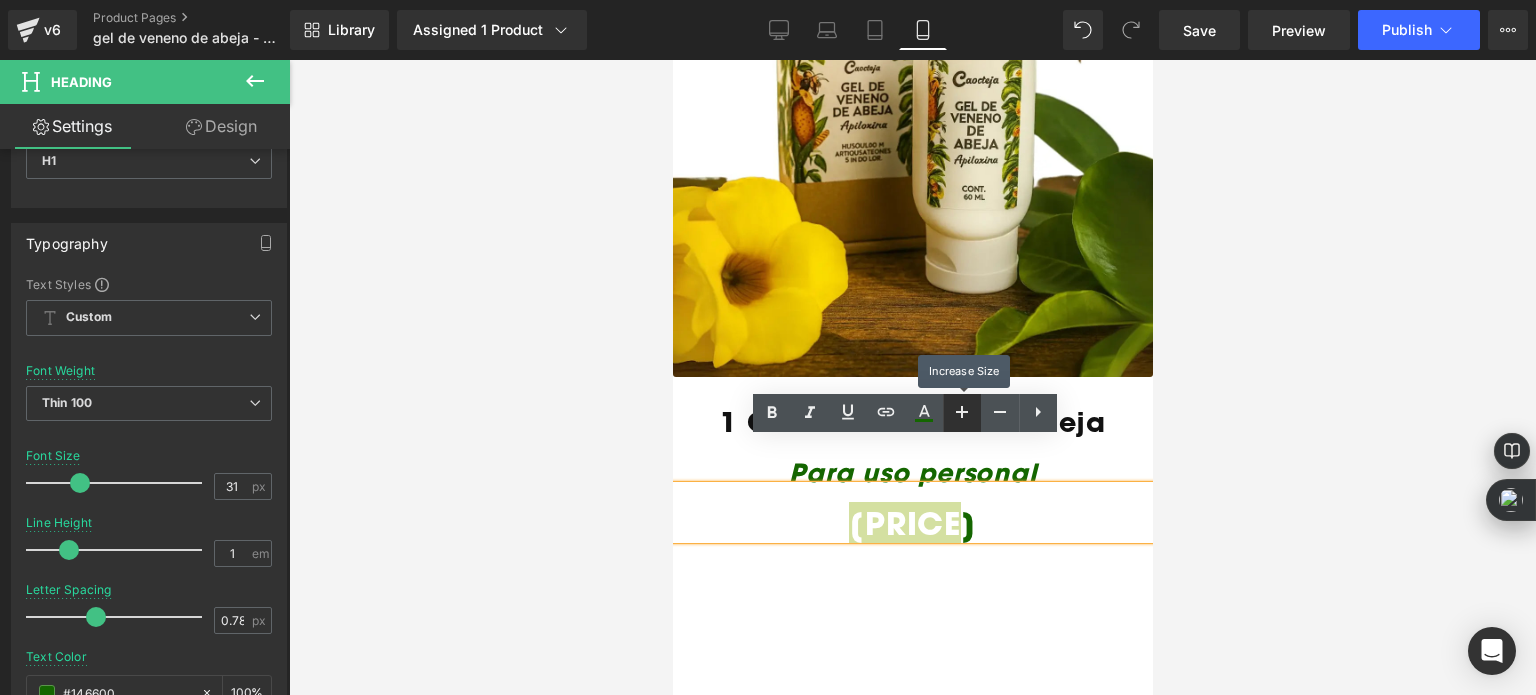 click 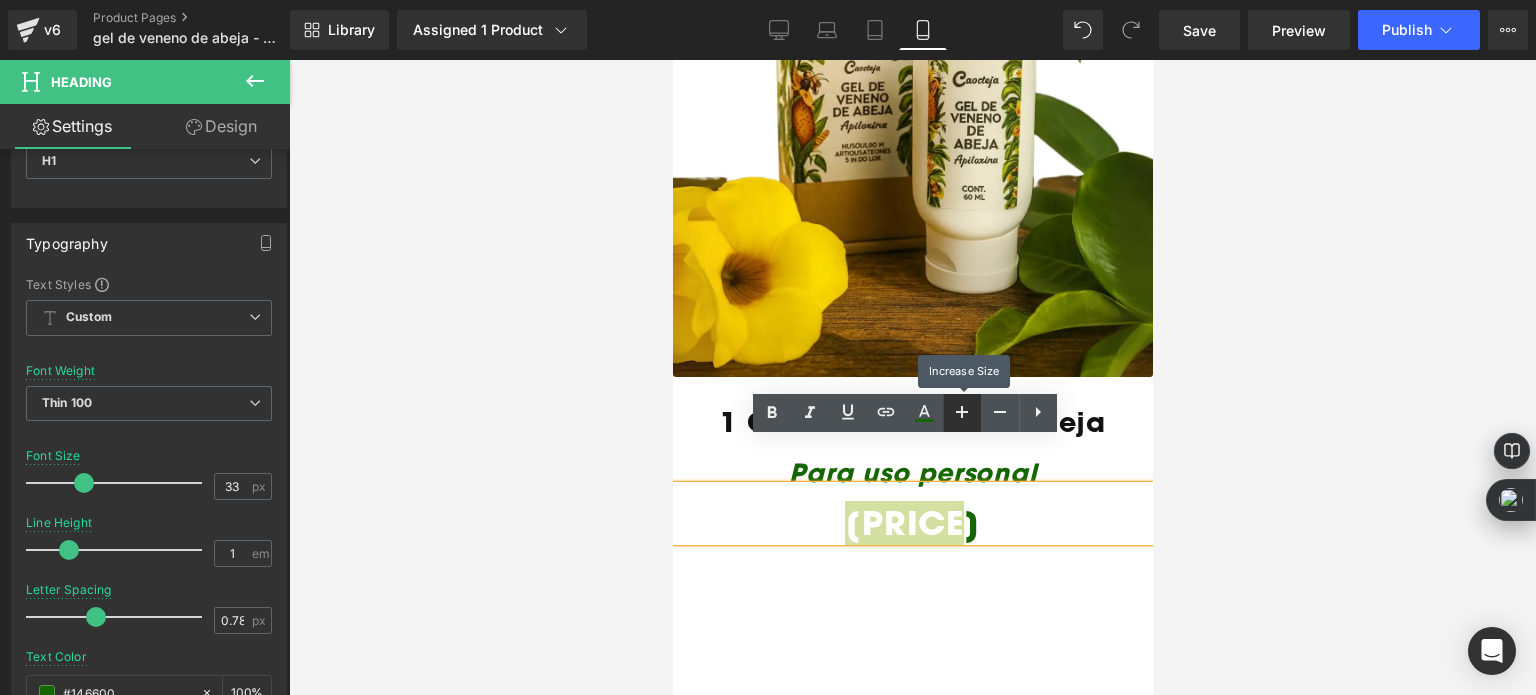 click 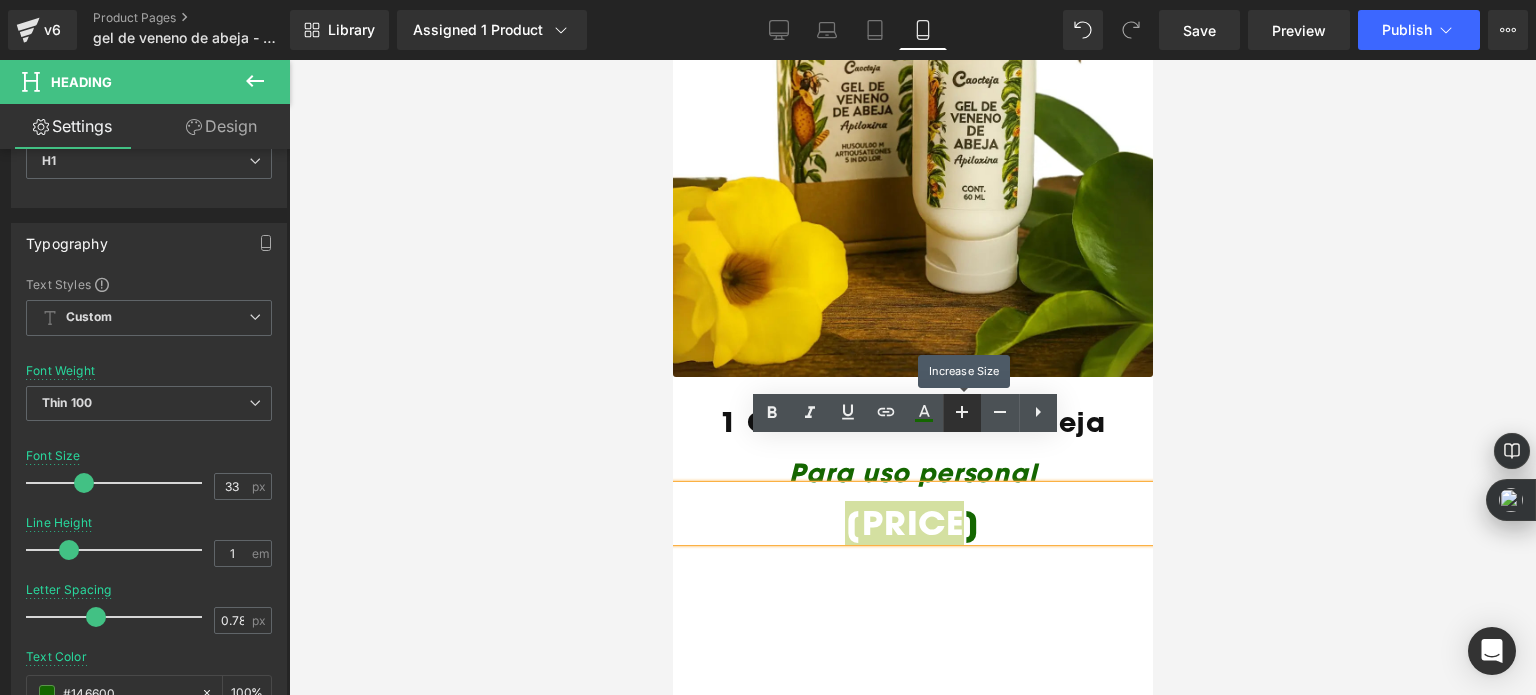 type on "35" 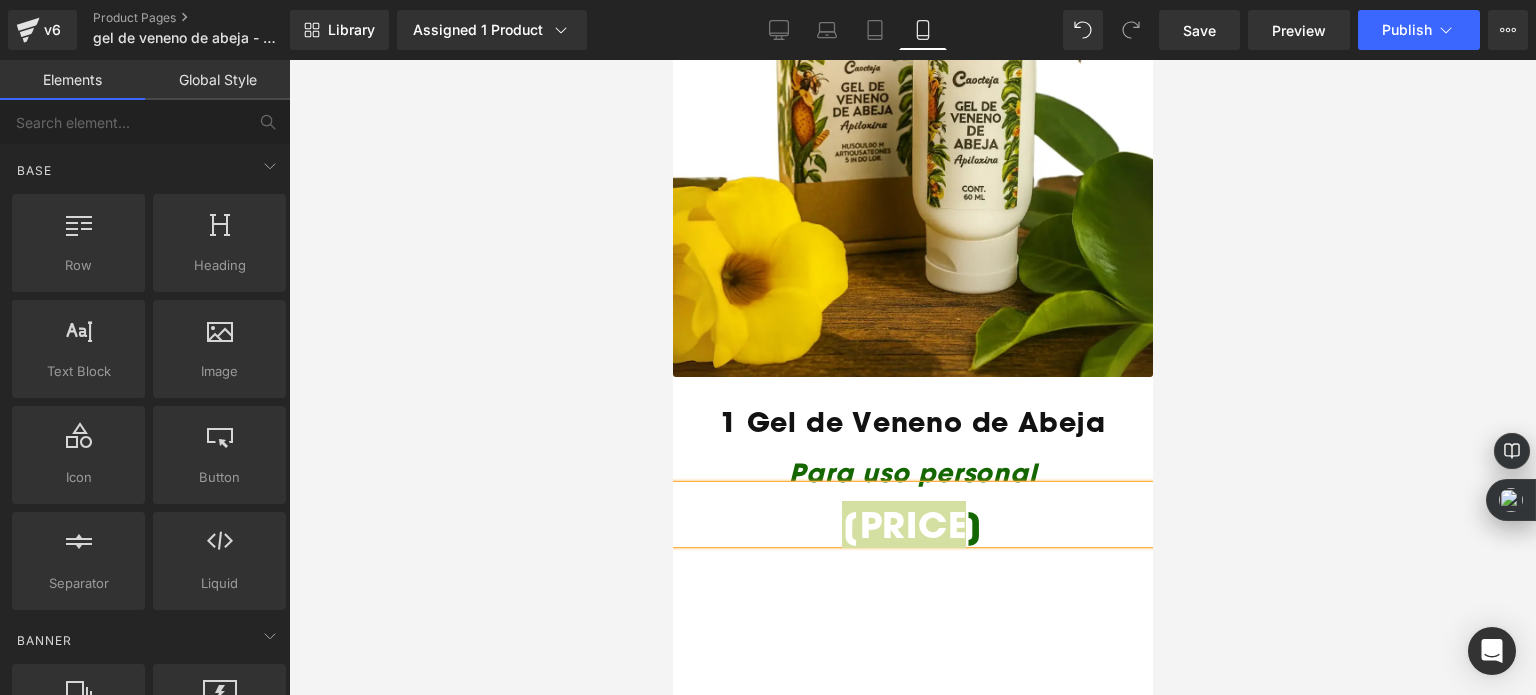 click at bounding box center (912, 377) 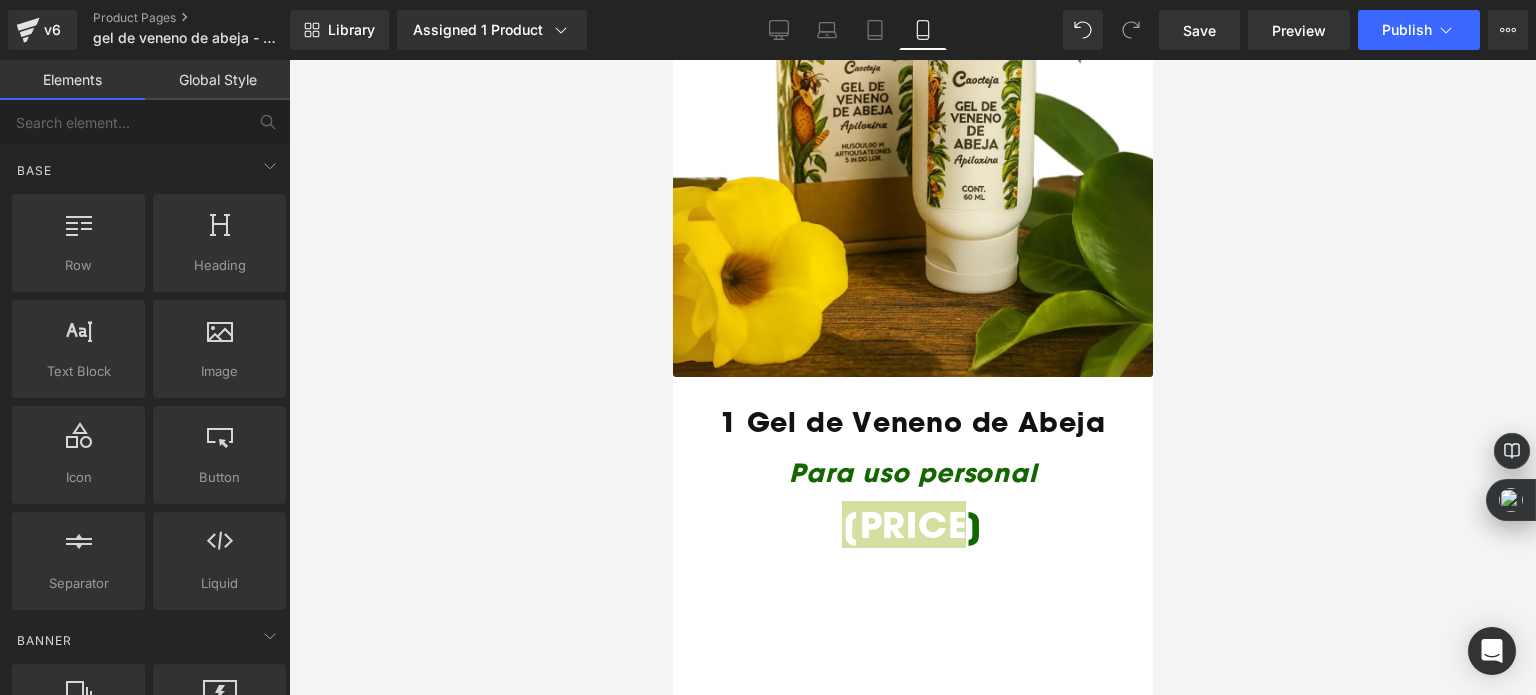 click at bounding box center (912, 377) 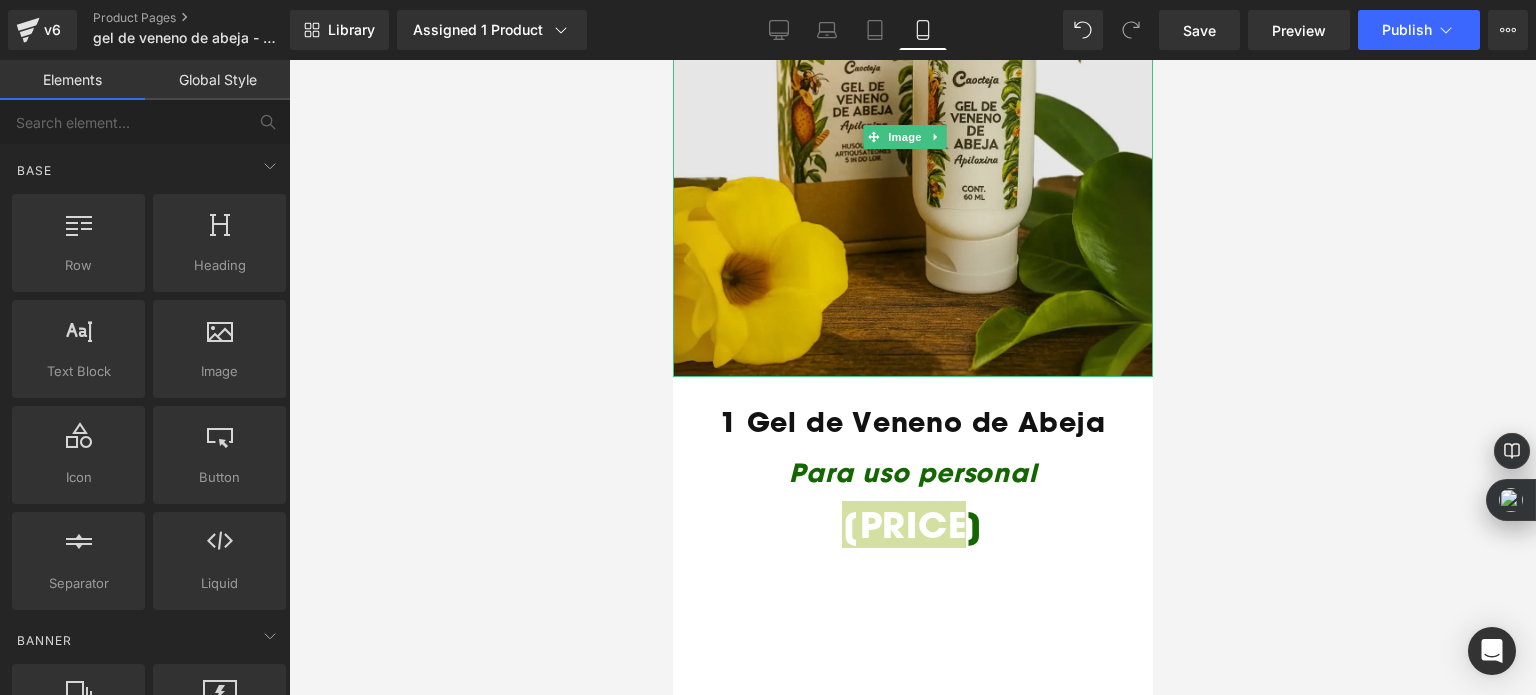 click at bounding box center (912, 137) 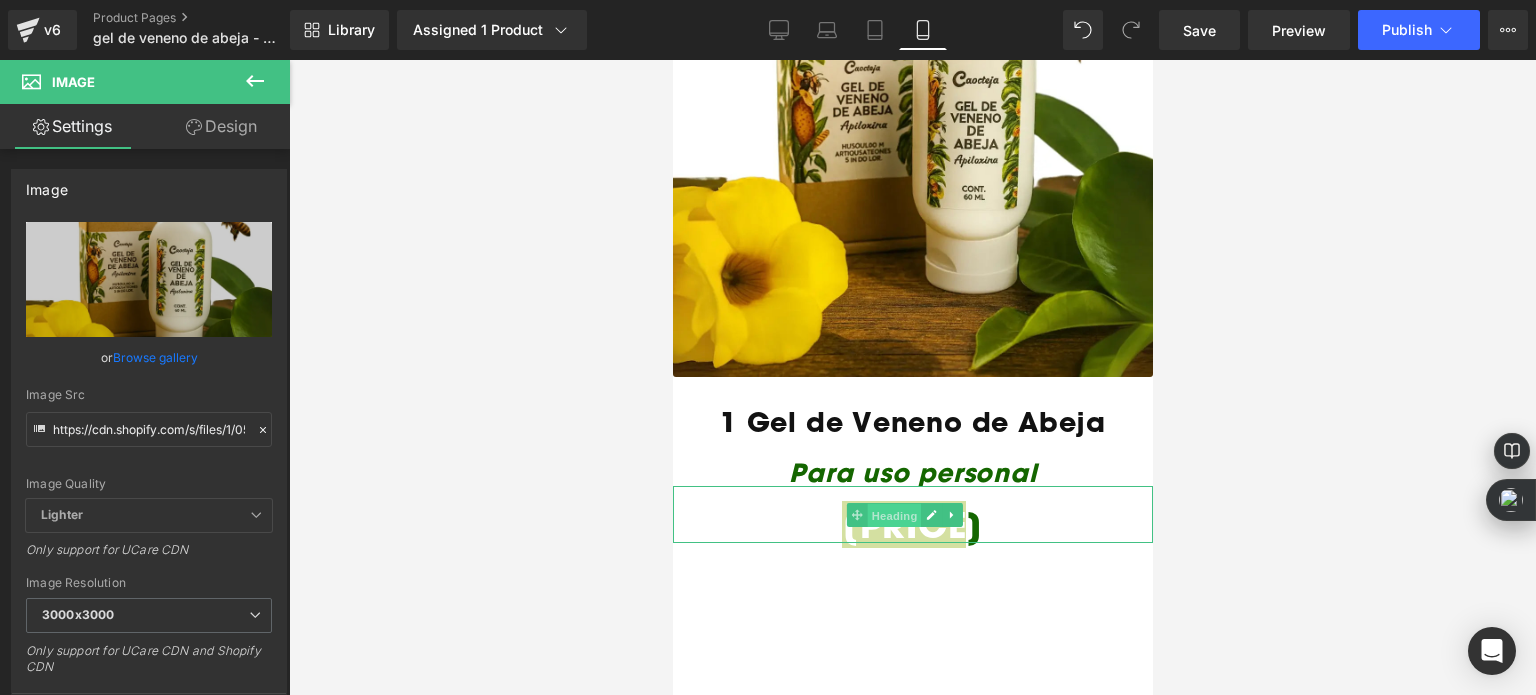 click on "Heading" at bounding box center (894, 515) 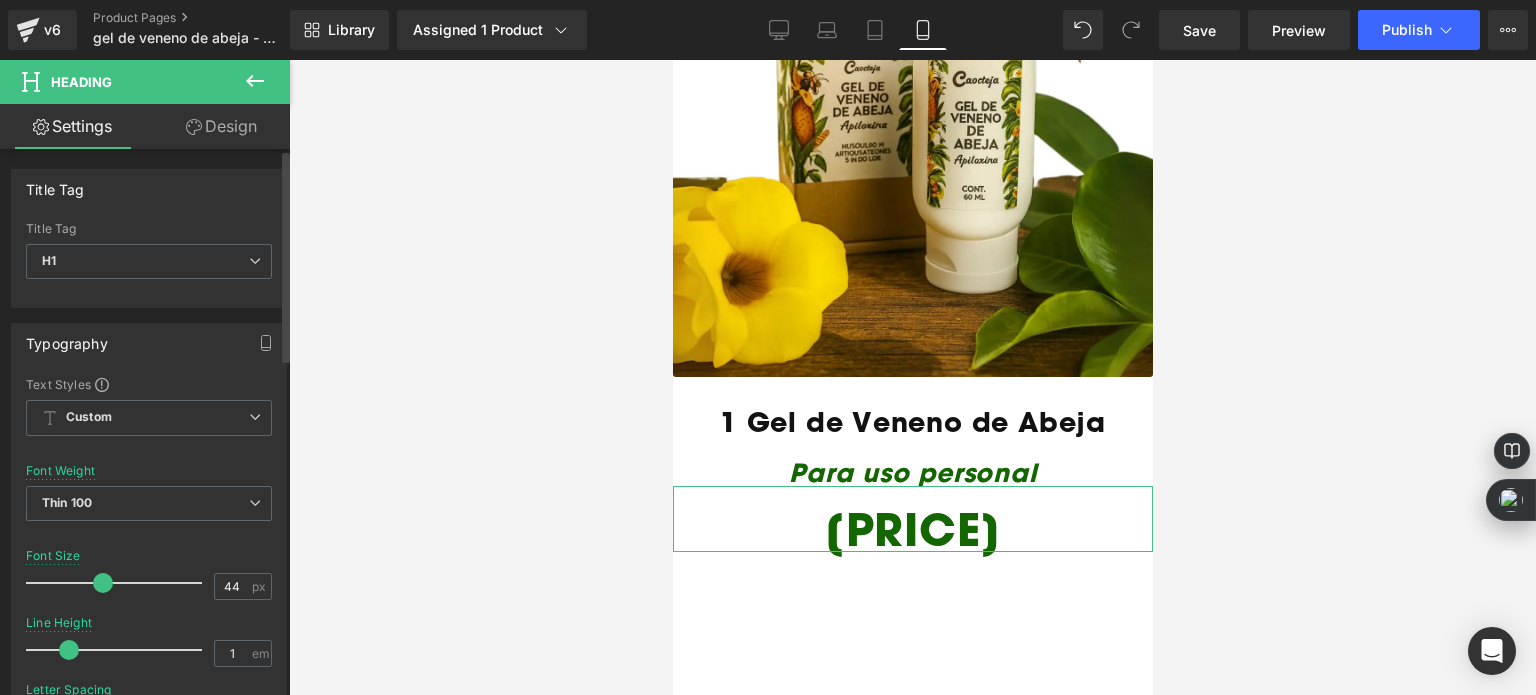 type on "45" 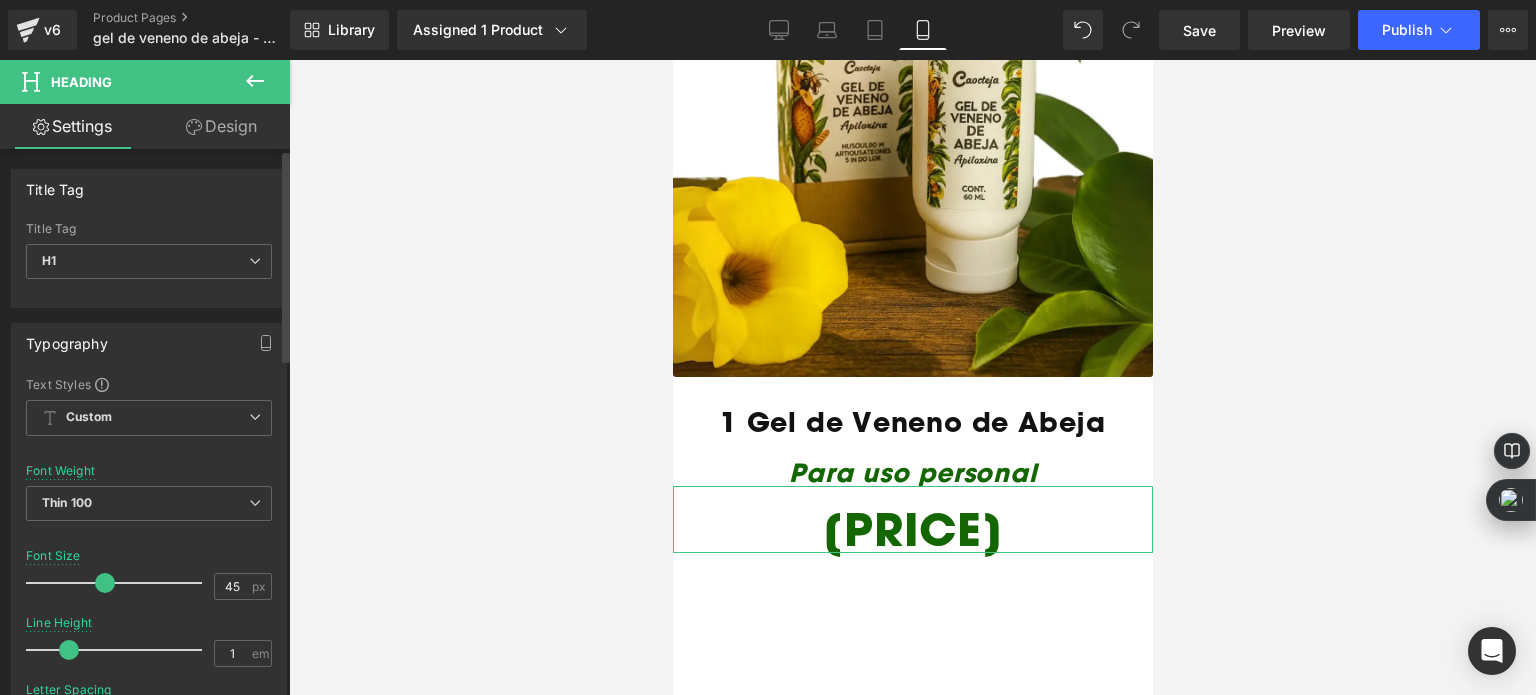 drag, startPoint x: 83, startPoint y: 583, endPoint x: 100, endPoint y: 587, distance: 17.464249 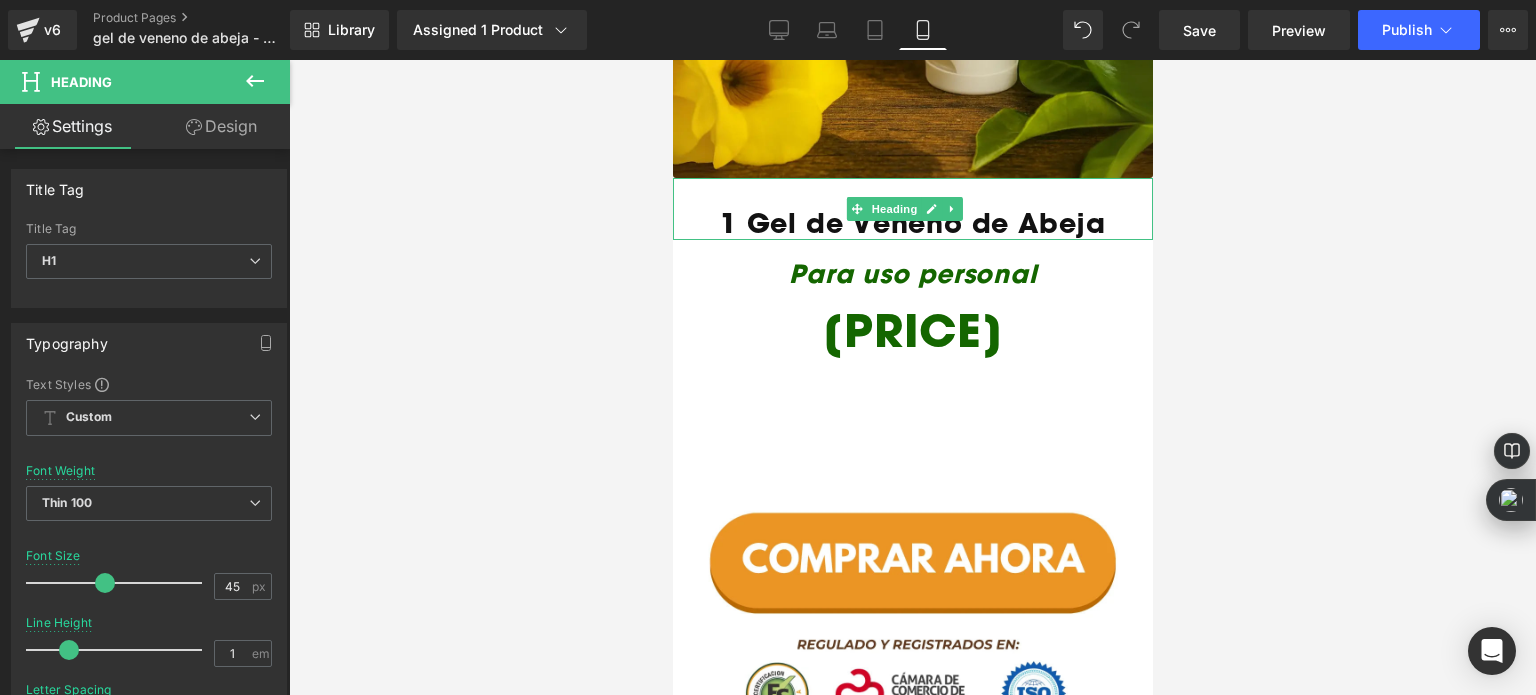 scroll, scrollTop: 2624, scrollLeft: 0, axis: vertical 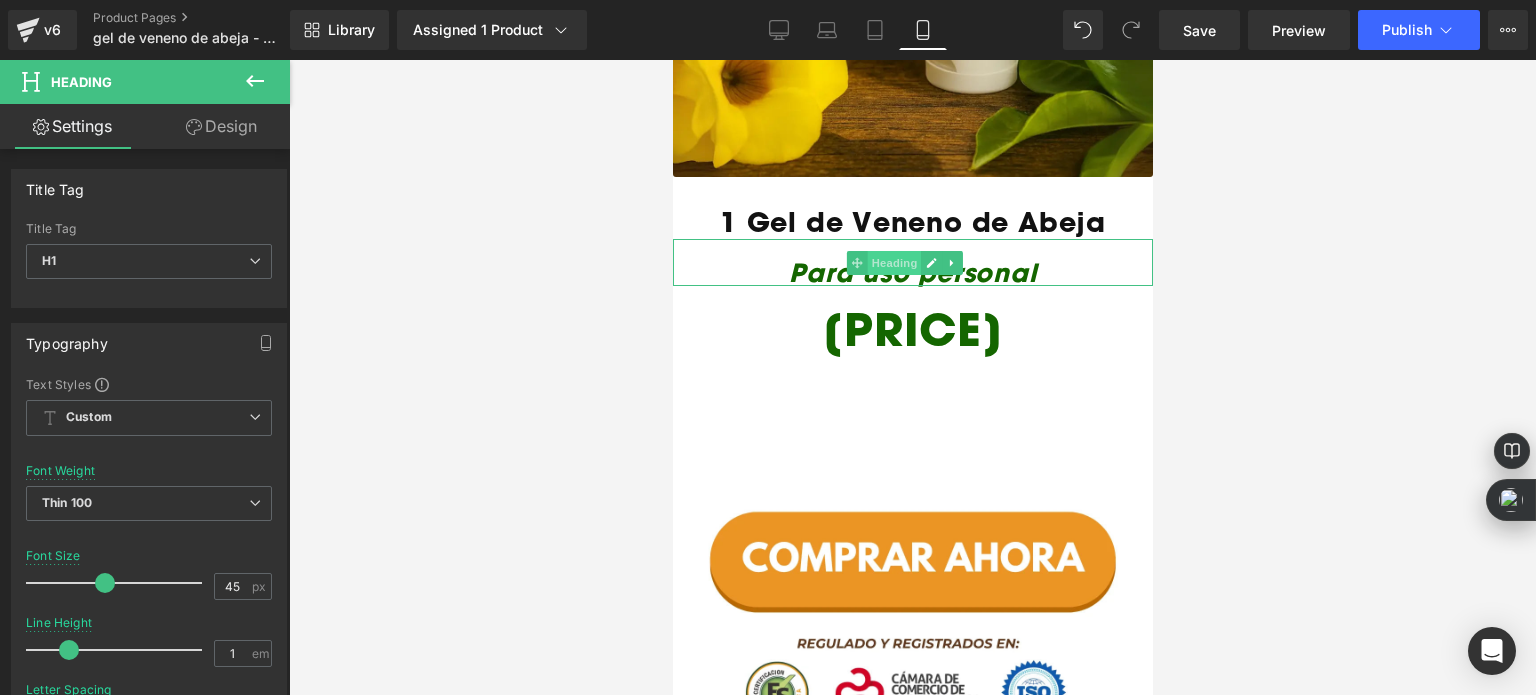 click on "Heading" at bounding box center [894, 263] 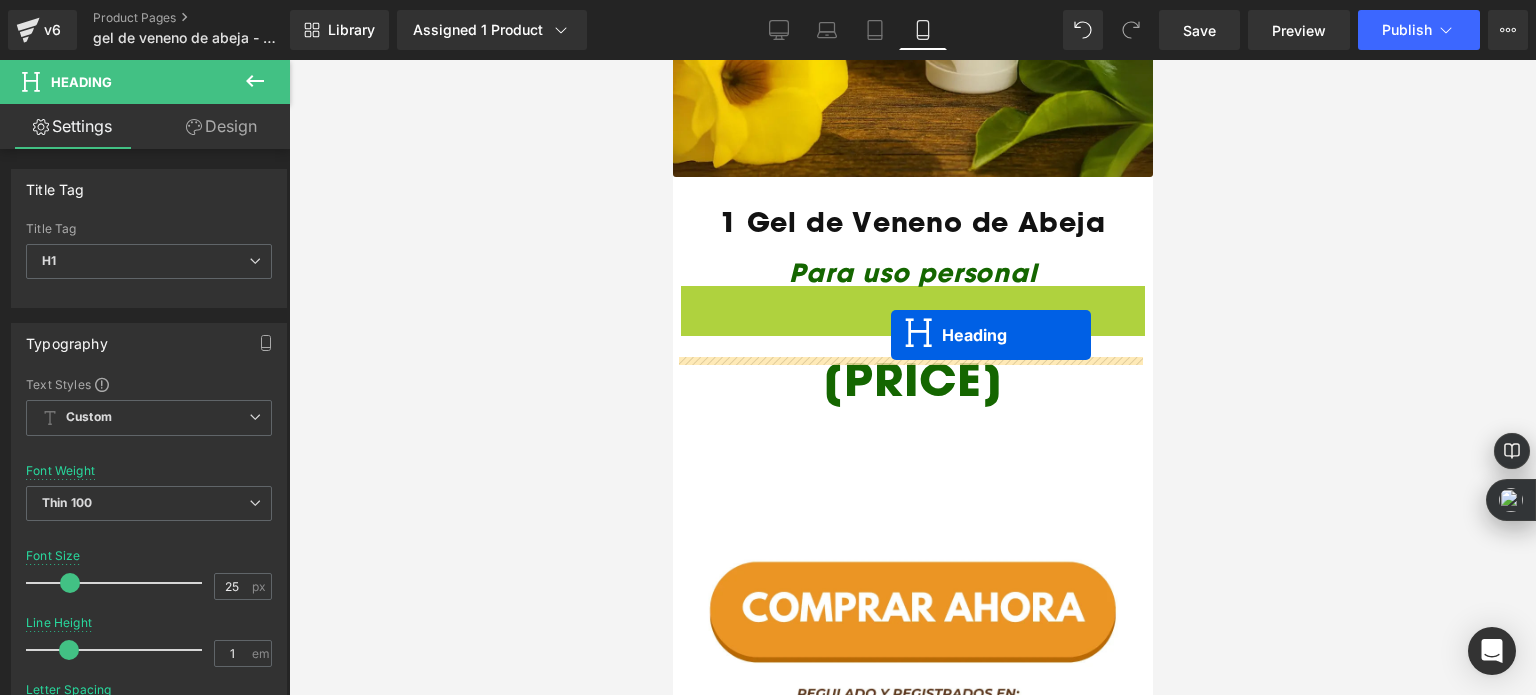 drag, startPoint x: 892, startPoint y: 258, endPoint x: 890, endPoint y: 335, distance: 77.02597 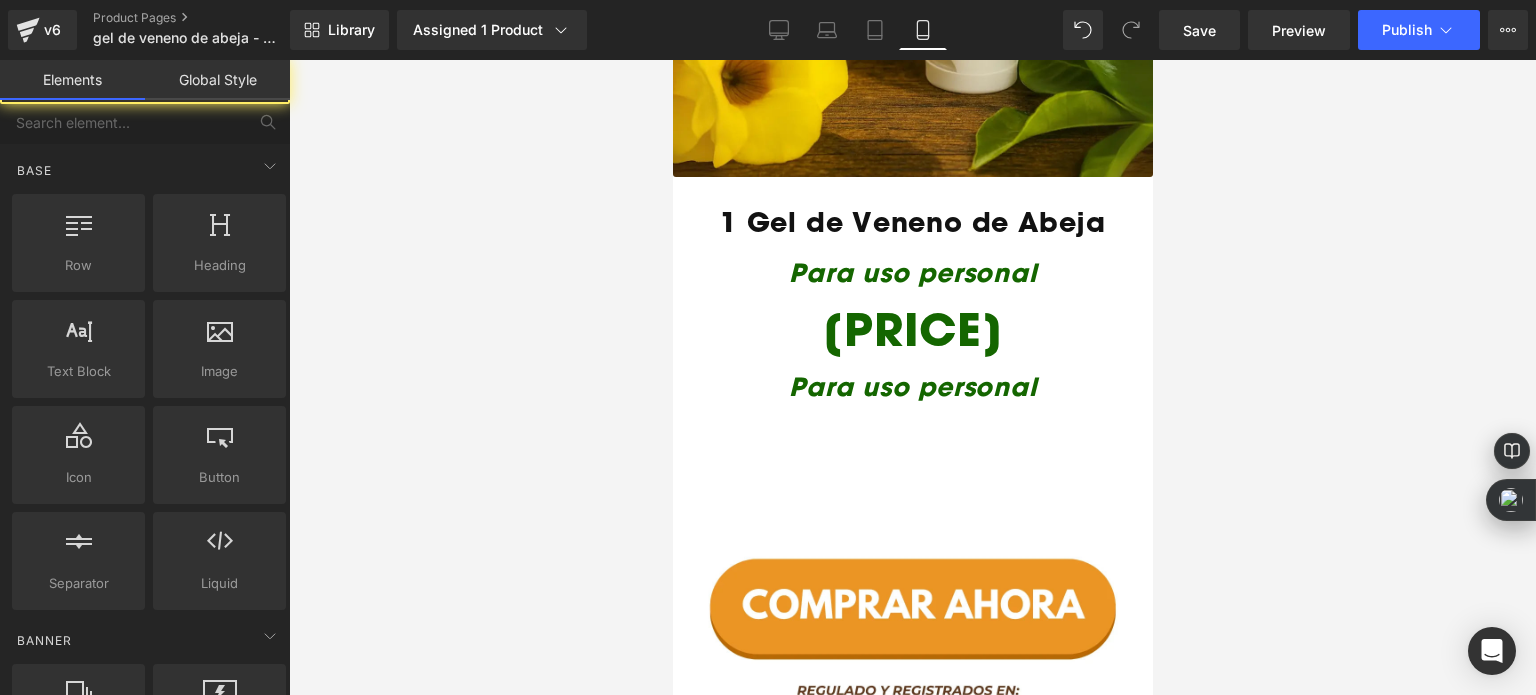 click at bounding box center (912, 377) 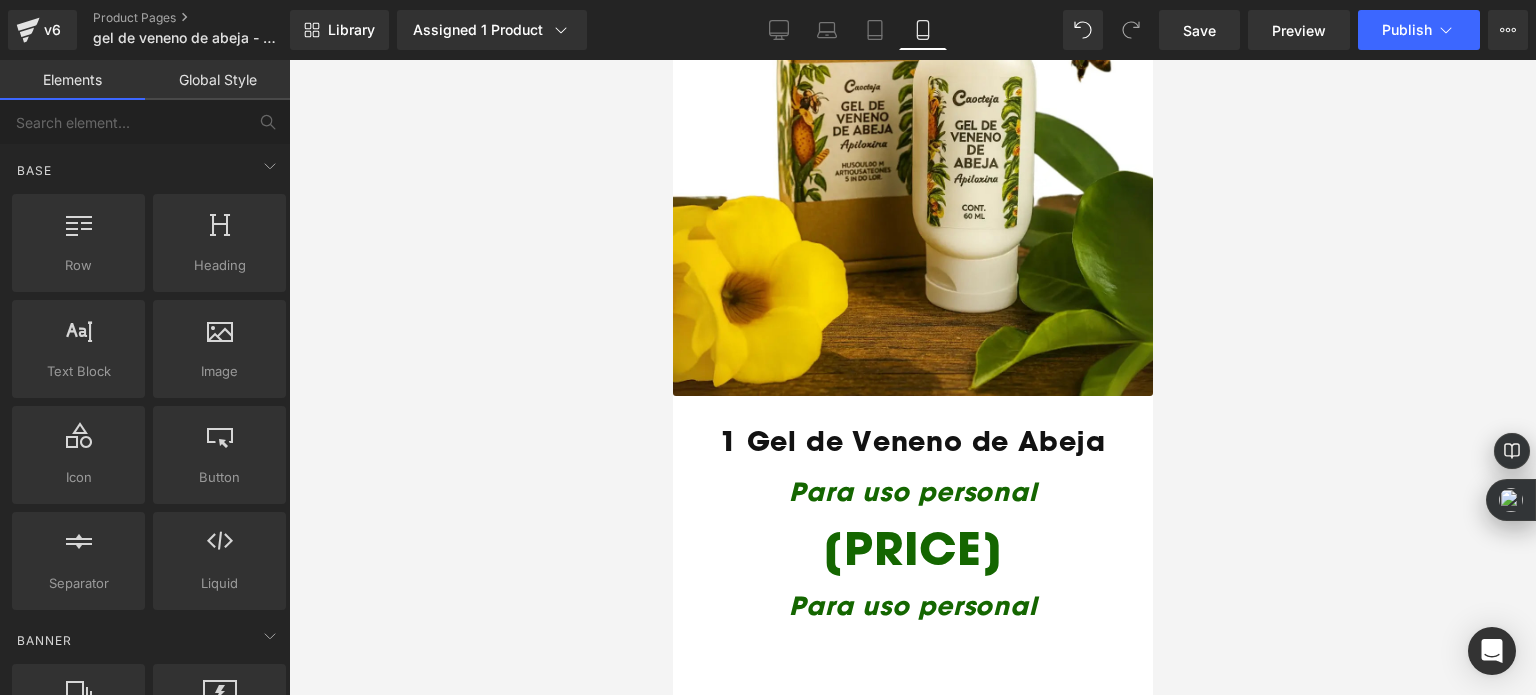 scroll, scrollTop: 2424, scrollLeft: 0, axis: vertical 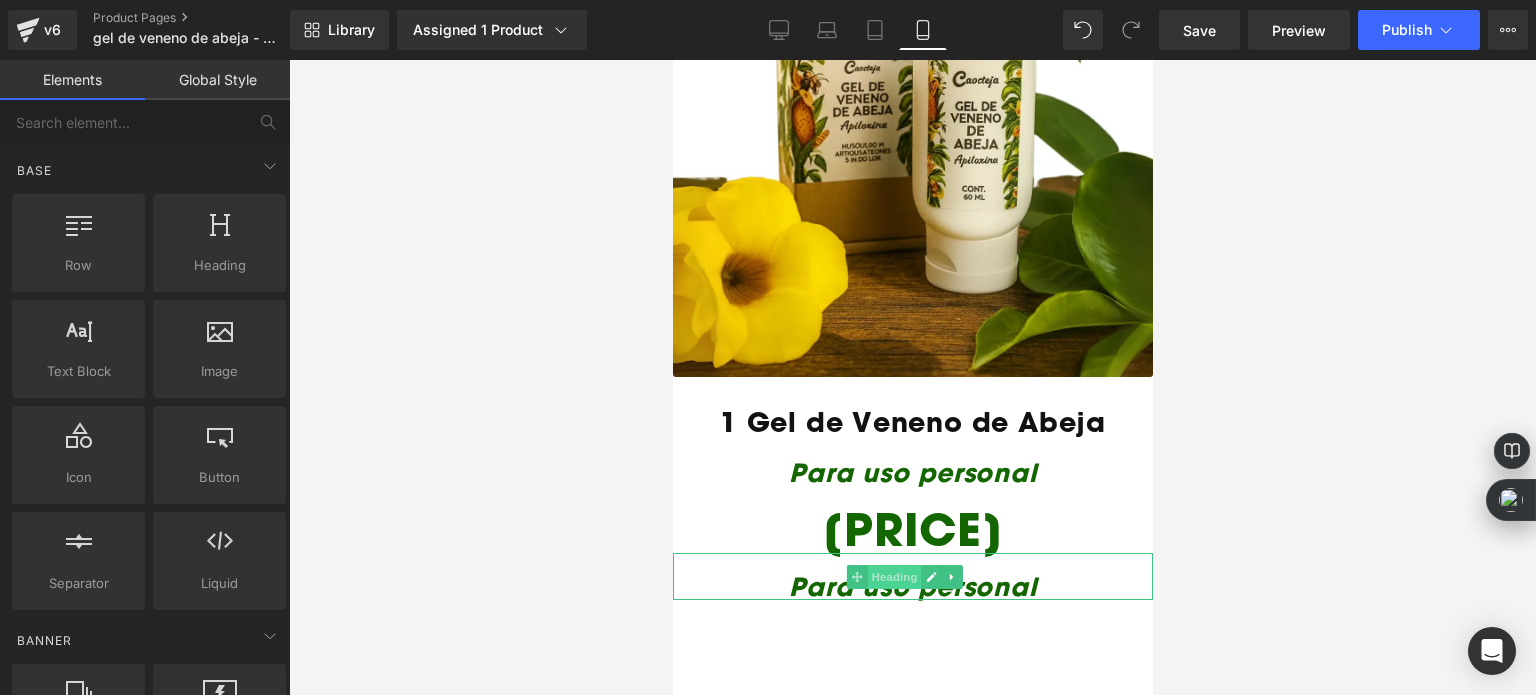 click on "Heading" at bounding box center [894, 577] 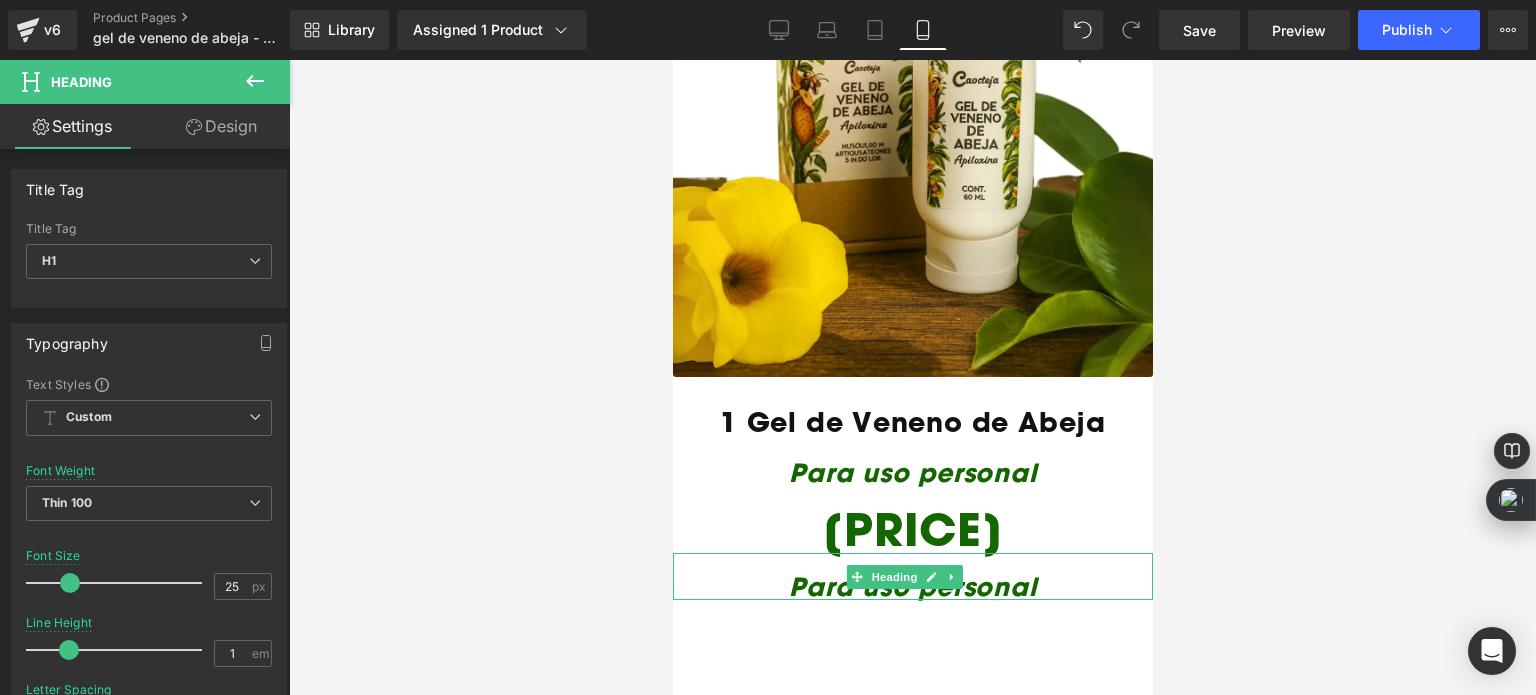 click on "Para uso personal" at bounding box center [911, 586] 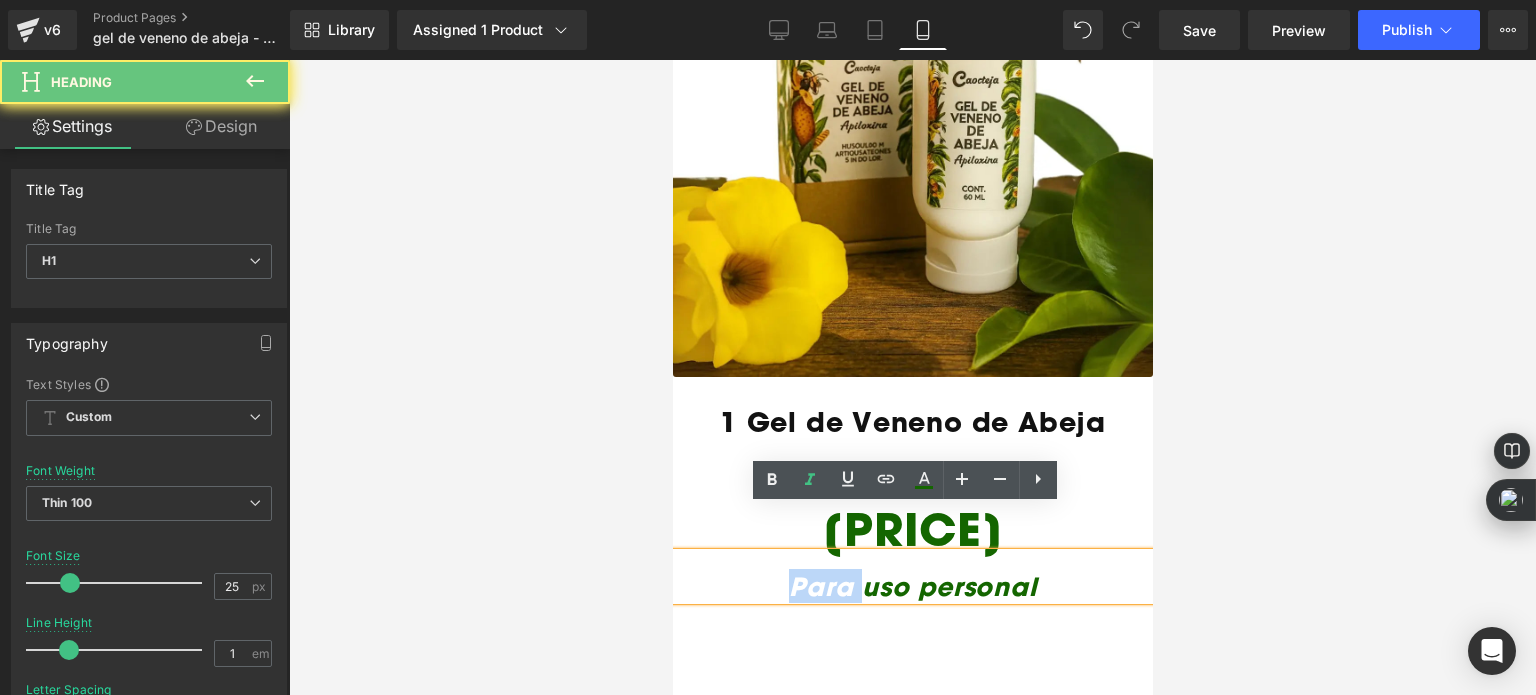 click on "Para uso personal" at bounding box center (911, 586) 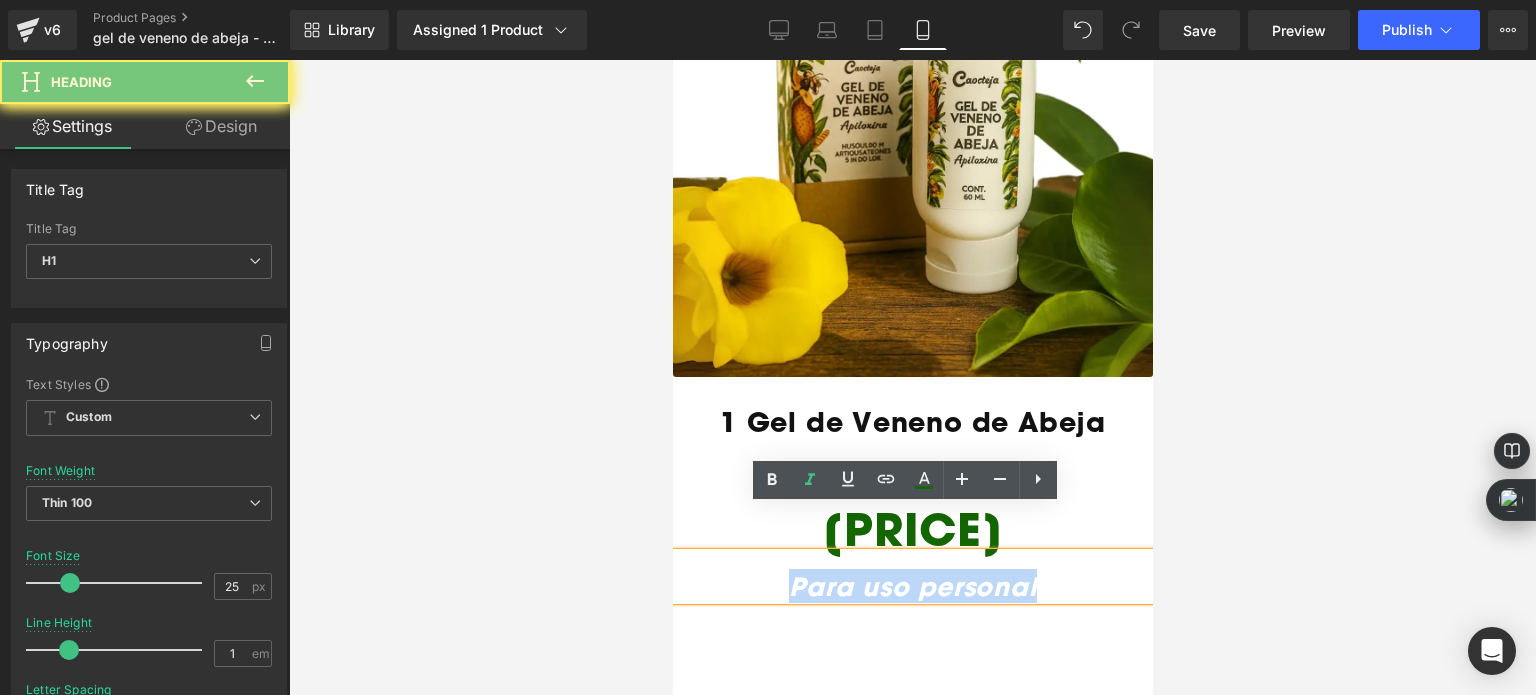 click on "Para uso personal" at bounding box center [911, 586] 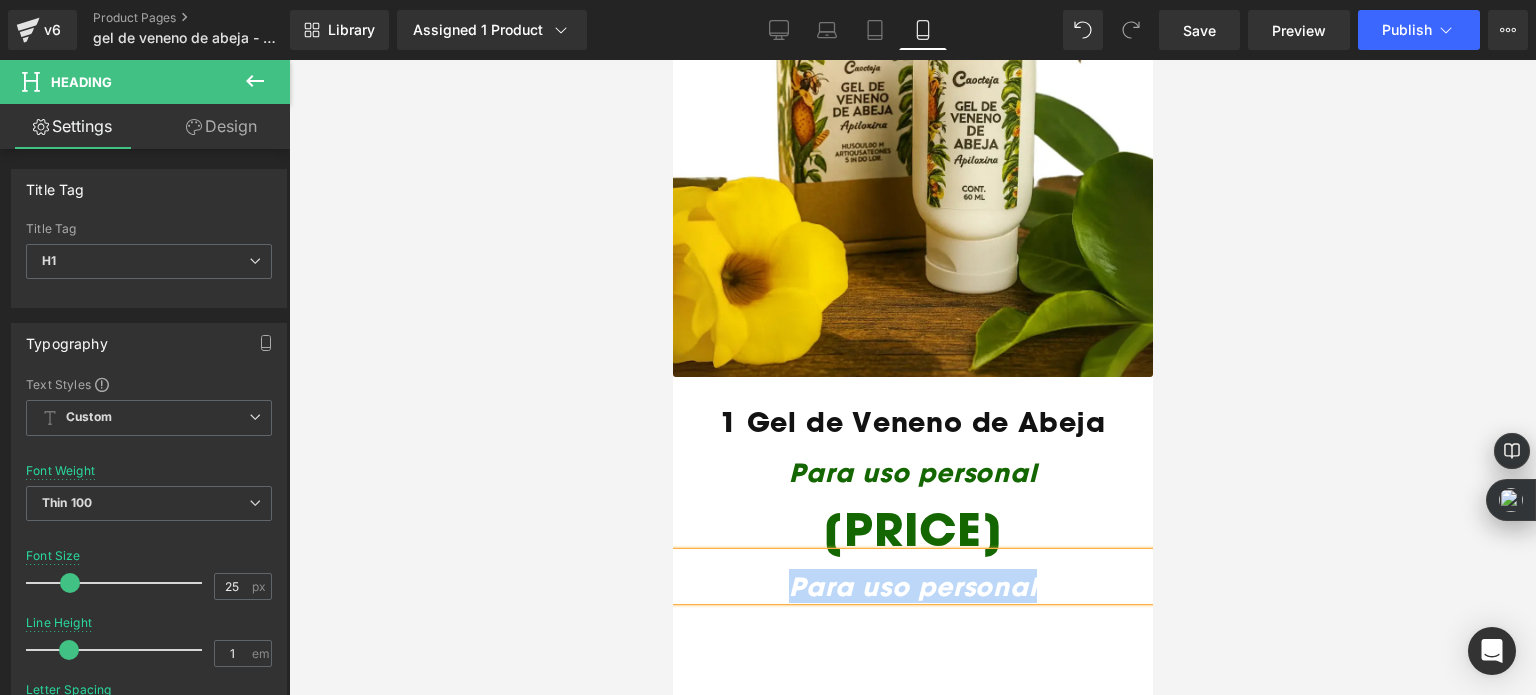 type 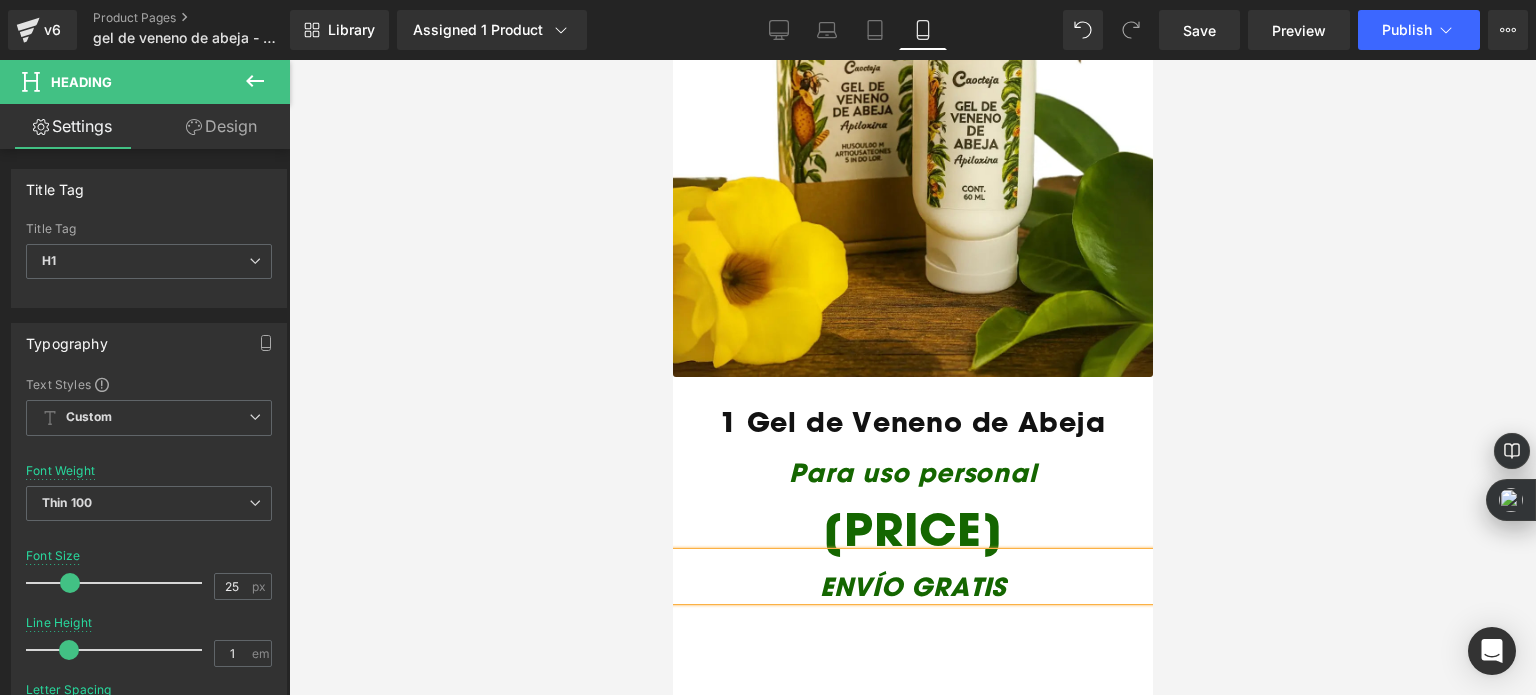 click on "ENVÍO GRATIS" at bounding box center (912, 586) 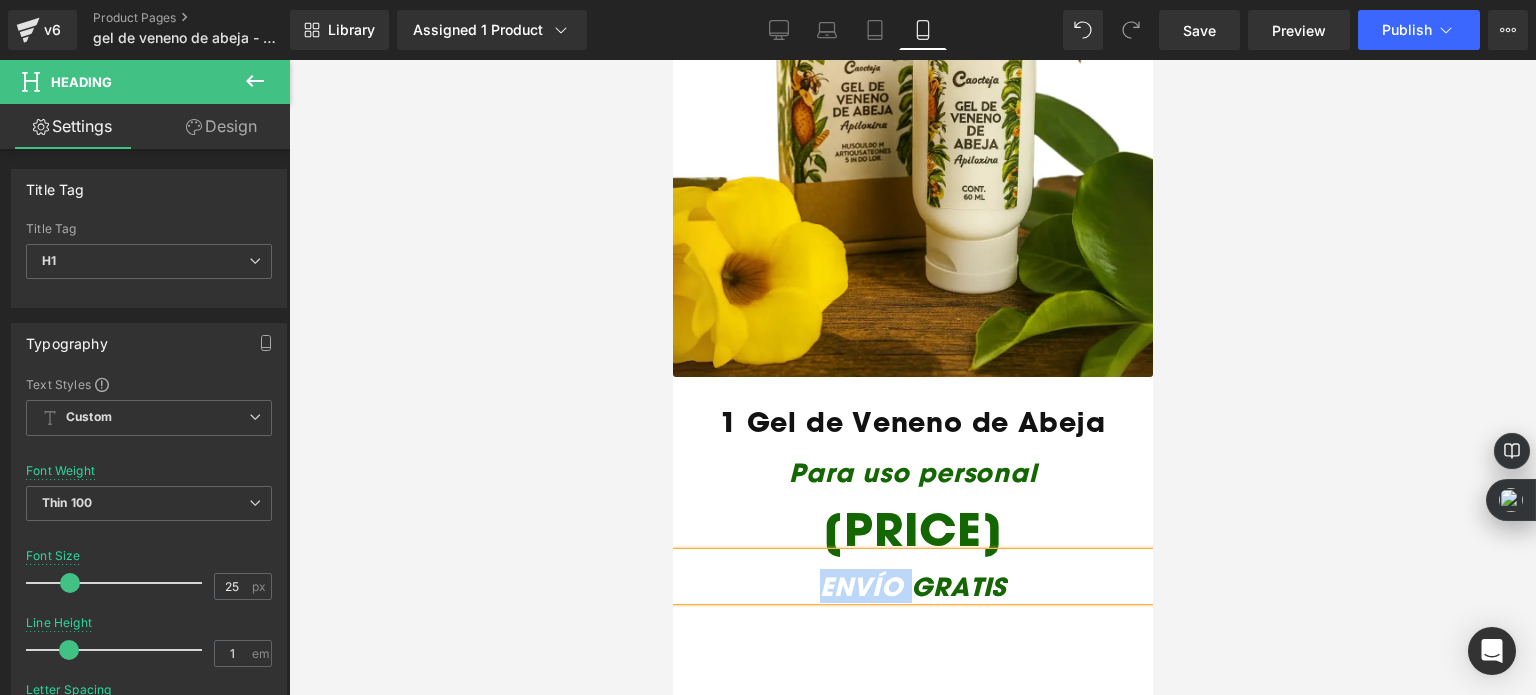 click on "ENVÍO GRATIS" at bounding box center [912, 586] 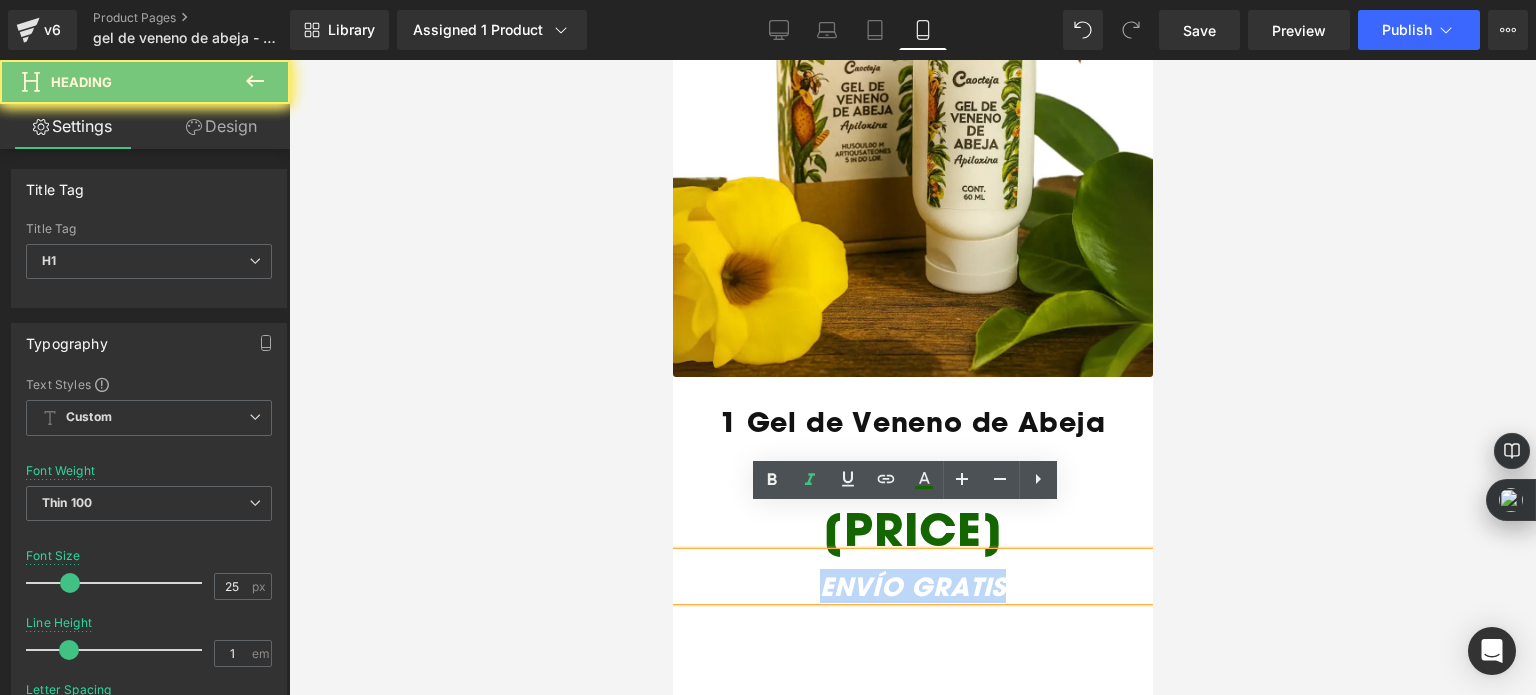 click on "ENVÍO GRATIS" at bounding box center [912, 586] 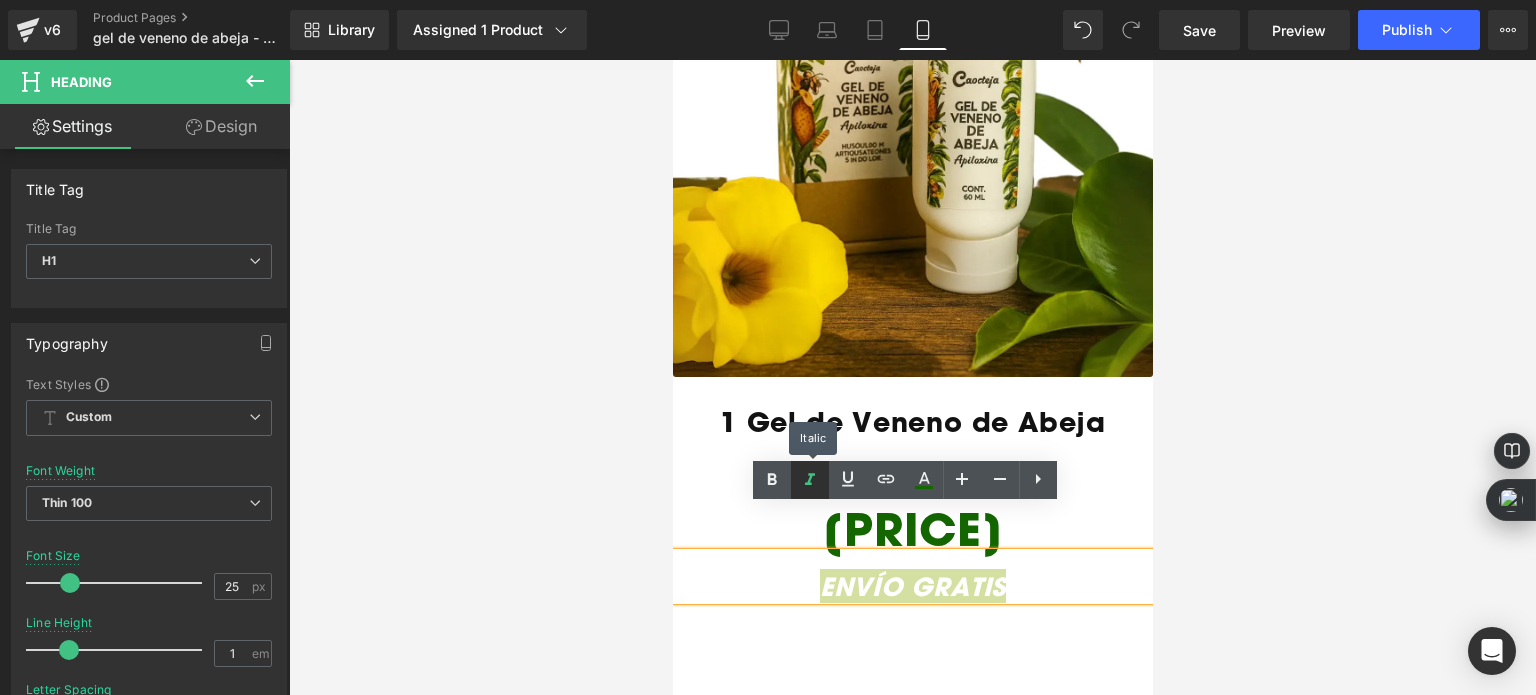click at bounding box center (810, 480) 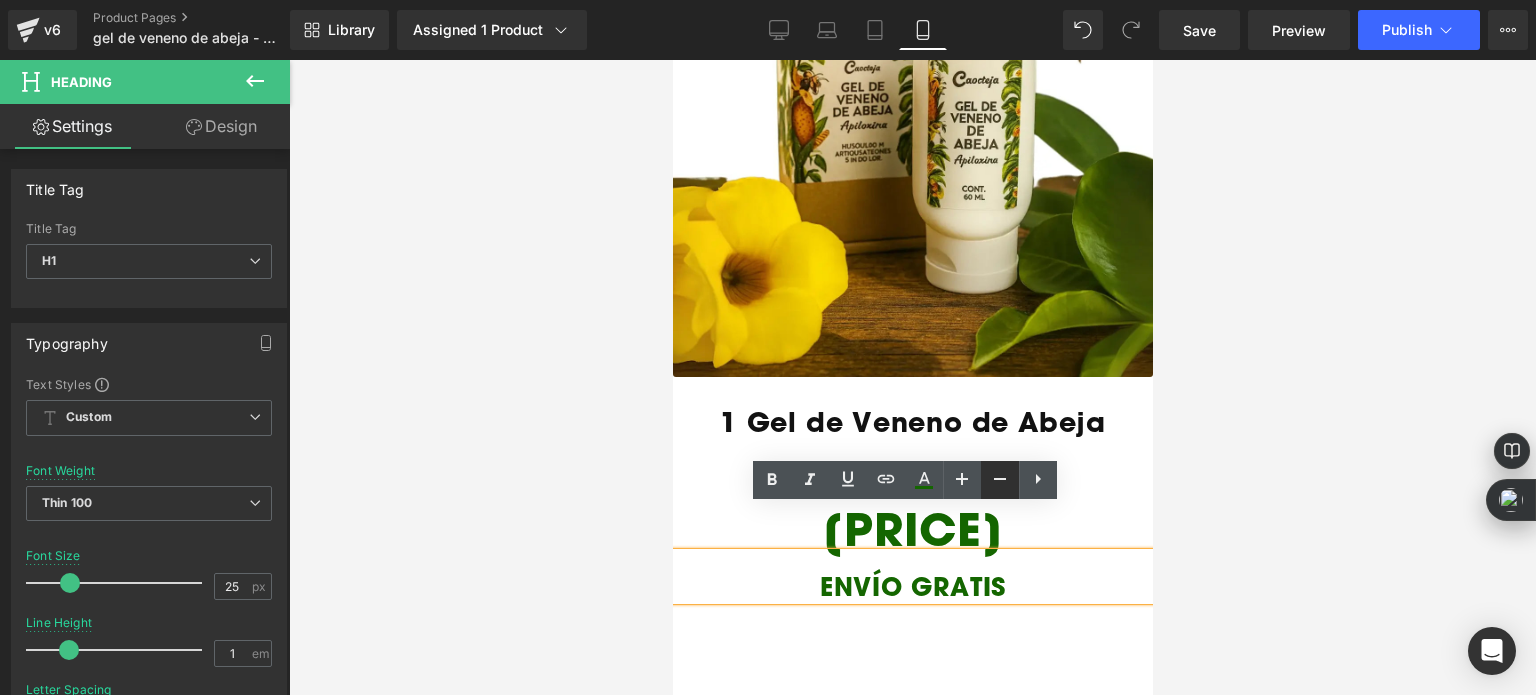 click 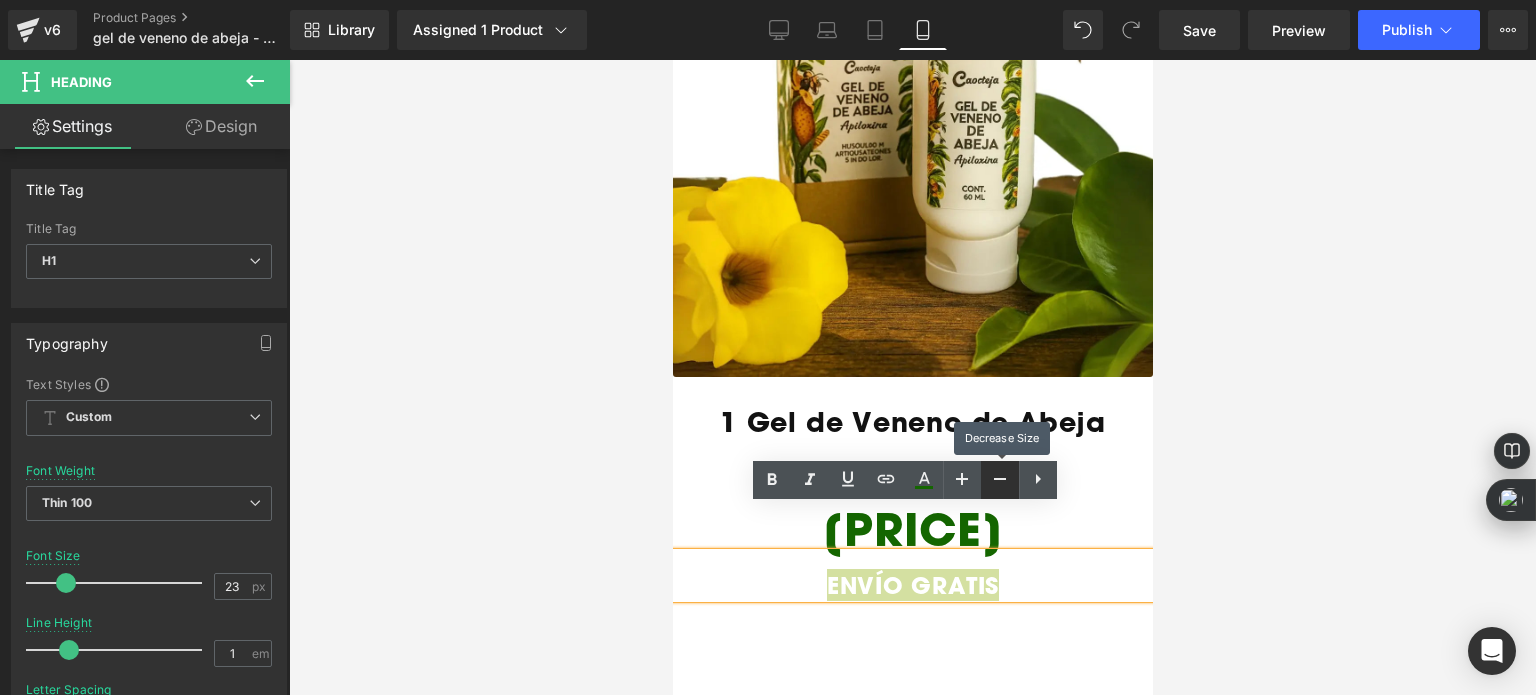 drag, startPoint x: 990, startPoint y: 479, endPoint x: 48, endPoint y: 402, distance: 945.1418 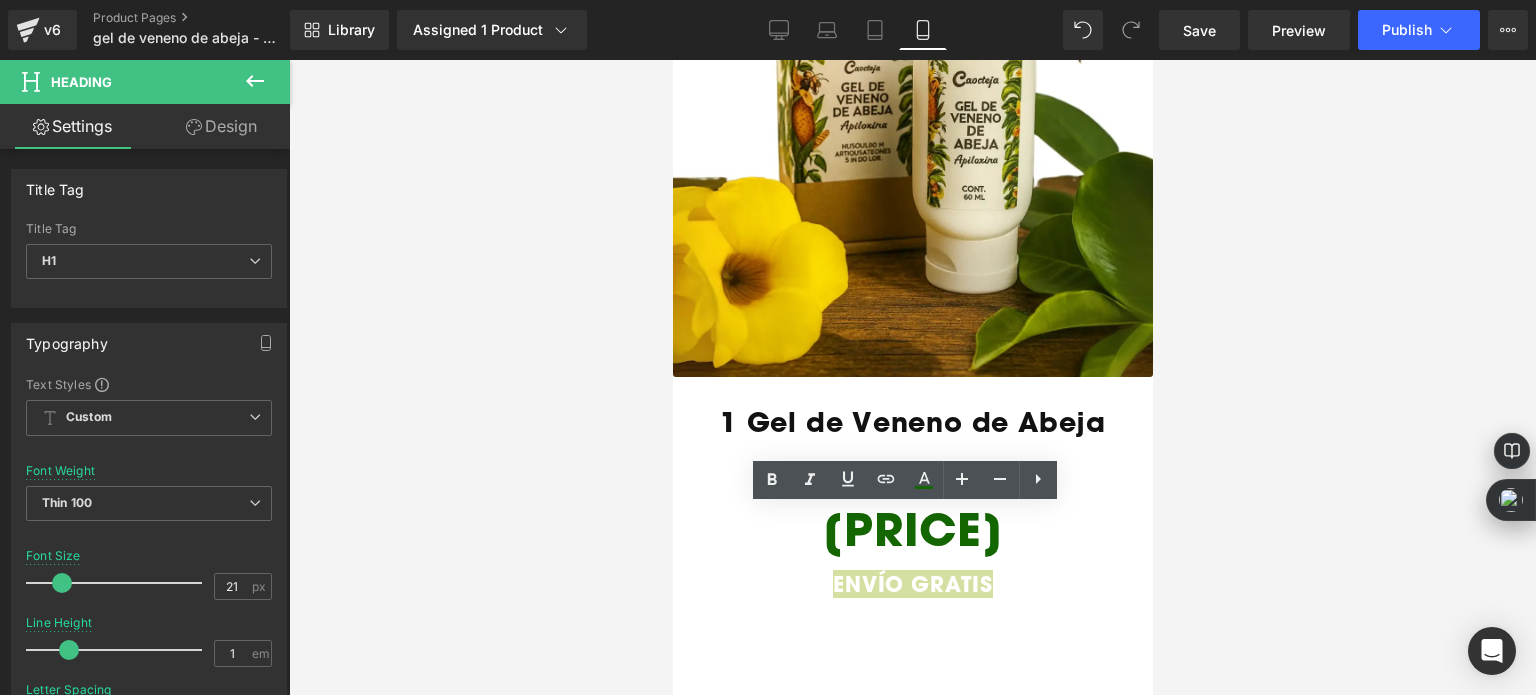 click at bounding box center (912, 377) 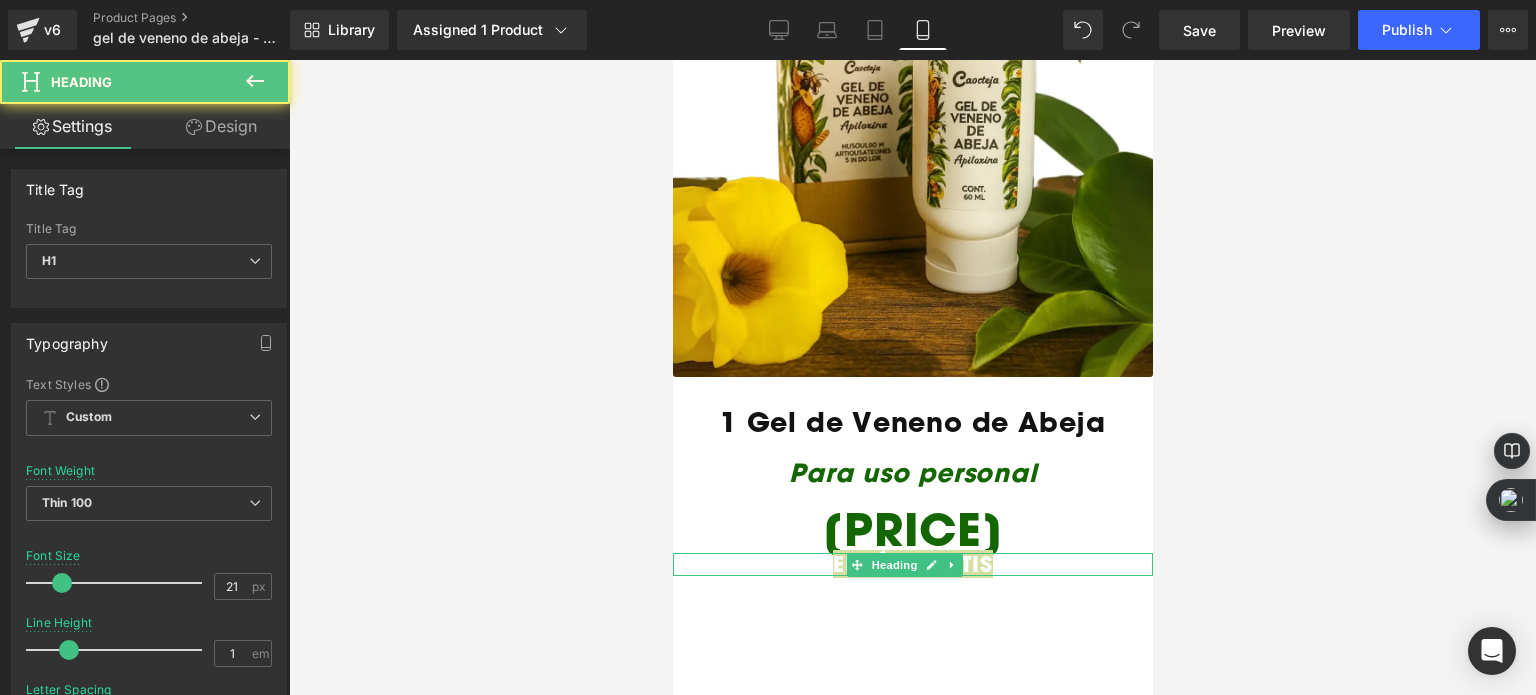 drag, startPoint x: 873, startPoint y: 507, endPoint x: 876, endPoint y: 487, distance: 20.22375 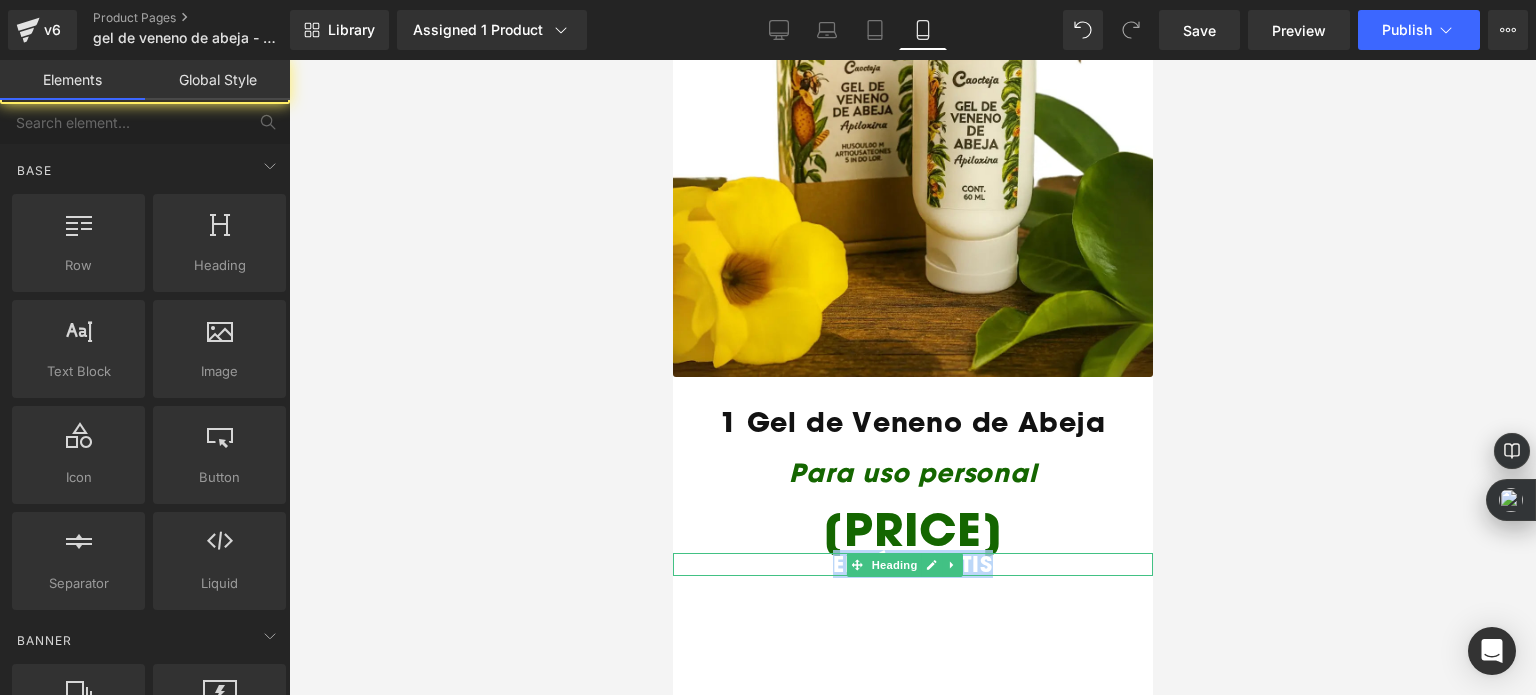 click on "1 Gel de Veneno de Abeja Heading" at bounding box center [912, 408] 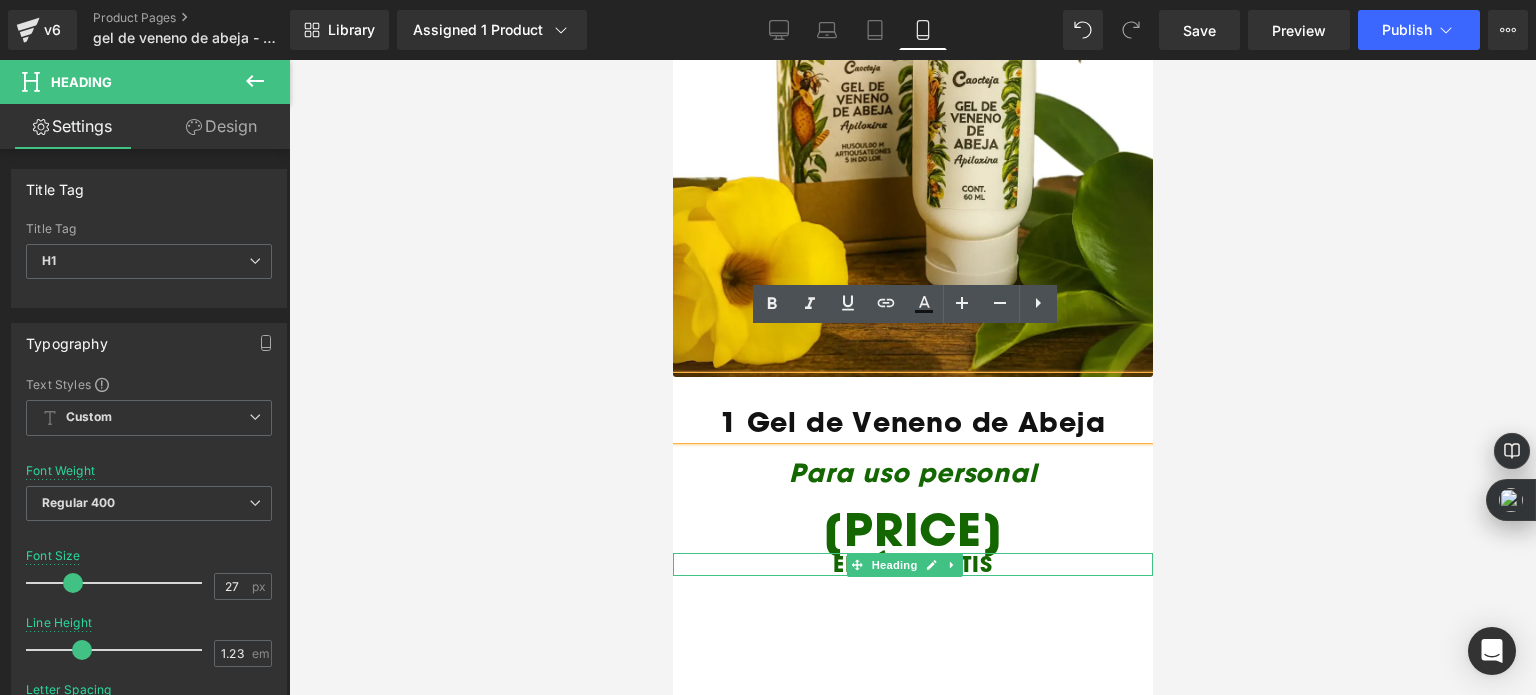 click on "ENVÍO GRATIS" at bounding box center (912, 564) 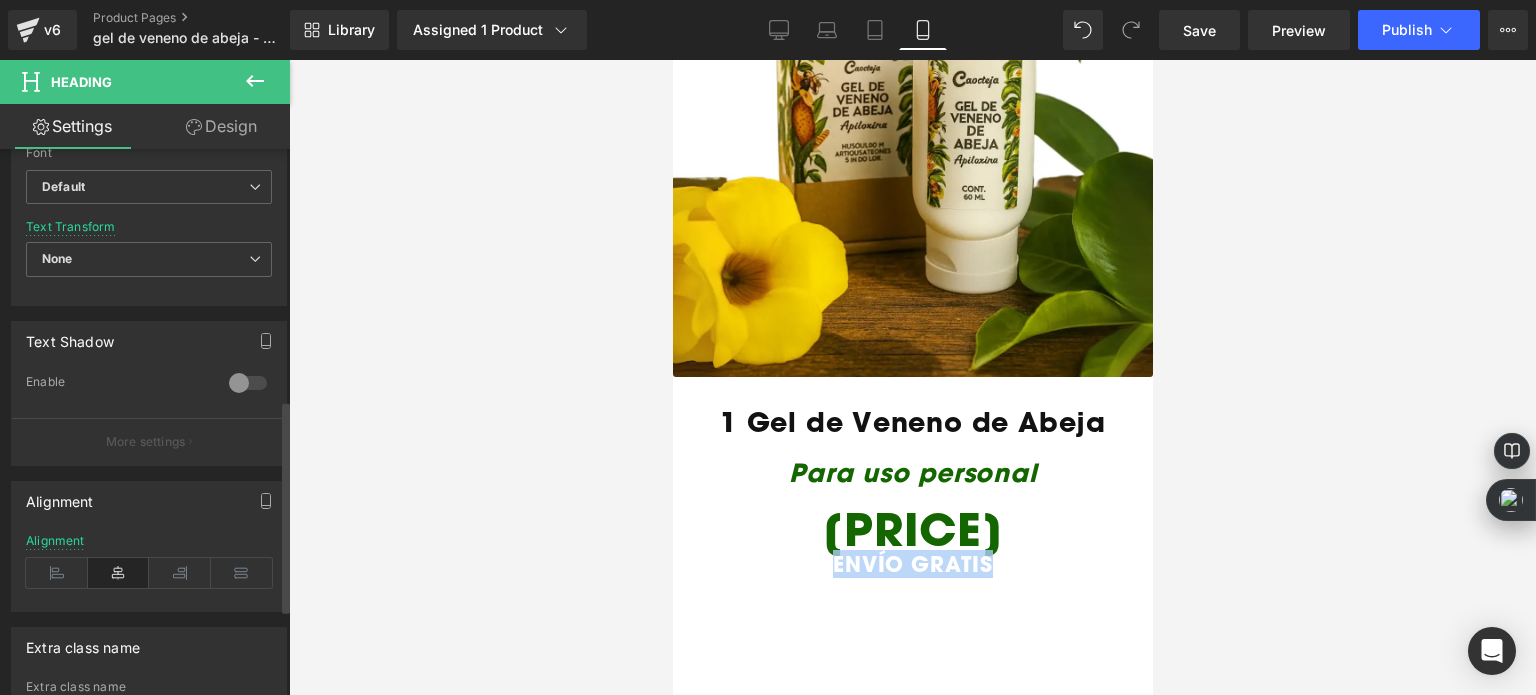 scroll, scrollTop: 68, scrollLeft: 0, axis: vertical 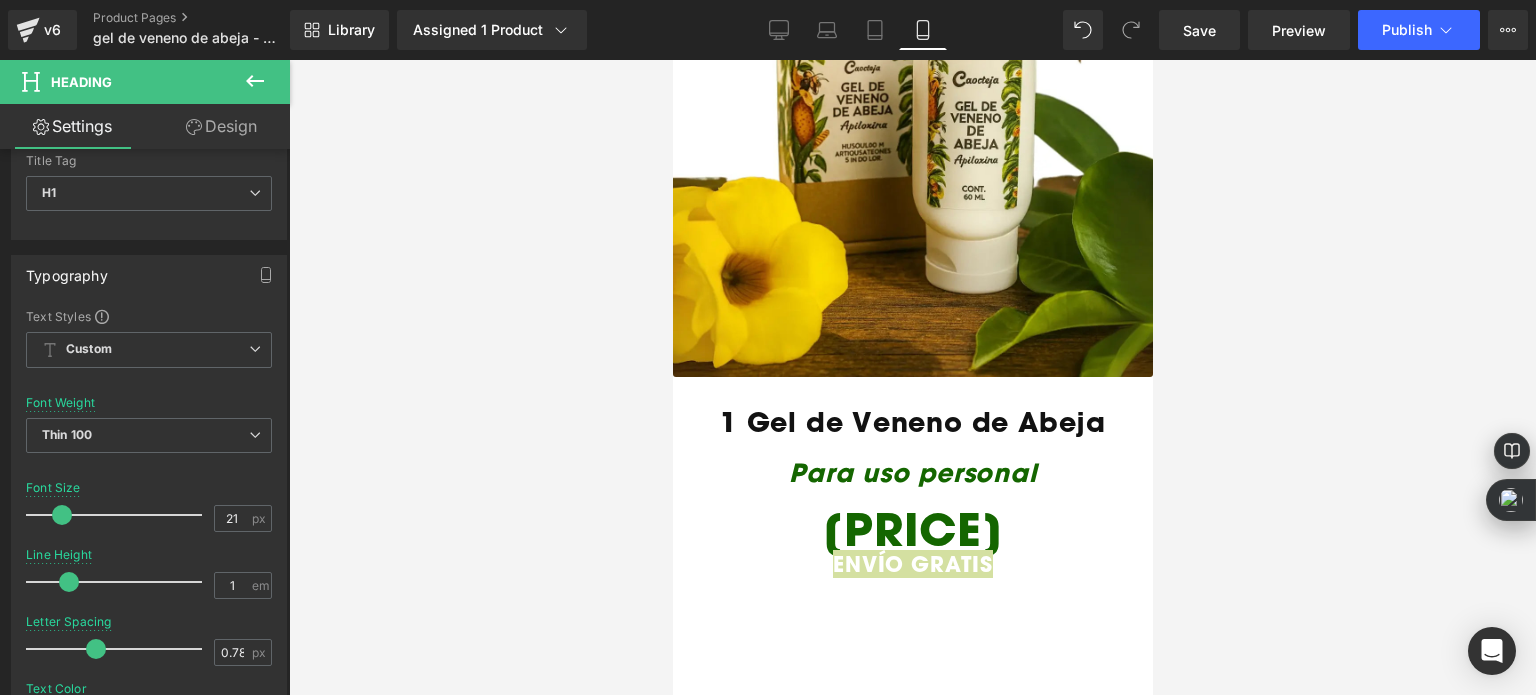 click on "Design" at bounding box center [221, 126] 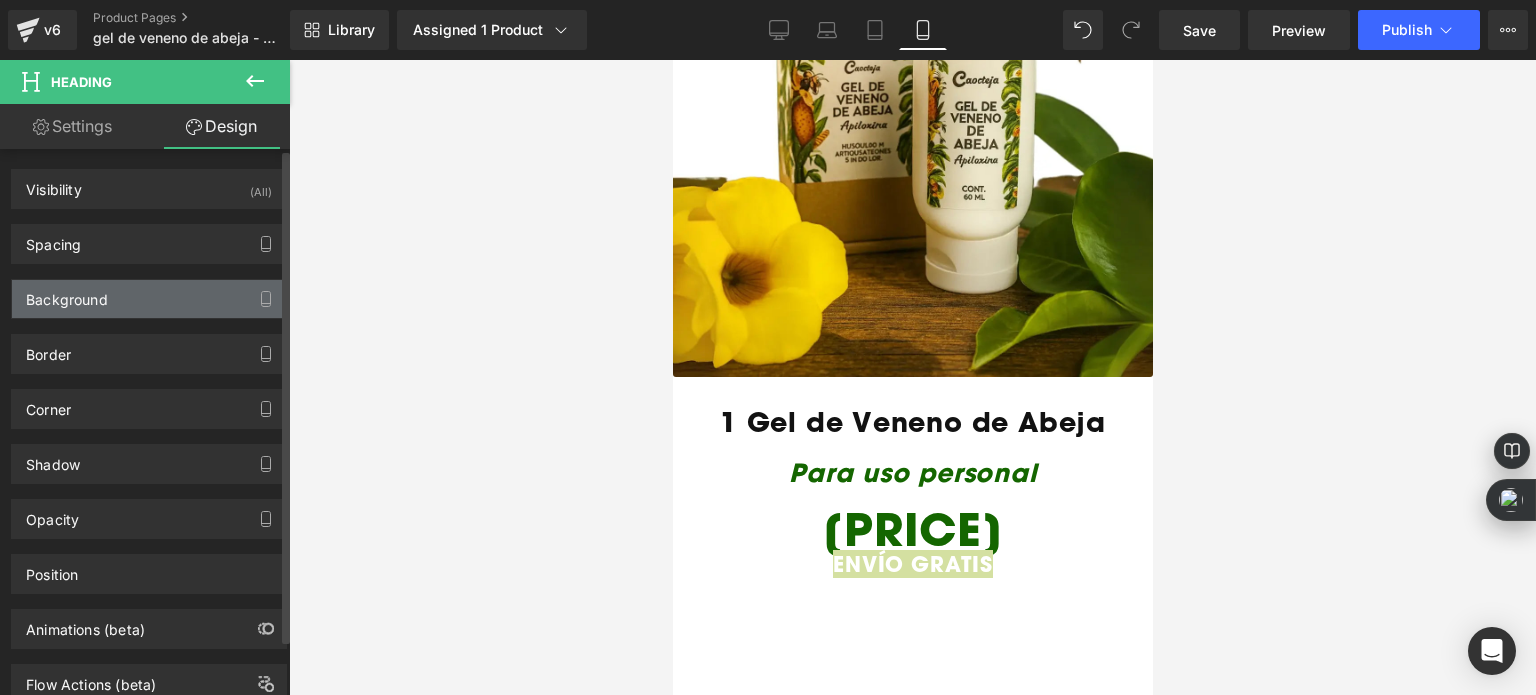 type on "transparent" 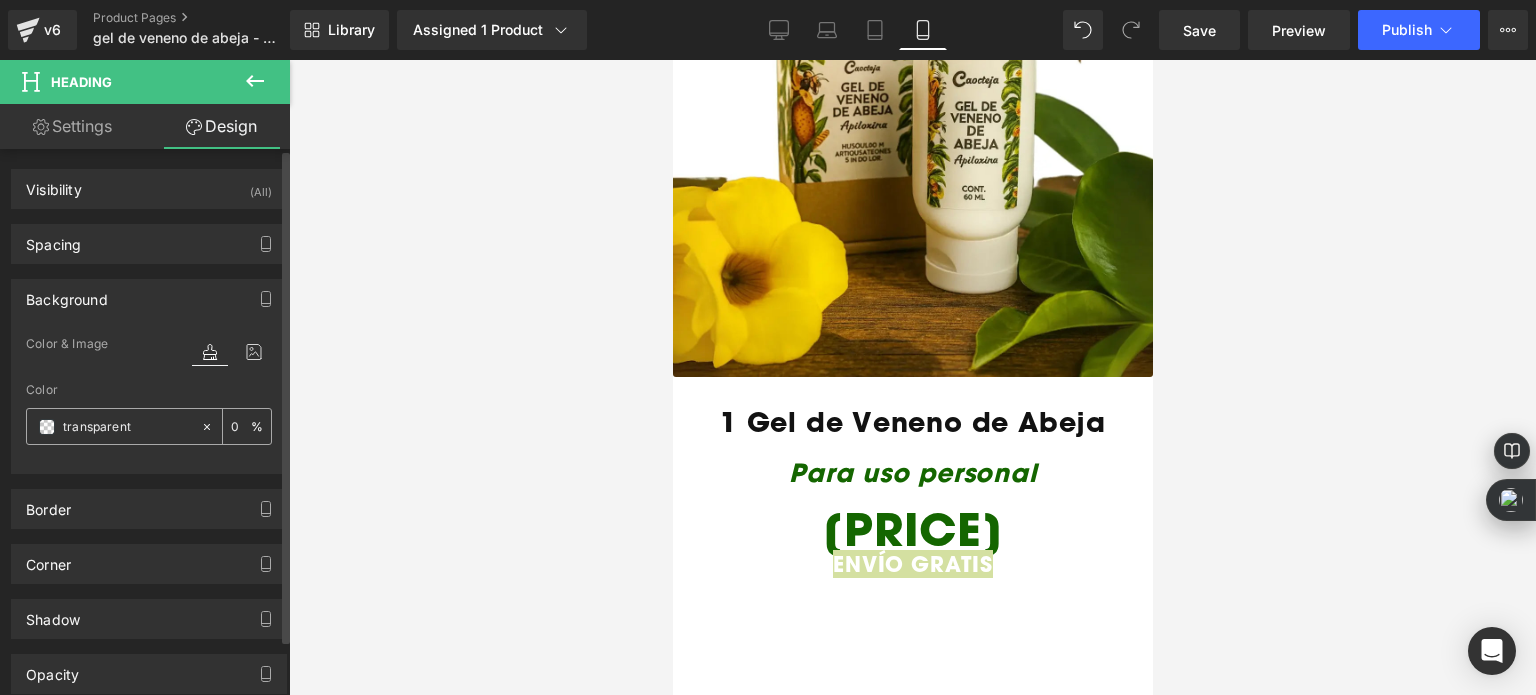 click at bounding box center [47, 427] 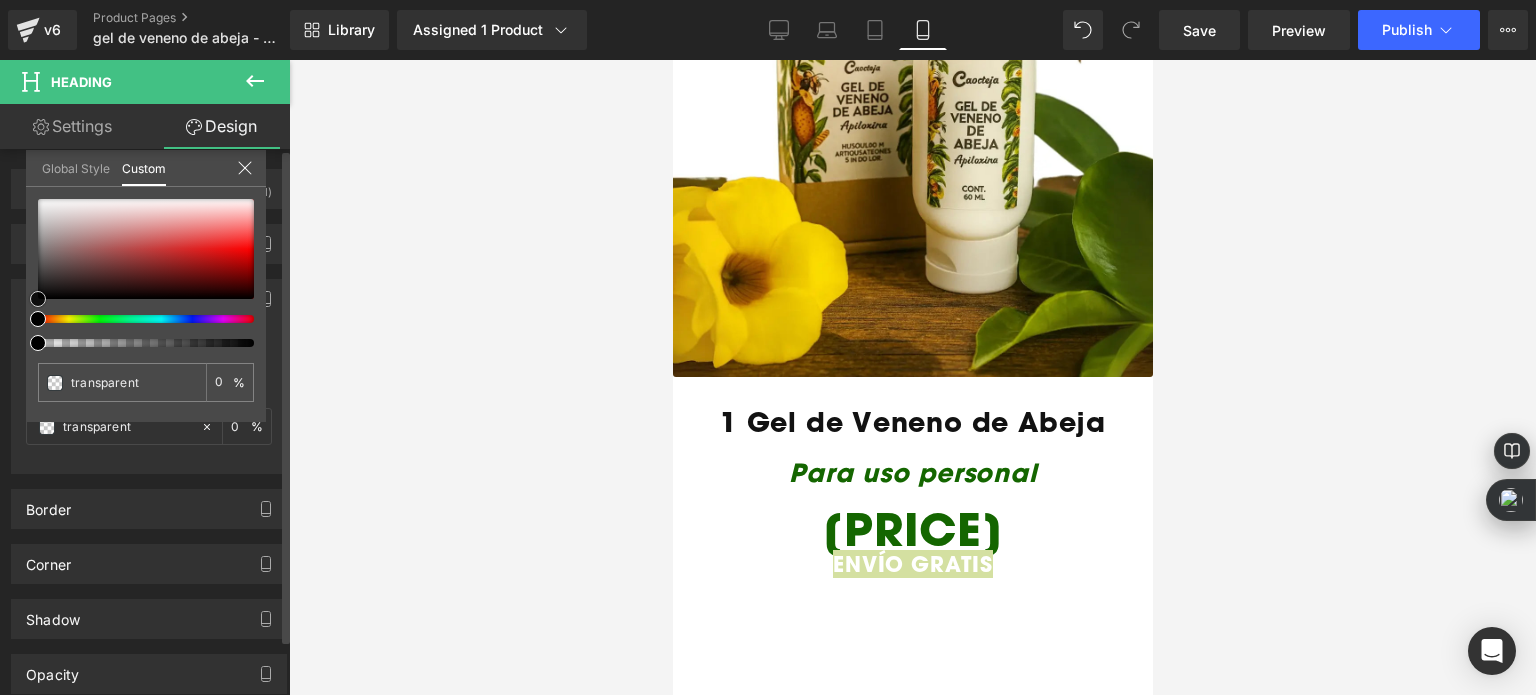type on "#891414" 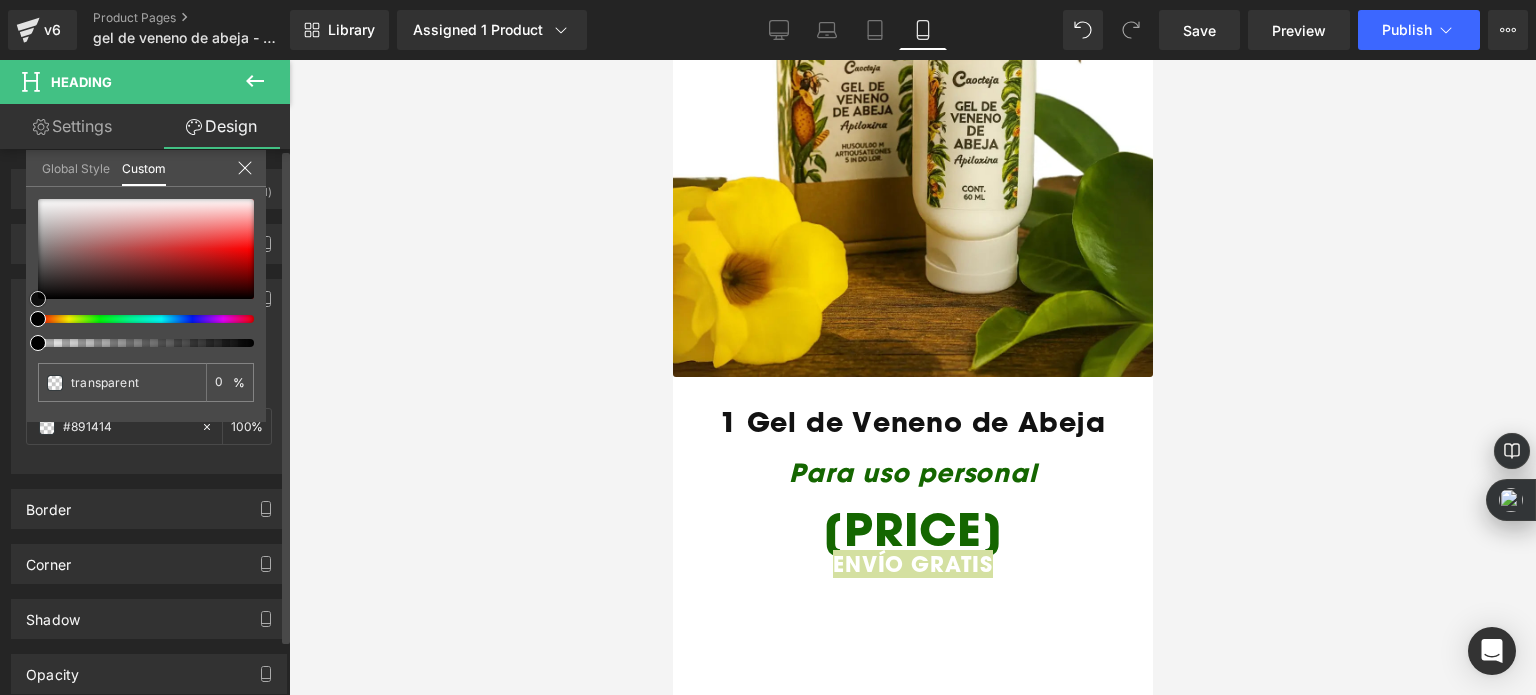 type on "#891414" 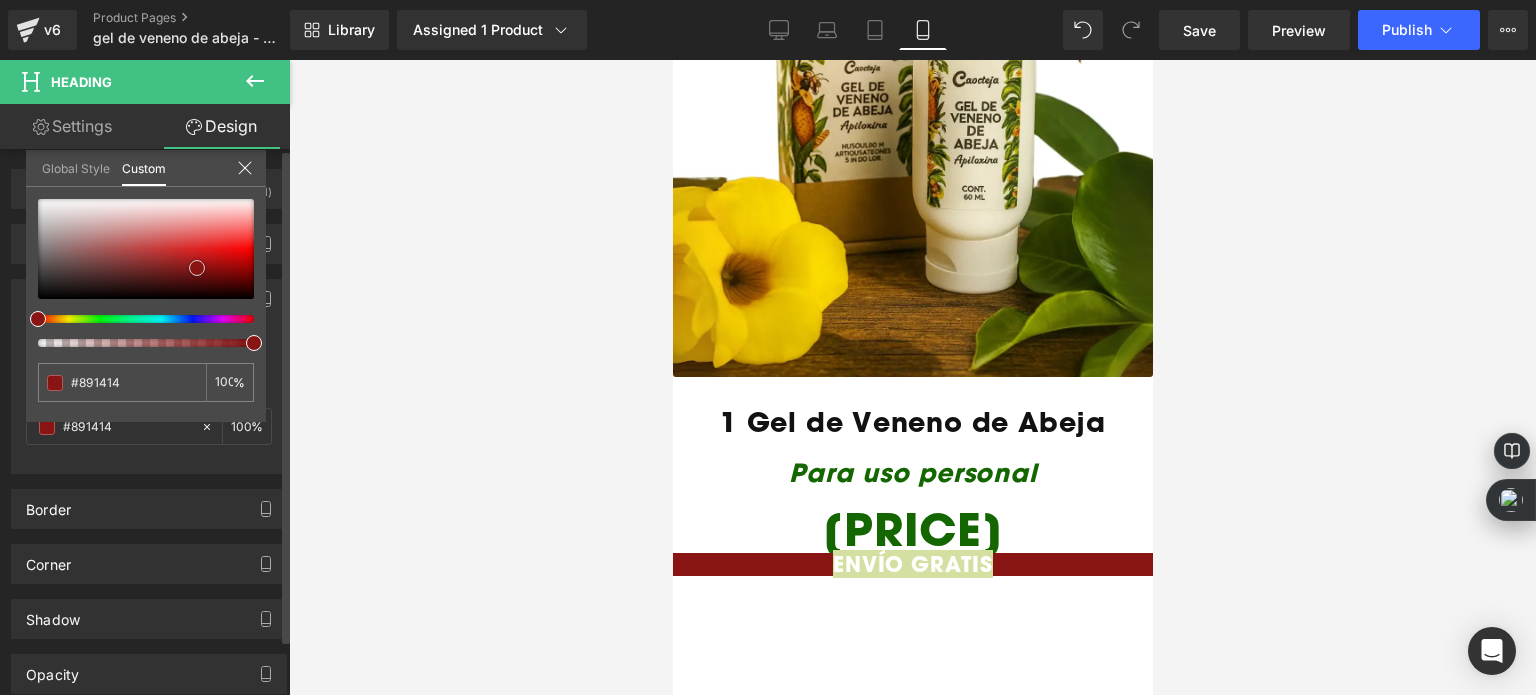 click at bounding box center (146, 249) 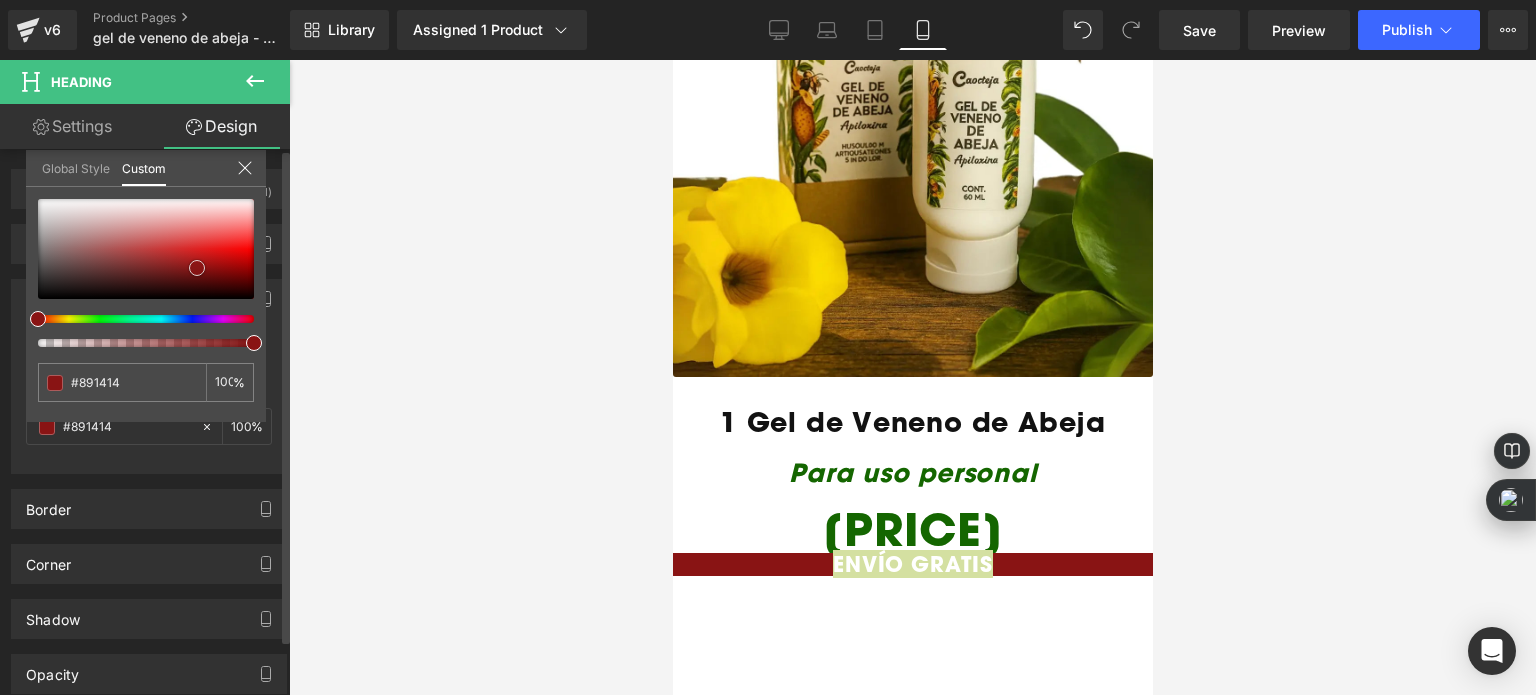 type on "#cf1010" 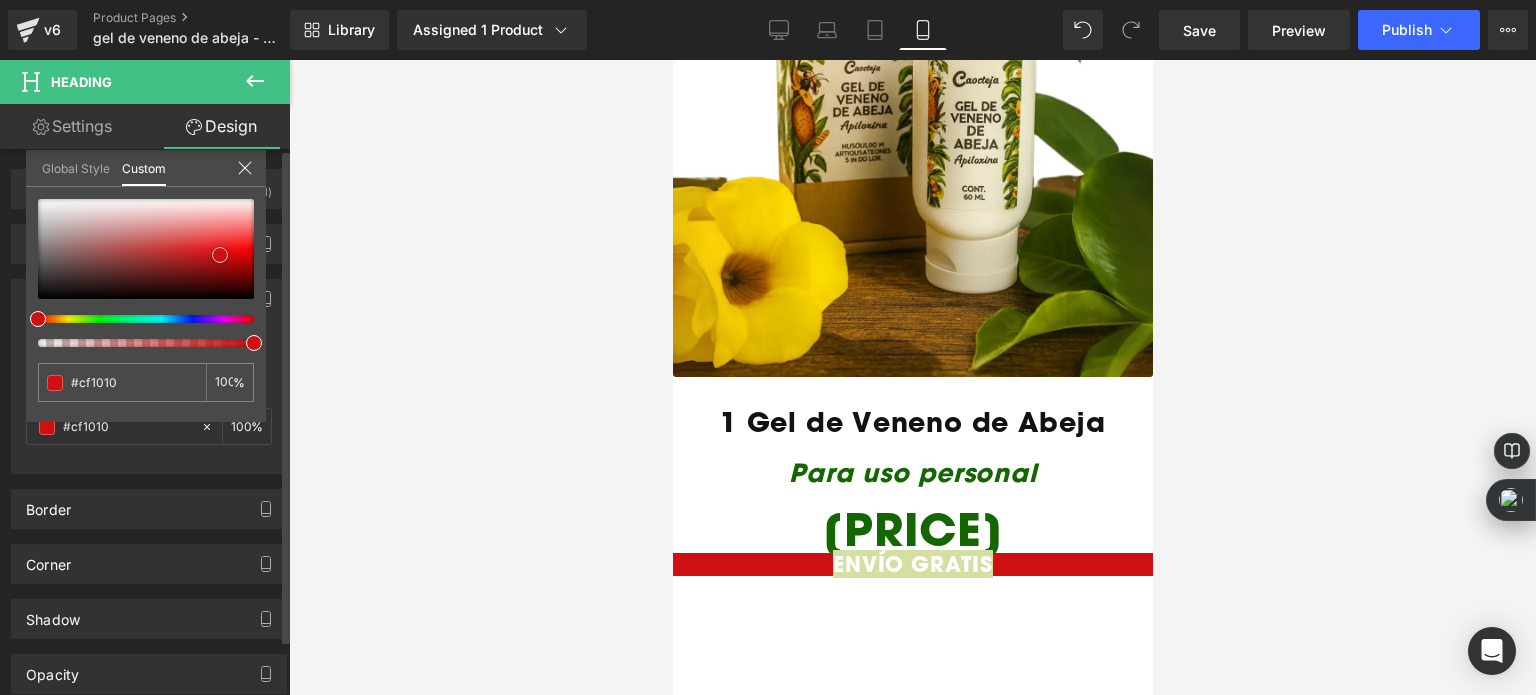 click at bounding box center (146, 249) 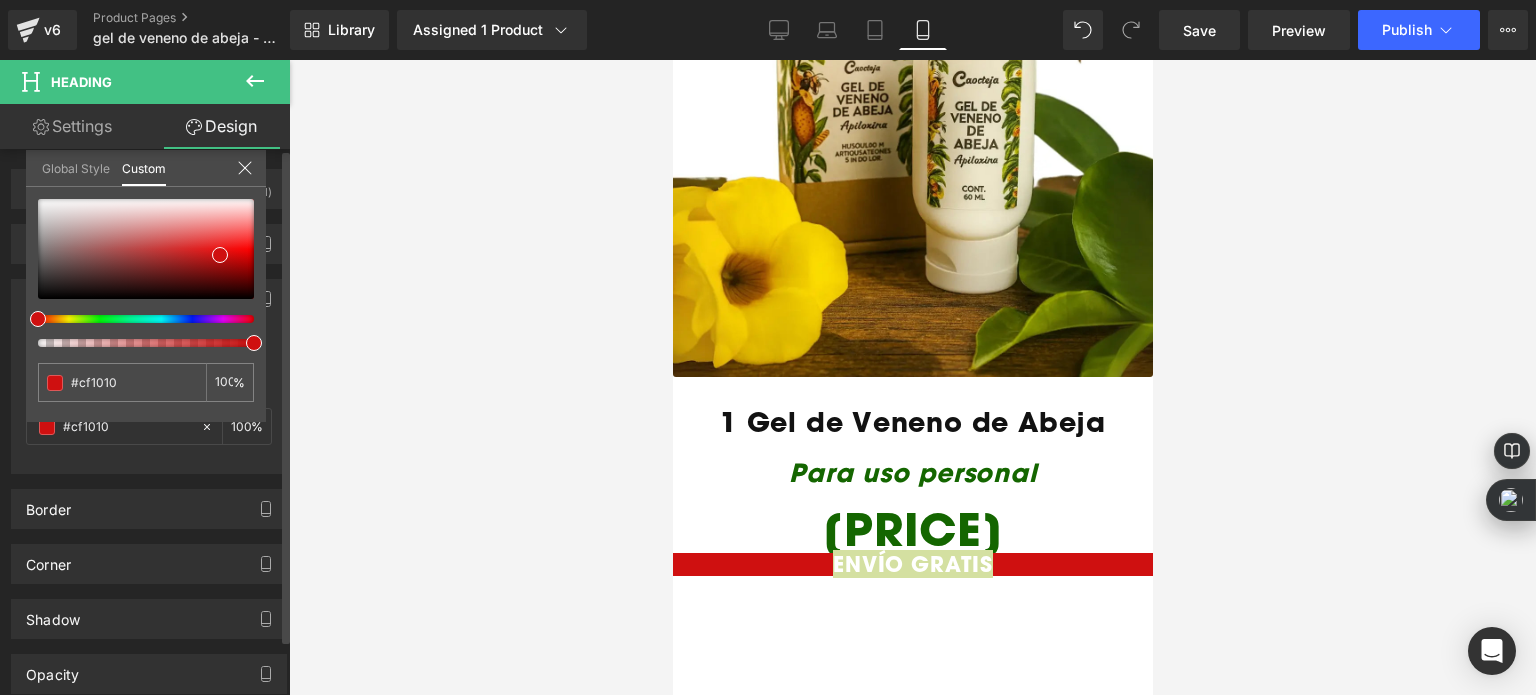 type on "#60d00f" 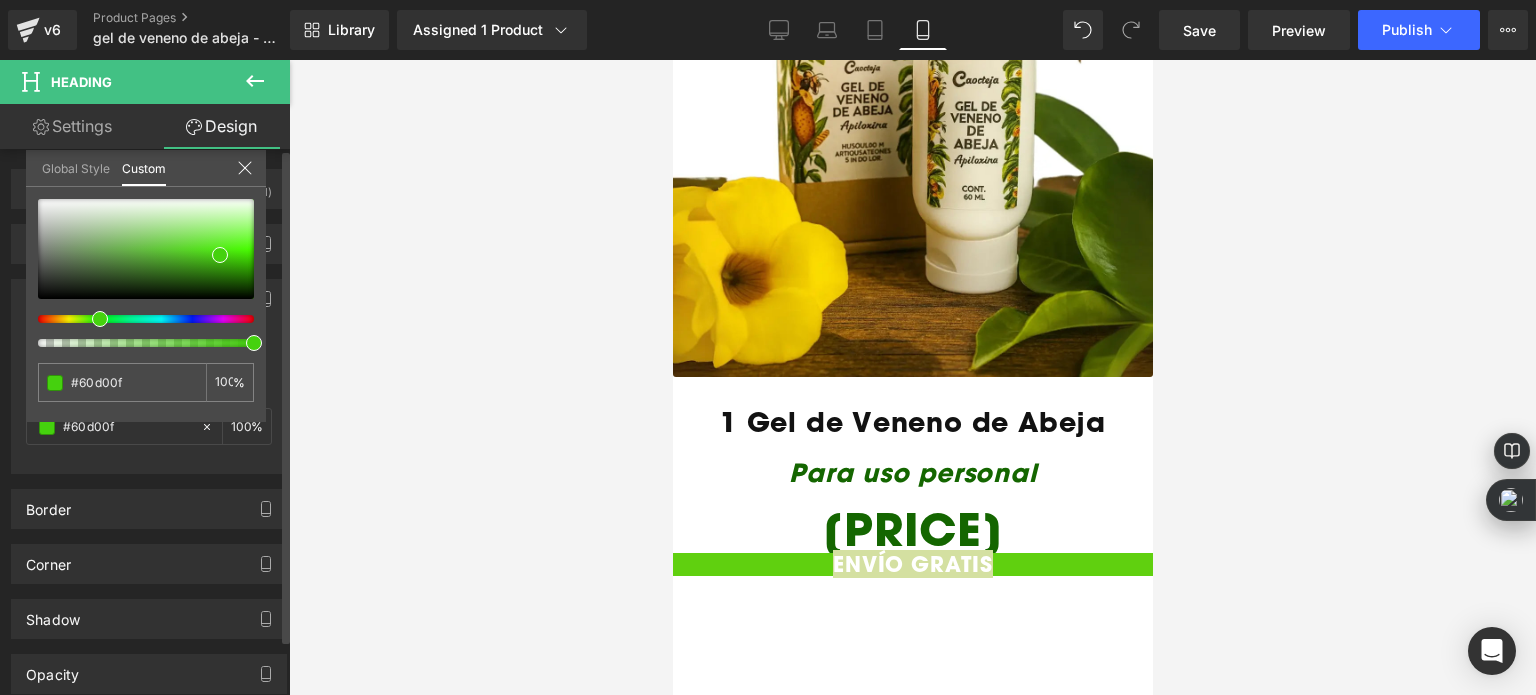 type on "#59d10e" 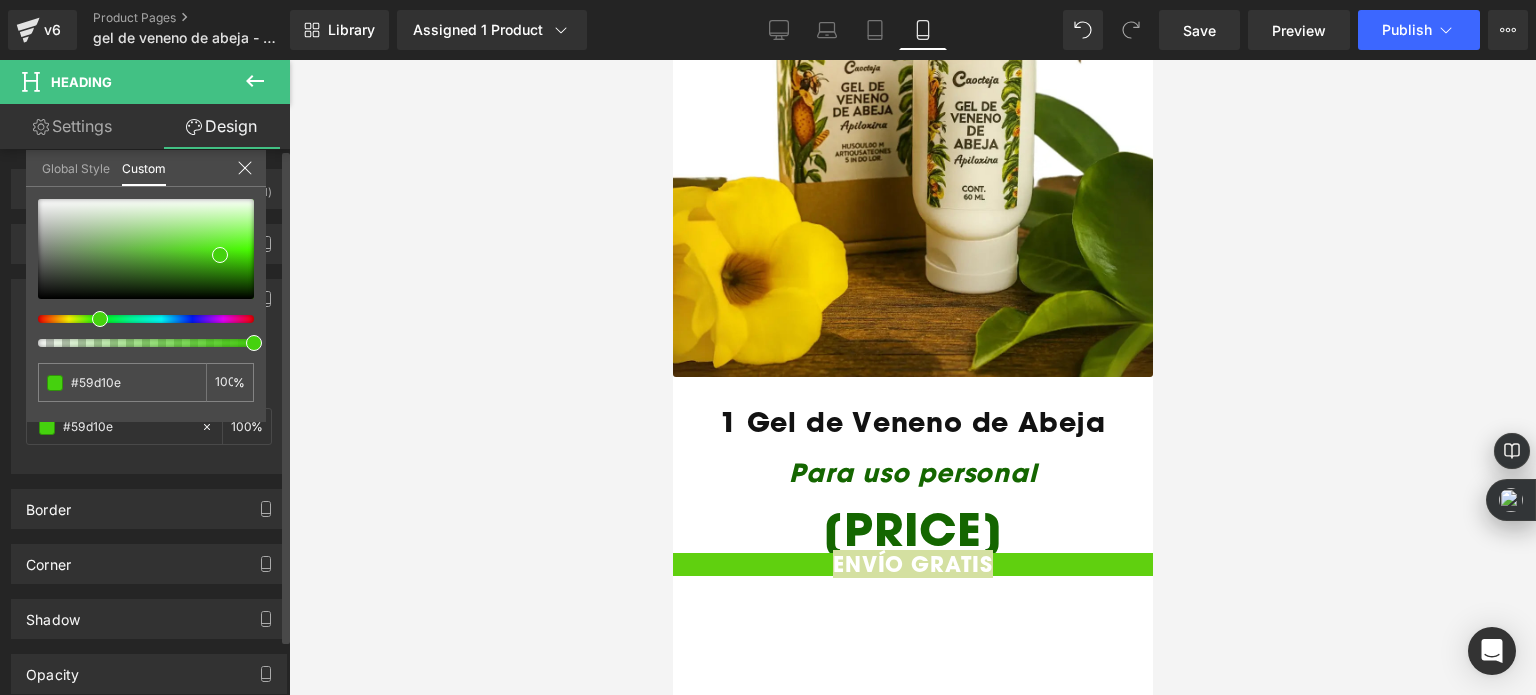 type on "#49d10e" 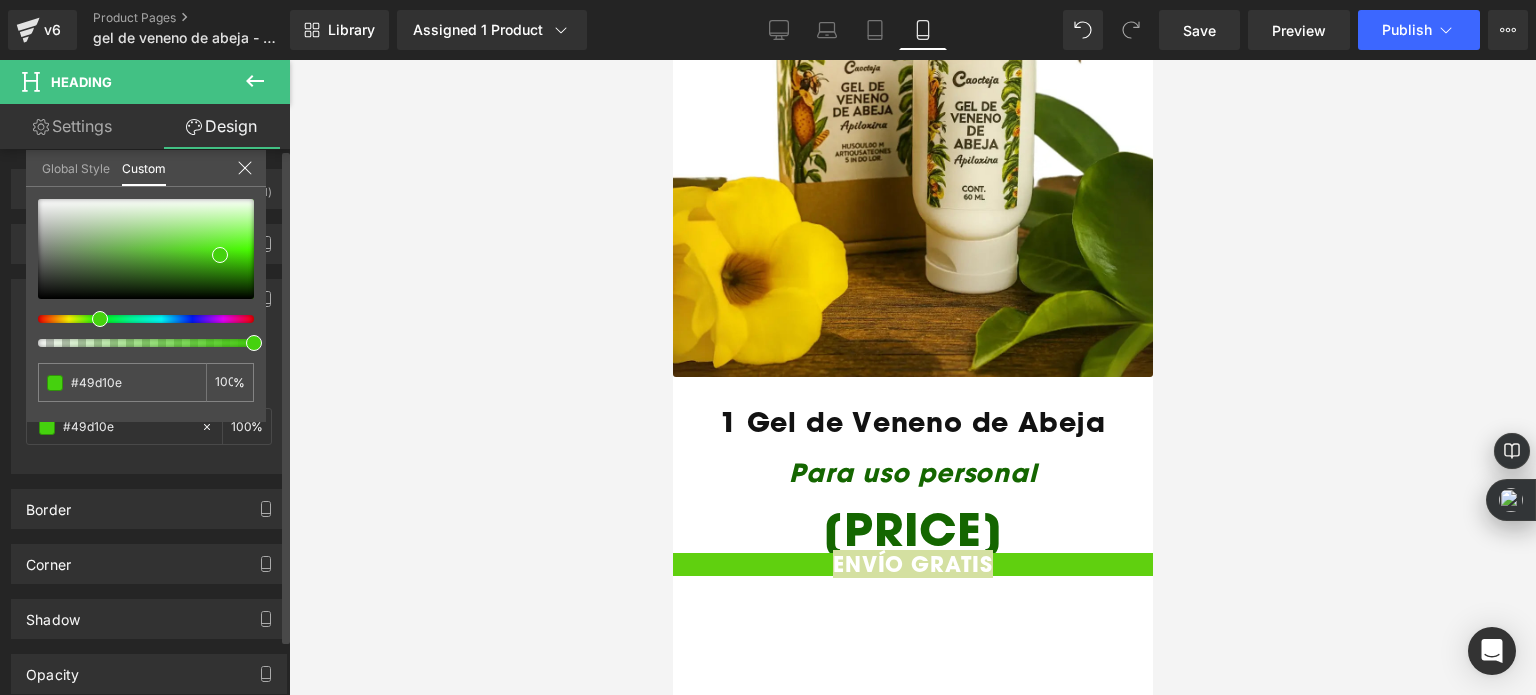 type on "#38d10e" 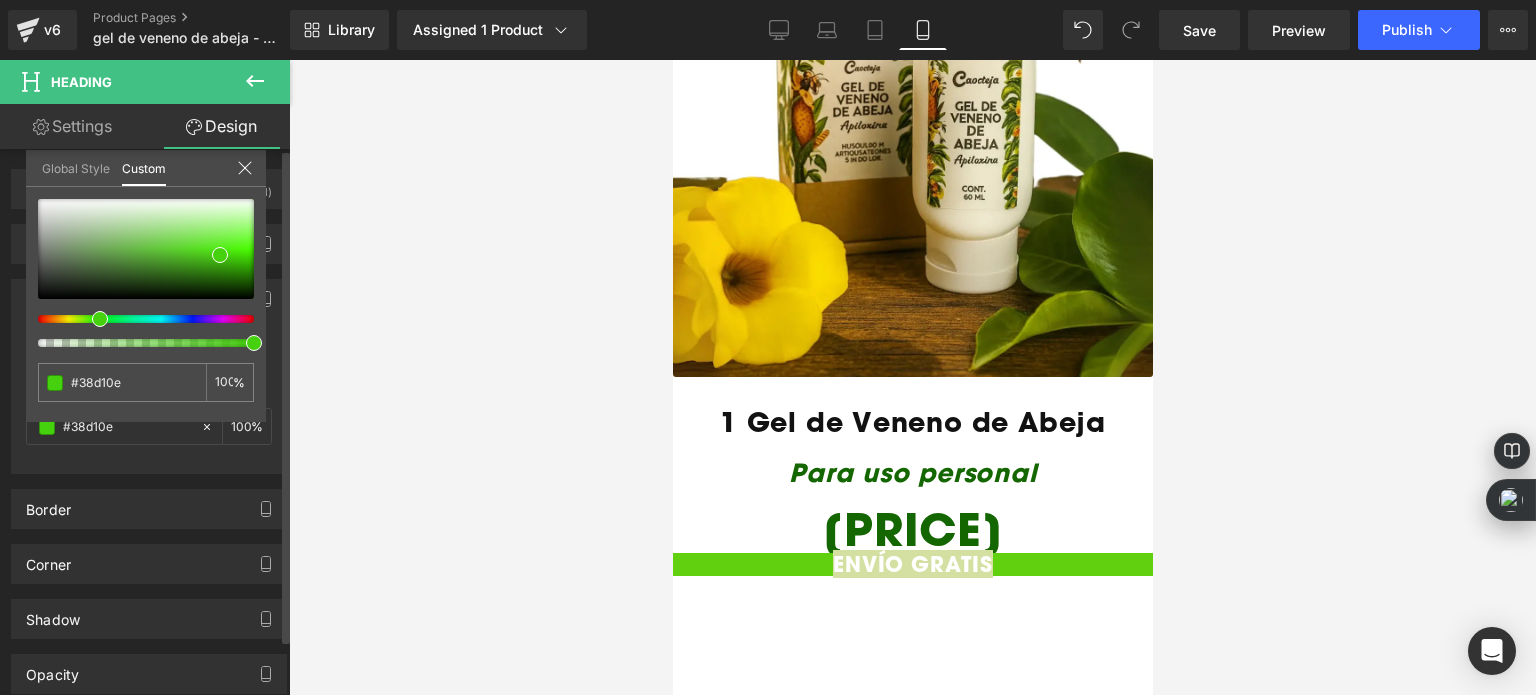 type on "#28d10e" 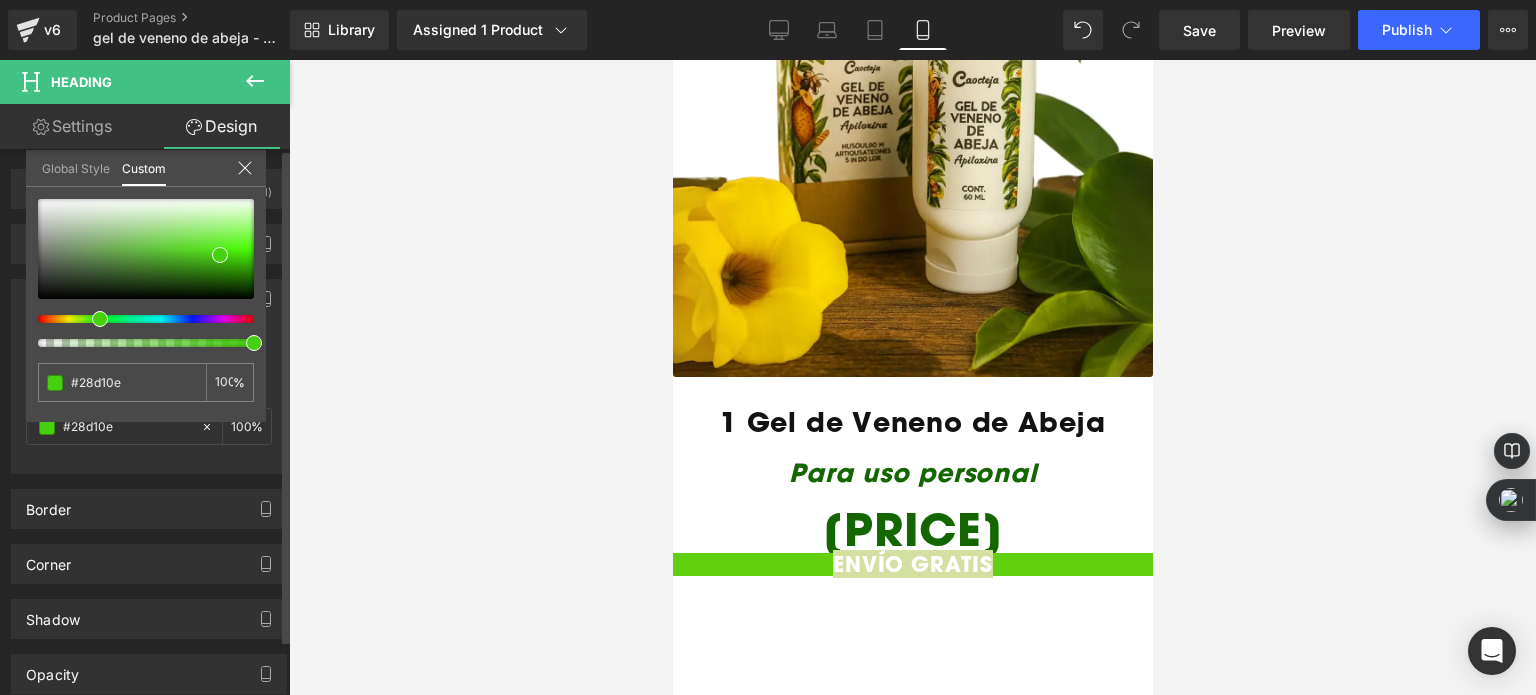 type on "#25d10e" 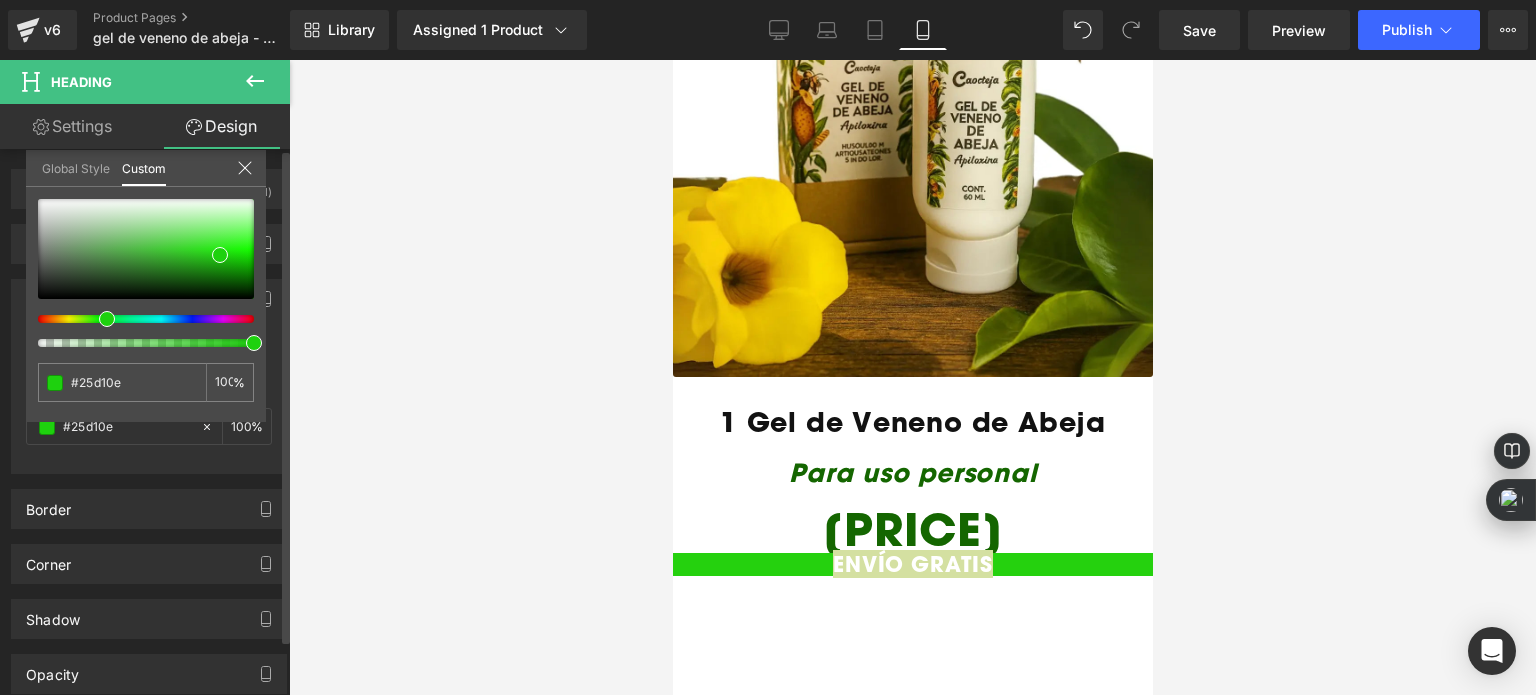 type on "#18d10e" 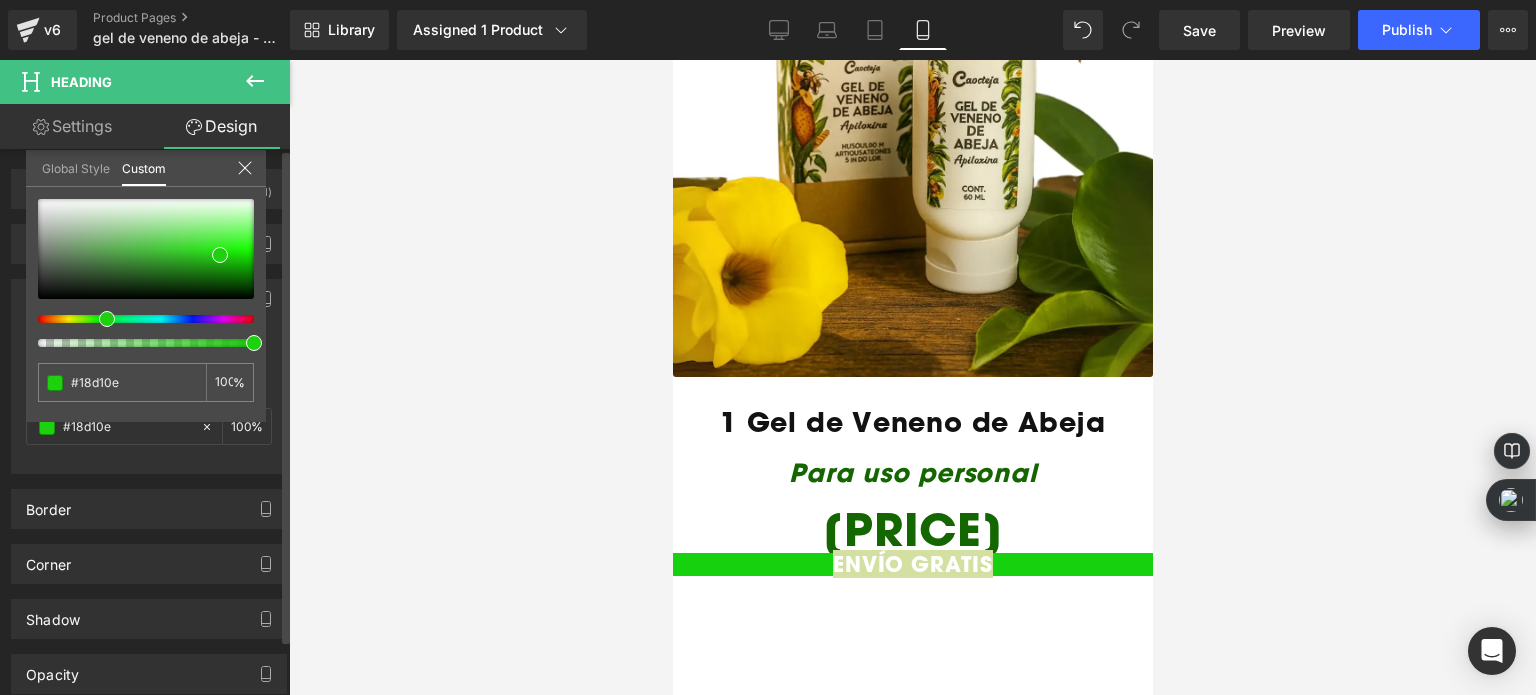 type on "#15d10e" 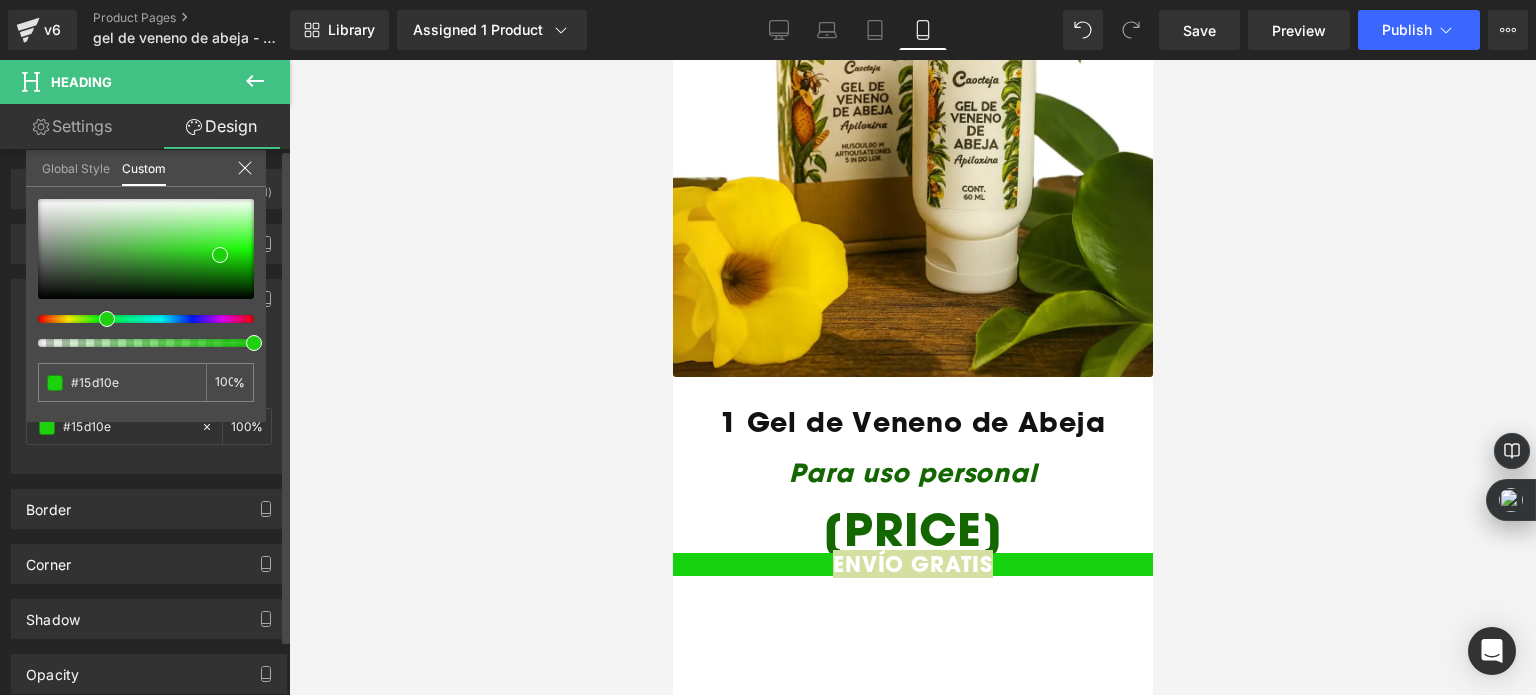 type on "#0ed125" 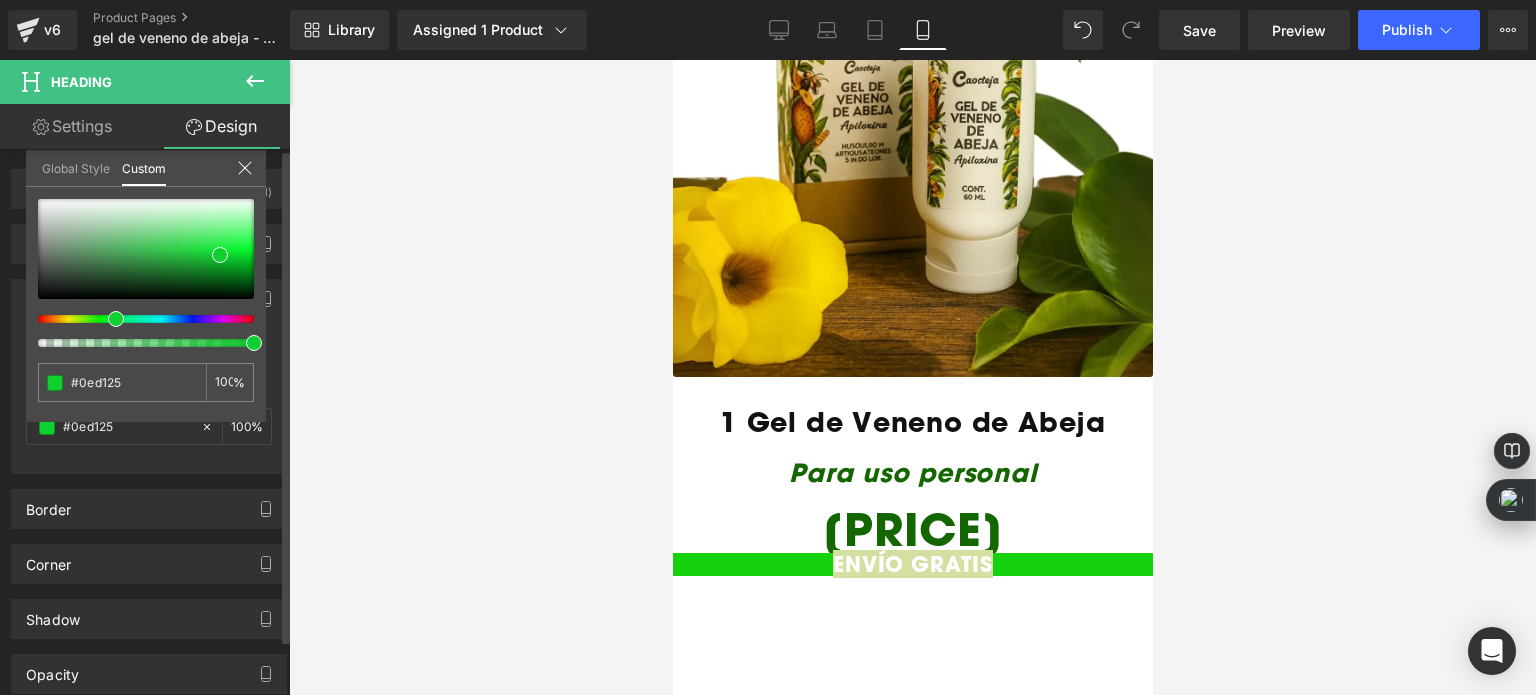 type on "#0ed12f" 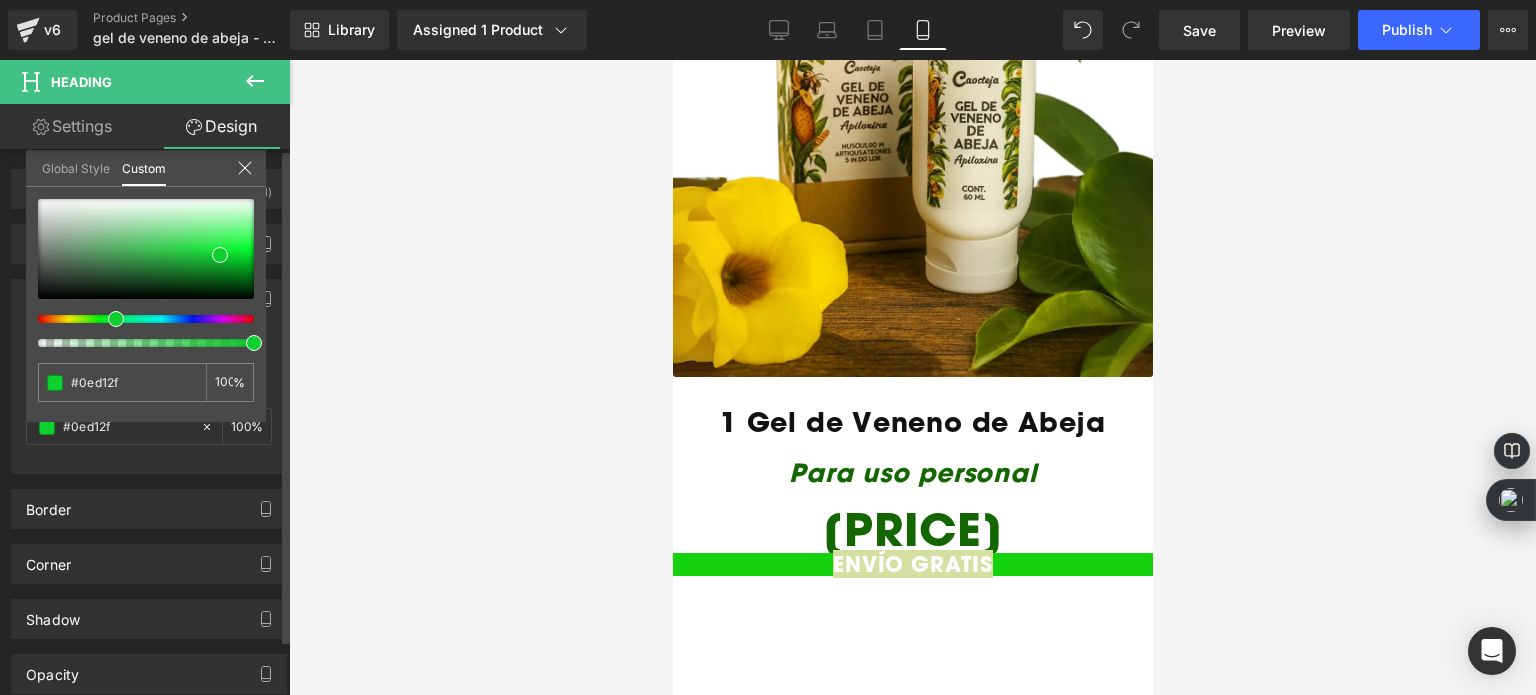 type on "#0ed138" 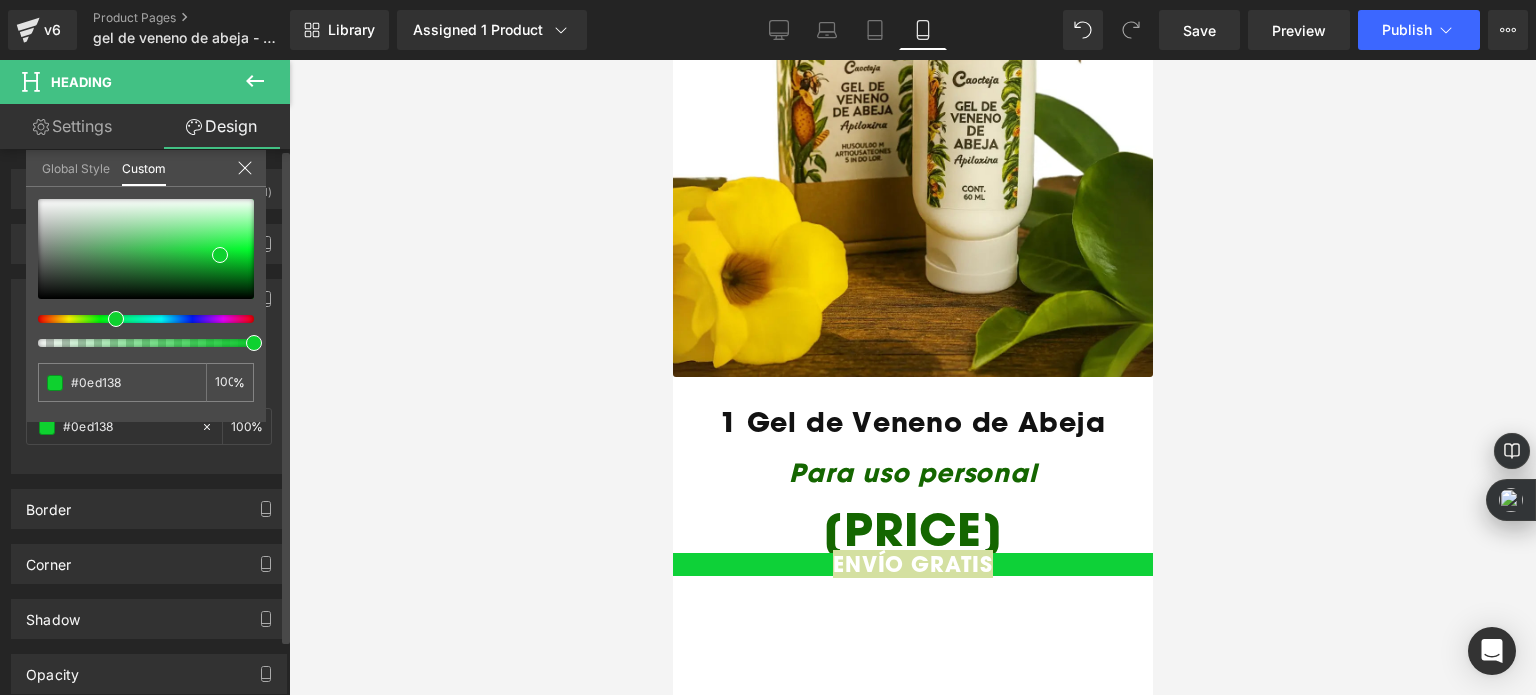 type on "#0ed13f" 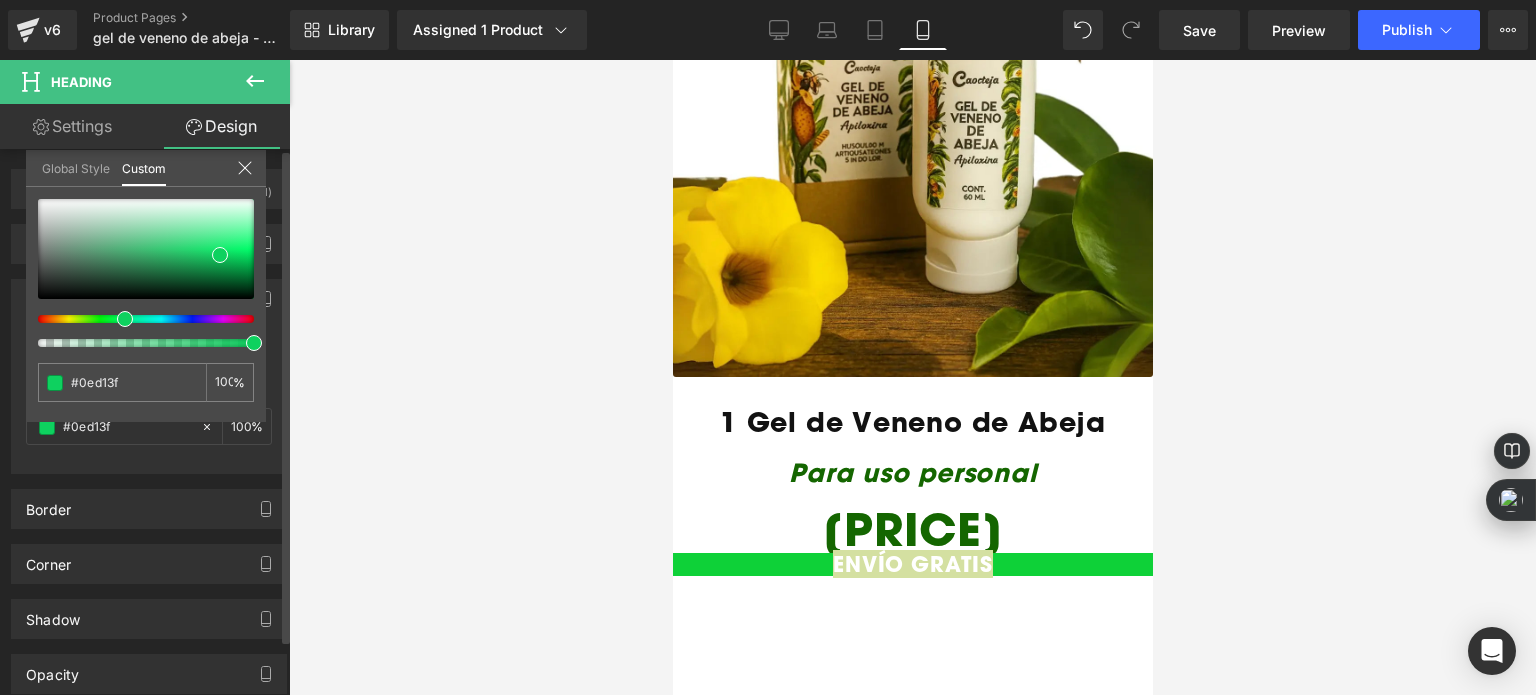 type on "#0ed159" 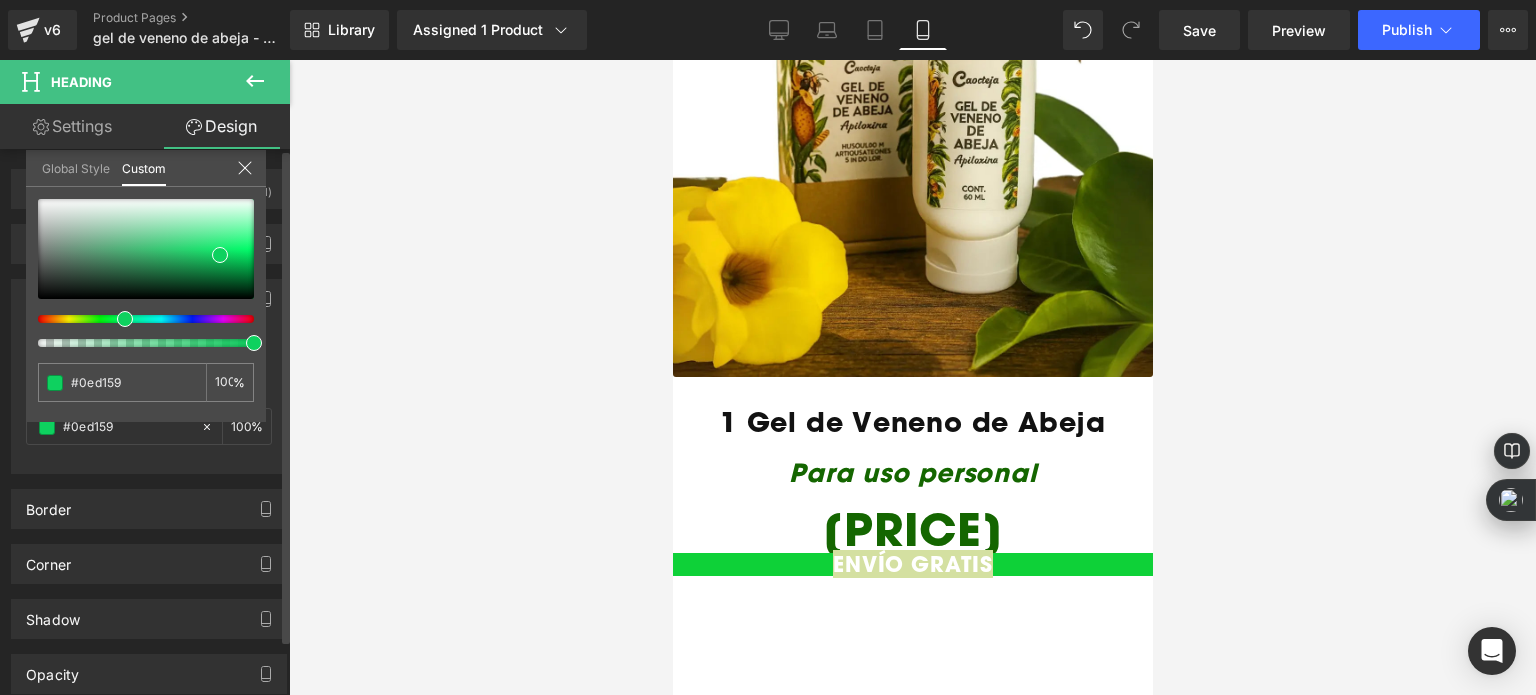 type on "#0ed166" 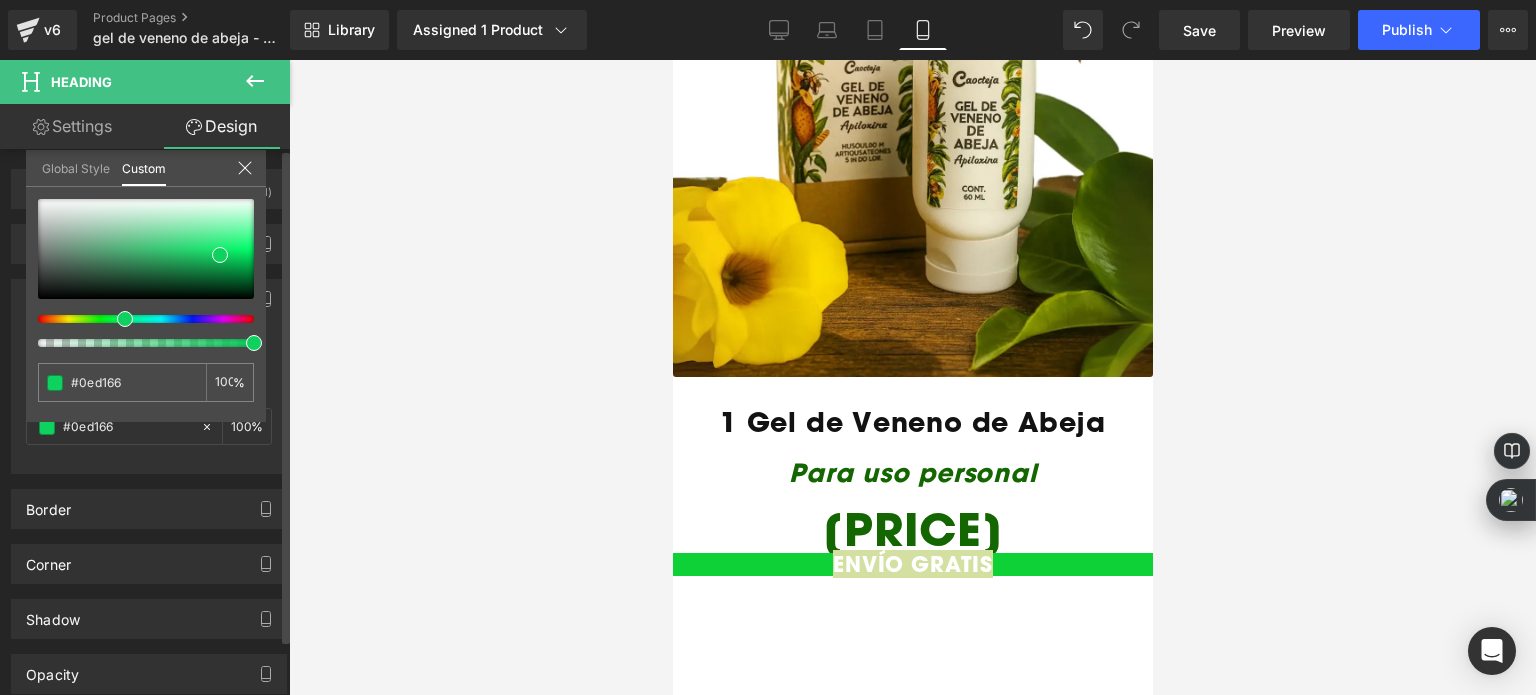 type on "#0ed170" 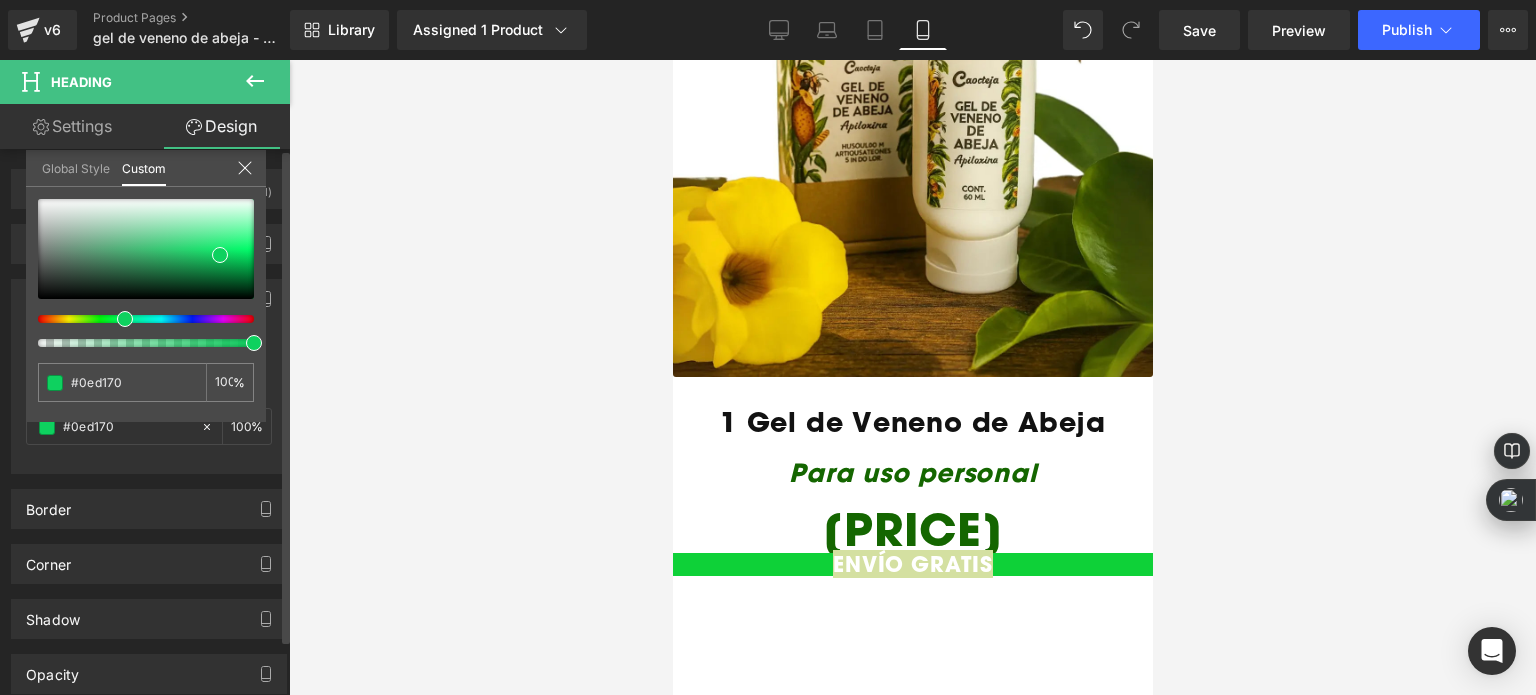 type on "#0ed176" 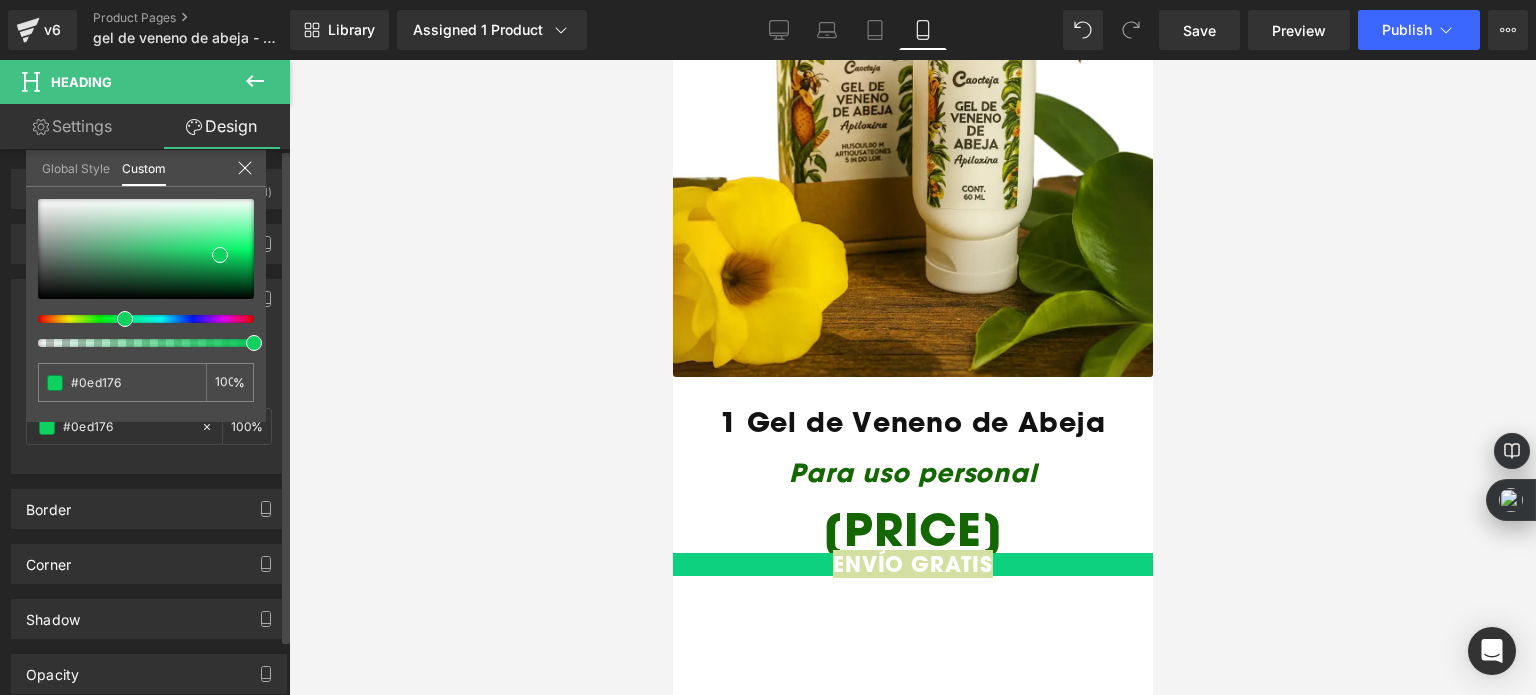 type on "#0ed180" 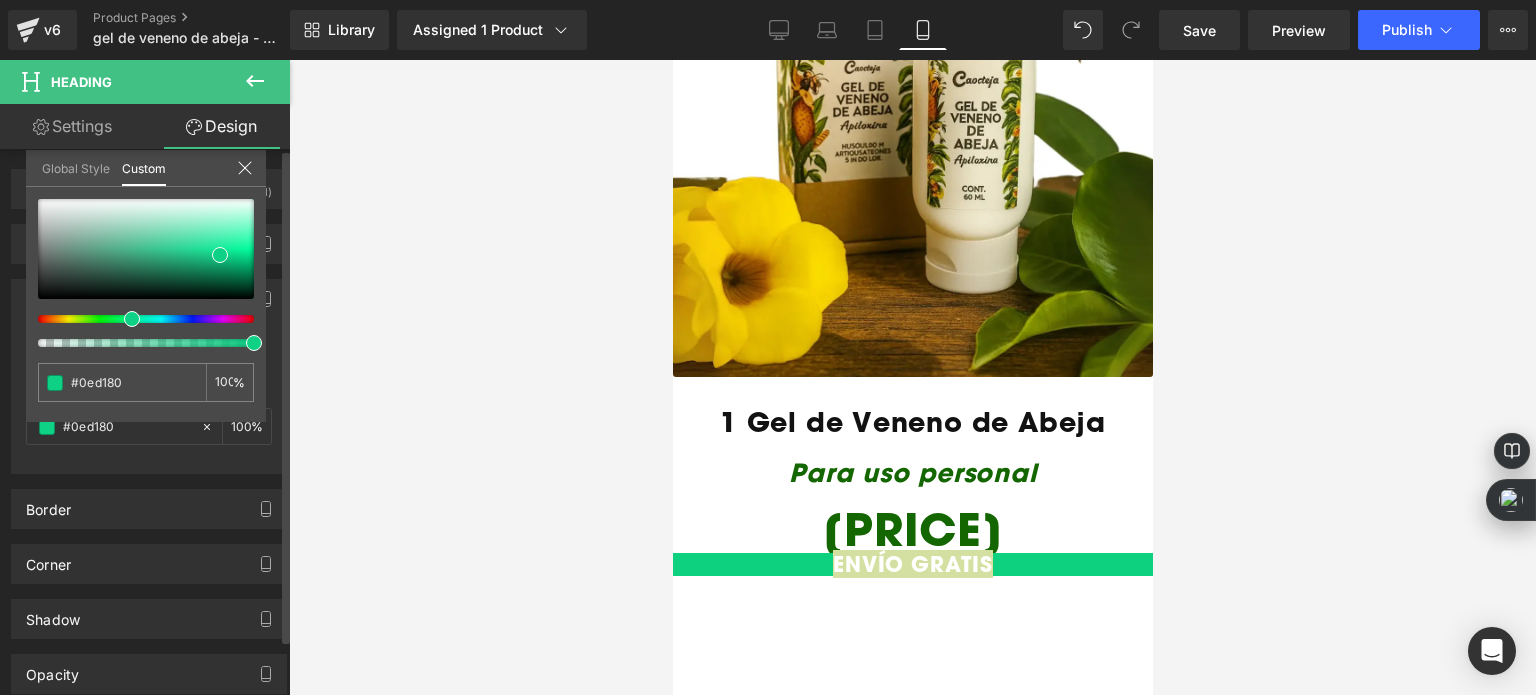 type on "#0ed18a" 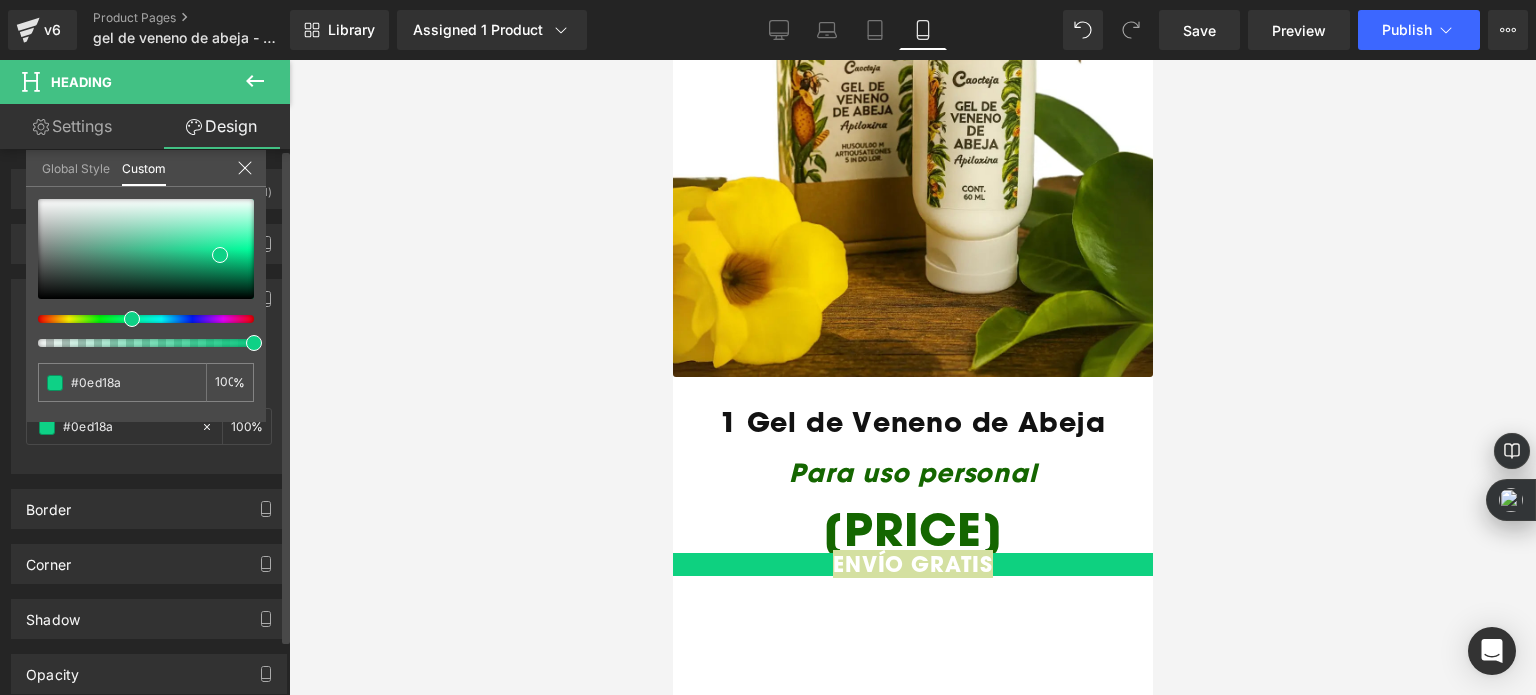 type on "#0ed1a1" 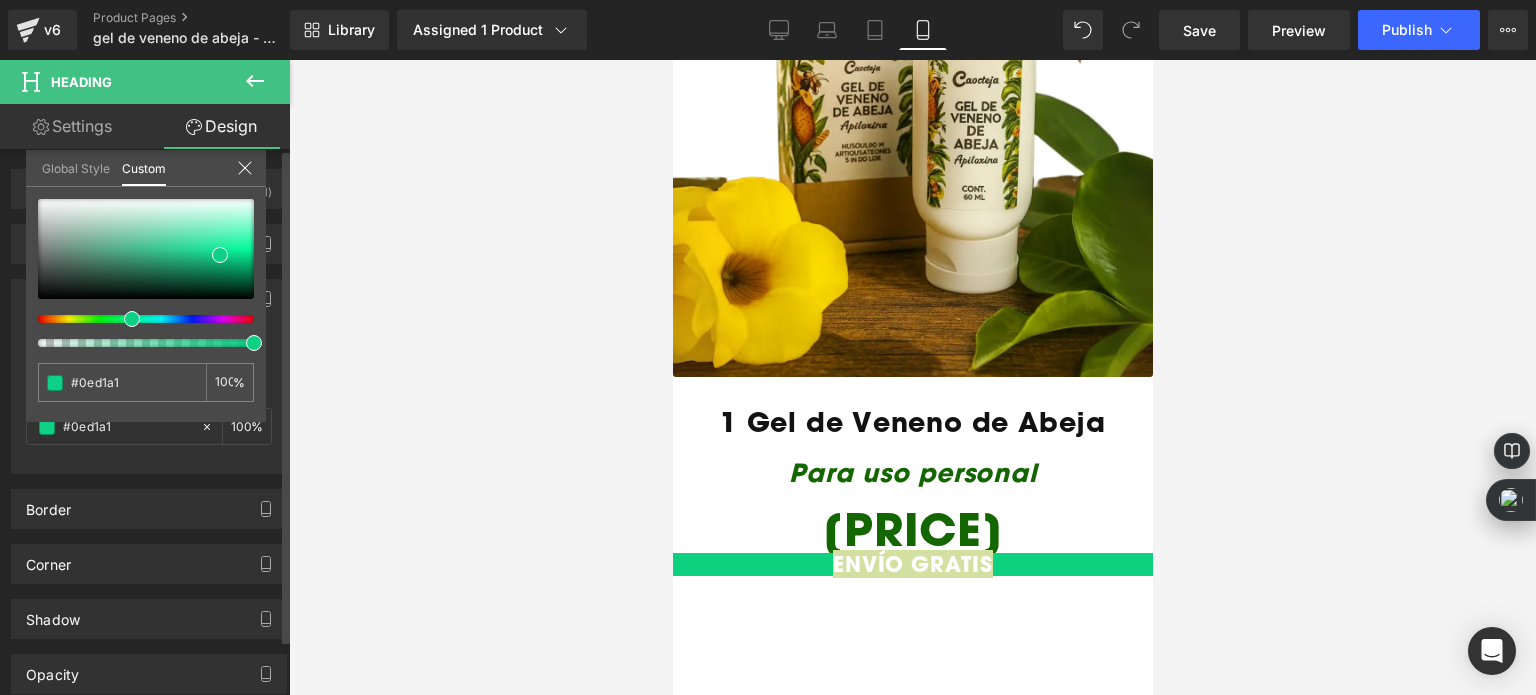 type on "#0ed1c1" 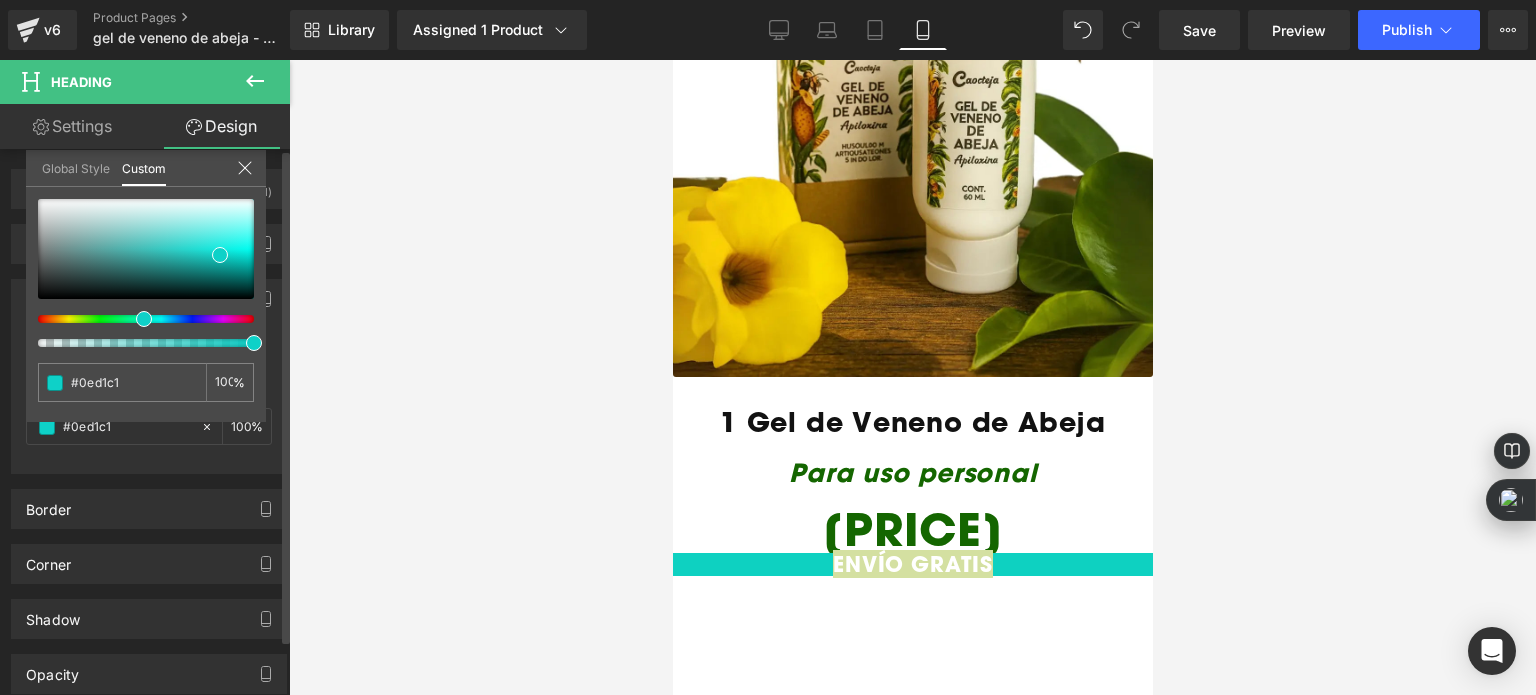 type on "#0ed1bb" 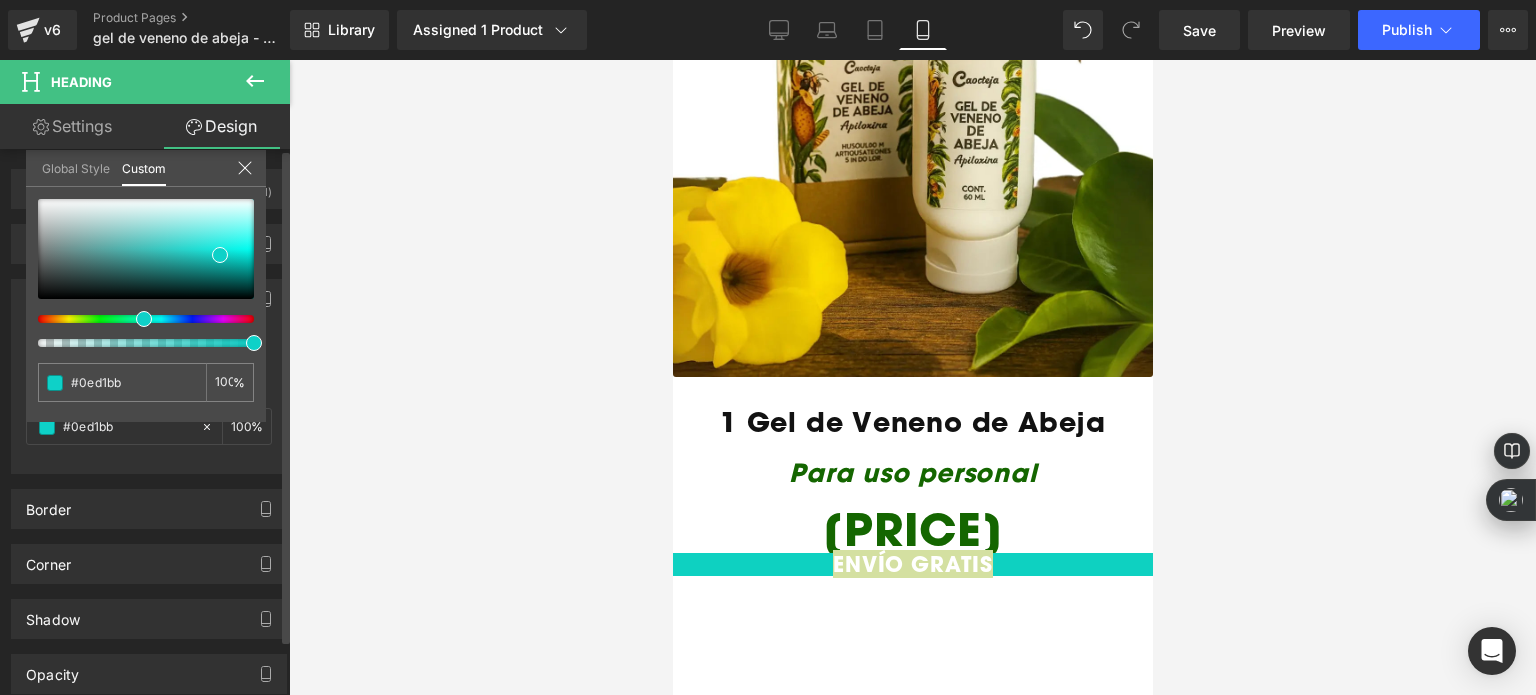 type on "#0ed19a" 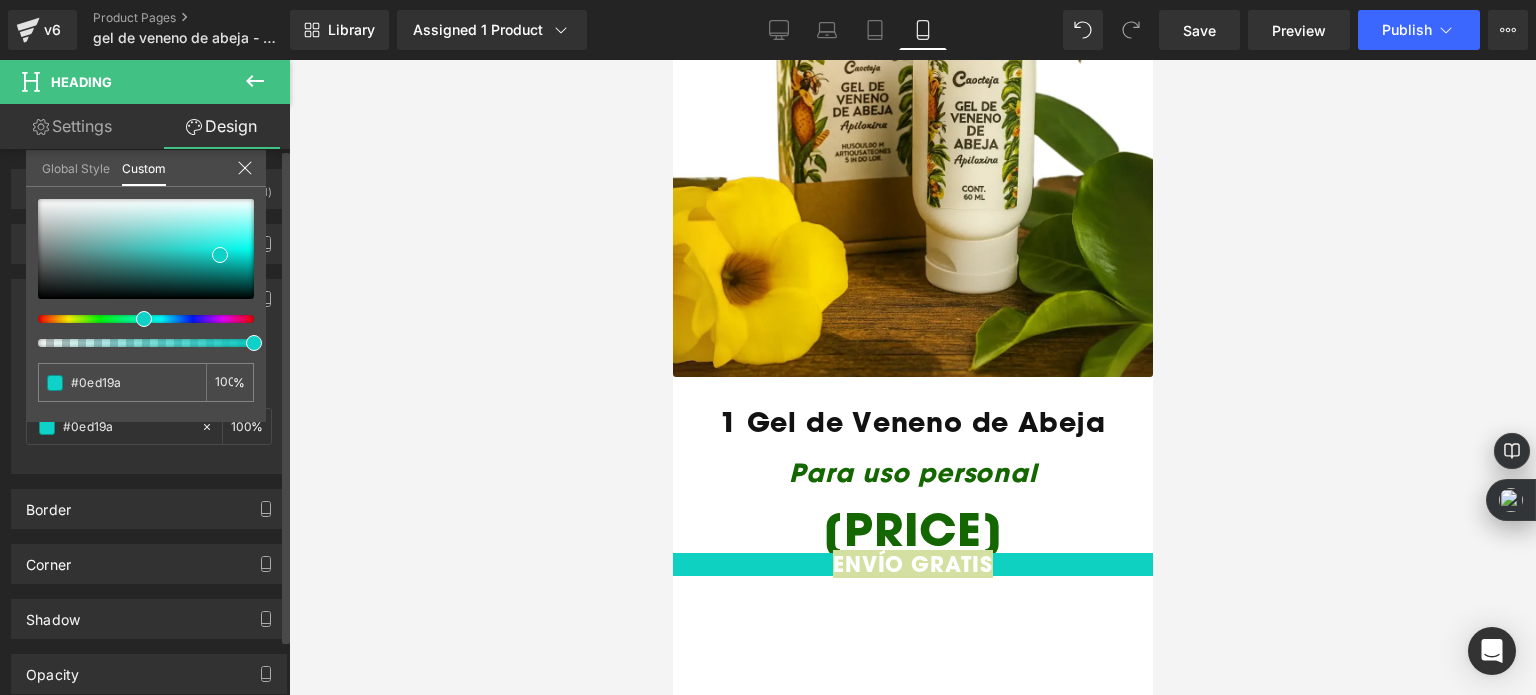 type on "#0ed179" 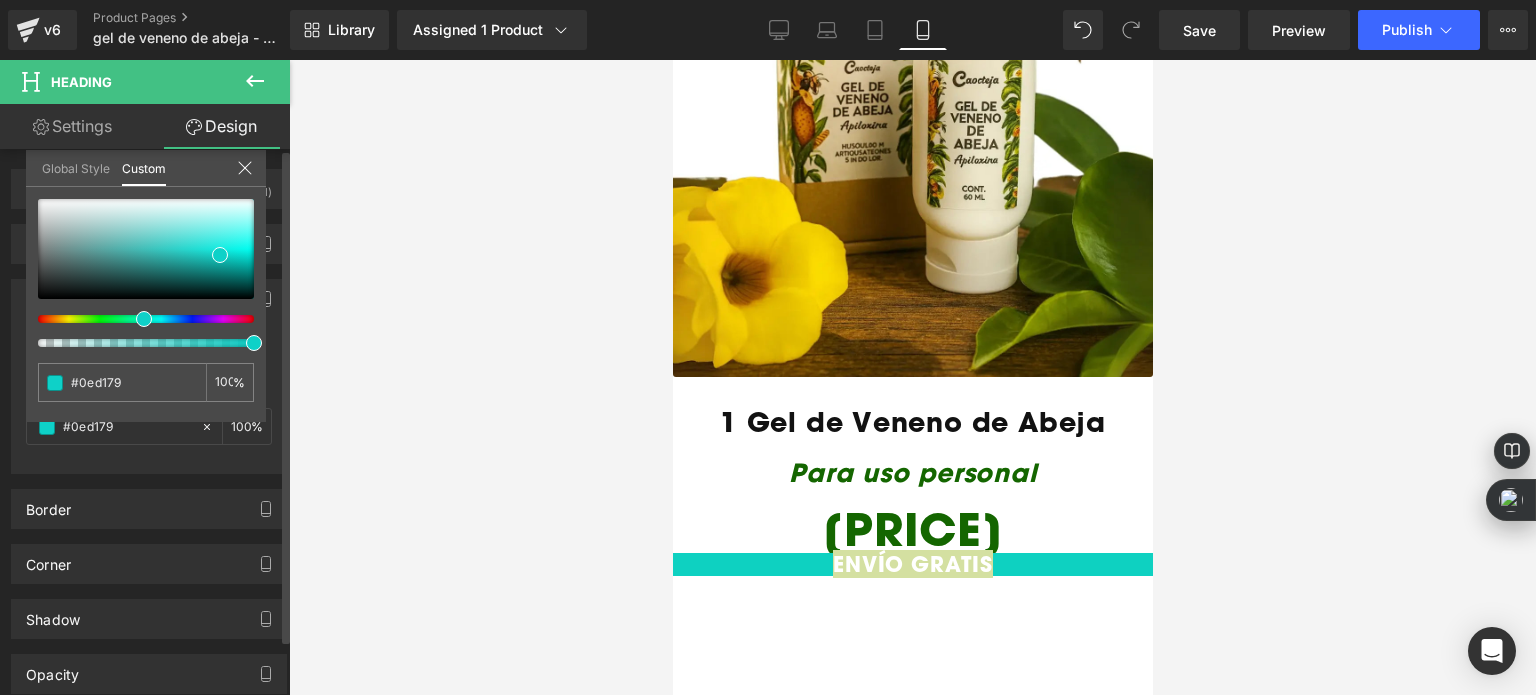 type on "#0ed170" 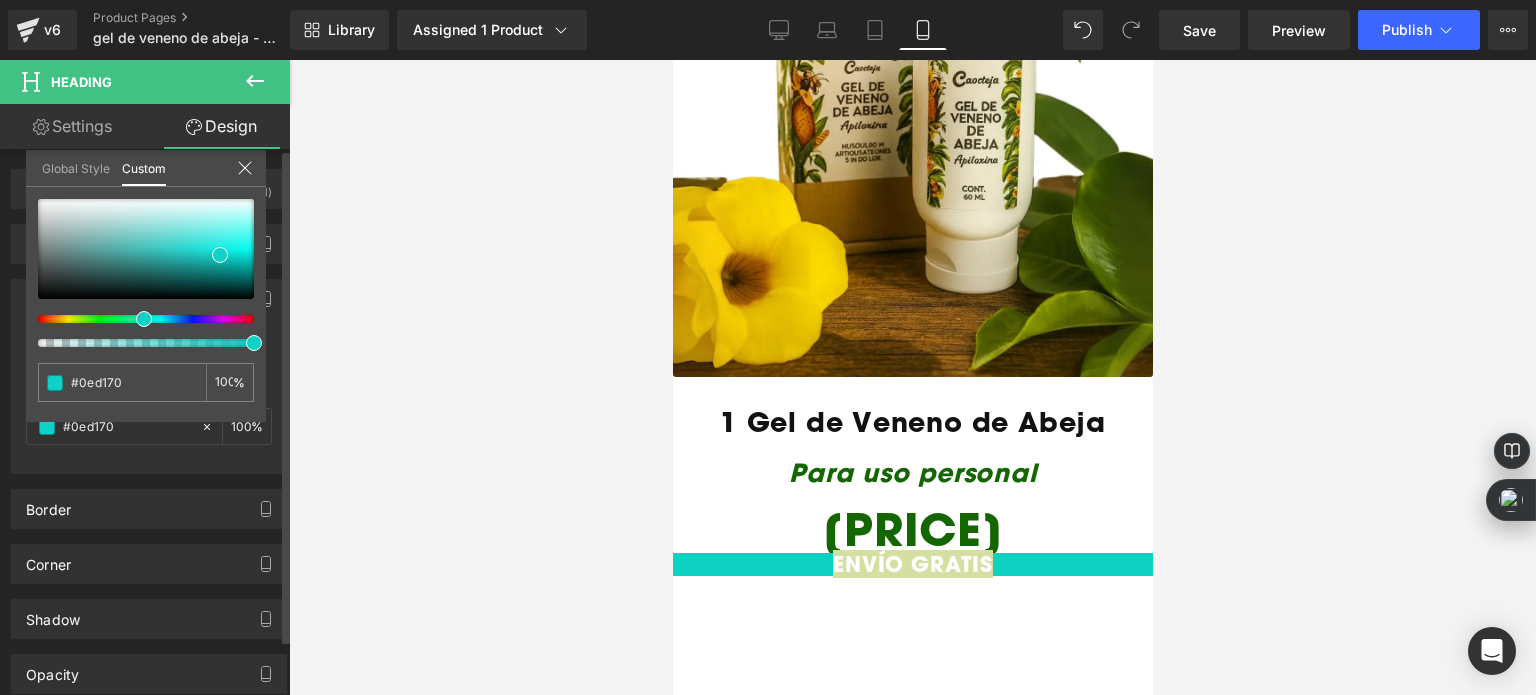 type on "#0ed169" 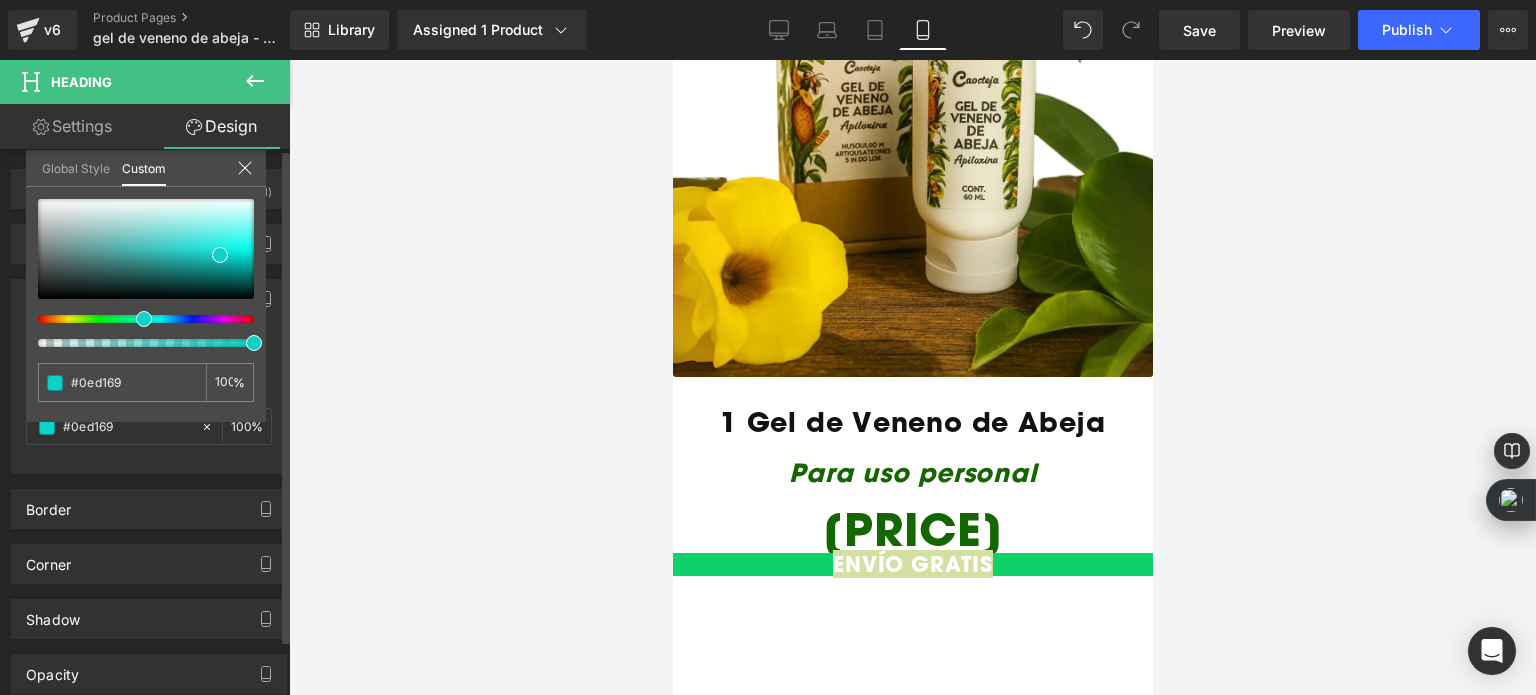 type on "#0ed15f" 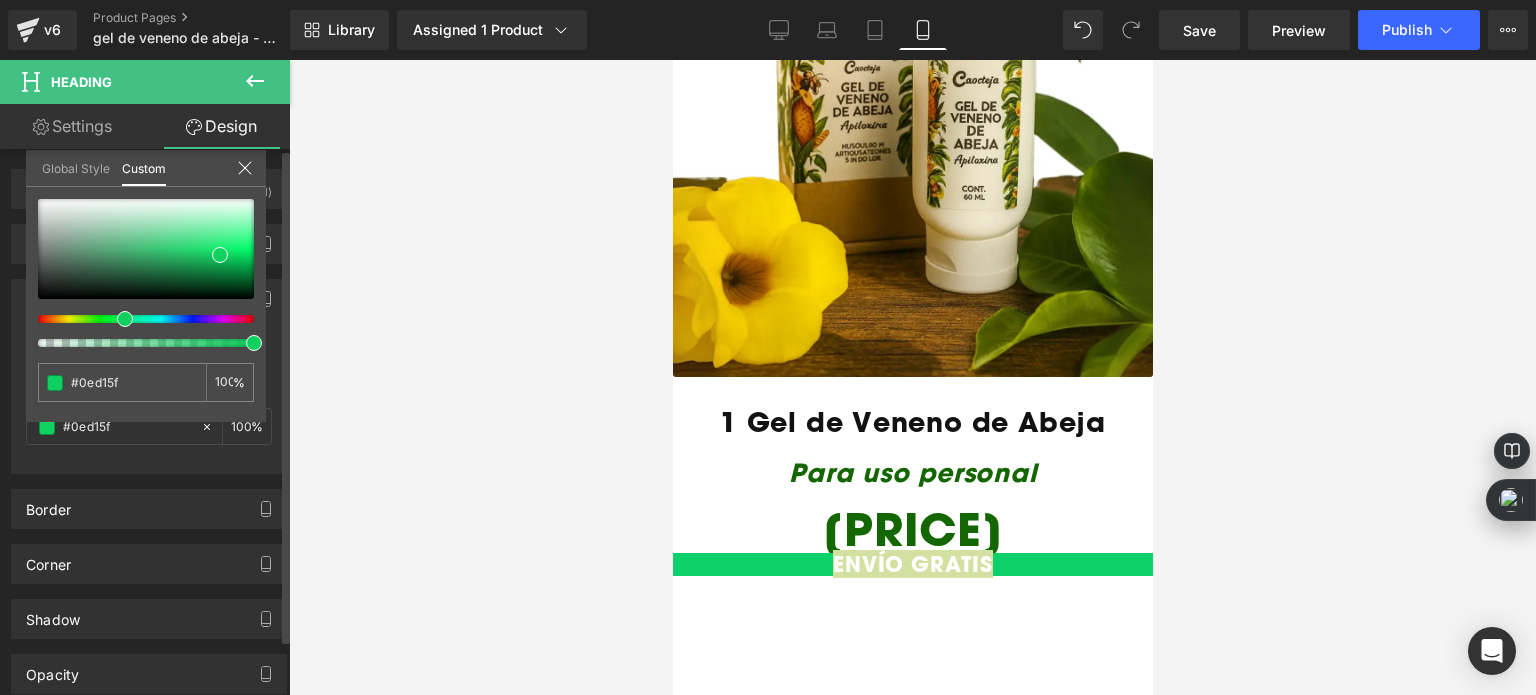 type on "#0ed159" 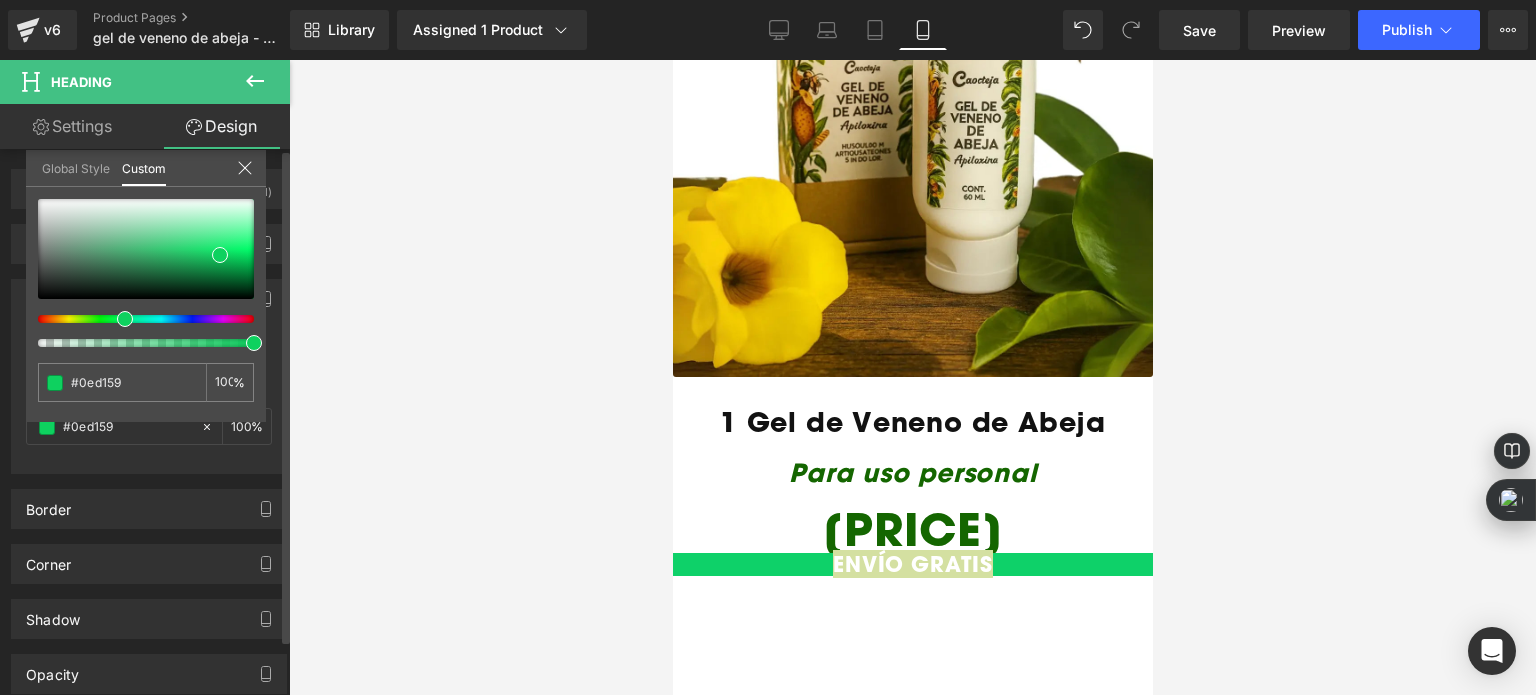 type on "#0ed145" 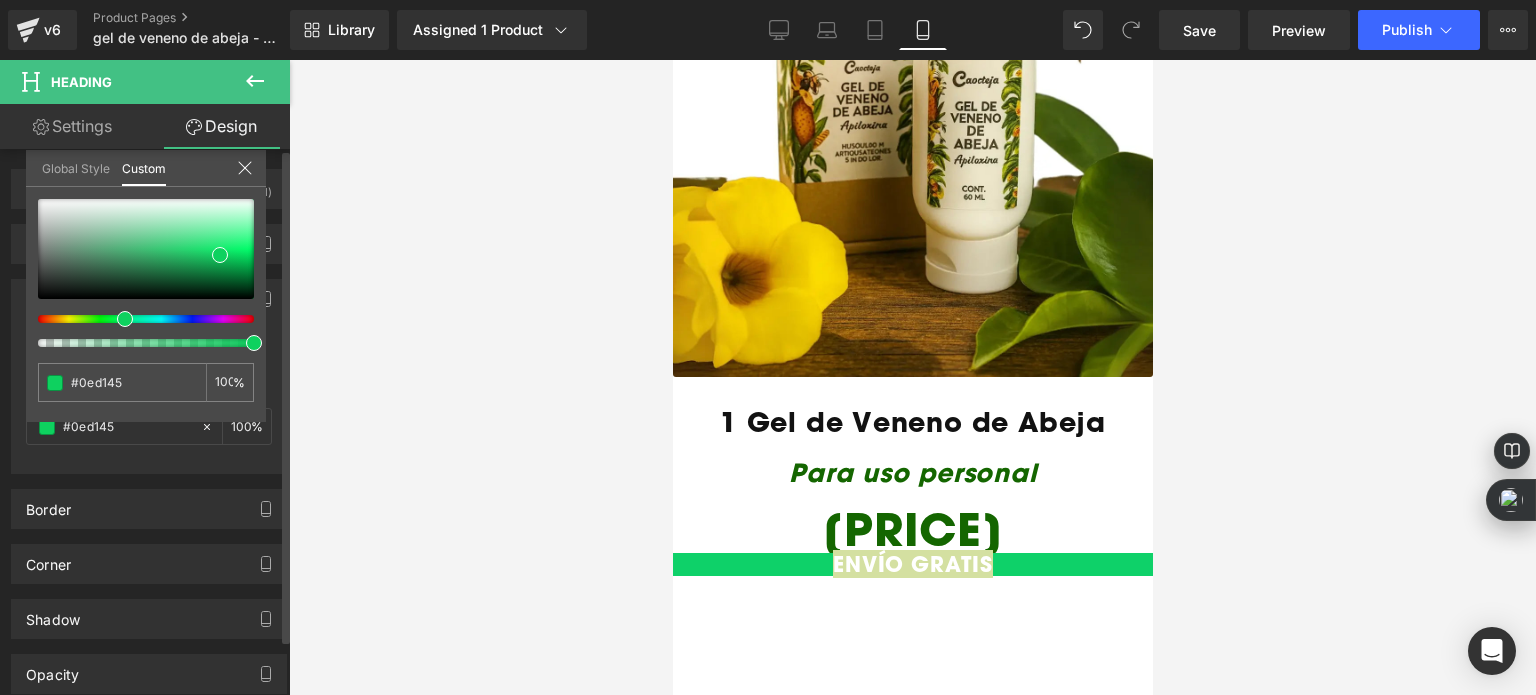 type on "#0ed13f" 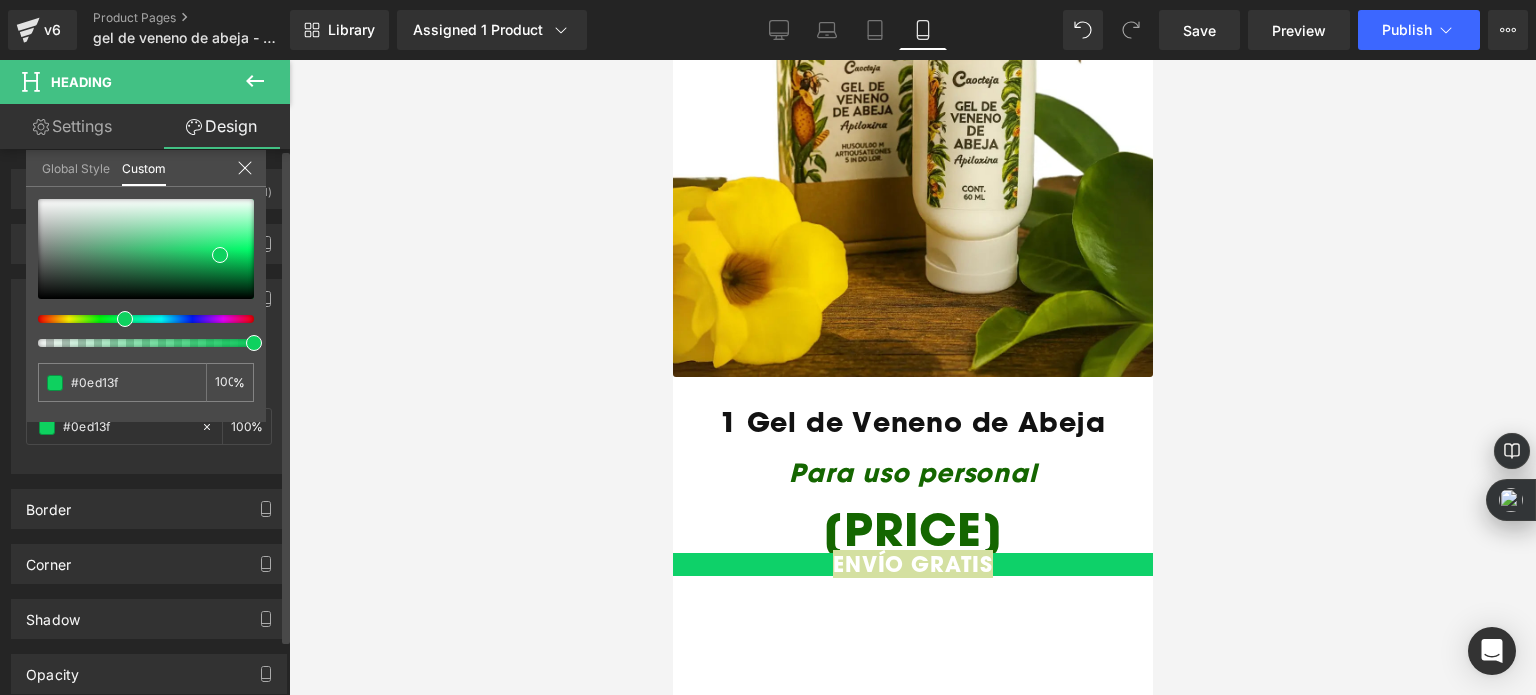 type on "#0ed12f" 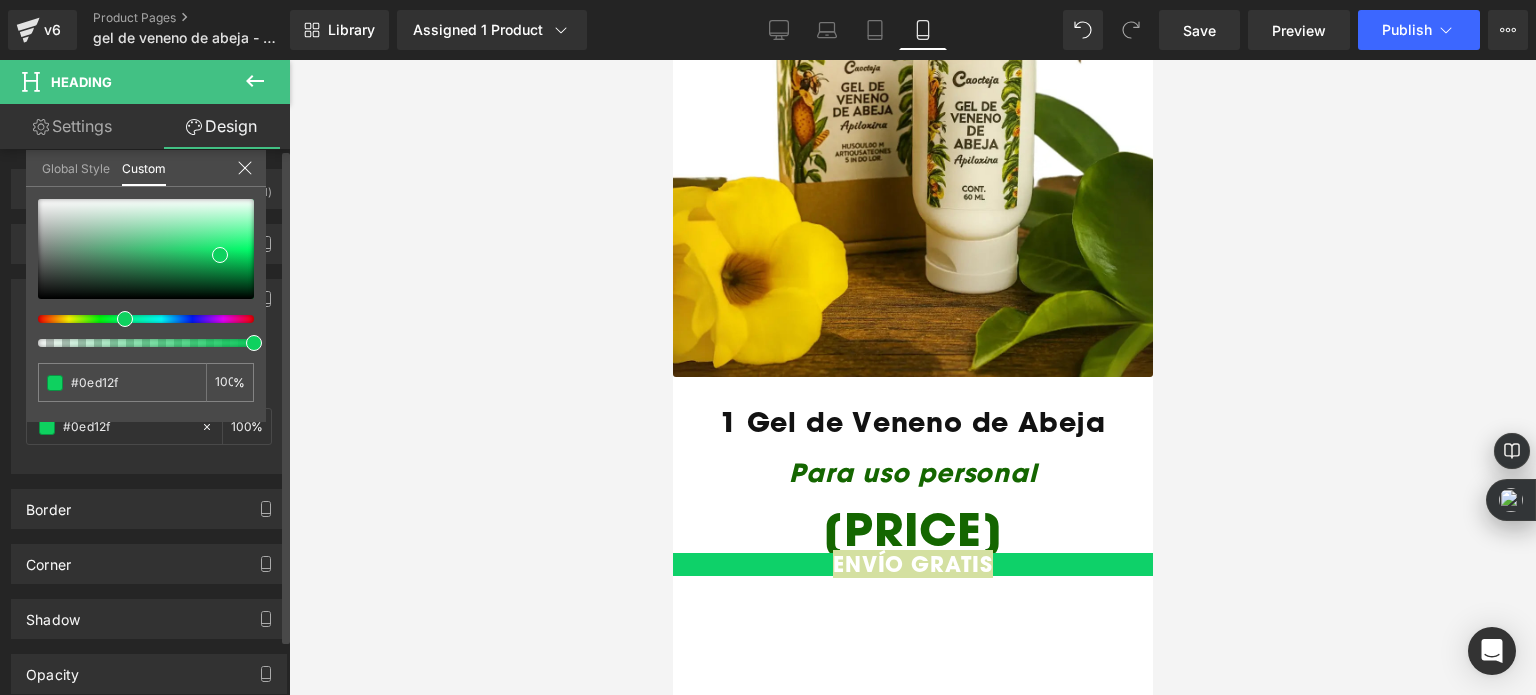 type on "#0ed11e" 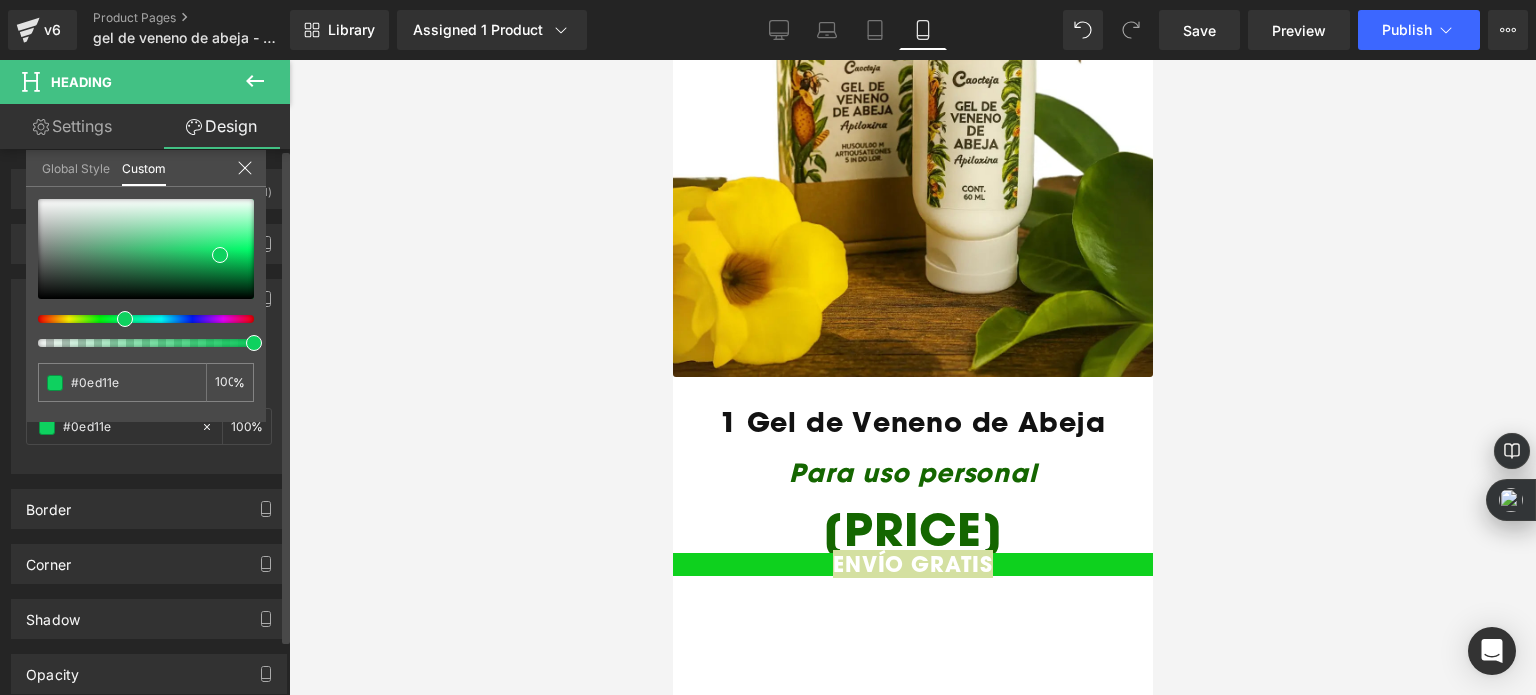 type on "#0ed115" 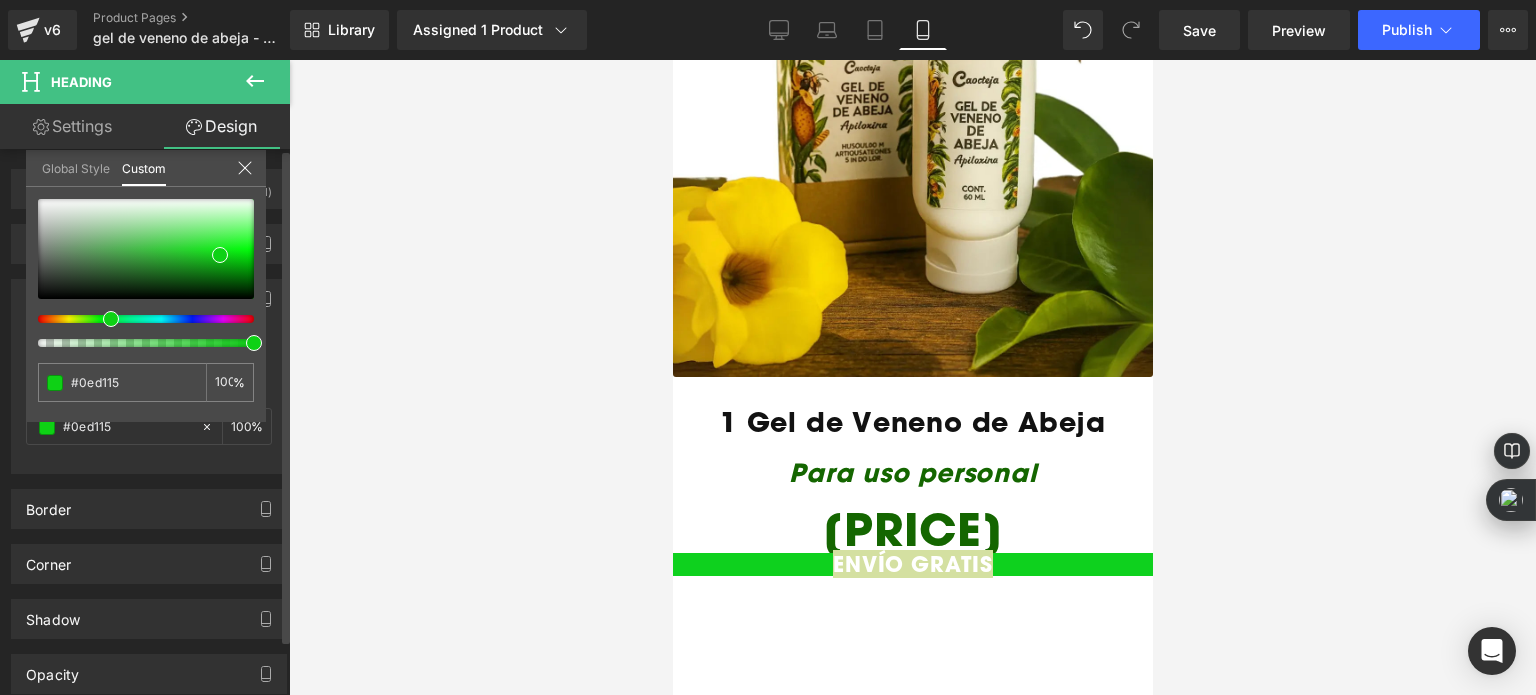 type on "#0ed10e" 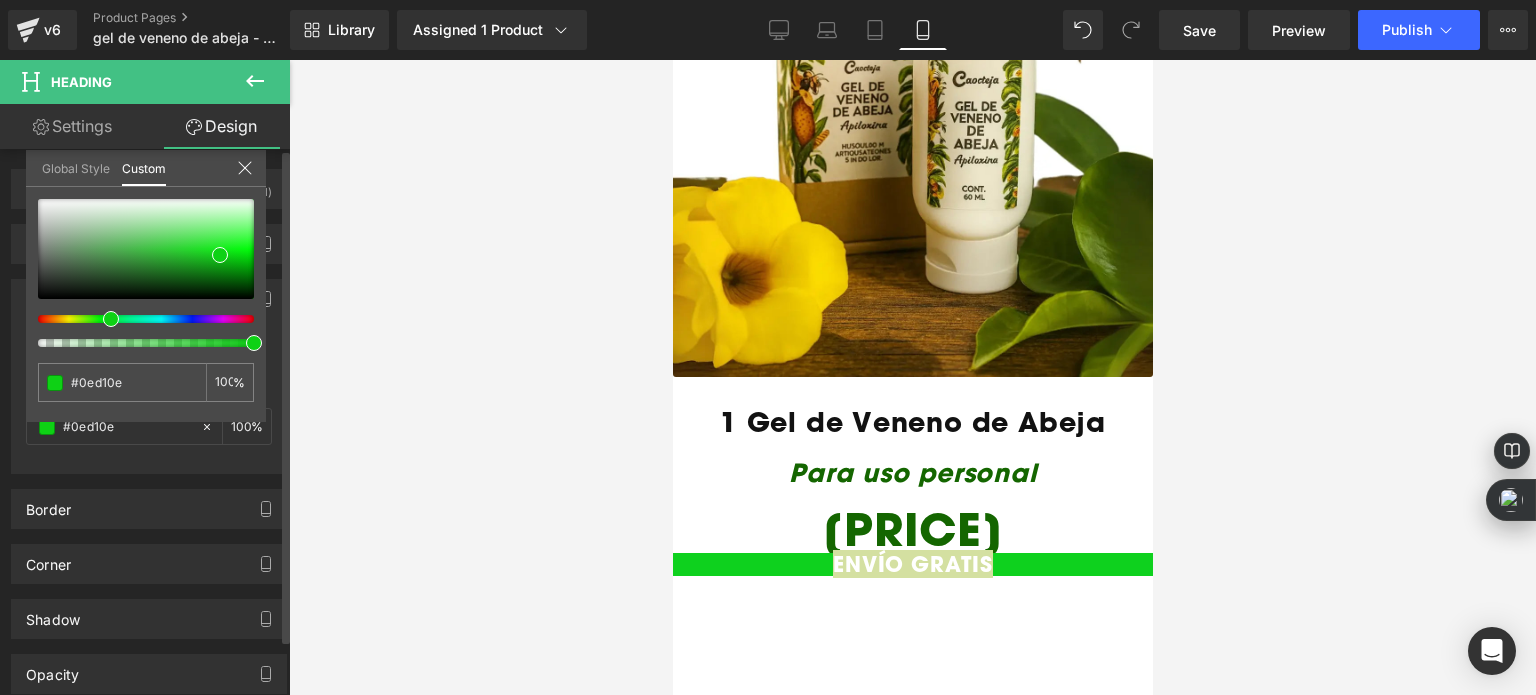 type on "#15d10e" 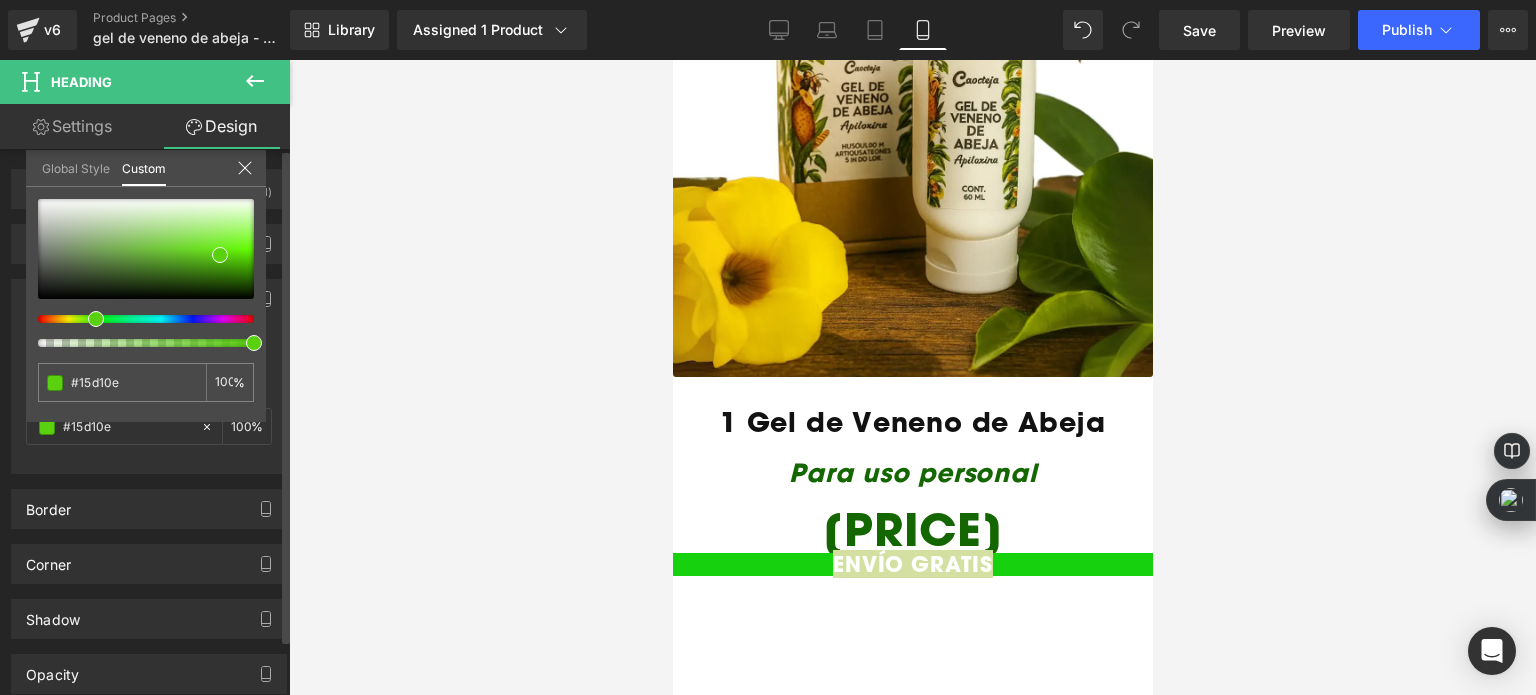 type on "#28d10e" 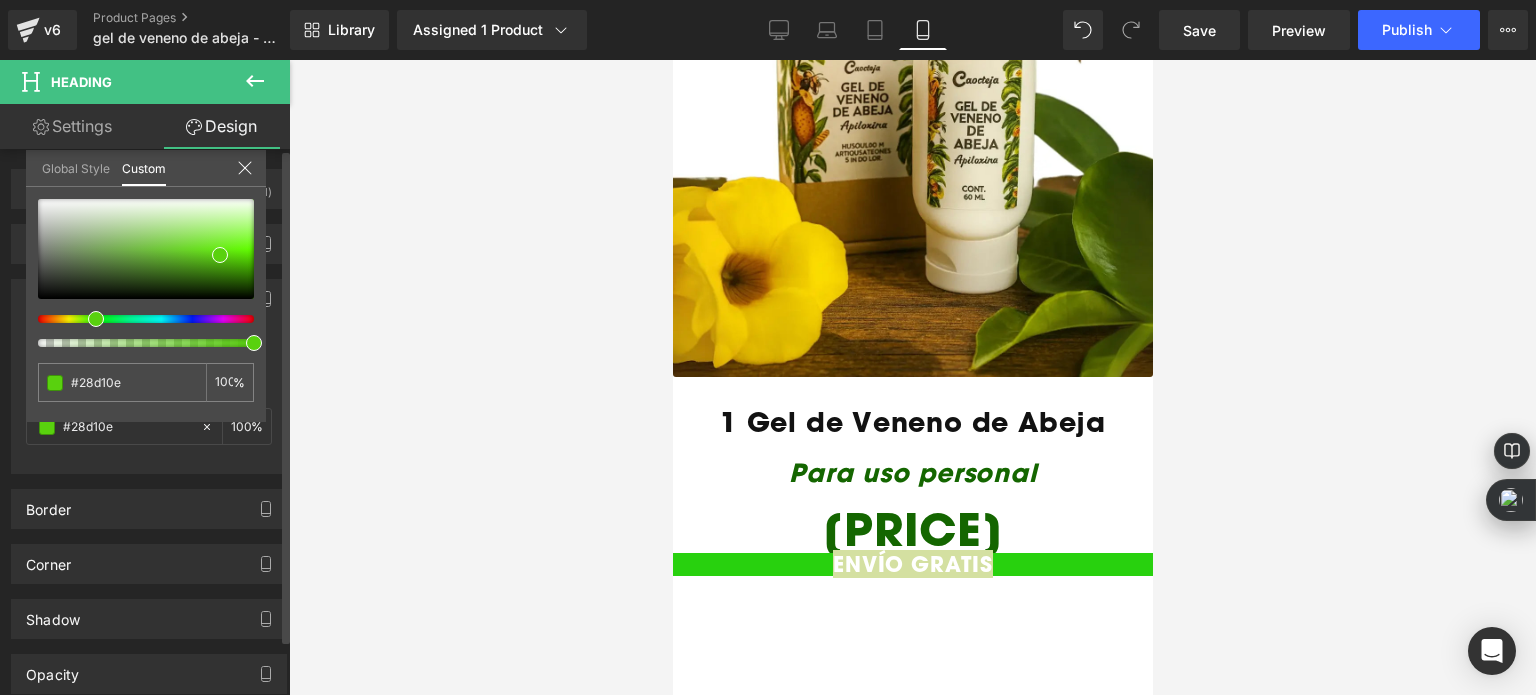 type on "#5fd10e" 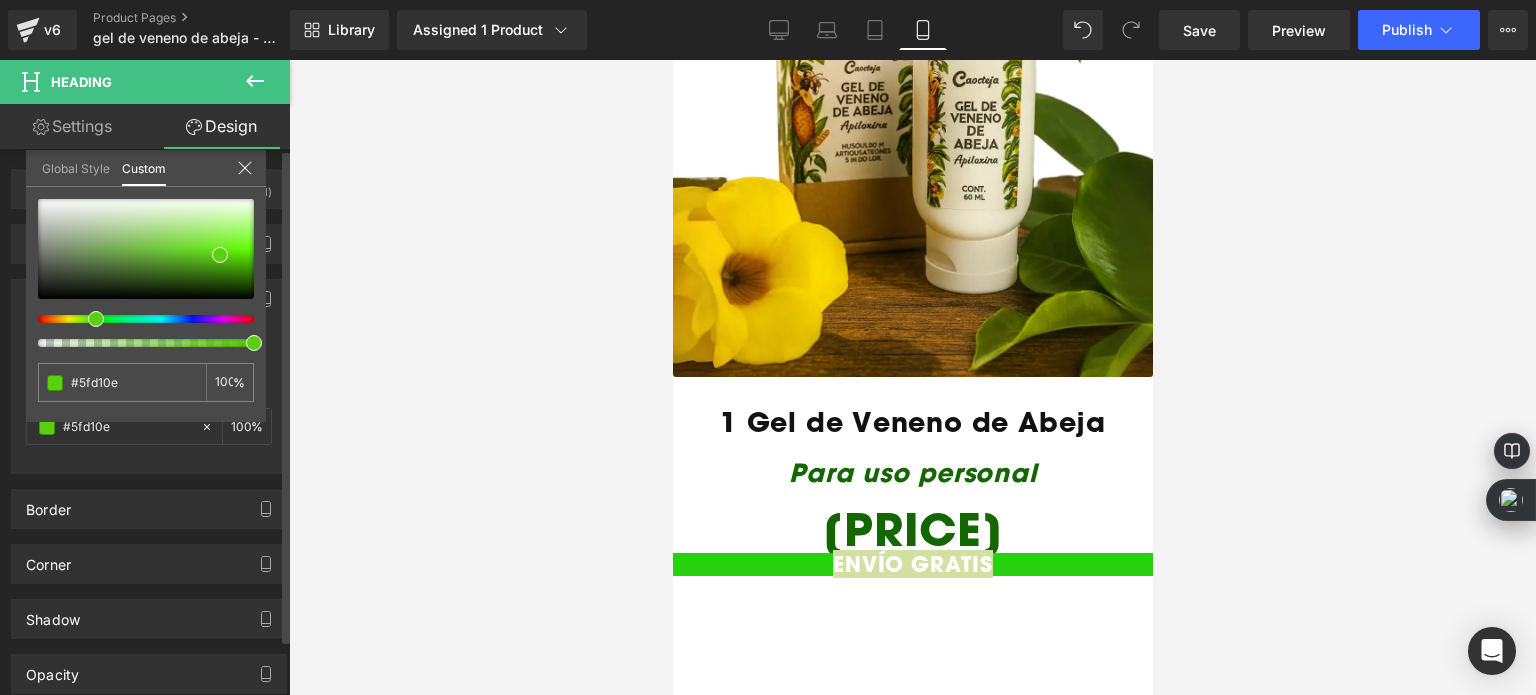 type on "#70d10e" 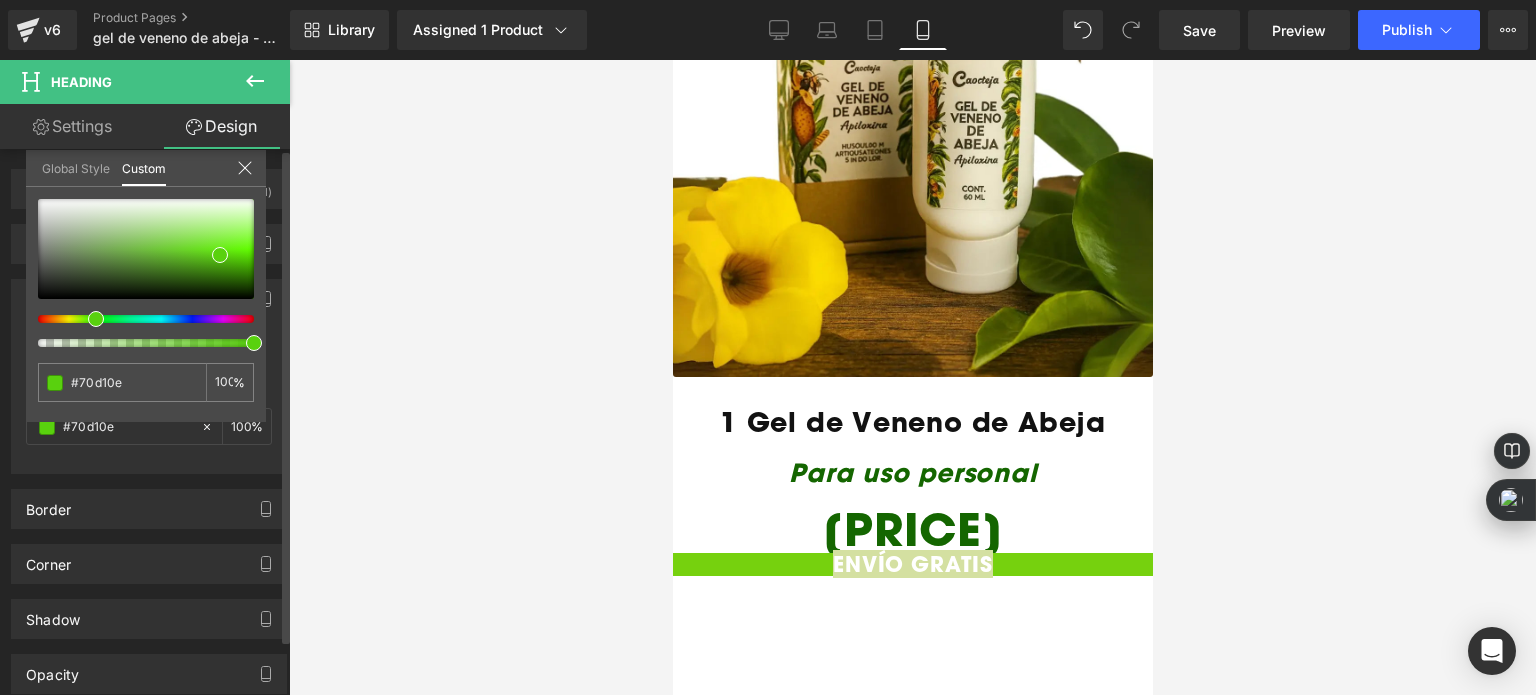 type on "#76d10e" 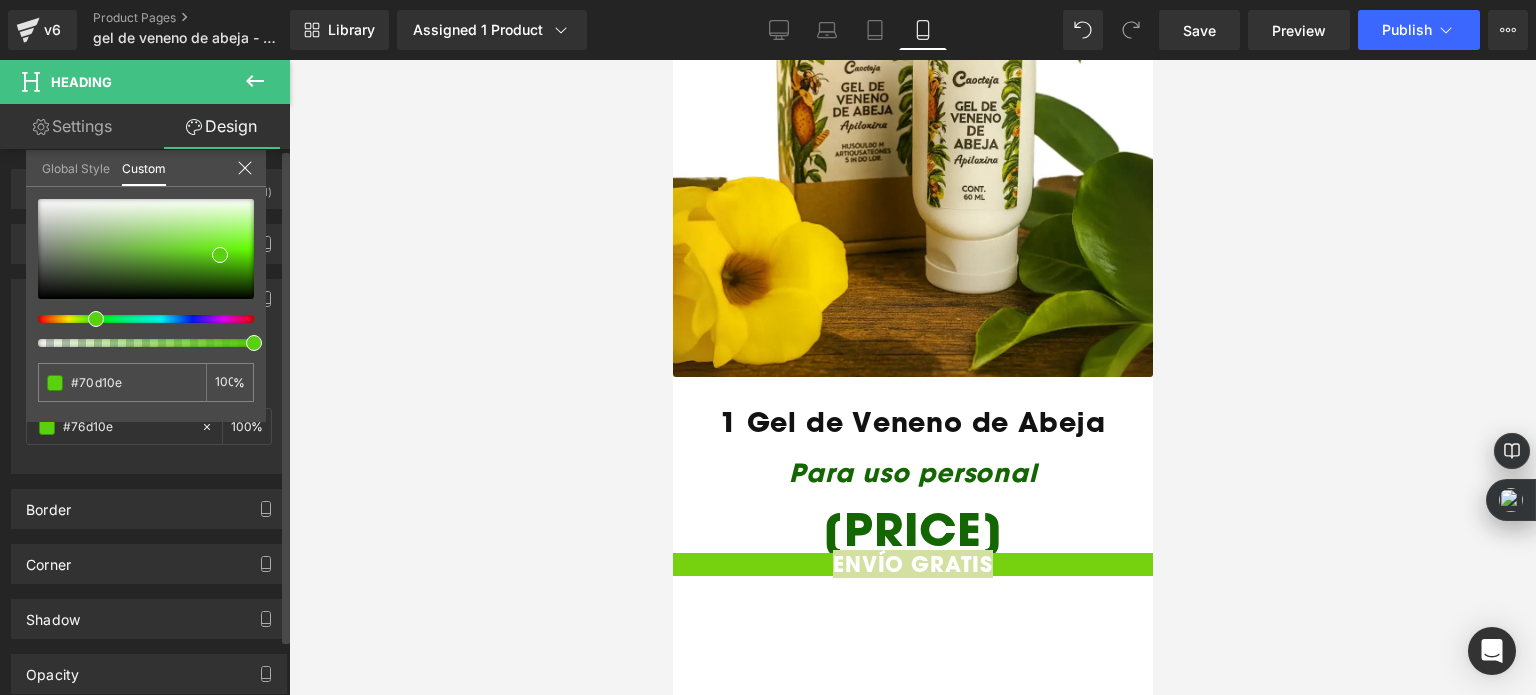 type on "#76d10e" 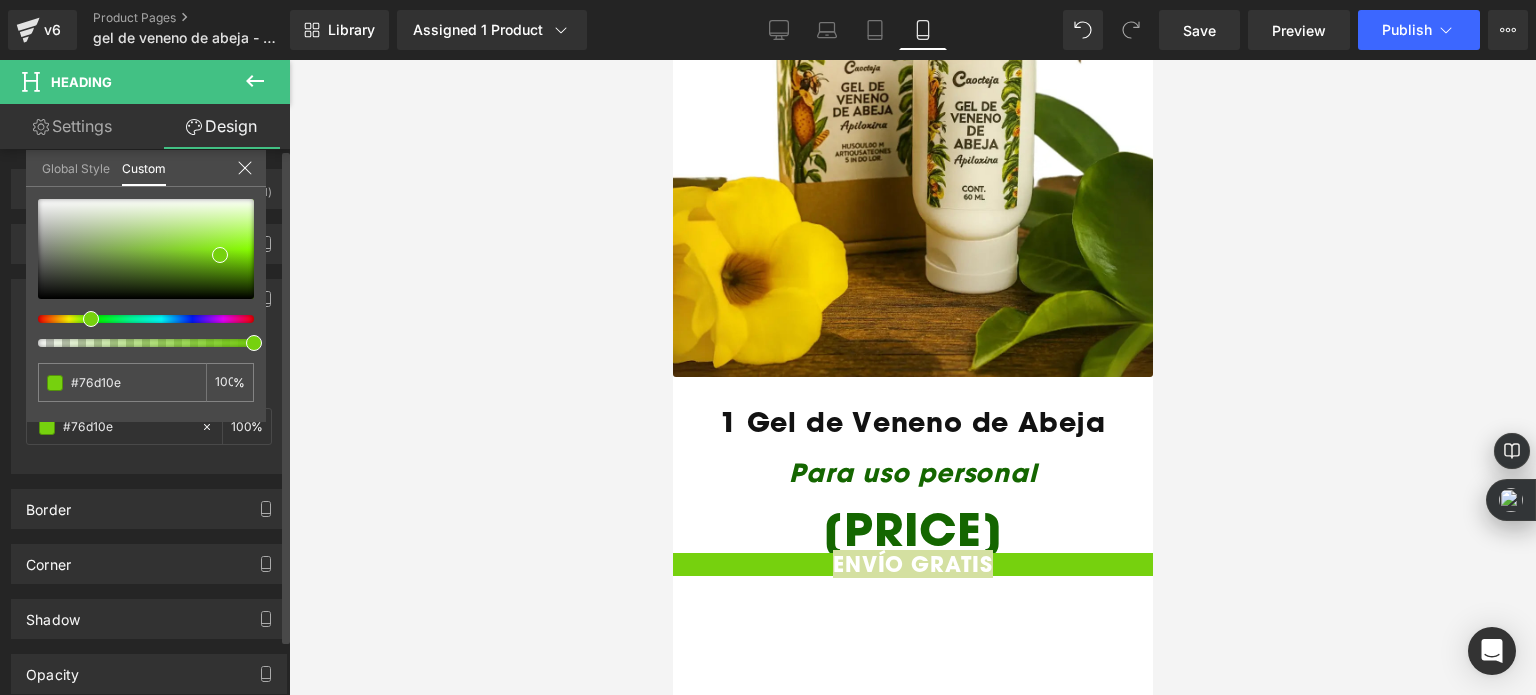 type on "#79d10e" 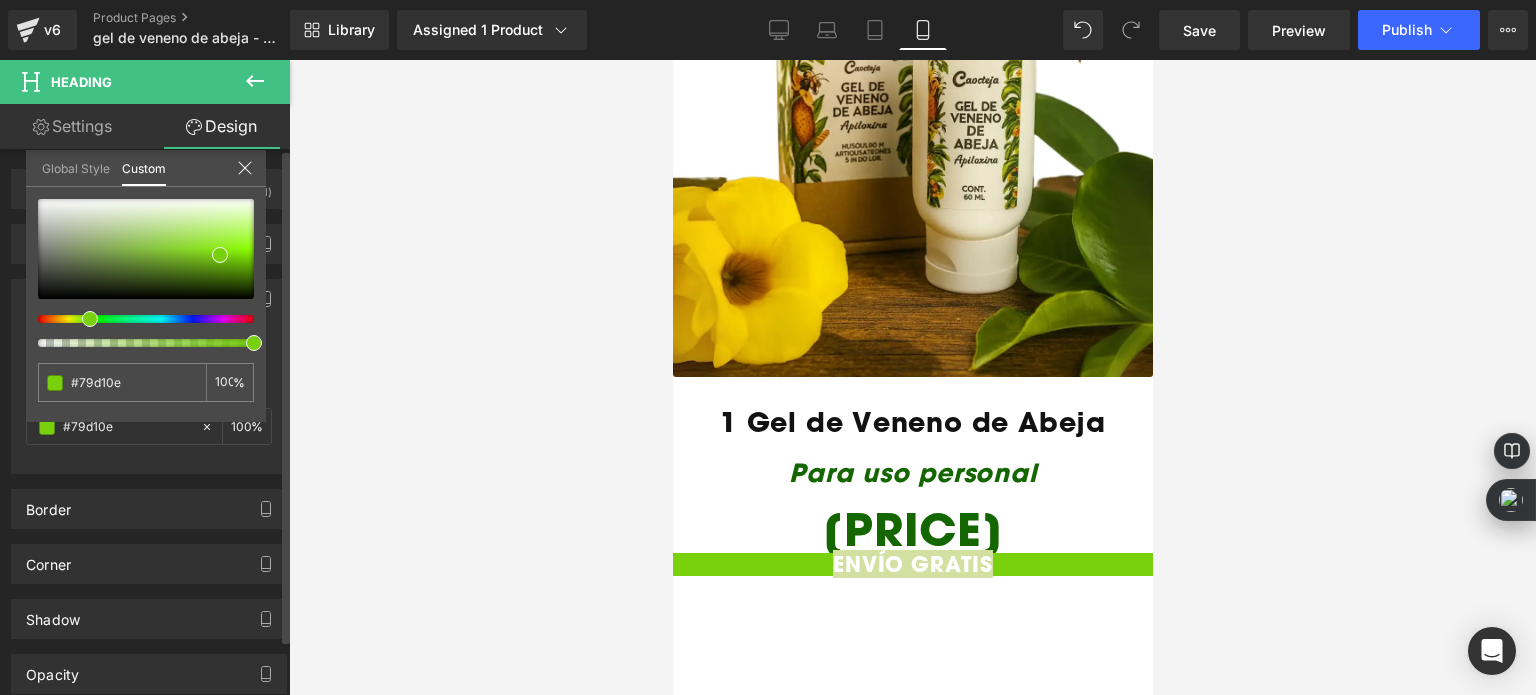 type on "#76d10e" 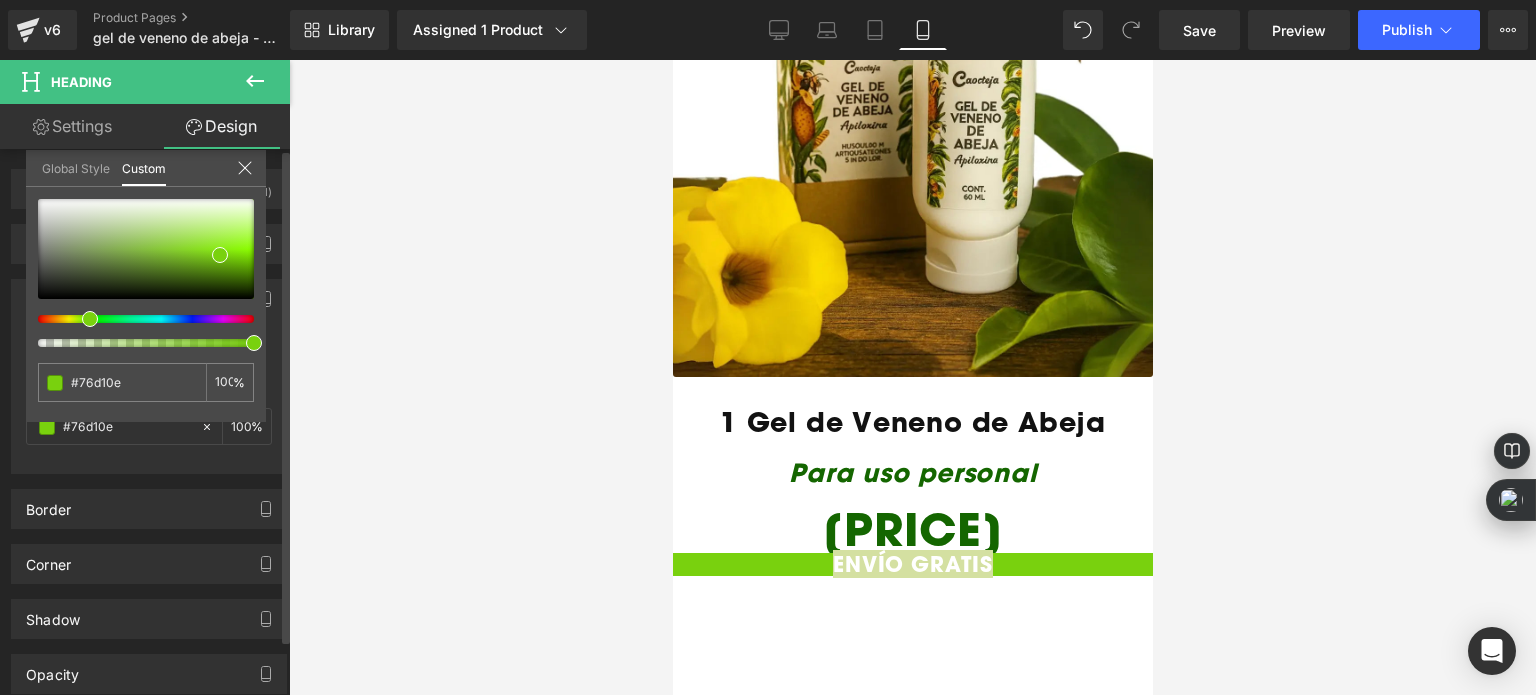 type on "#69d10e" 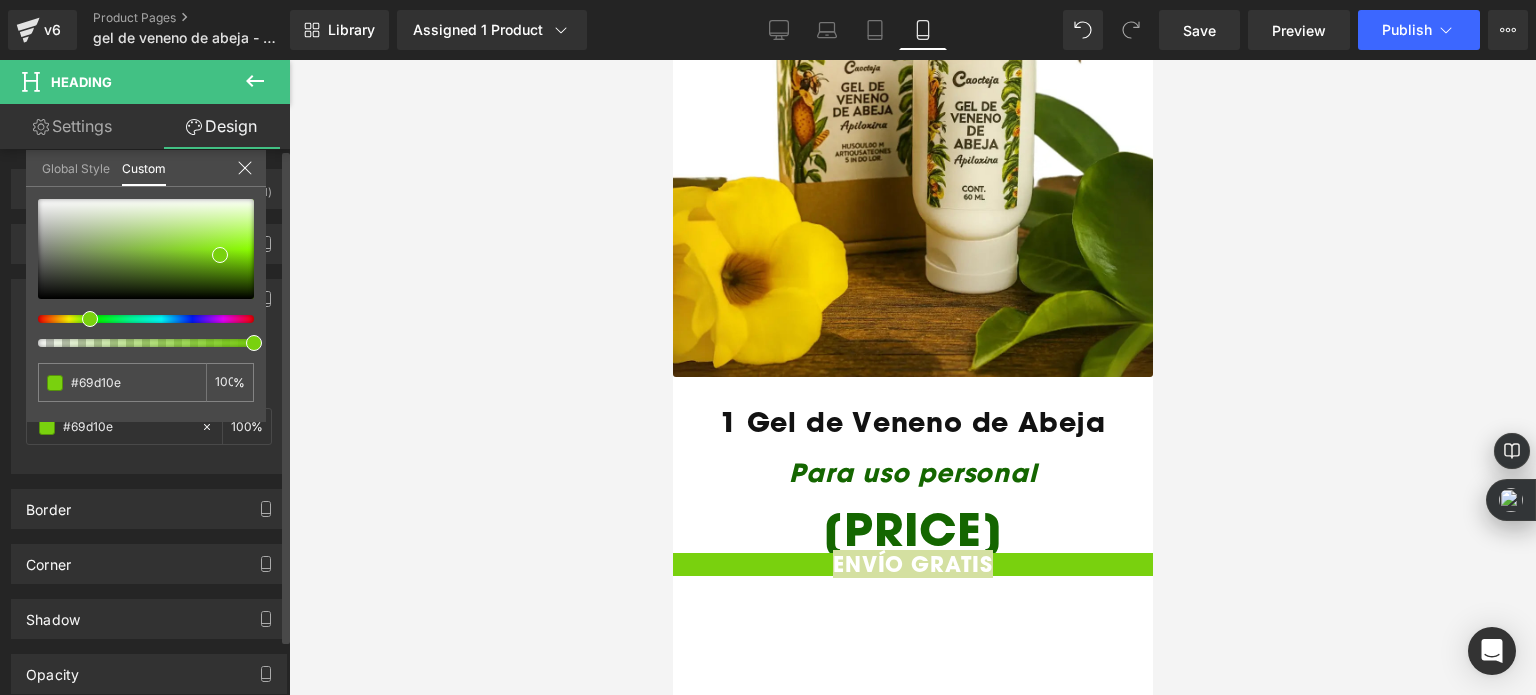 type on "#66d10e" 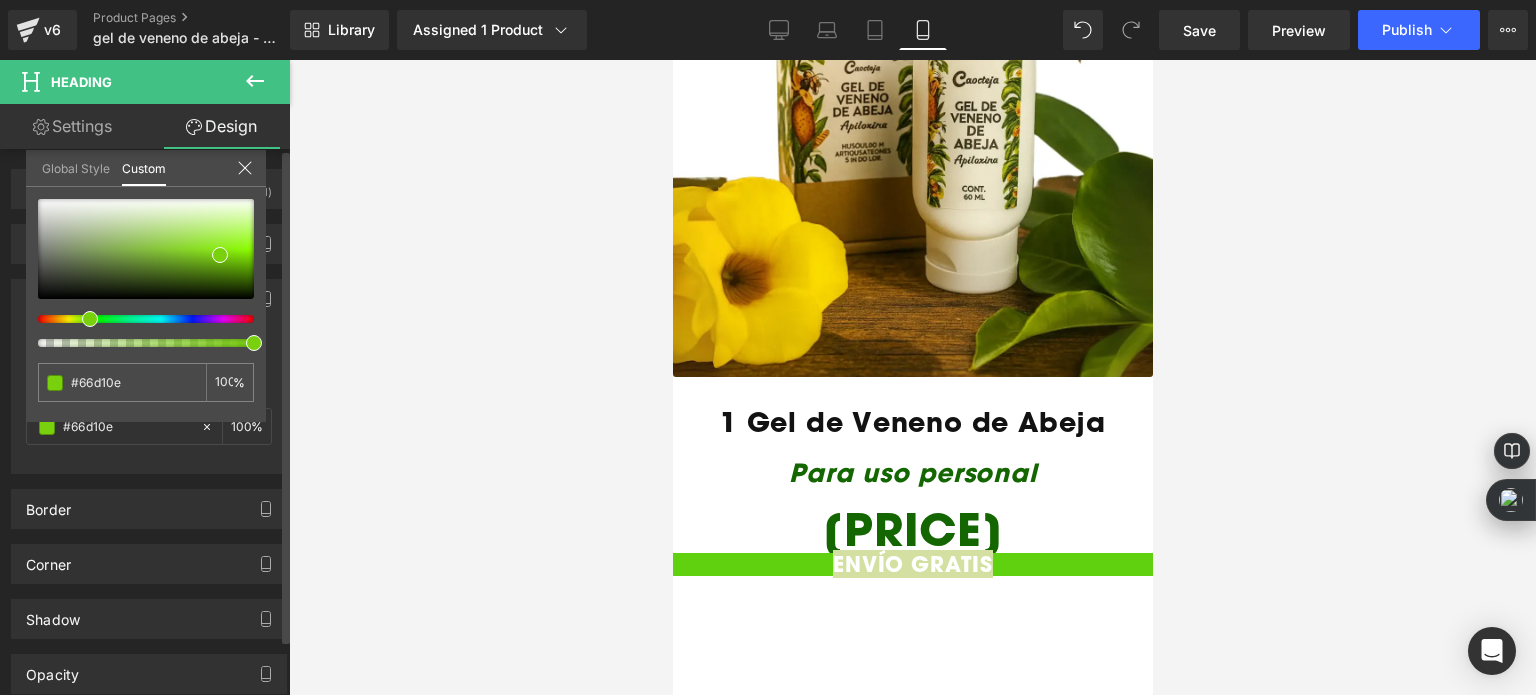 type on "#5fd10e" 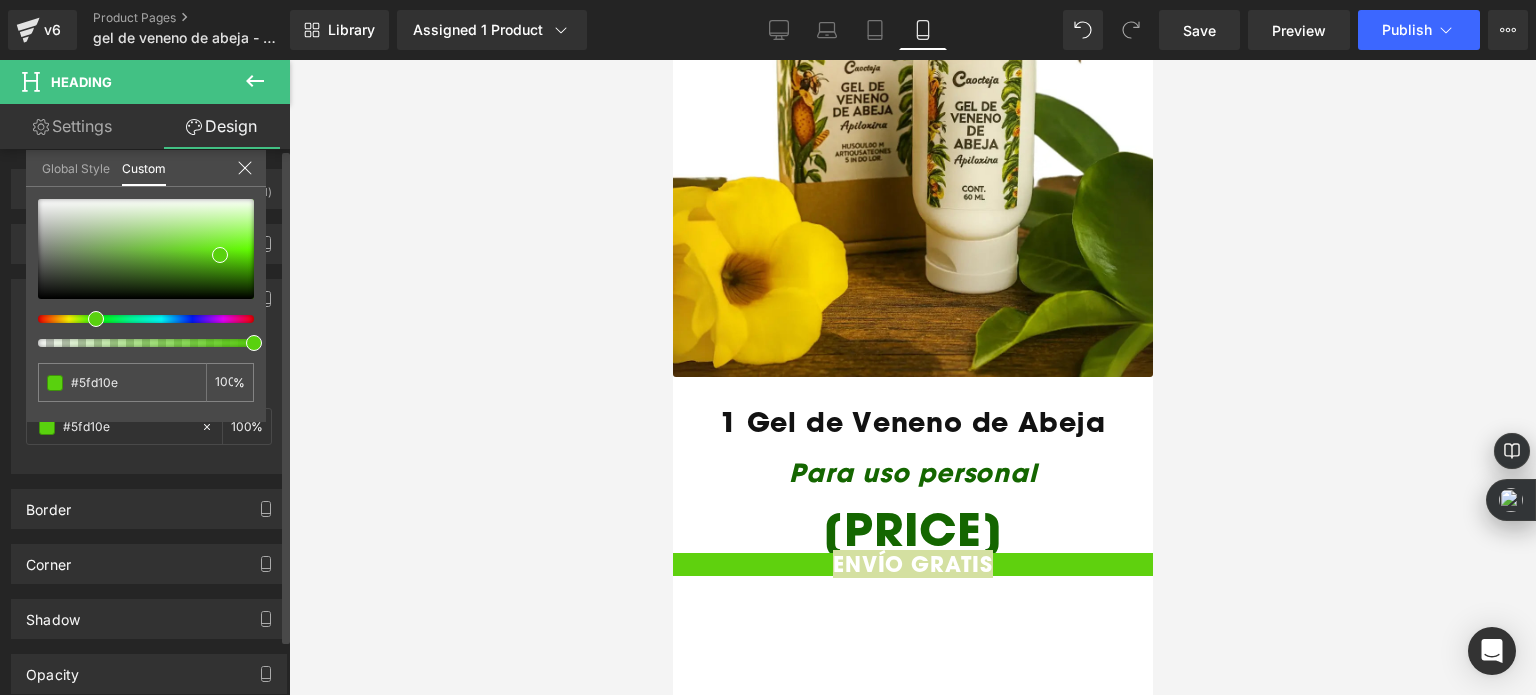 type on "#59d10e" 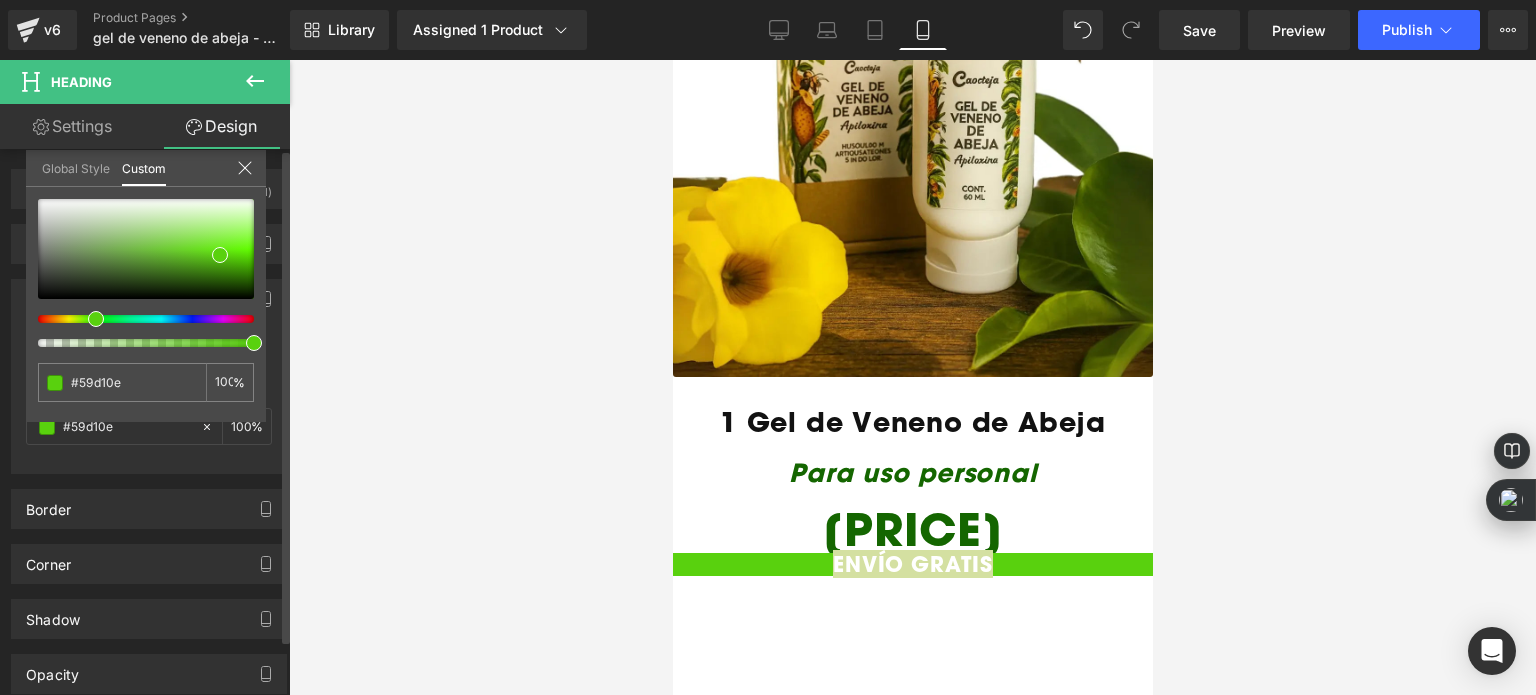 type on "#5fd10e" 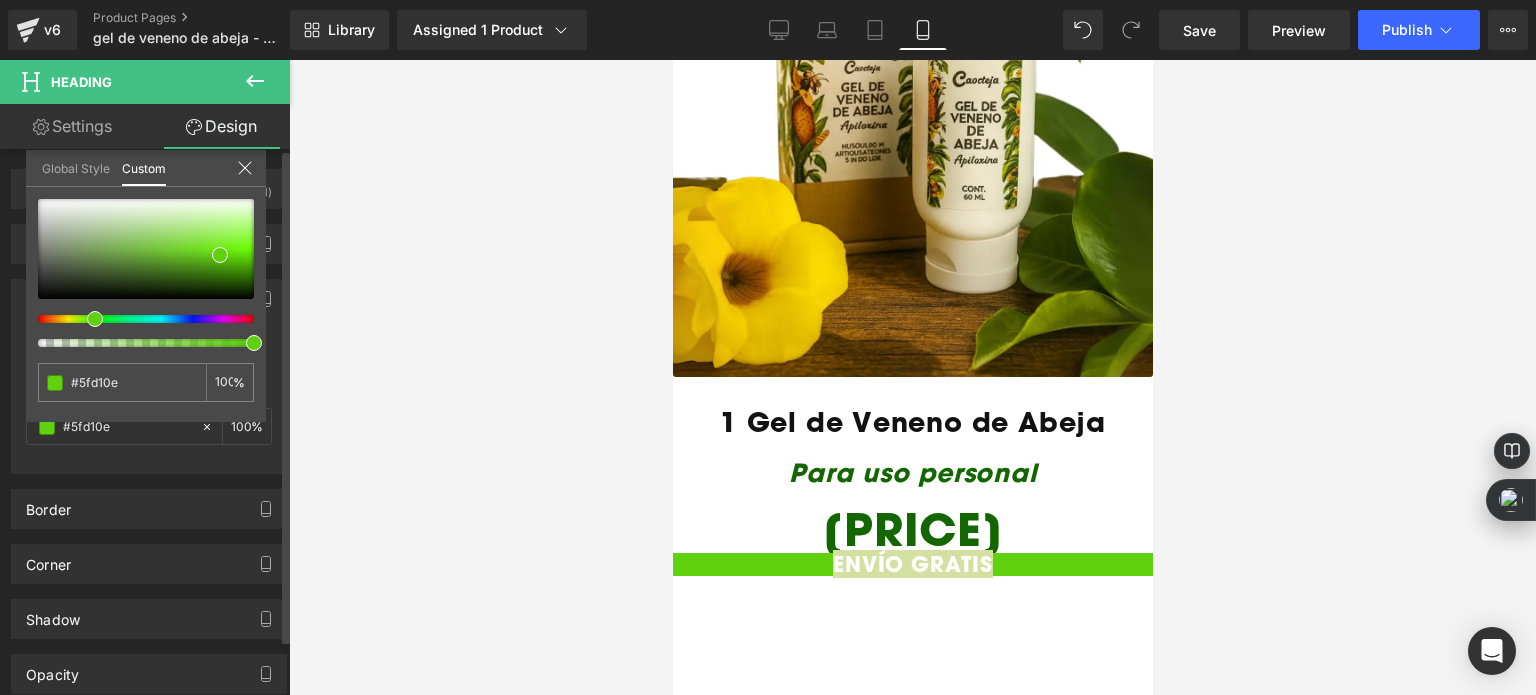 click at bounding box center [138, 319] 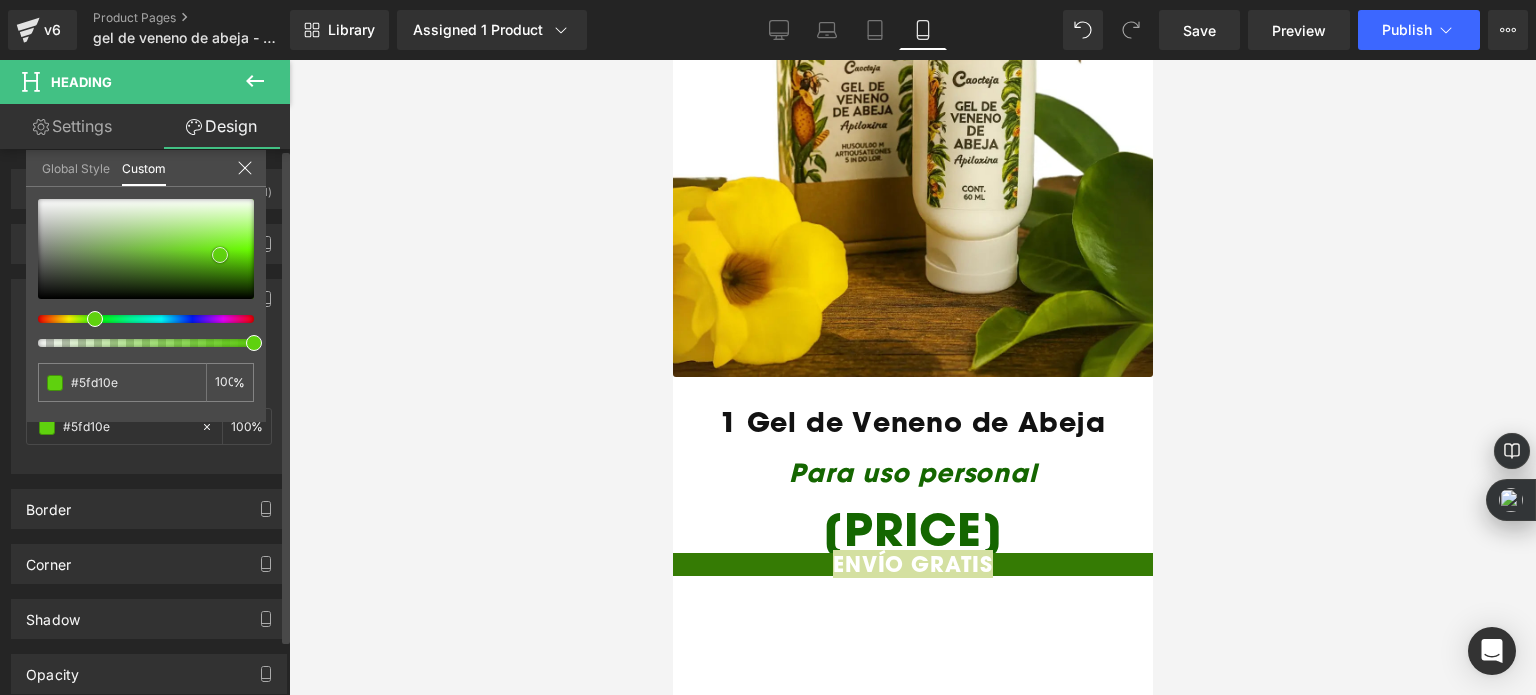 type on "#357b04" 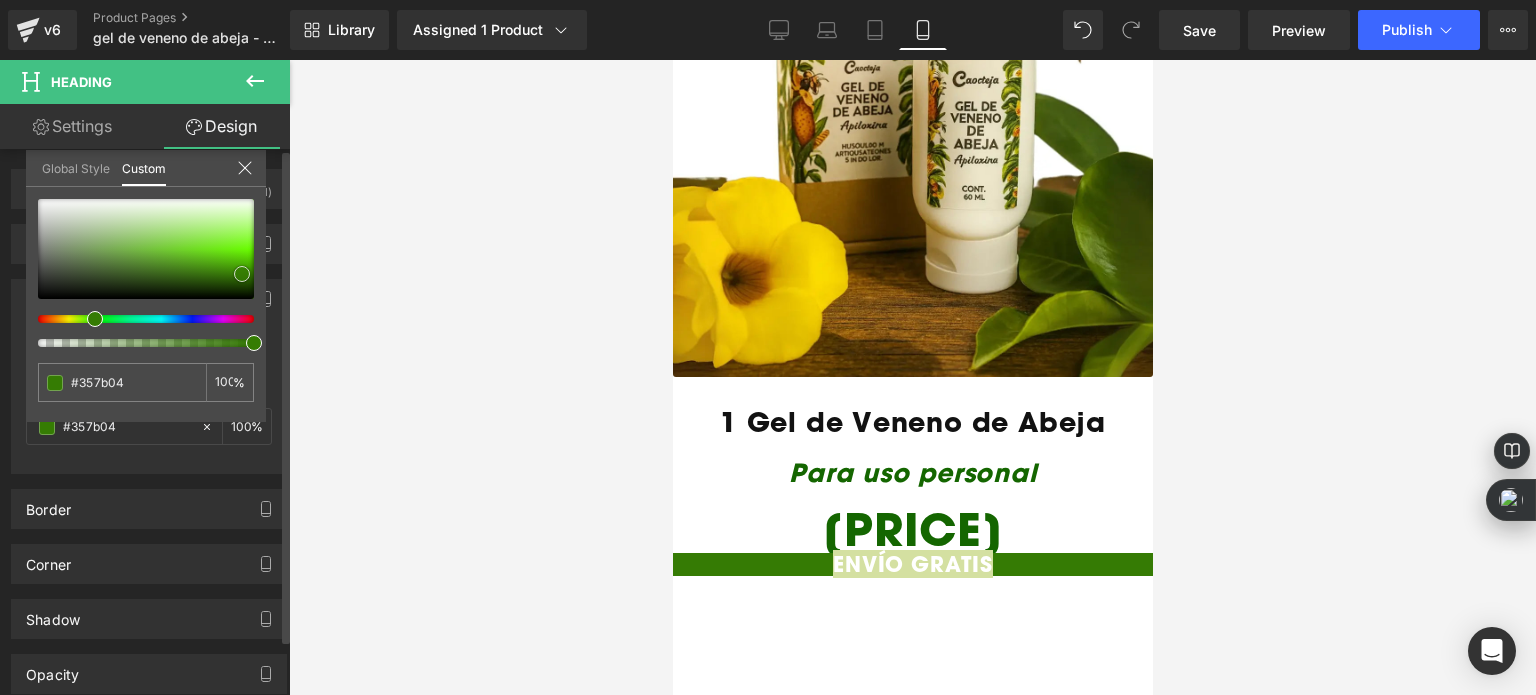 type on "#357c03" 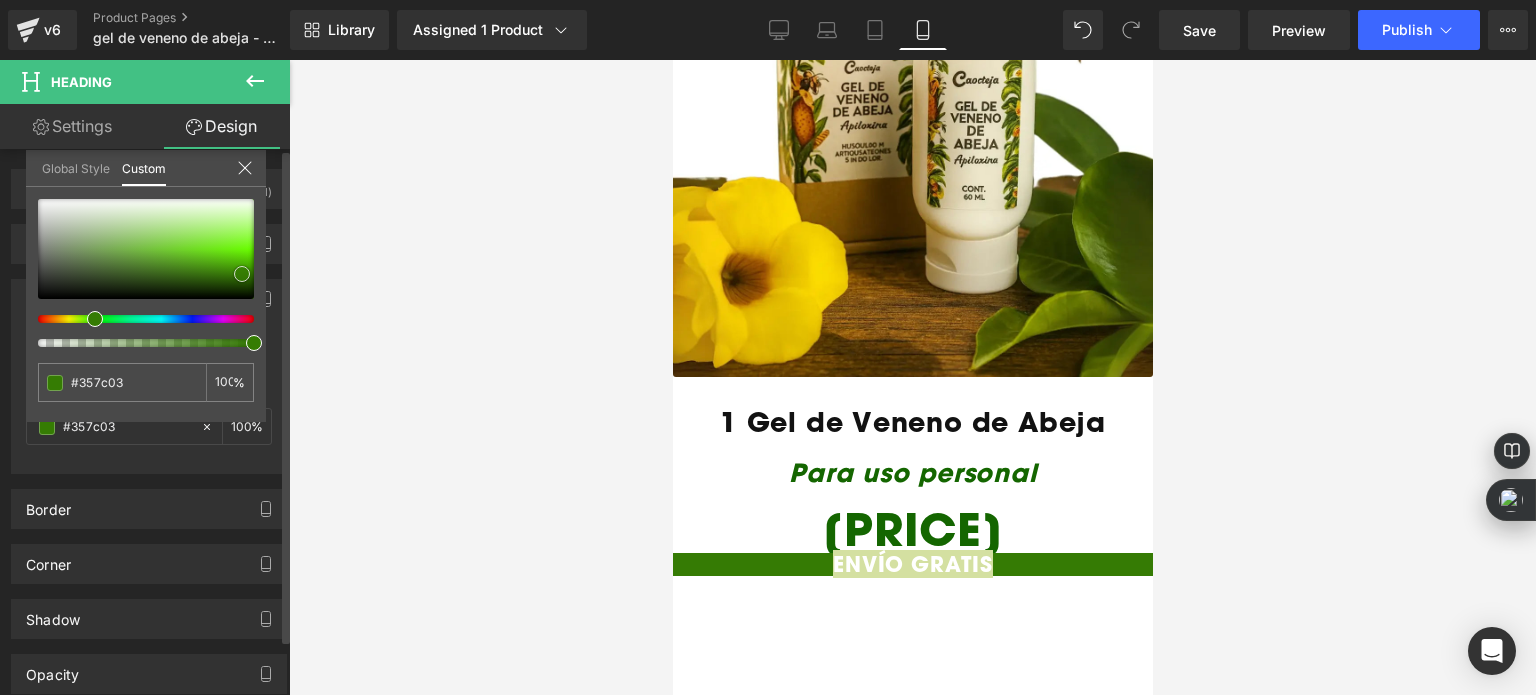 type on "#357d01" 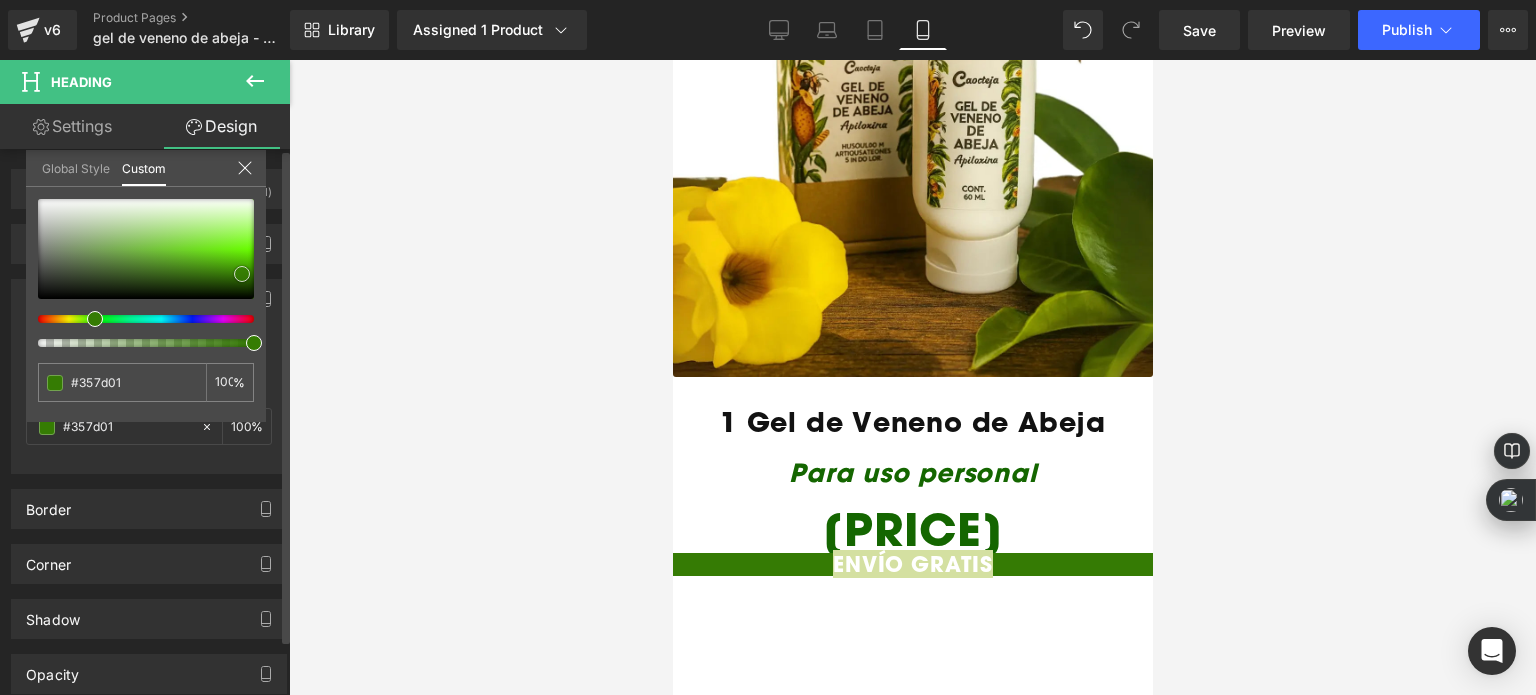 type on "#357f00" 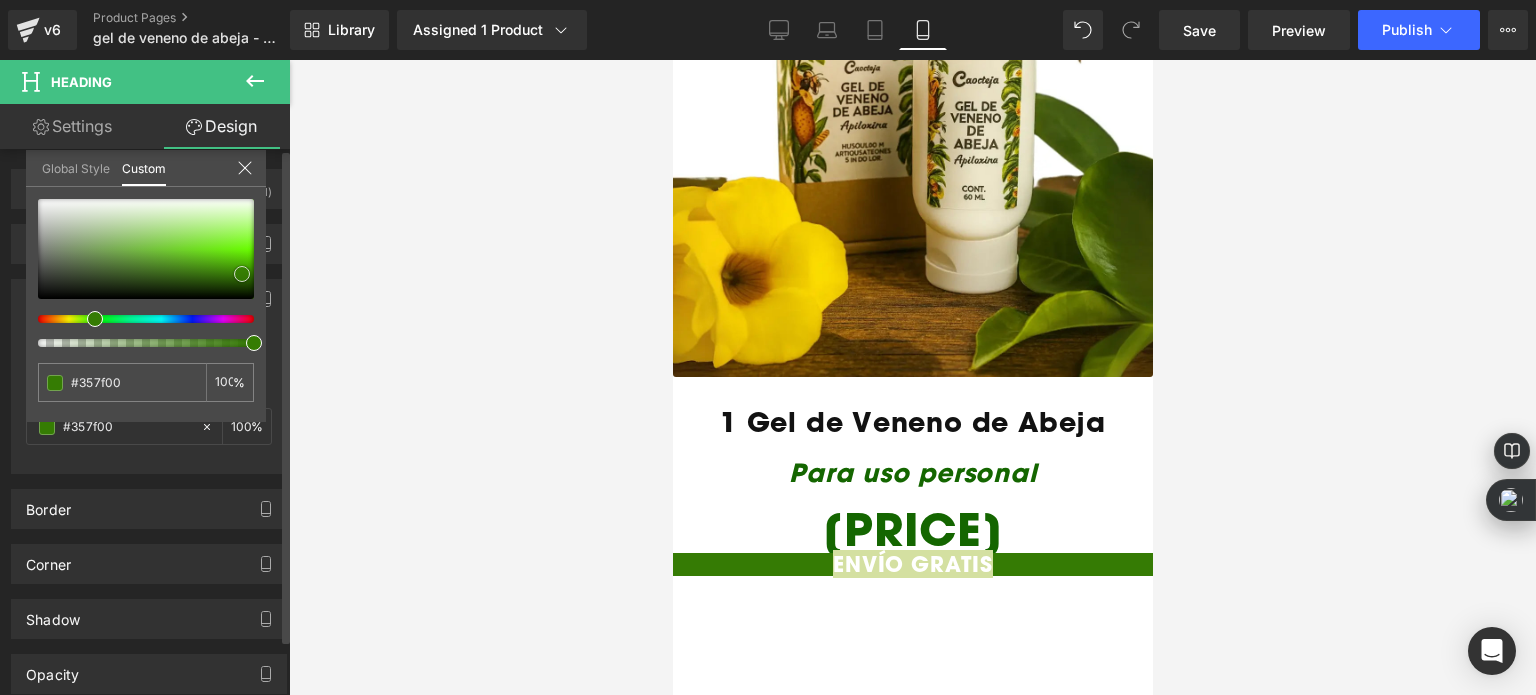 type on "#307500" 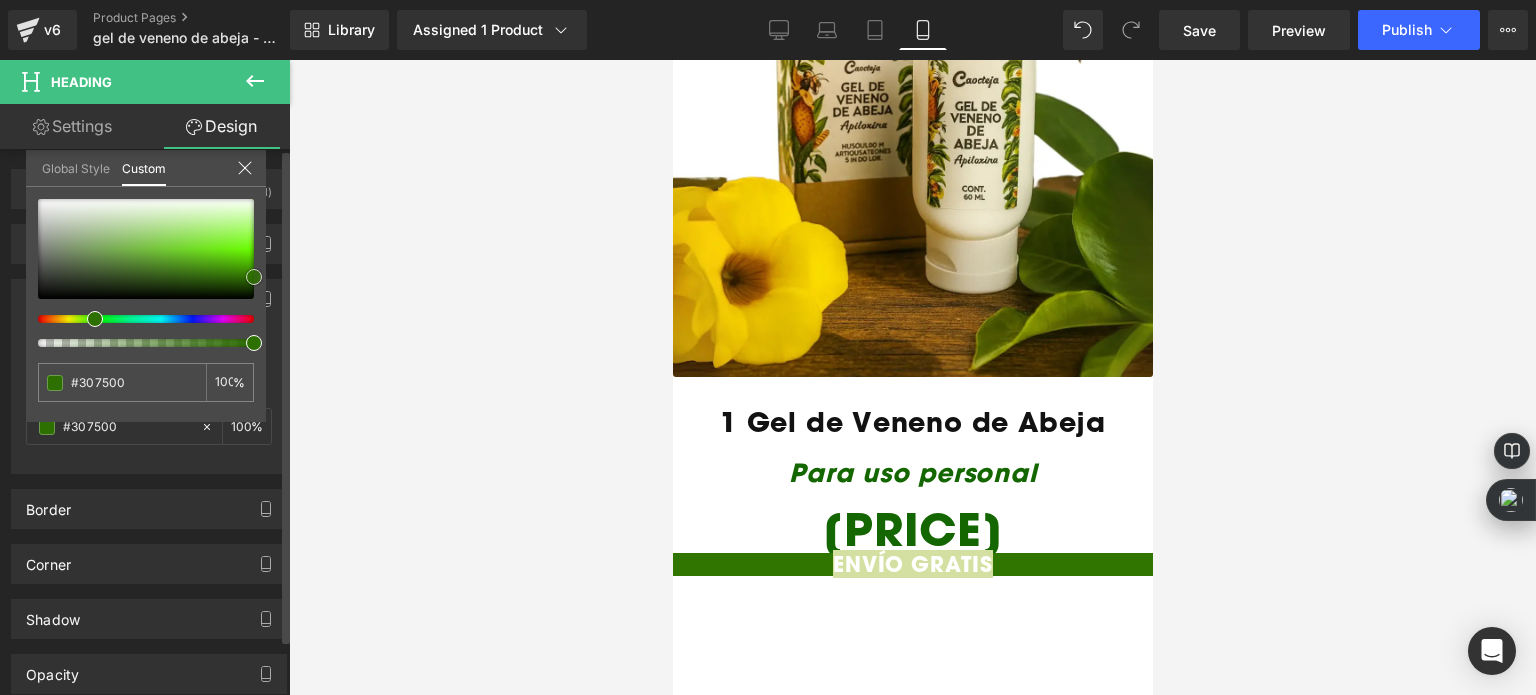 type on "#2e7000" 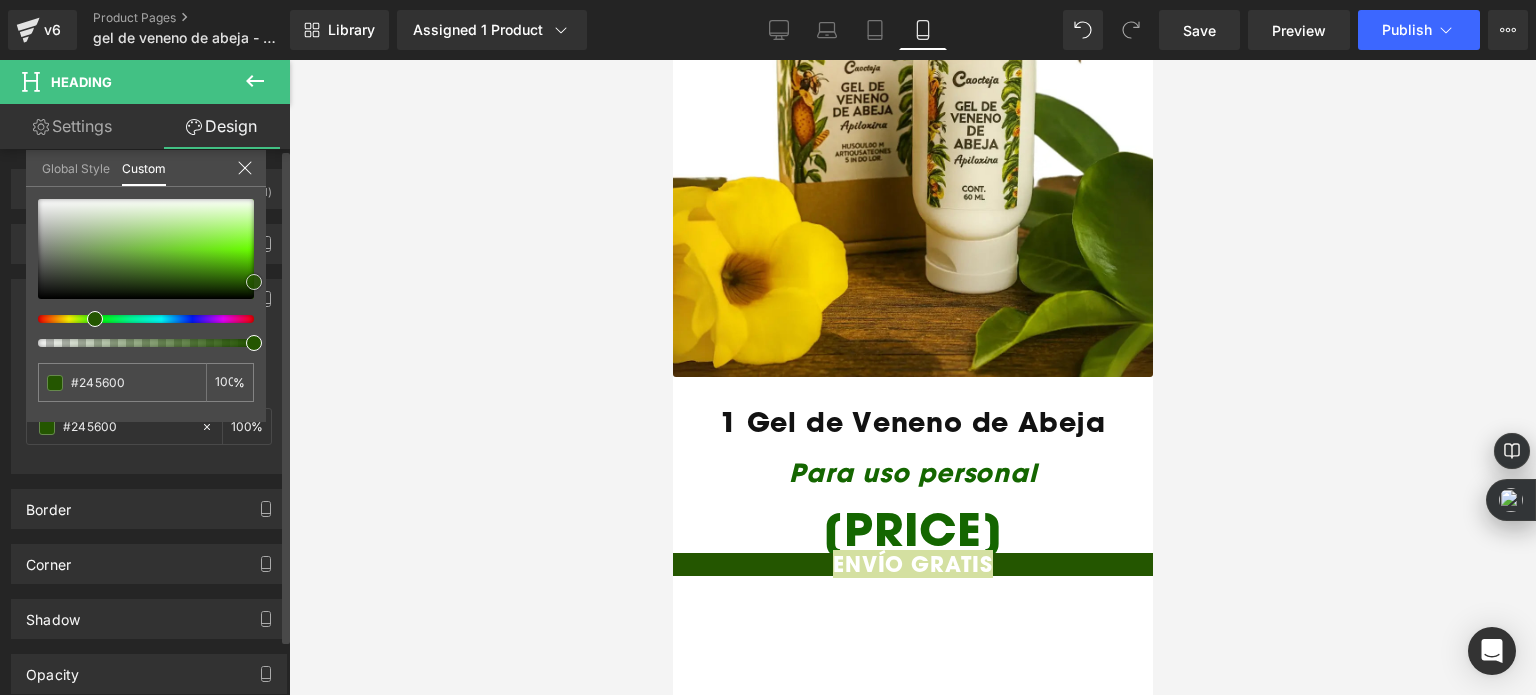 drag, startPoint x: 242, startPoint y: 273, endPoint x: 264, endPoint y: 282, distance: 23.769728 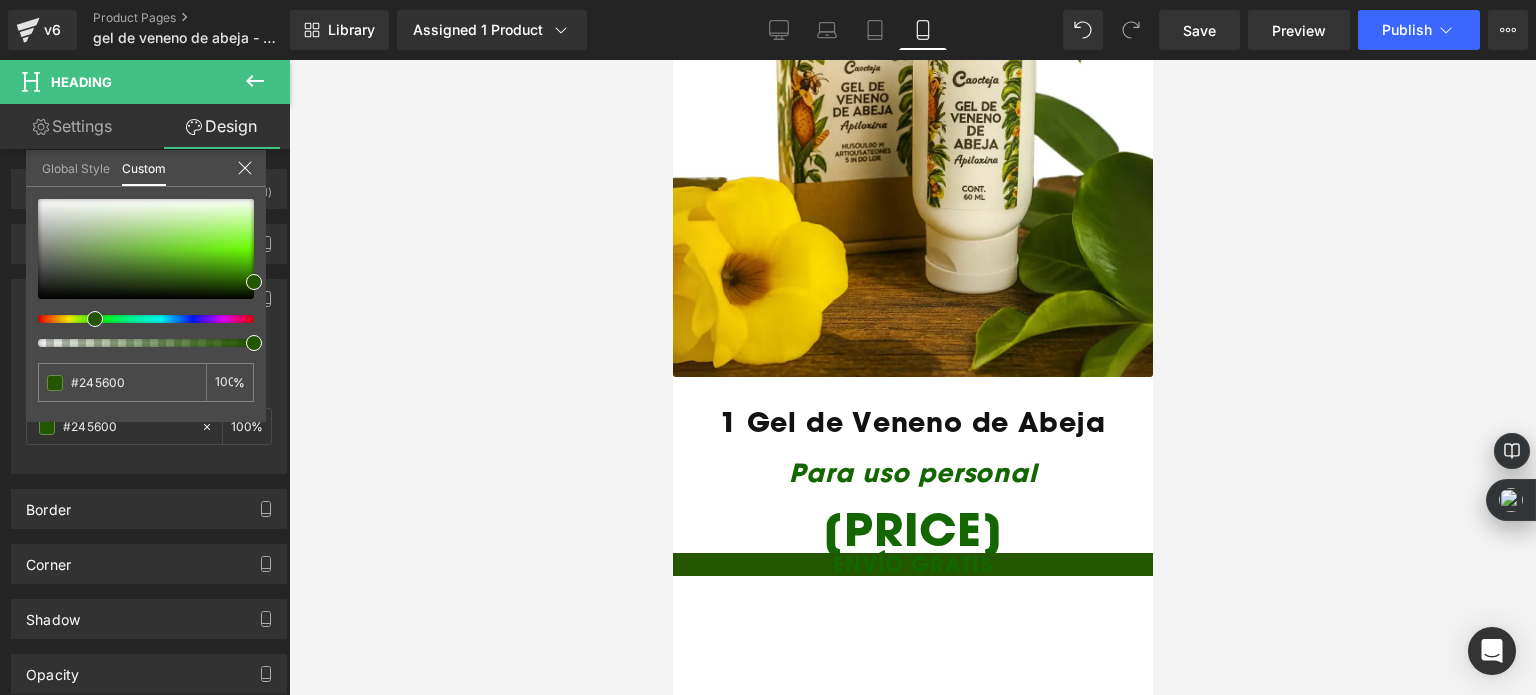 click on "Image         Image         Row         Image         NOS HAS VISTO EN: Text Block         Image     83px     Tenemos 3 promociones por lanzamiento: Heading         Image         1 Gel de Veneno de Abeja Heading         Para uso personal Heading         94.900 Heading         ENVÍO GRATIS Heading         Image   107px       Image         Image         Image         Image         Image         Image         Image         Image         Image         Image         Image
Select your layout" at bounding box center (912, 2406) 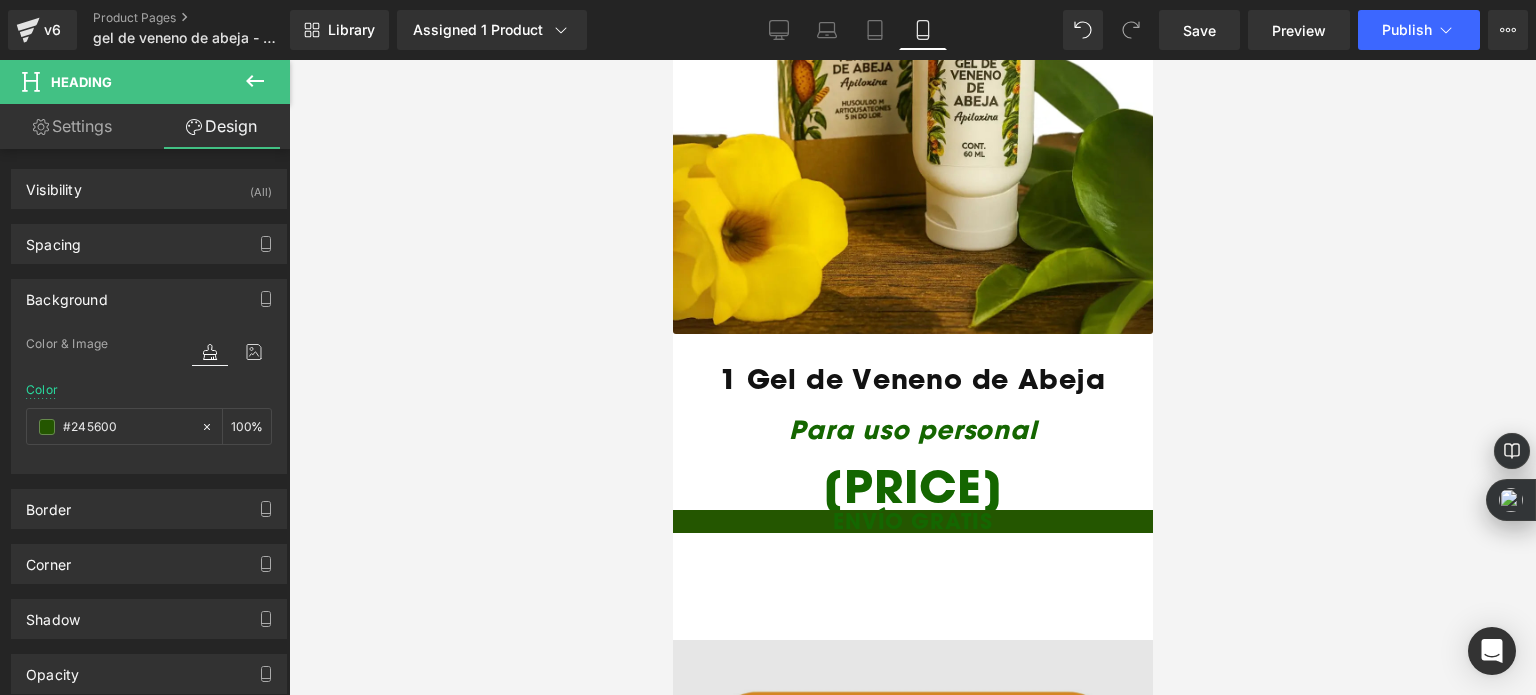 scroll, scrollTop: 2524, scrollLeft: 0, axis: vertical 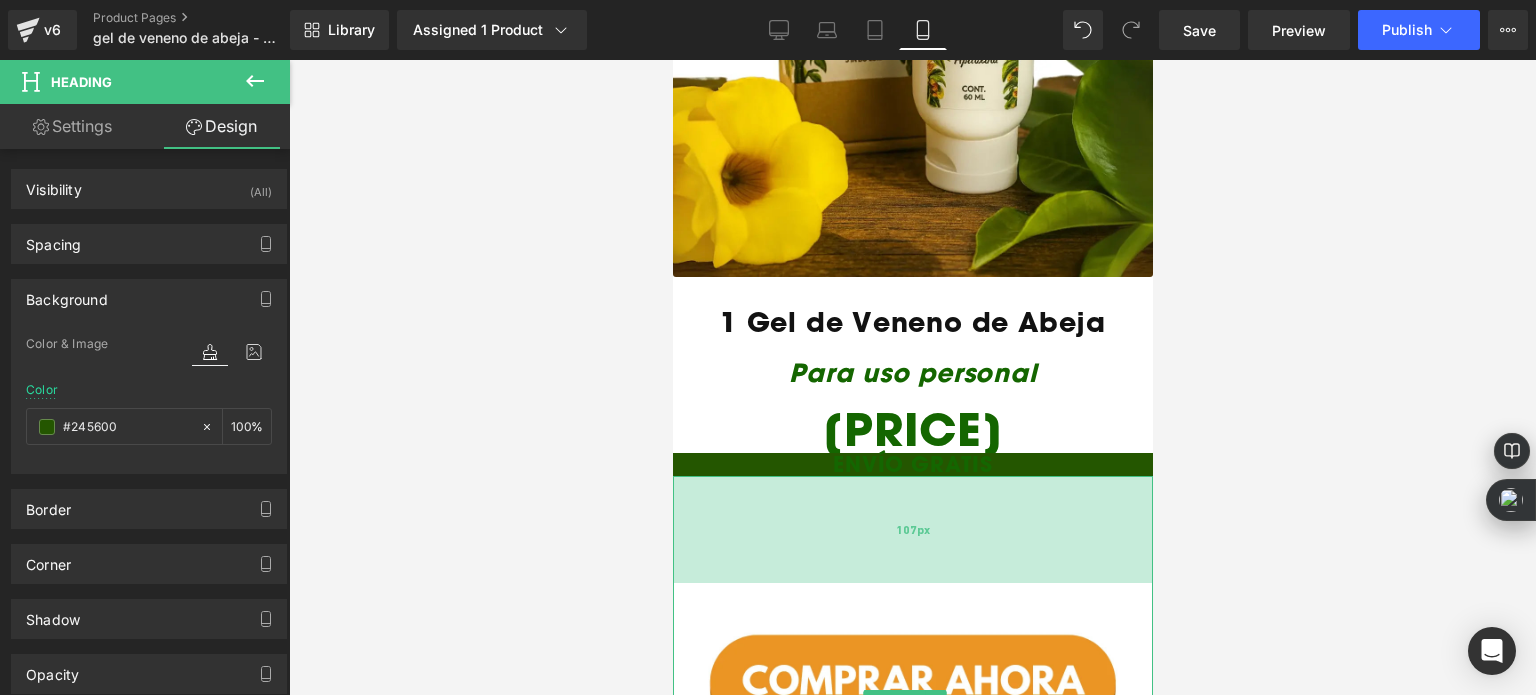 click on "107px" at bounding box center (912, 529) 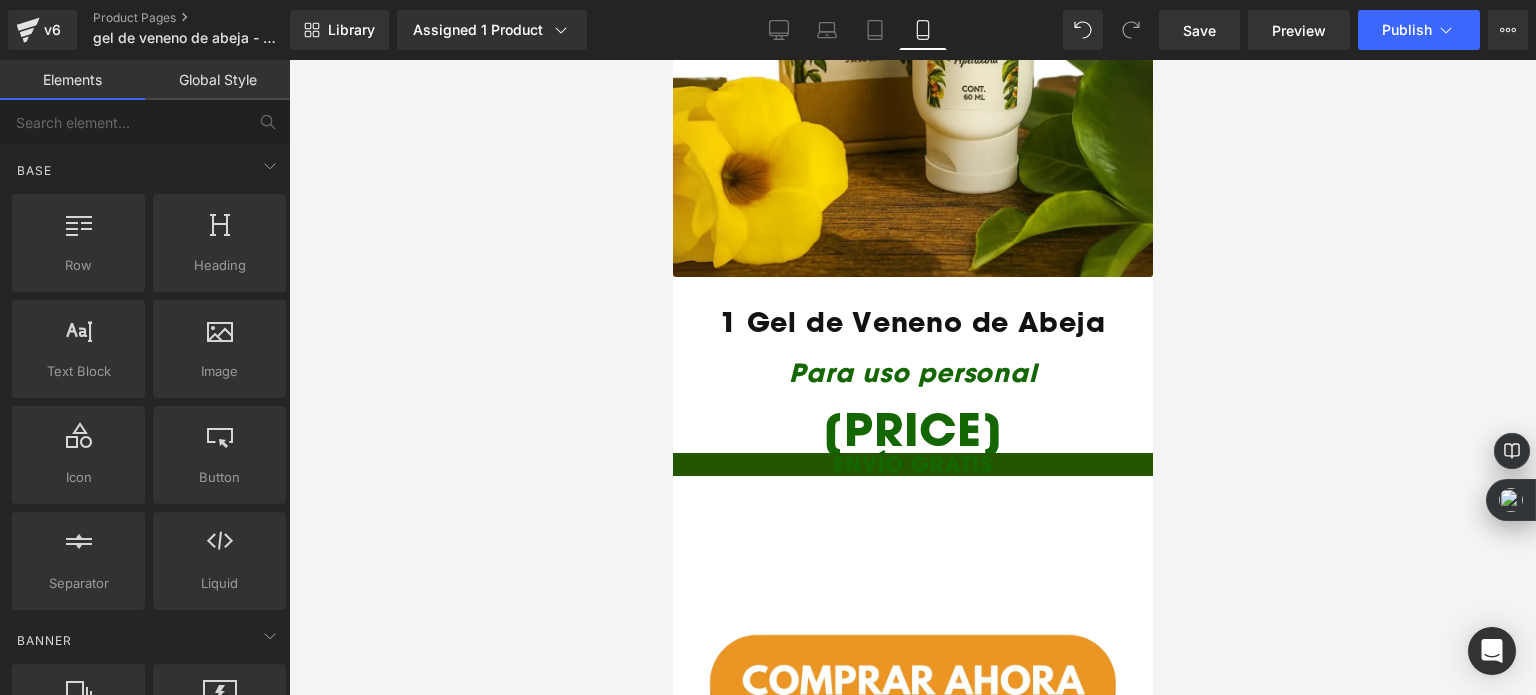 drag, startPoint x: 560, startPoint y: 434, endPoint x: 134, endPoint y: 383, distance: 429.04196 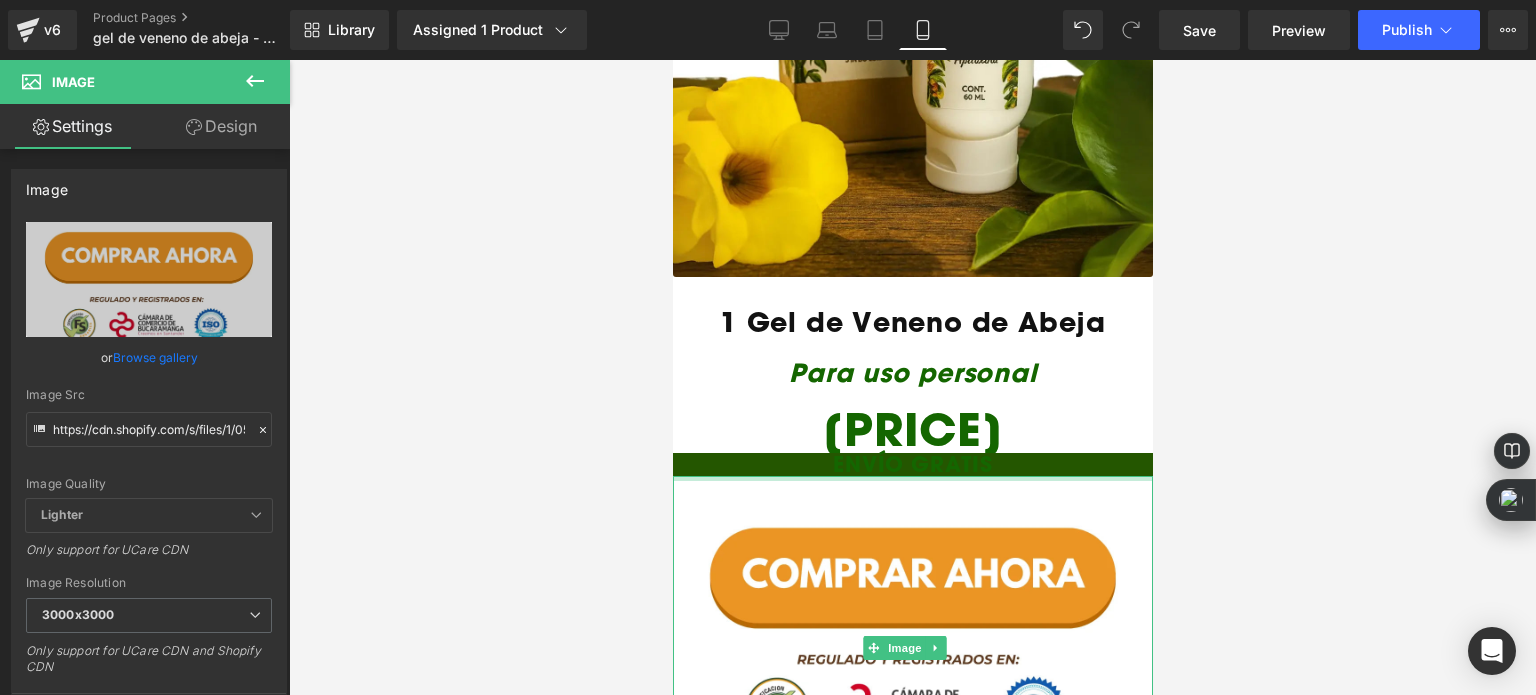 drag, startPoint x: 816, startPoint y: 441, endPoint x: 794, endPoint y: 327, distance: 116.1034 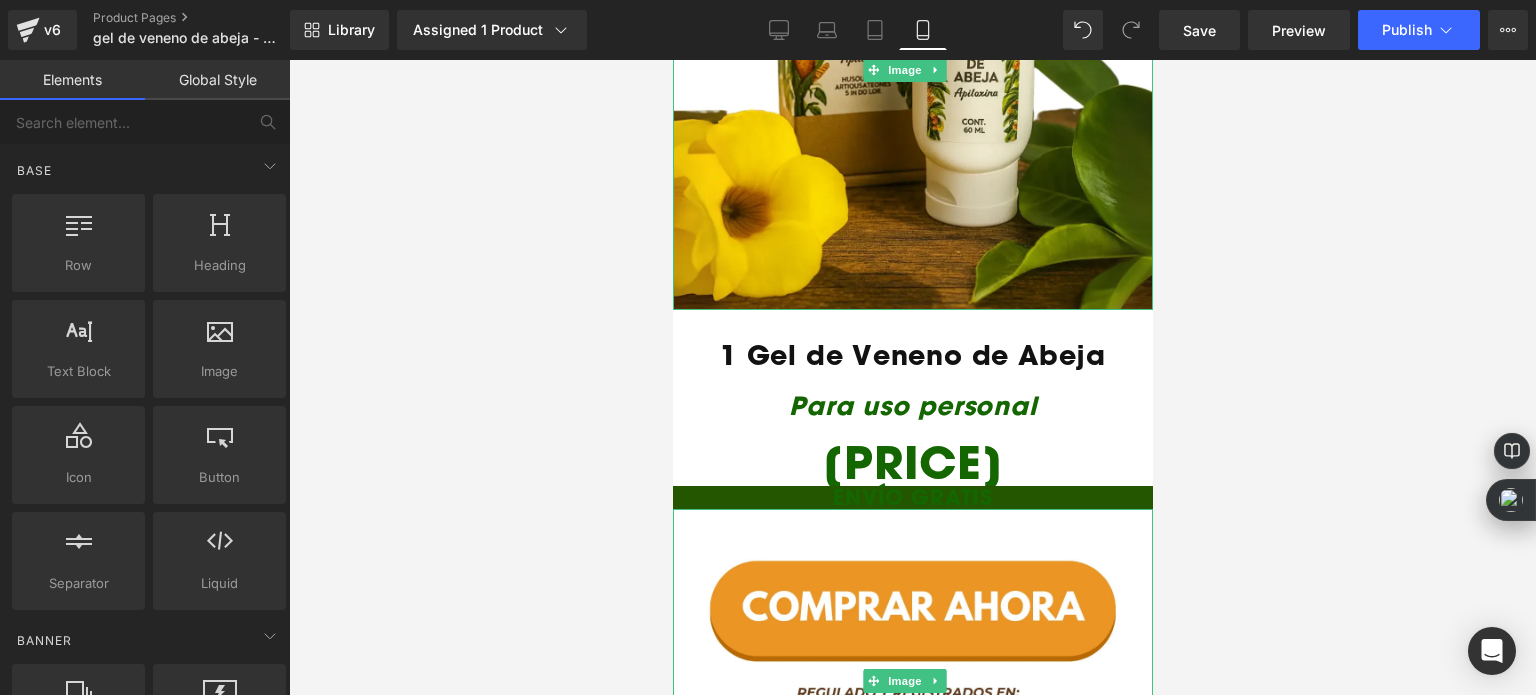 scroll, scrollTop: 2524, scrollLeft: 0, axis: vertical 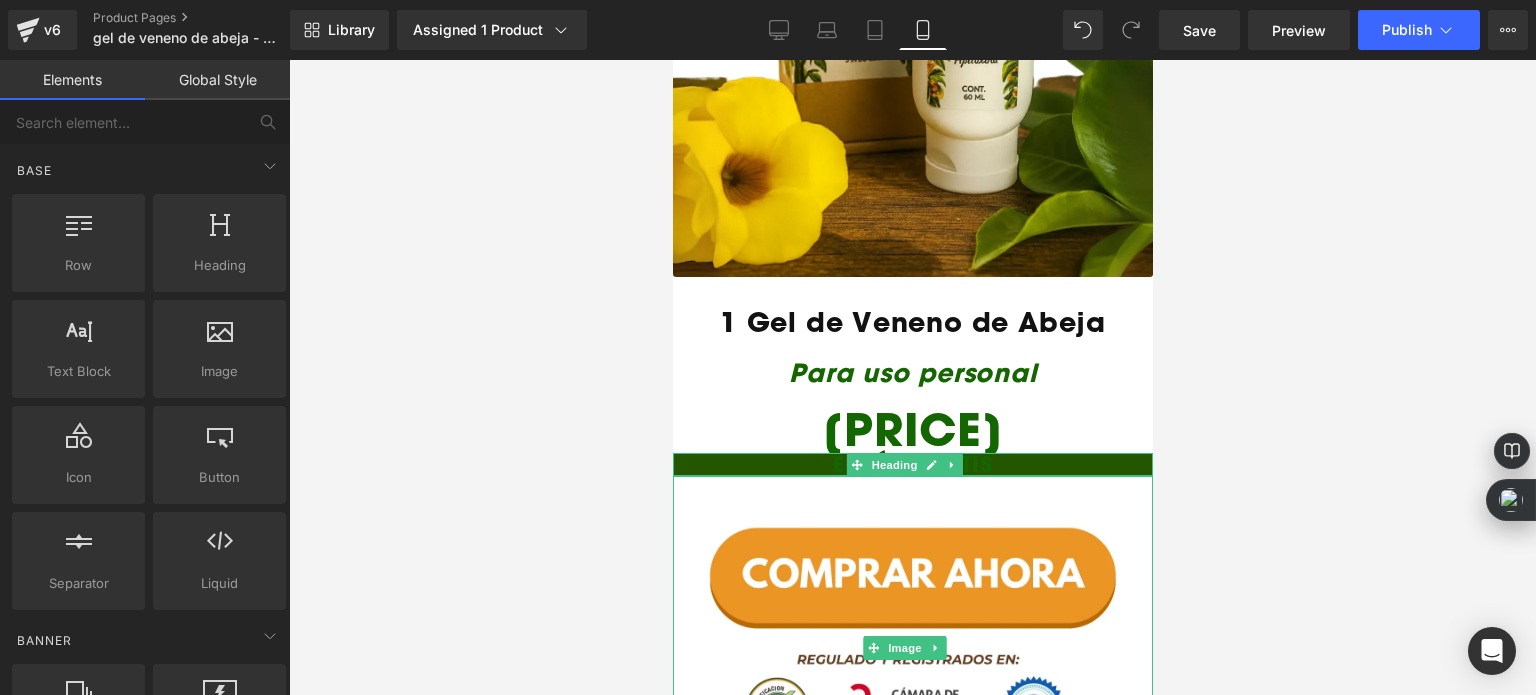 click at bounding box center (912, 453) 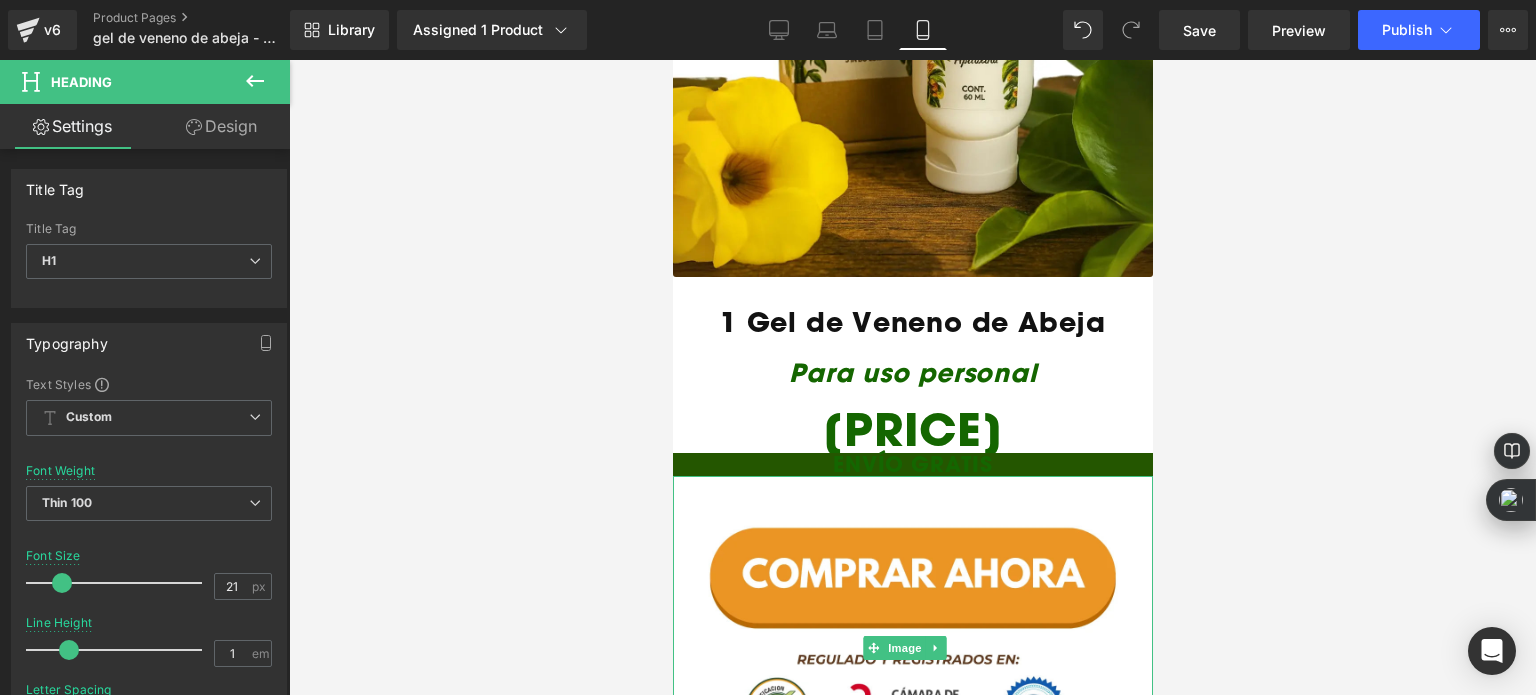 drag, startPoint x: 234, startPoint y: 131, endPoint x: 187, endPoint y: 331, distance: 205.44829 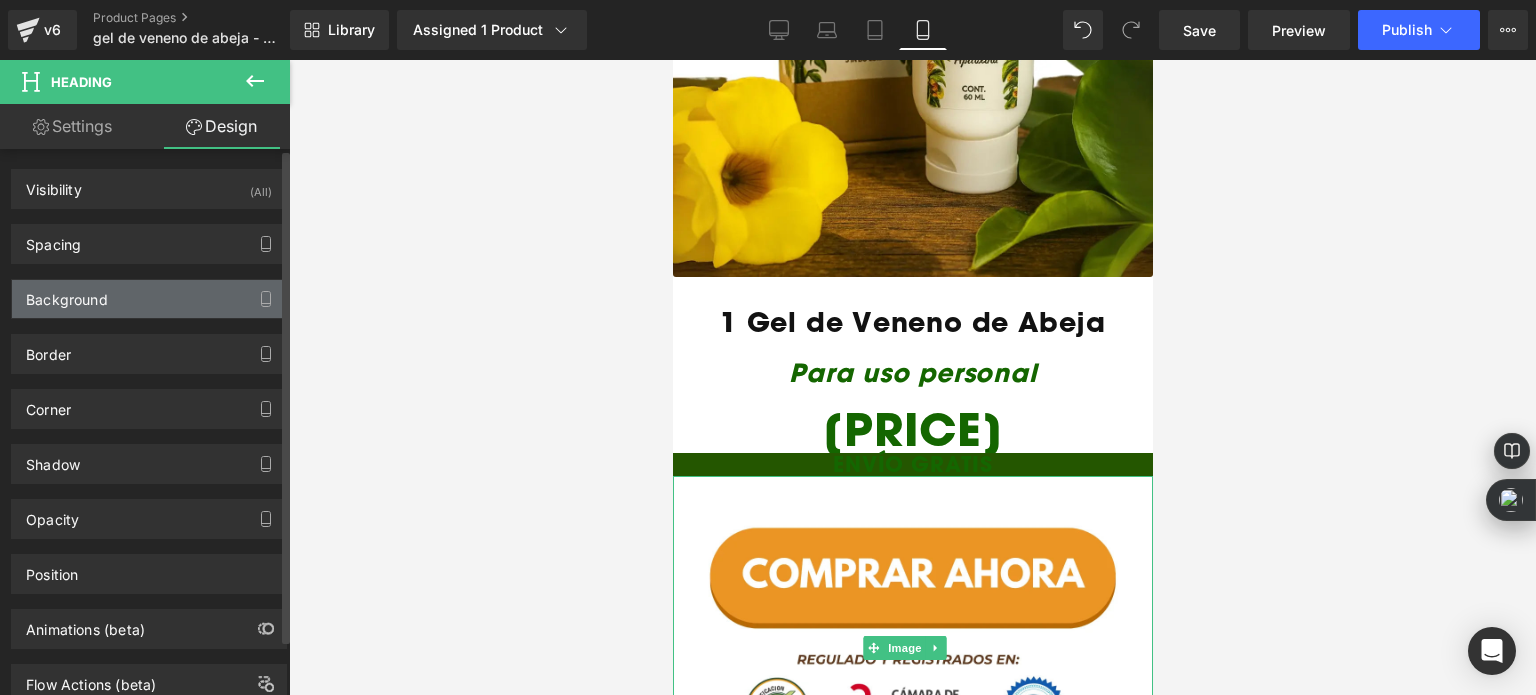 click on "Background" at bounding box center (149, 299) 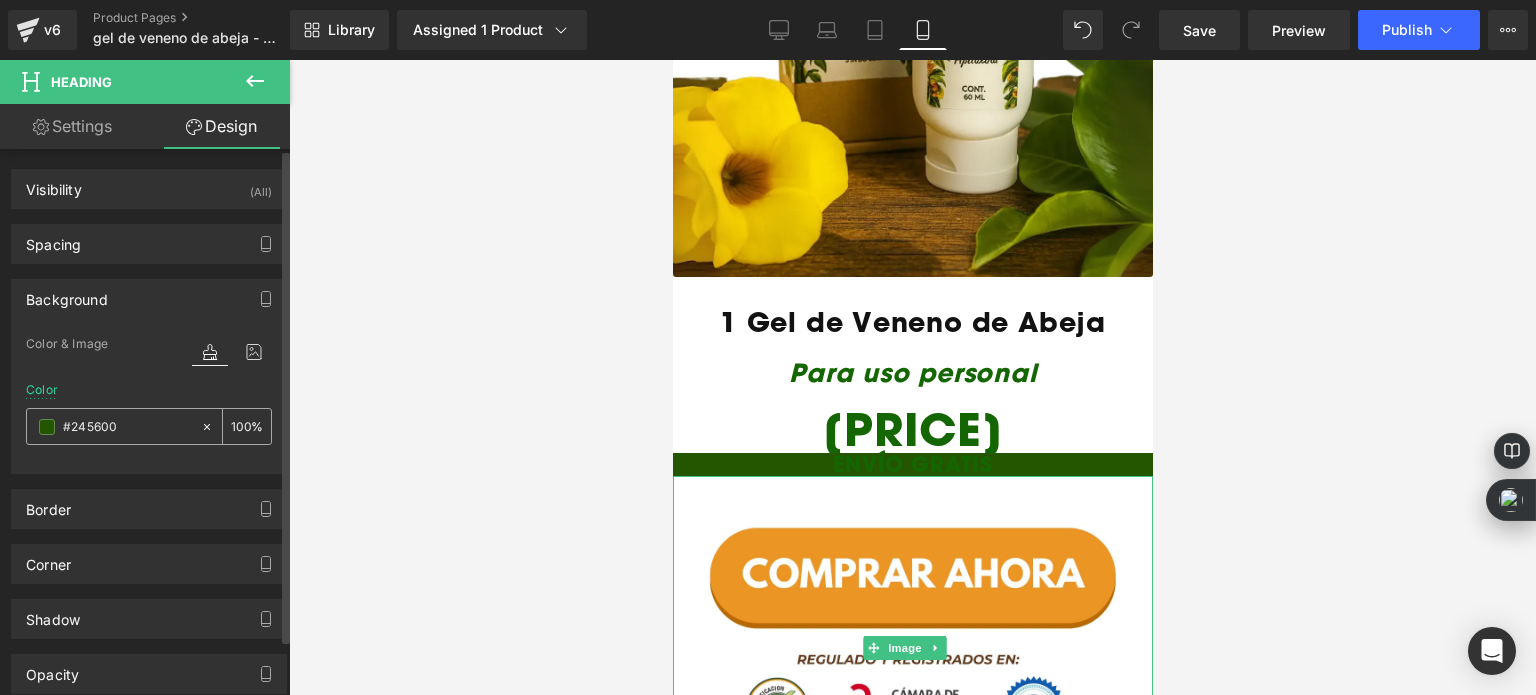 click 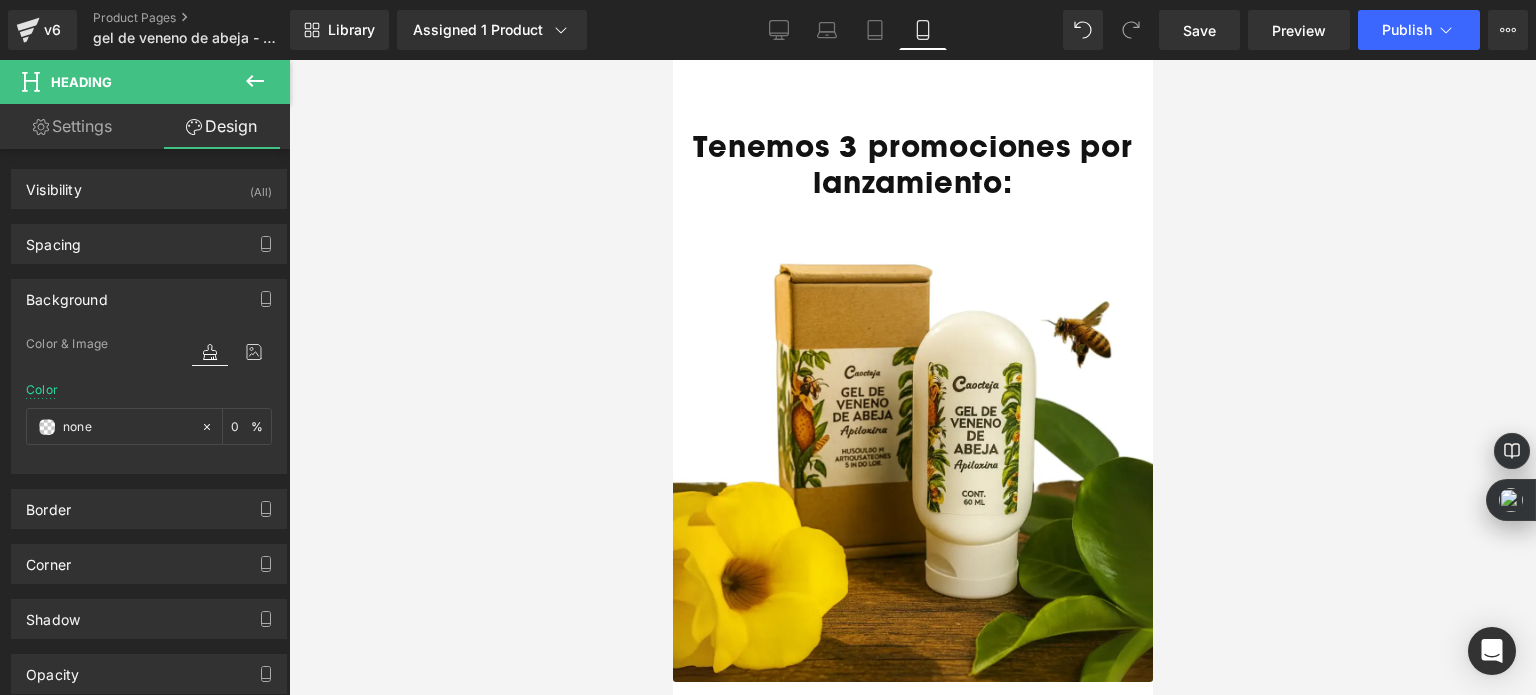 scroll, scrollTop: 2292, scrollLeft: 0, axis: vertical 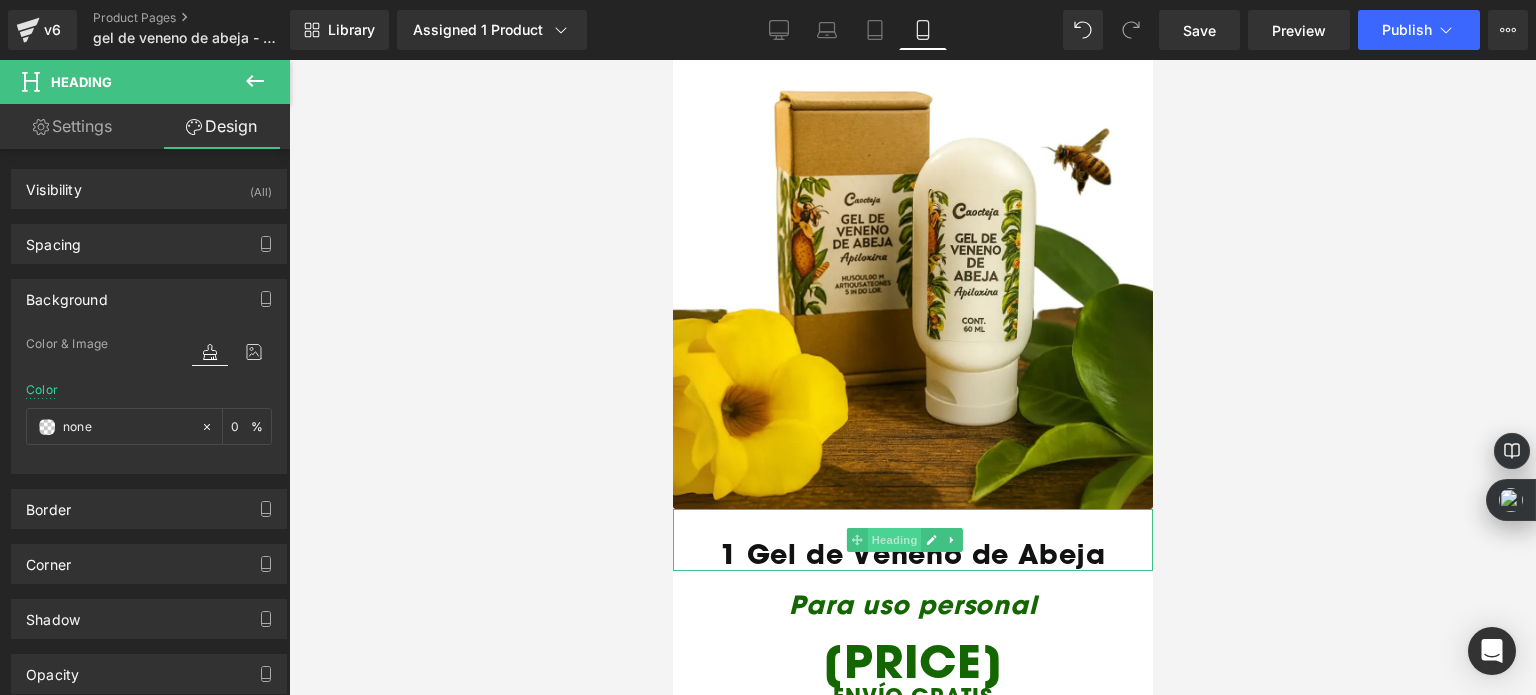click on "Heading" at bounding box center [894, 540] 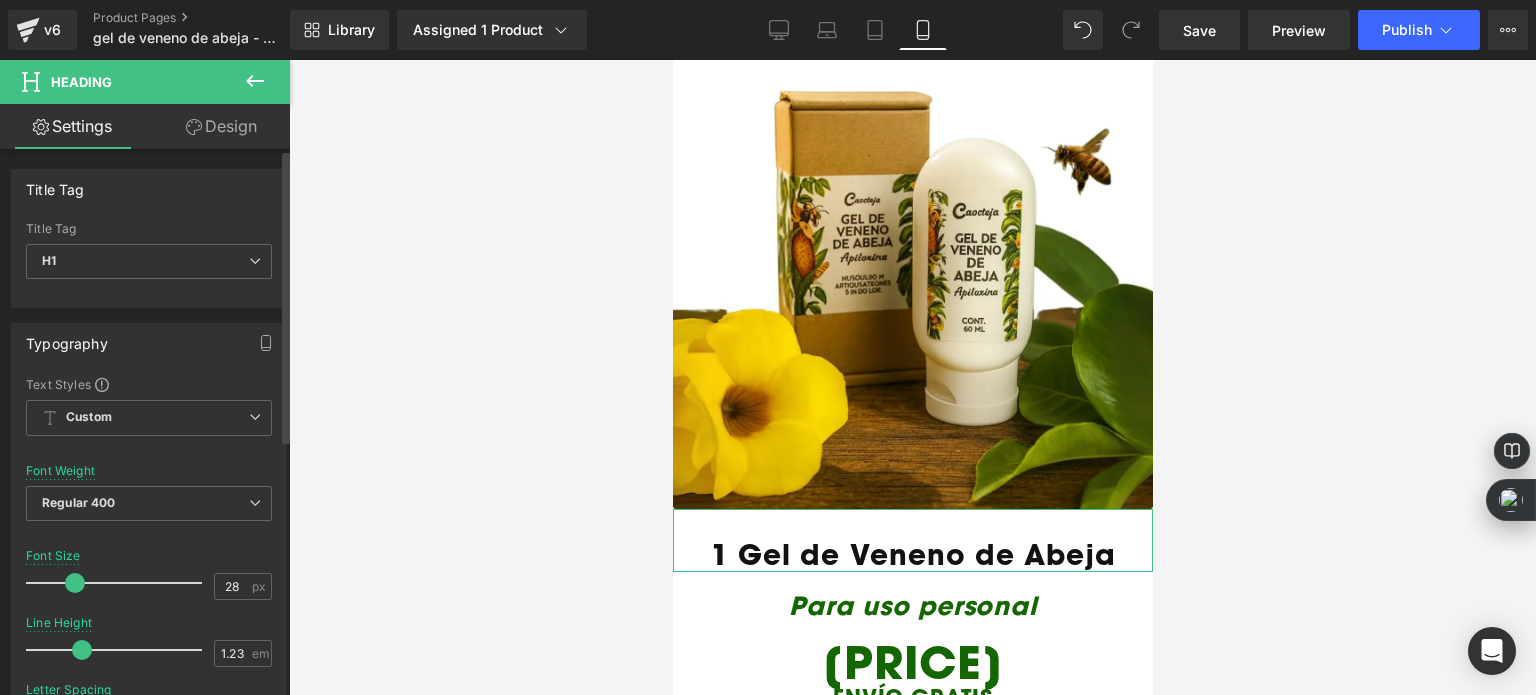 click at bounding box center [75, 583] 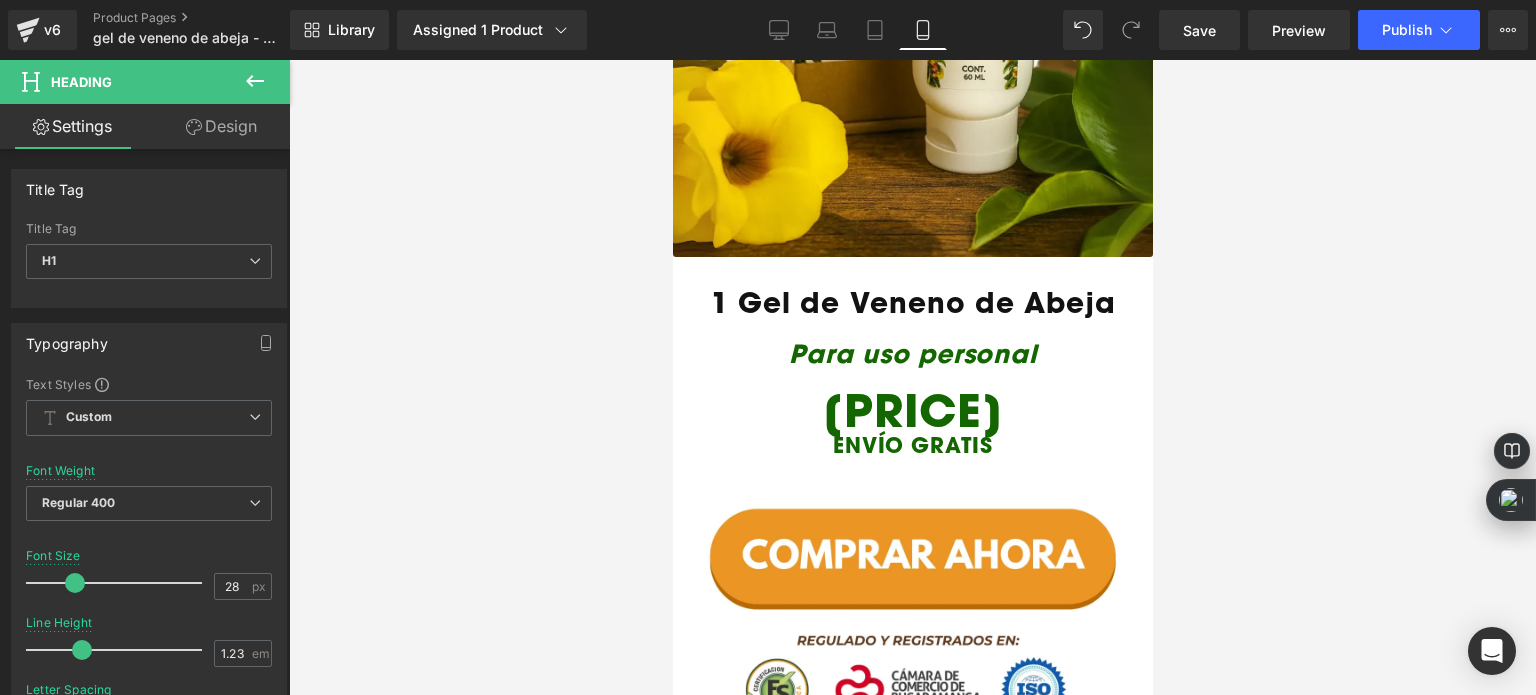 scroll, scrollTop: 2592, scrollLeft: 0, axis: vertical 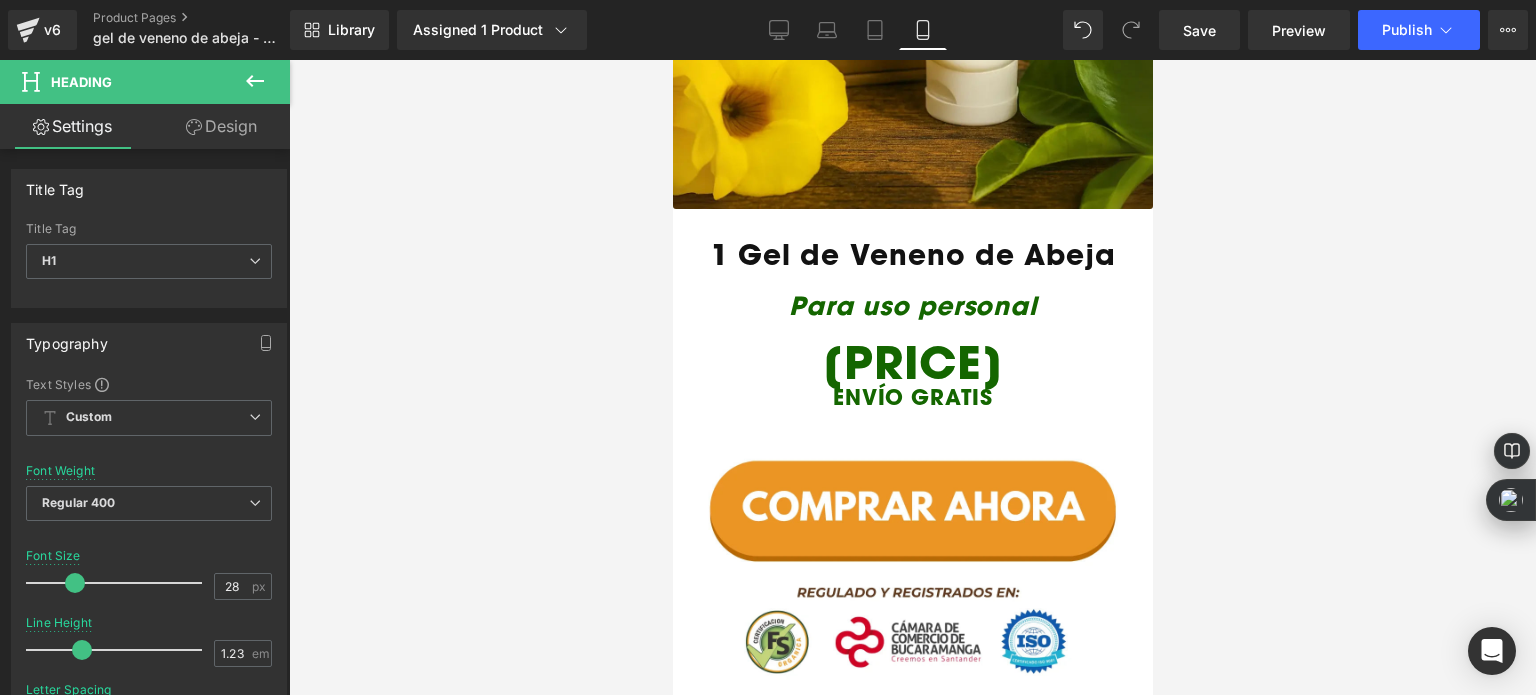 click at bounding box center [912, 377] 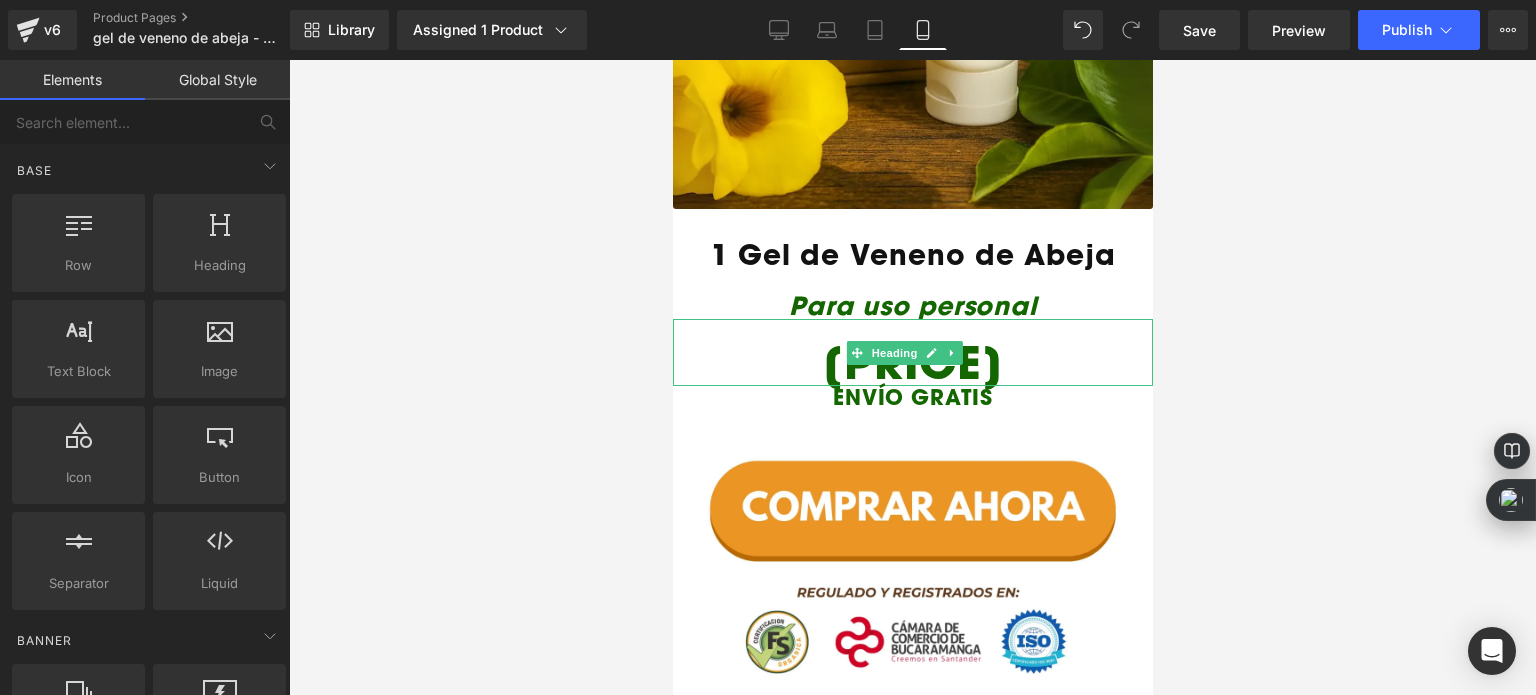 drag, startPoint x: 1221, startPoint y: 265, endPoint x: 737, endPoint y: 295, distance: 484.92886 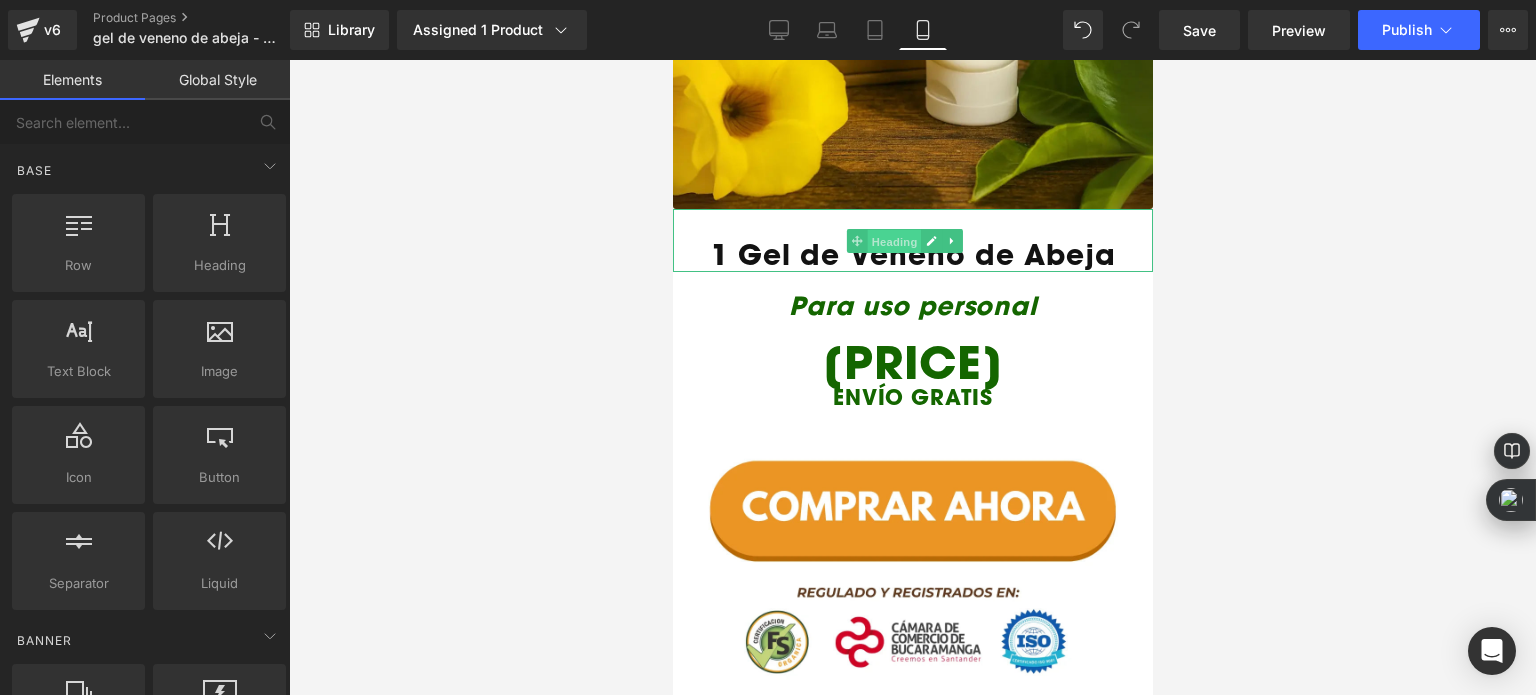 click on "Heading" at bounding box center (894, 241) 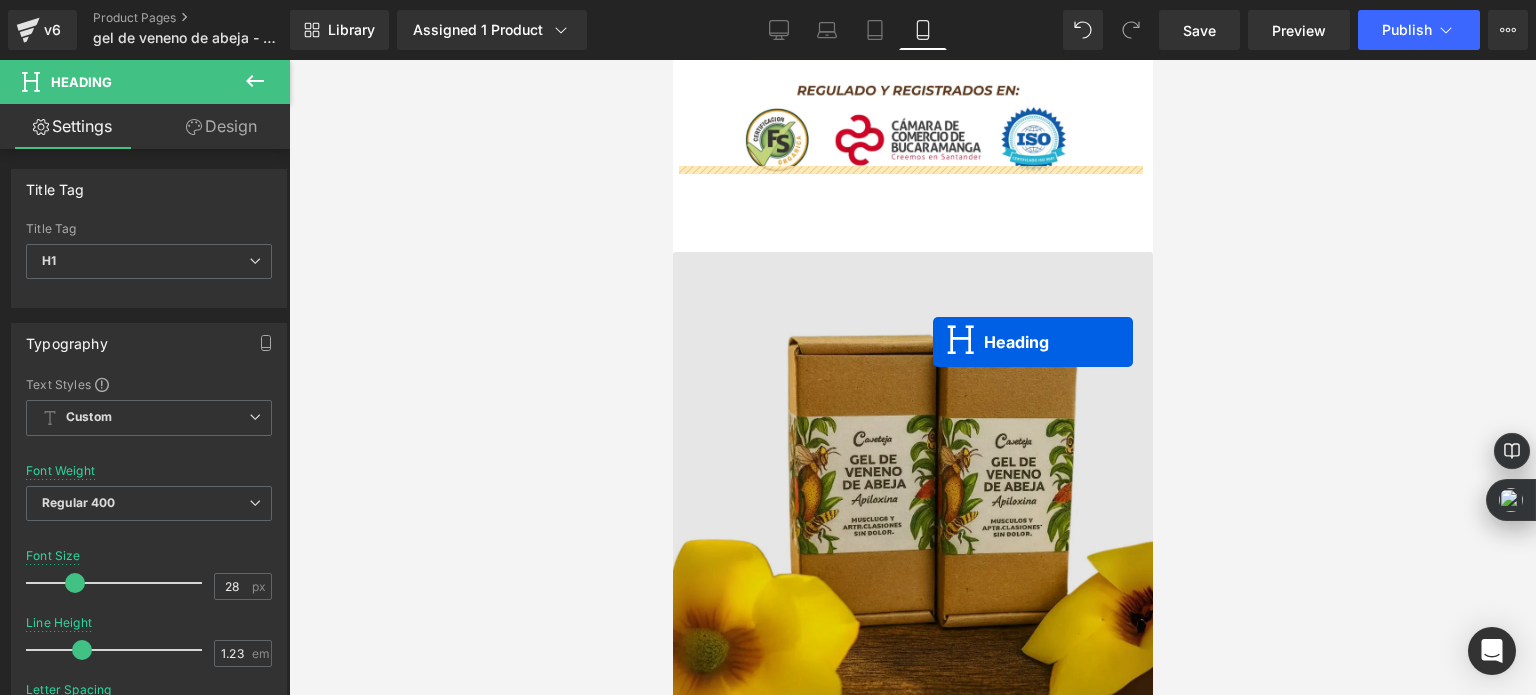 scroll, scrollTop: 3192, scrollLeft: 0, axis: vertical 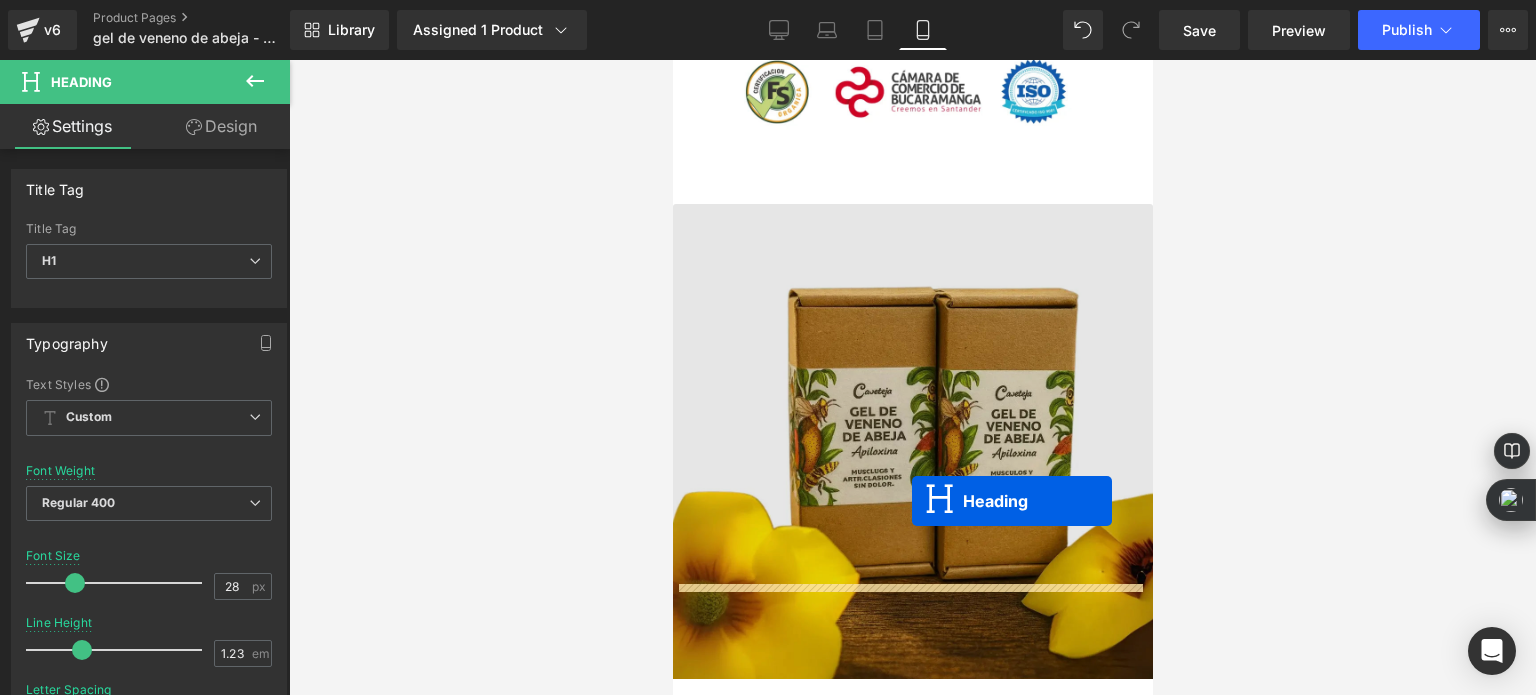 drag, startPoint x: 898, startPoint y: 255, endPoint x: 911, endPoint y: 501, distance: 246.34326 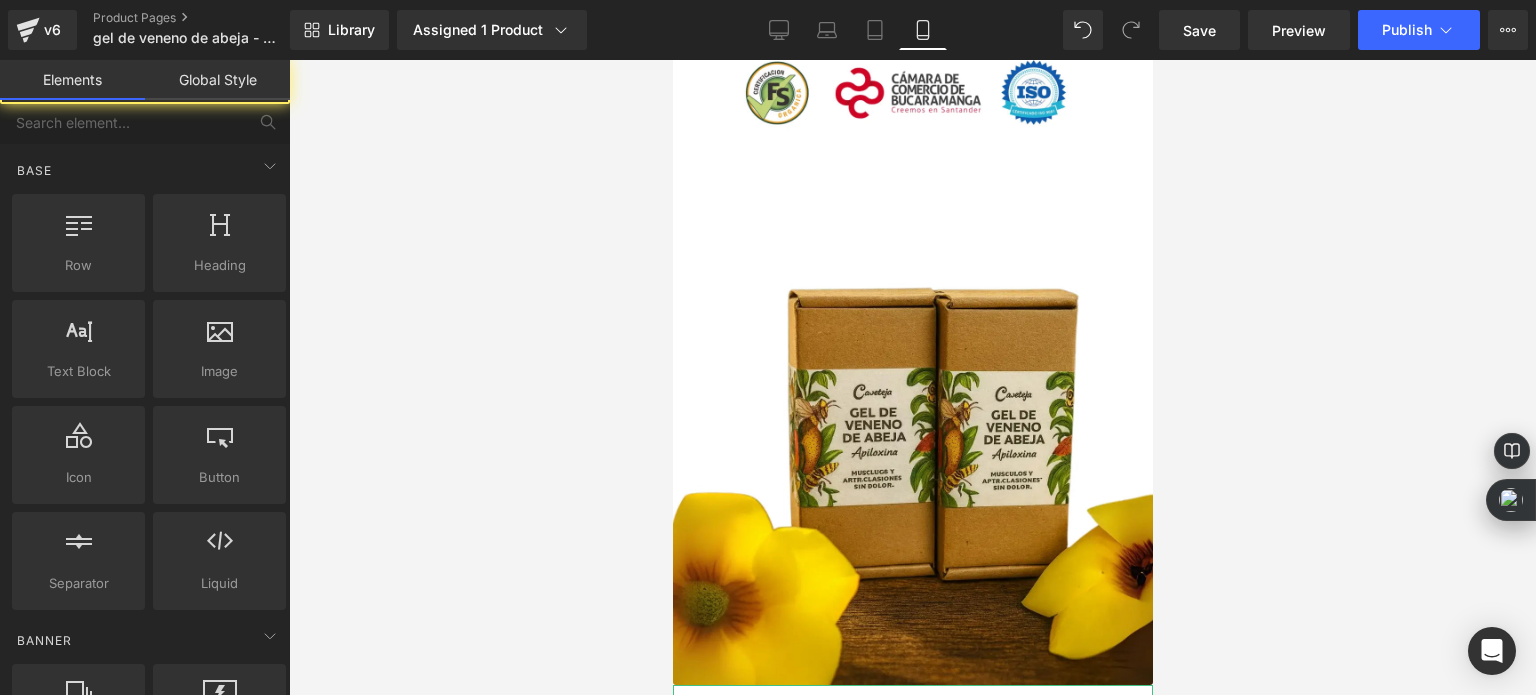 drag, startPoint x: 511, startPoint y: 416, endPoint x: 39, endPoint y: 335, distance: 478.89978 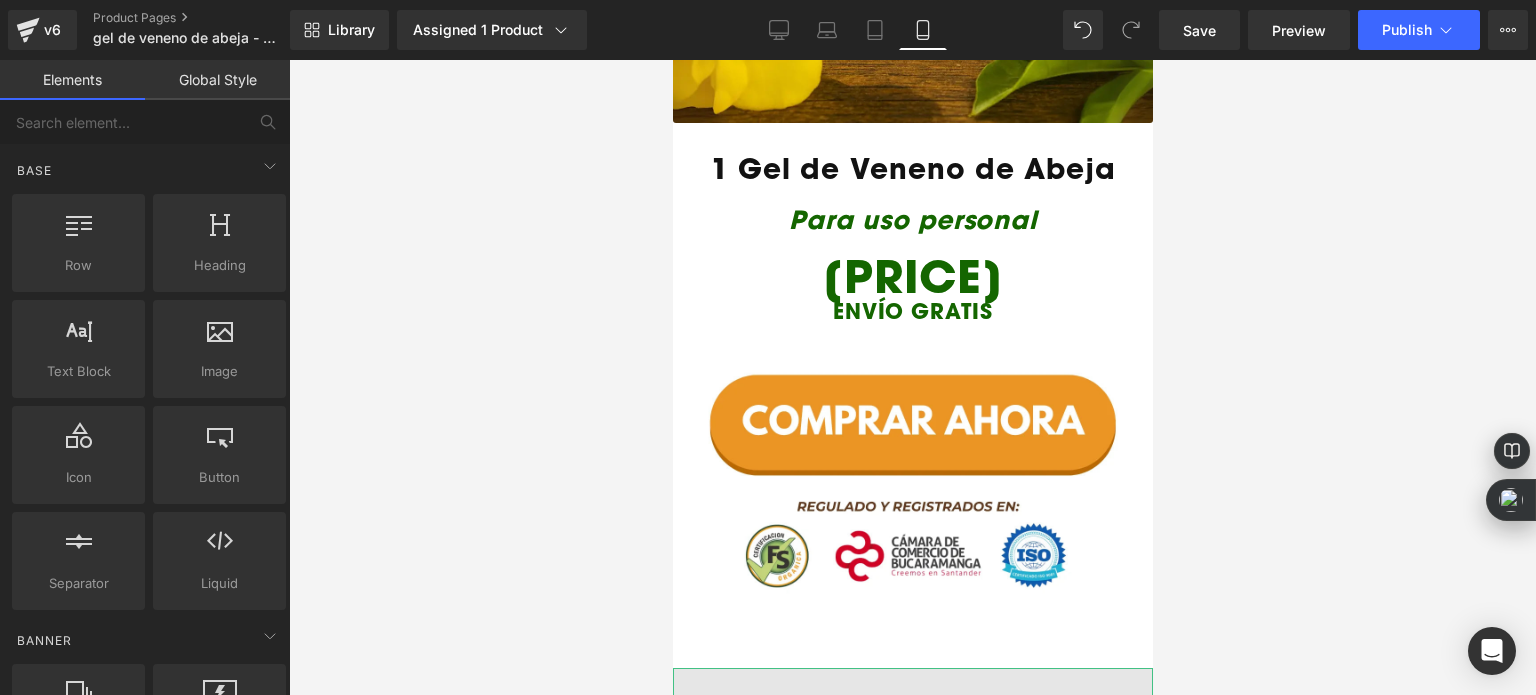 scroll, scrollTop: 2641, scrollLeft: 0, axis: vertical 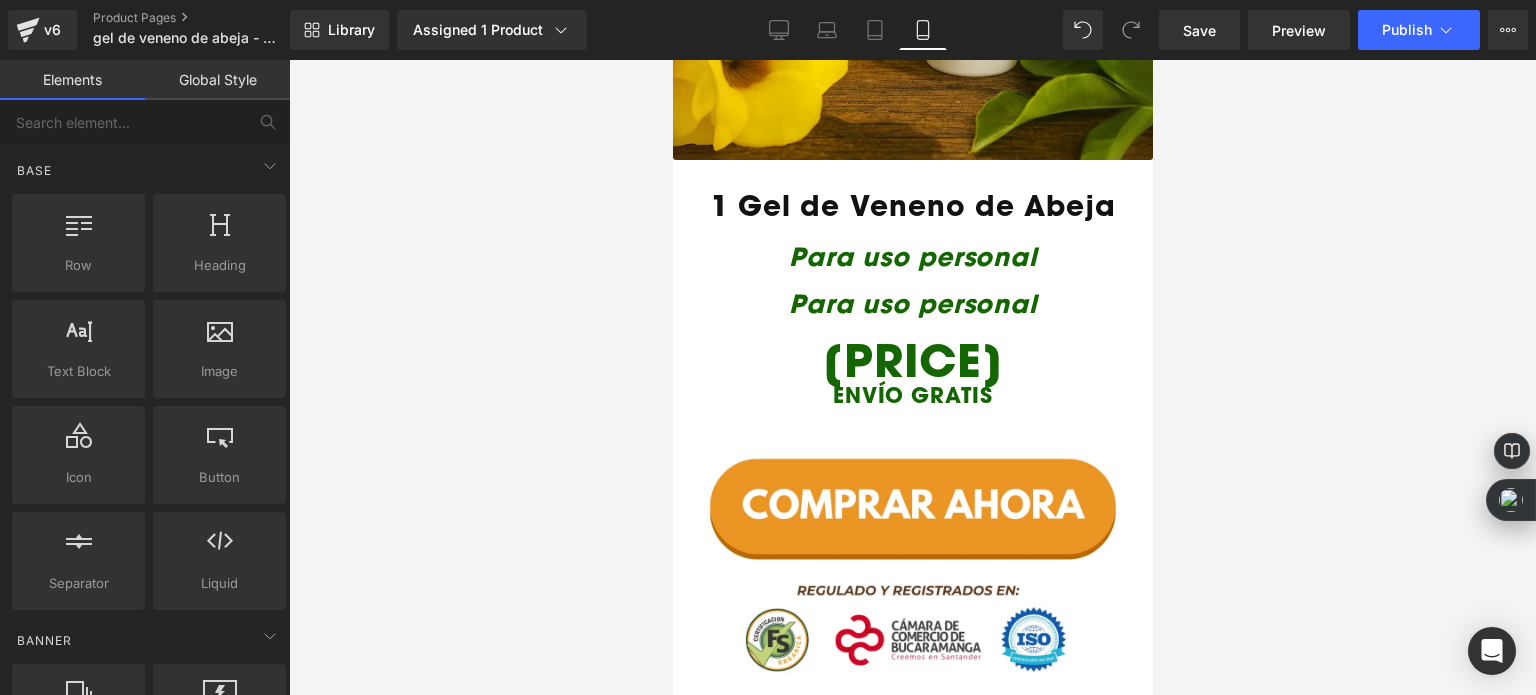 drag, startPoint x: 520, startPoint y: 305, endPoint x: 123, endPoint y: 161, distance: 422.30914 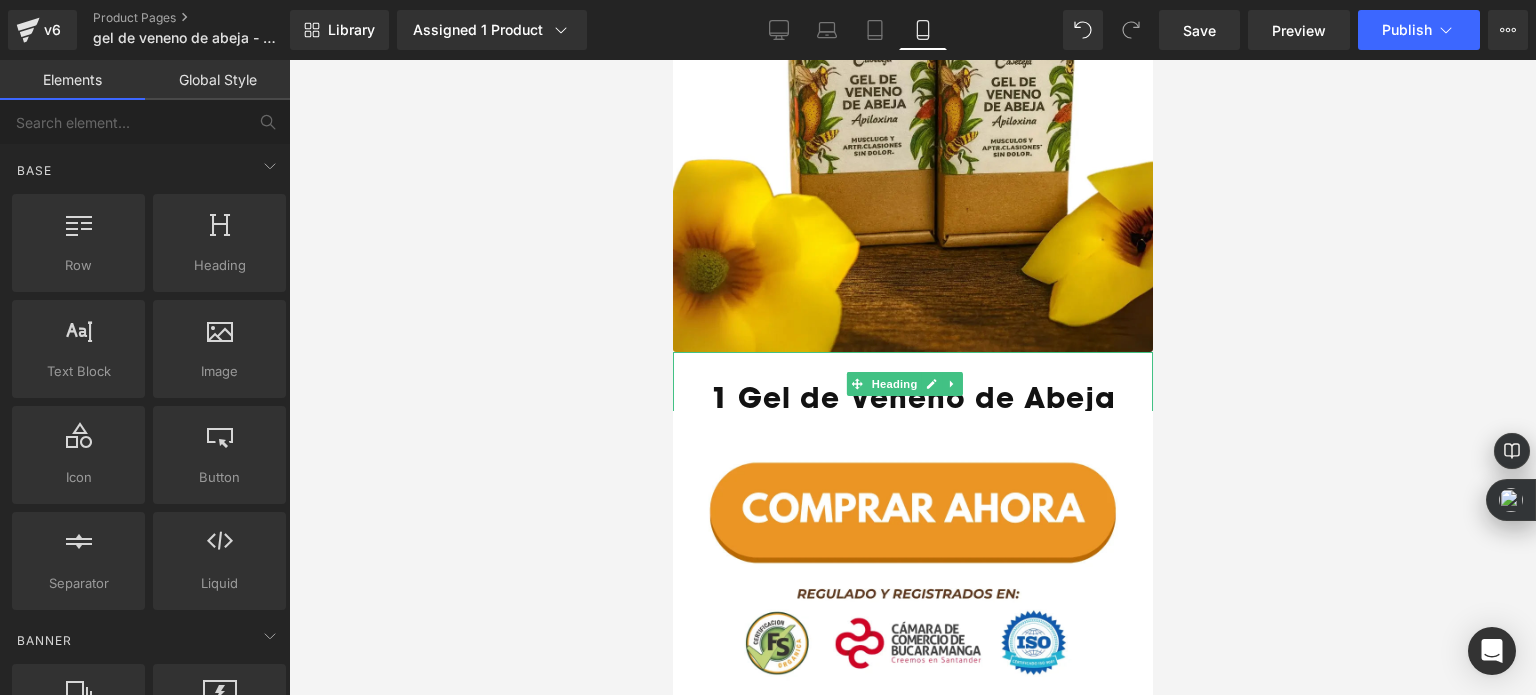 scroll, scrollTop: 3541, scrollLeft: 0, axis: vertical 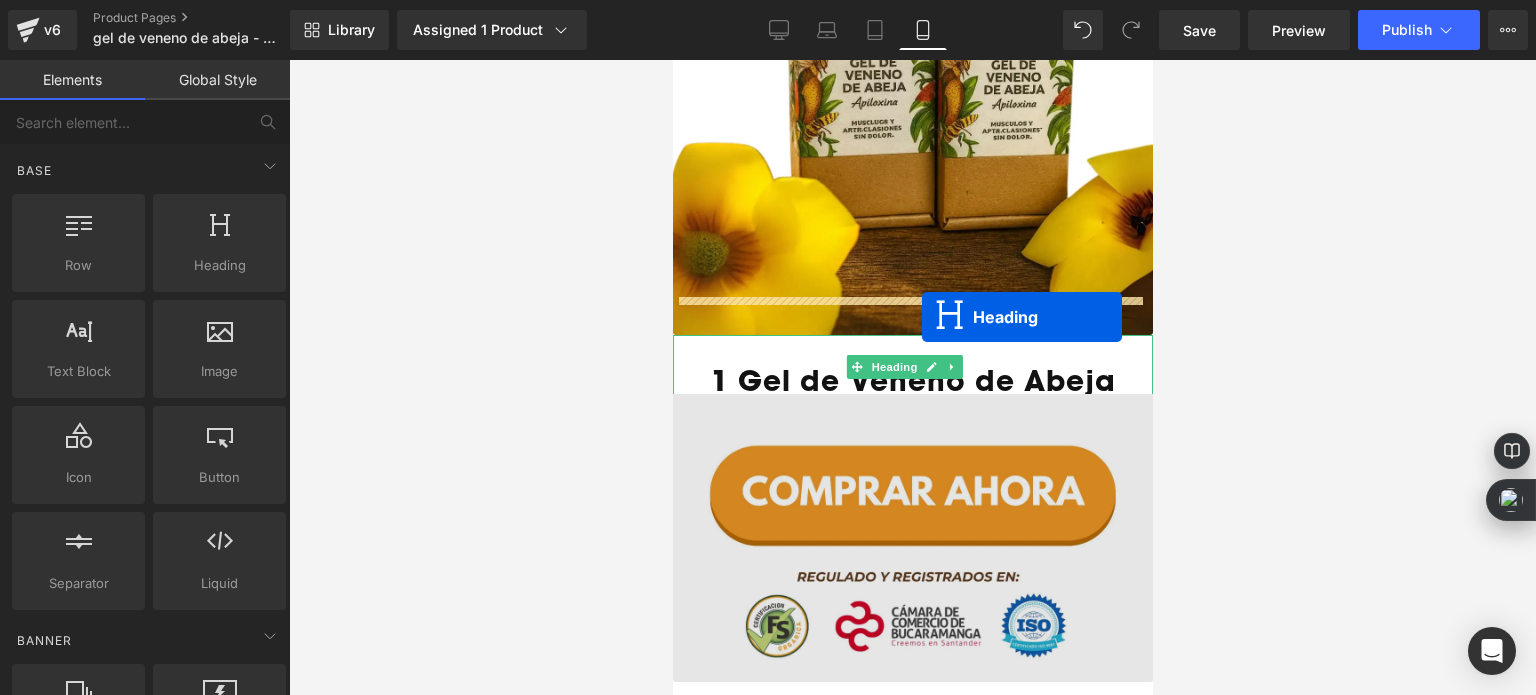 drag, startPoint x: 889, startPoint y: 251, endPoint x: 921, endPoint y: 317, distance: 73.34848 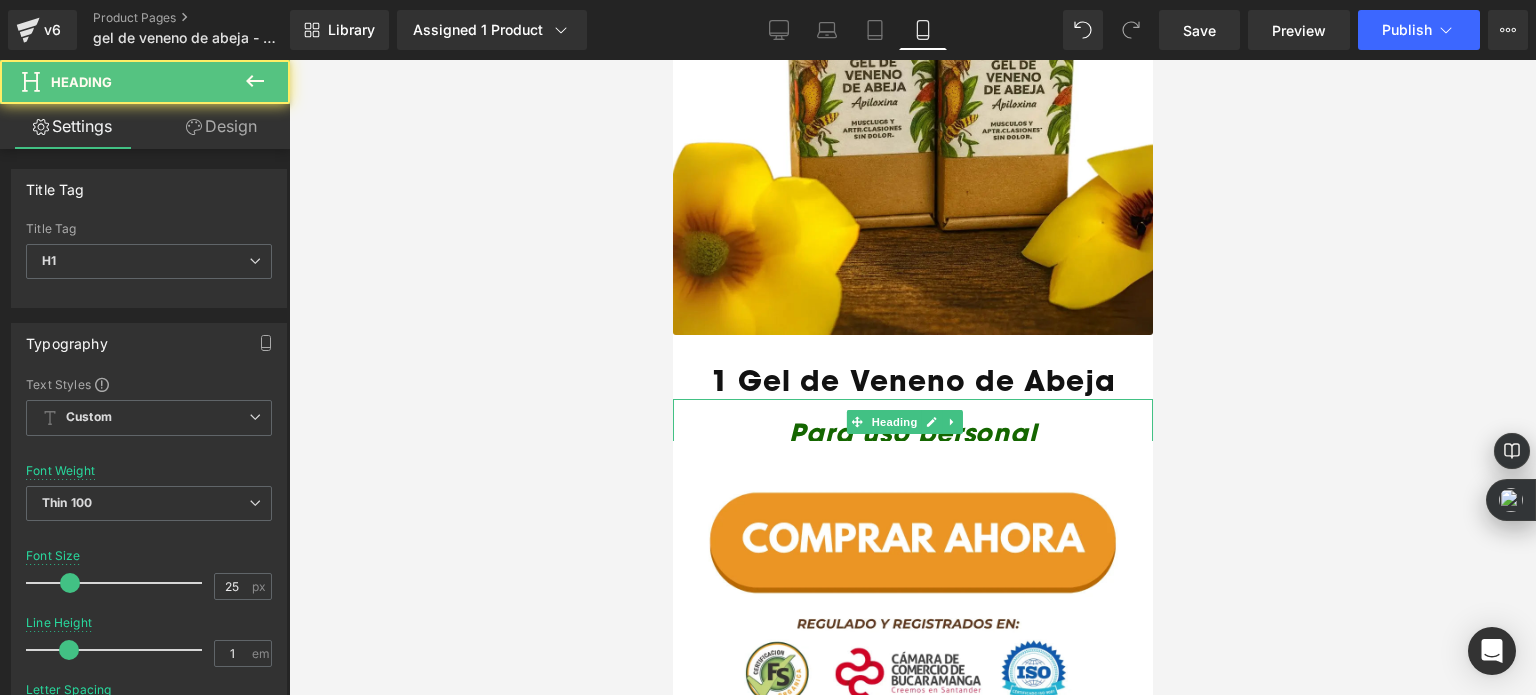 click at bounding box center [912, 377] 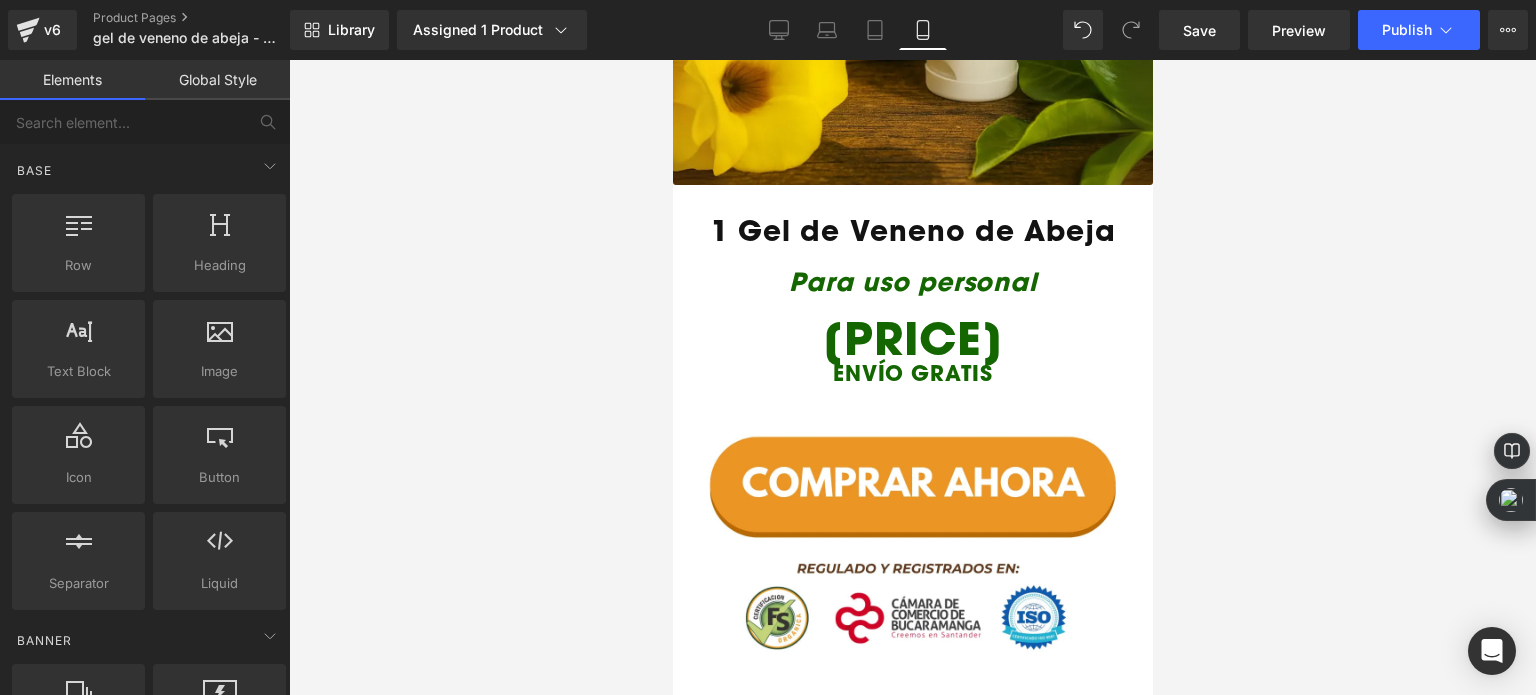 scroll, scrollTop: 2591, scrollLeft: 0, axis: vertical 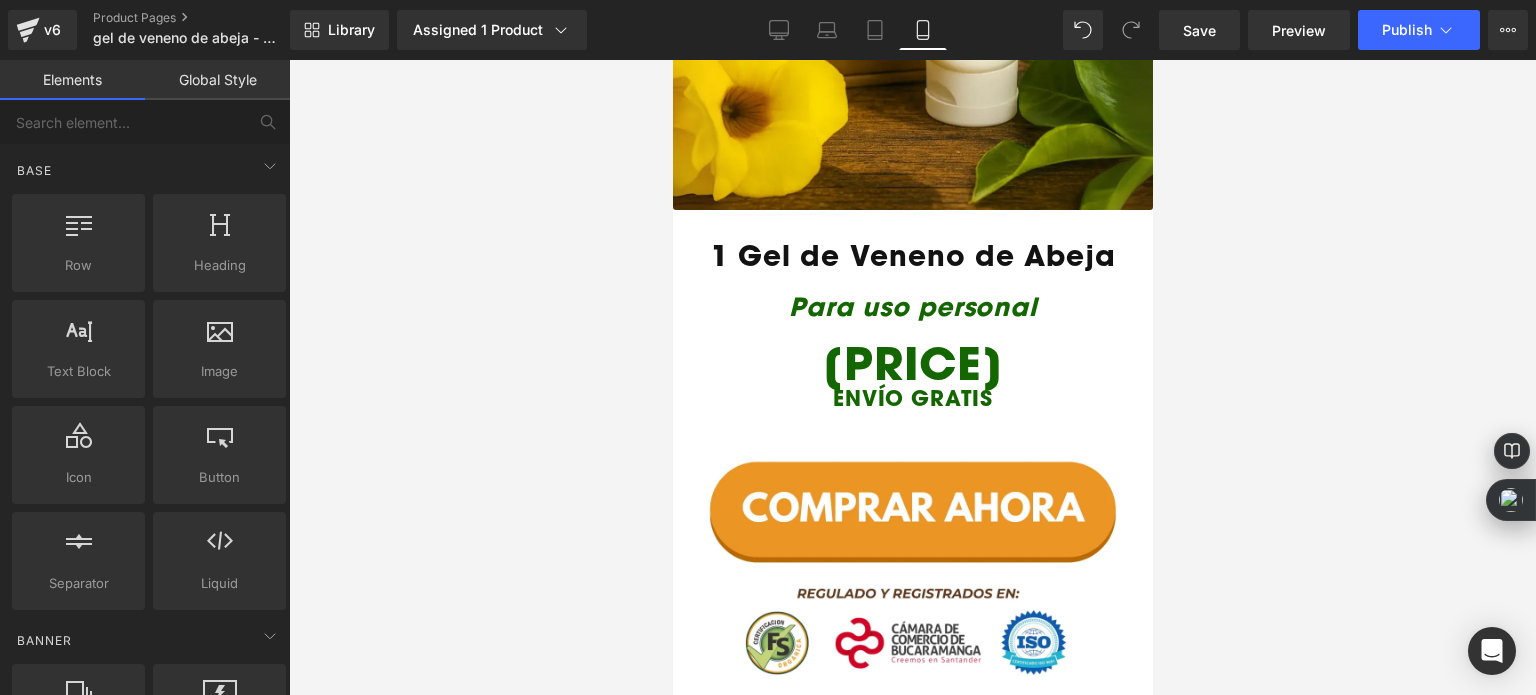 click on "[PRICE]" at bounding box center (912, 363) 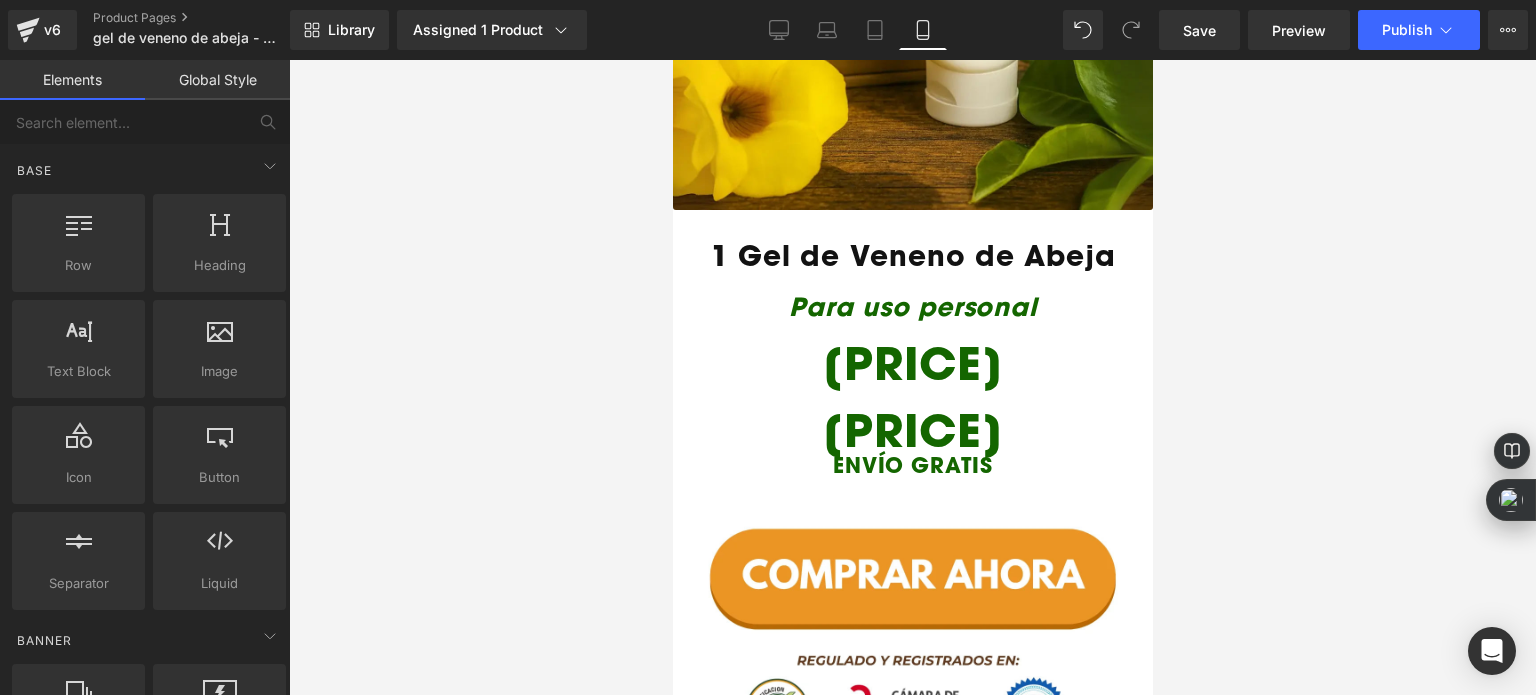 click at bounding box center [912, 377] 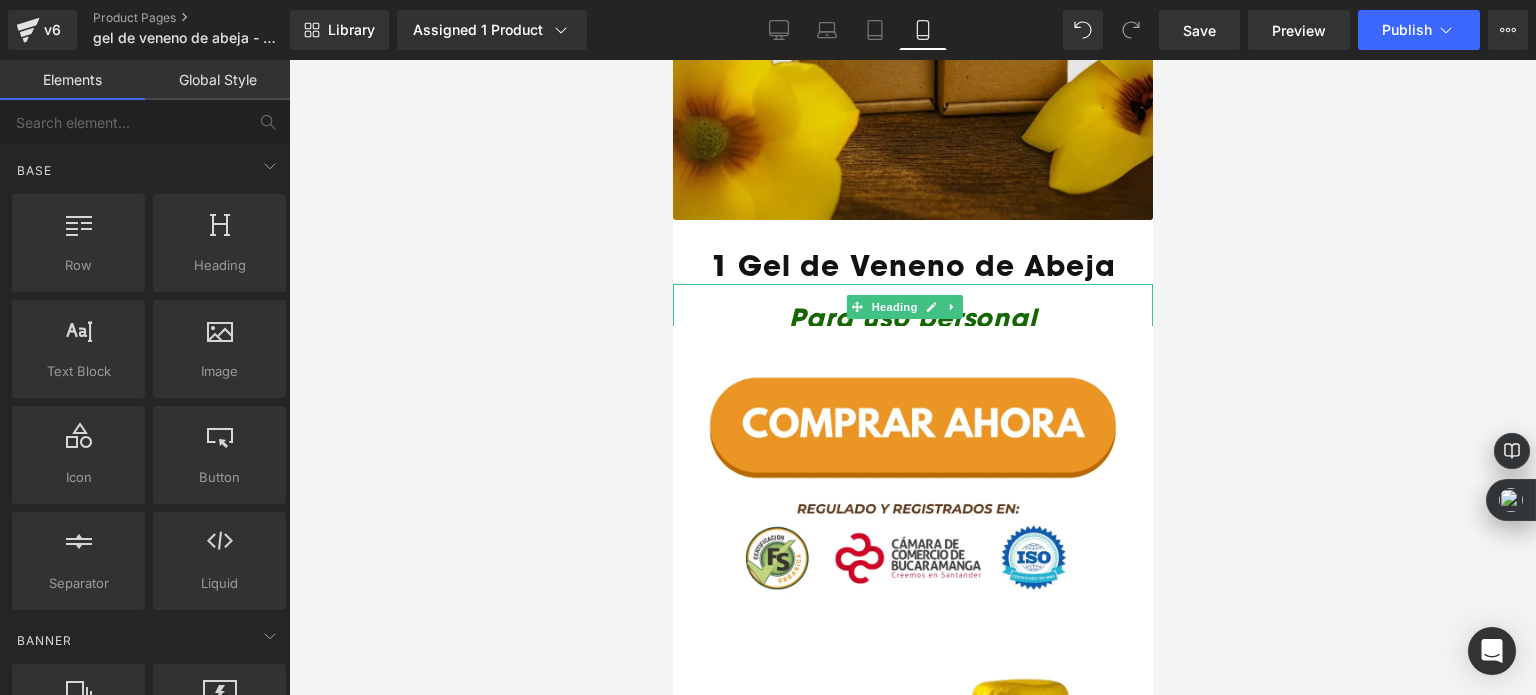 scroll, scrollTop: 3691, scrollLeft: 0, axis: vertical 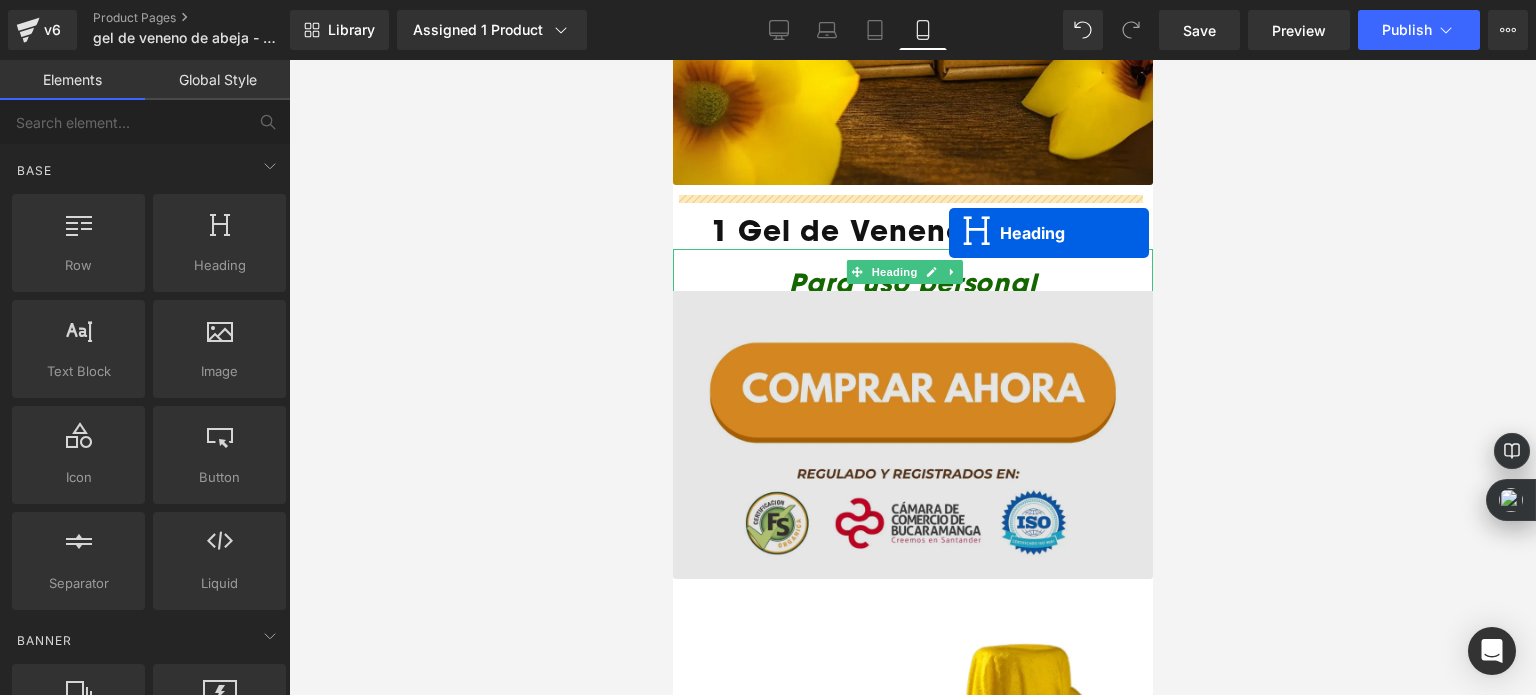 drag, startPoint x: 898, startPoint y: 375, endPoint x: 1212, endPoint y: 317, distance: 319.31177 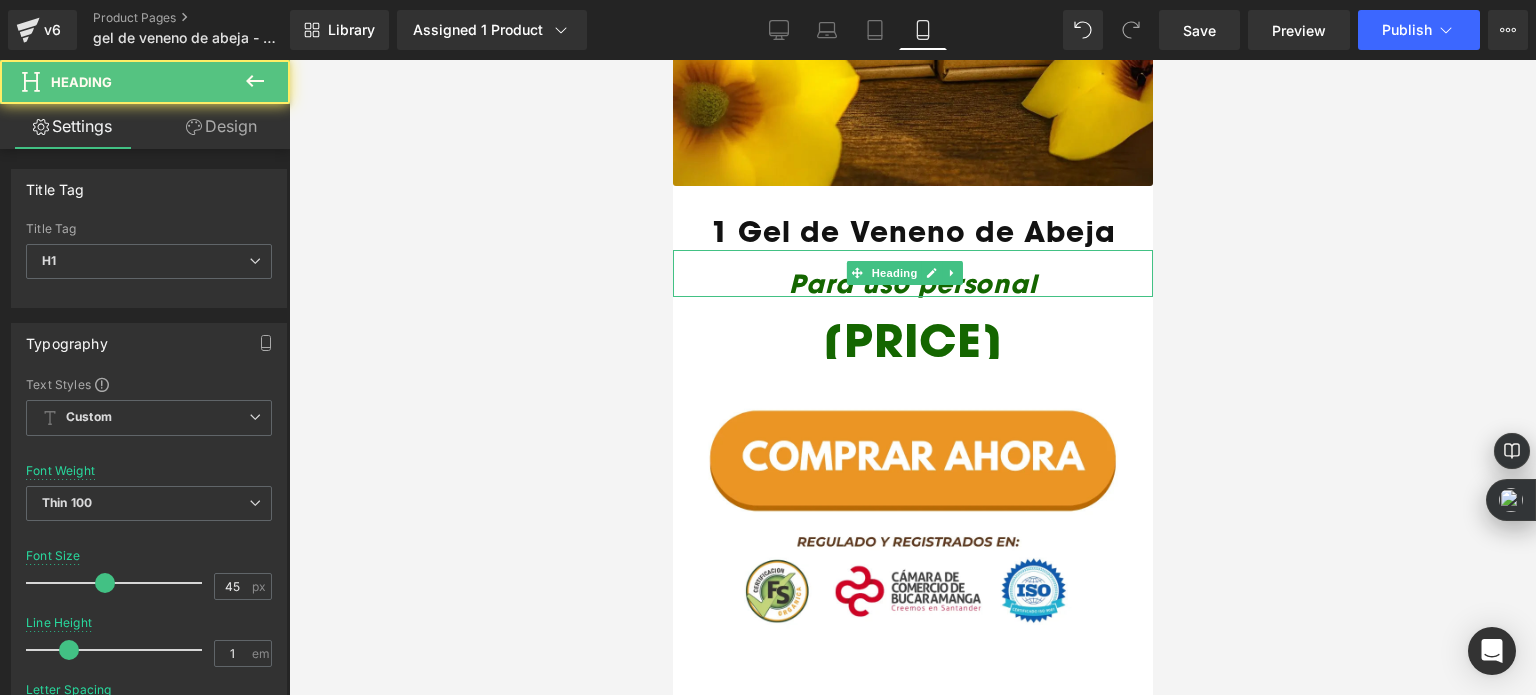 click at bounding box center (912, 377) 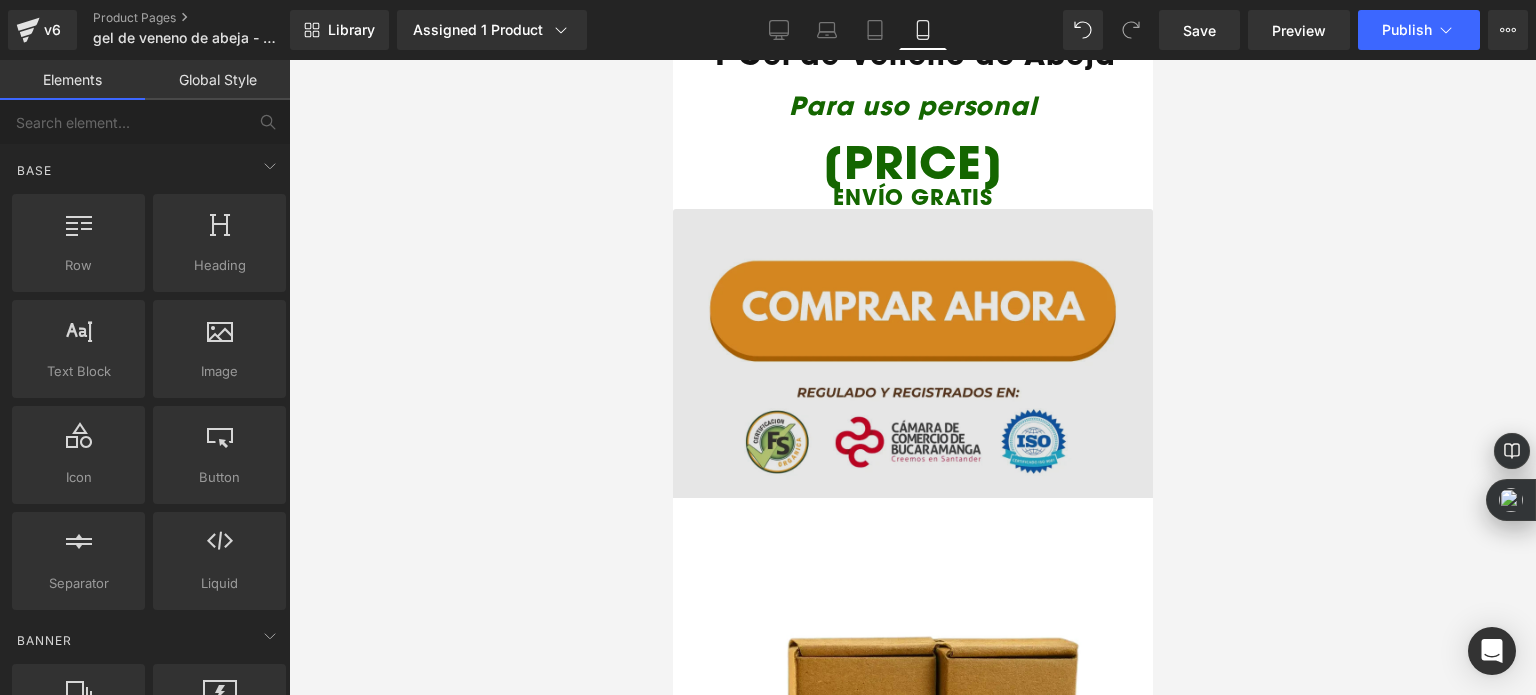 scroll, scrollTop: 2640, scrollLeft: 0, axis: vertical 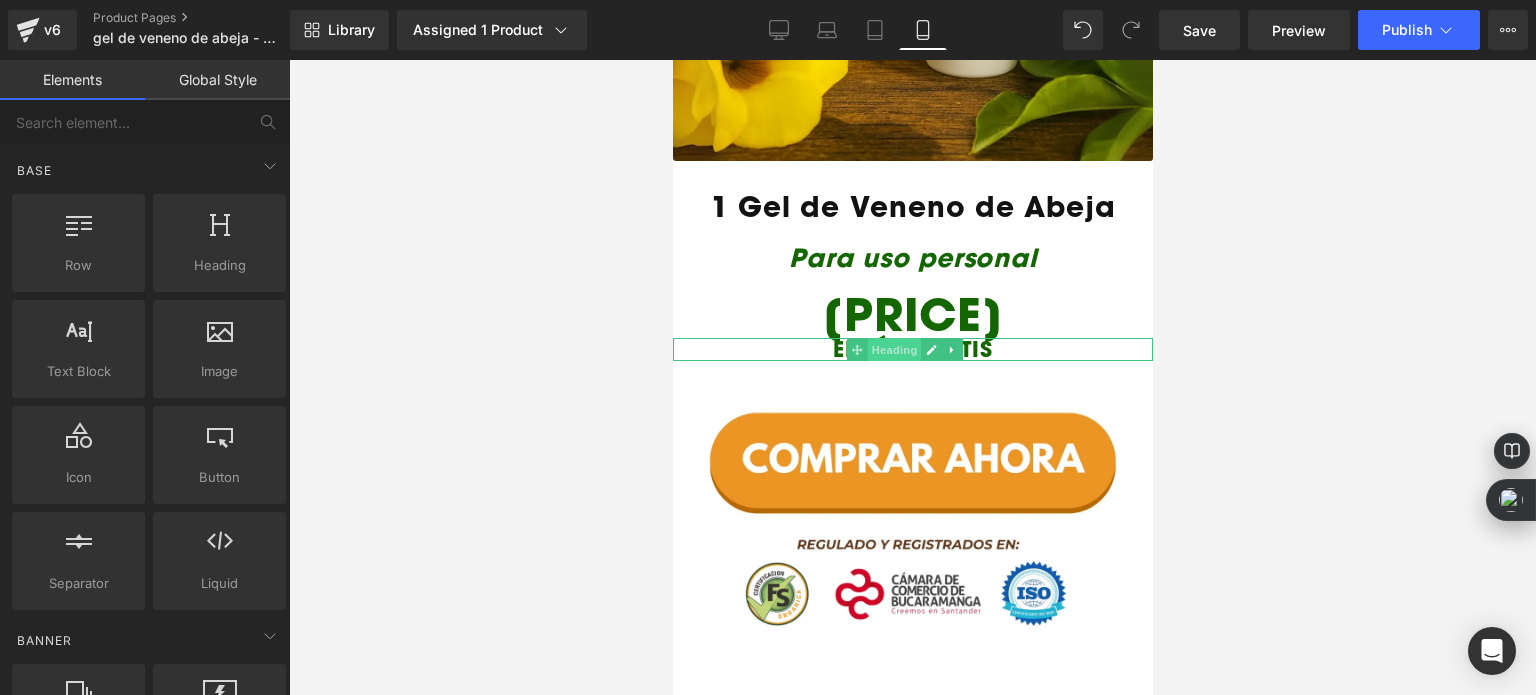 click on "Heading" at bounding box center (894, 350) 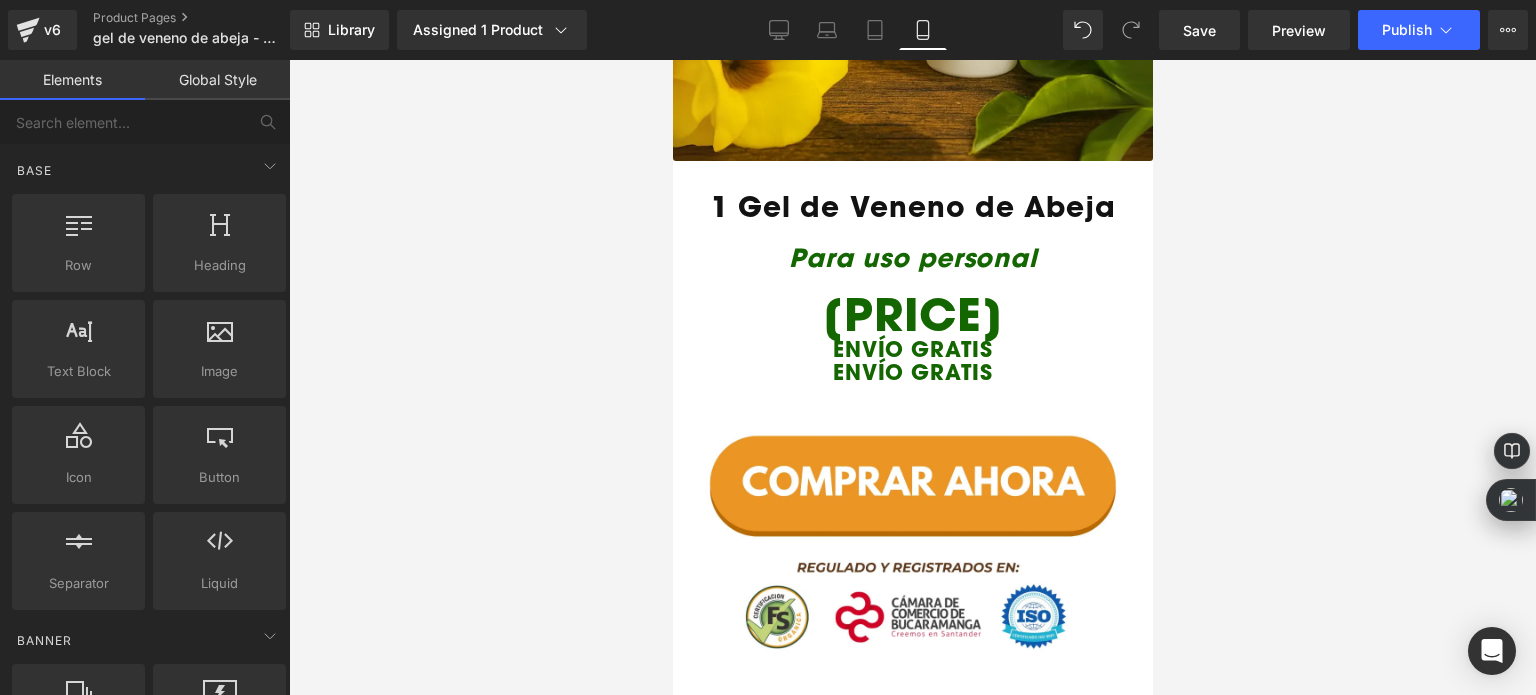 drag, startPoint x: 606, startPoint y: 376, endPoint x: 25, endPoint y: 293, distance: 586.8986 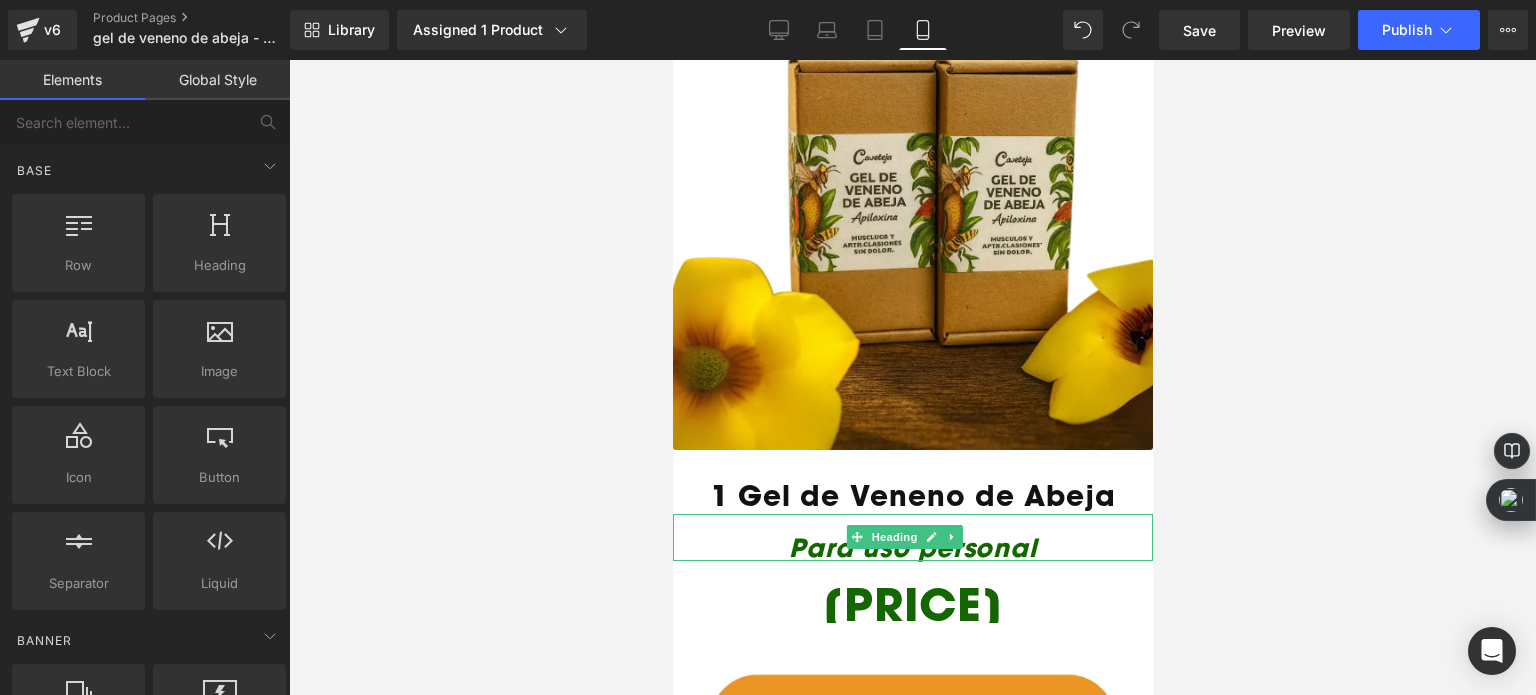 scroll, scrollTop: 3440, scrollLeft: 0, axis: vertical 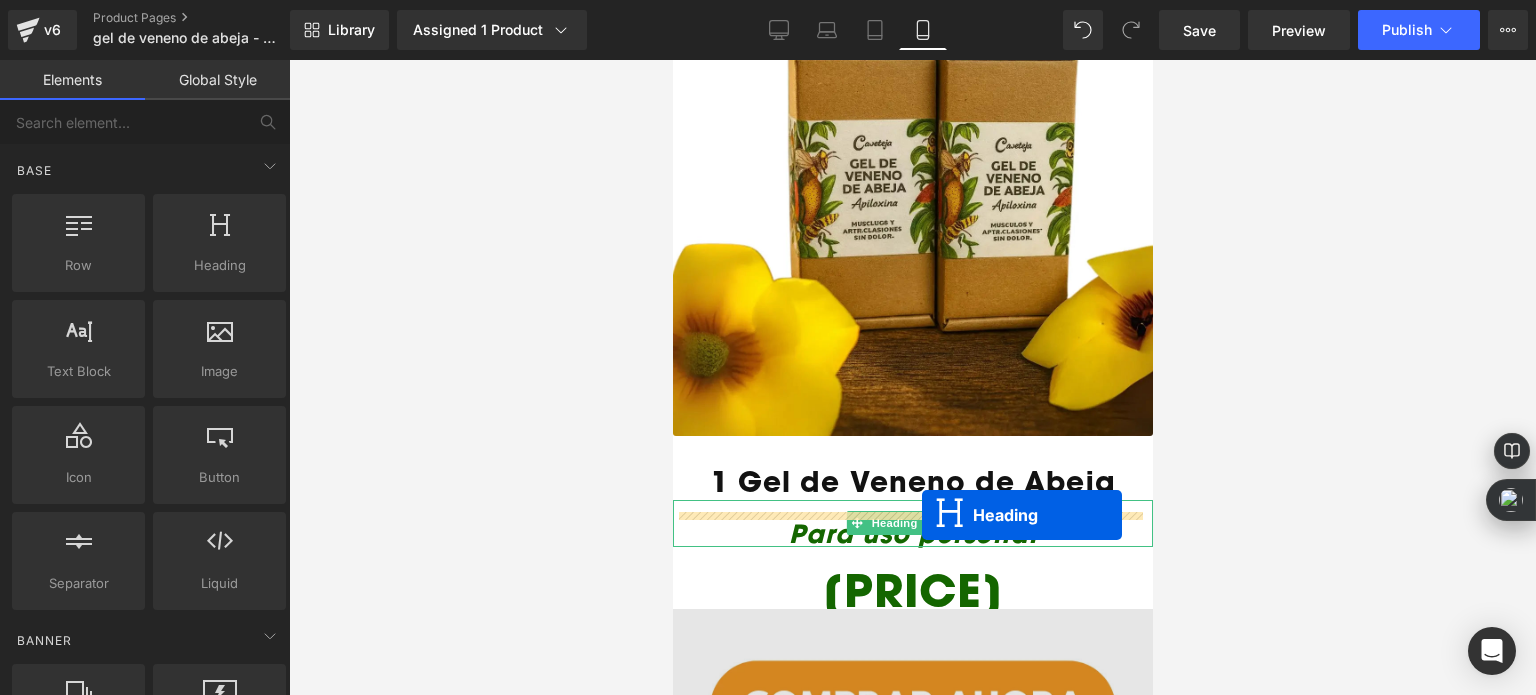 drag, startPoint x: 901, startPoint y: 324, endPoint x: 921, endPoint y: 515, distance: 192.04427 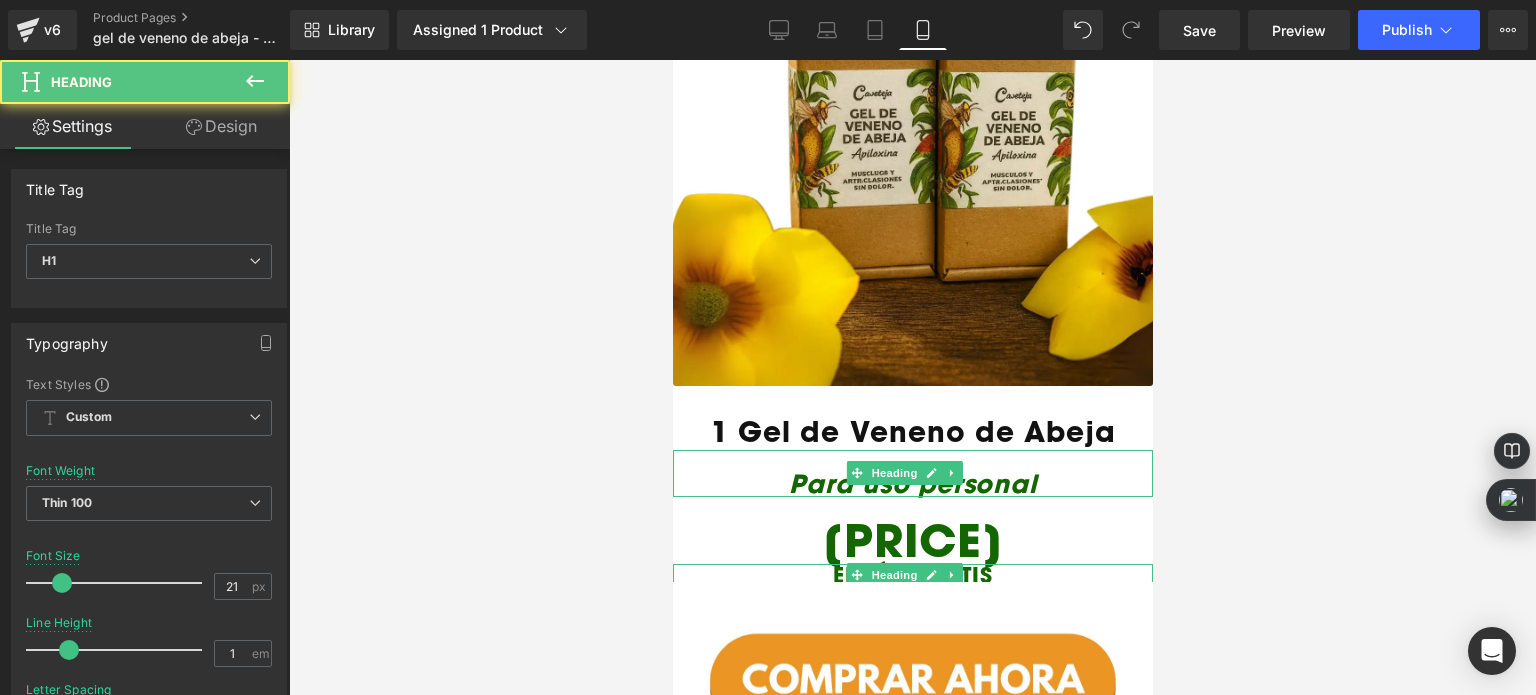 scroll, scrollTop: 3390, scrollLeft: 0, axis: vertical 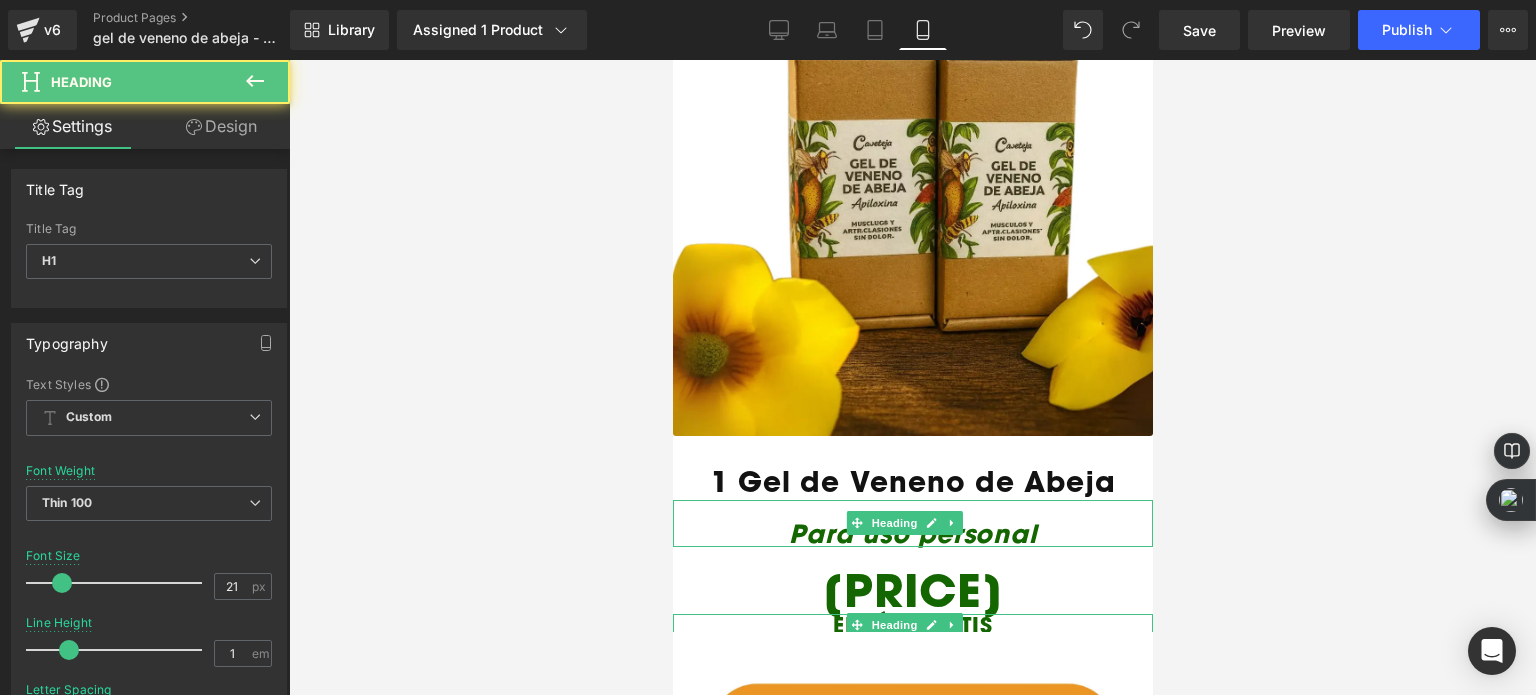click at bounding box center [912, 377] 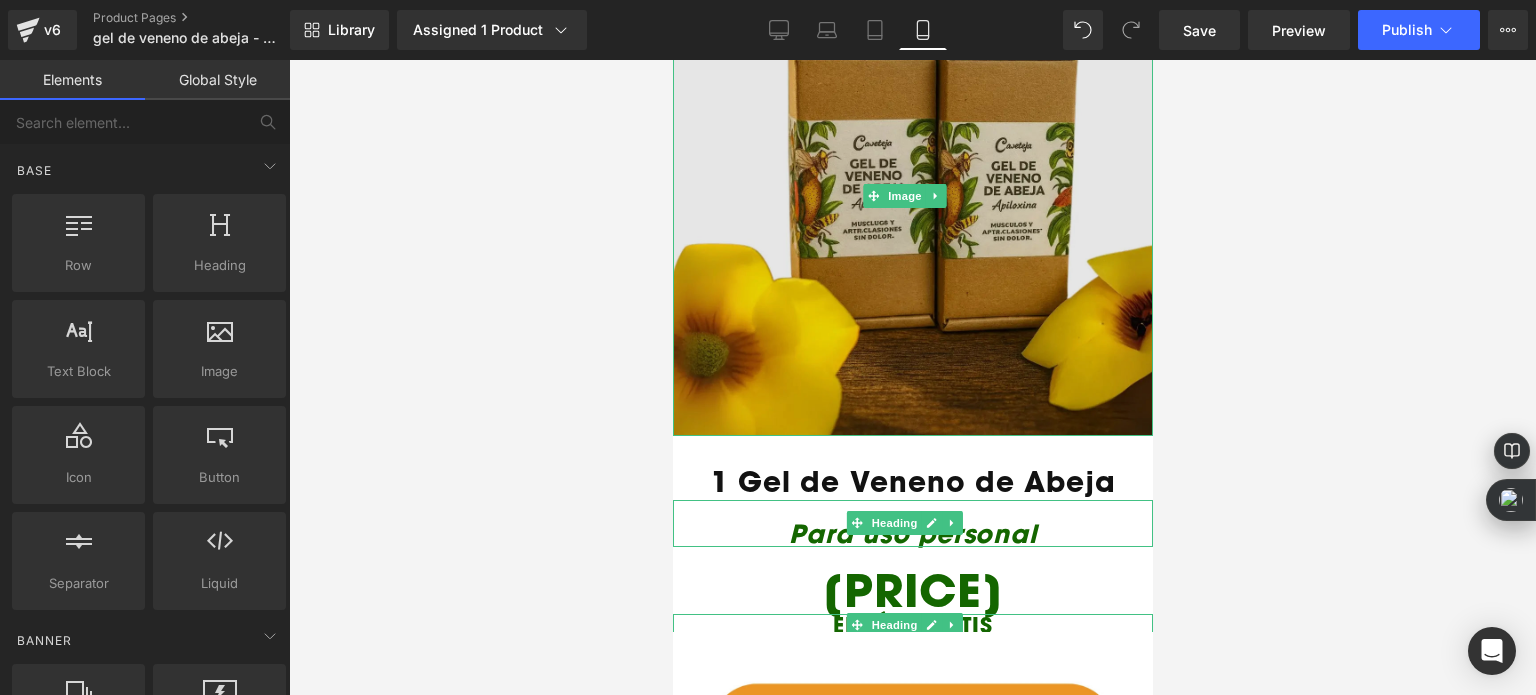 click at bounding box center (912, 196) 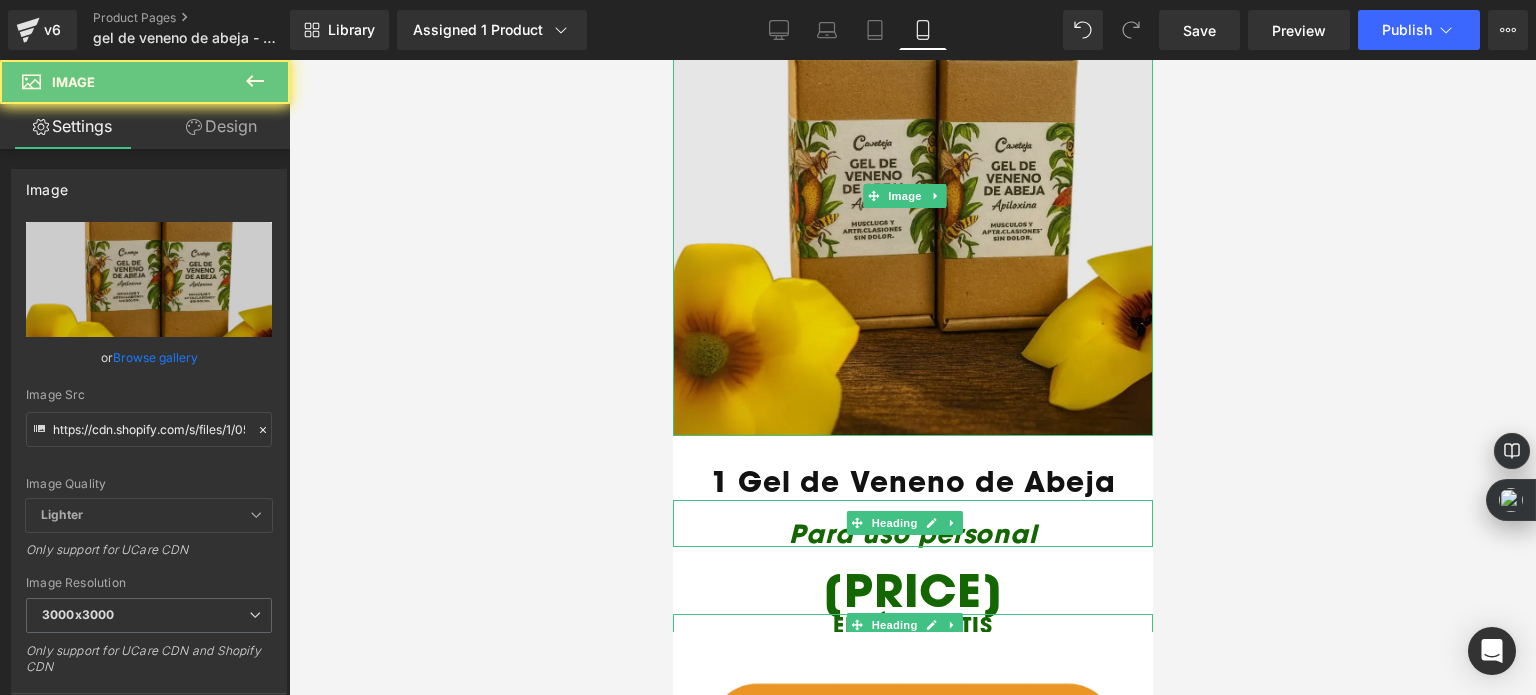 click at bounding box center (912, 196) 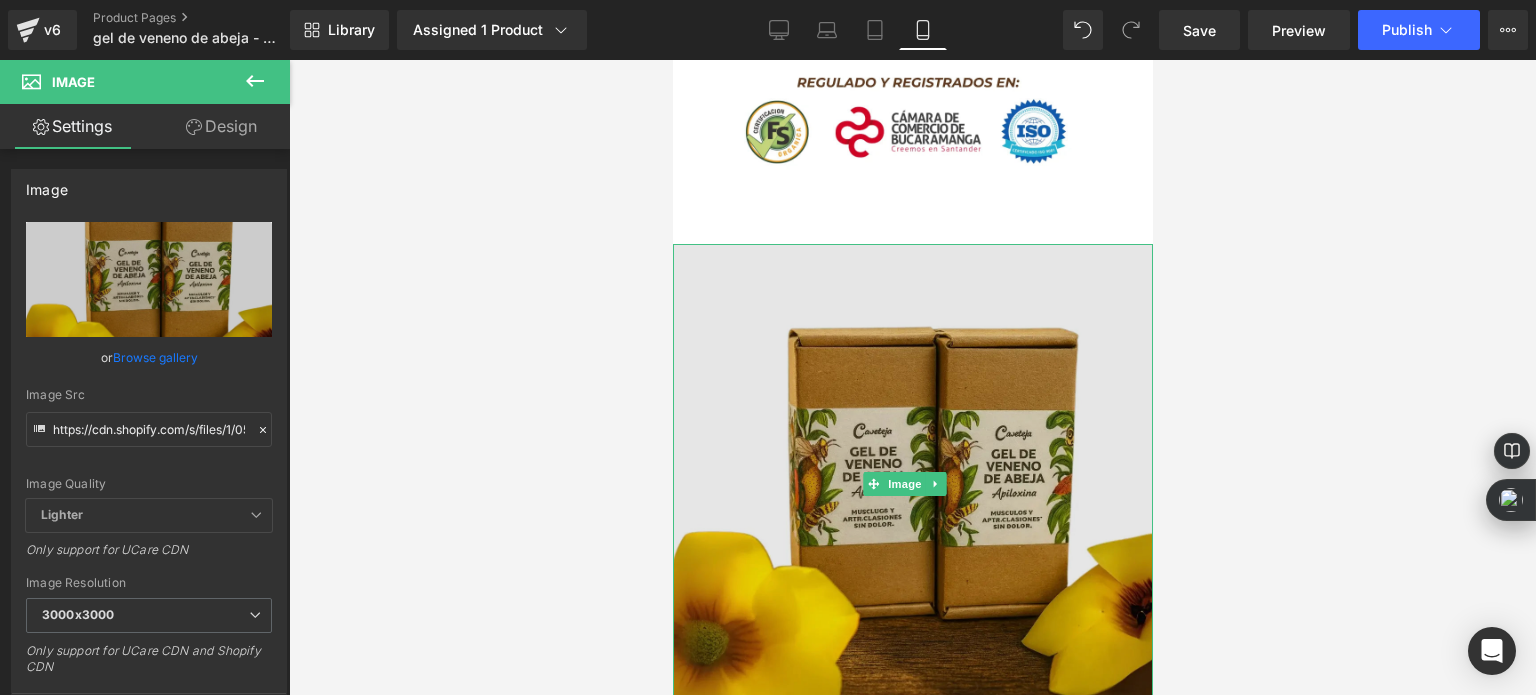 scroll, scrollTop: 2990, scrollLeft: 0, axis: vertical 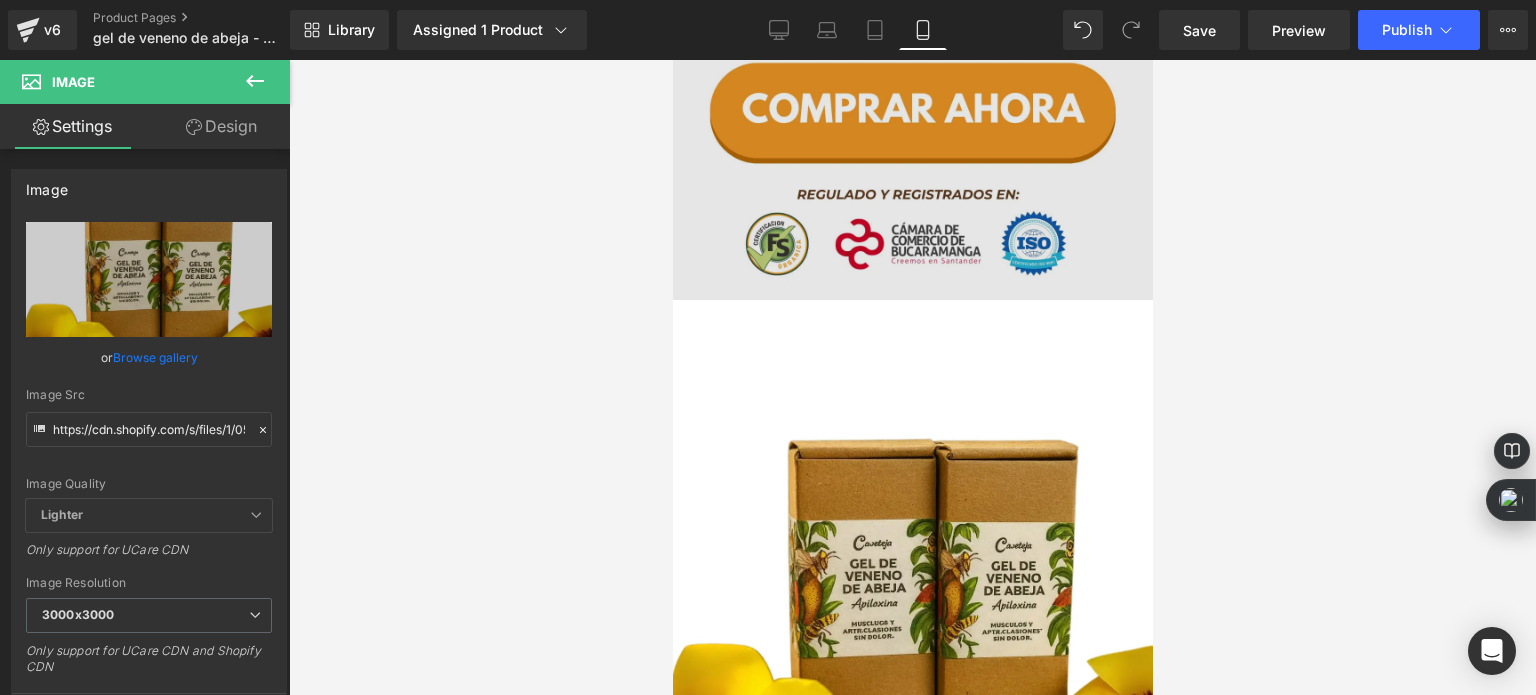 click at bounding box center (912, 183) 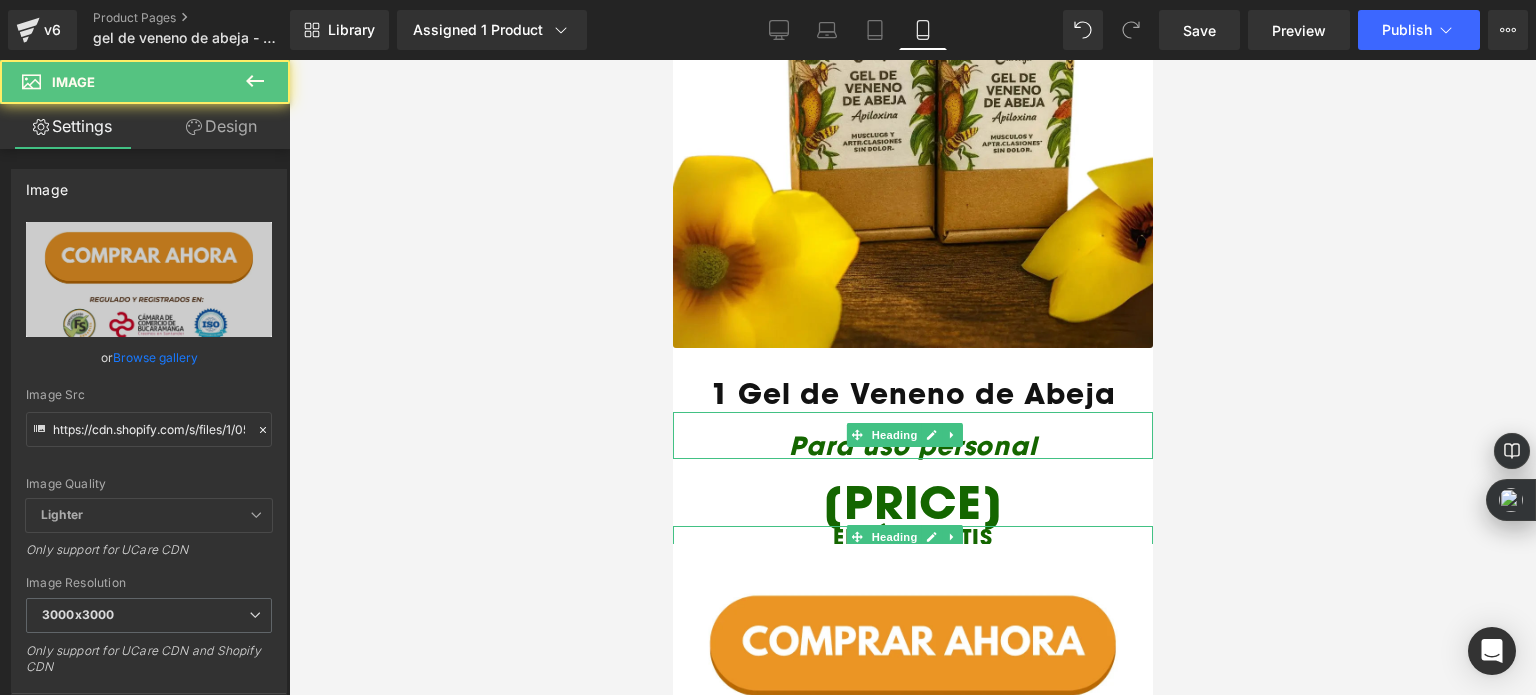 scroll, scrollTop: 3490, scrollLeft: 0, axis: vertical 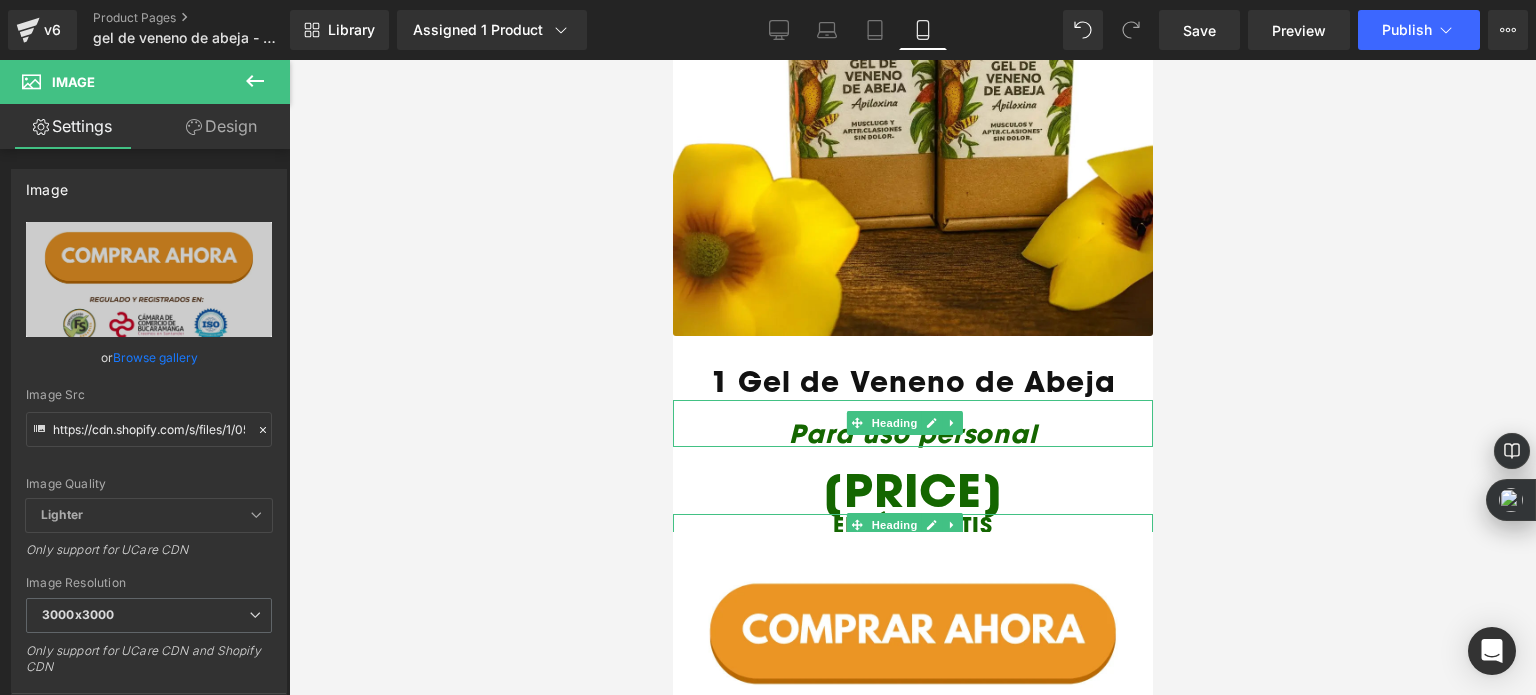 click on "1 Gel de Veneno de Abeja" at bounding box center [912, 381] 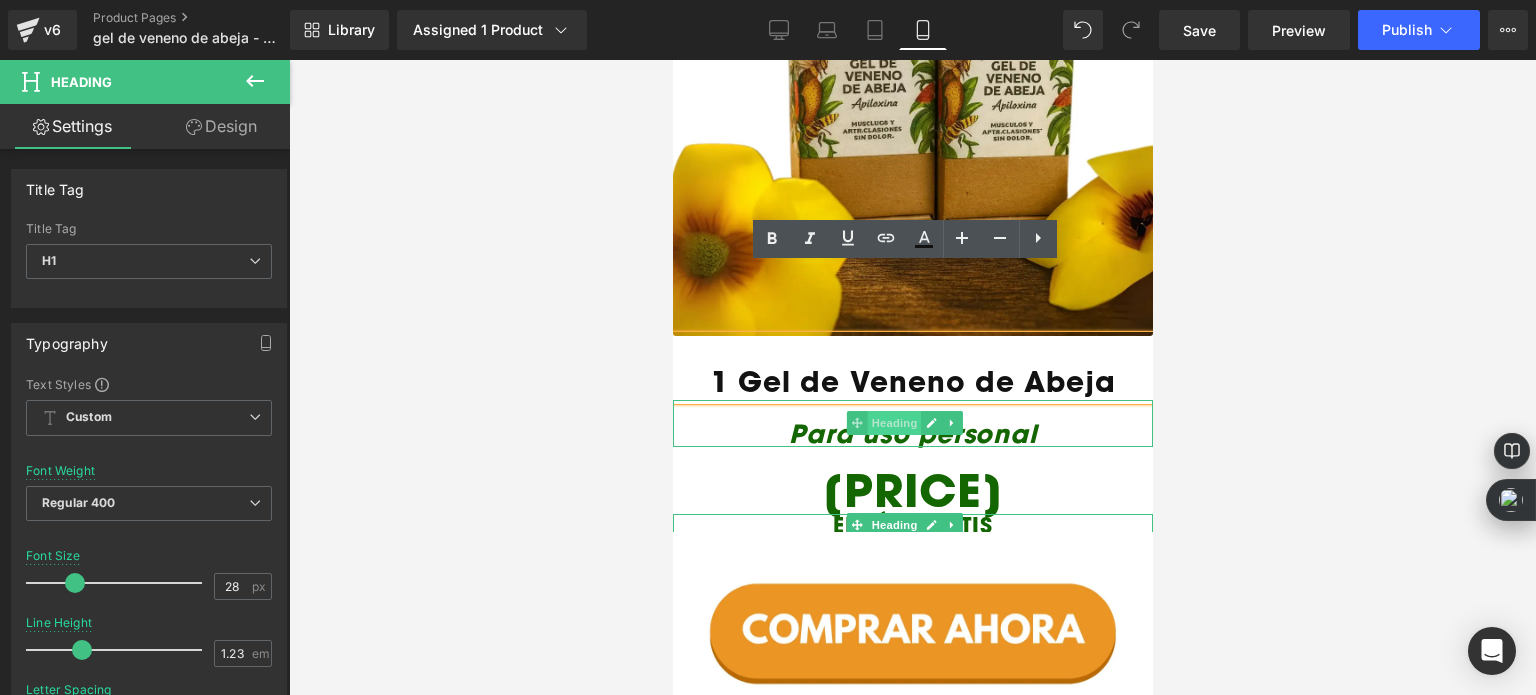 click on "Heading" at bounding box center [894, 423] 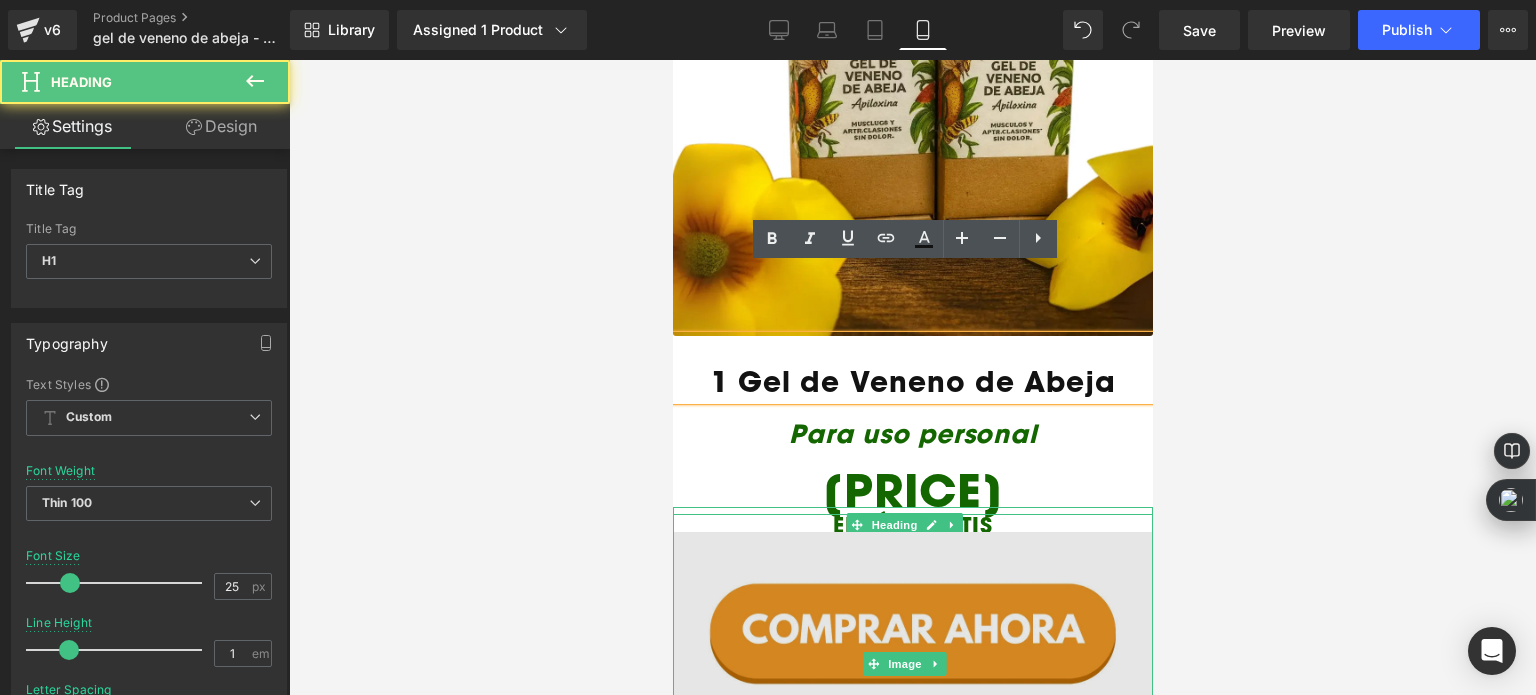 click at bounding box center (912, 664) 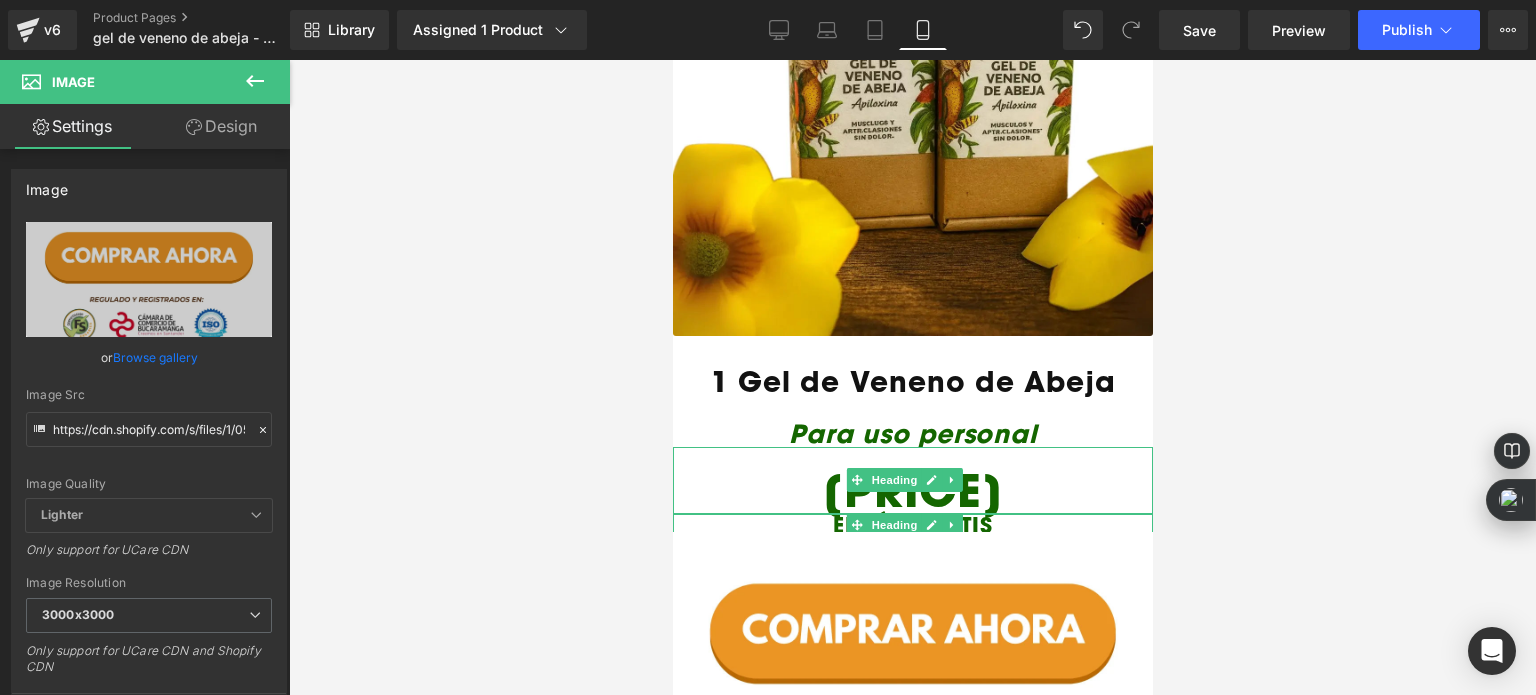 click on "Heading" at bounding box center (894, 480) 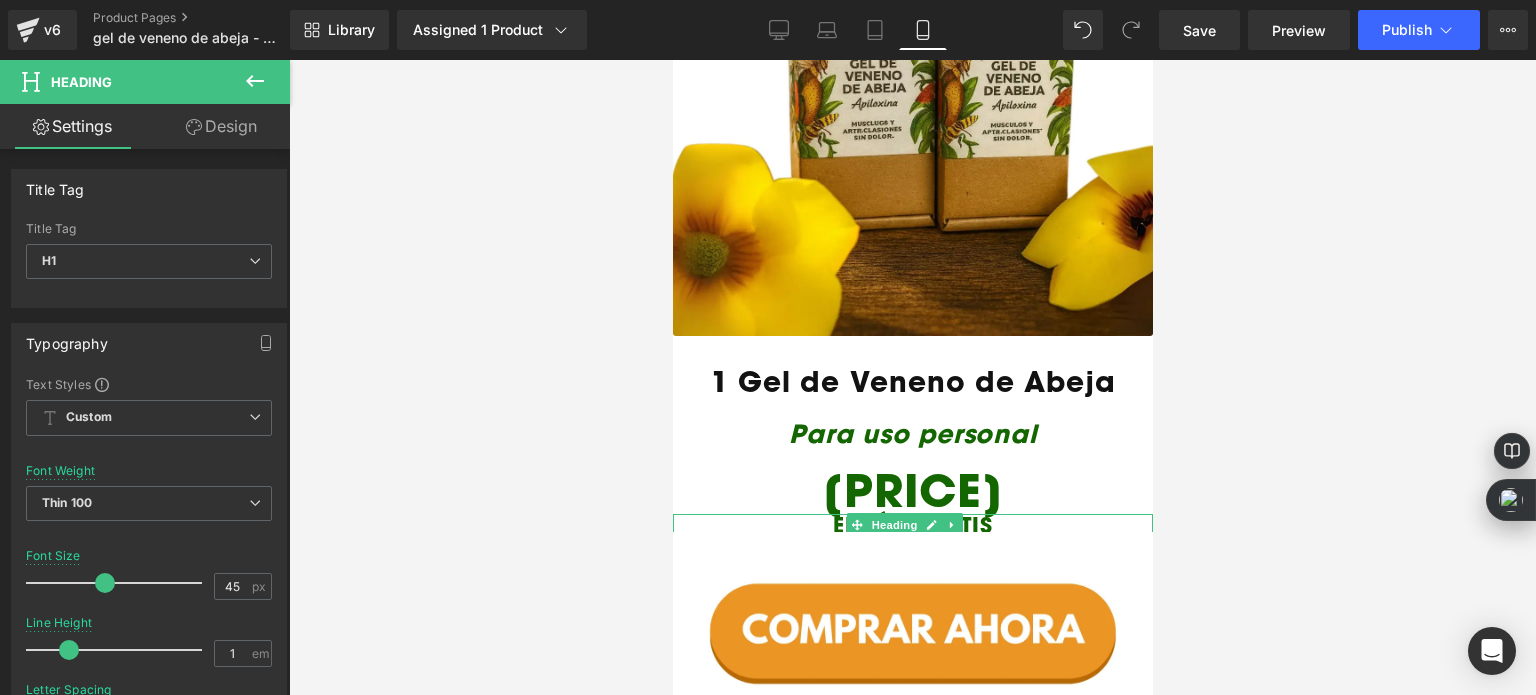 click at bounding box center [912, 377] 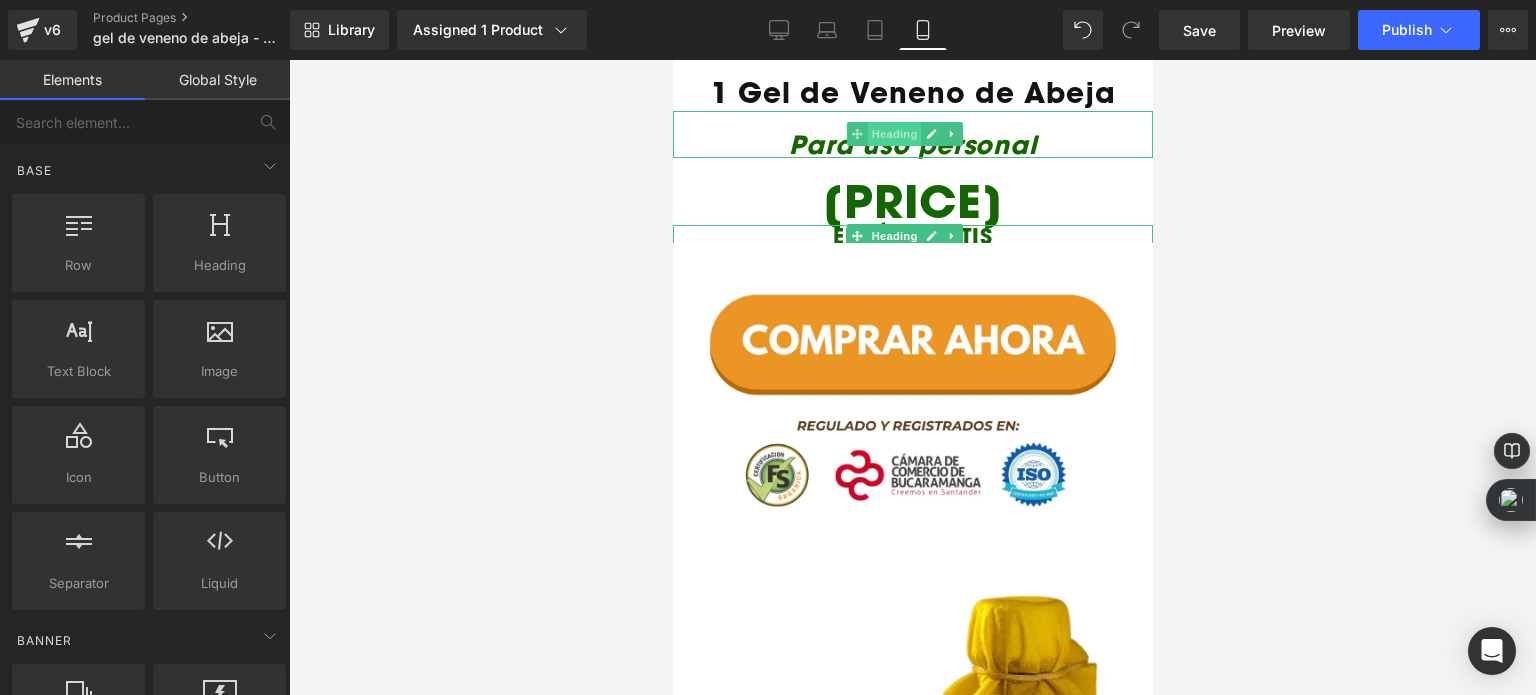 scroll, scrollTop: 3790, scrollLeft: 0, axis: vertical 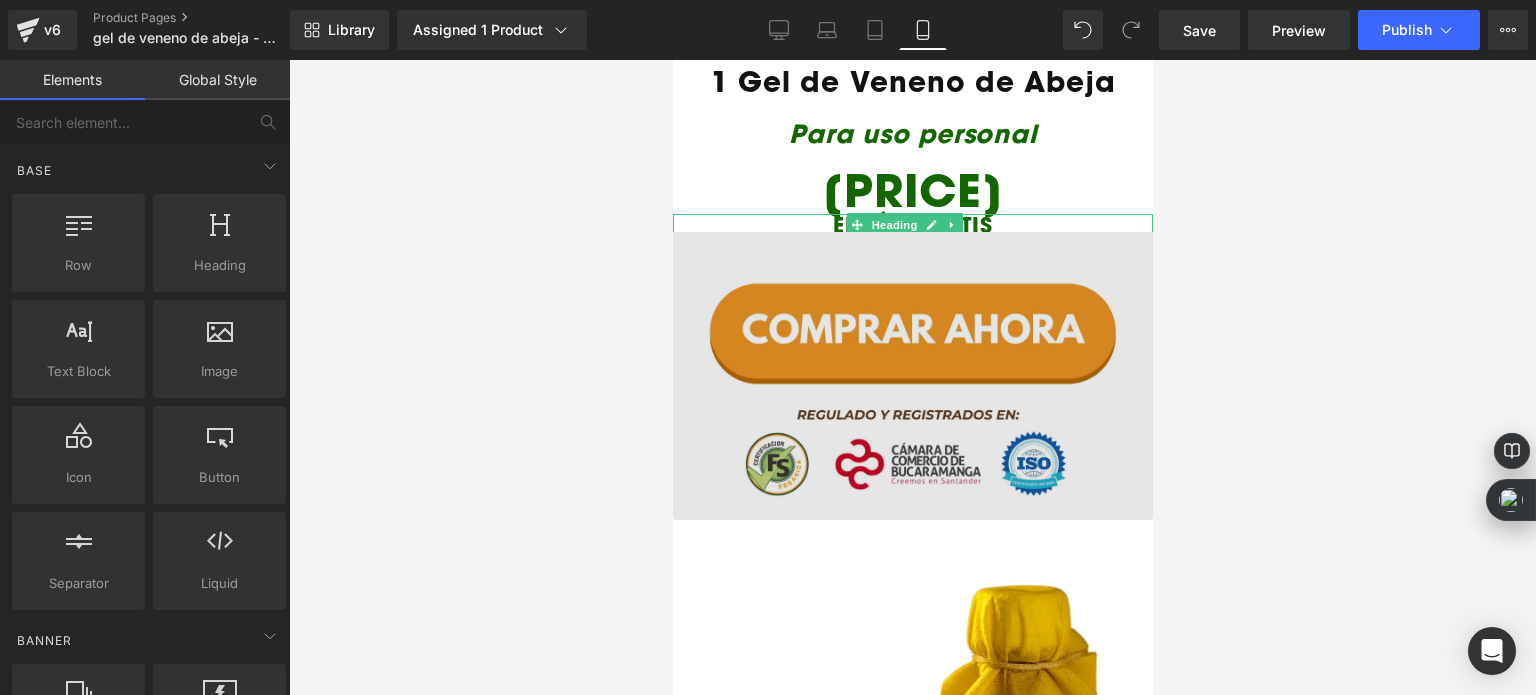 click at bounding box center (912, 364) 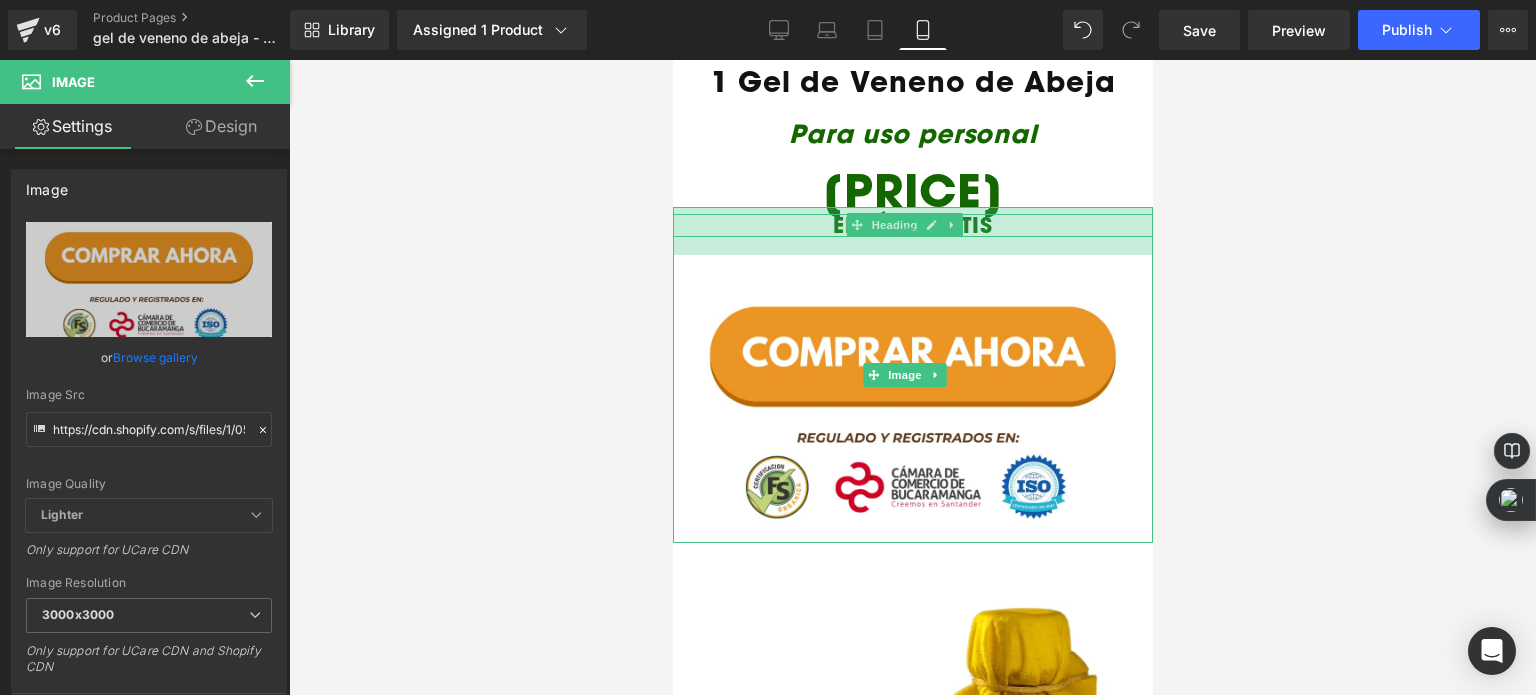 click on "48px" at bounding box center (912, 231) 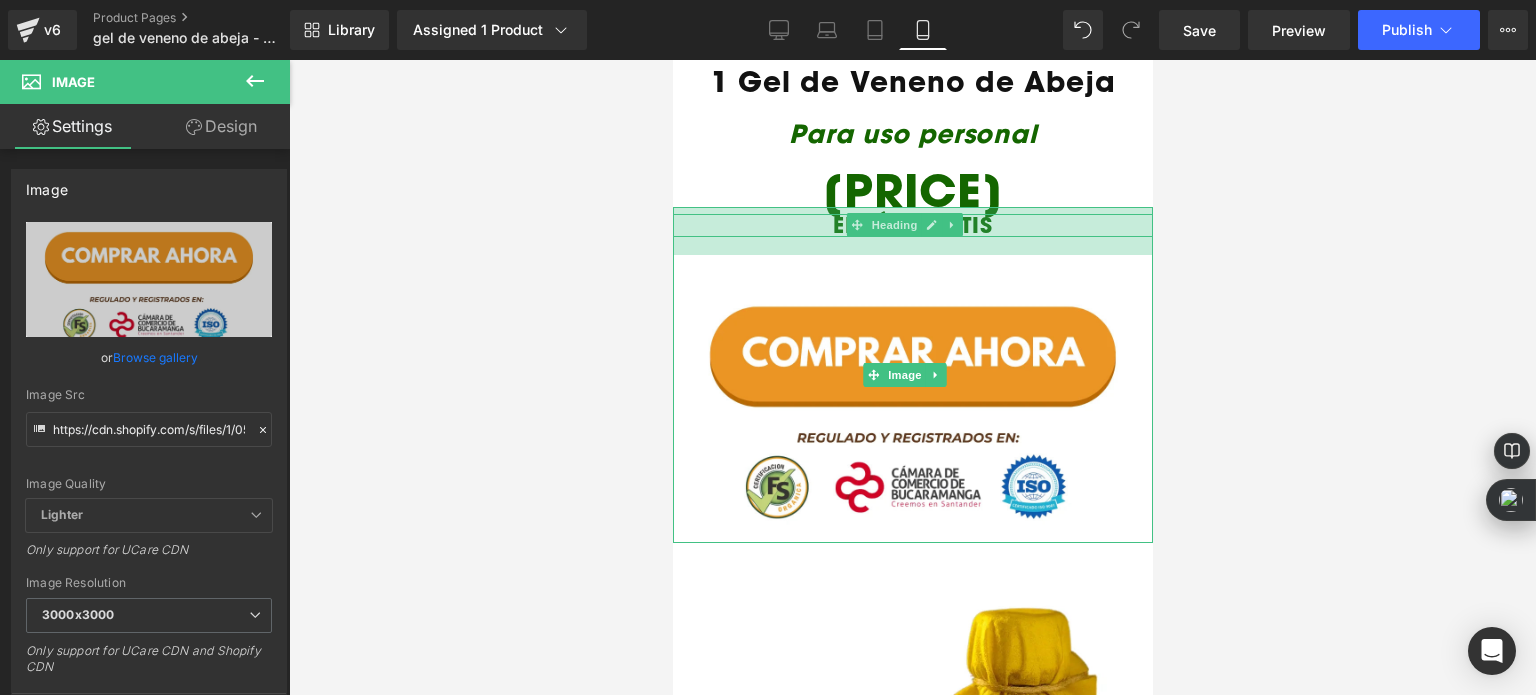click at bounding box center (912, 377) 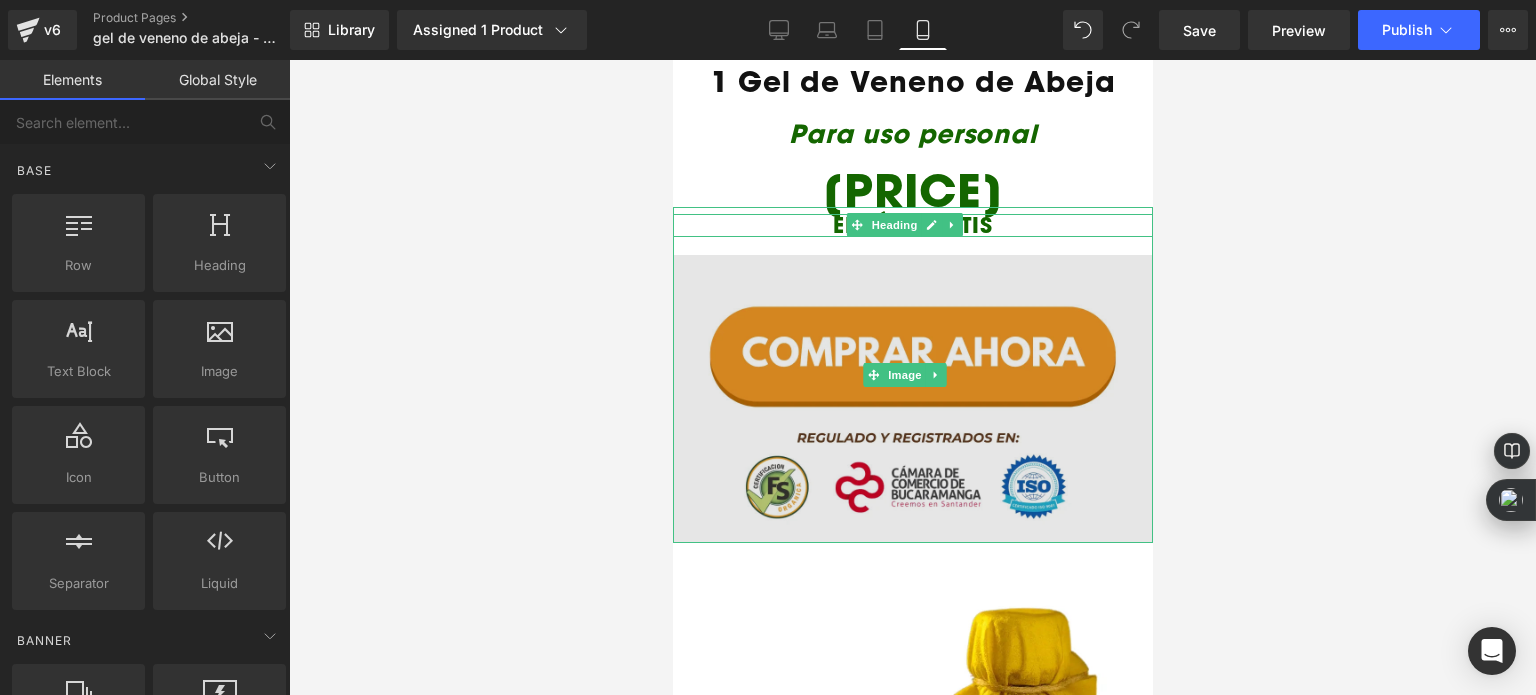 click at bounding box center (912, 375) 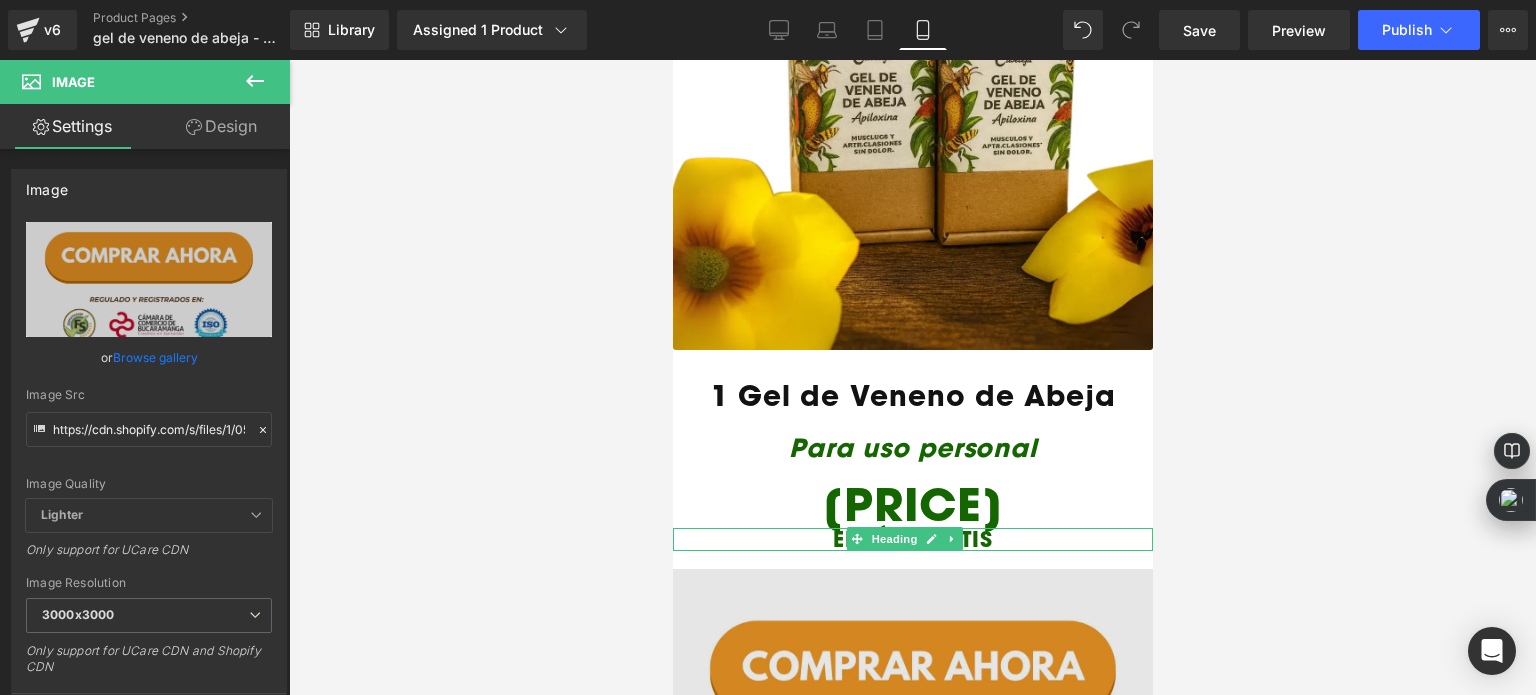 scroll, scrollTop: 3490, scrollLeft: 0, axis: vertical 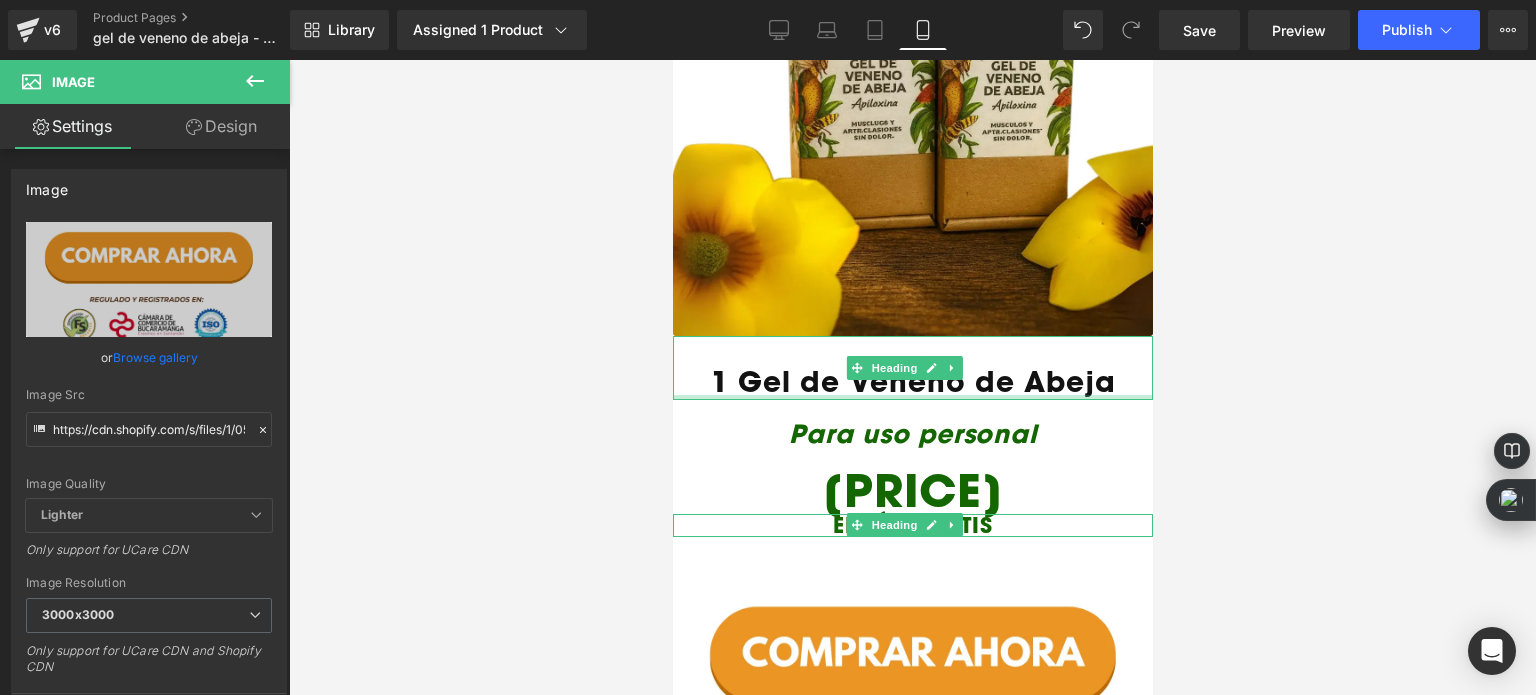 click on "1 Gel de Veneno de Abeja" at bounding box center [912, 381] 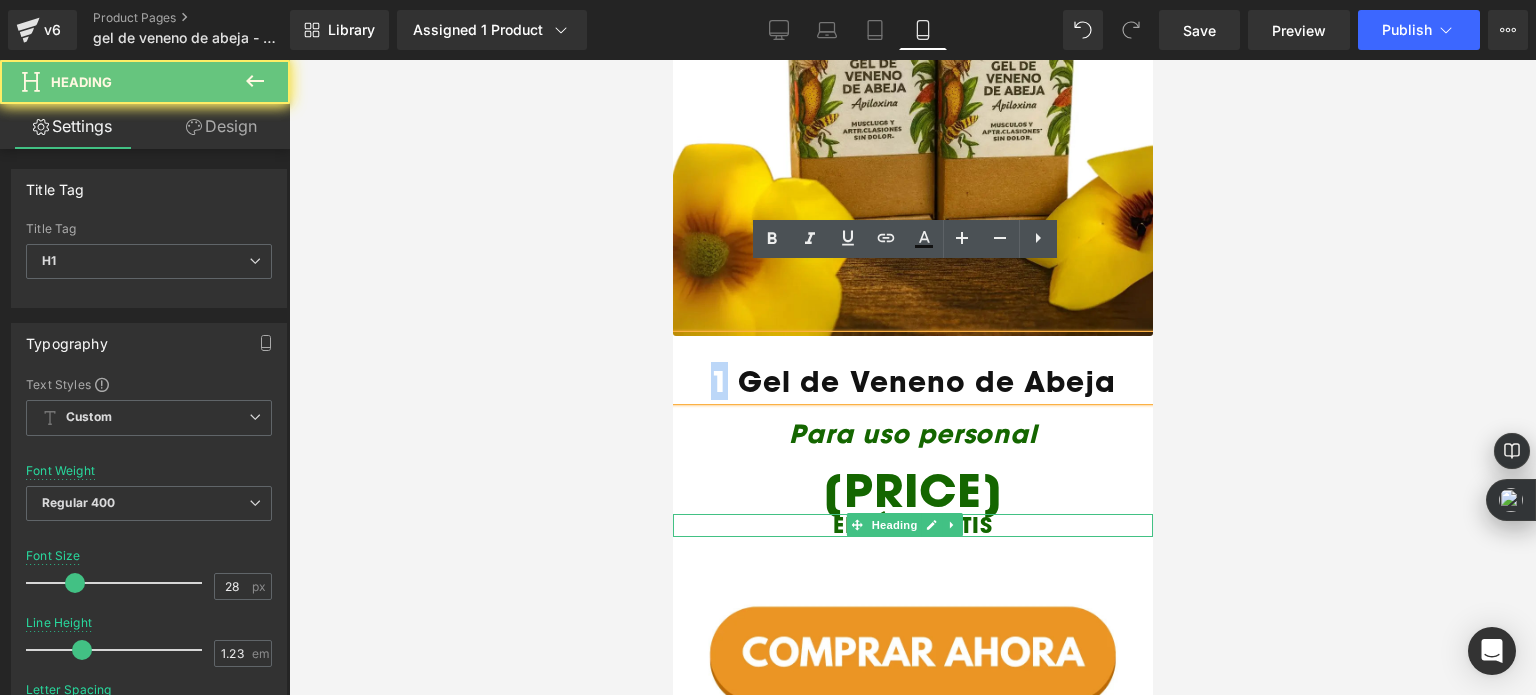 drag, startPoint x: 719, startPoint y: 312, endPoint x: 708, endPoint y: 312, distance: 11 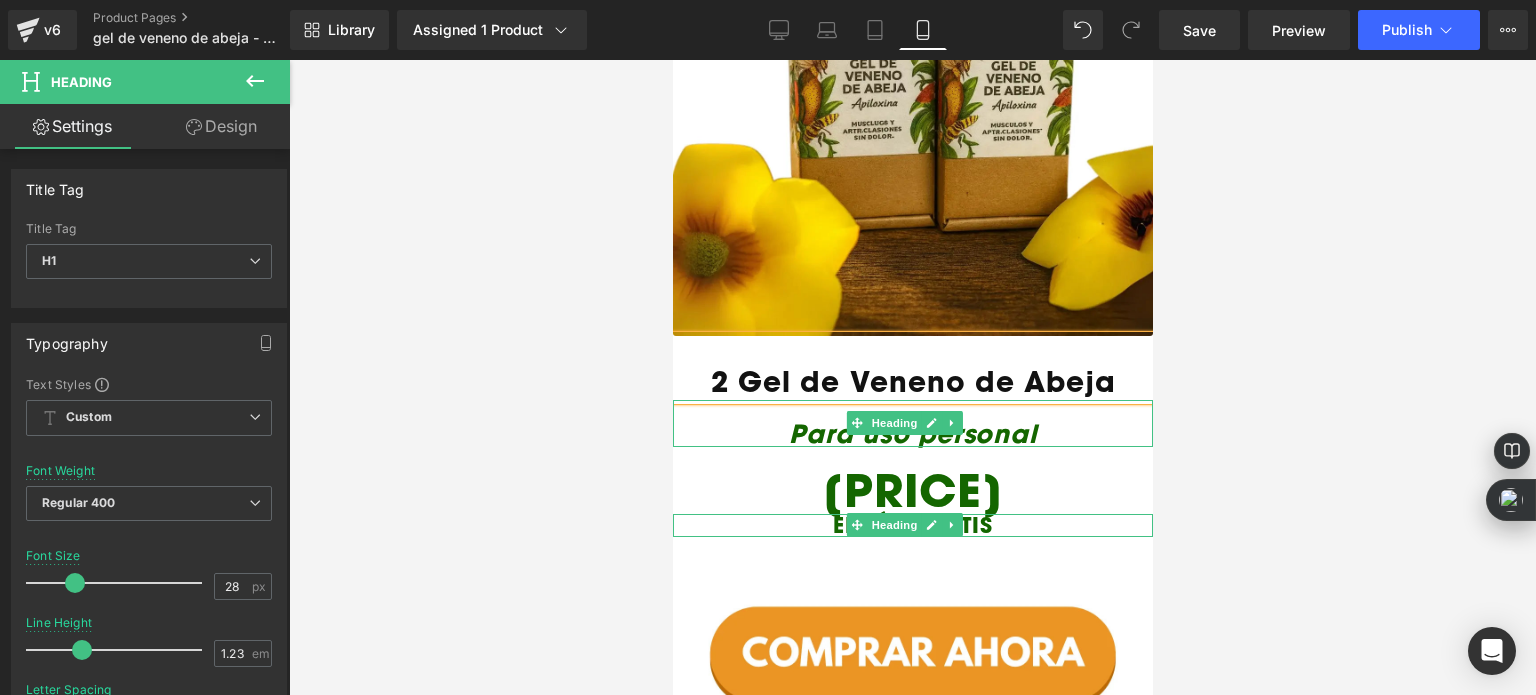 click on "Para uso personal" at bounding box center [911, 433] 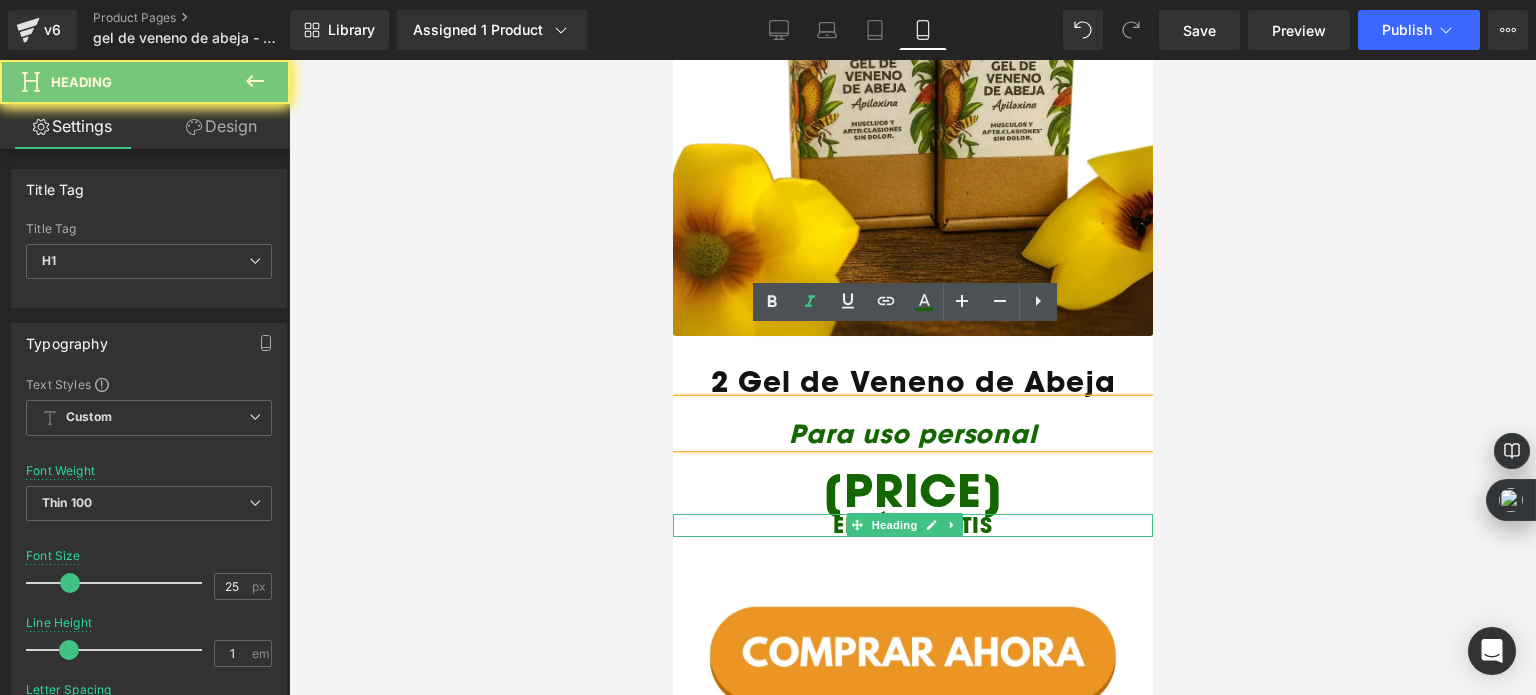 click on "Para uso personal" at bounding box center (911, 433) 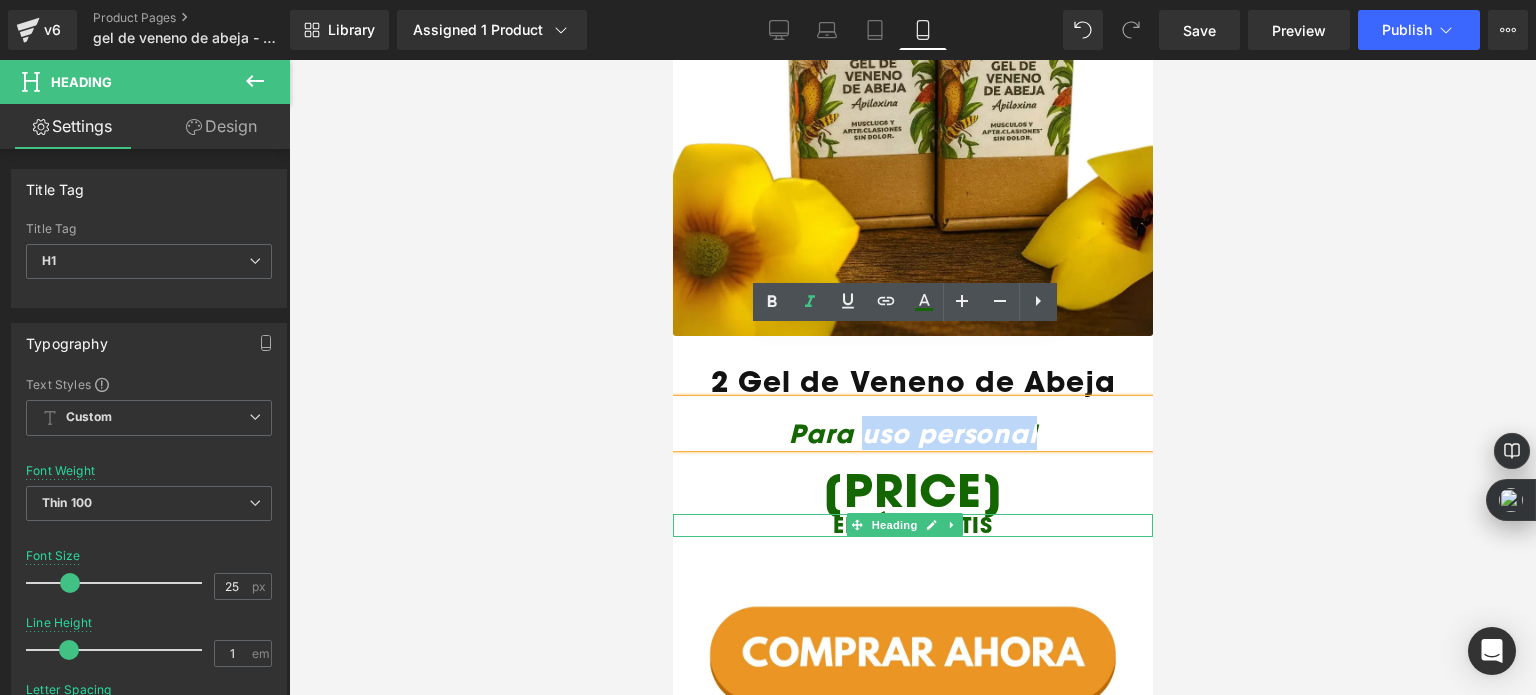 drag, startPoint x: 858, startPoint y: 363, endPoint x: 1046, endPoint y: 347, distance: 188.67963 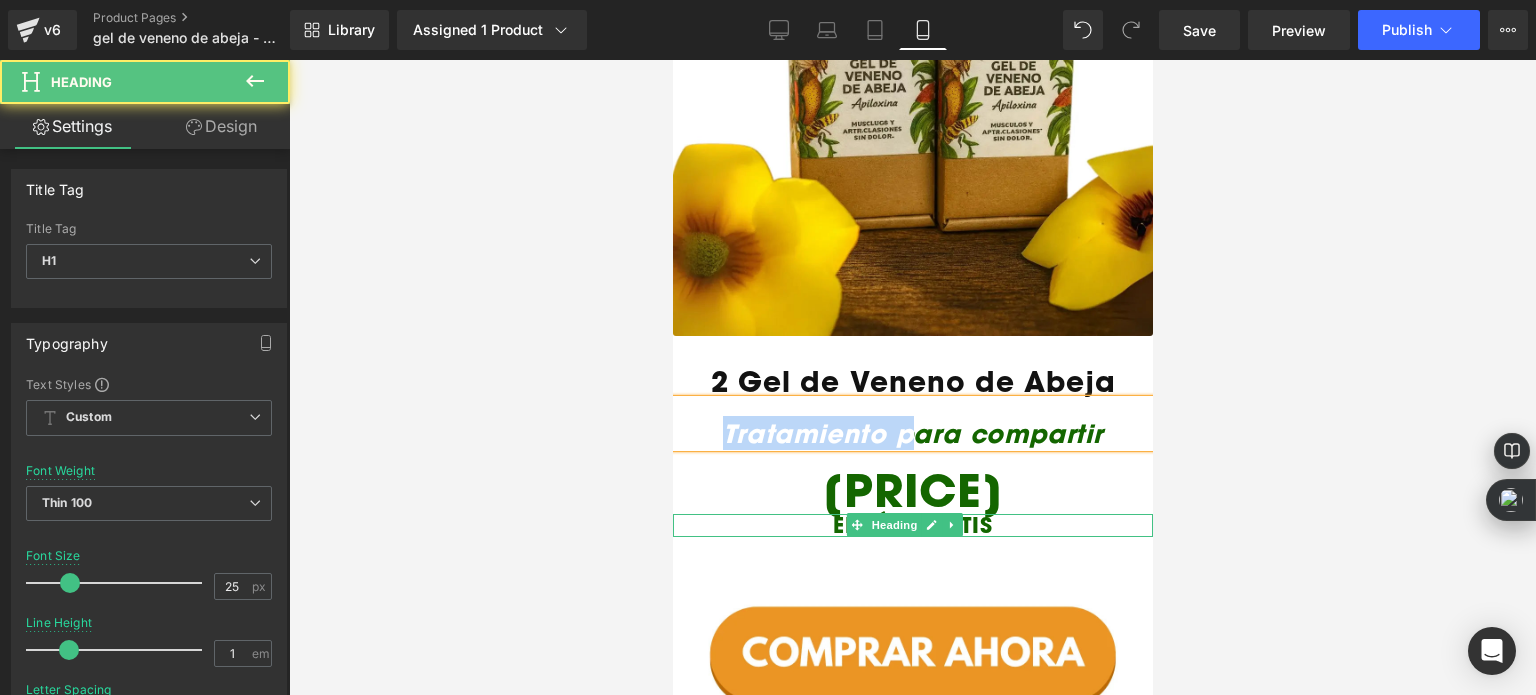 drag, startPoint x: 895, startPoint y: 361, endPoint x: 709, endPoint y: 360, distance: 186.00269 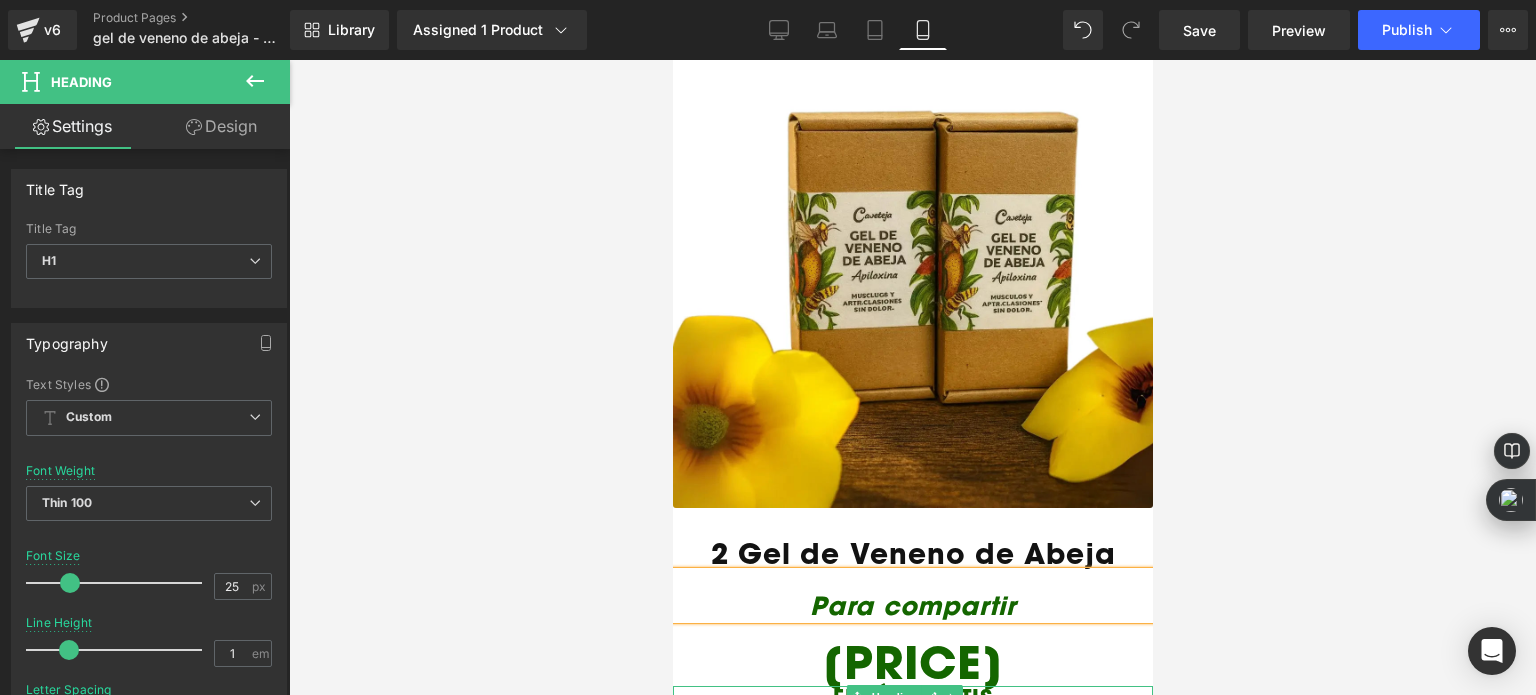 scroll, scrollTop: 3490, scrollLeft: 0, axis: vertical 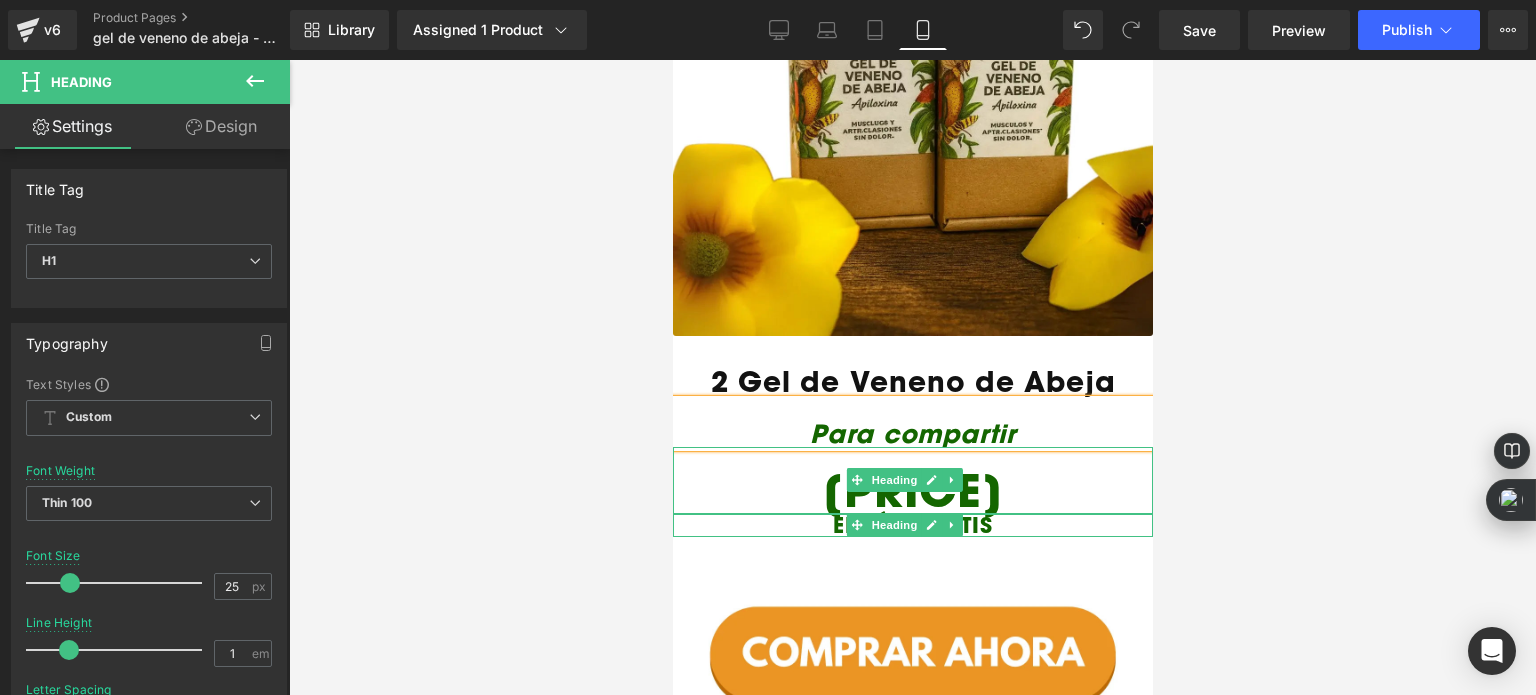 click on "[PRICE]" at bounding box center [912, 490] 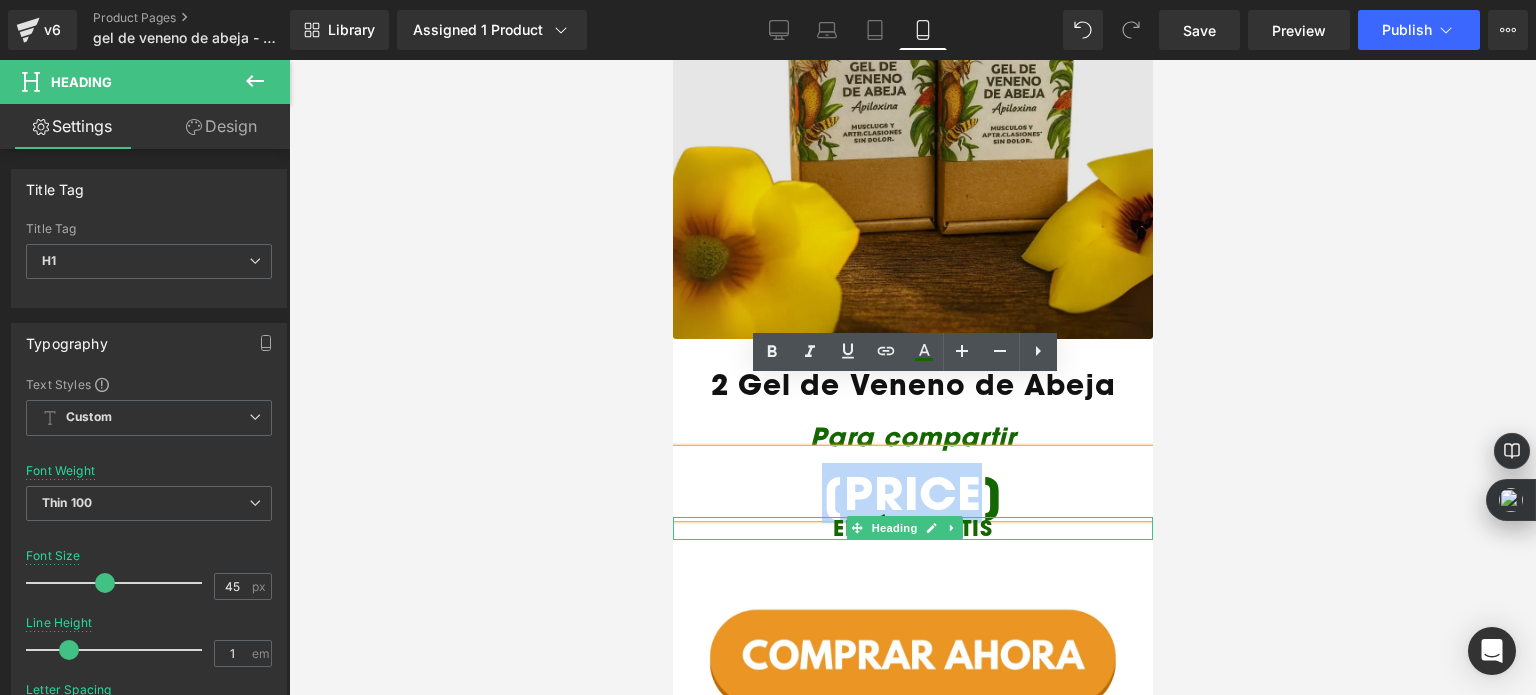 scroll, scrollTop: 3390, scrollLeft: 0, axis: vertical 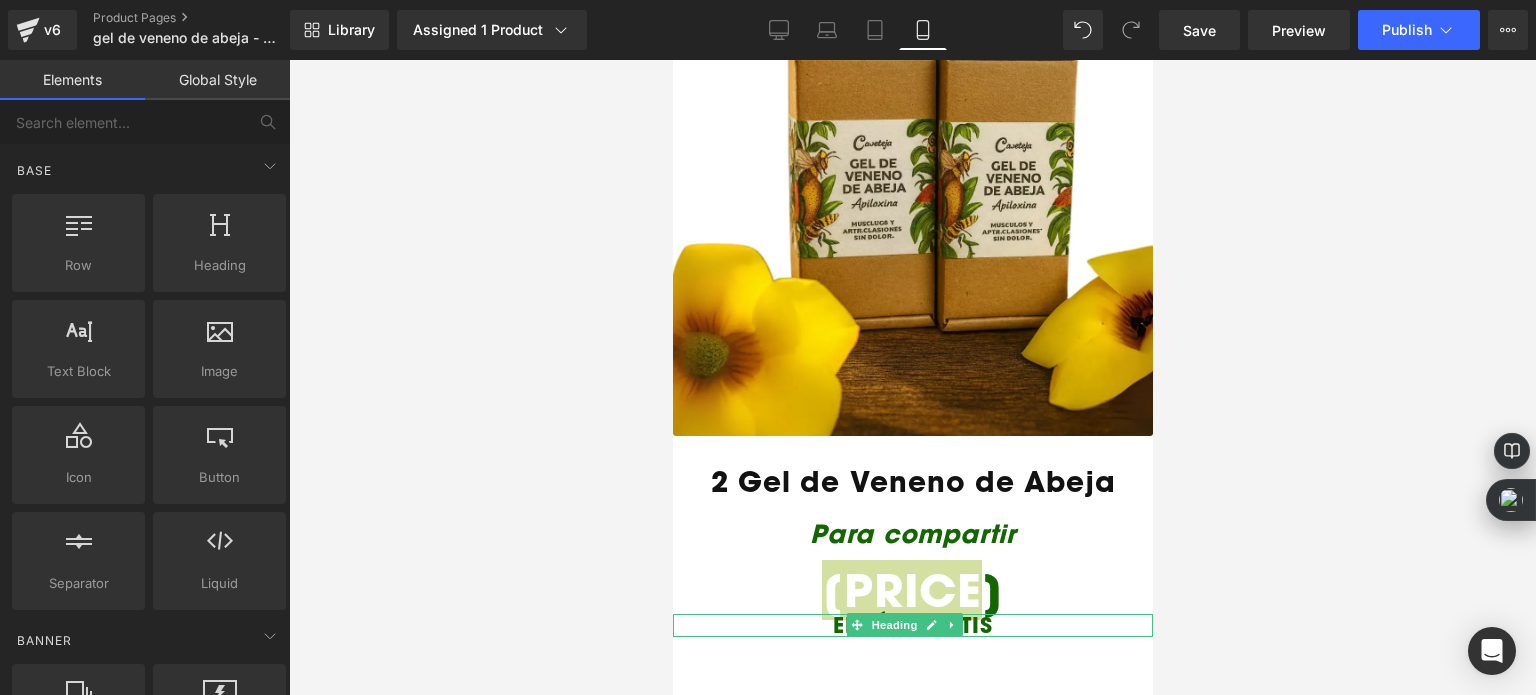 click at bounding box center (912, 377) 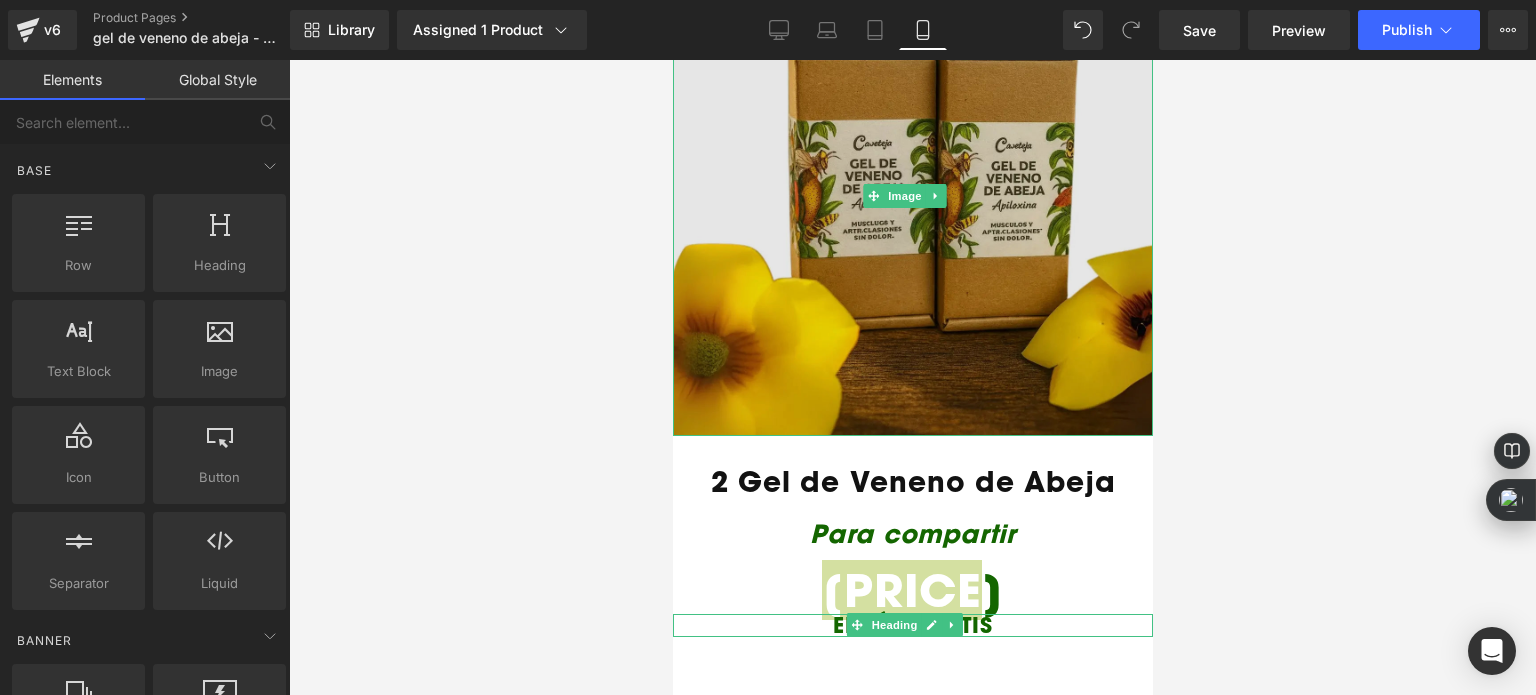 click at bounding box center [912, 196] 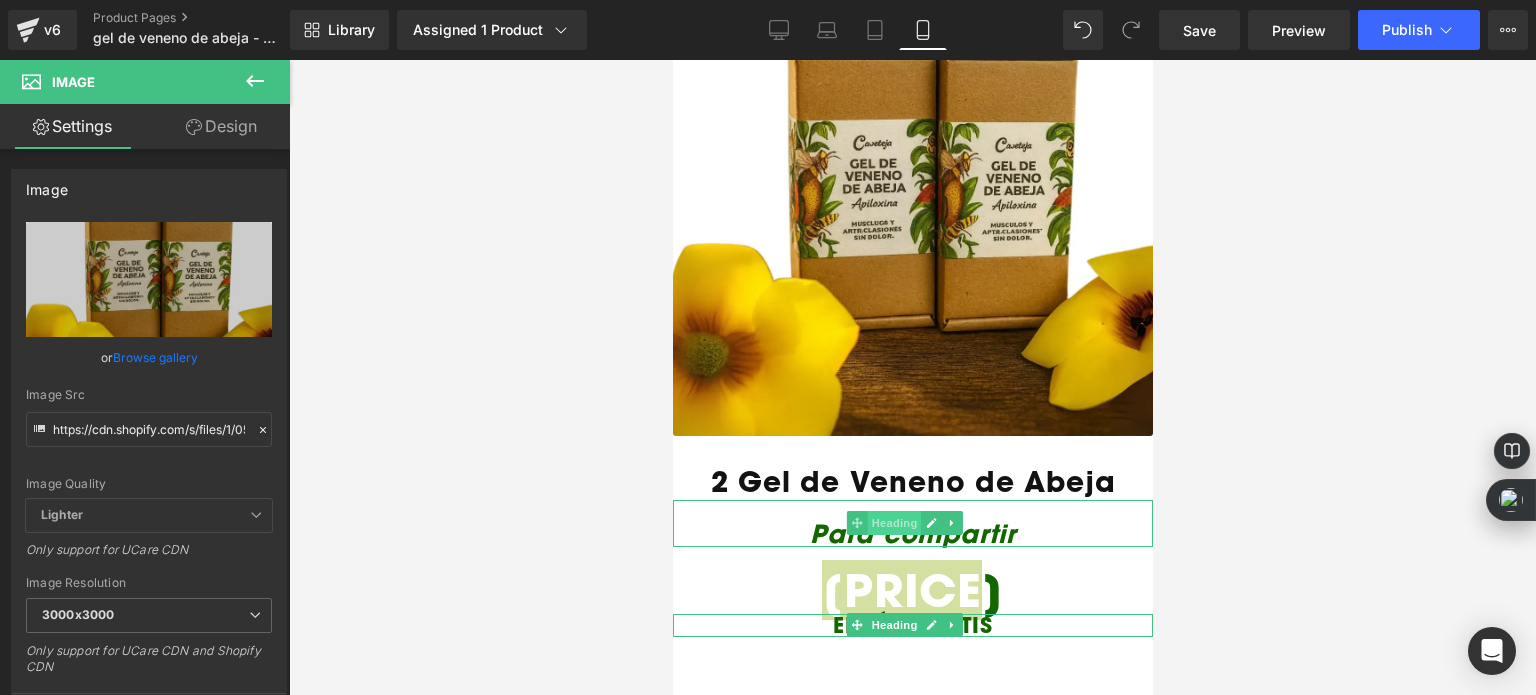 click on "Heading" at bounding box center [894, 523] 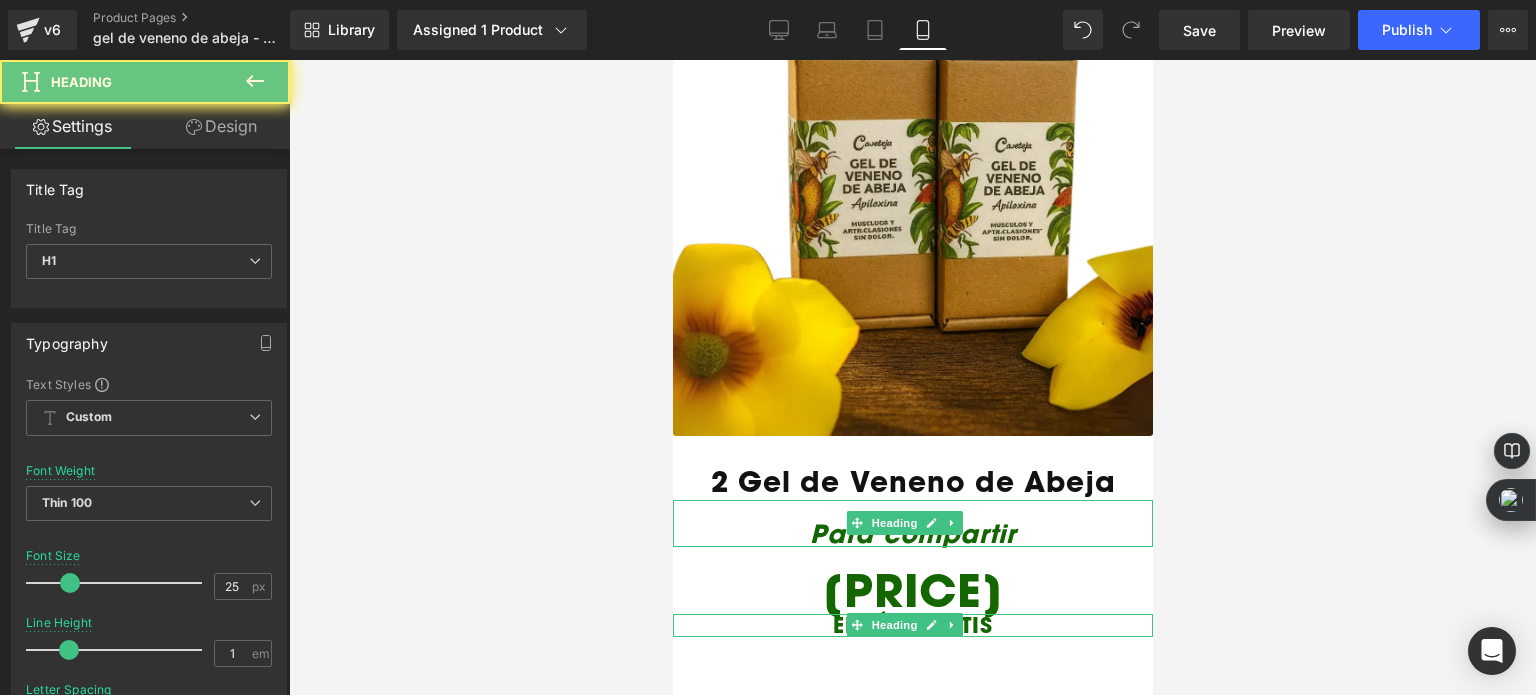 click on "Para compartir" at bounding box center [912, 533] 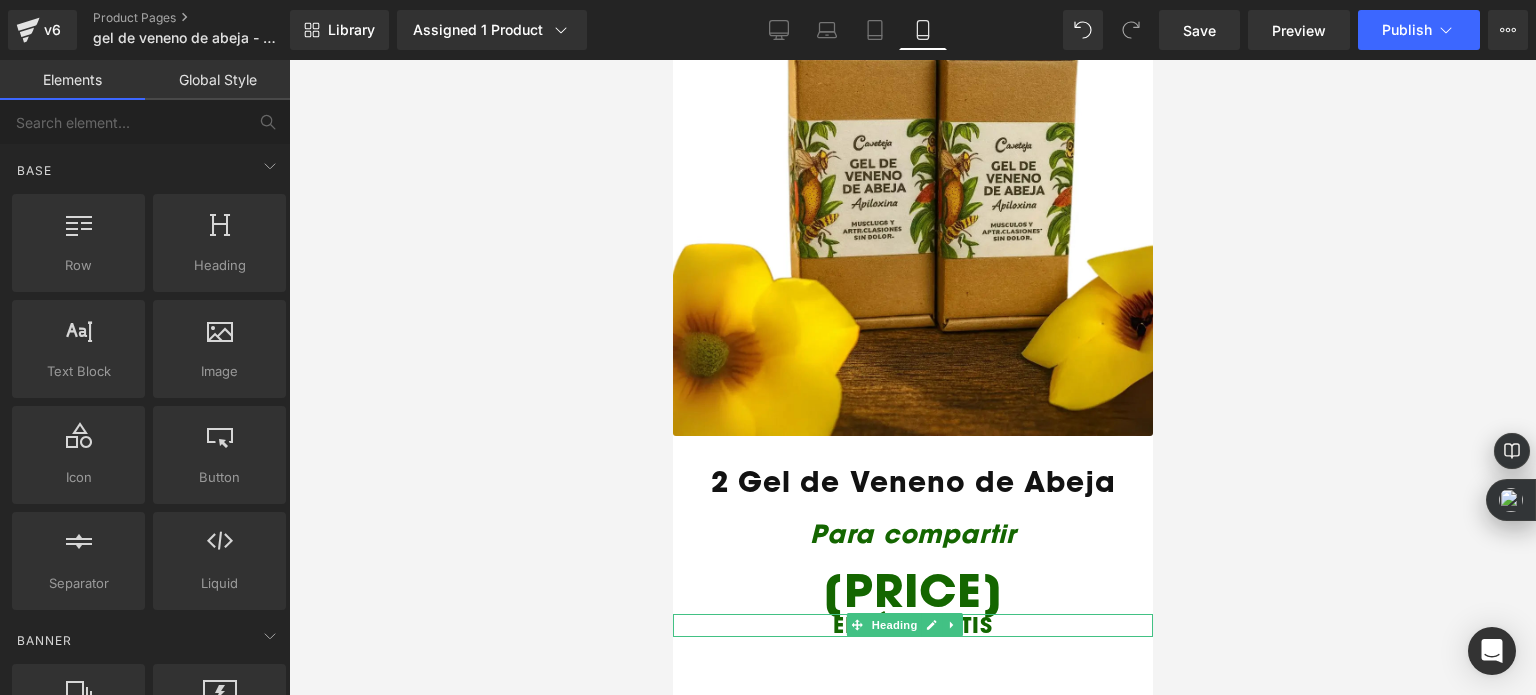 click at bounding box center [912, 377] 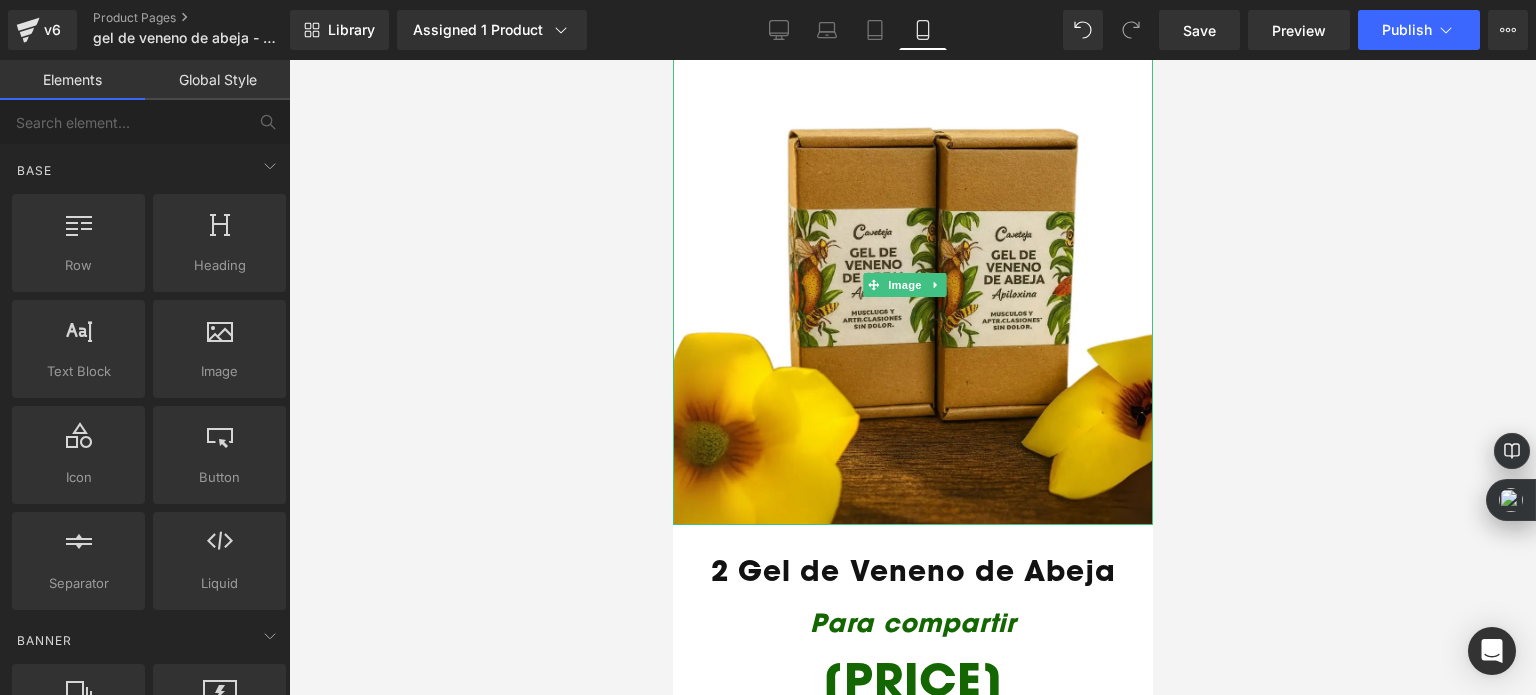 scroll, scrollTop: 3390, scrollLeft: 0, axis: vertical 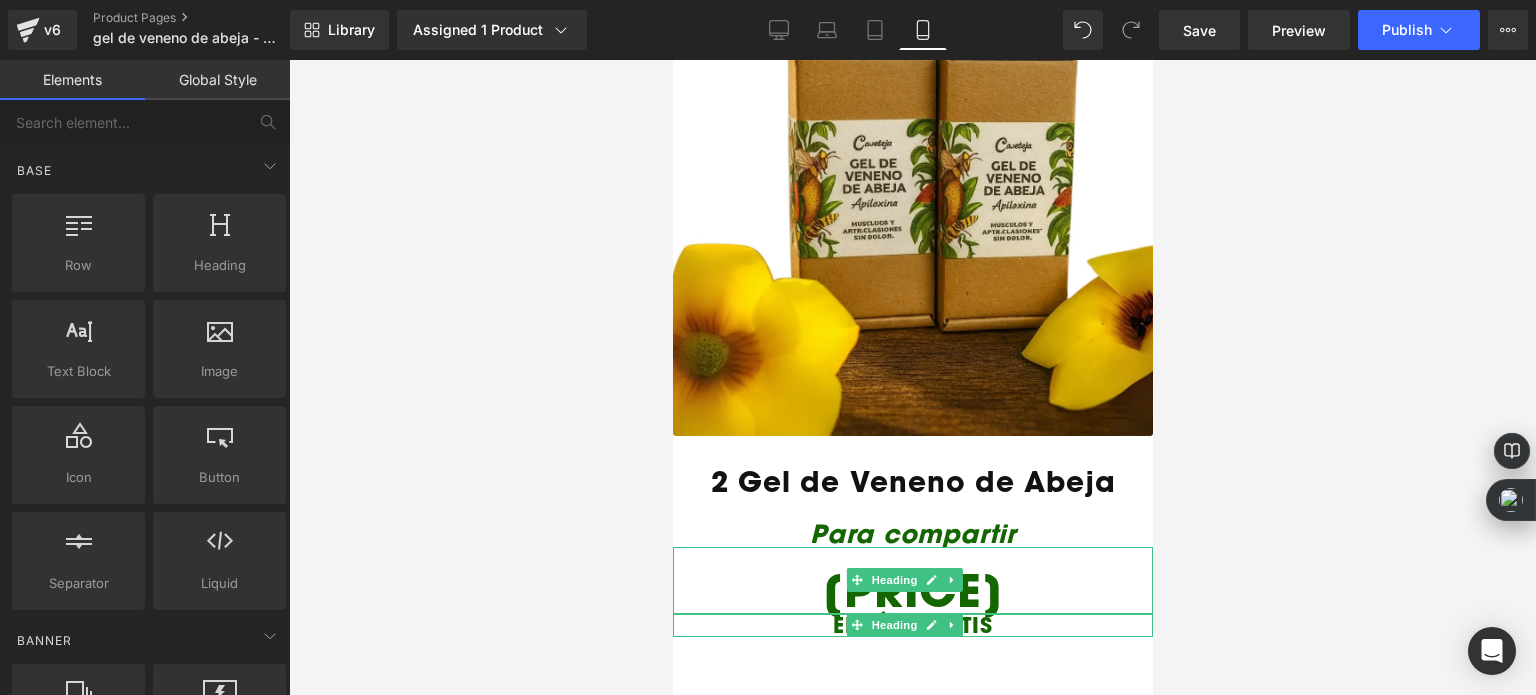 click on "[PRICE]" at bounding box center [912, 590] 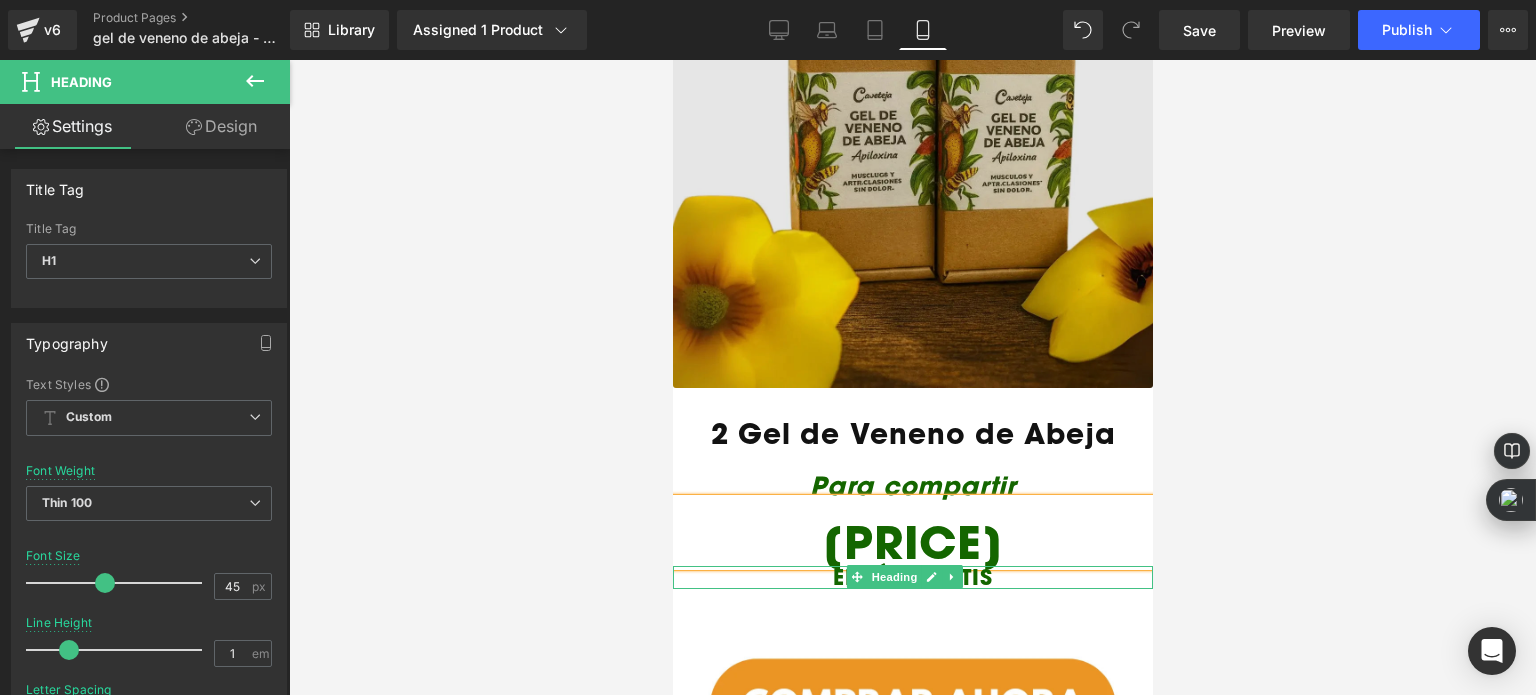 scroll, scrollTop: 3490, scrollLeft: 0, axis: vertical 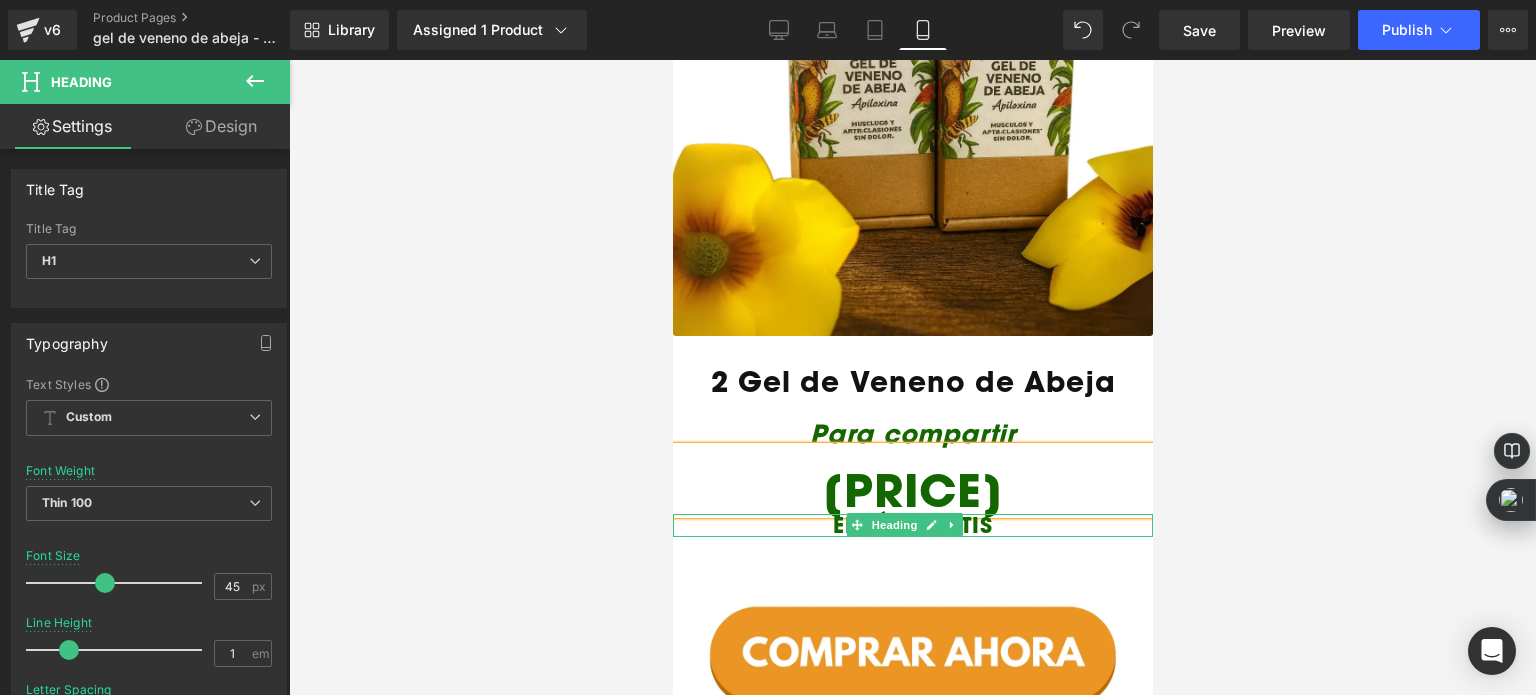 click at bounding box center [912, 377] 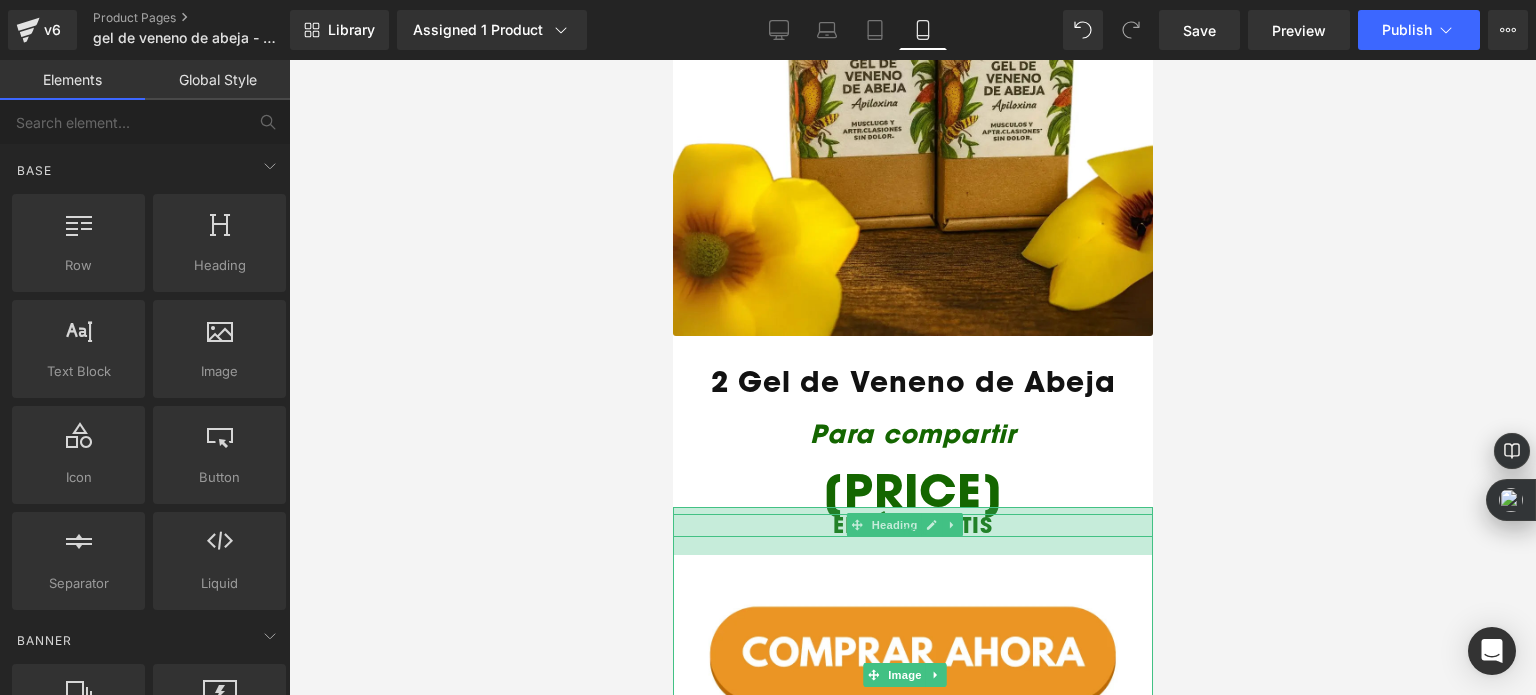 click on "48px" at bounding box center [912, 531] 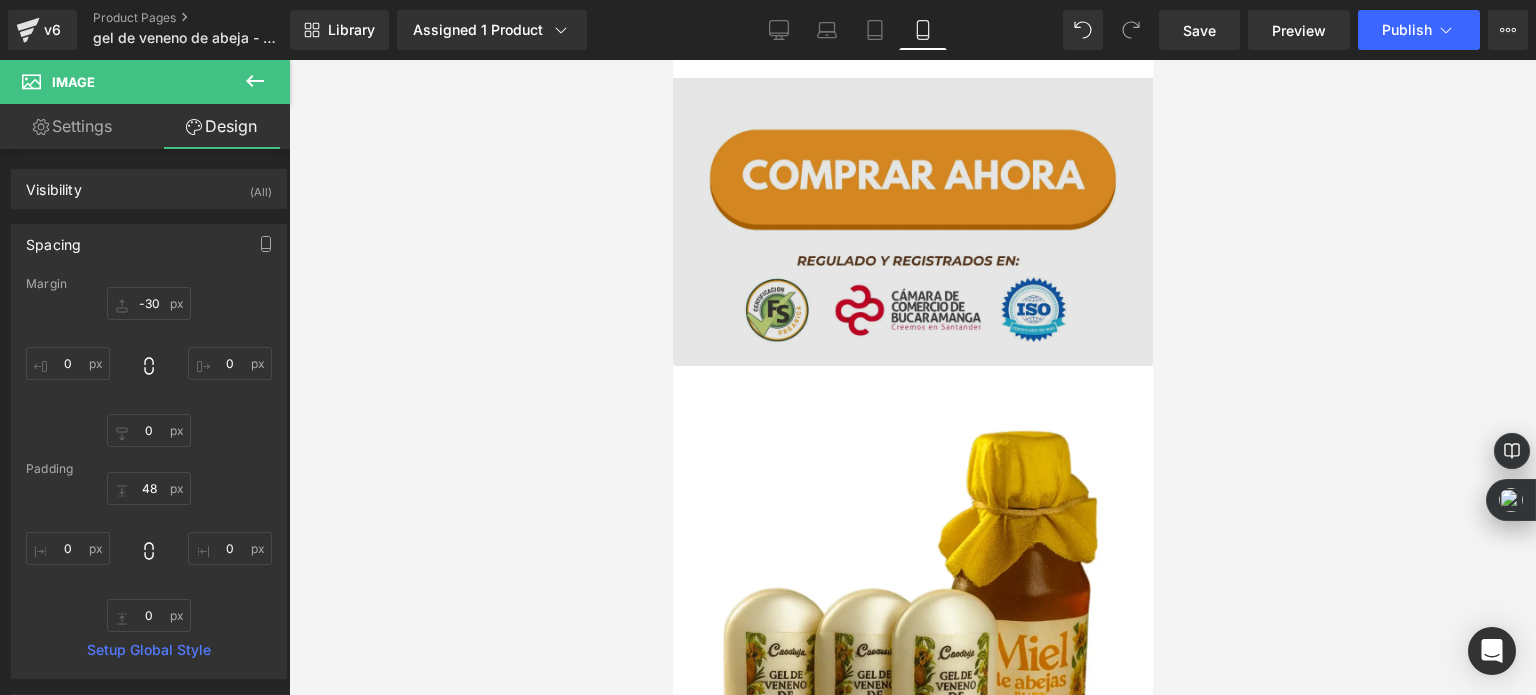 scroll, scrollTop: 3690, scrollLeft: 0, axis: vertical 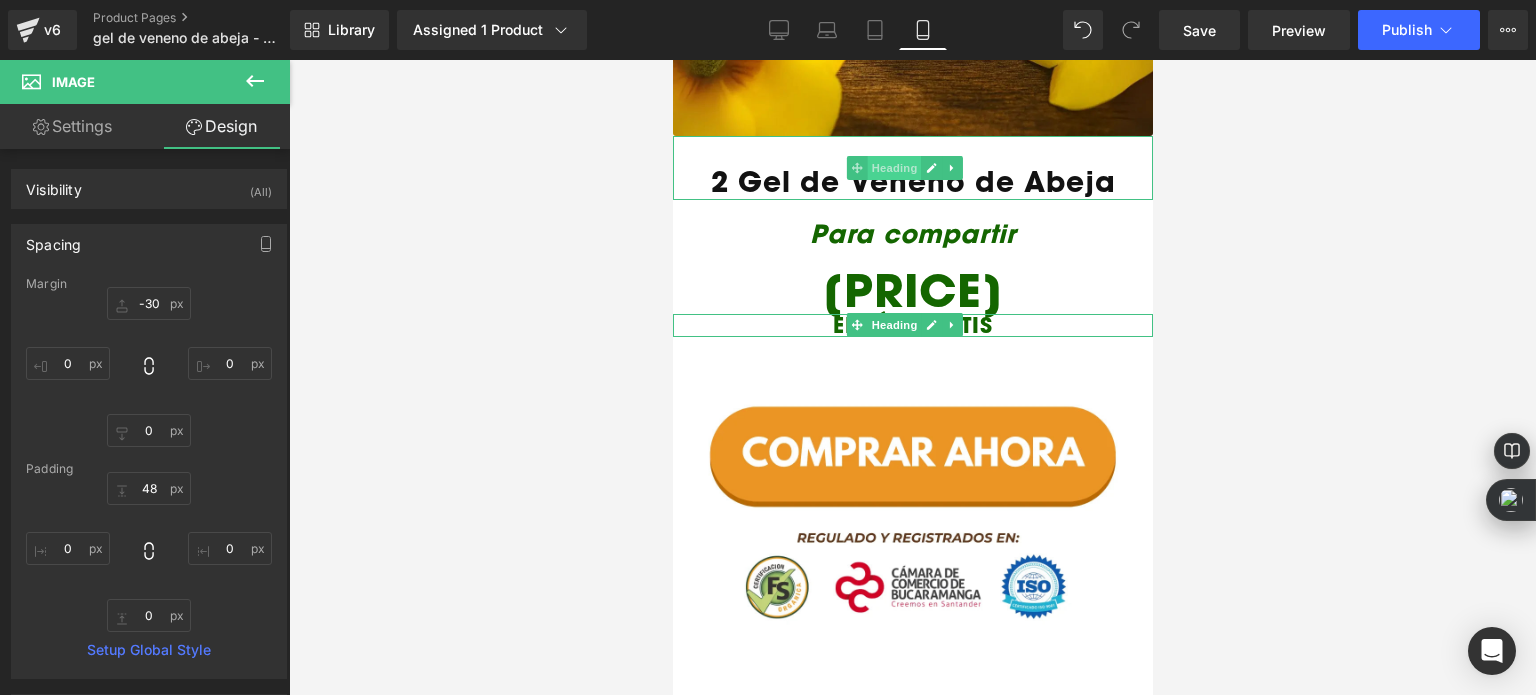 click on "Heading" at bounding box center (894, 168) 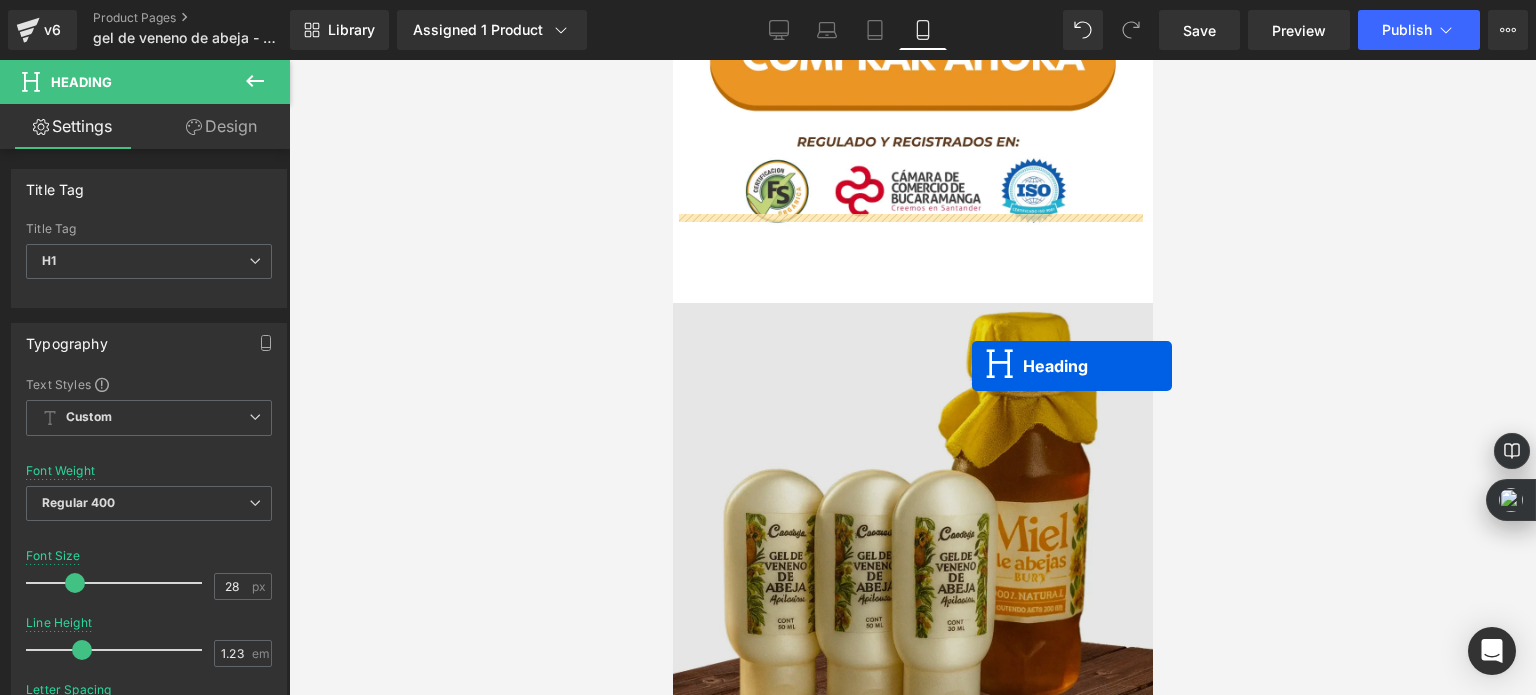 scroll, scrollTop: 4290, scrollLeft: 0, axis: vertical 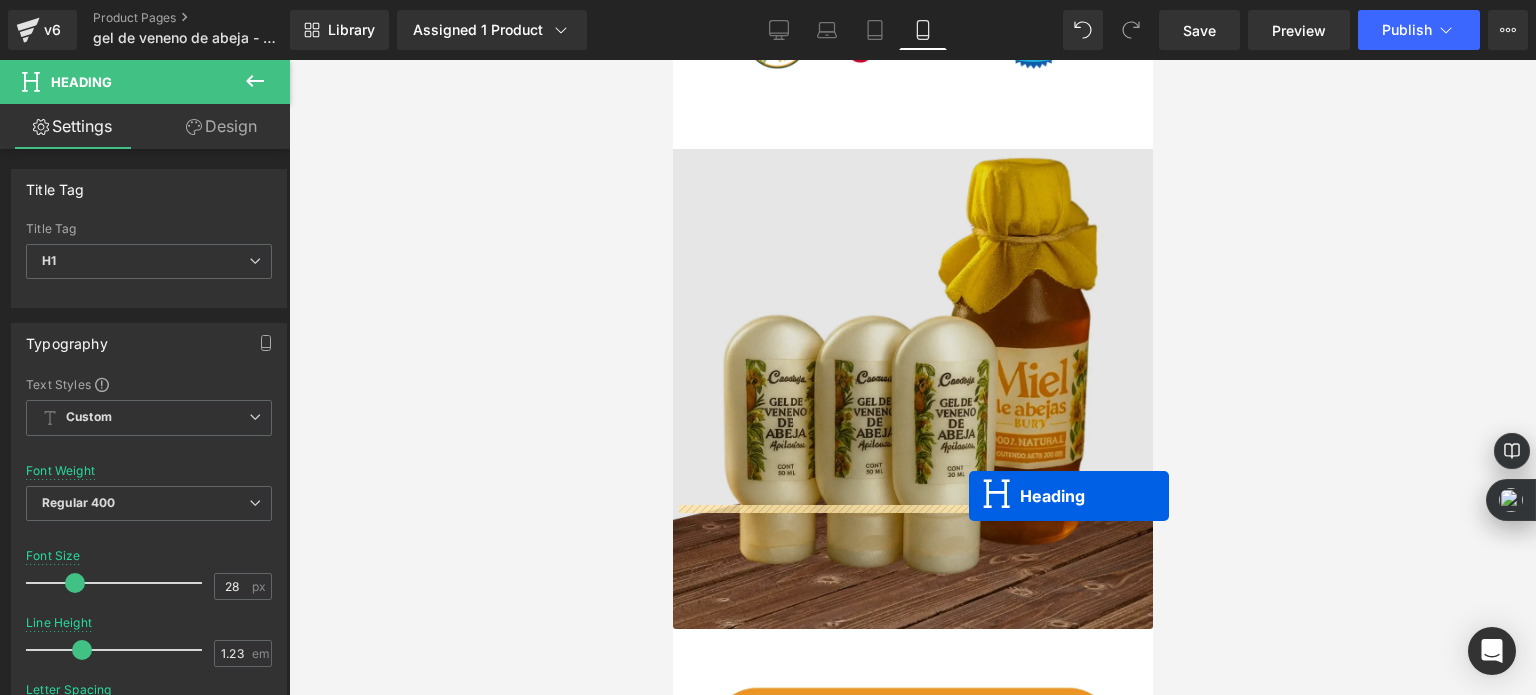 drag, startPoint x: 905, startPoint y: 158, endPoint x: 968, endPoint y: 495, distance: 342.83817 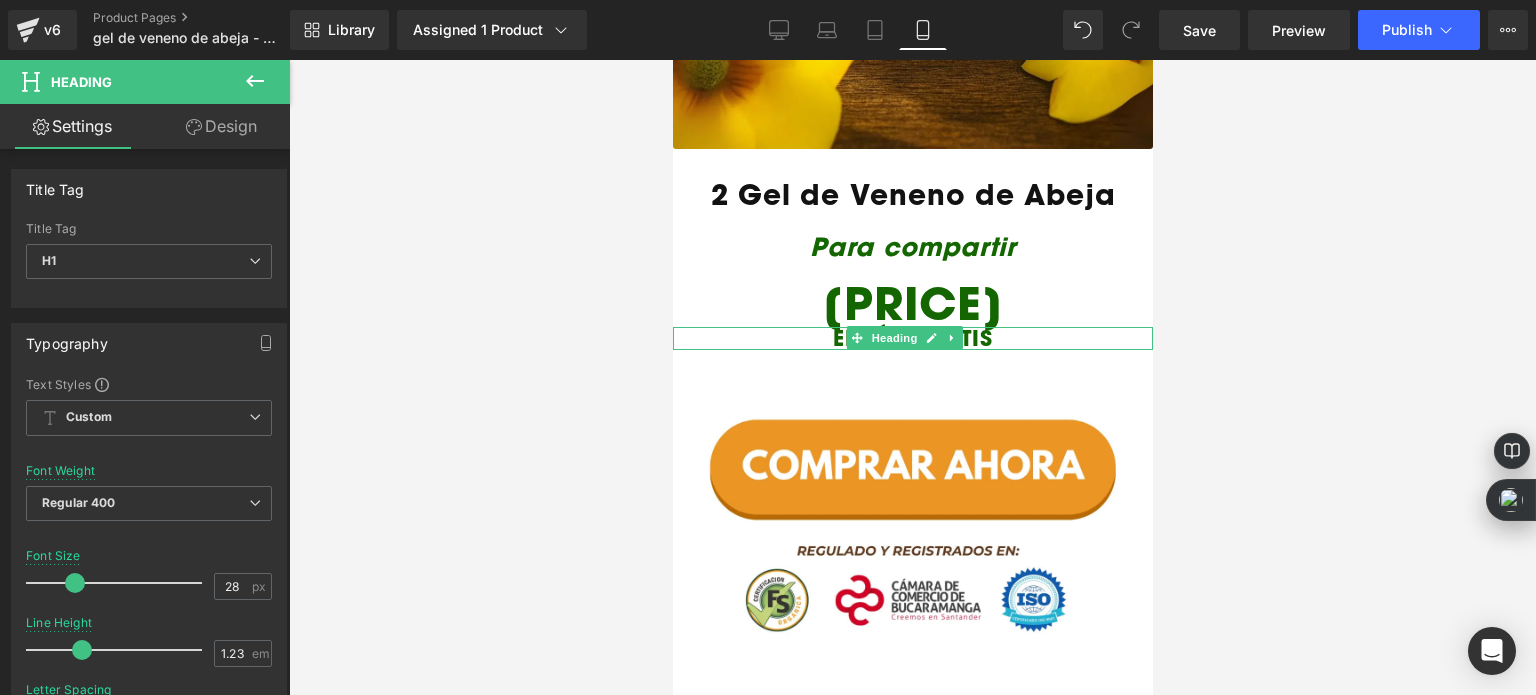 scroll, scrollTop: 3340, scrollLeft: 0, axis: vertical 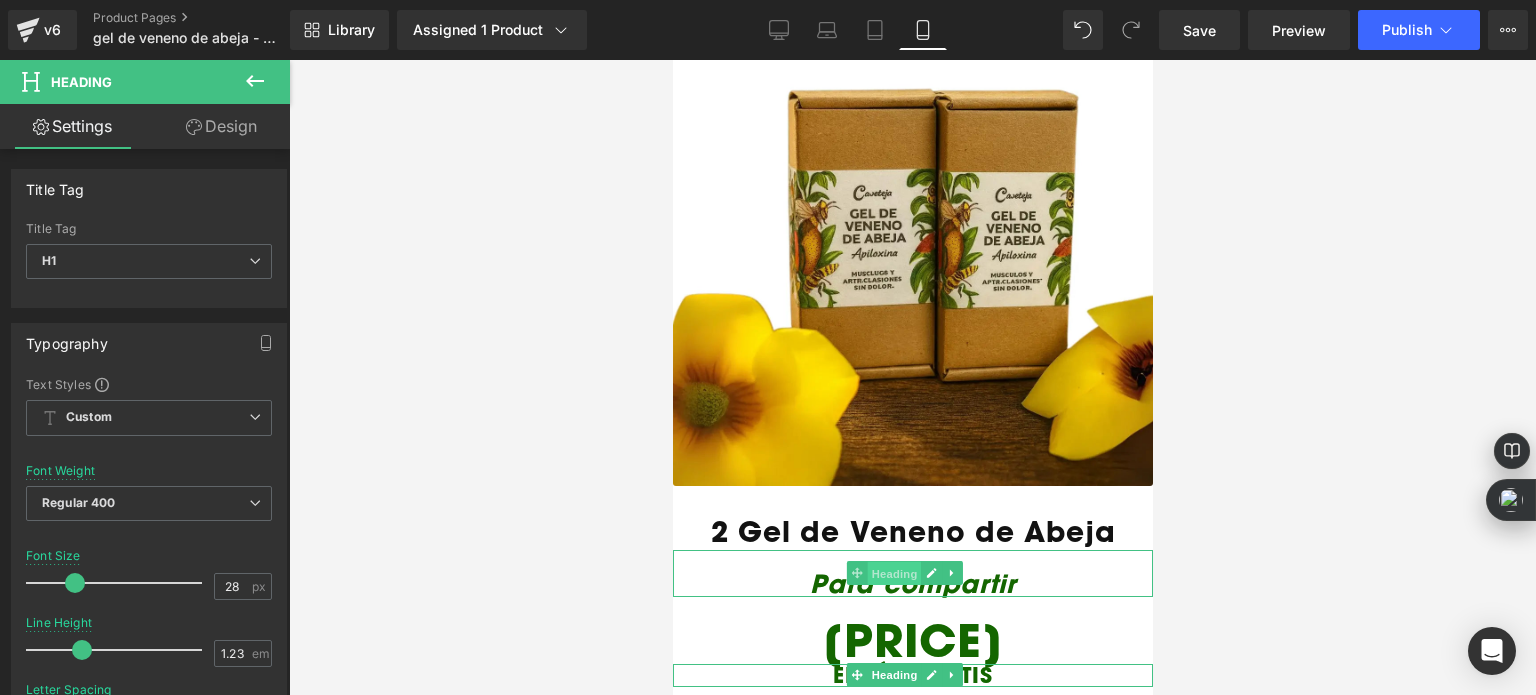 click on "Heading" at bounding box center (894, 574) 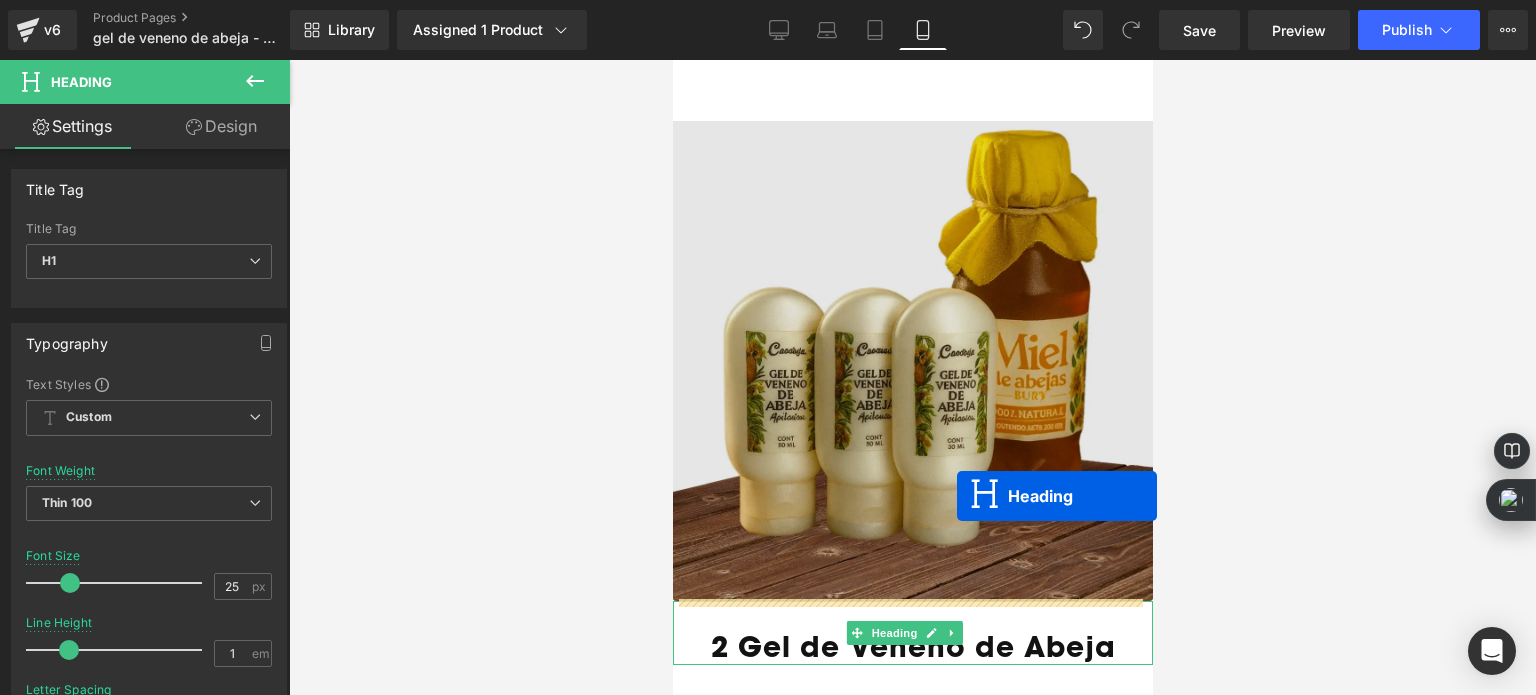 scroll, scrollTop: 4326, scrollLeft: 0, axis: vertical 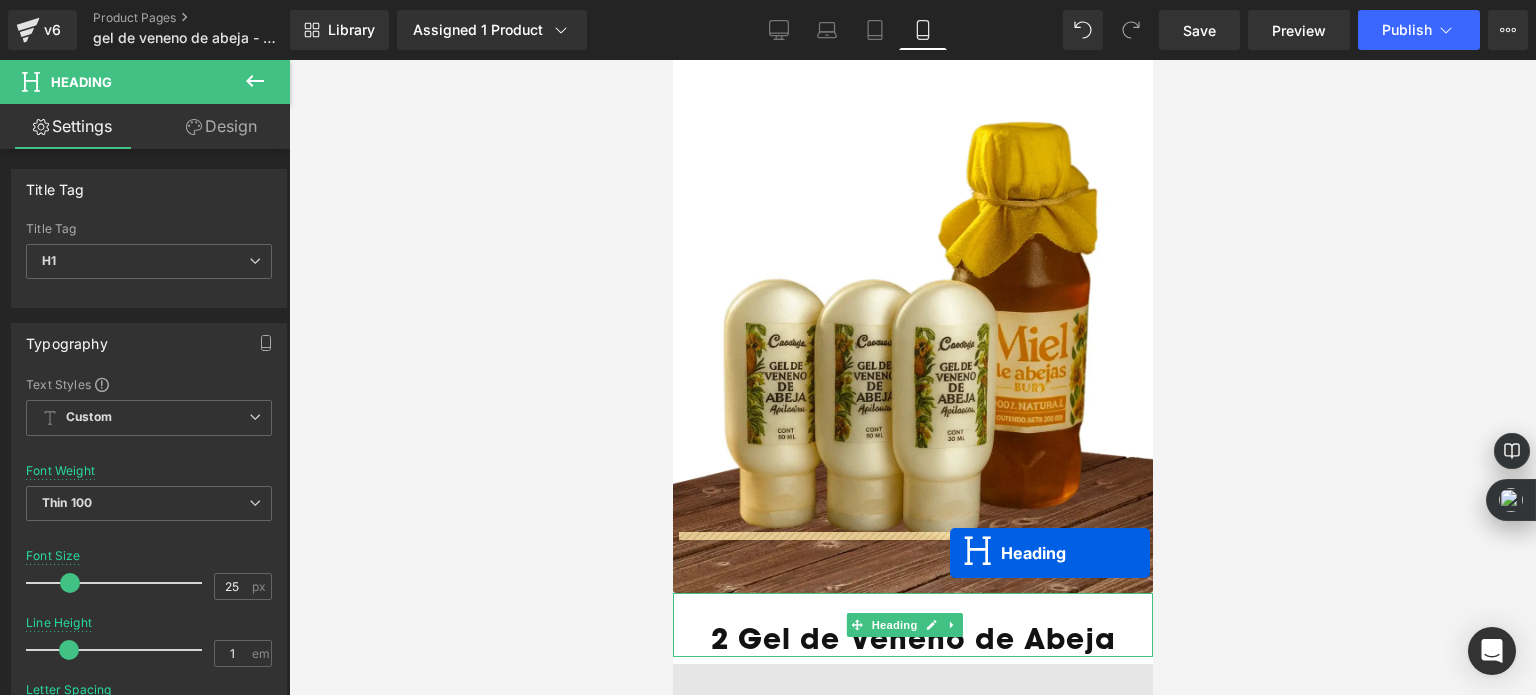 drag, startPoint x: 892, startPoint y: 165, endPoint x: 949, endPoint y: 553, distance: 392.16452 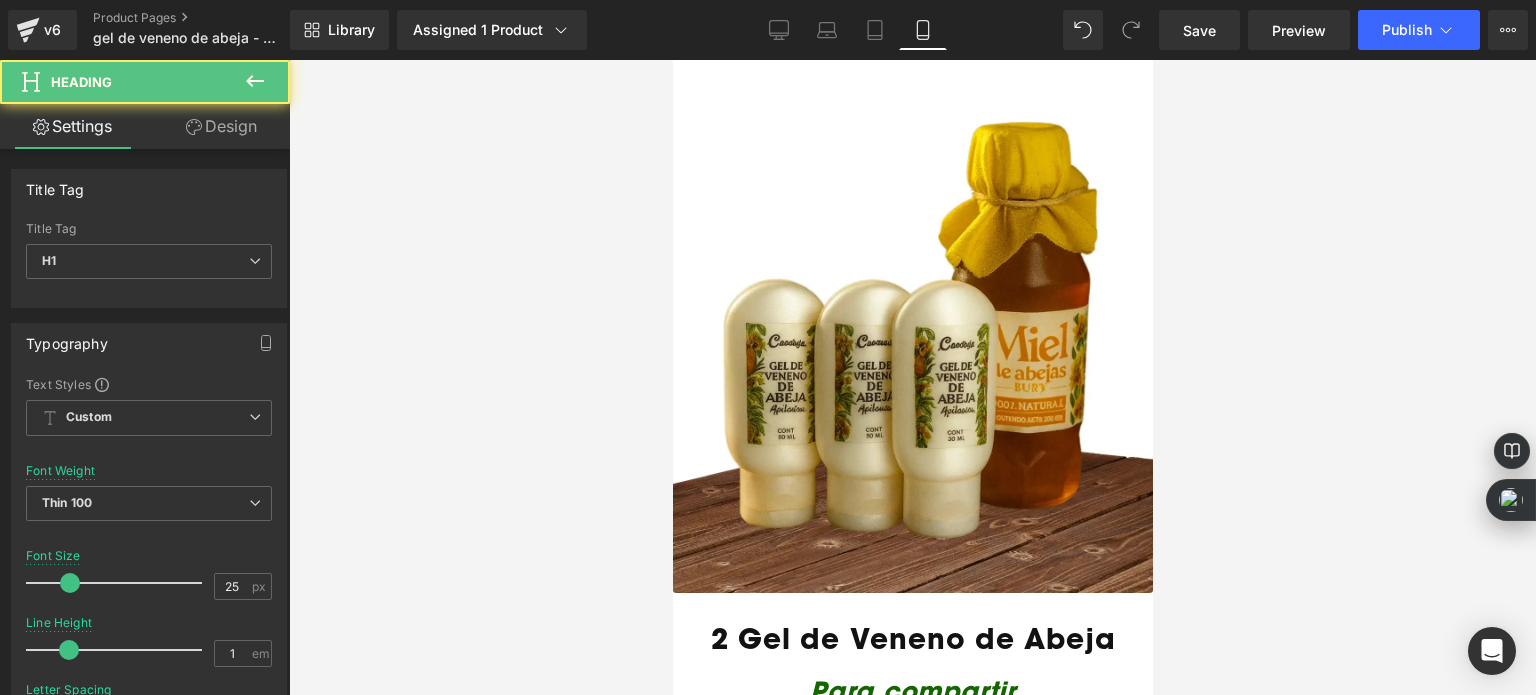 click at bounding box center (912, 377) 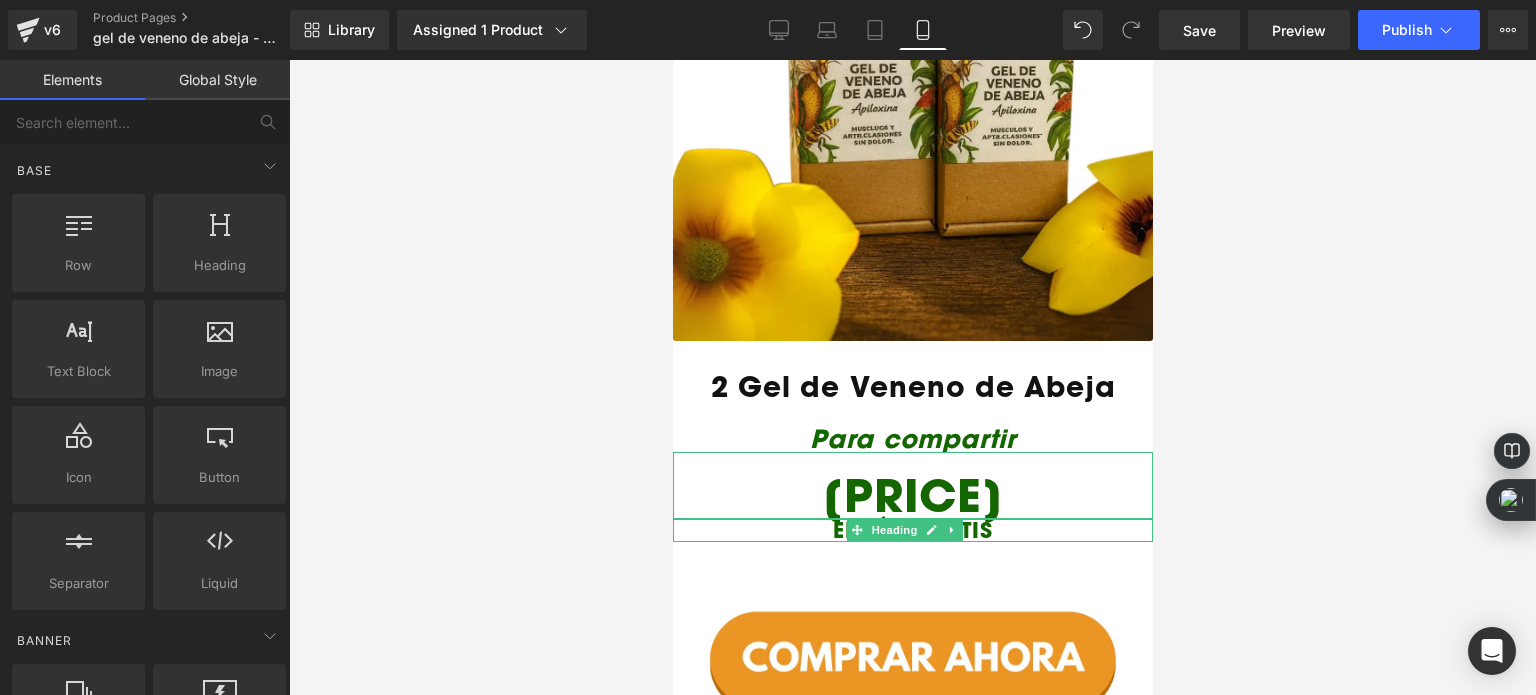 scroll, scrollTop: 3476, scrollLeft: 0, axis: vertical 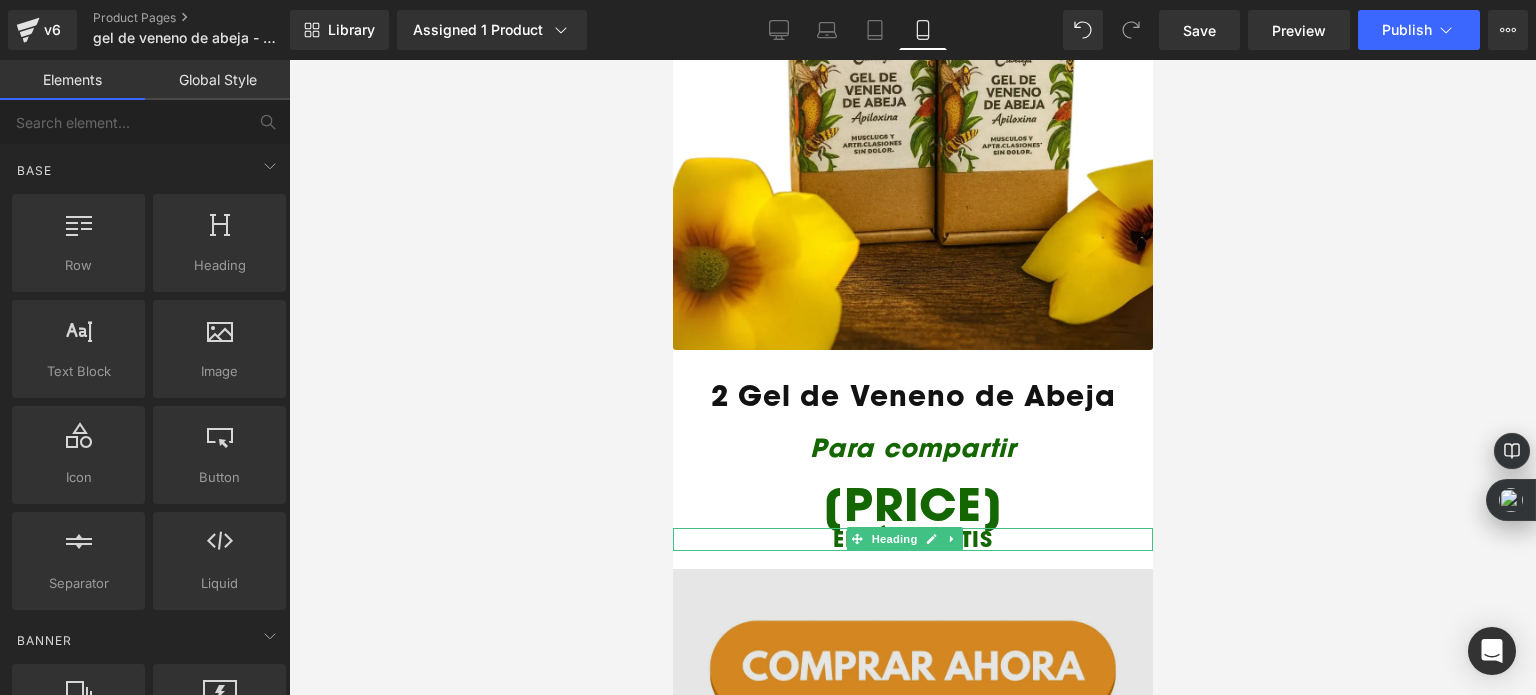 click on "48px" at bounding box center [672, 60] 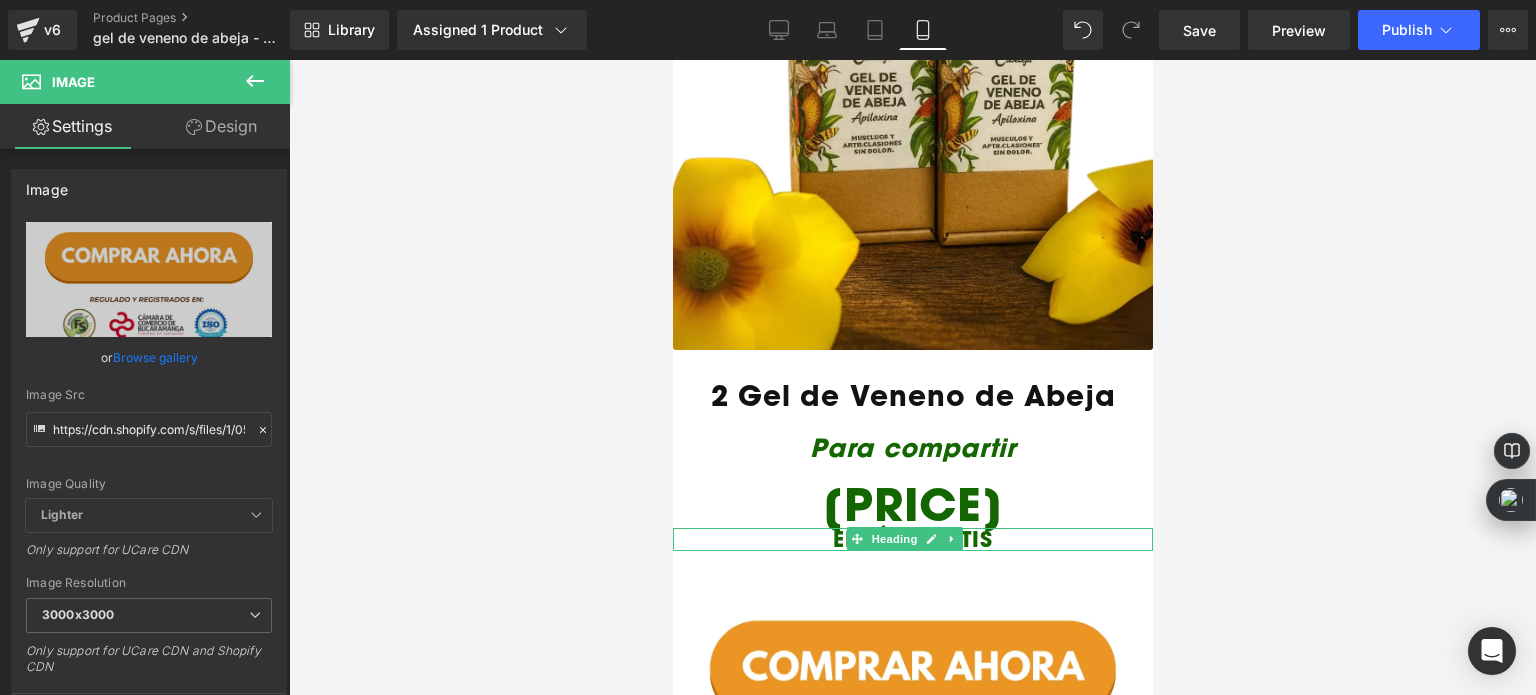 click at bounding box center (912, 377) 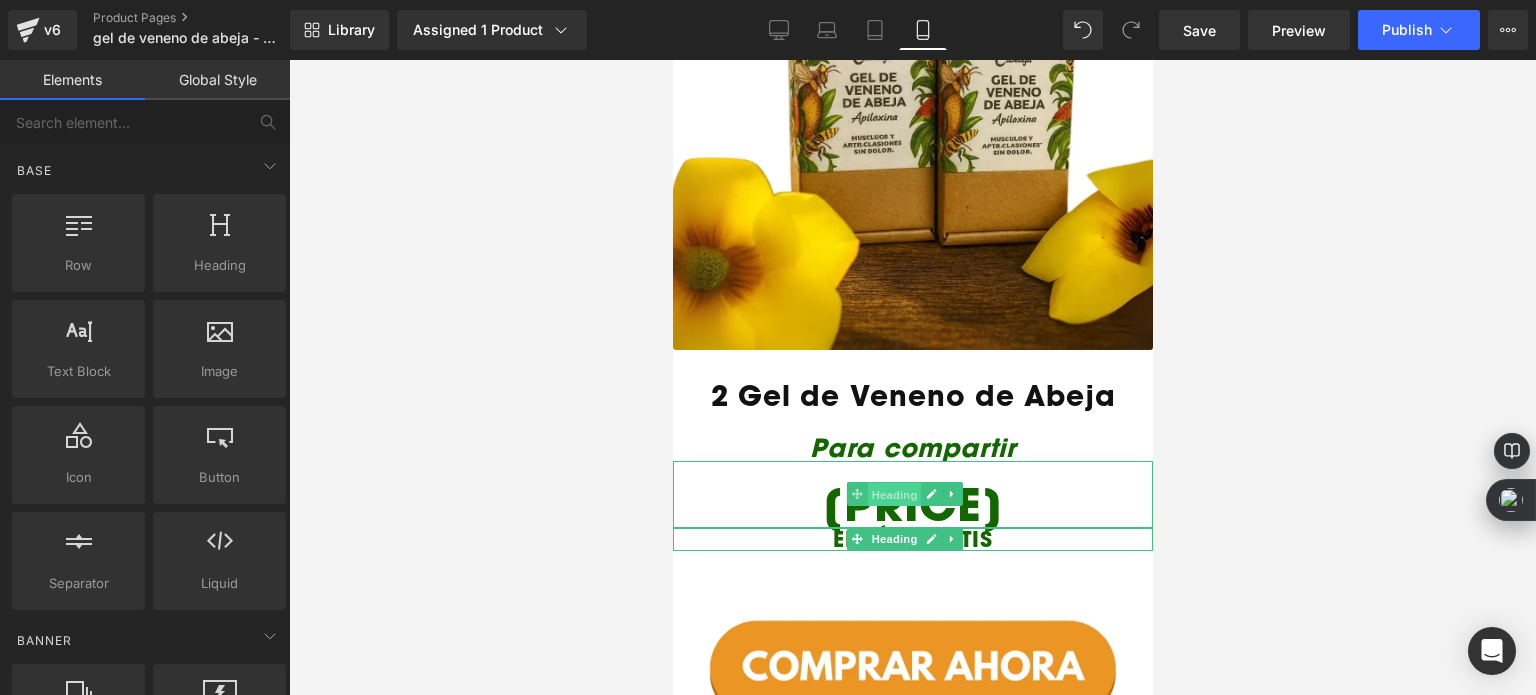 click on "Heading" at bounding box center [894, 495] 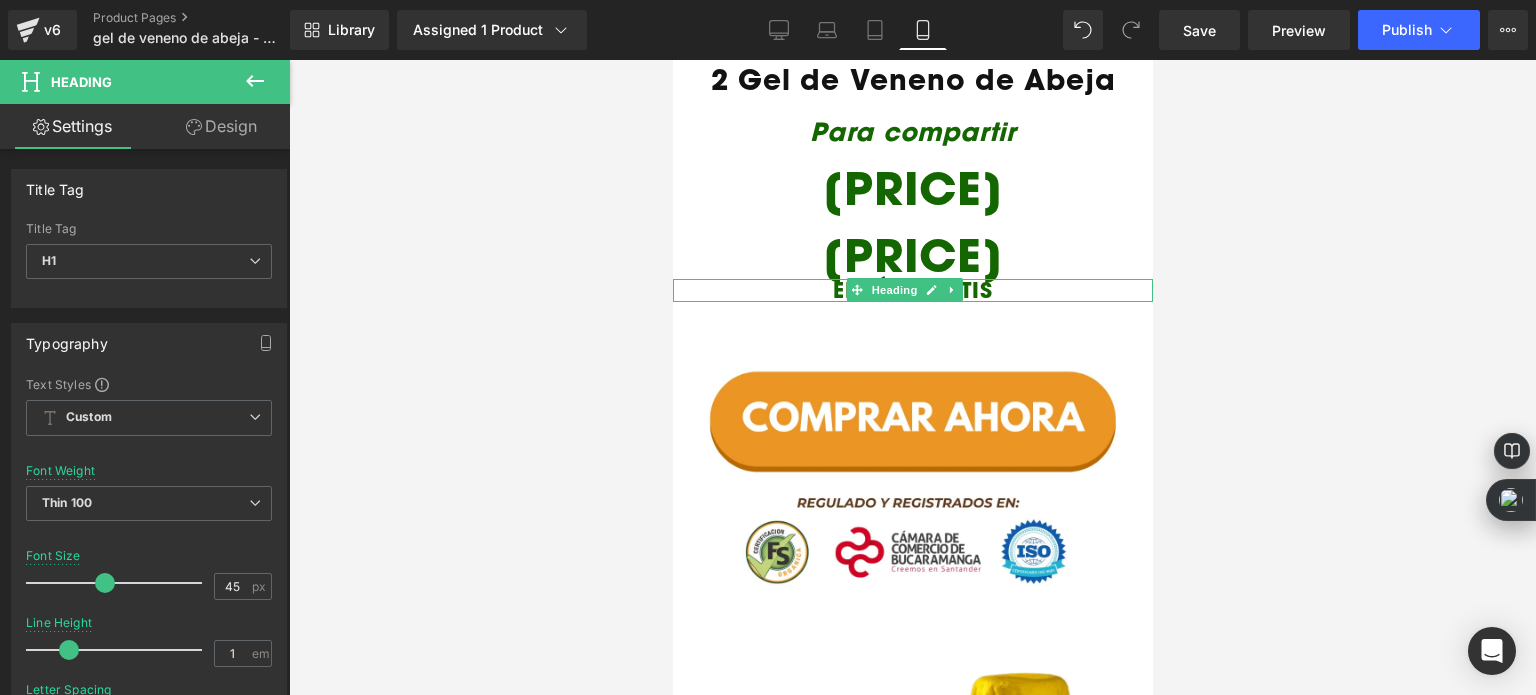 scroll, scrollTop: 3793, scrollLeft: 0, axis: vertical 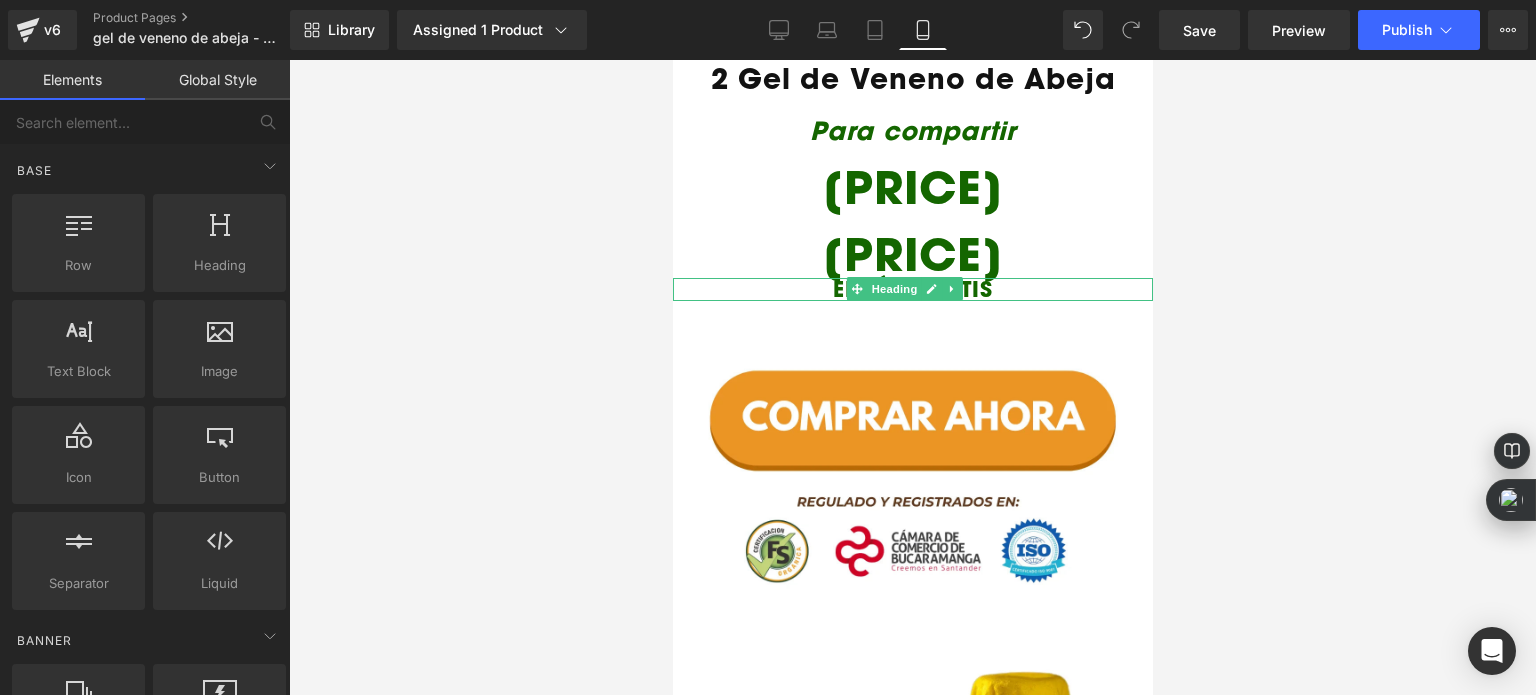 click at bounding box center [912, 377] 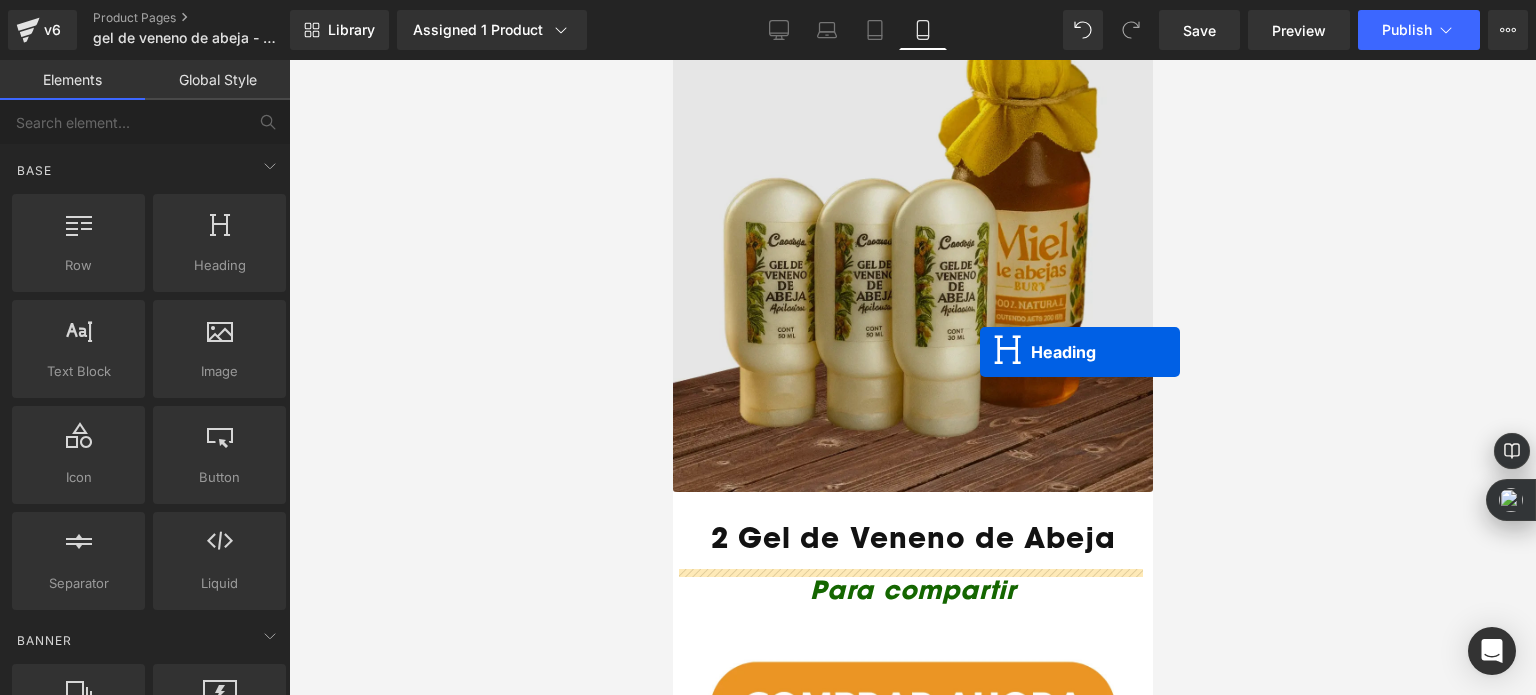 scroll, scrollTop: 4473, scrollLeft: 0, axis: vertical 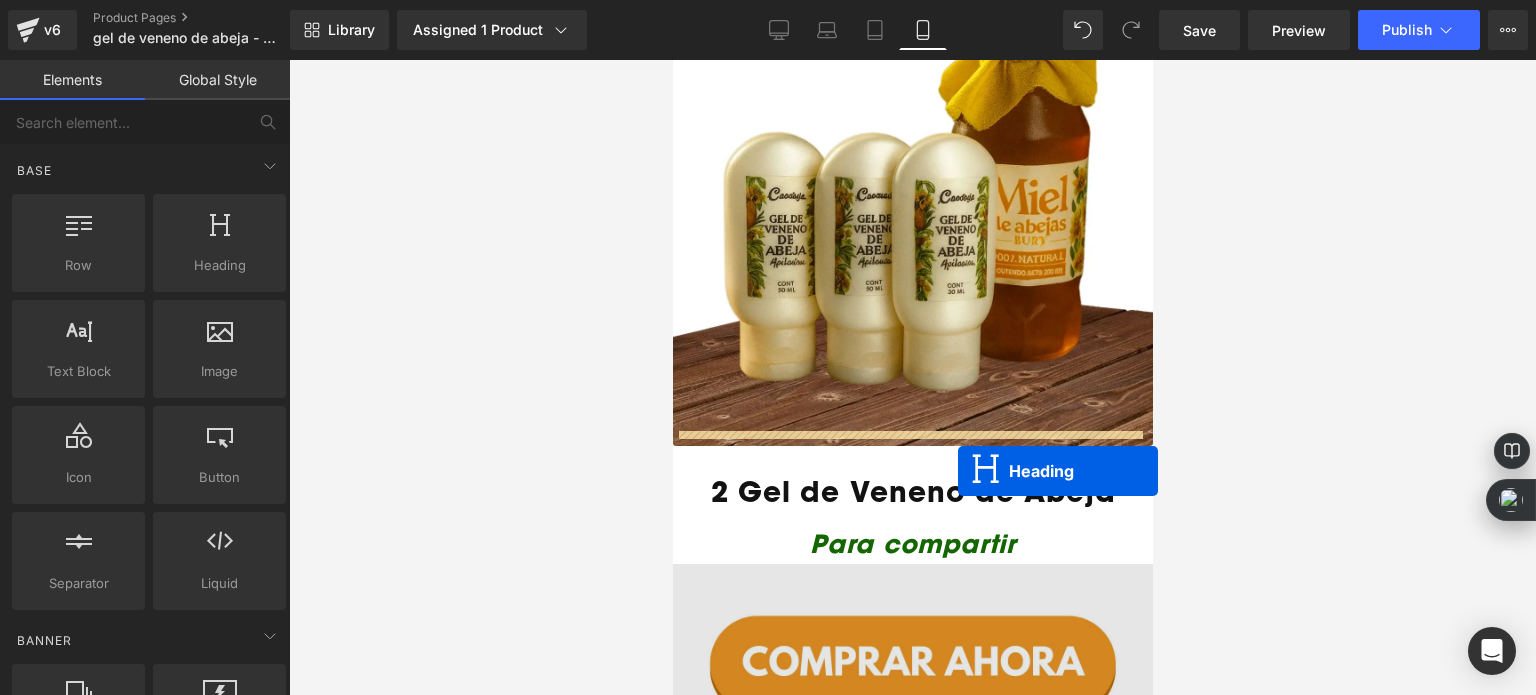 drag, startPoint x: 901, startPoint y: 107, endPoint x: 957, endPoint y: 471, distance: 368.2825 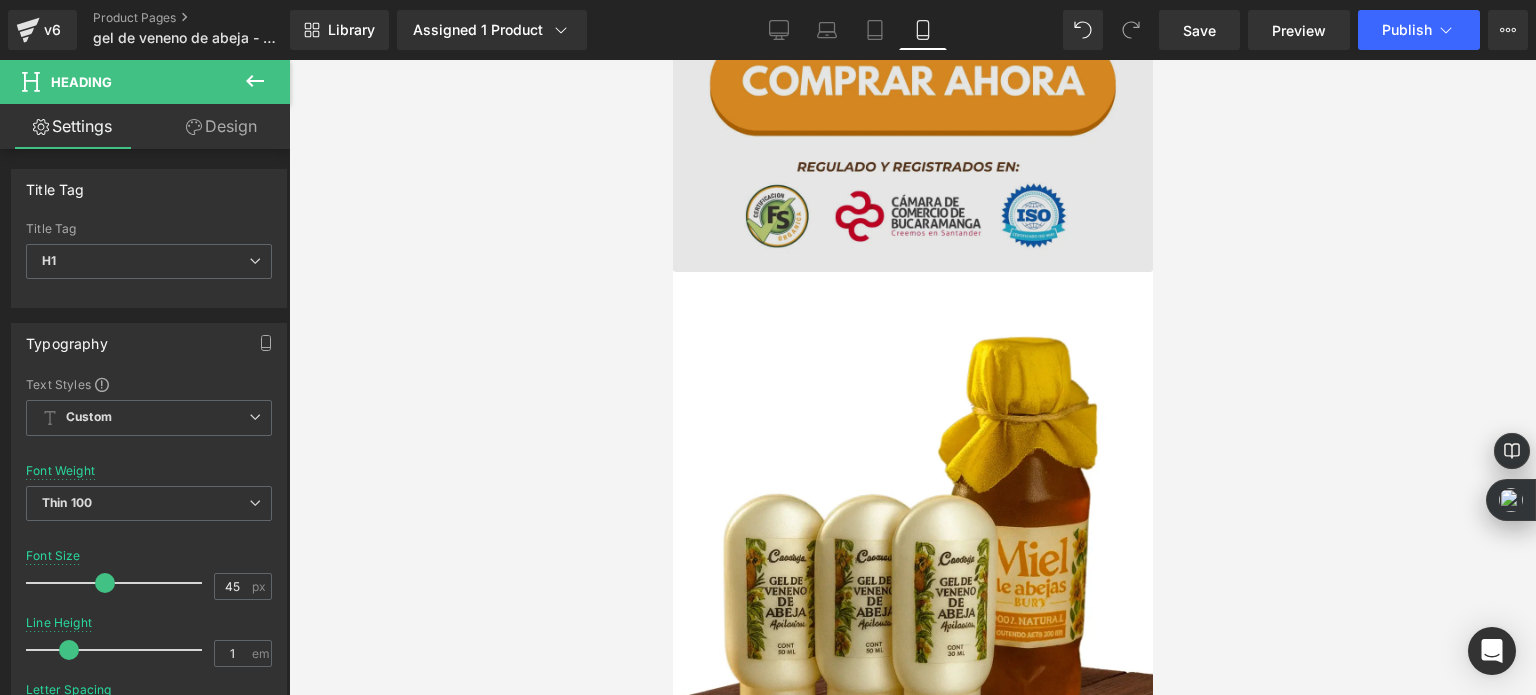 scroll, scrollTop: 3724, scrollLeft: 0, axis: vertical 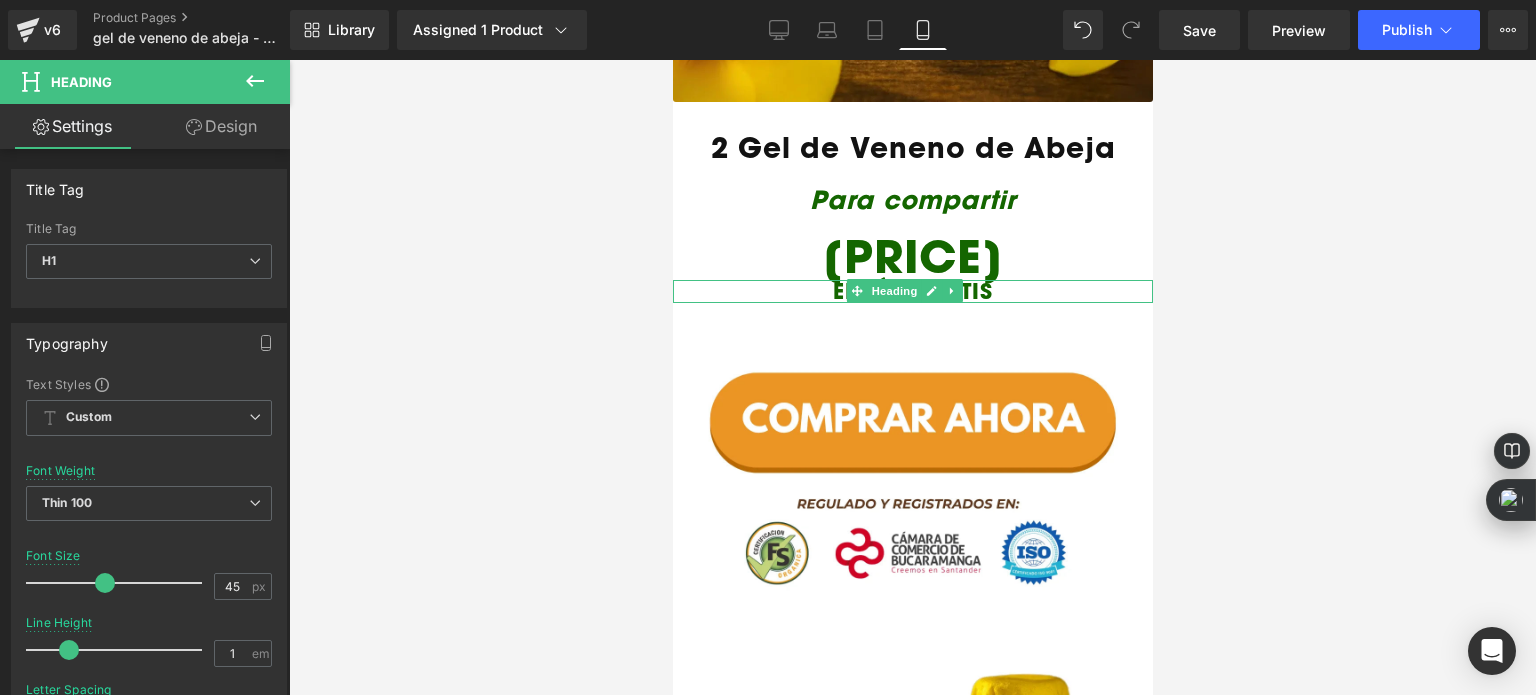click at bounding box center [912, 377] 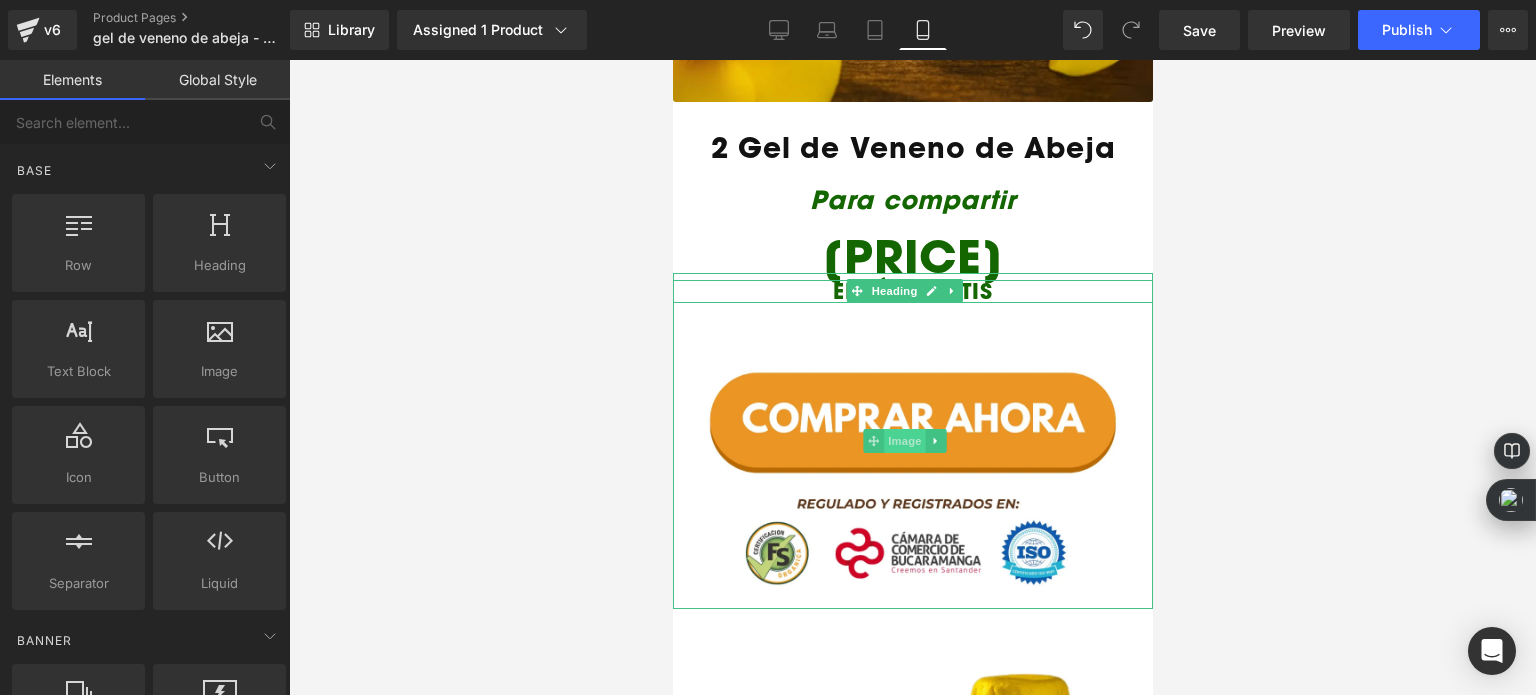 click on "Image" at bounding box center [905, 441] 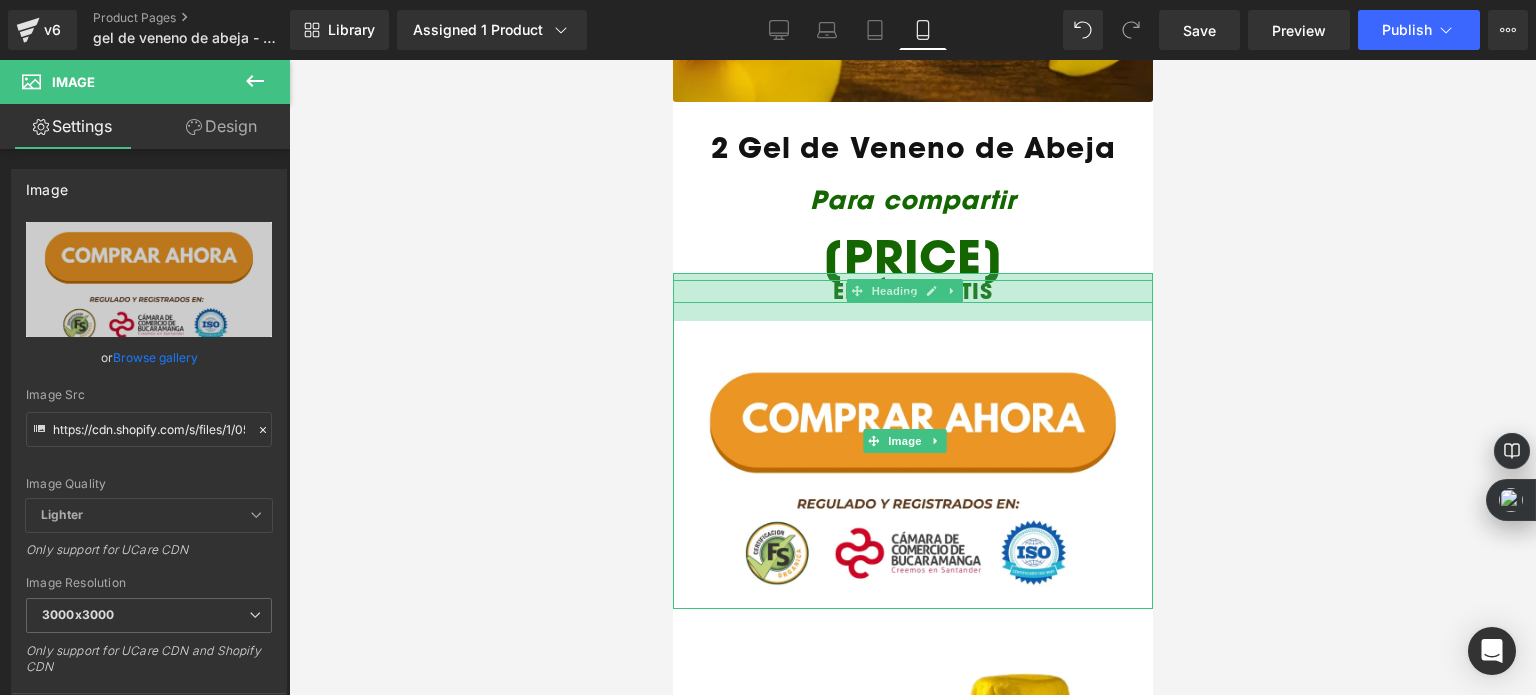 click on "48px" at bounding box center (912, 297) 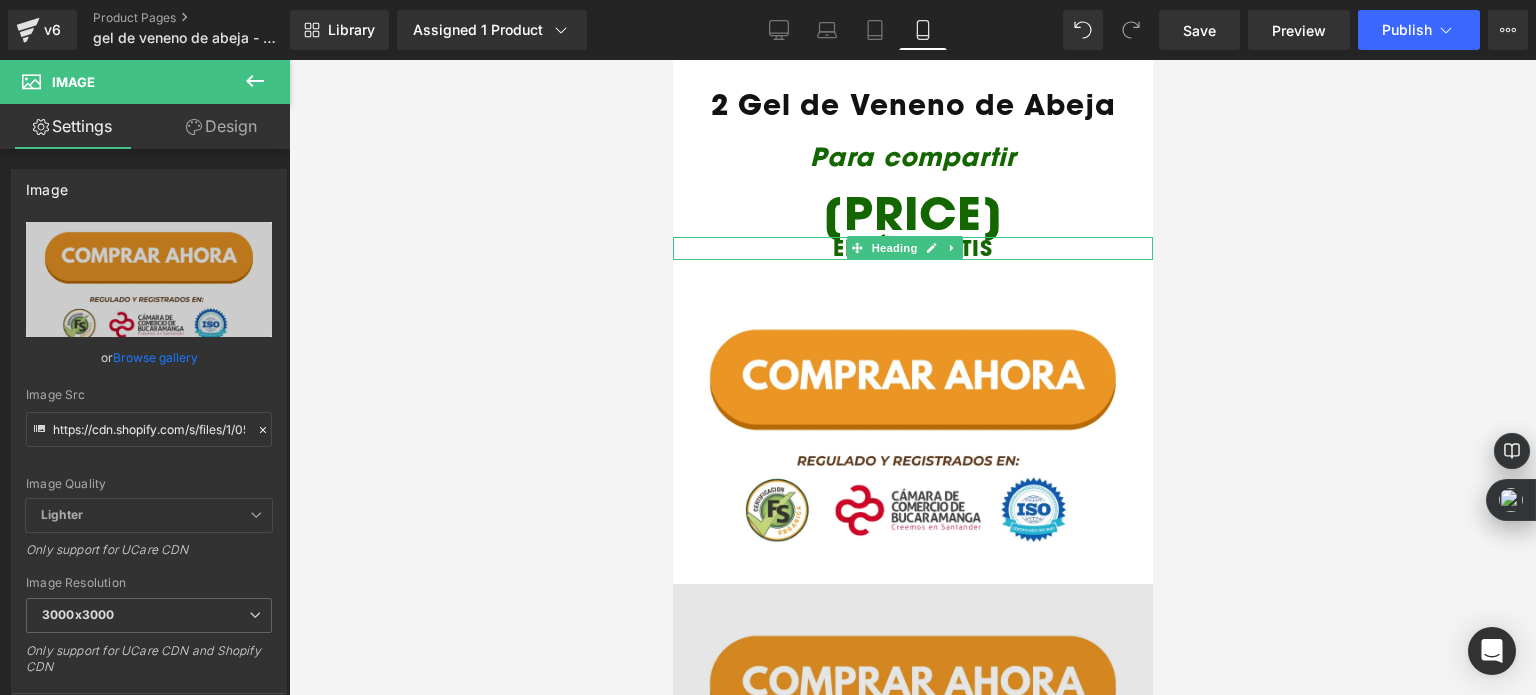 scroll, scrollTop: 3684, scrollLeft: 0, axis: vertical 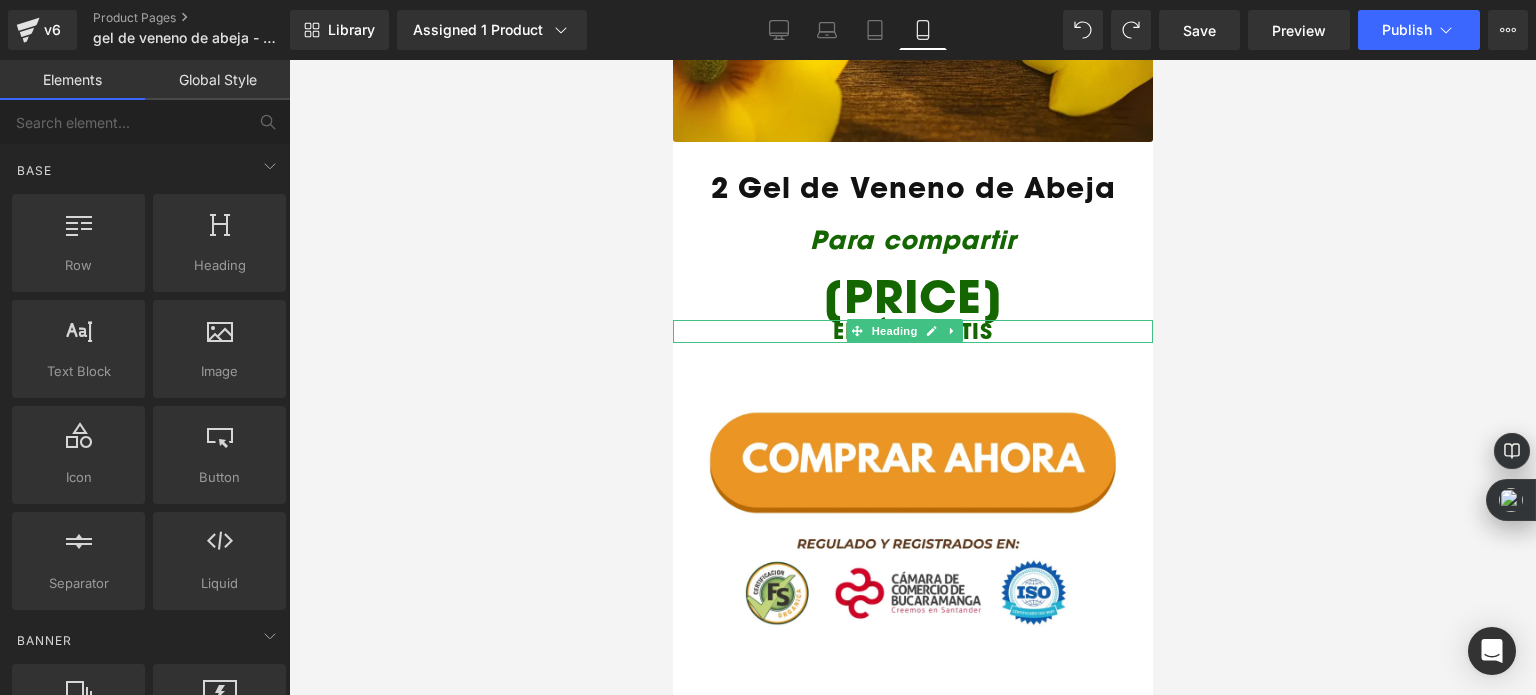 click at bounding box center [912, 377] 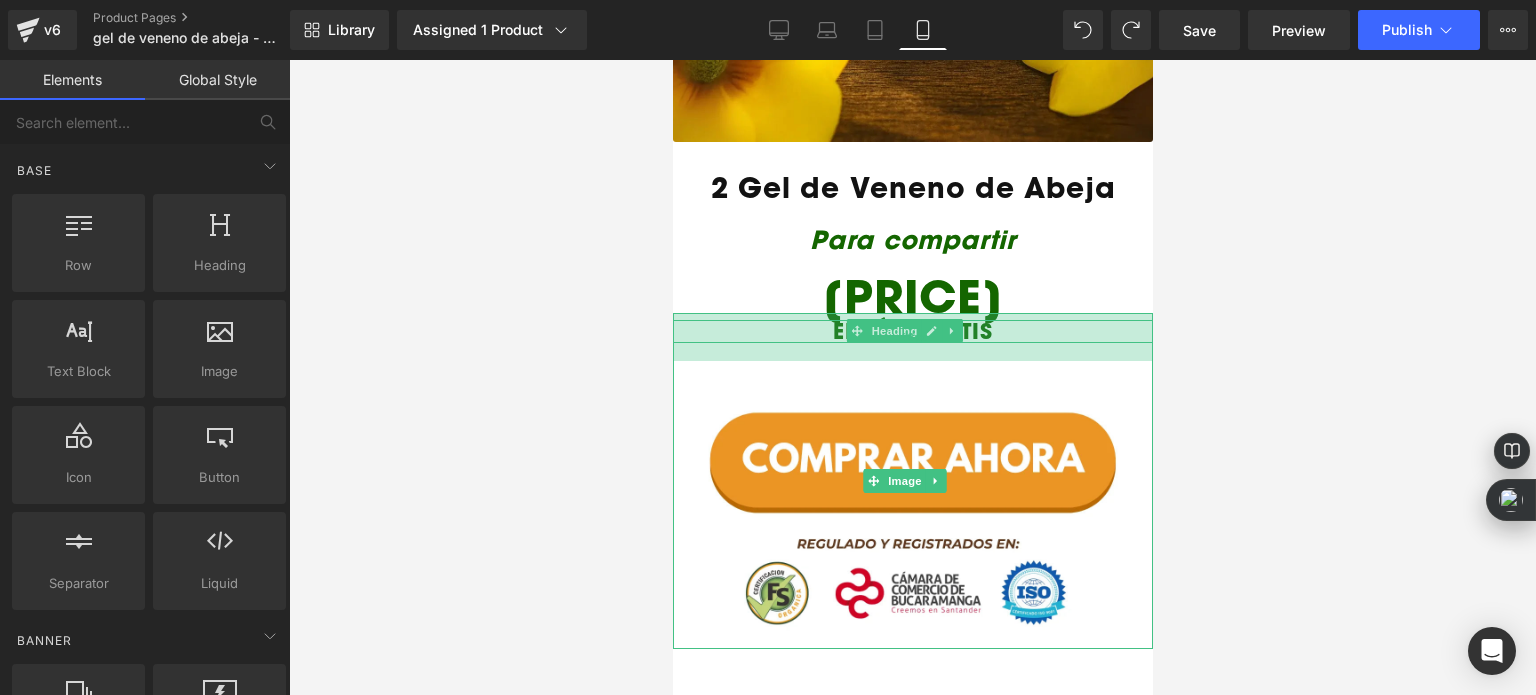 click on "48px" at bounding box center [912, 337] 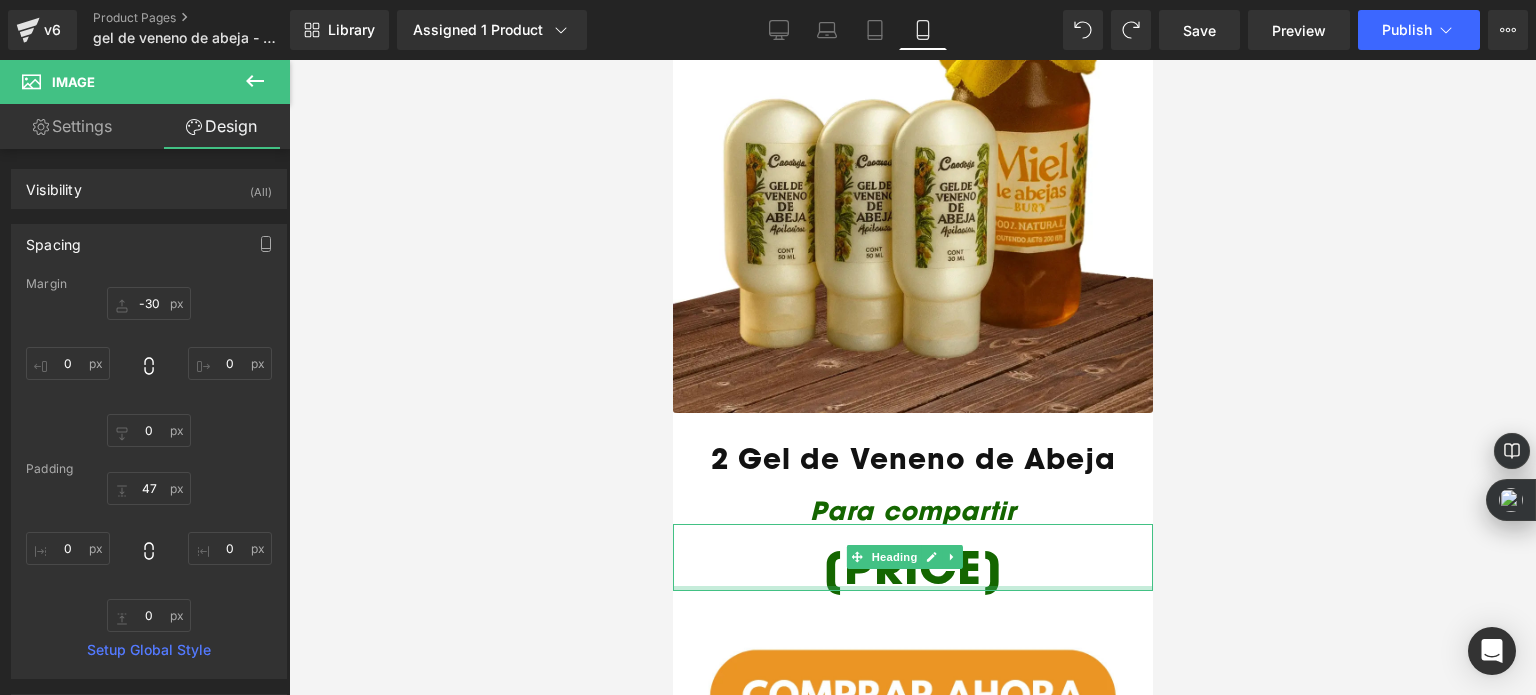 scroll, scrollTop: 4484, scrollLeft: 0, axis: vertical 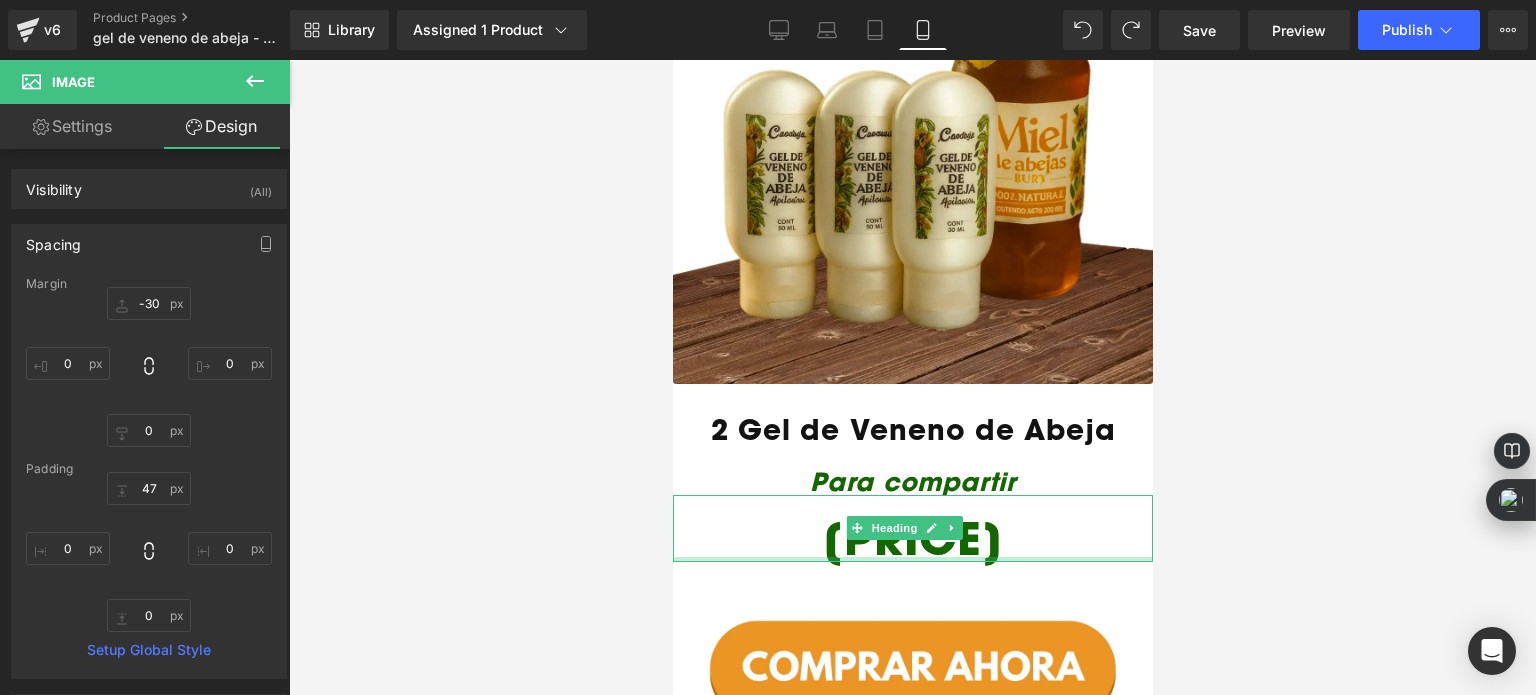 click at bounding box center (912, 377) 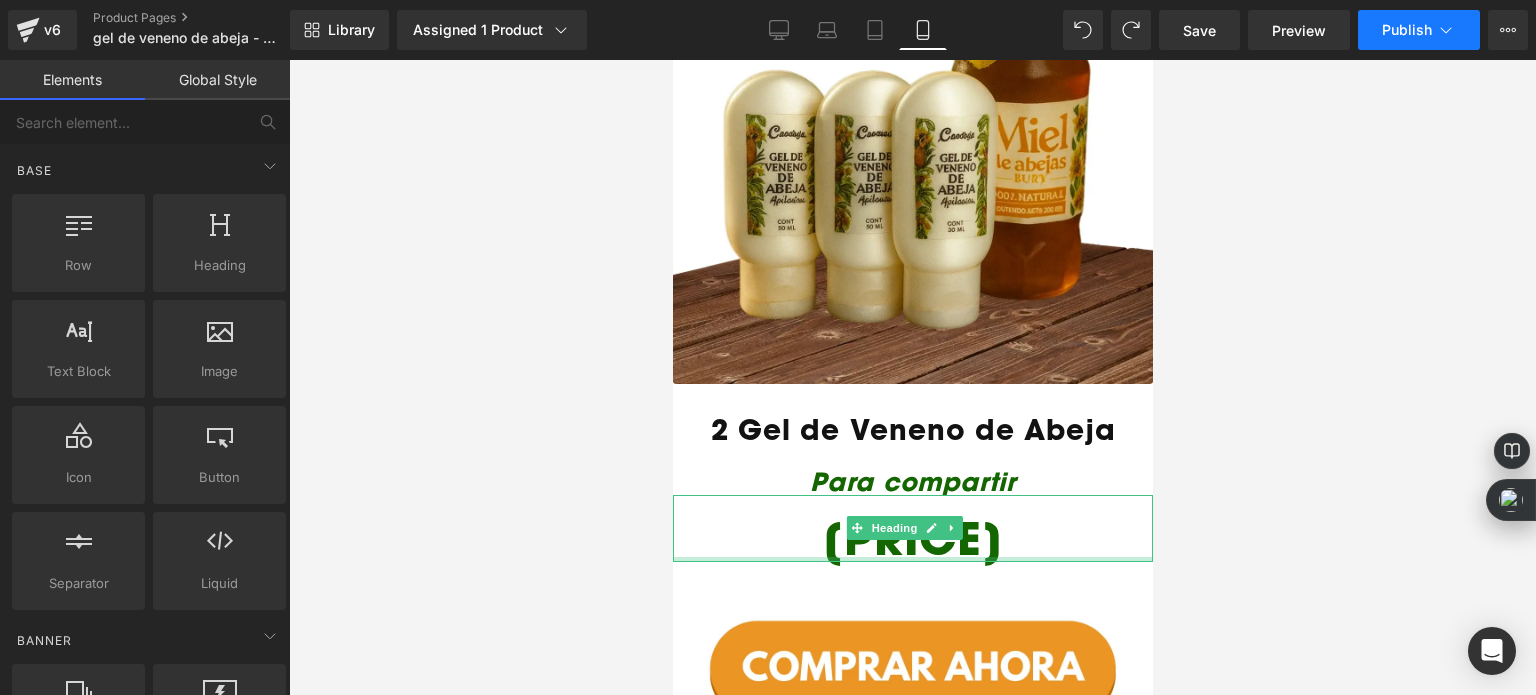 click on "Publish" at bounding box center [1407, 30] 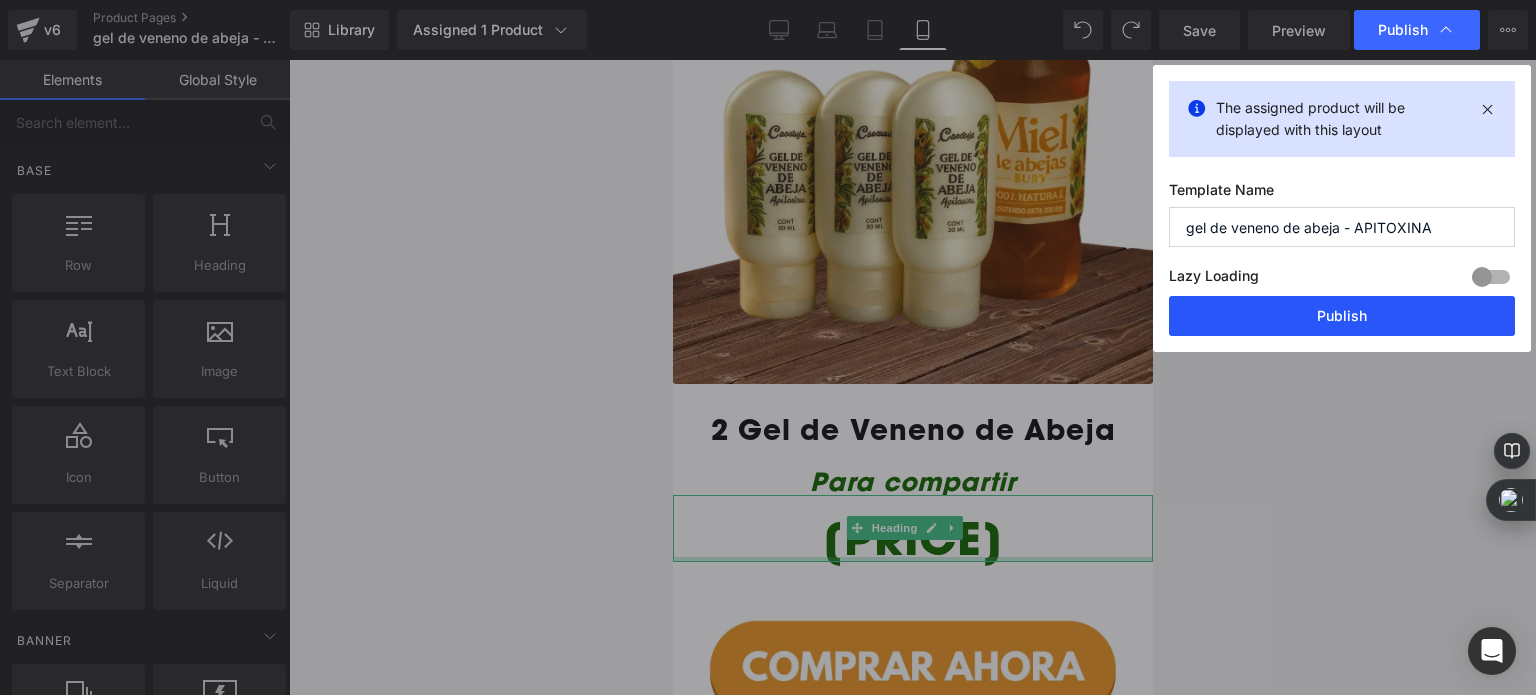 click on "Publish" at bounding box center [1342, 316] 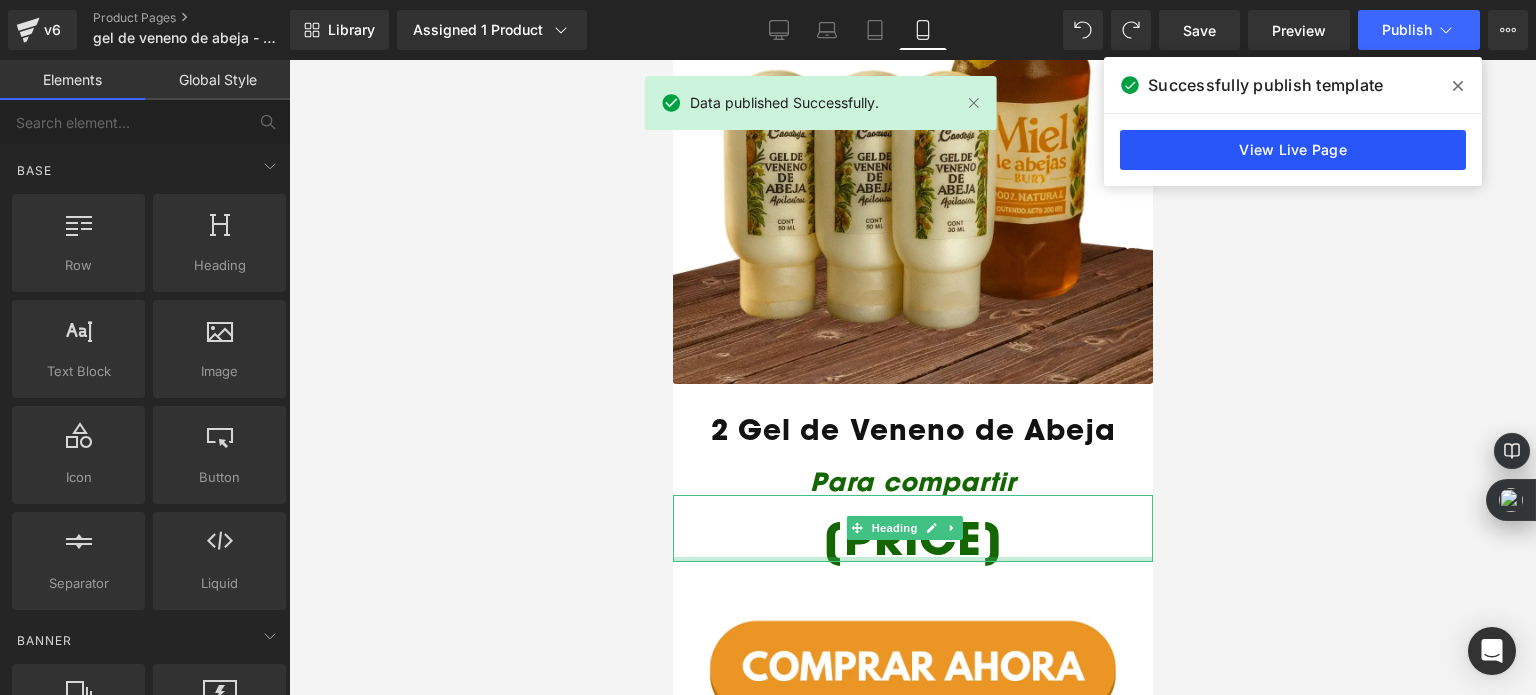 click on "View Live Page" at bounding box center (1293, 150) 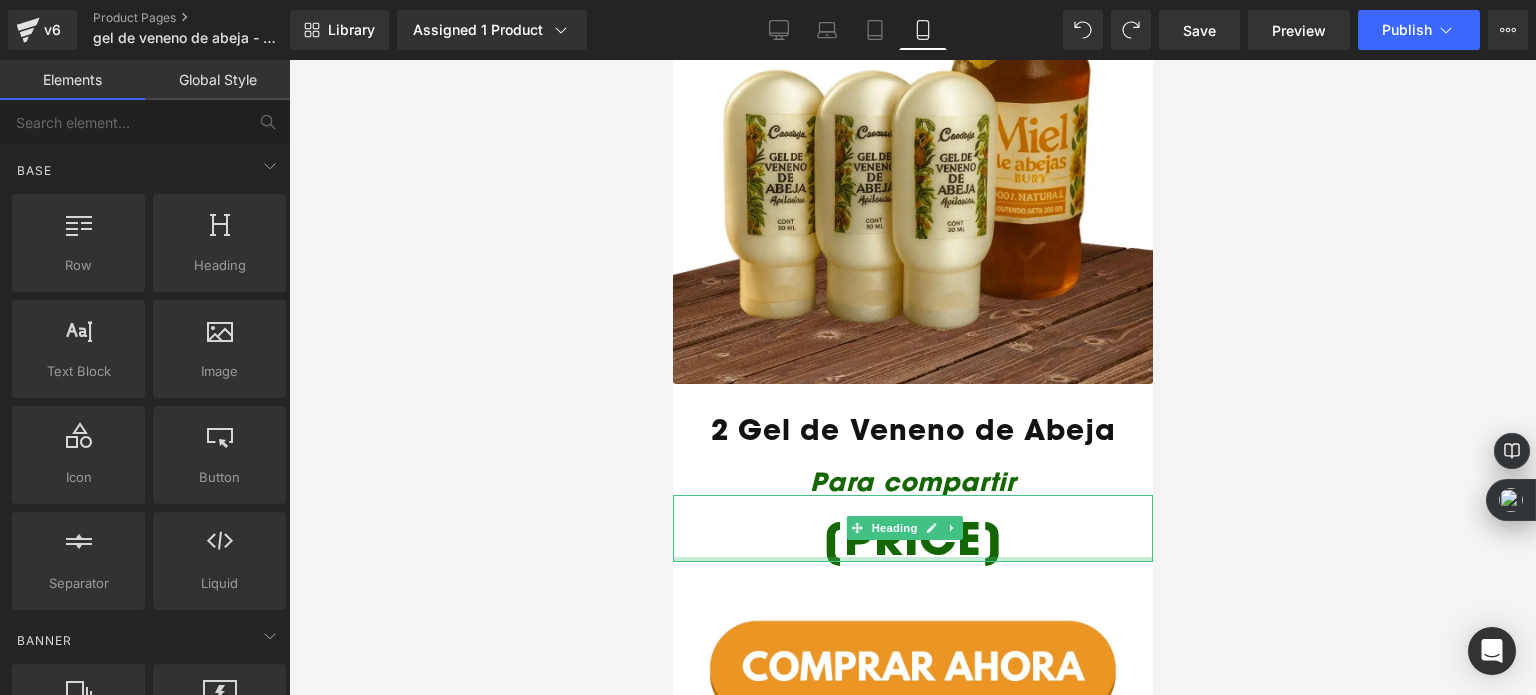 click at bounding box center [912, 377] 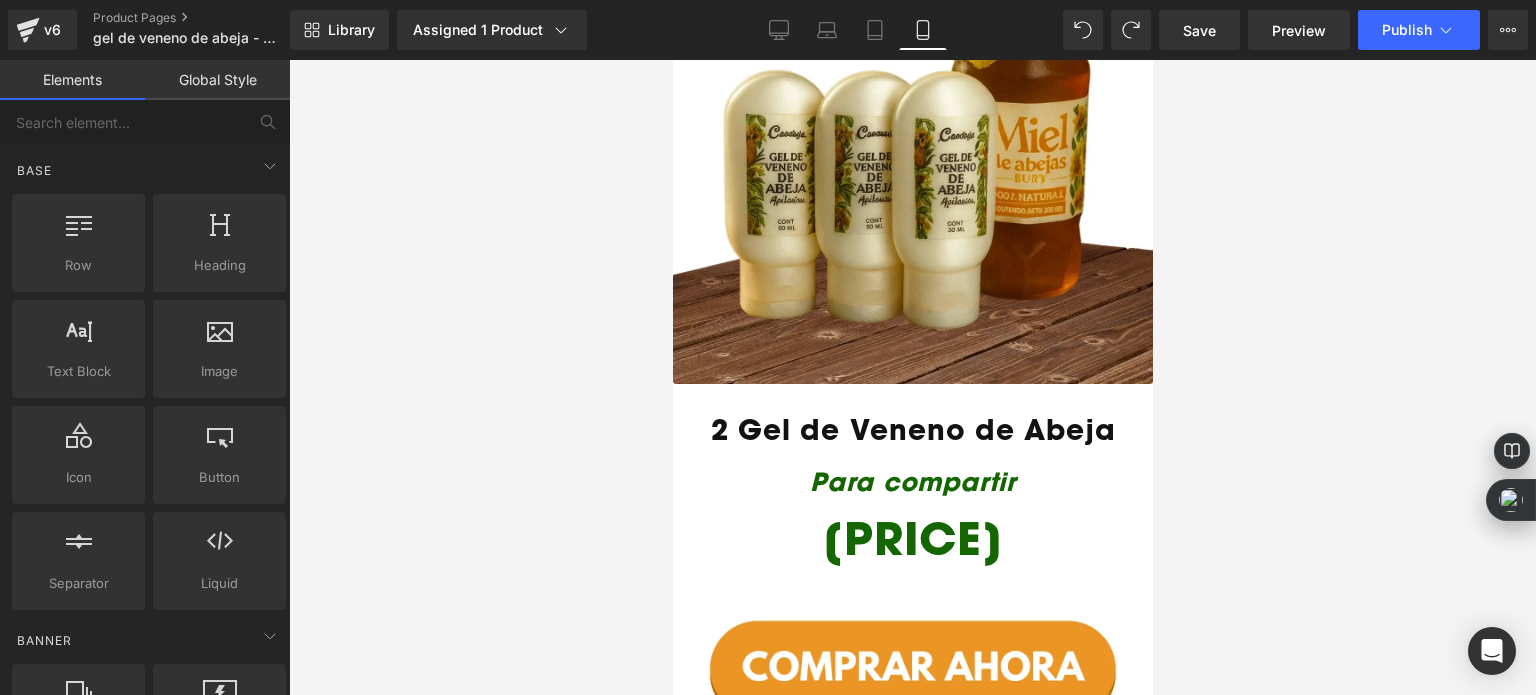 click at bounding box center (912, 377) 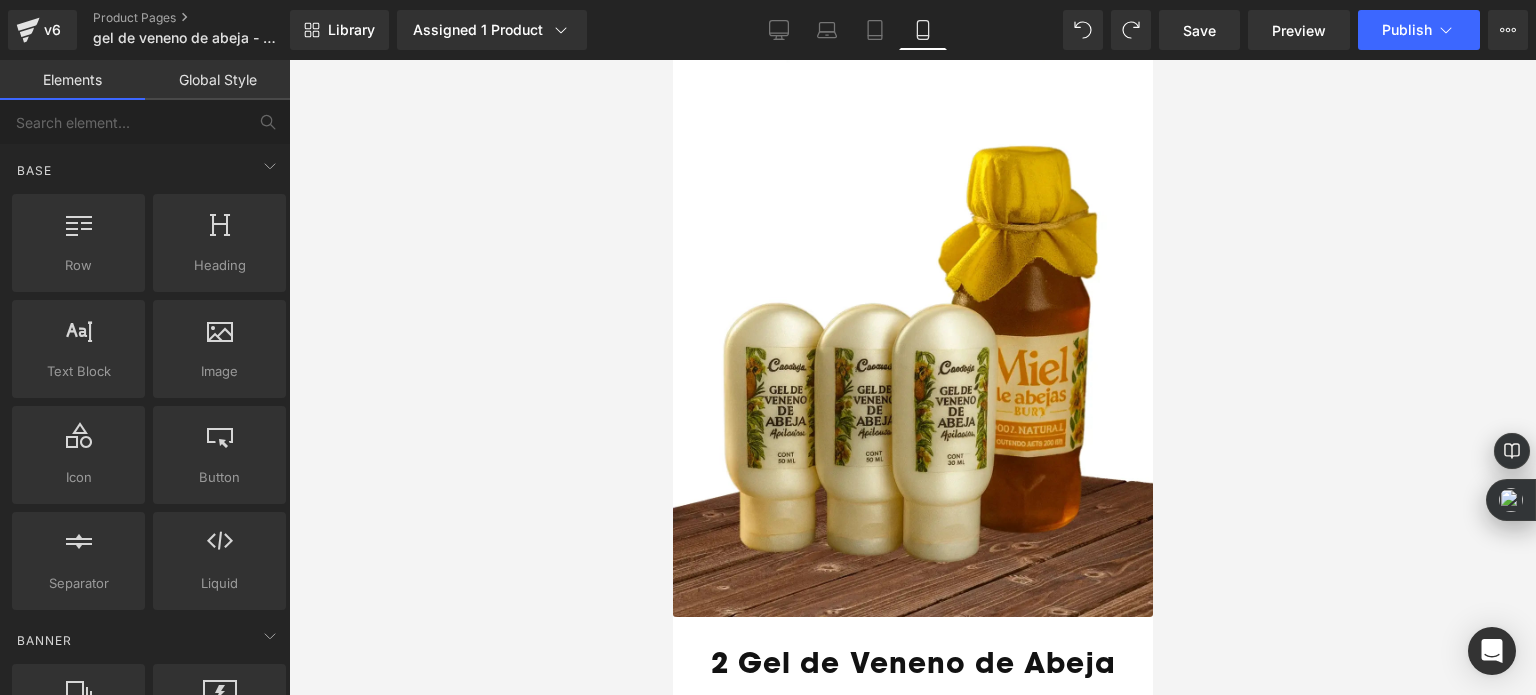 scroll, scrollTop: 4284, scrollLeft: 0, axis: vertical 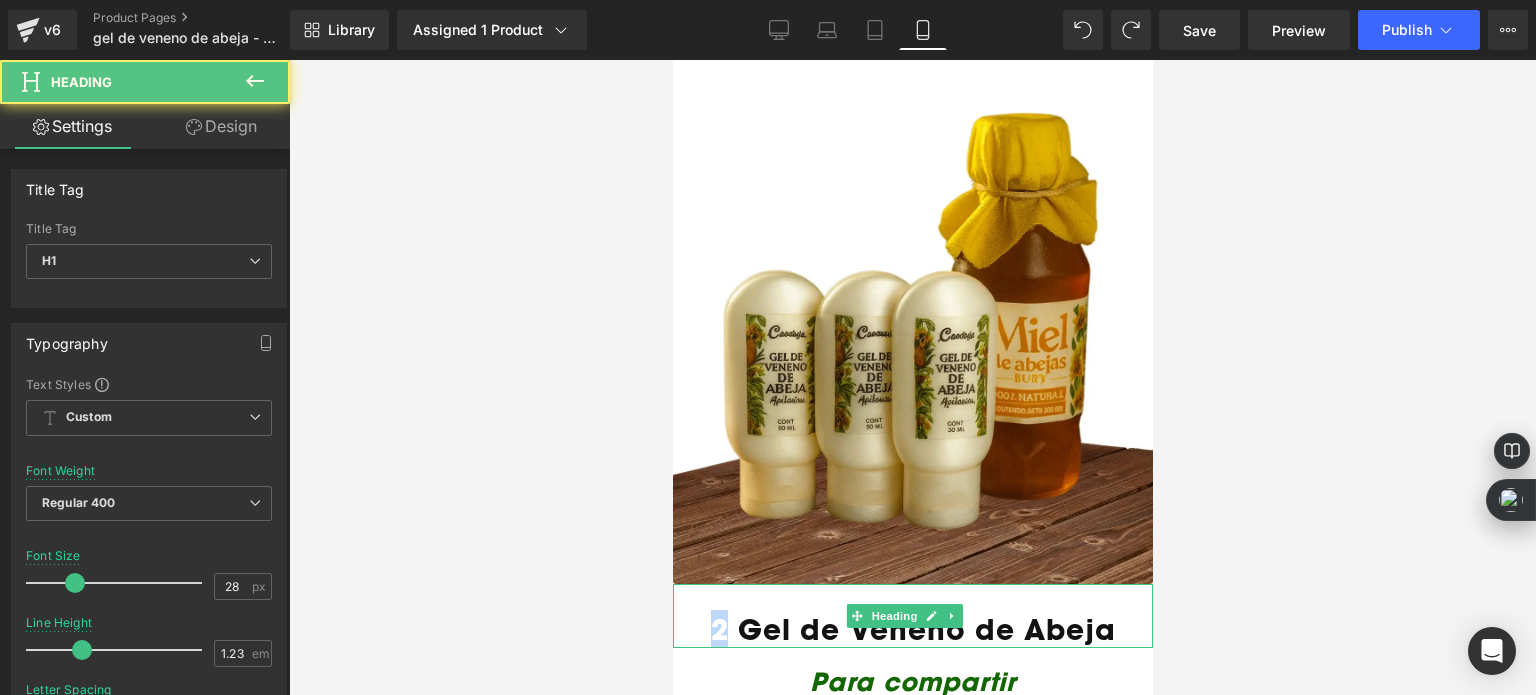 click on "2 Gel de Veneno de Abeja" at bounding box center (912, 629) 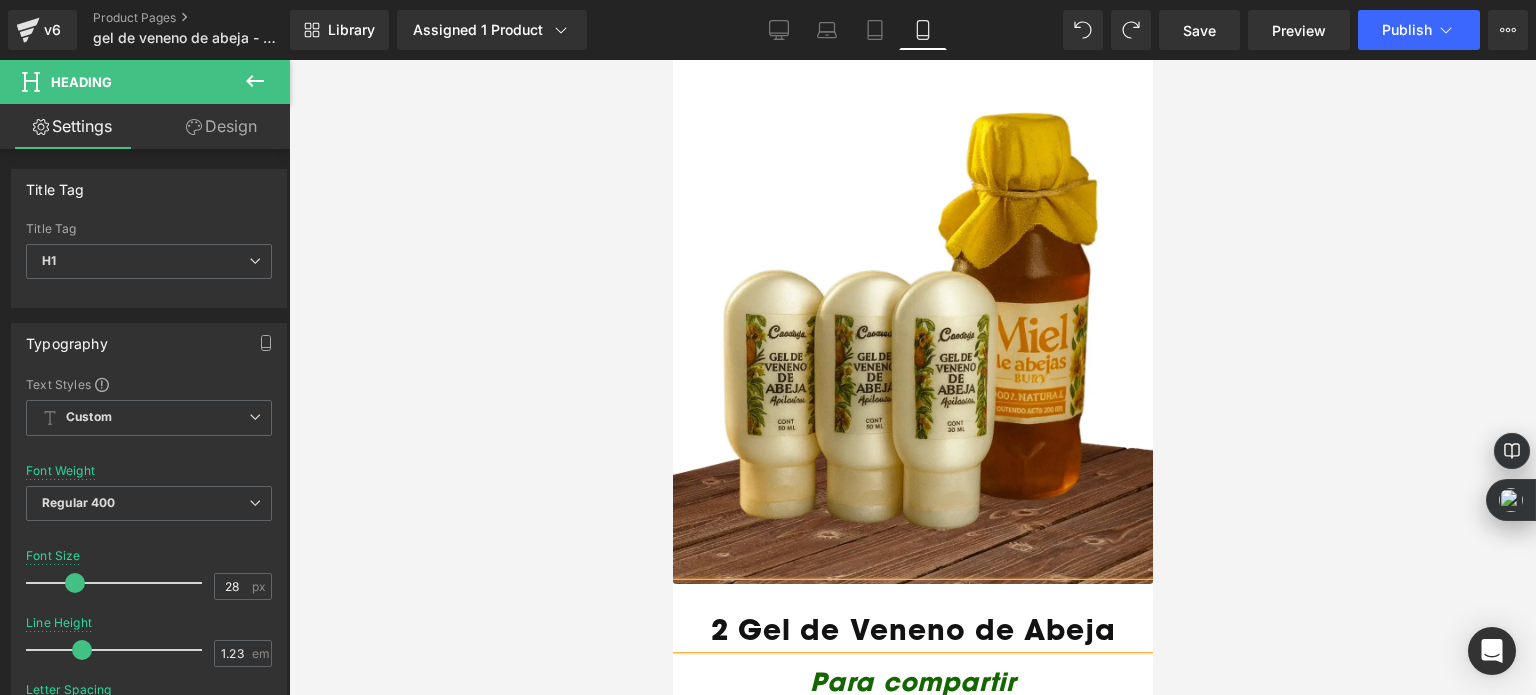 click on "2 Gel de Veneno de Abeja" at bounding box center [912, 629] 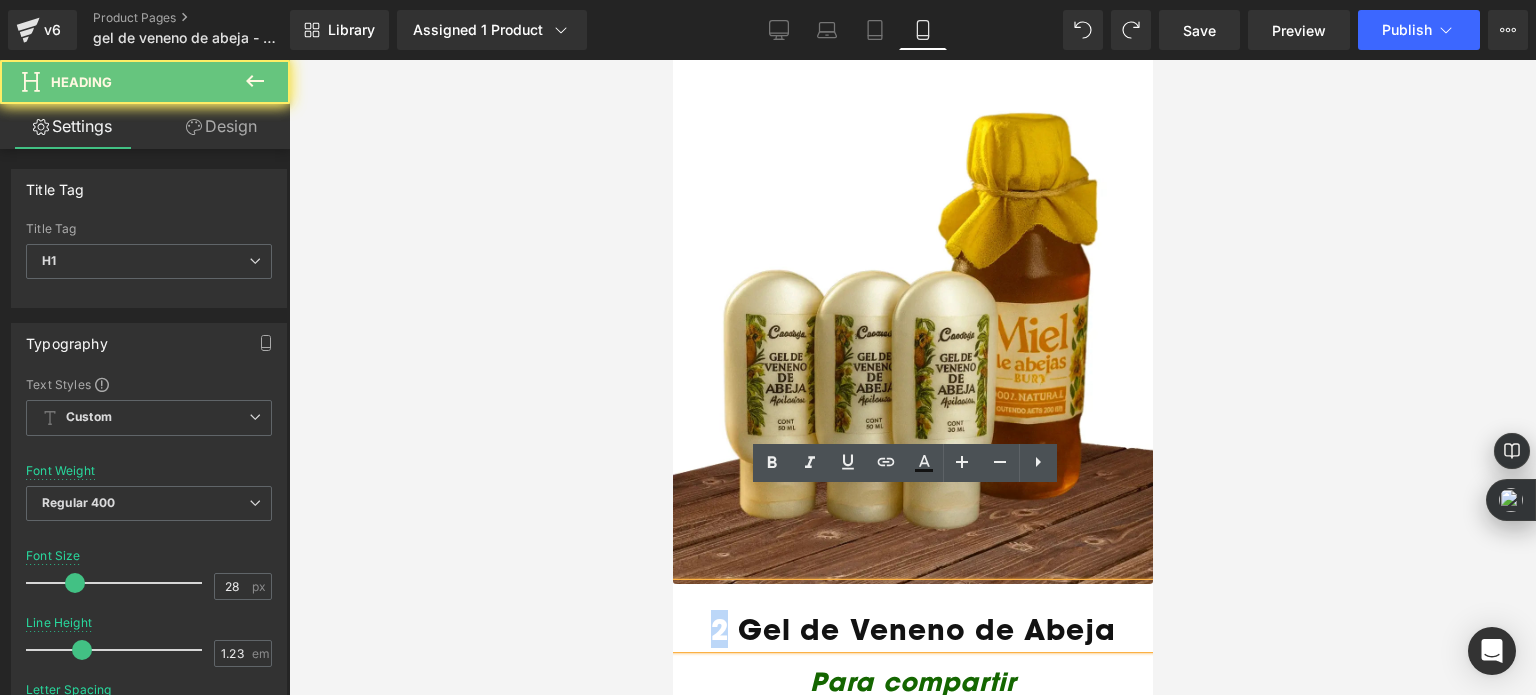 click on "2 Gel de Veneno de Abeja" at bounding box center (912, 629) 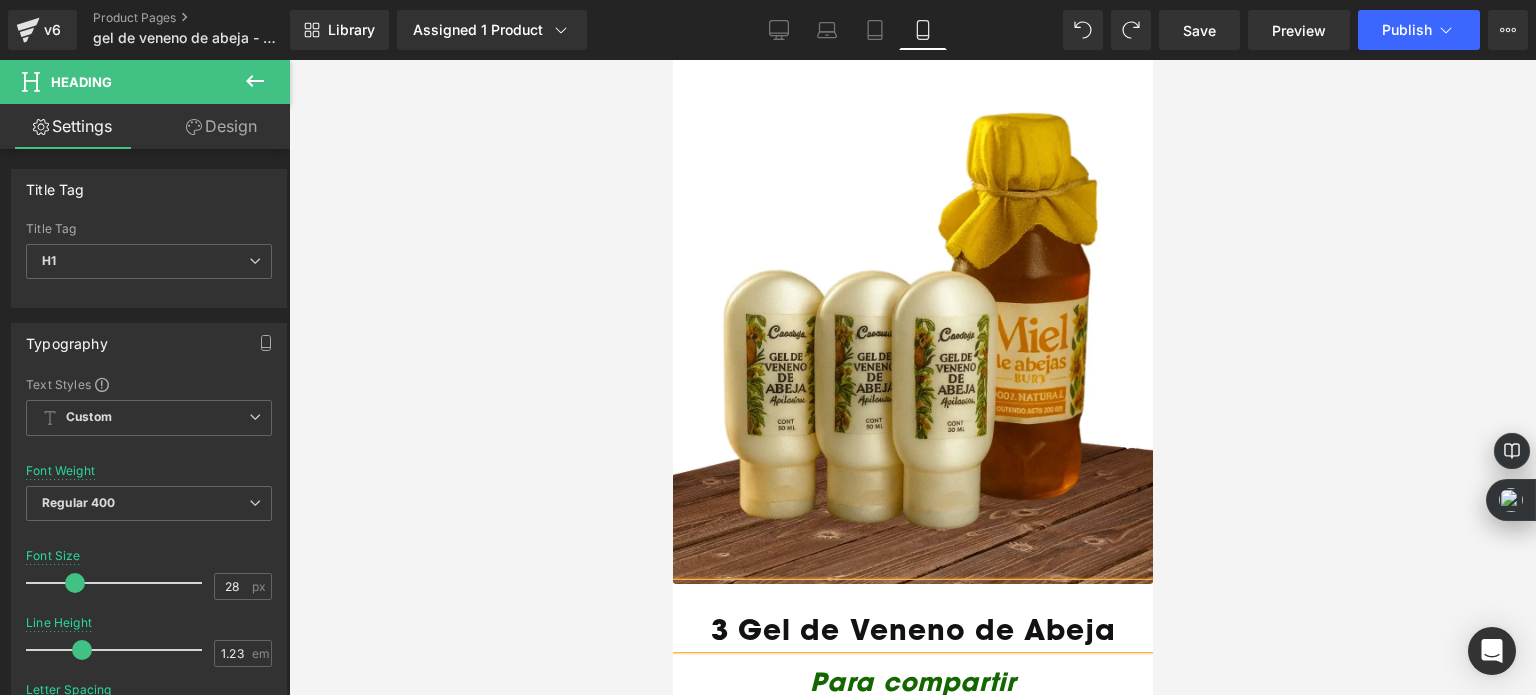 click at bounding box center [912, 377] 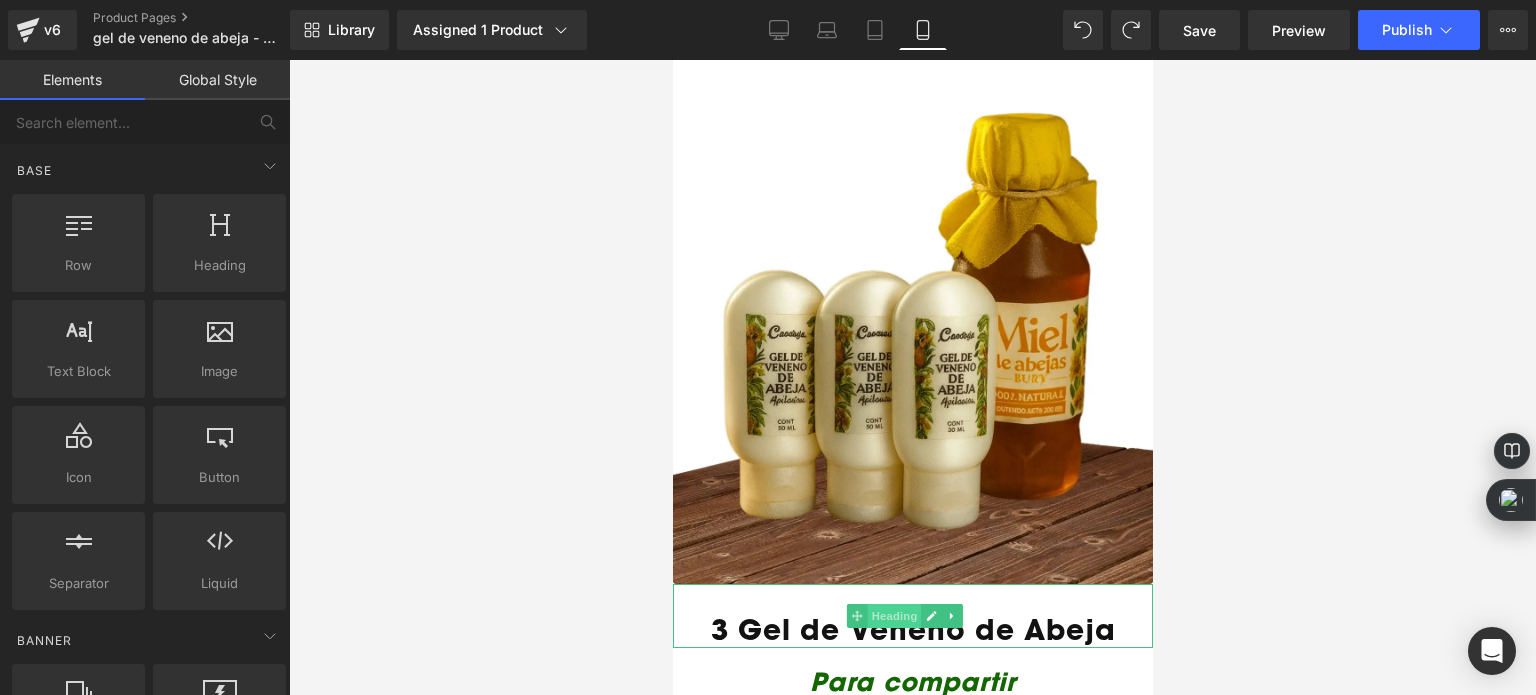click on "Heading" at bounding box center (894, 616) 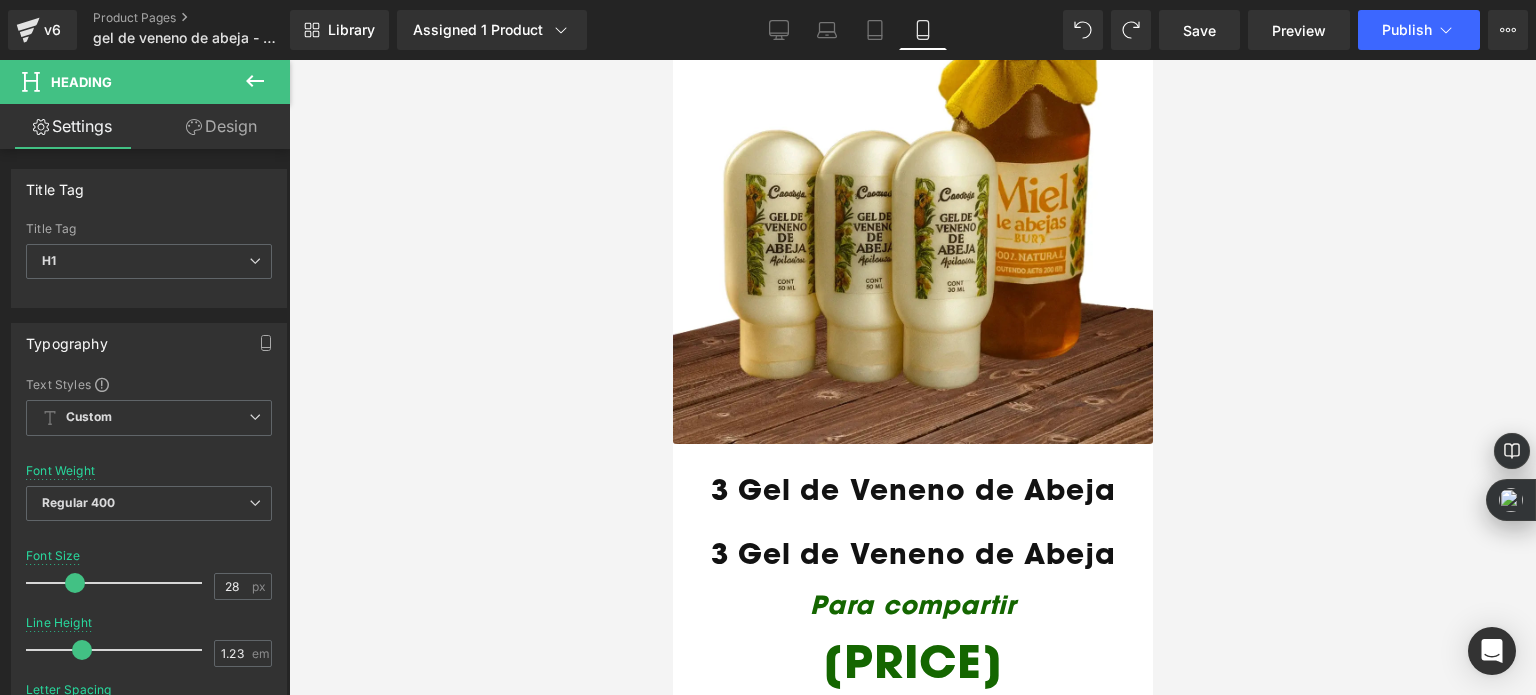 scroll, scrollTop: 4398, scrollLeft: 0, axis: vertical 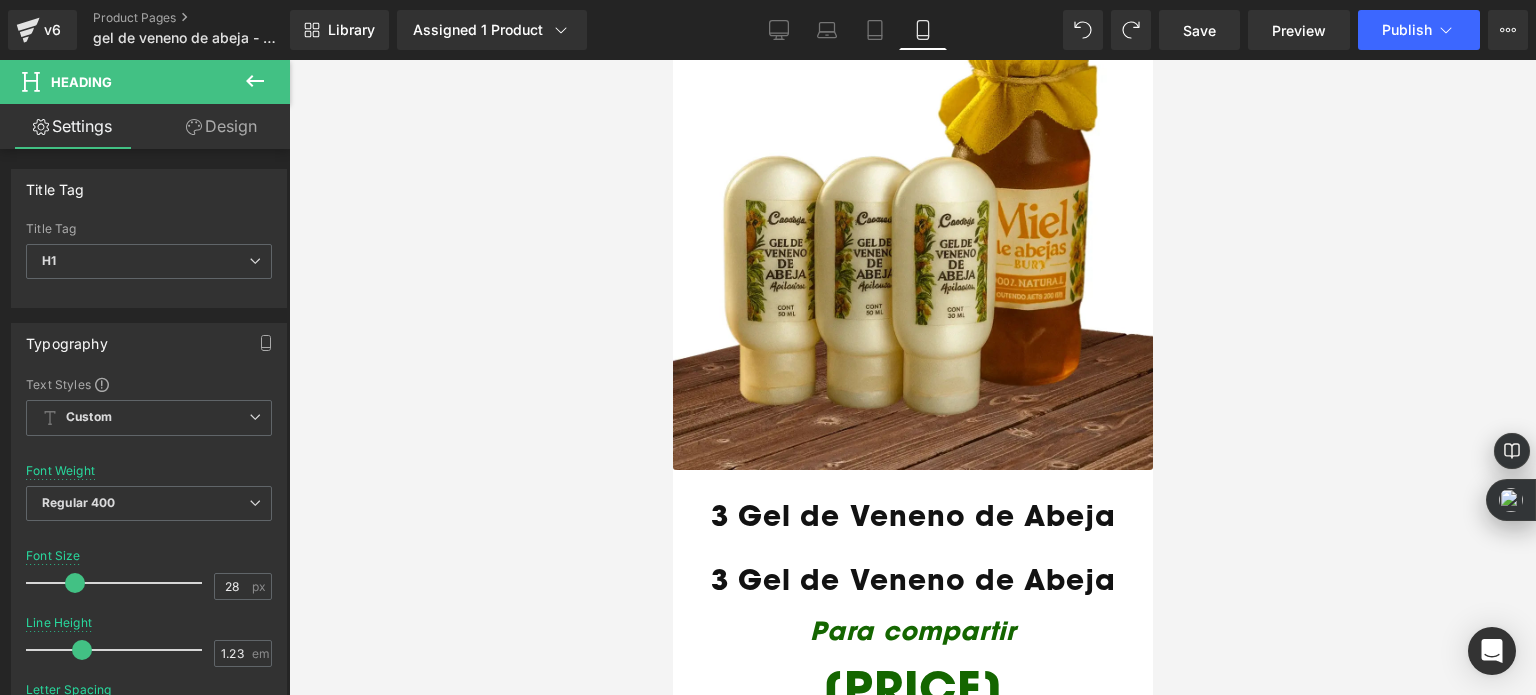 click on "3 Gel de Veneno de Abeja" at bounding box center (912, 579) 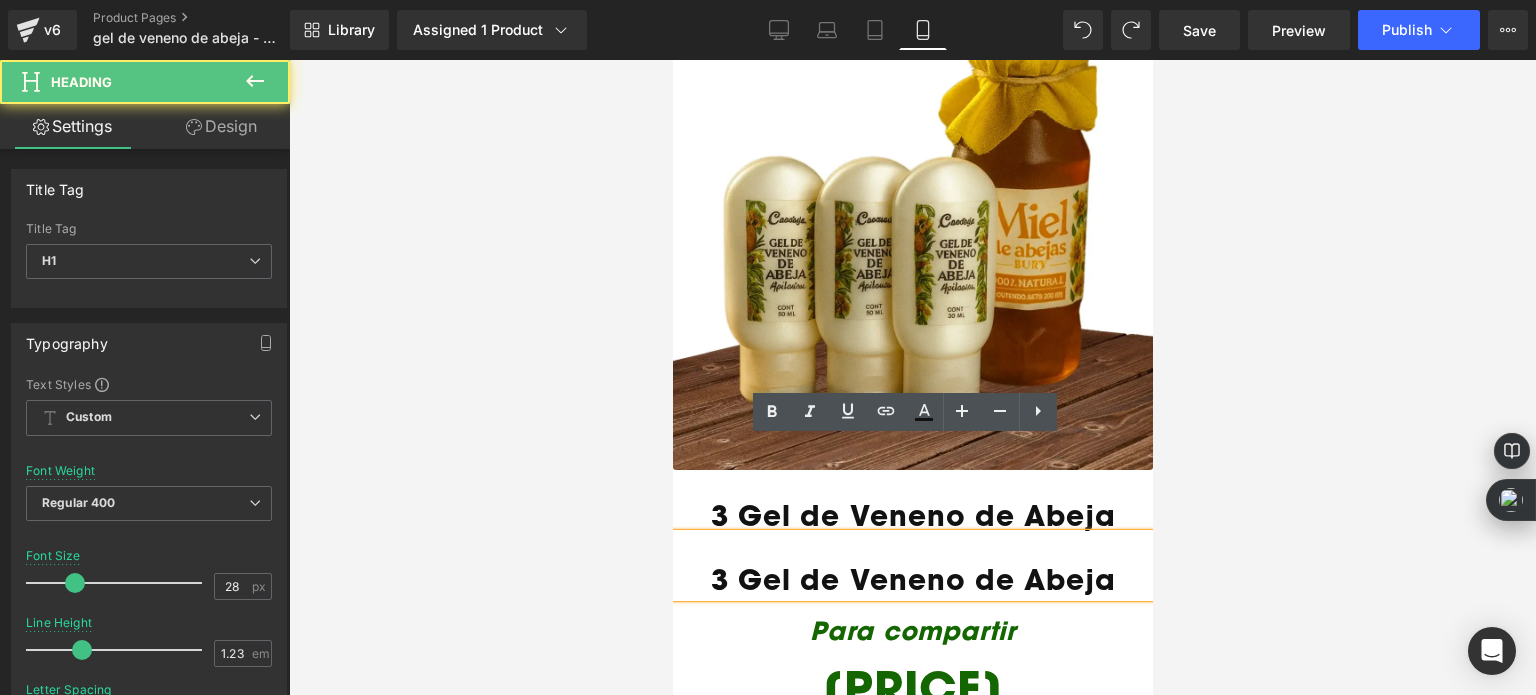 click on "3 Gel de Veneno de Abeja" at bounding box center [912, 579] 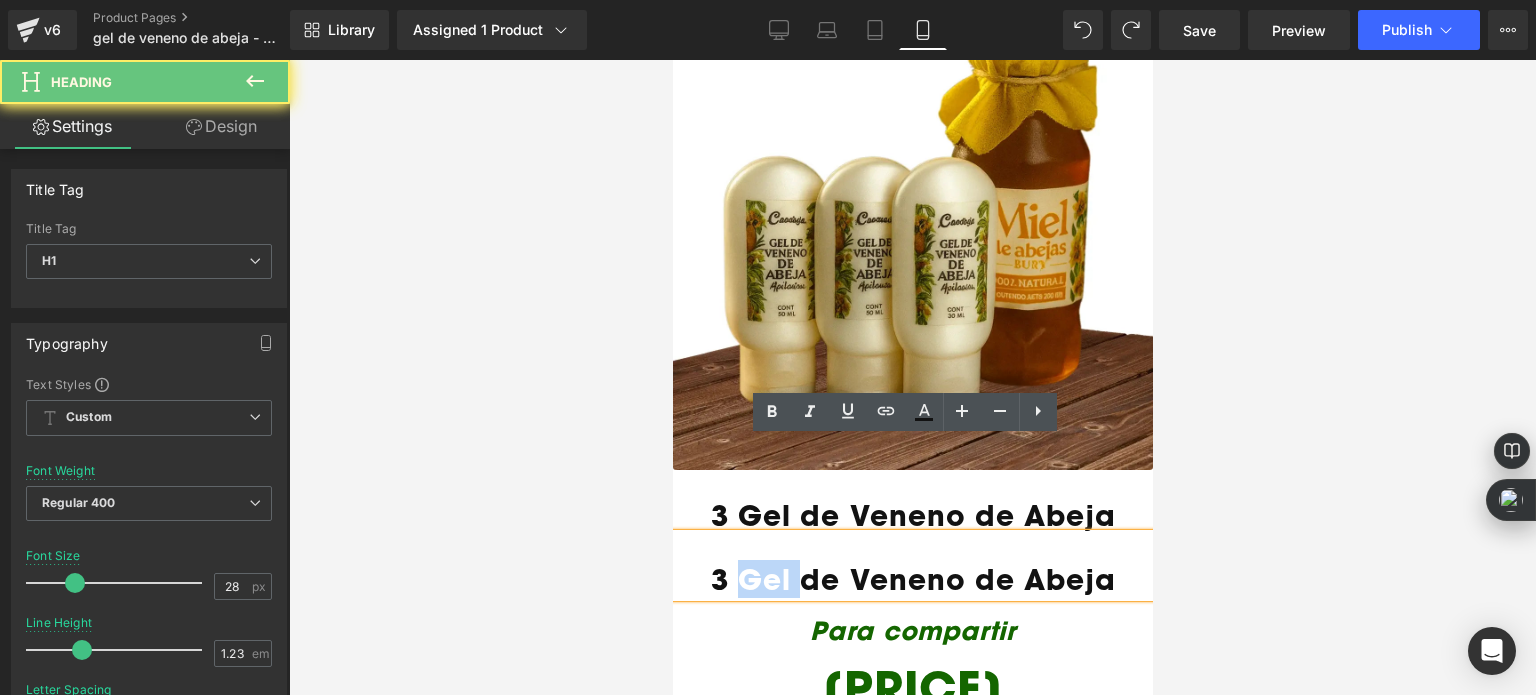 click on "3 Gel de Veneno de Abeja" at bounding box center [912, 579] 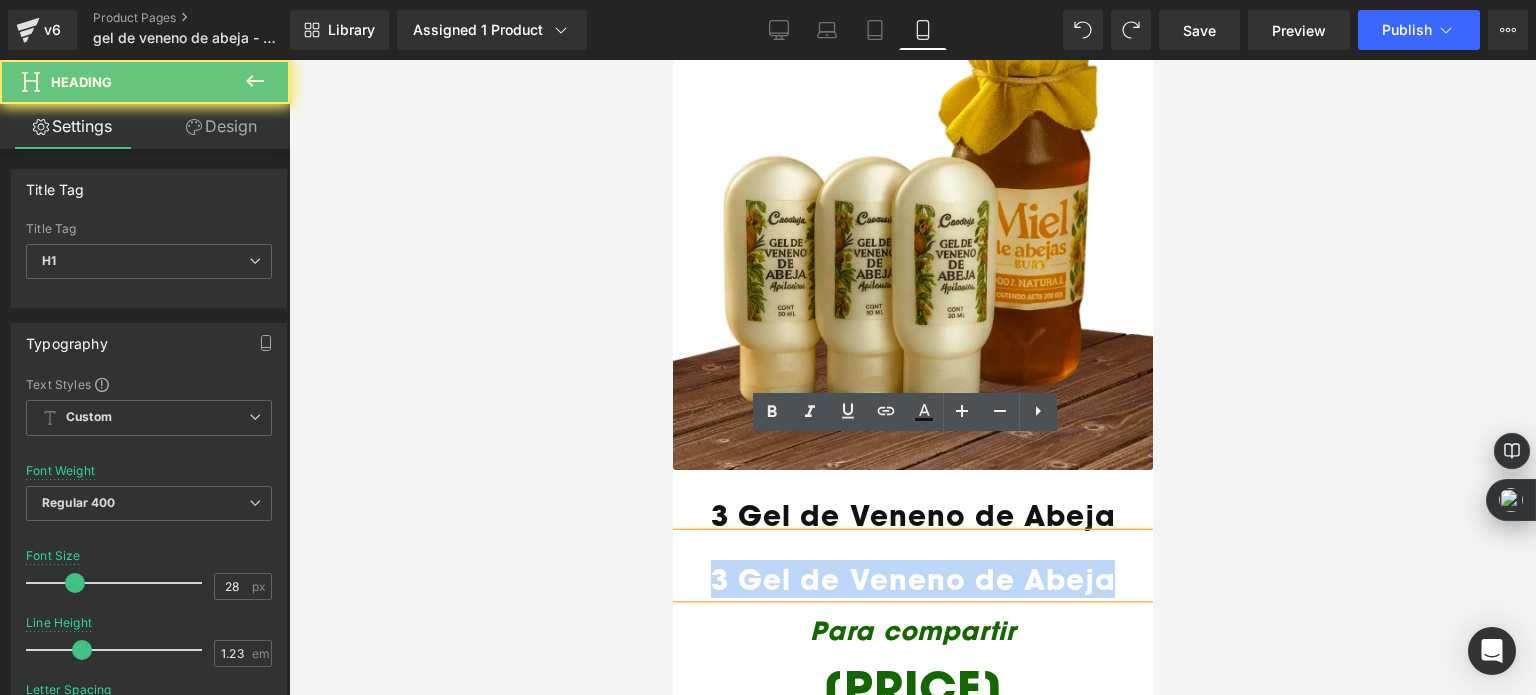 click on "3 Gel de Veneno de Abeja" at bounding box center (912, 579) 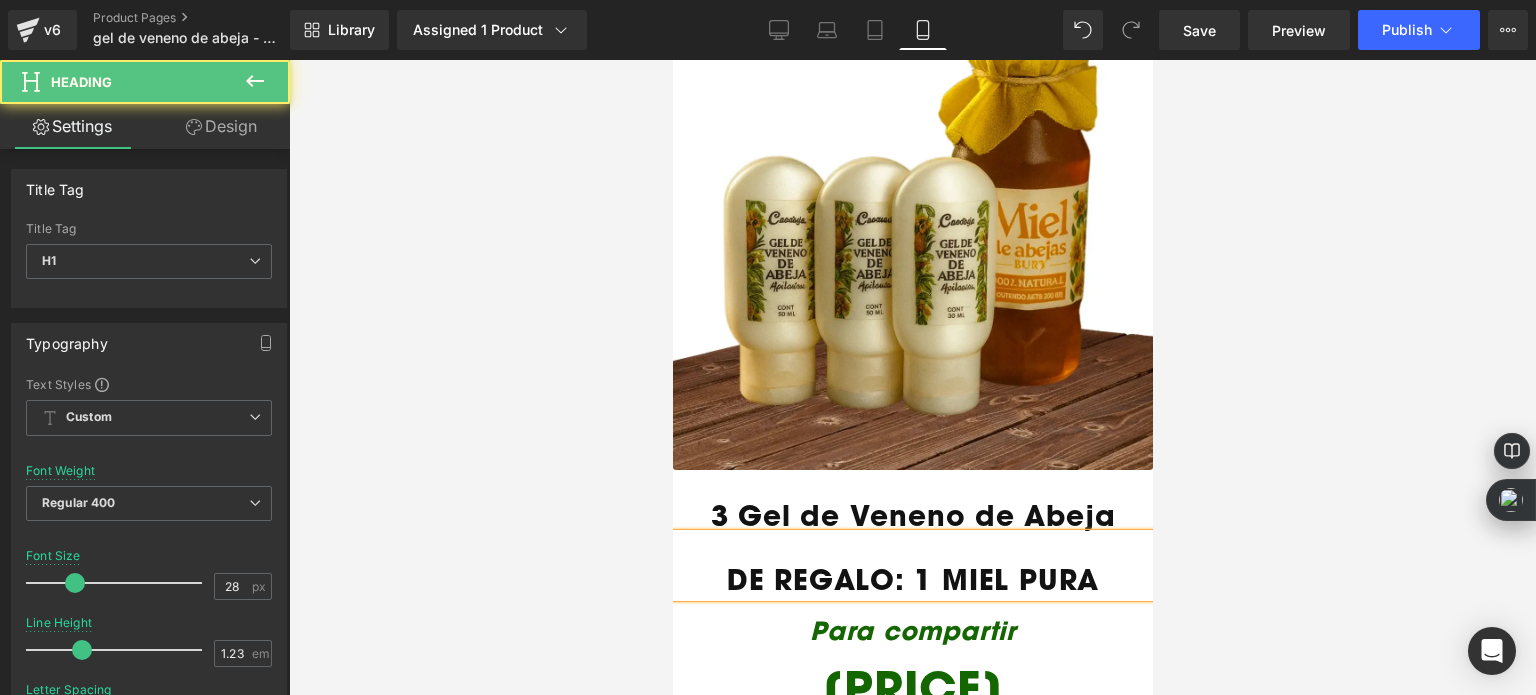 click on "DE REGALO: 1 MIEL PURA" at bounding box center (912, 579) 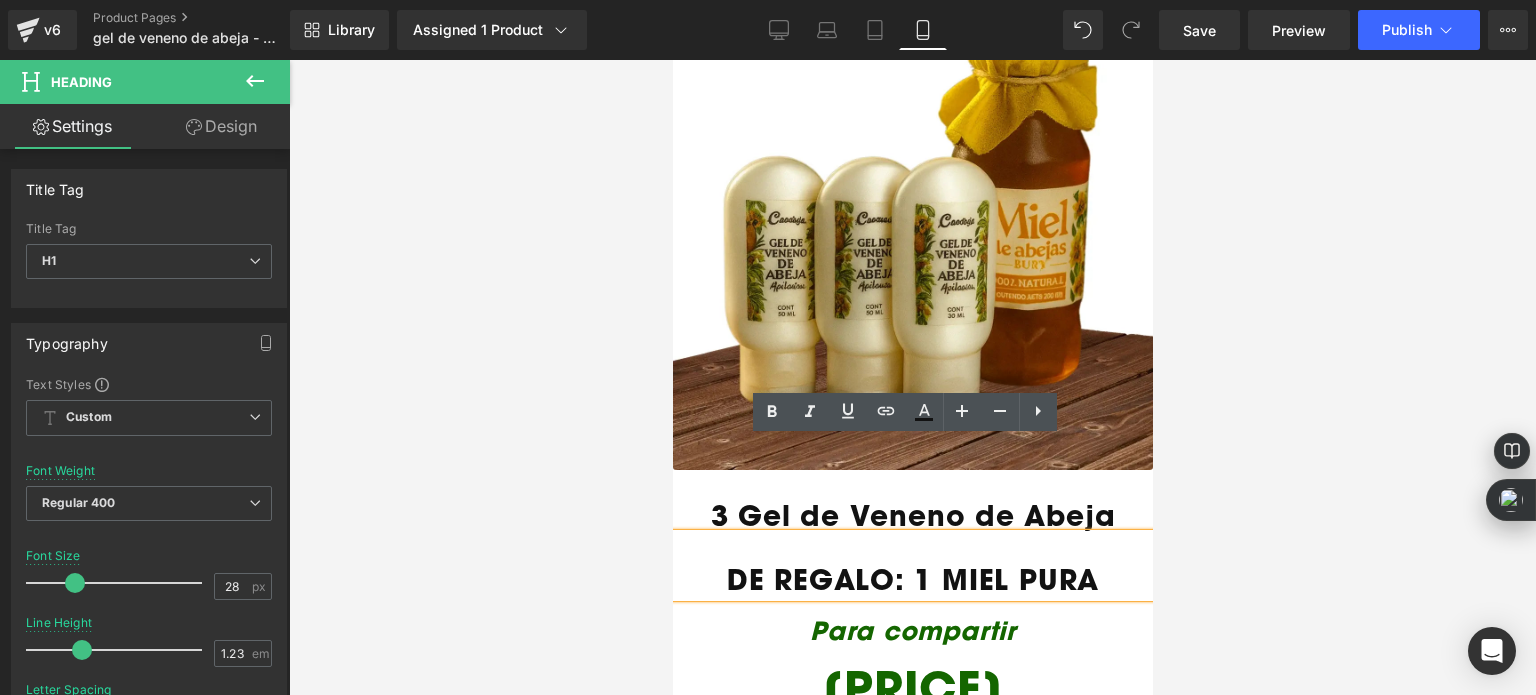 drag, startPoint x: 1257, startPoint y: 399, endPoint x: 1206, endPoint y: 391, distance: 51.62364 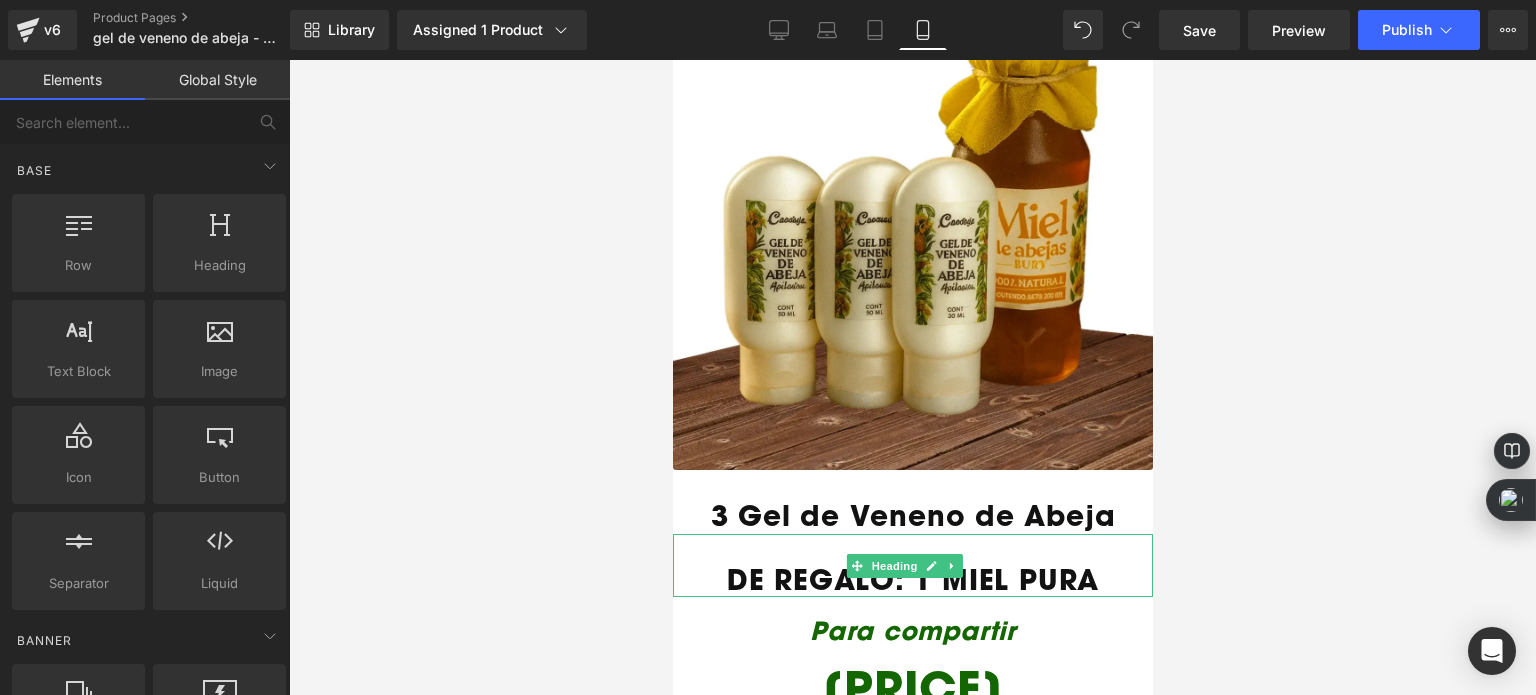 click on "DE REGALO: 1 MIEL PURA" at bounding box center (912, 579) 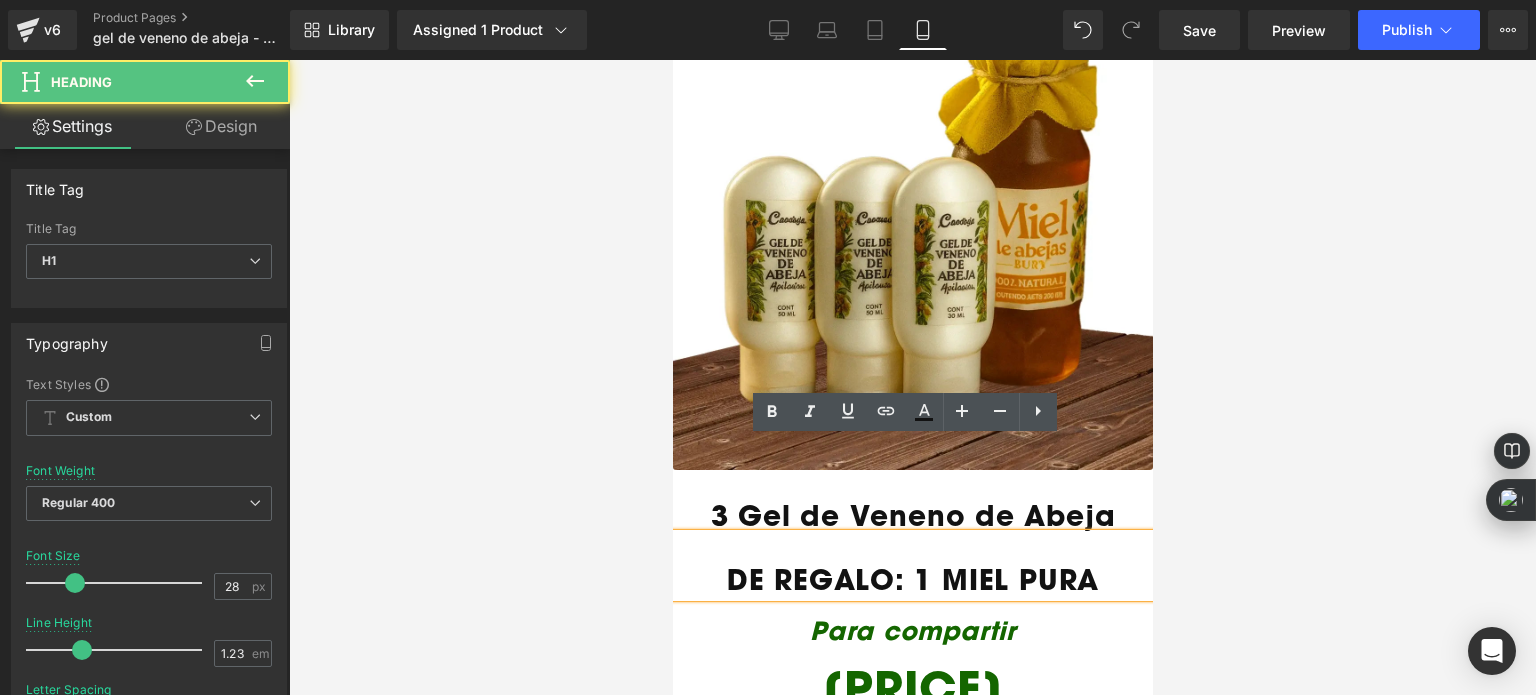 click on "DE REGALO: 1 MIEL PURA" at bounding box center [912, 579] 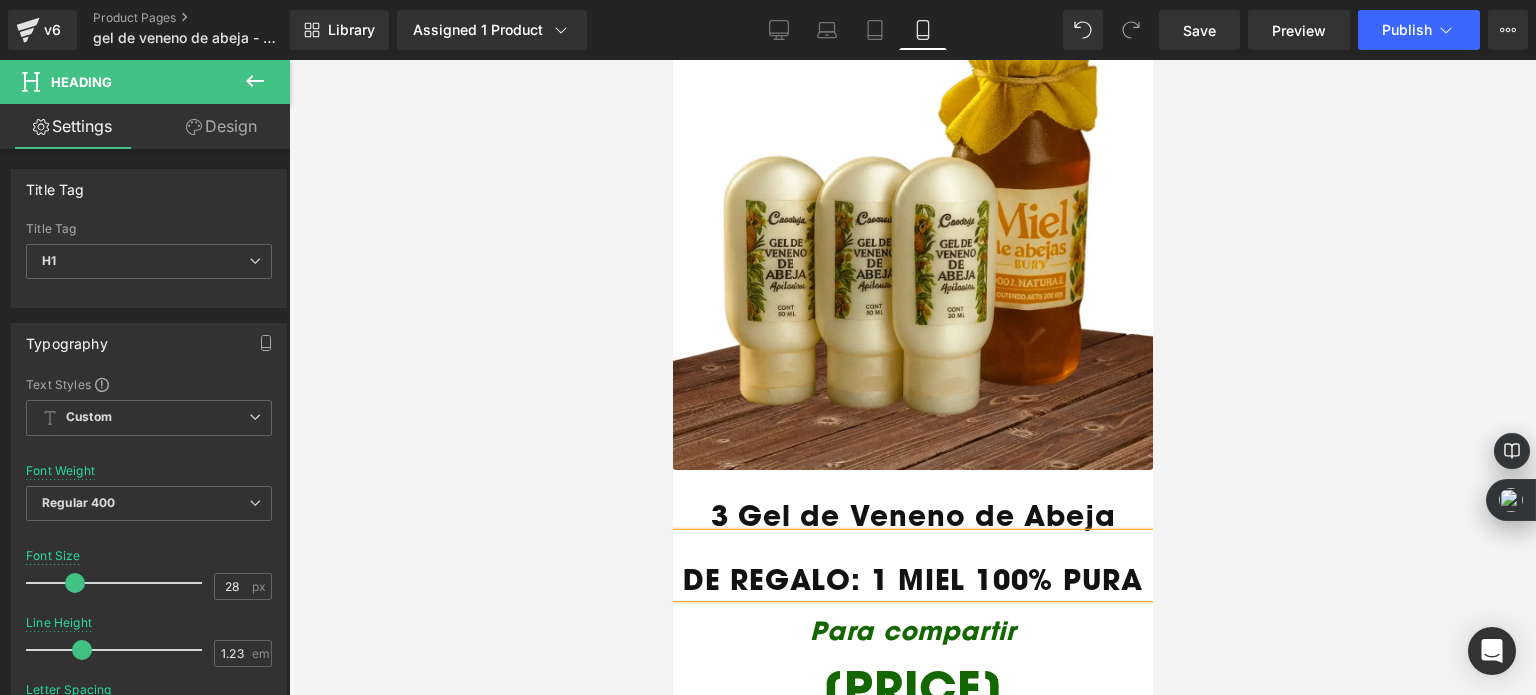click at bounding box center (912, 377) 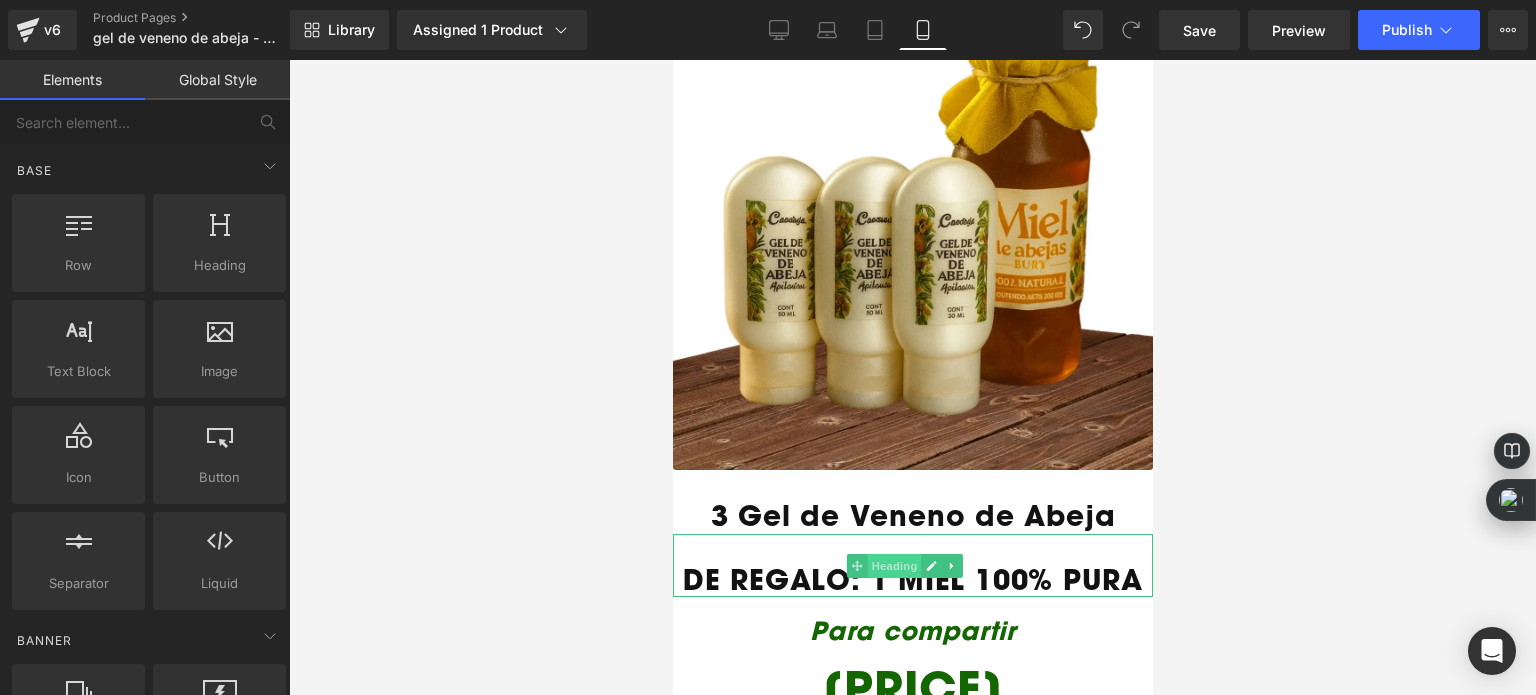 click on "Heading" at bounding box center (894, 566) 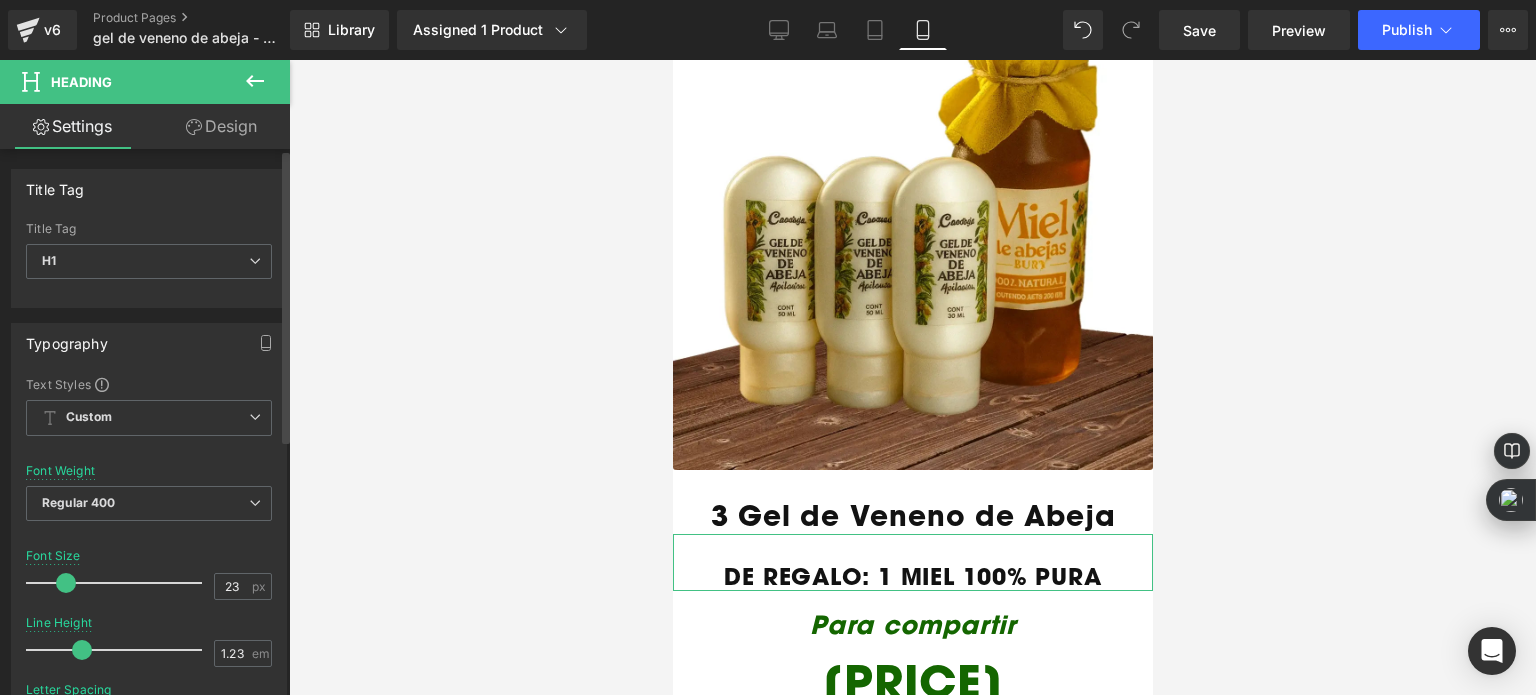 click at bounding box center [66, 583] 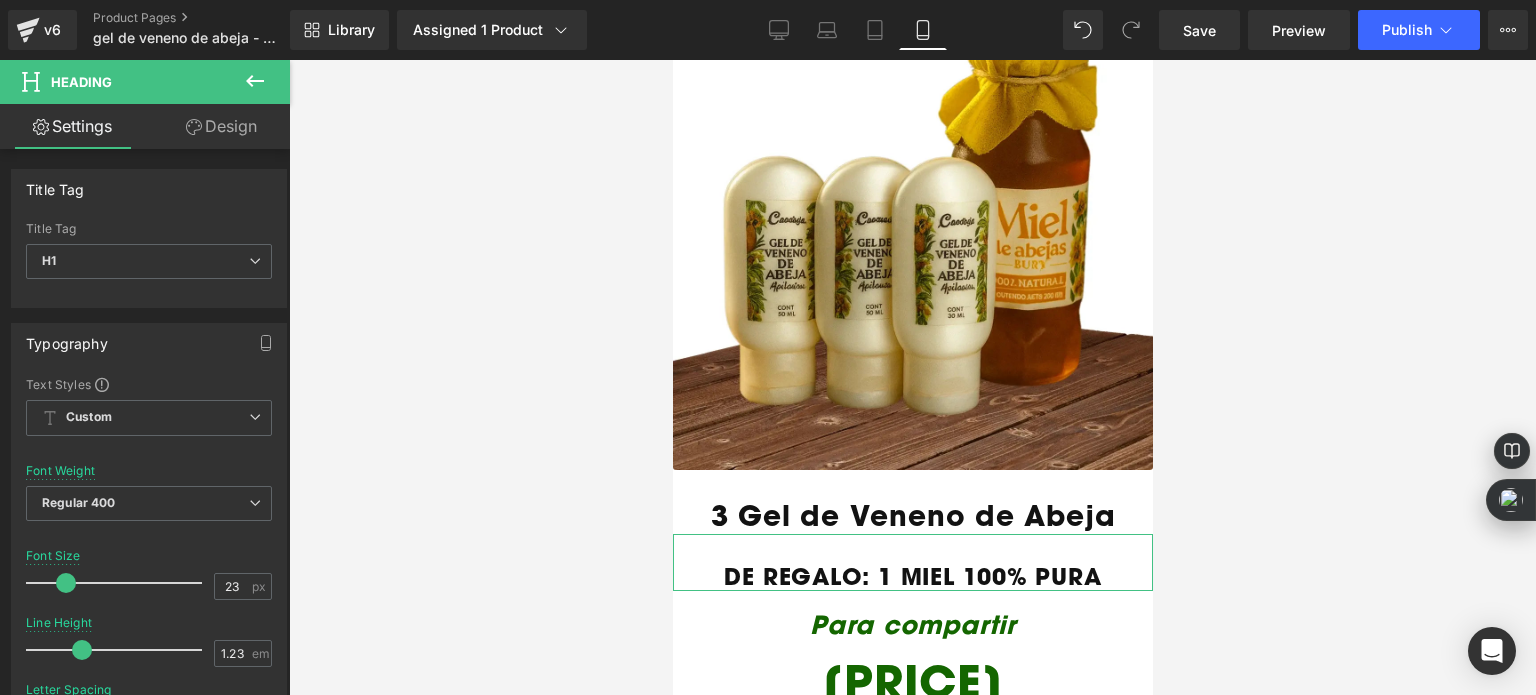 click on "Design" at bounding box center [221, 126] 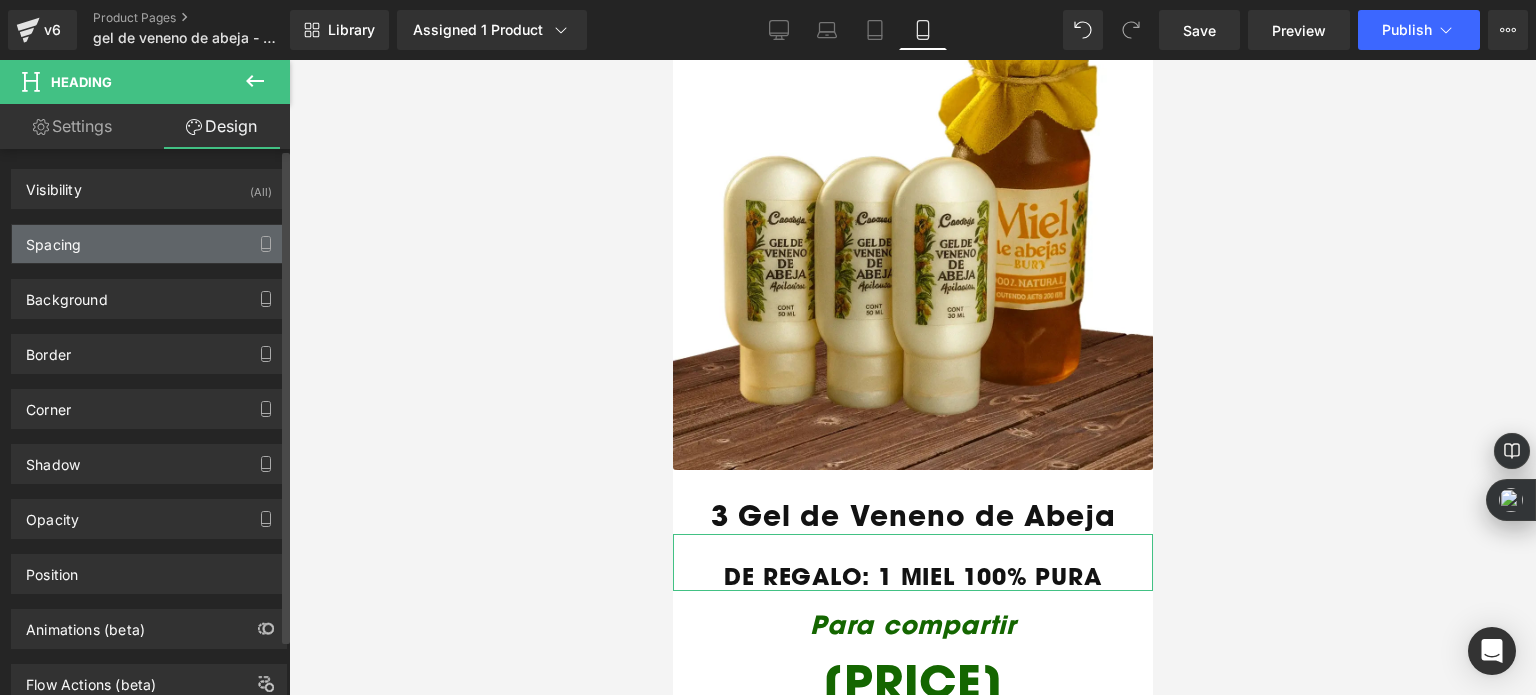 click on "Spacing" at bounding box center [149, 244] 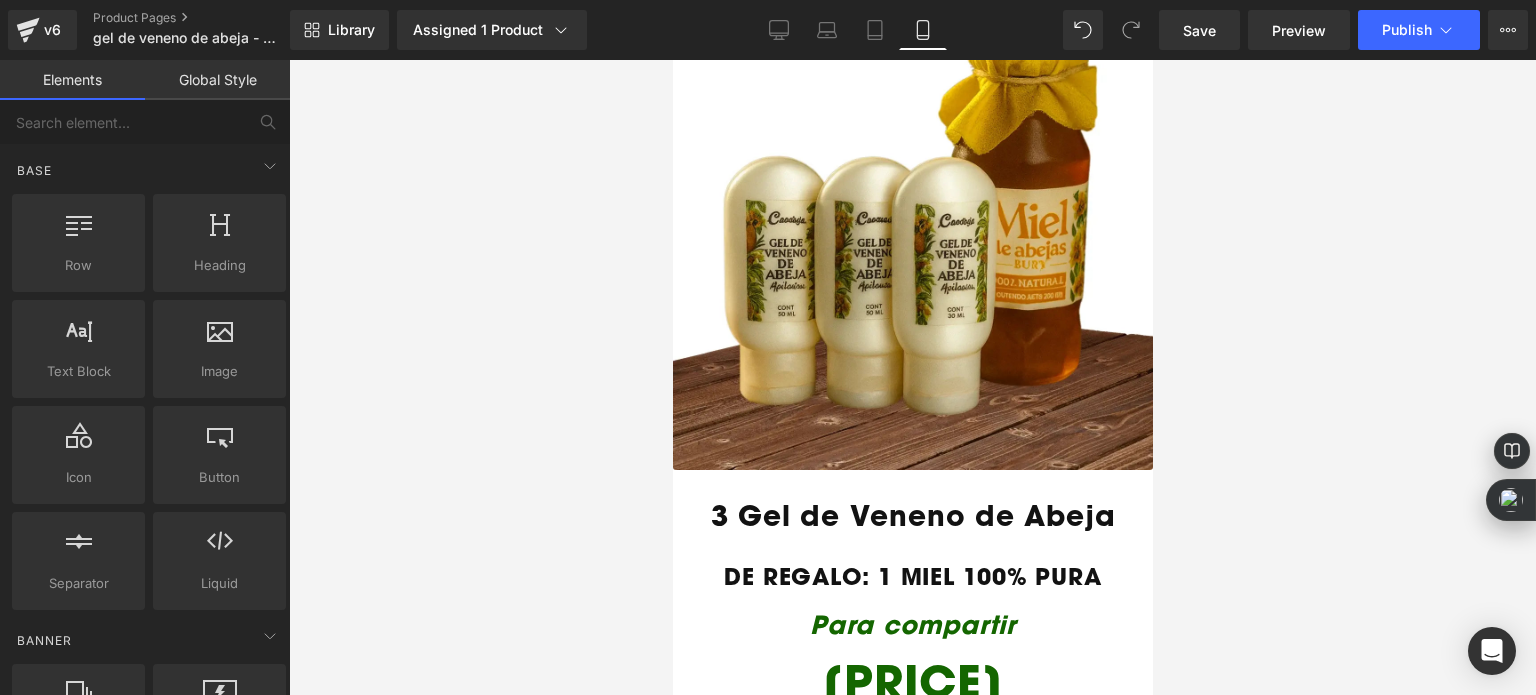 drag, startPoint x: 571, startPoint y: 450, endPoint x: 281, endPoint y: 363, distance: 302.7689 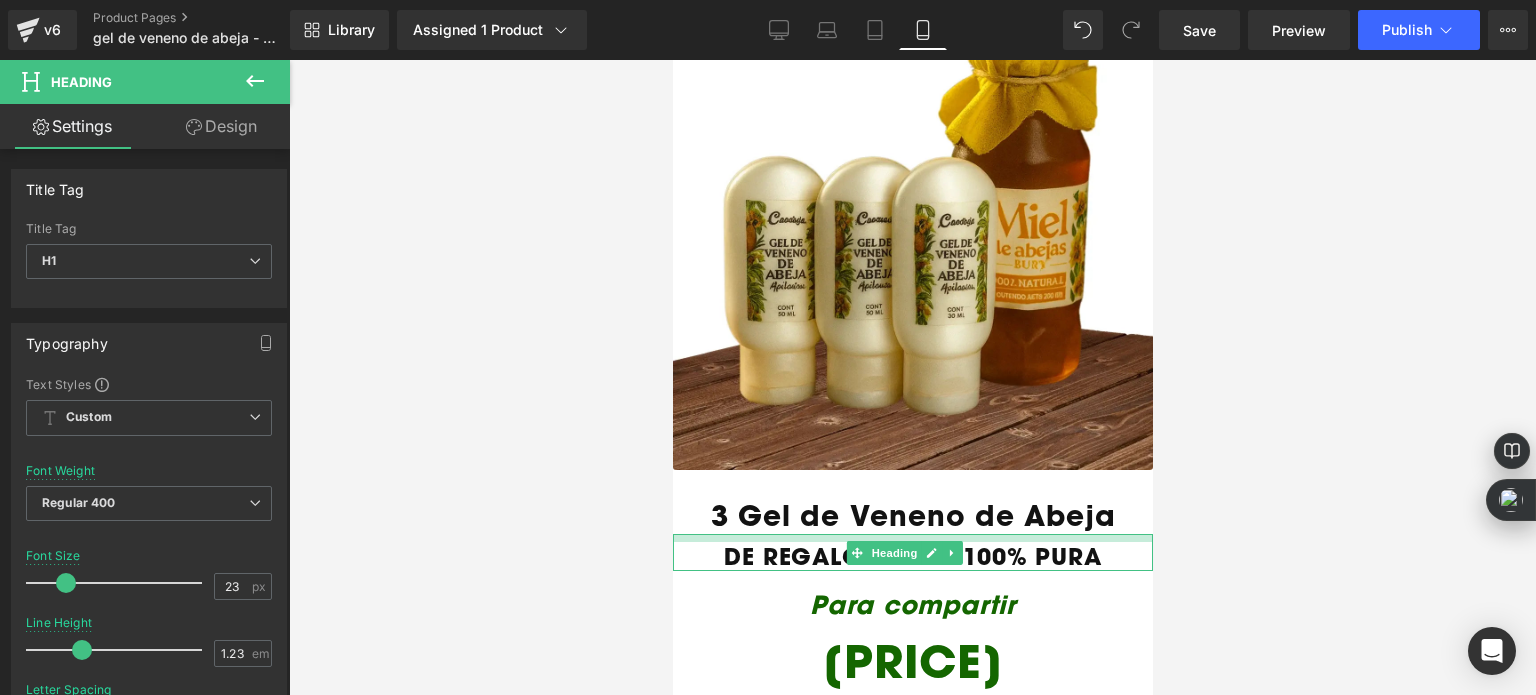 click on "Image         Image         Row         Image         NOS HAS VISTO EN: Text Block         Image     83px     Tenemos 3 promociones por lanzamiento: Heading         Image         1 Gel de Veneno de Abeja Heading         Para uso personal Heading         94.900 Heading         ENVÍO GRATIS Heading         Image         Image         2 Gel de Veneno de Abeja Heading         Para compartir Heading         147.900 Heading         ENVÍO GRATIS Heading         Image   47px       Image         3 Gel de Veneno de Abeja Heading         DE REGALO: 1 MIEL 100% PURA Heading         Para compartir Heading         147.900 Heading         Image         Image         Image         Image         Image         Image         Image         Image
Select your layout" at bounding box center [912, 582] 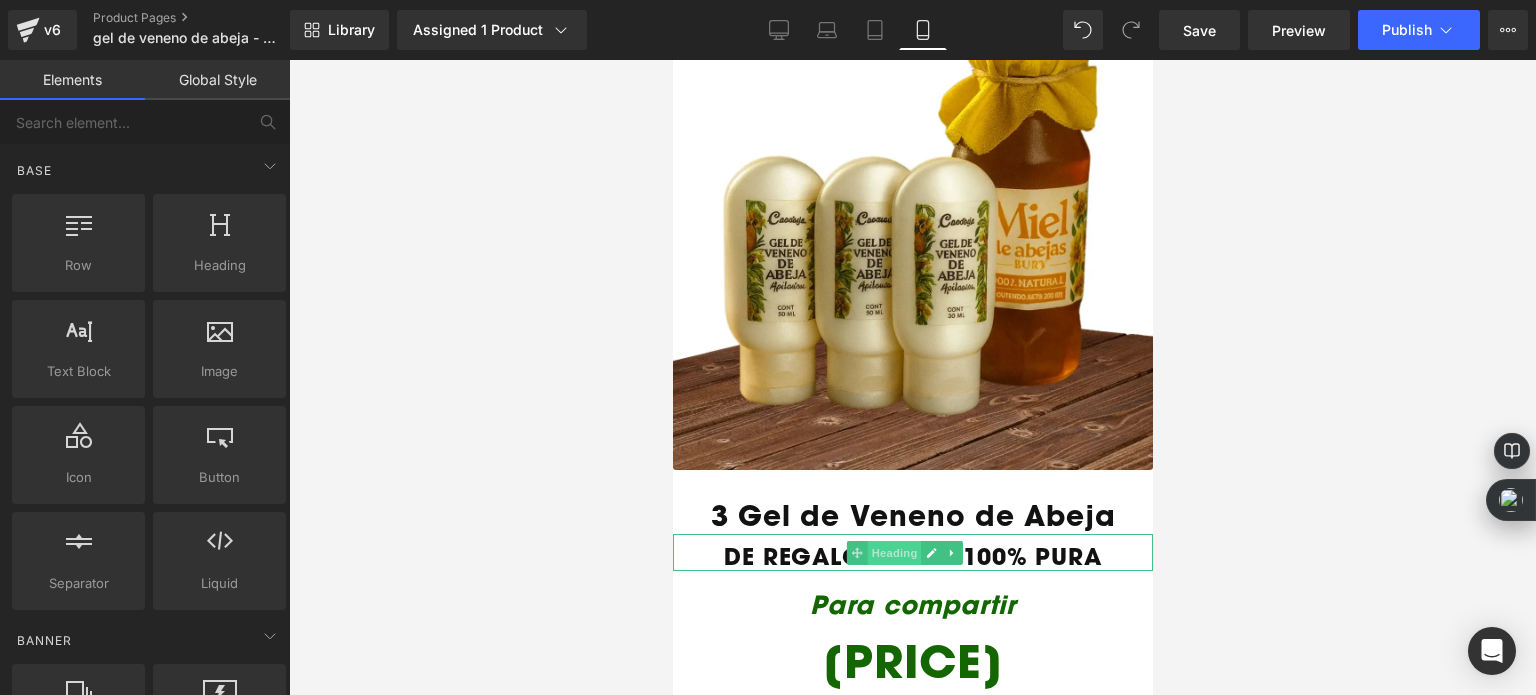 click on "Heading" at bounding box center (894, 553) 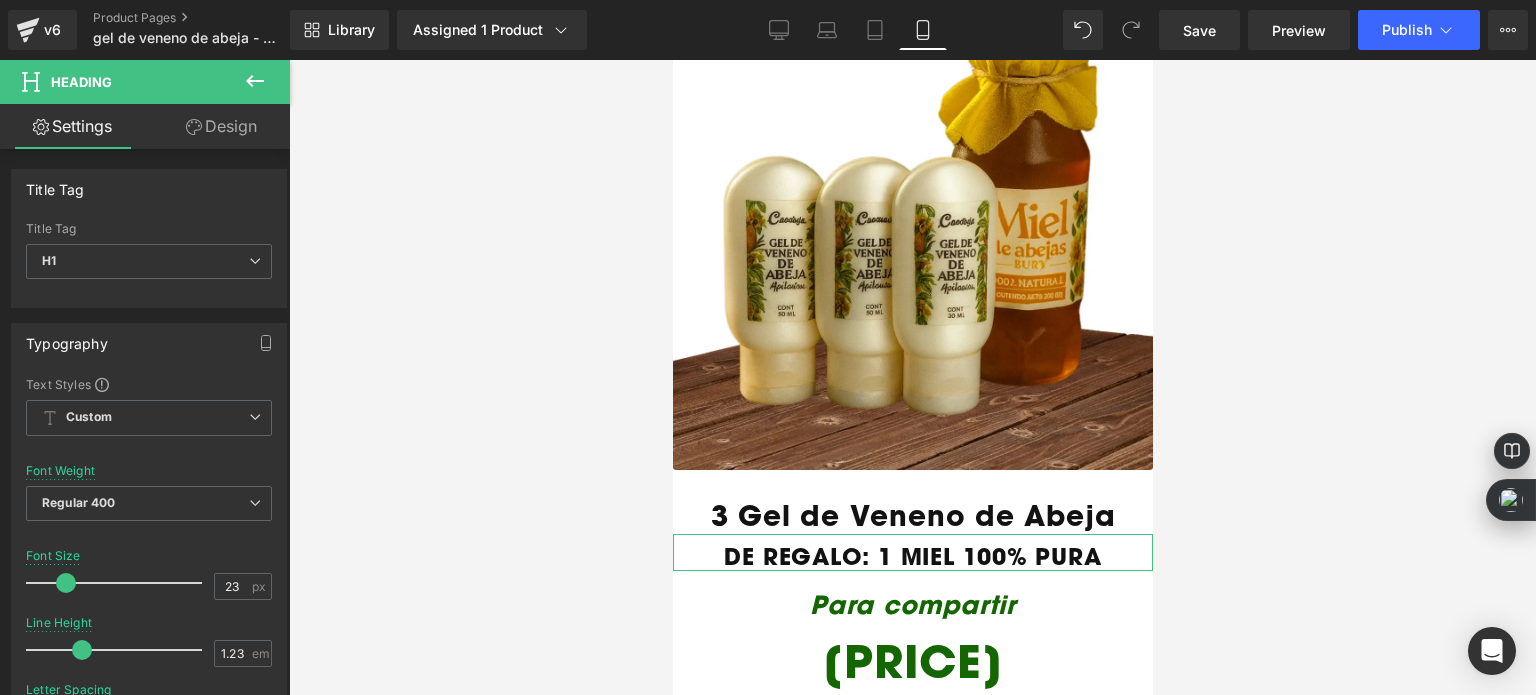 click on "Design" at bounding box center [221, 126] 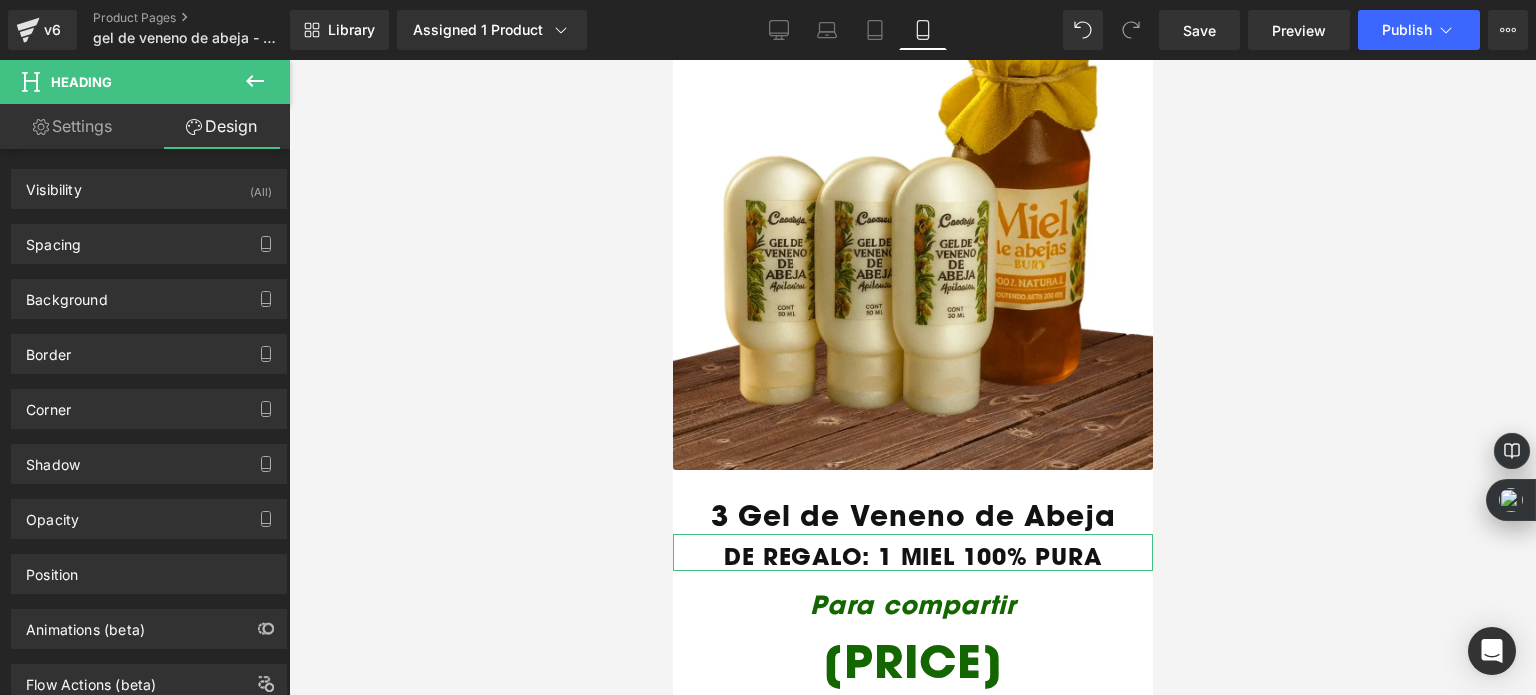 click on "Settings" at bounding box center [72, 126] 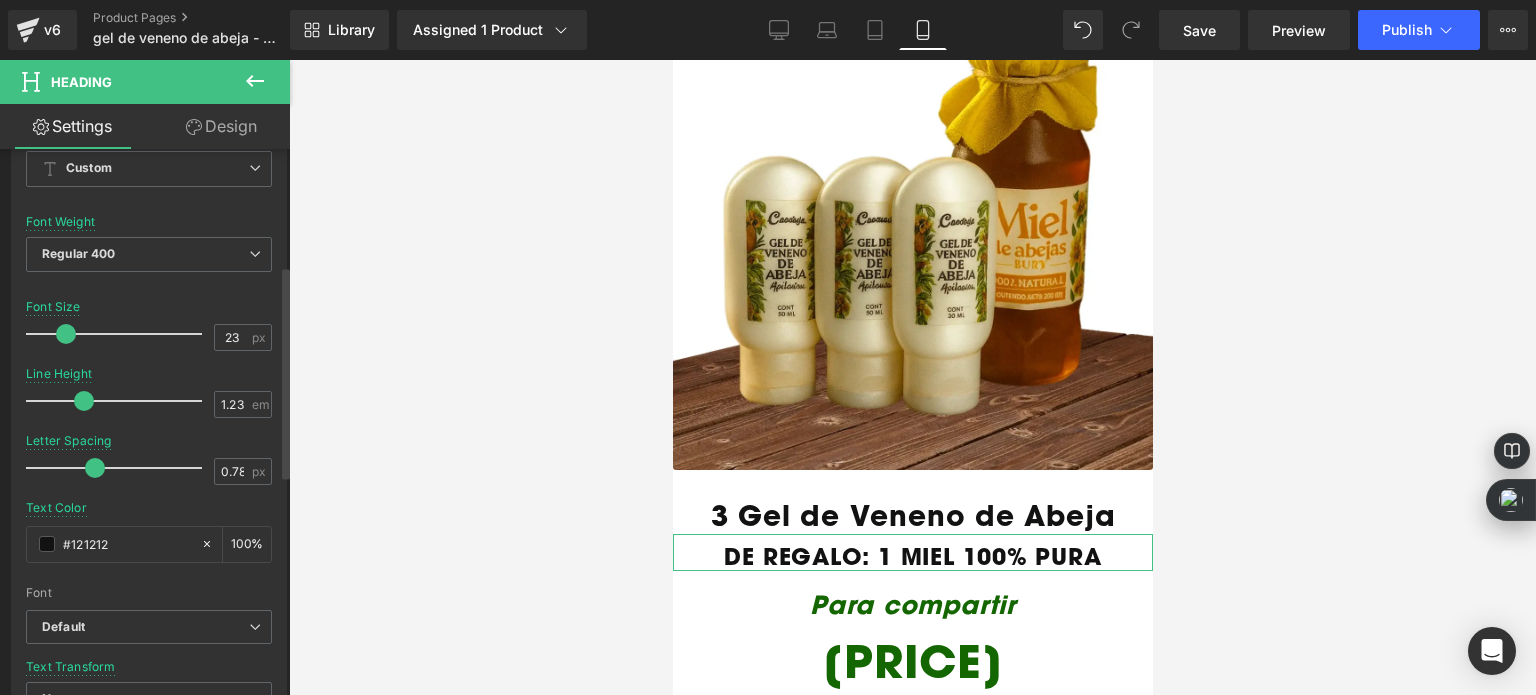 scroll, scrollTop: 300, scrollLeft: 0, axis: vertical 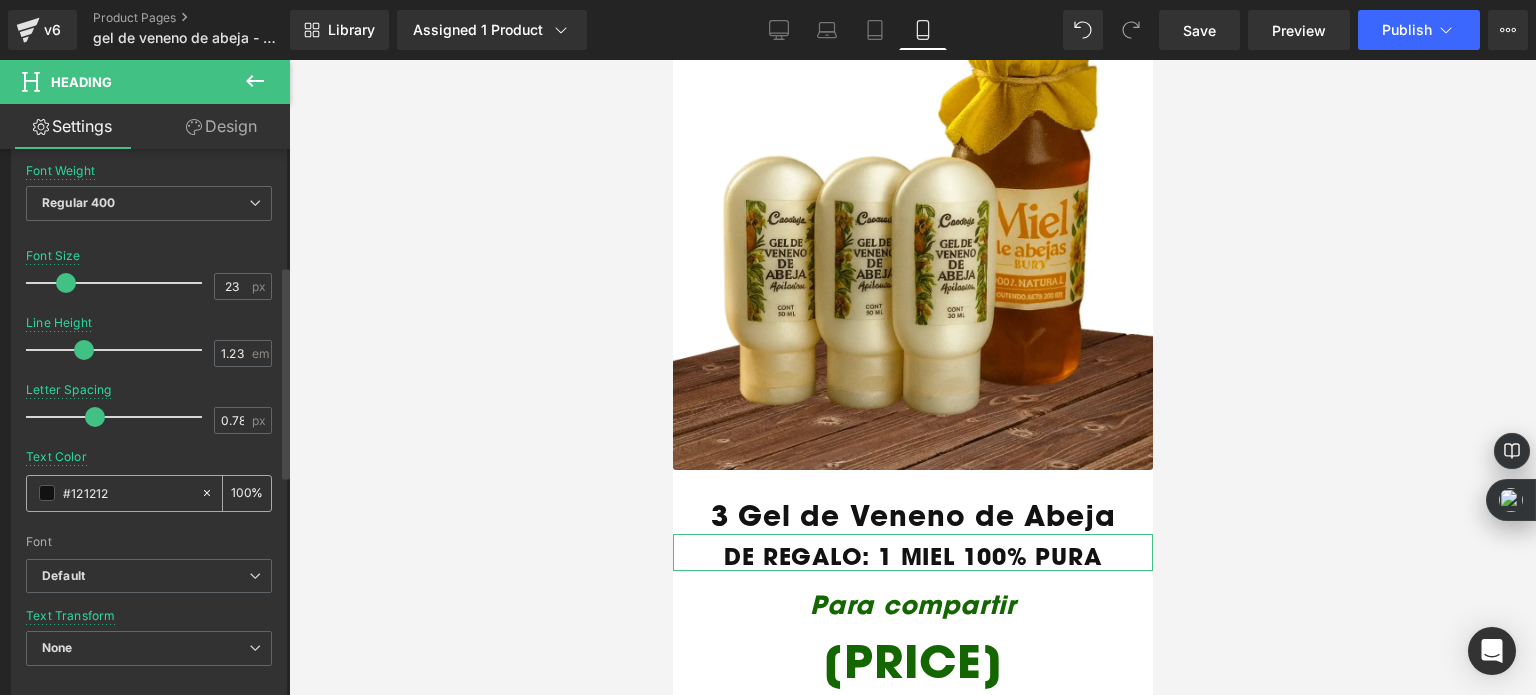 click at bounding box center [47, 493] 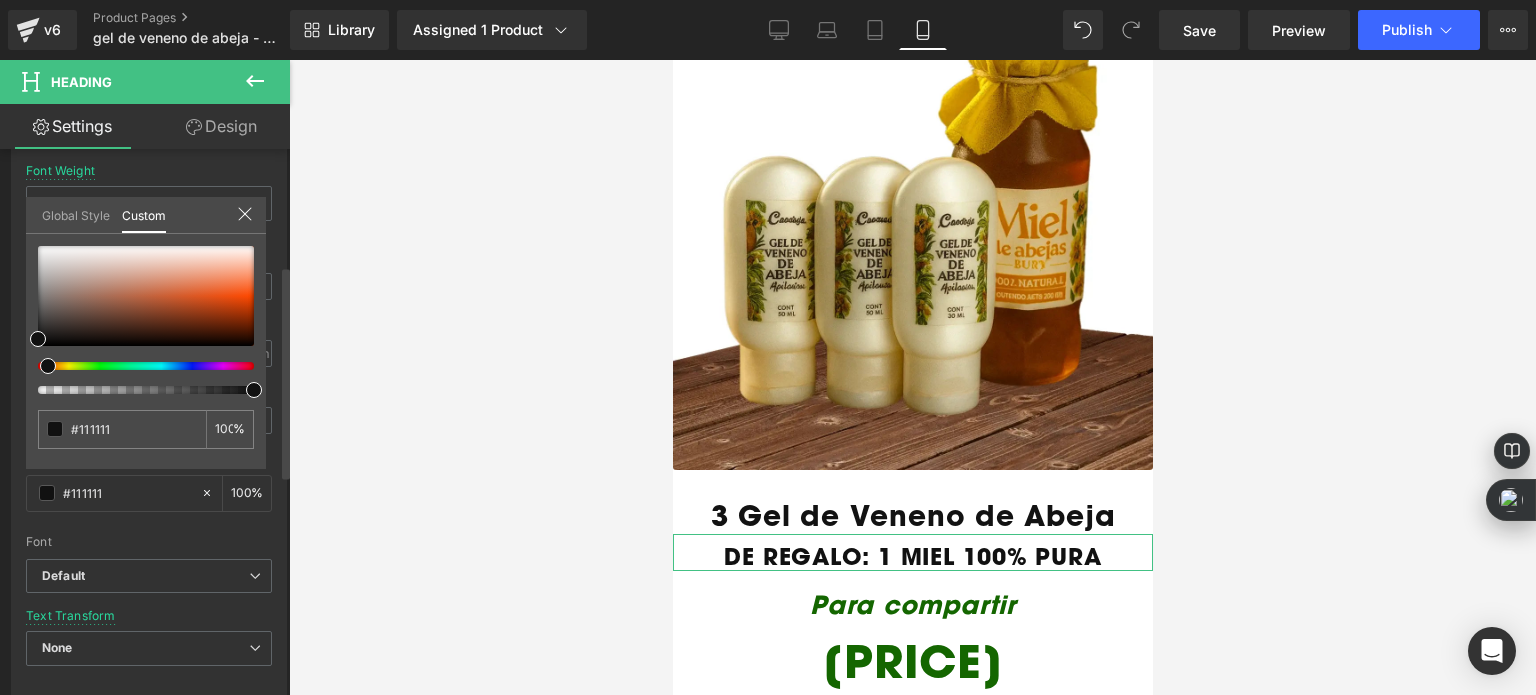 click at bounding box center (48, 366) 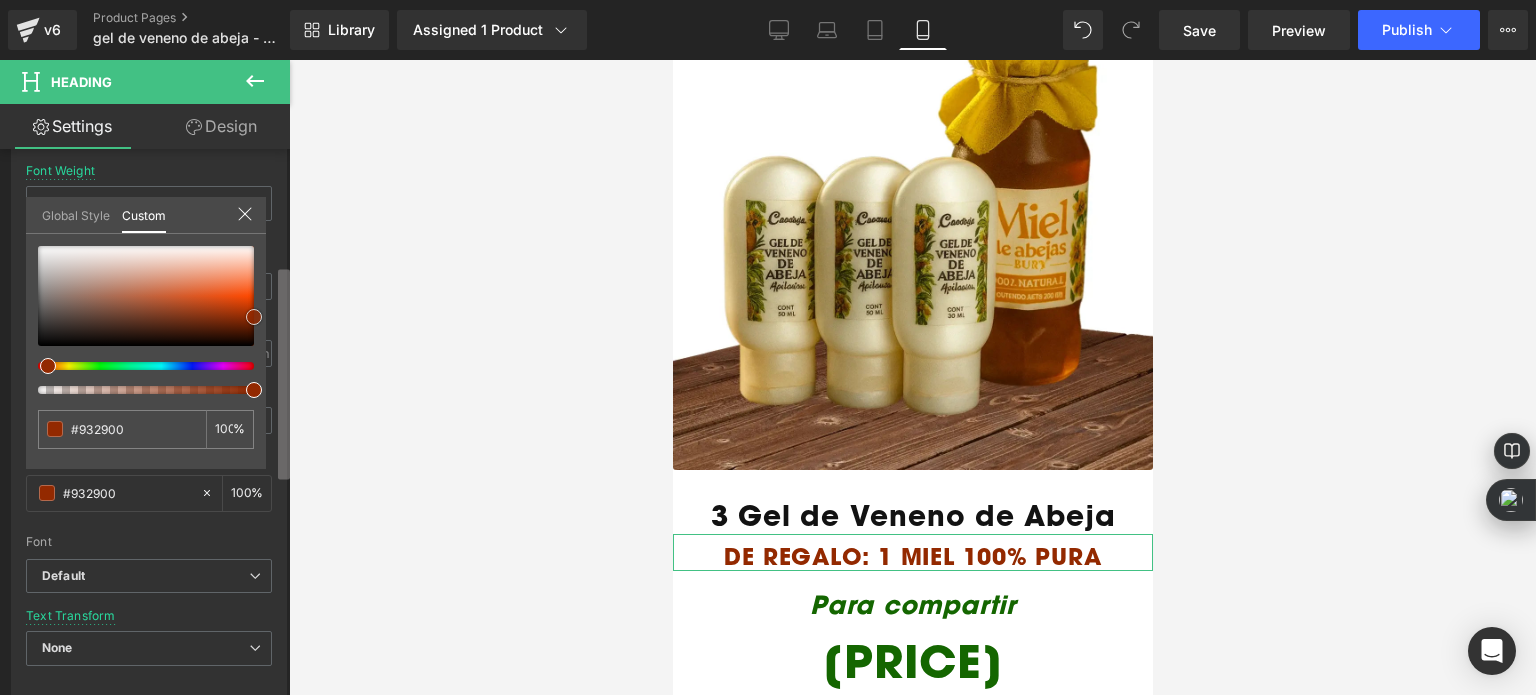 drag, startPoint x: 260, startPoint y: 309, endPoint x: 283, endPoint y: 316, distance: 24.04163 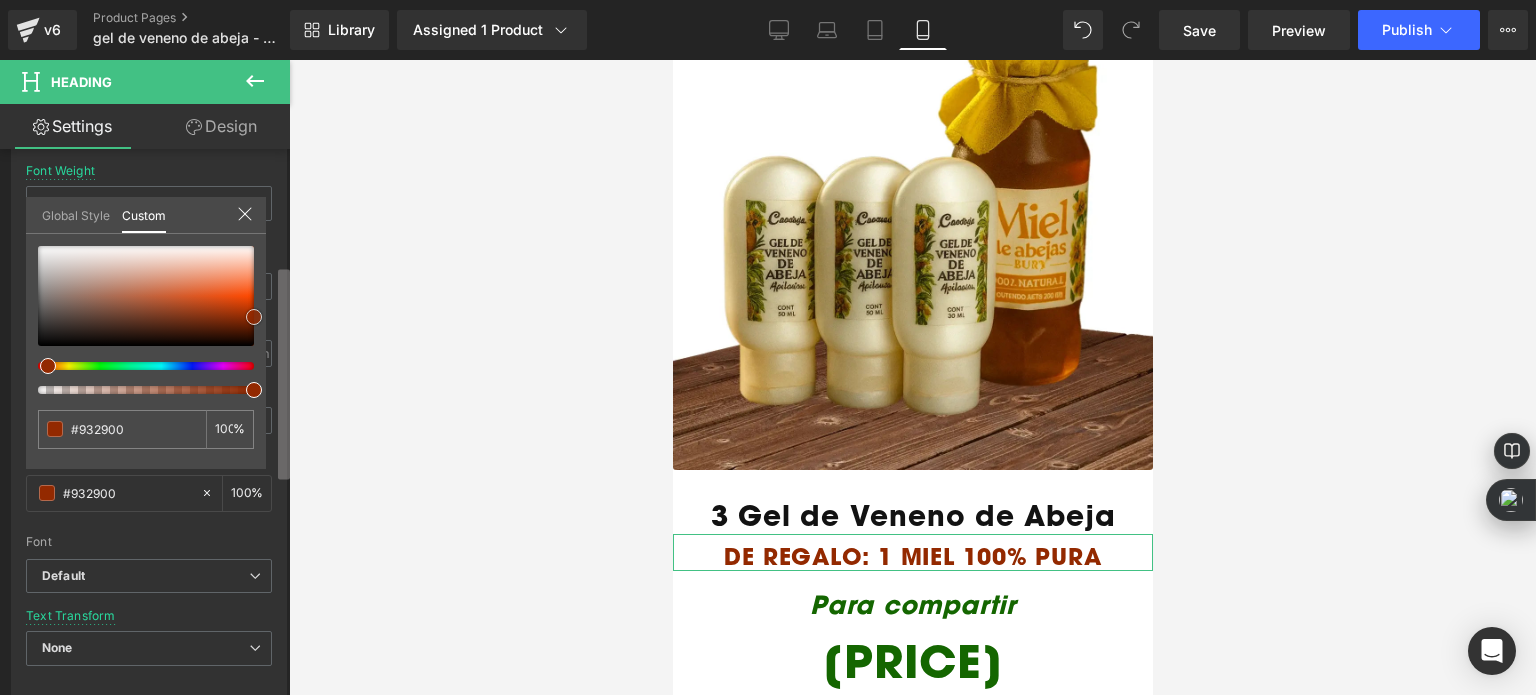 click on "Title Tag H1 H2 H3 H4 H5 H6 Title Tag
H1
H1 H2 H3 H4 H5 H6 Typography Text Styles Custom
Custom
Setup Global Style
Custom
Setup Global Style
Thin 100 Semi Thin 200 Light 300 Regular 400 Medium 500 Semi Bold 600 Super Bold 800 Boldest 900 Bold 700 Lighter Bolder Font Weight
Regular 400
Thin 100 Semi Thin 200 Light 300 Regular 400 Medium 500 Semi Bold 600 Super Bold 800 Boldest 900 Bold 700 Lighter Bolder 23px Font Size 23 px 1.23em Line Height 1.23 em 0.78px Letter Spacing 0.78 px rgba(147, 41, 0, 1) Text Color #932900 100 % inherit
Font
Default
Arimo" at bounding box center (145, 426) 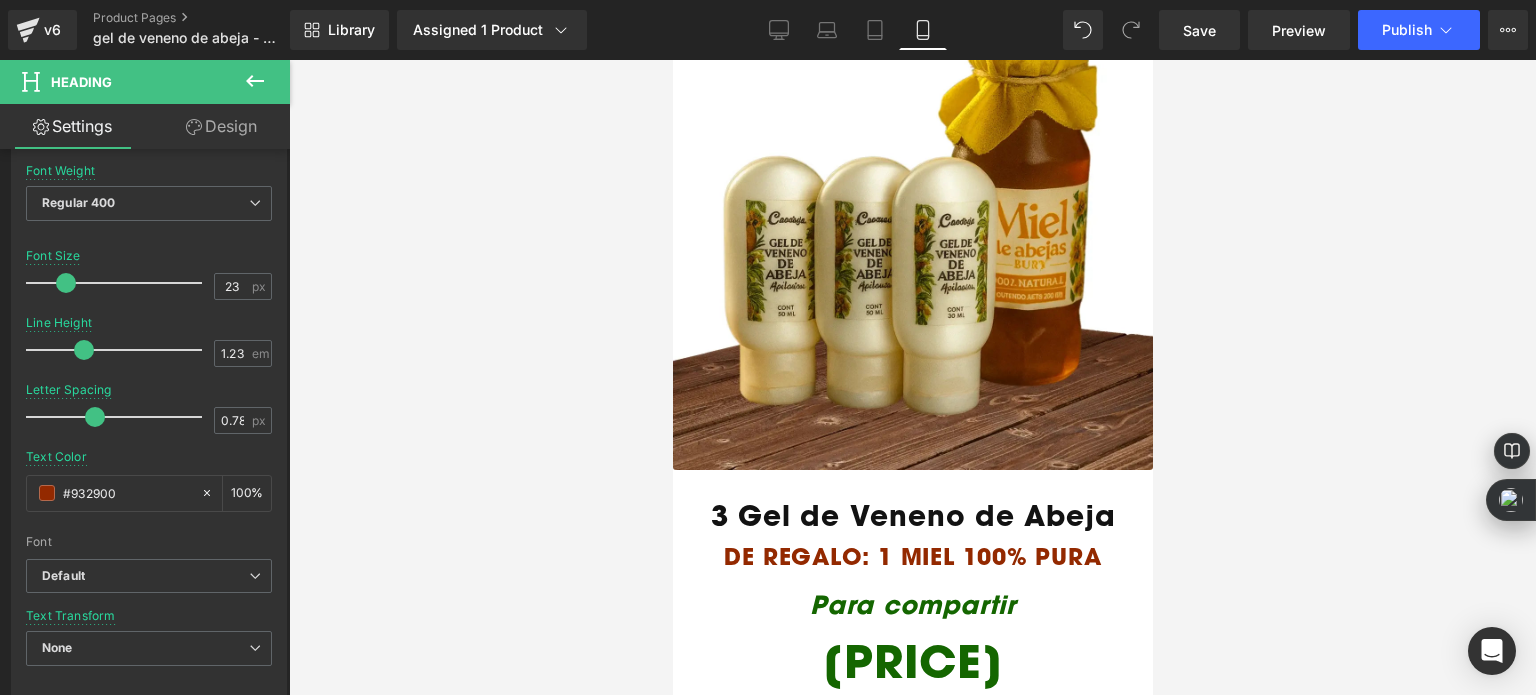 click on "Image         Image         Row         Image         NOS HAS VISTO EN: Text Block         Image     83px     Tenemos 3 promociones por lanzamiento: Heading         Image         1 Gel de Veneno de Abeja Heading         Para uso personal Heading         94.900 Heading         ENVÍO GRATIS Heading         Image         Image         2 Gel de Veneno de Abeja Heading         Para compartir Heading         147.900 Heading         ENVÍO GRATIS Heading         Image   47px       Image         3 Gel de Veneno de Abeja Heading         DE REGALO: 1 MIEL 100% PURA Heading         Para compartir Heading         147.900 Heading         Image         Image         Image         Image         Image         Image         Image         Image
Select your layout" at bounding box center [912, 597] 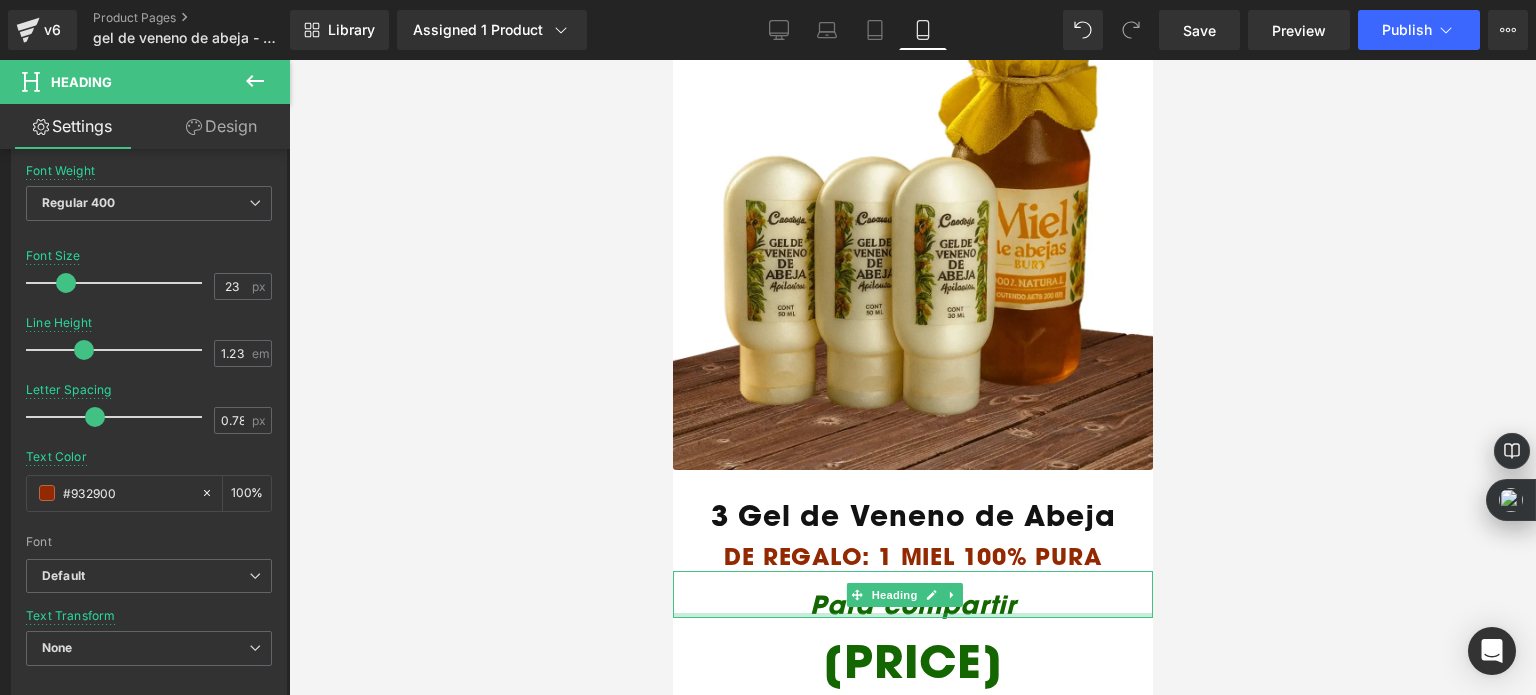 click on "Para compartir" at bounding box center [912, 604] 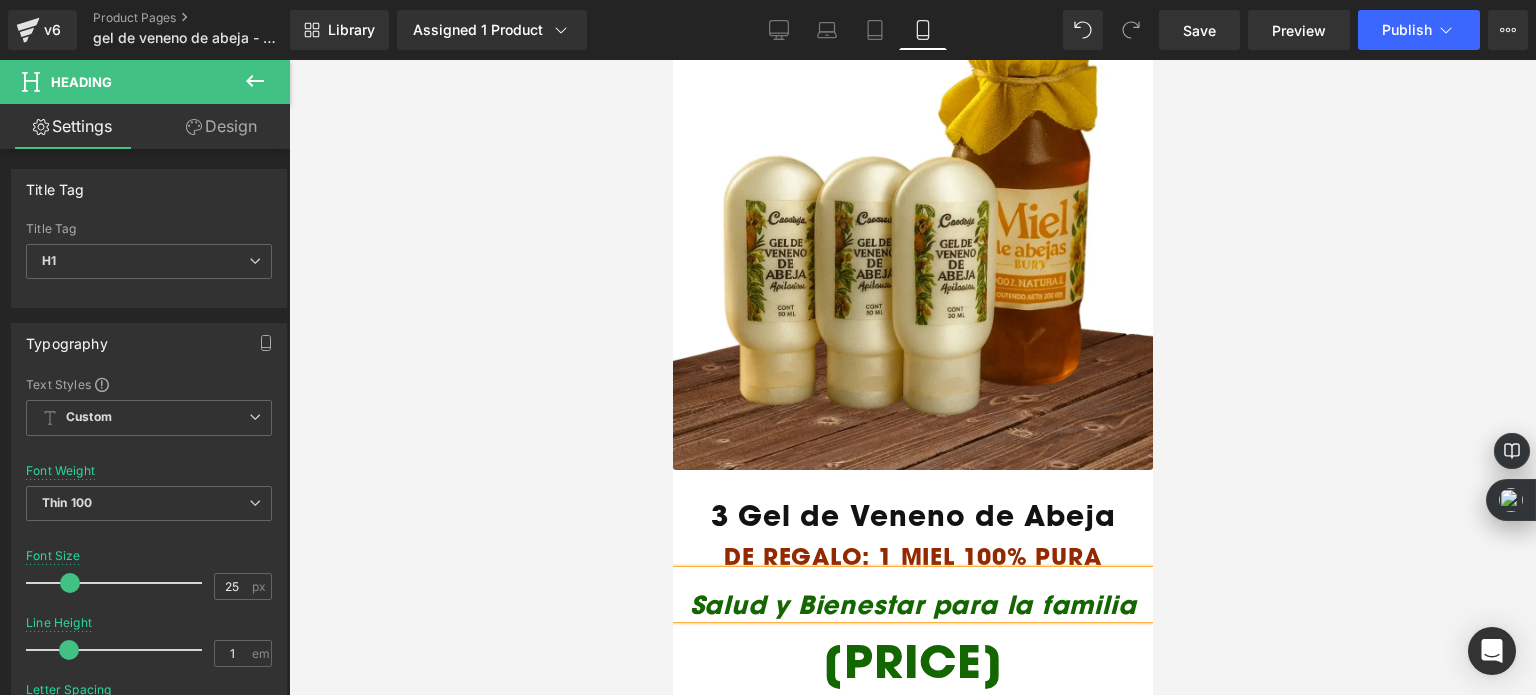 click at bounding box center (912, 377) 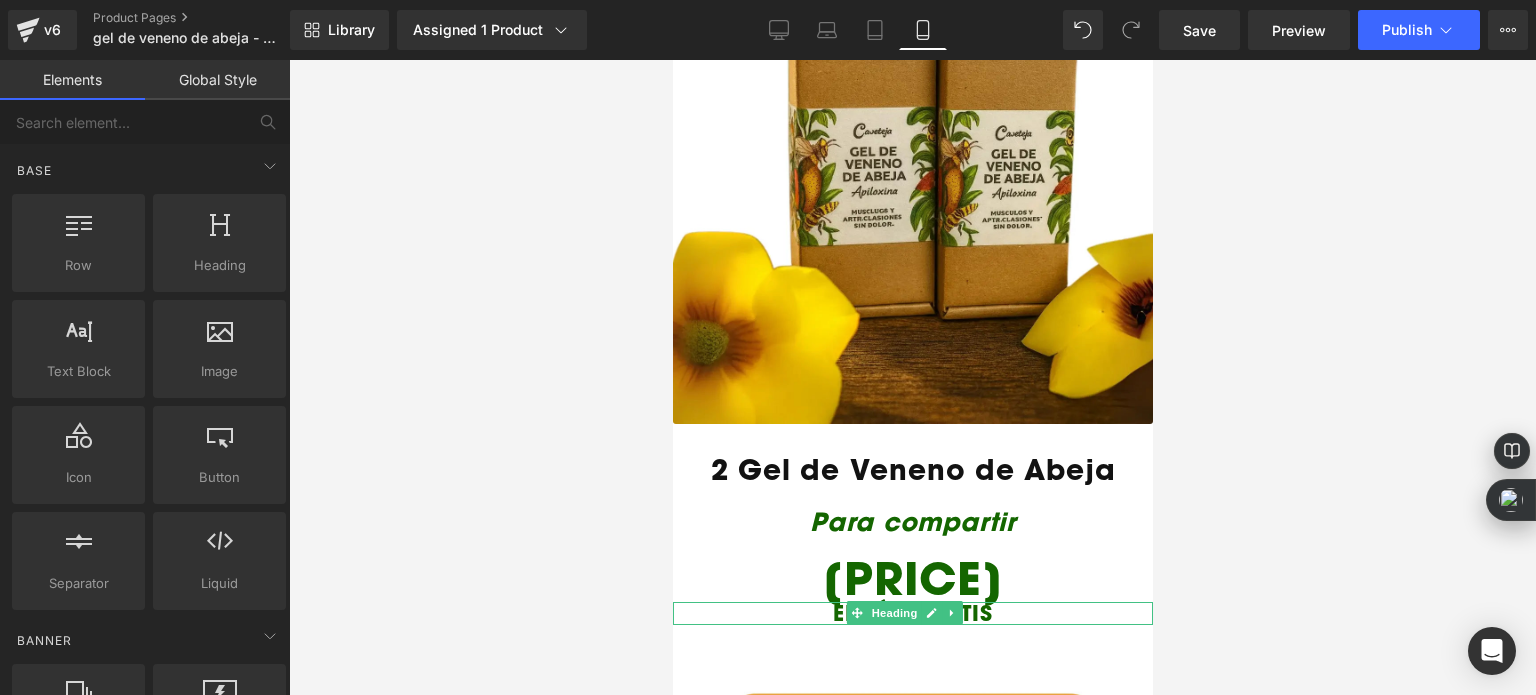 scroll, scrollTop: 3398, scrollLeft: 0, axis: vertical 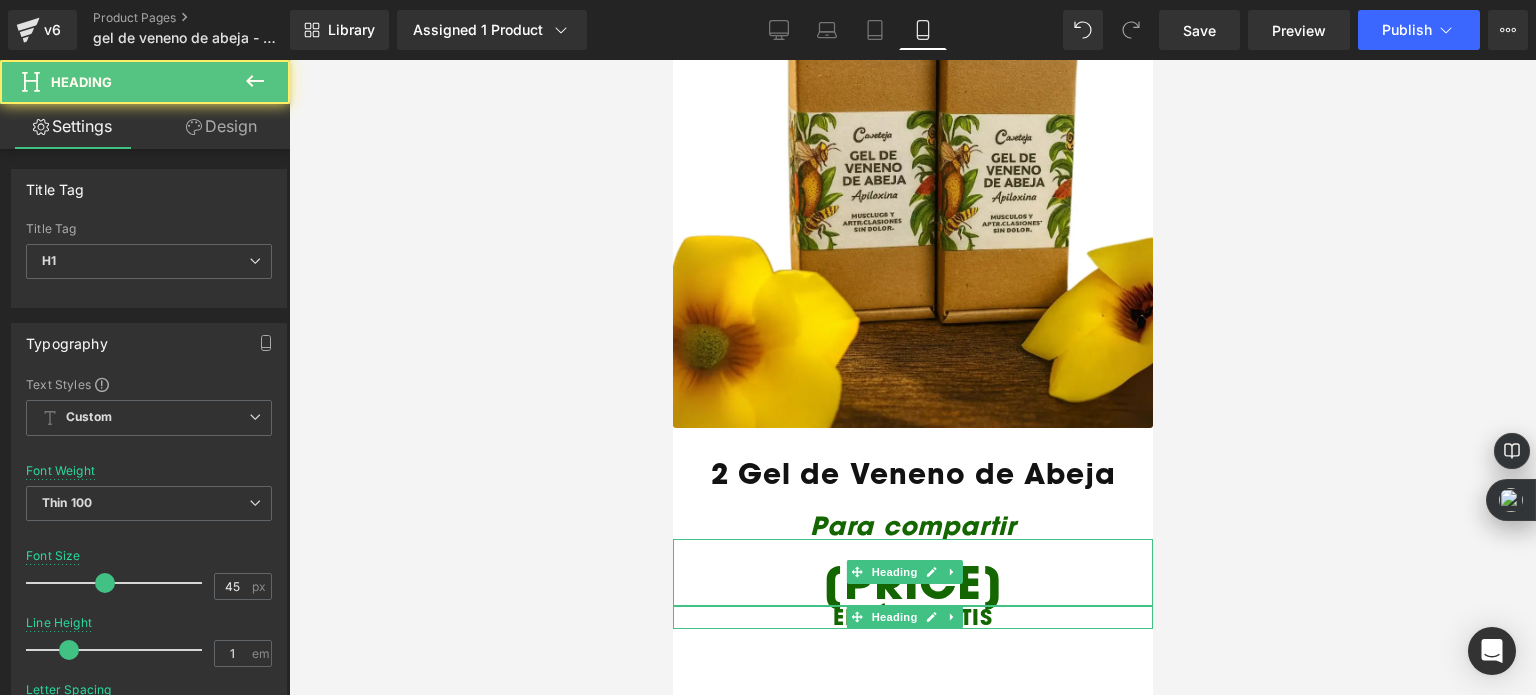 click on "[PRICE]" at bounding box center (912, 582) 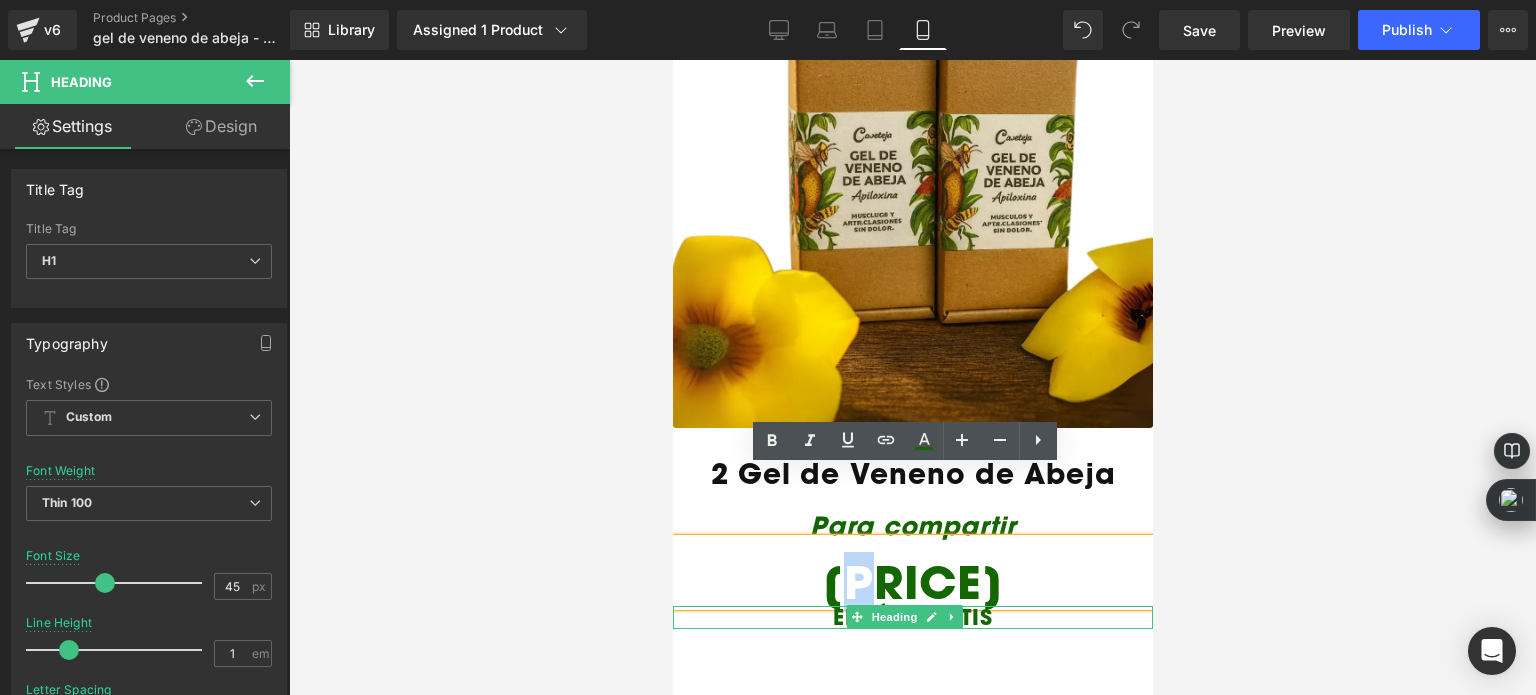 click on "[PRICE]" at bounding box center (912, 582) 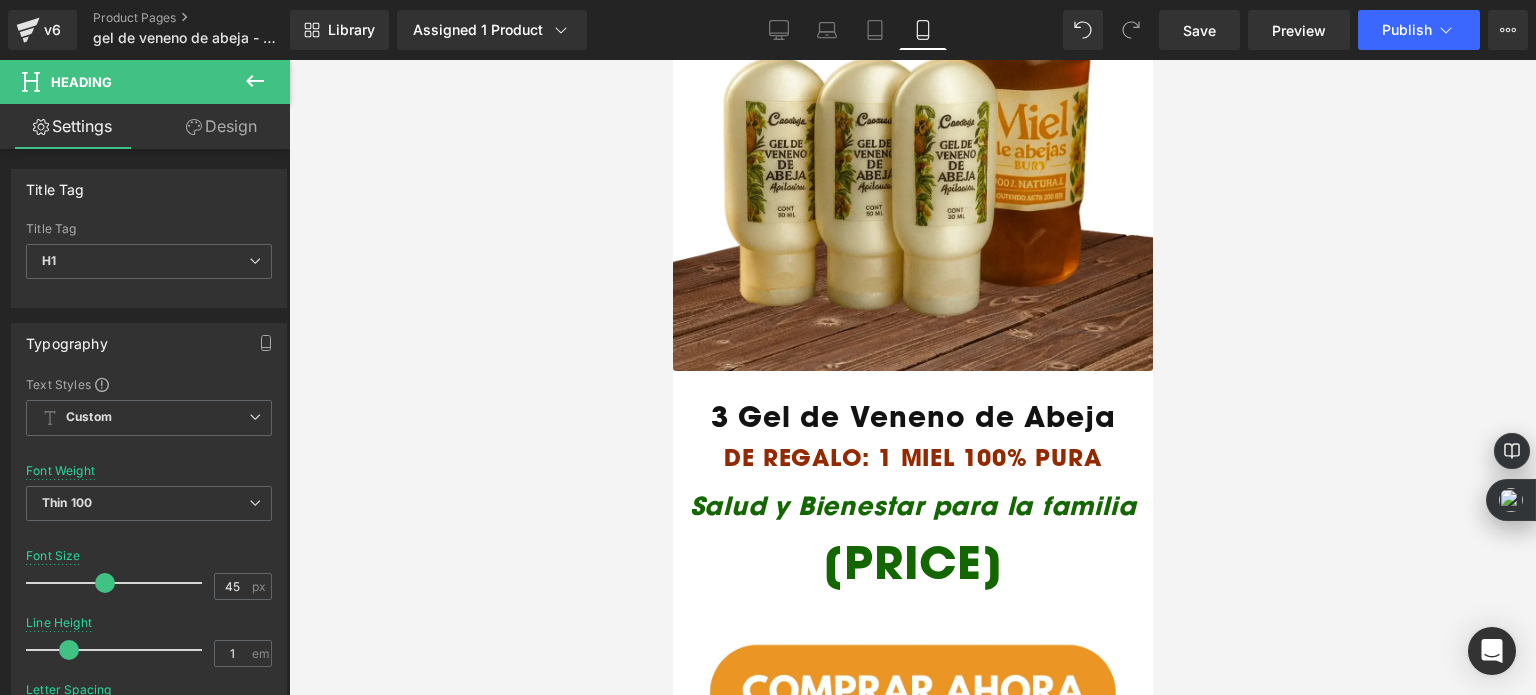scroll, scrollTop: 4498, scrollLeft: 0, axis: vertical 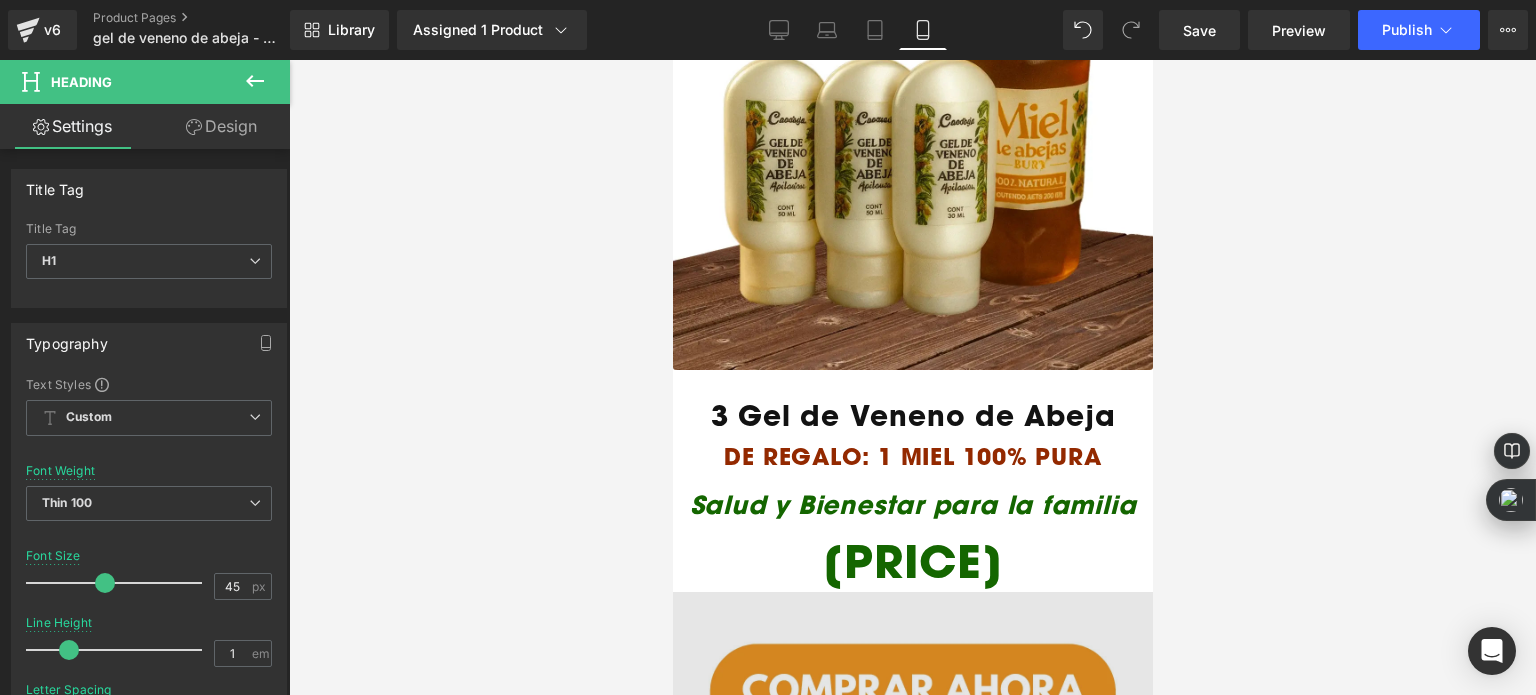 click at bounding box center (912, 718) 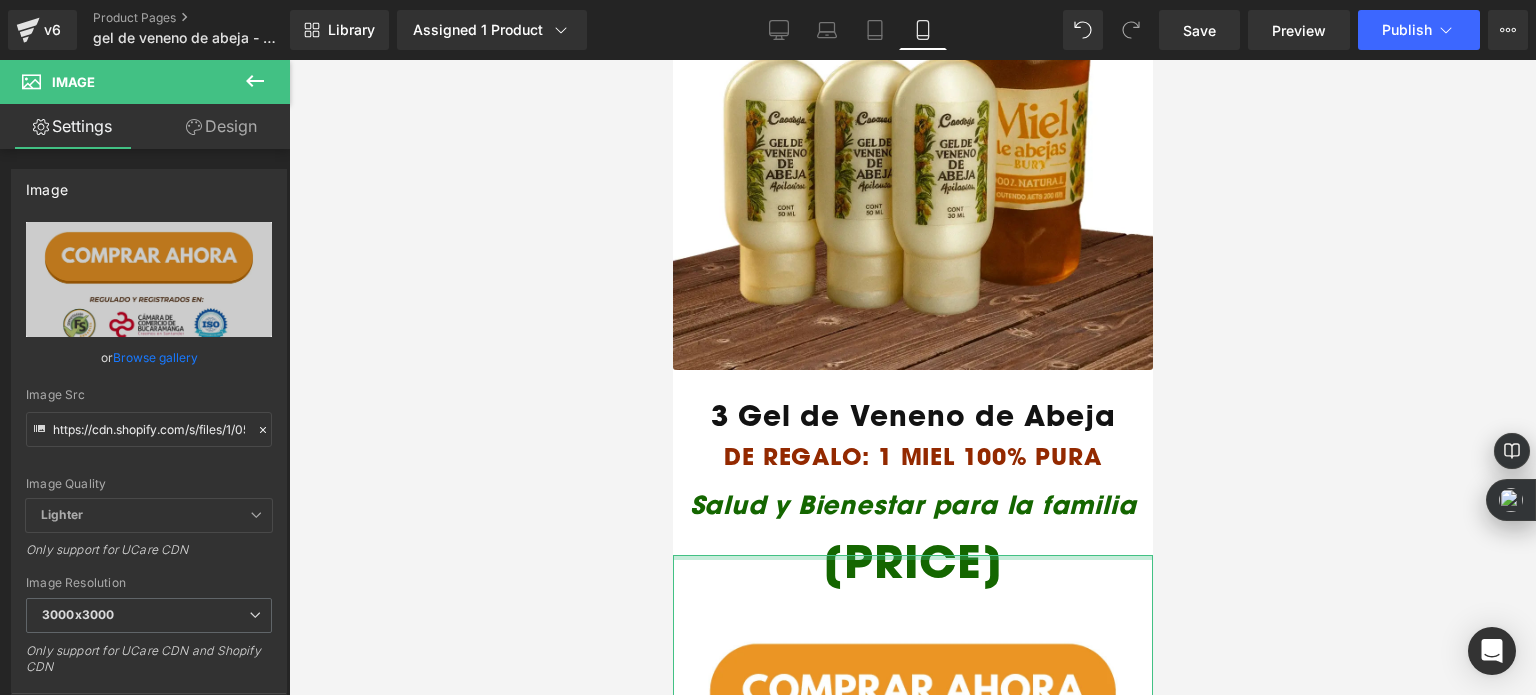 click at bounding box center [912, 557] 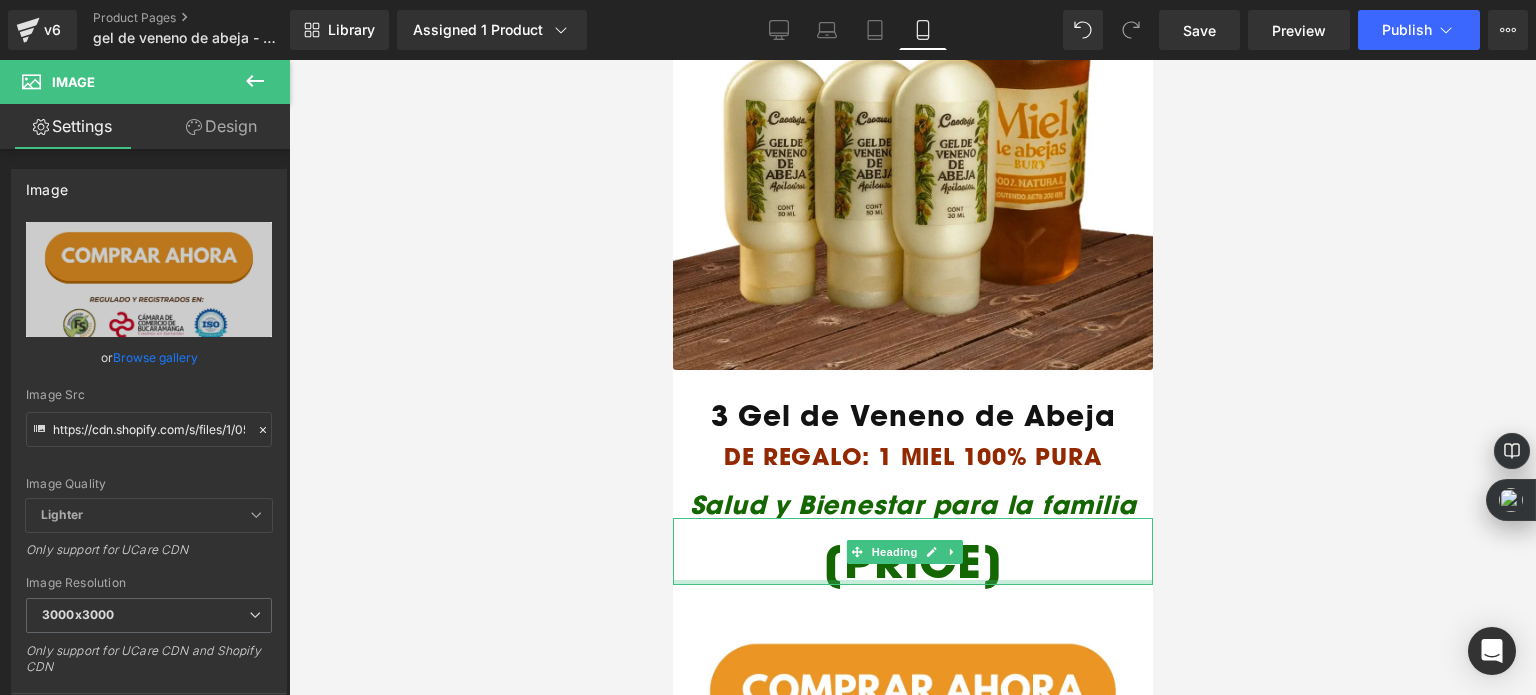 click on "[PRICE]" at bounding box center (912, 561) 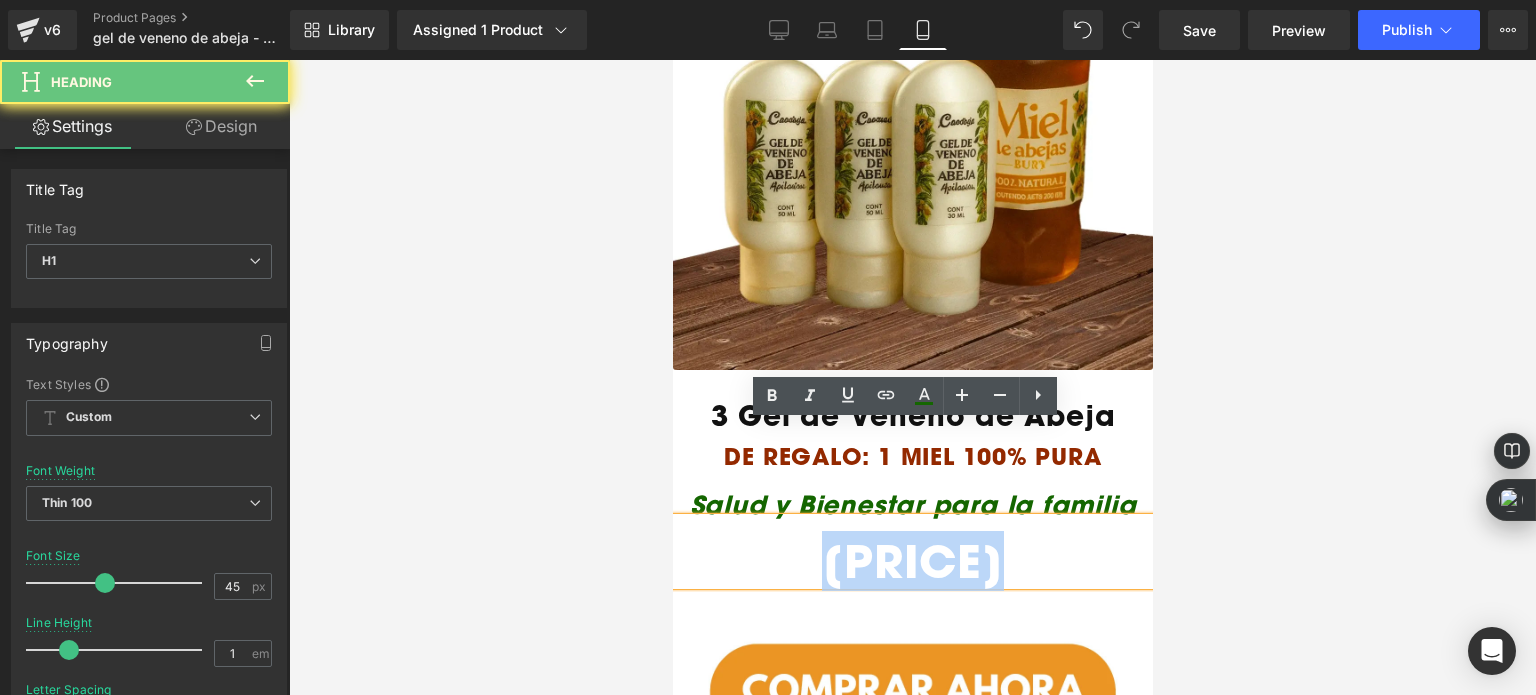 click on "[PRICE]" at bounding box center (912, 561) 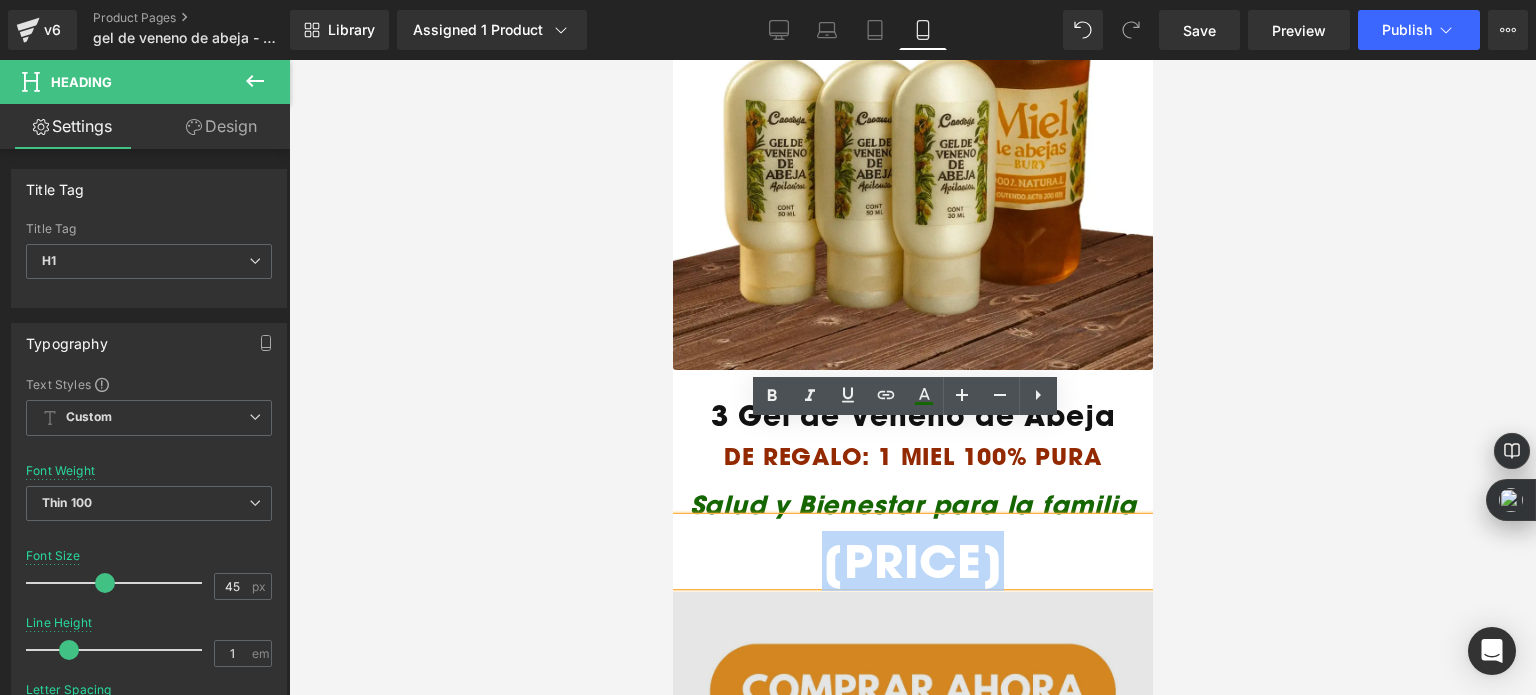 click on "Image" at bounding box center [912, 718] 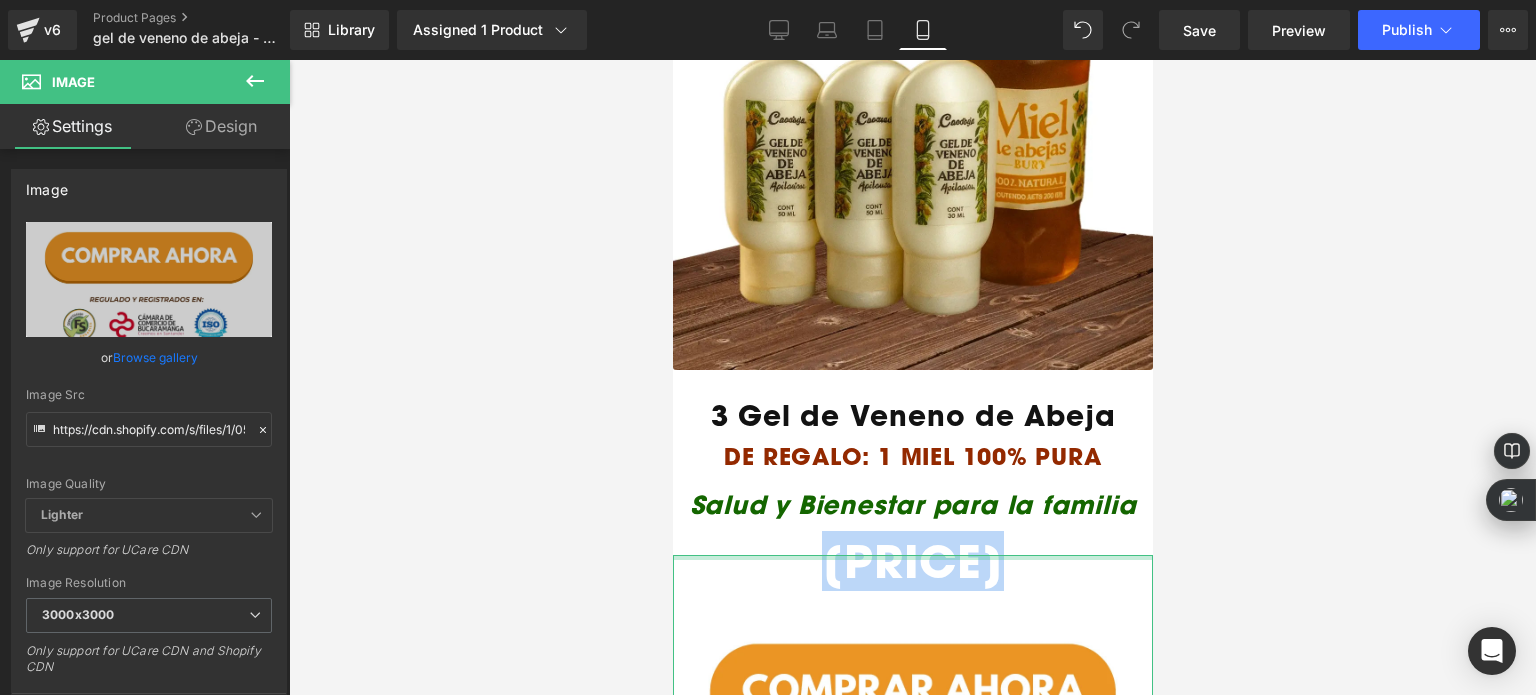 click on "[PRICE]" at bounding box center [912, 561] 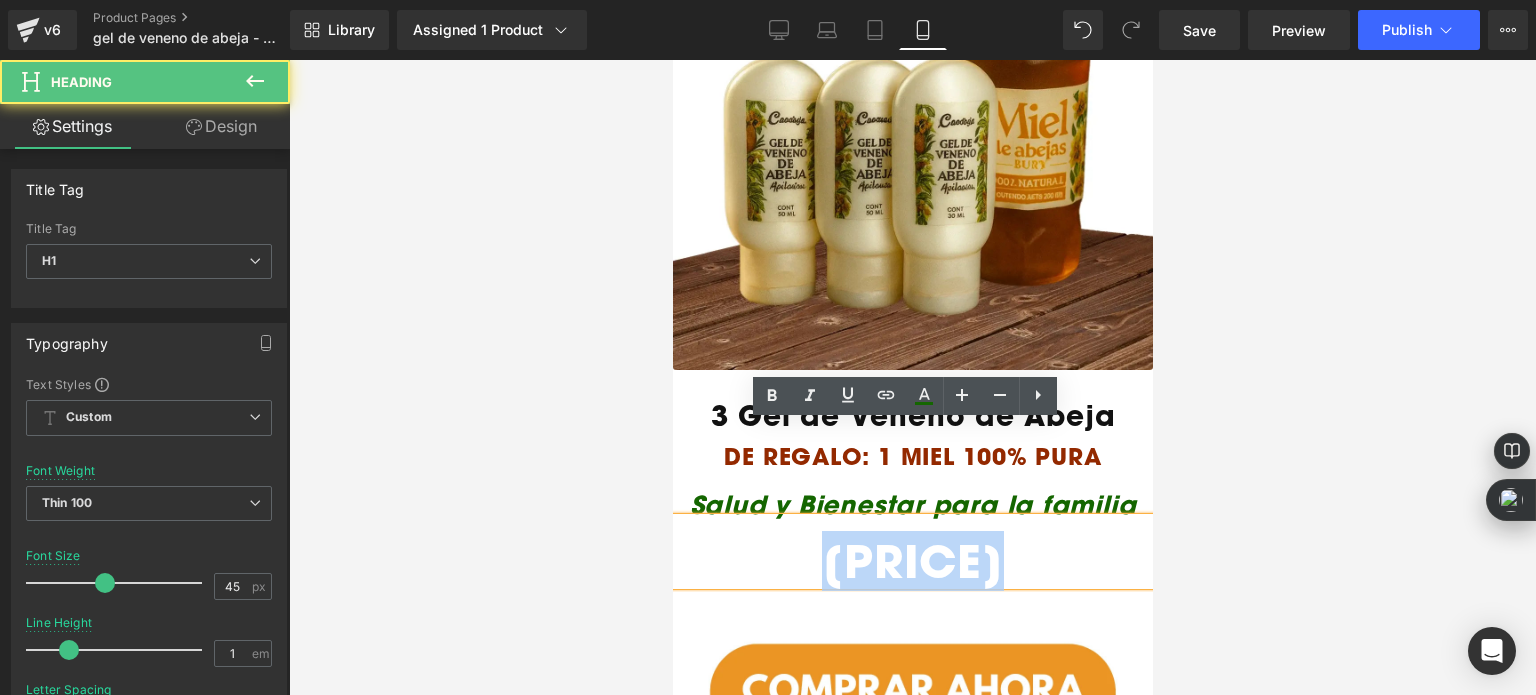 click on "[PRICE]" at bounding box center (912, 561) 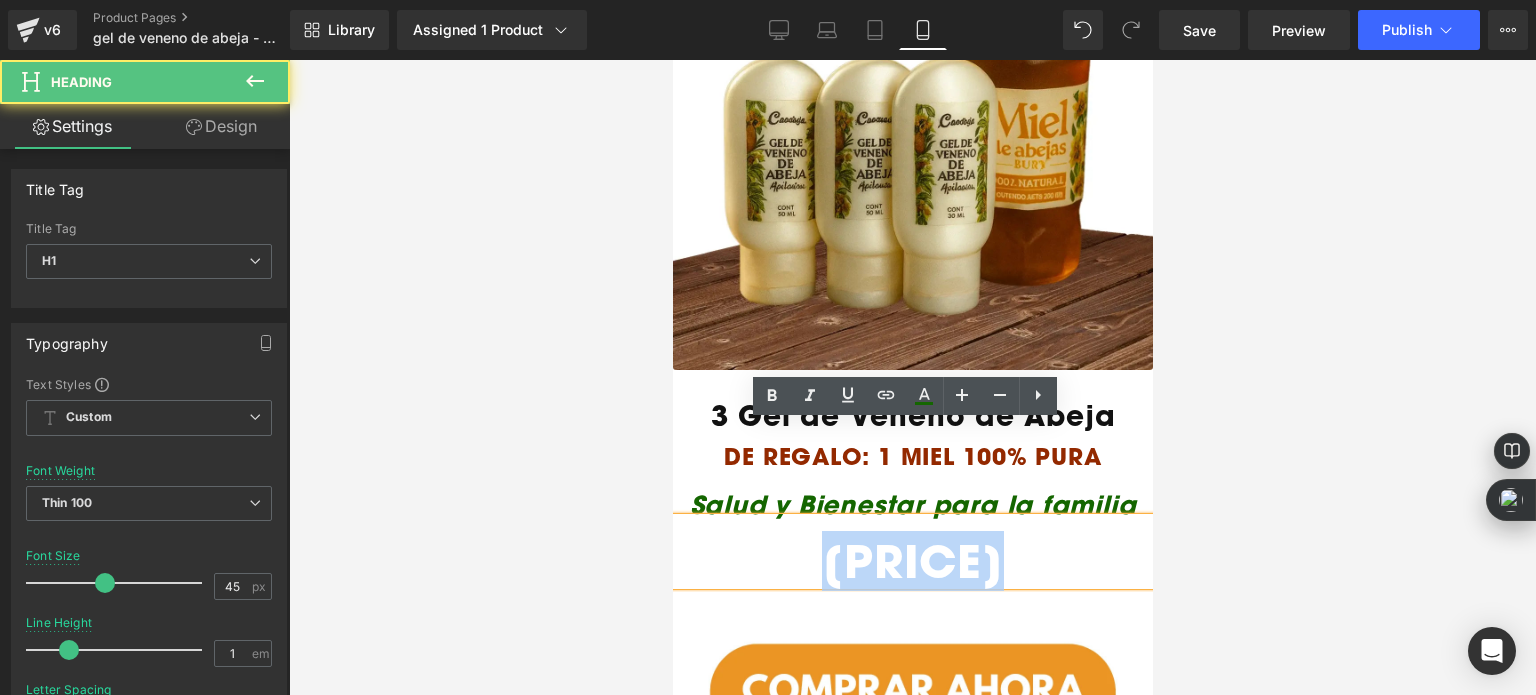 click on "[PRICE]" at bounding box center (912, 561) 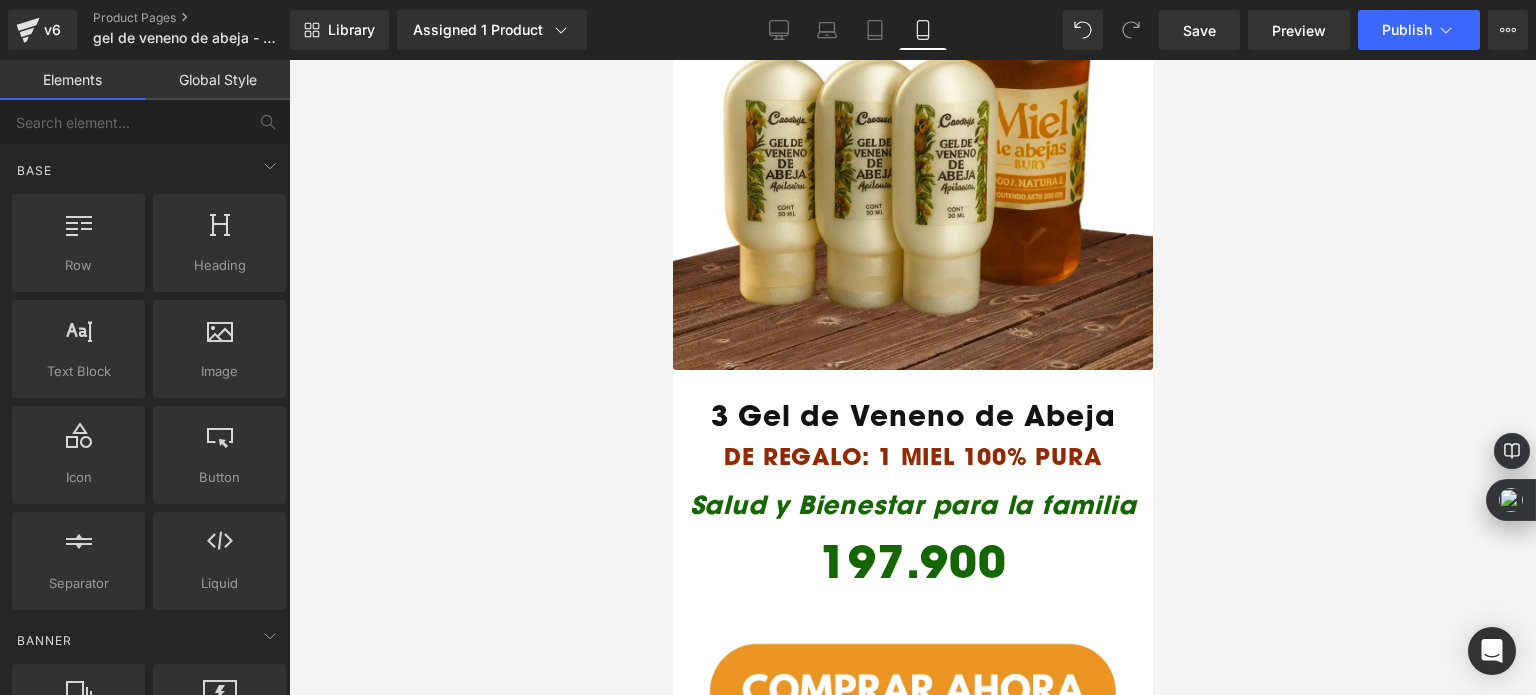 click at bounding box center (912, 377) 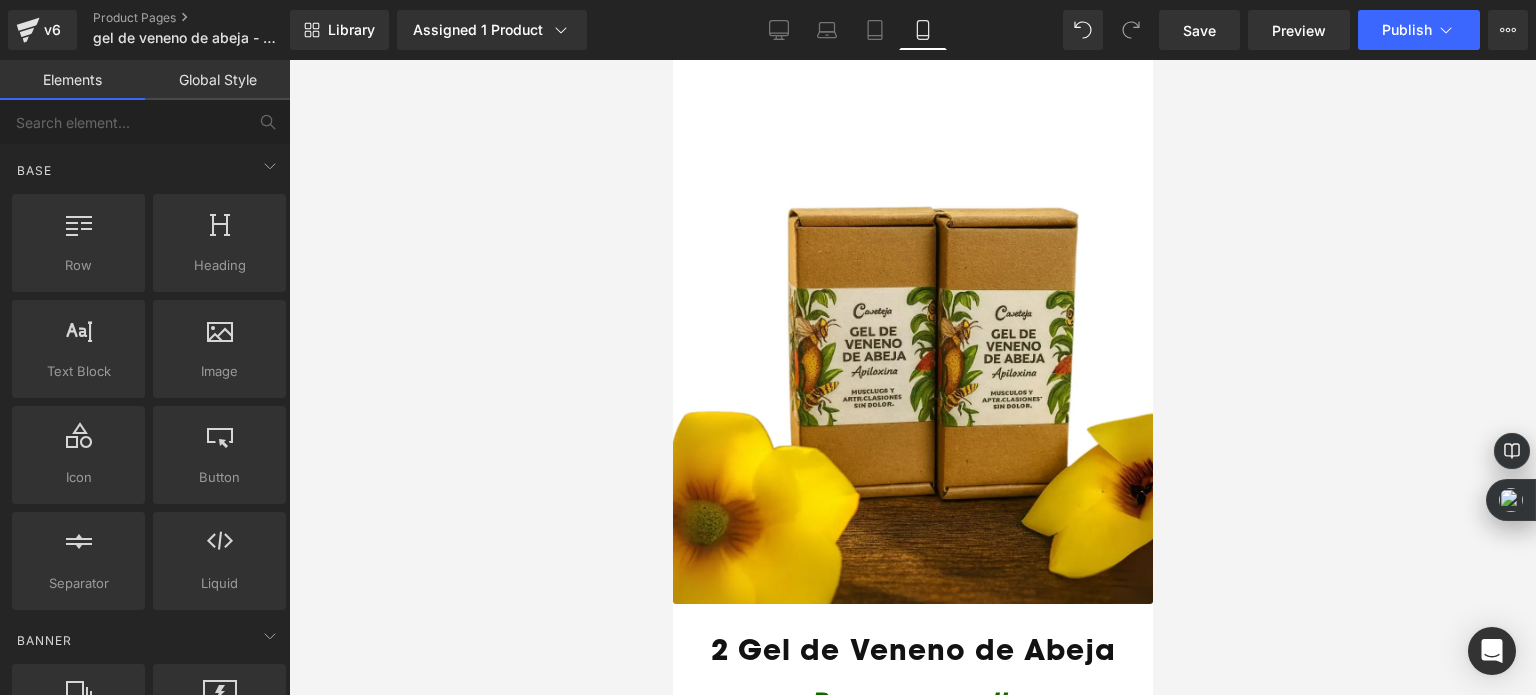 scroll, scrollTop: 3198, scrollLeft: 0, axis: vertical 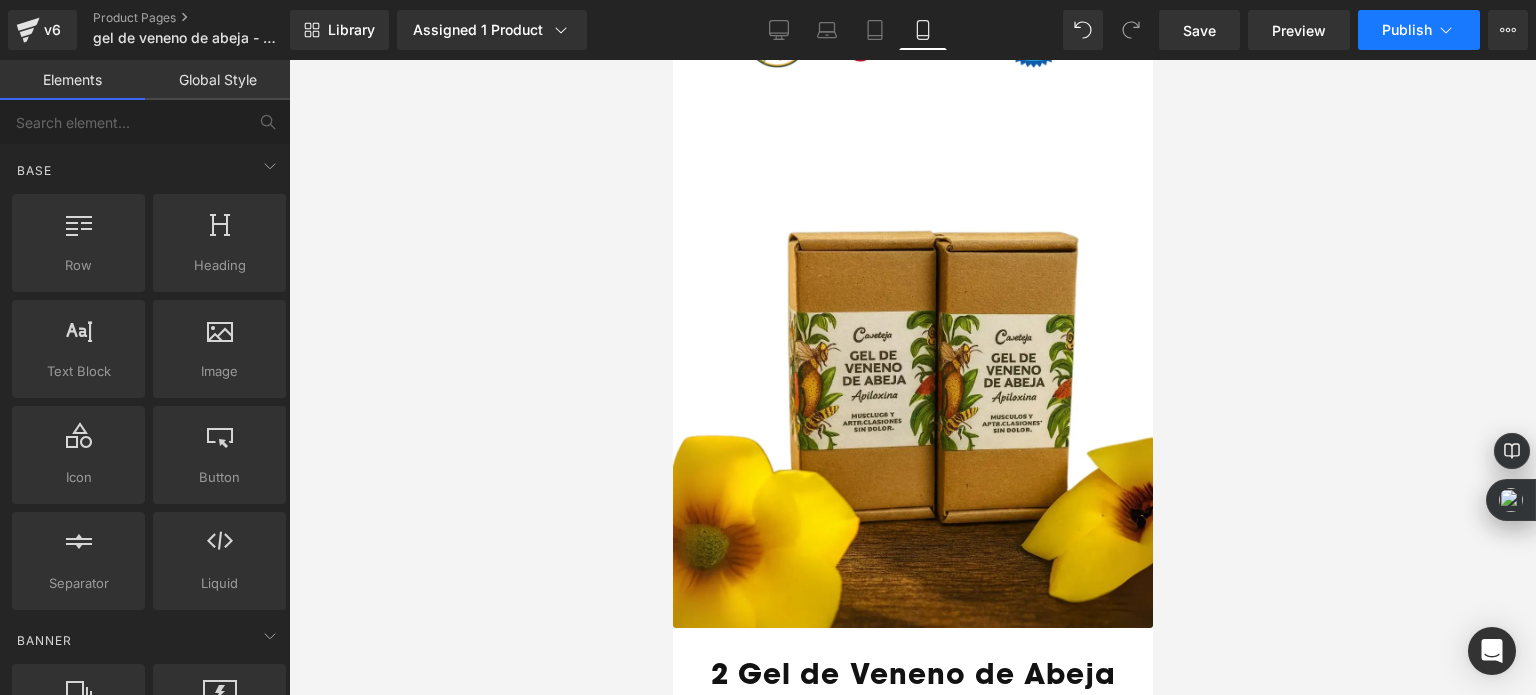 click on "Publish" at bounding box center (1407, 30) 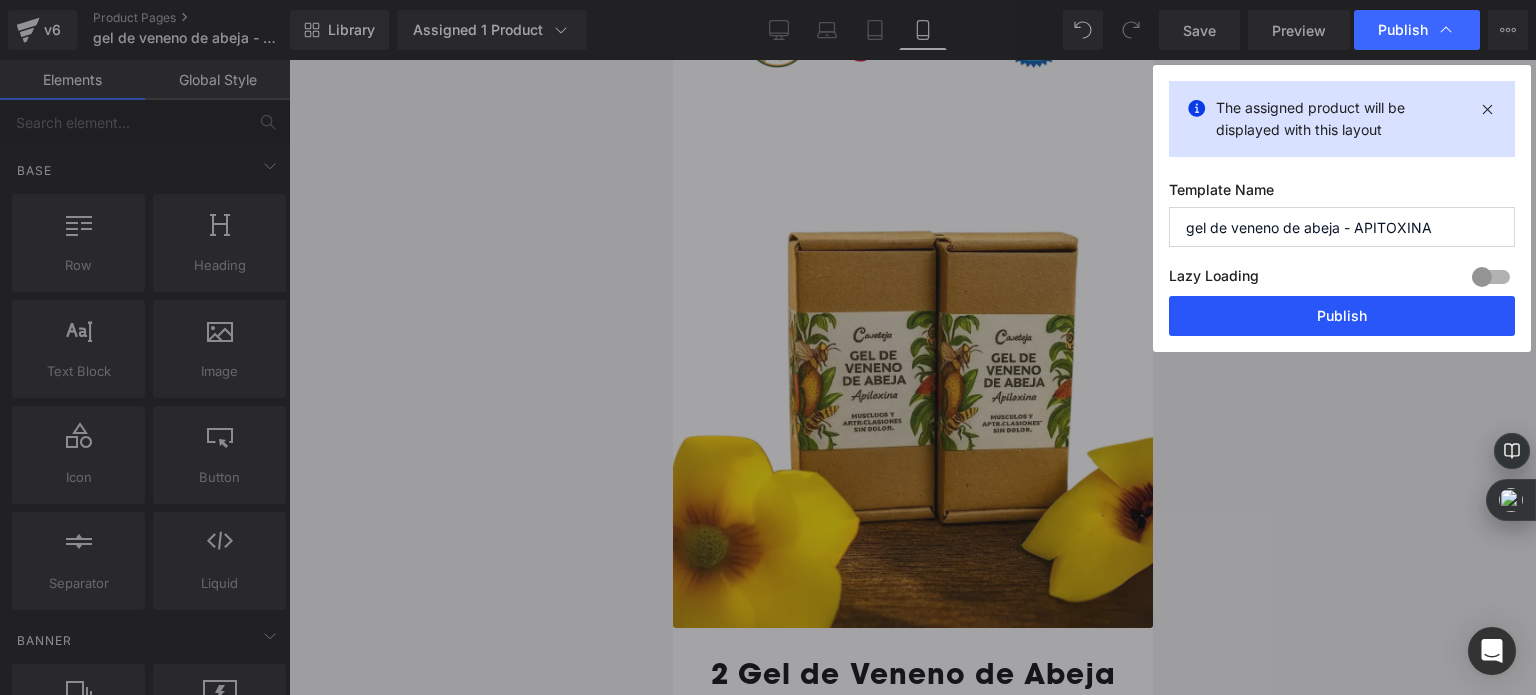 click on "Publish" at bounding box center [1342, 316] 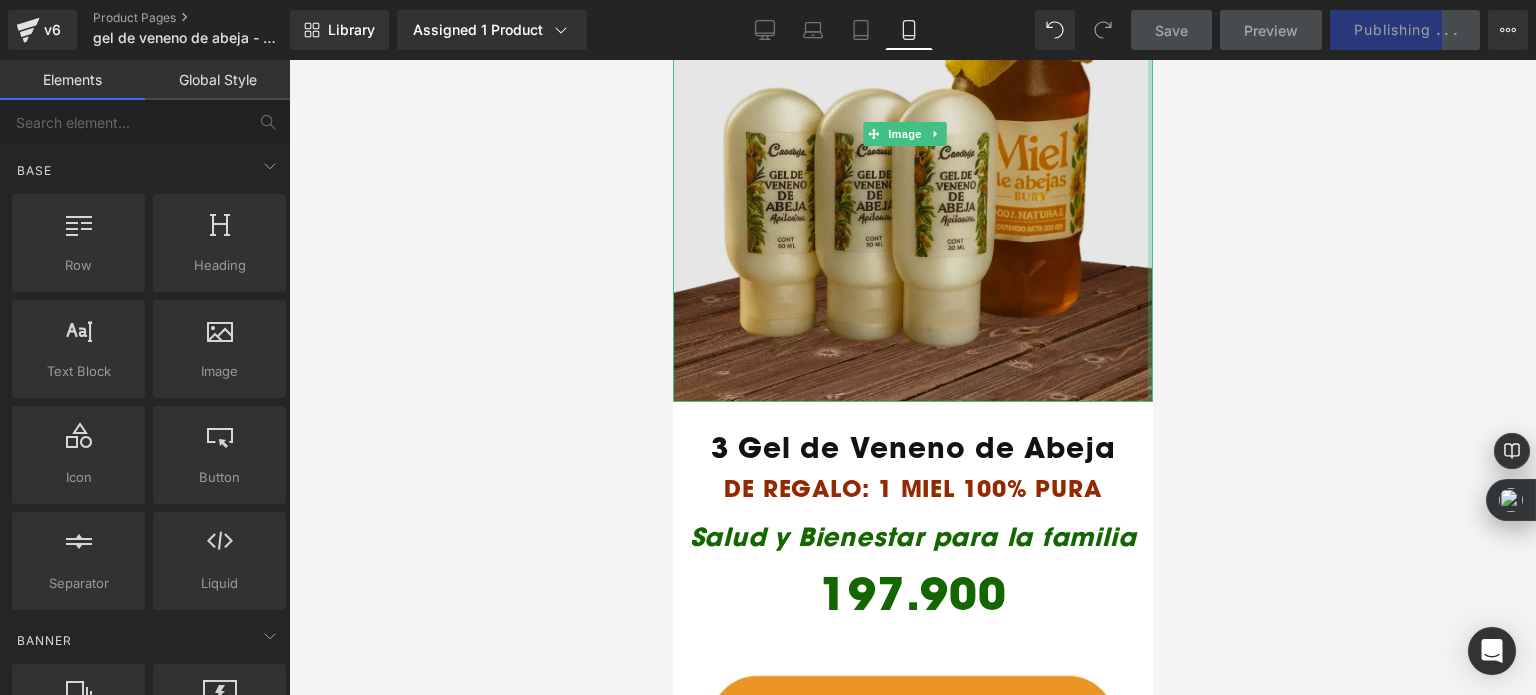 scroll, scrollTop: 4498, scrollLeft: 0, axis: vertical 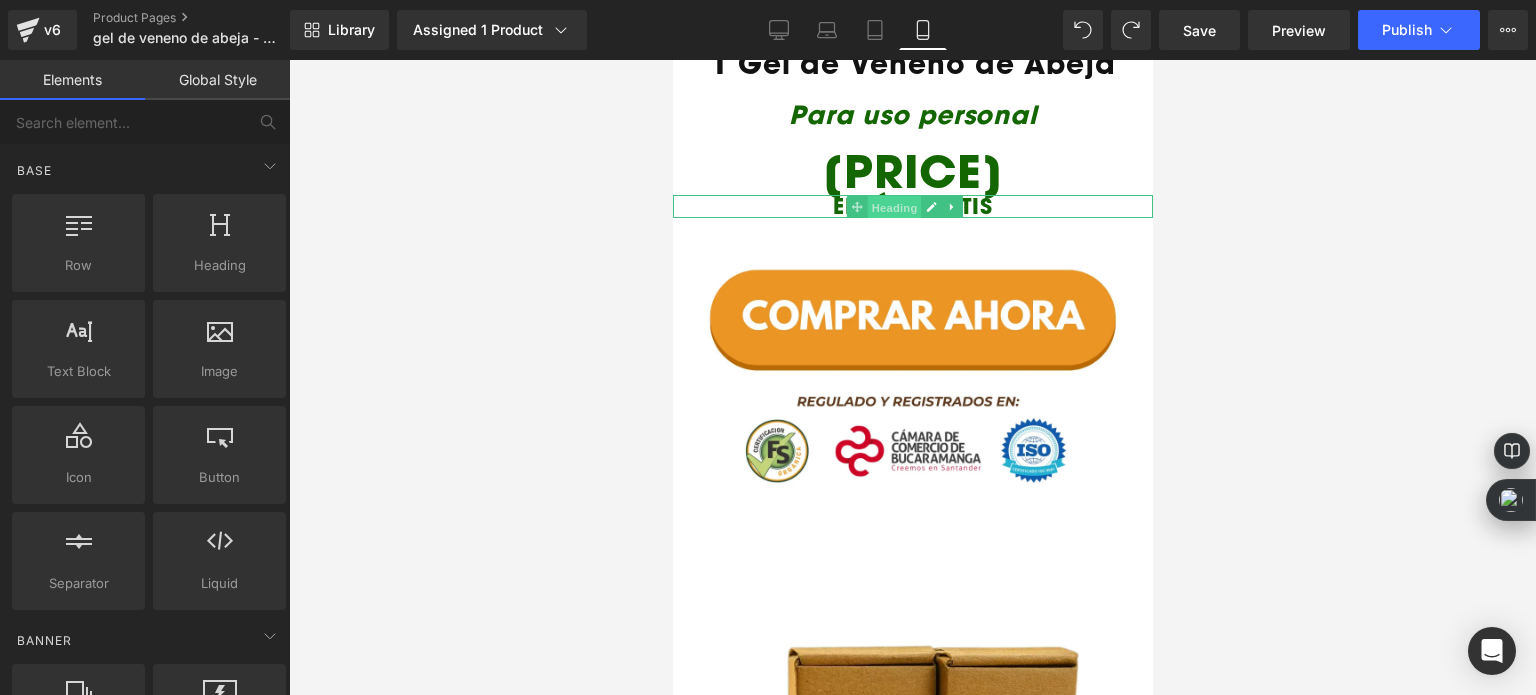 click on "Heading" at bounding box center [894, 208] 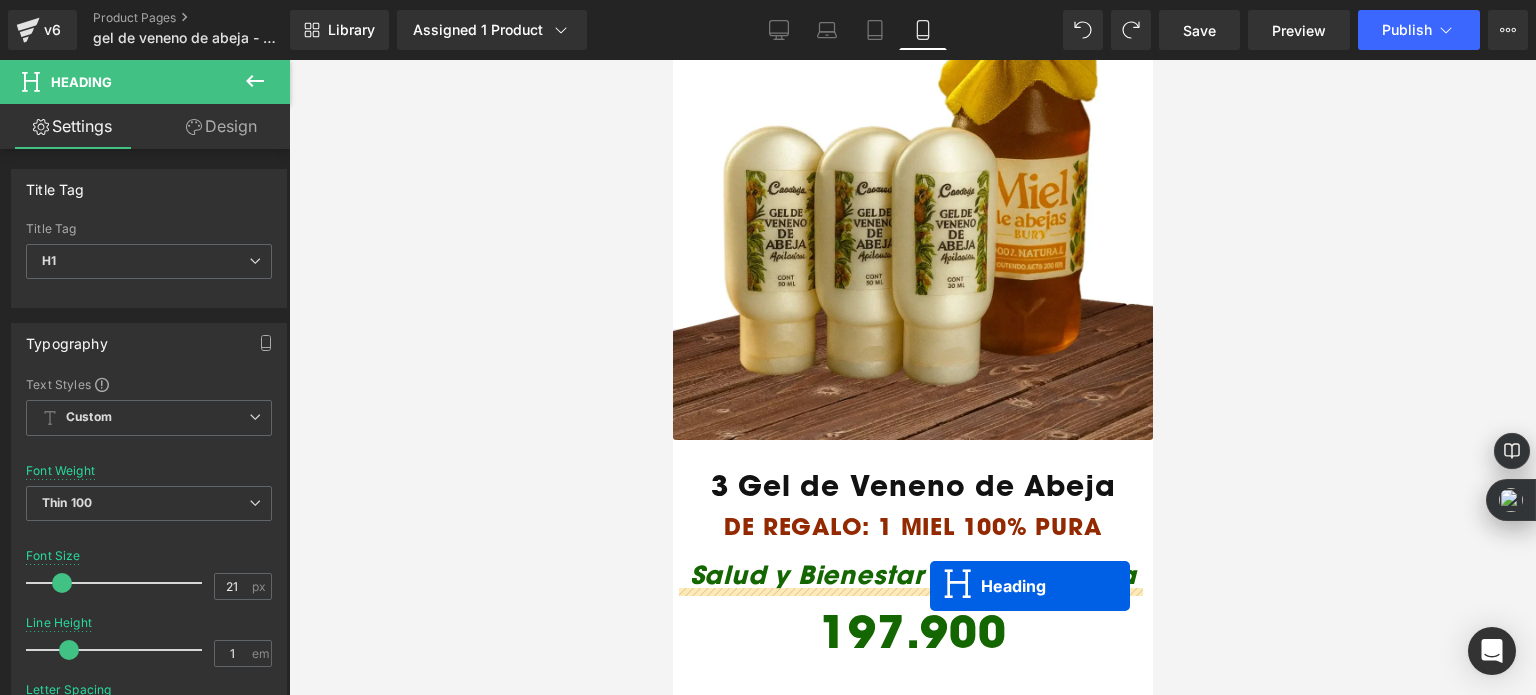 scroll, scrollTop: 4483, scrollLeft: 0, axis: vertical 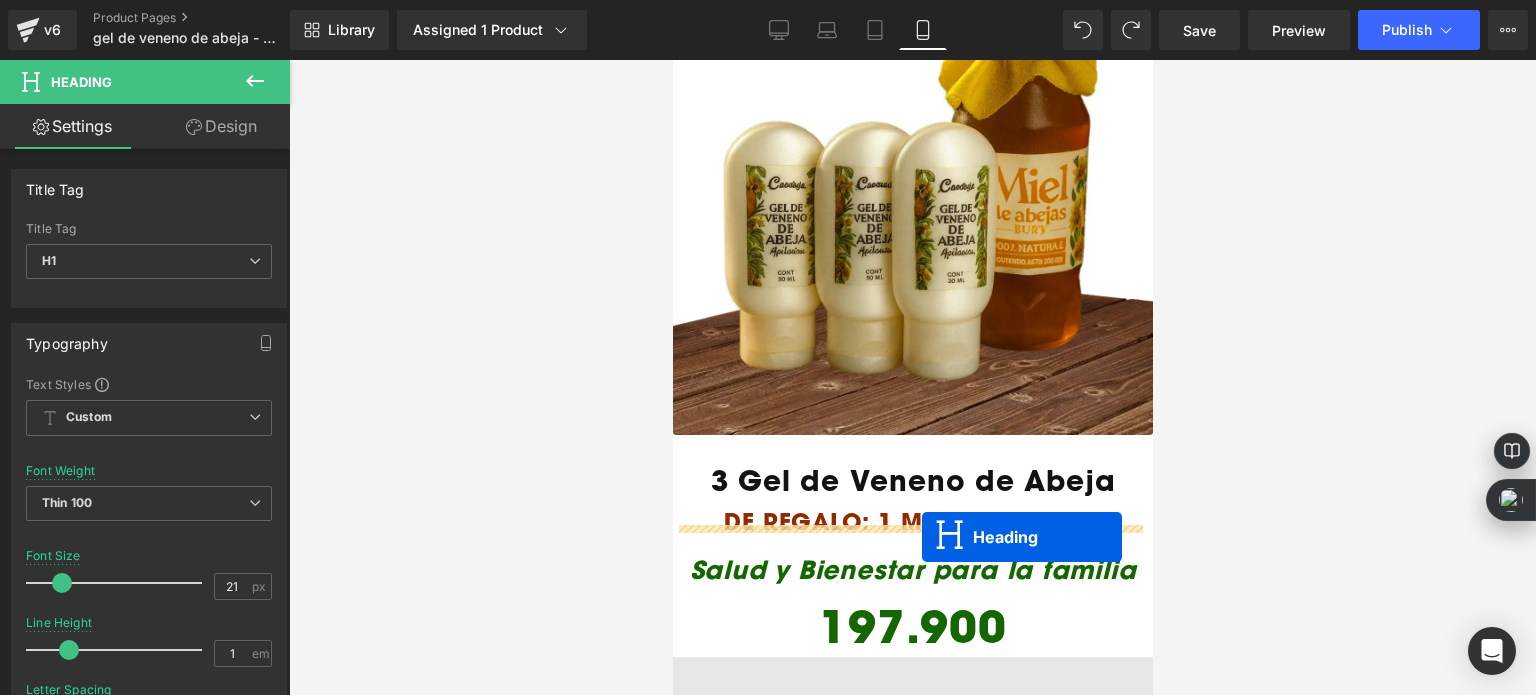 drag, startPoint x: 901, startPoint y: 179, endPoint x: 921, endPoint y: 537, distance: 358.55823 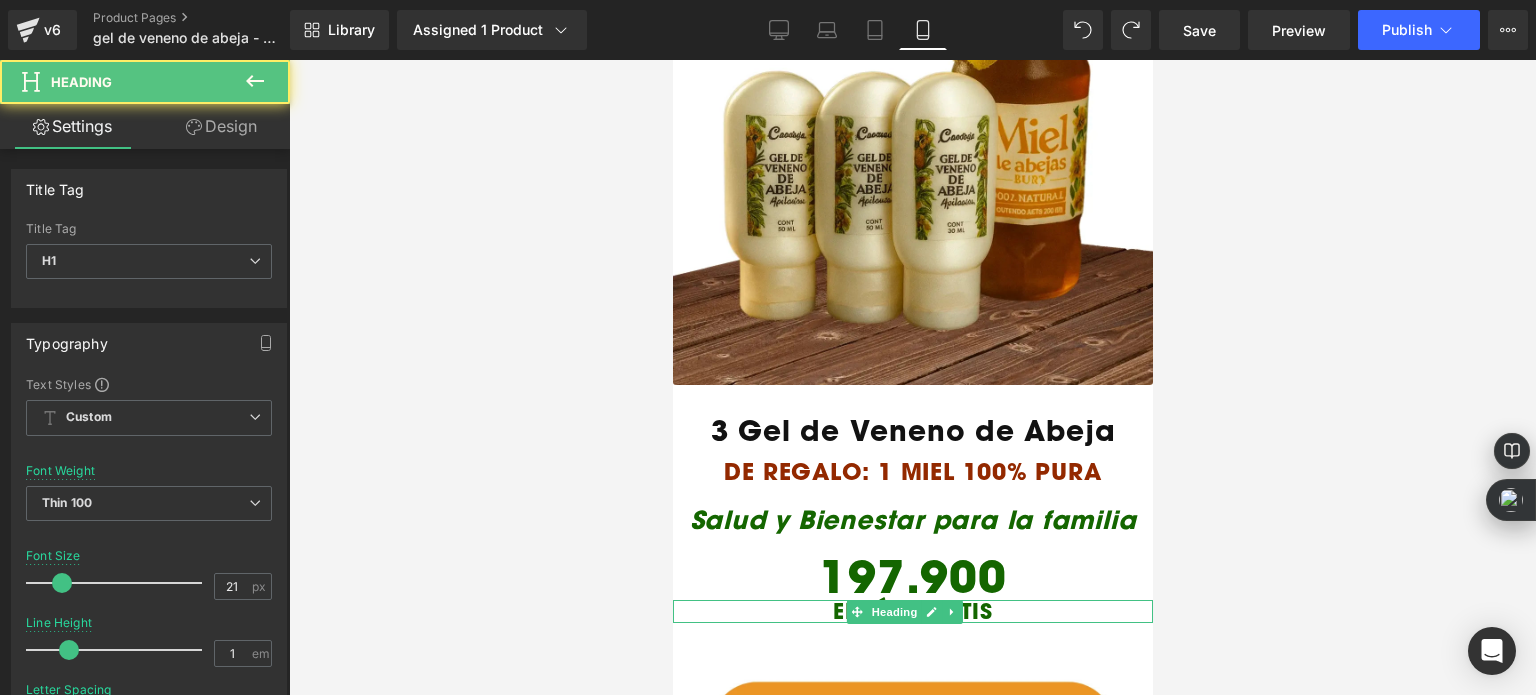 scroll, scrollTop: 4433, scrollLeft: 0, axis: vertical 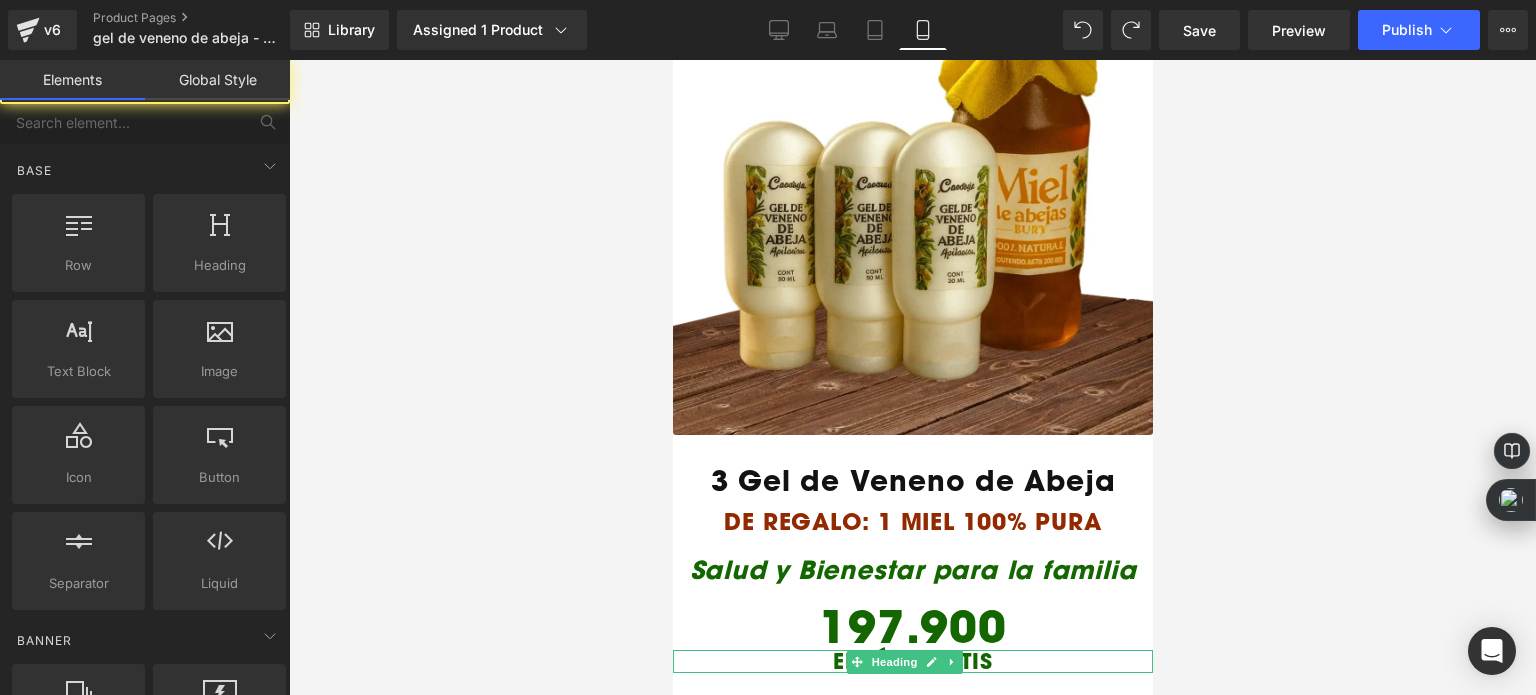 click at bounding box center [912, 377] 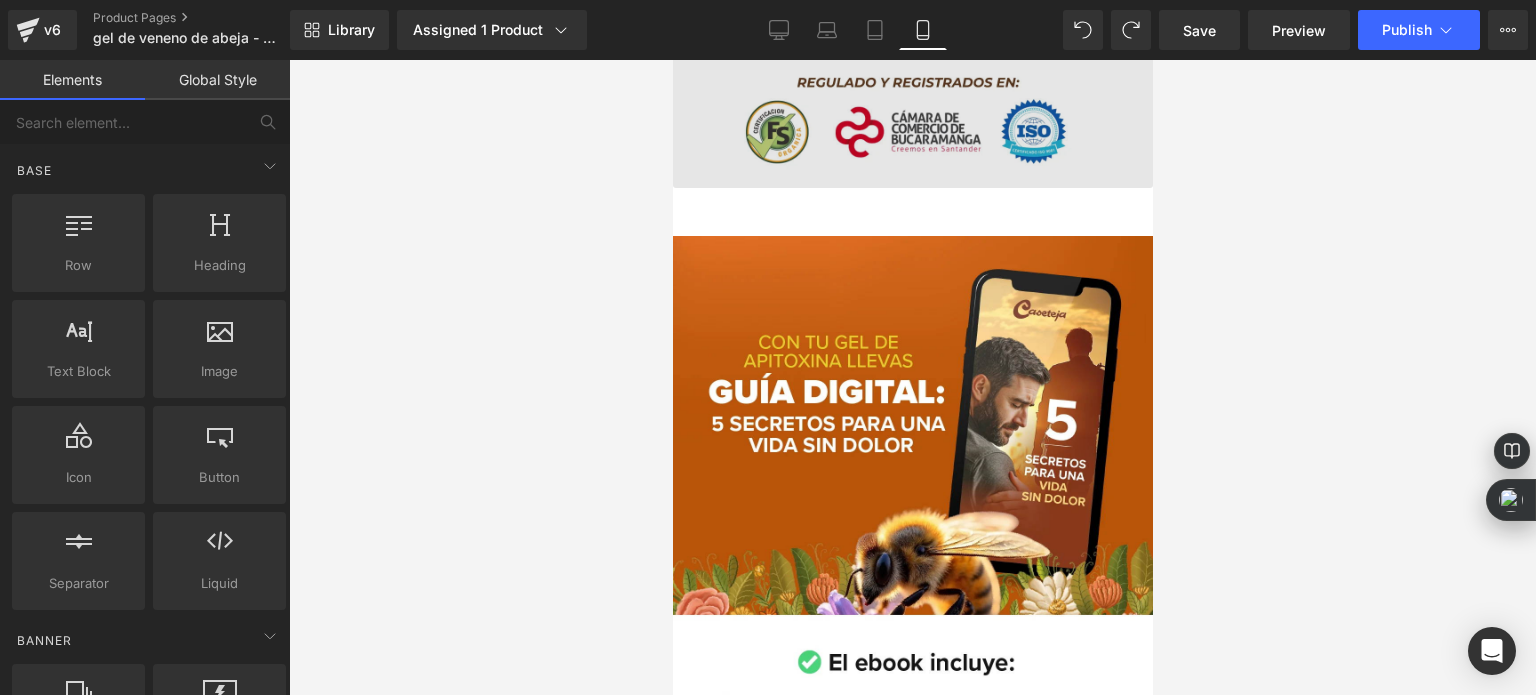 scroll, scrollTop: 5233, scrollLeft: 0, axis: vertical 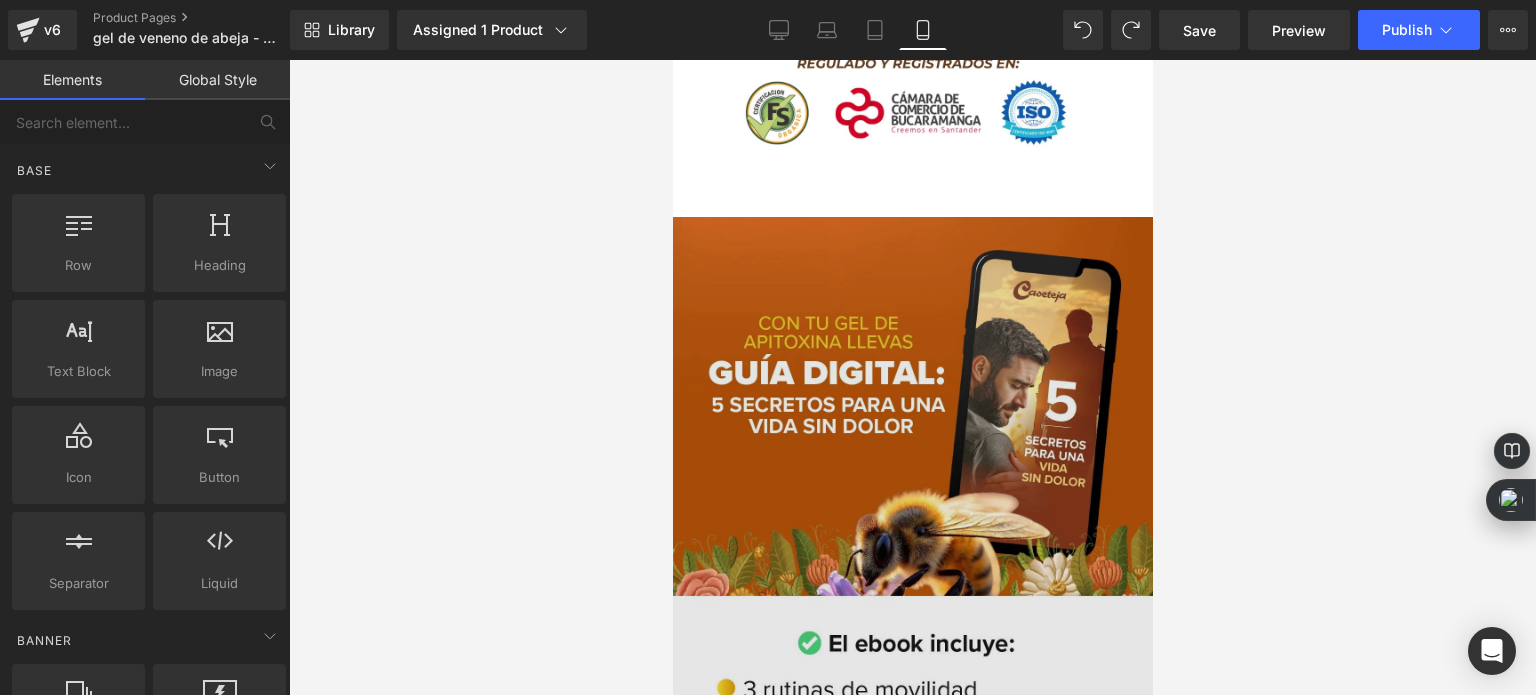 click at bounding box center (912, 615) 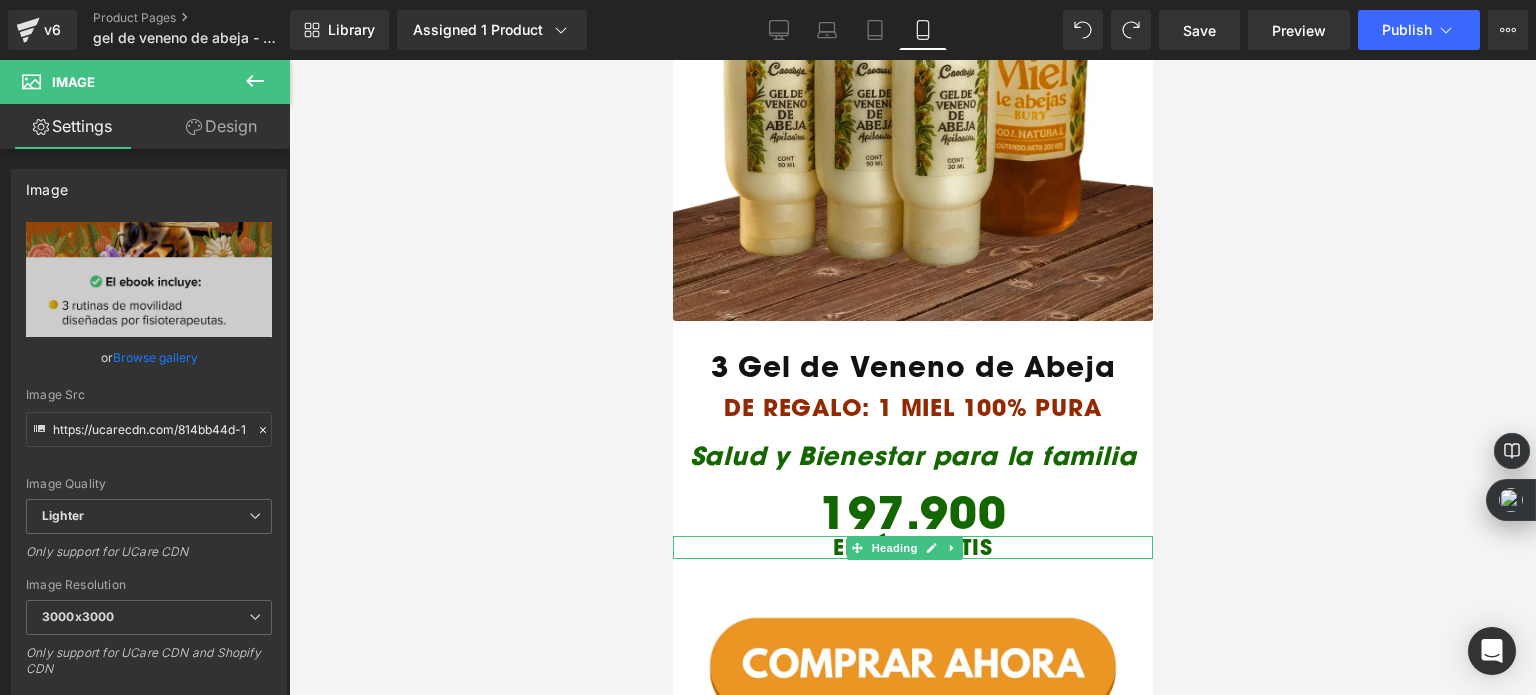scroll, scrollTop: 4433, scrollLeft: 0, axis: vertical 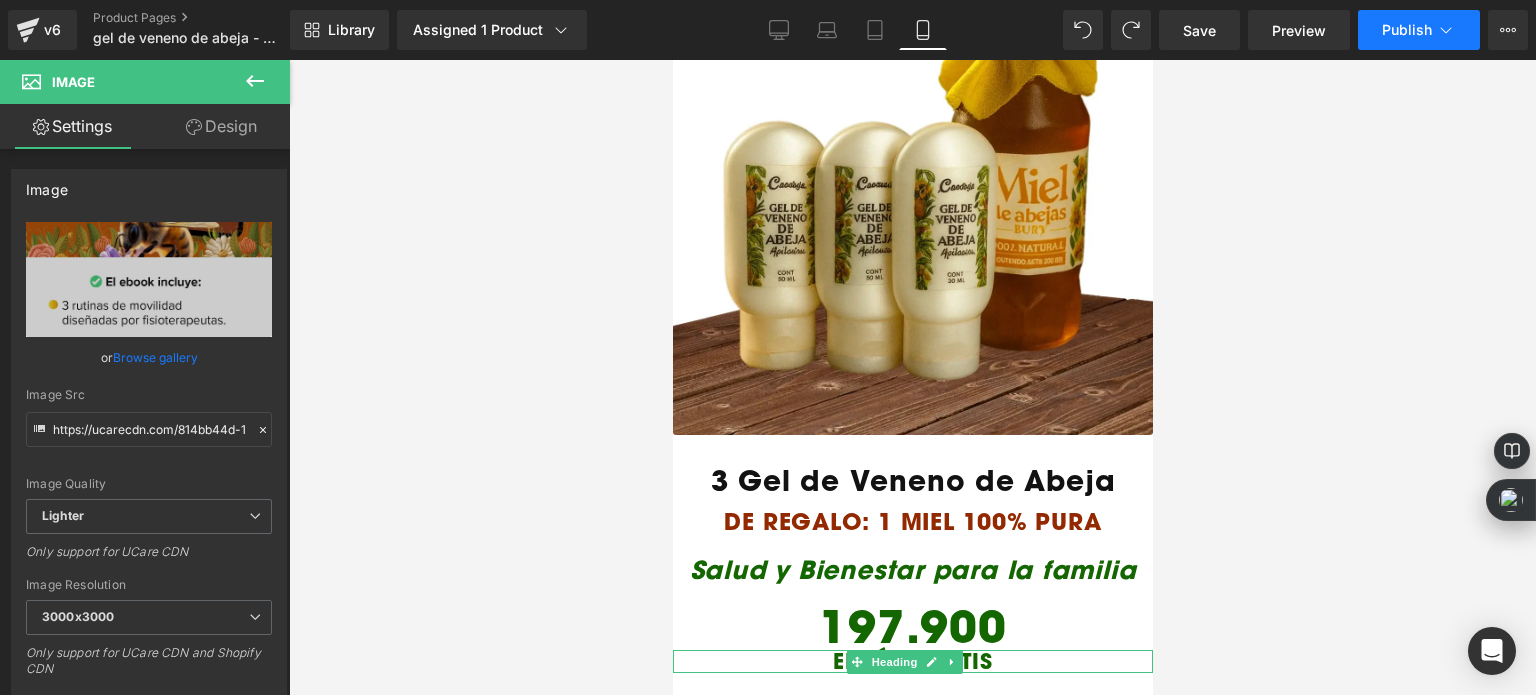 click on "Publish" at bounding box center [1407, 30] 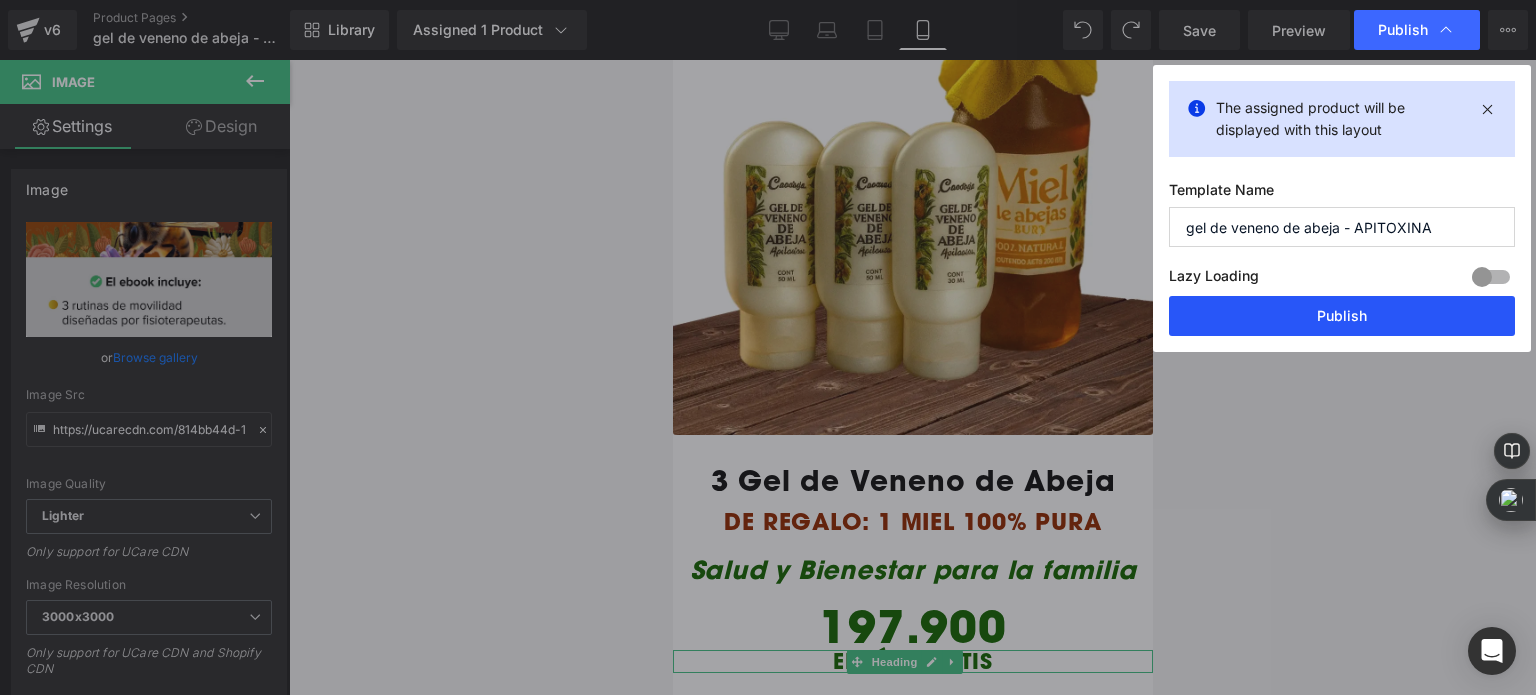 click on "Publish" at bounding box center [1342, 316] 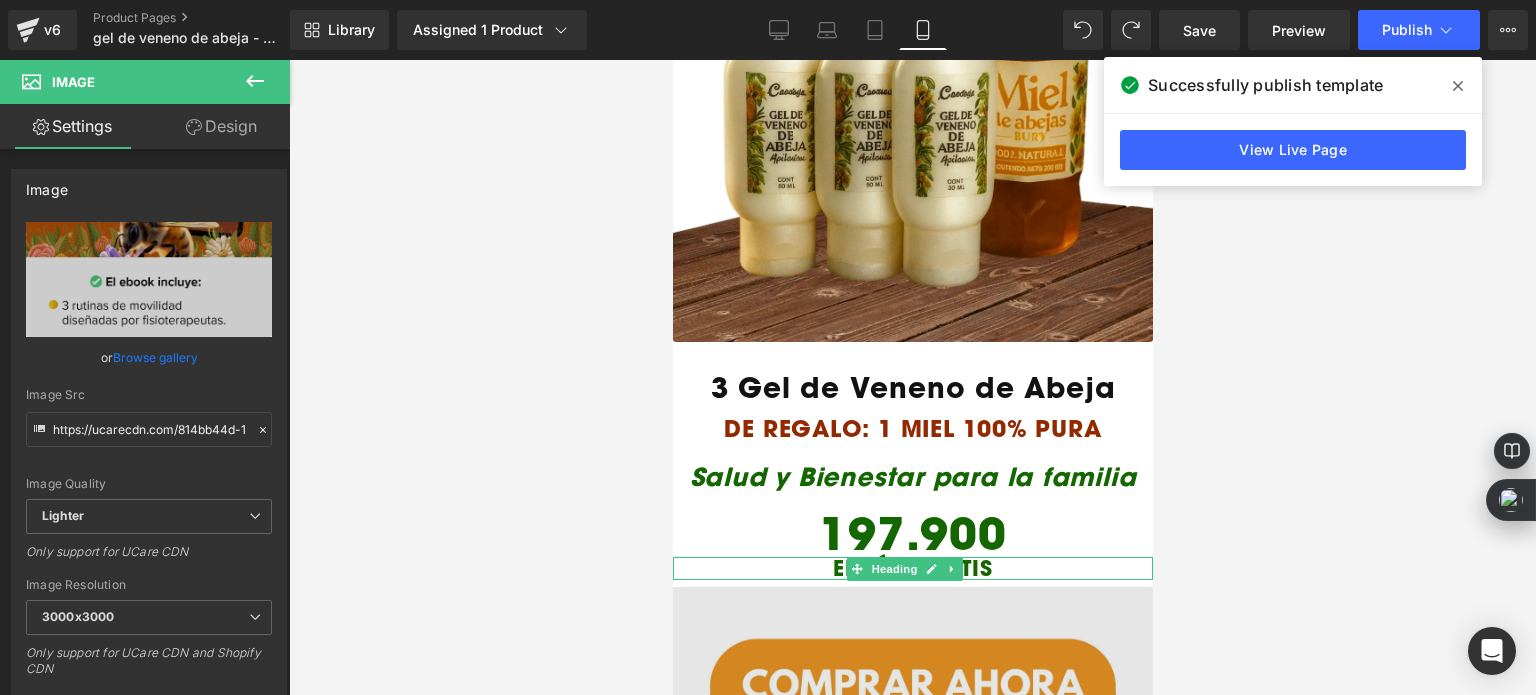 scroll, scrollTop: 4533, scrollLeft: 0, axis: vertical 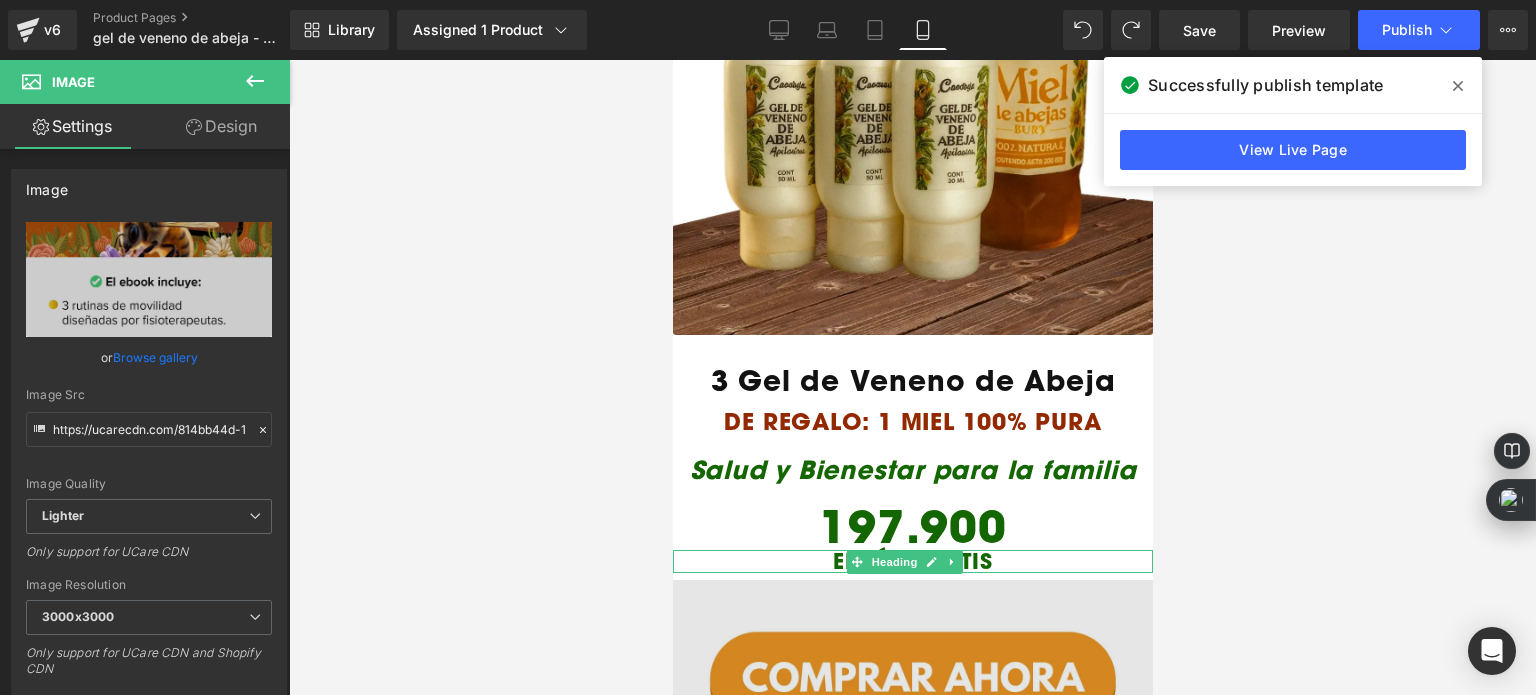 click at bounding box center (912, 706) 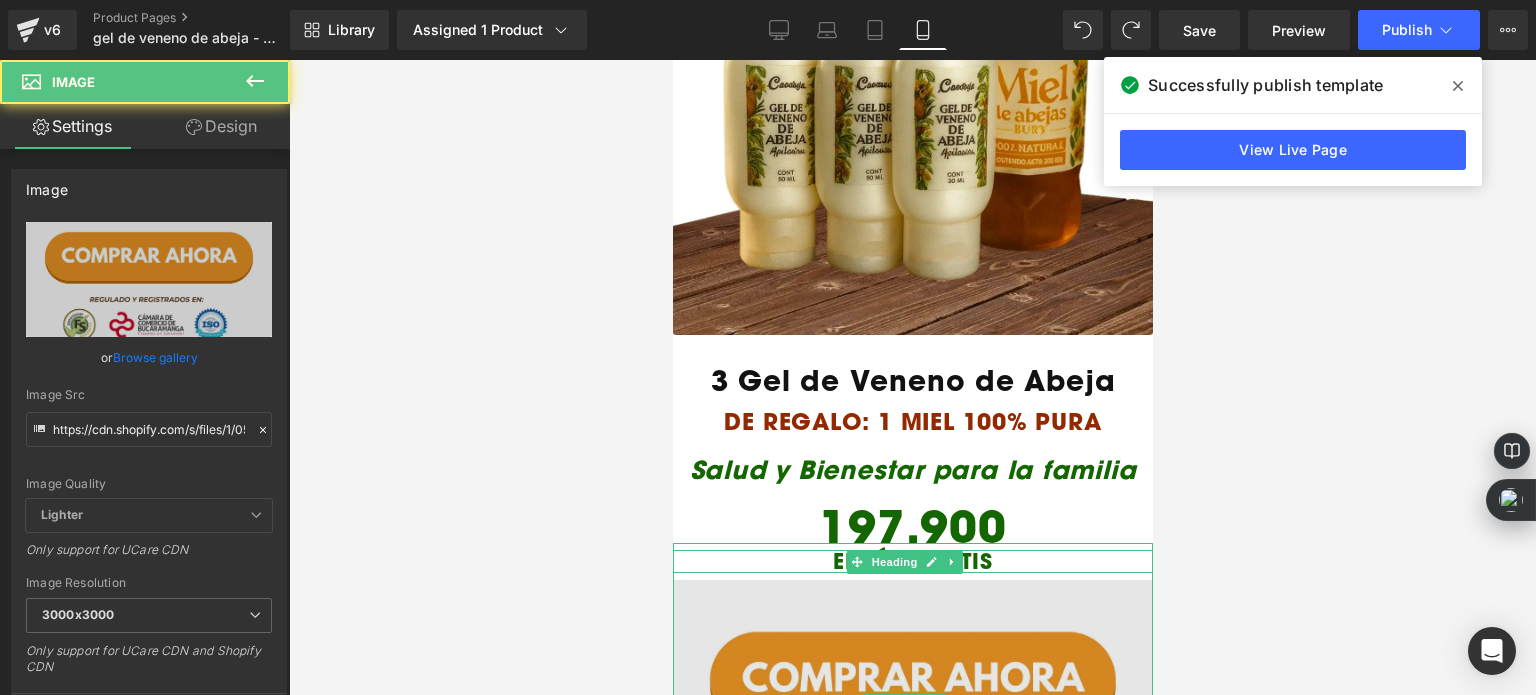 click at bounding box center [912, 706] 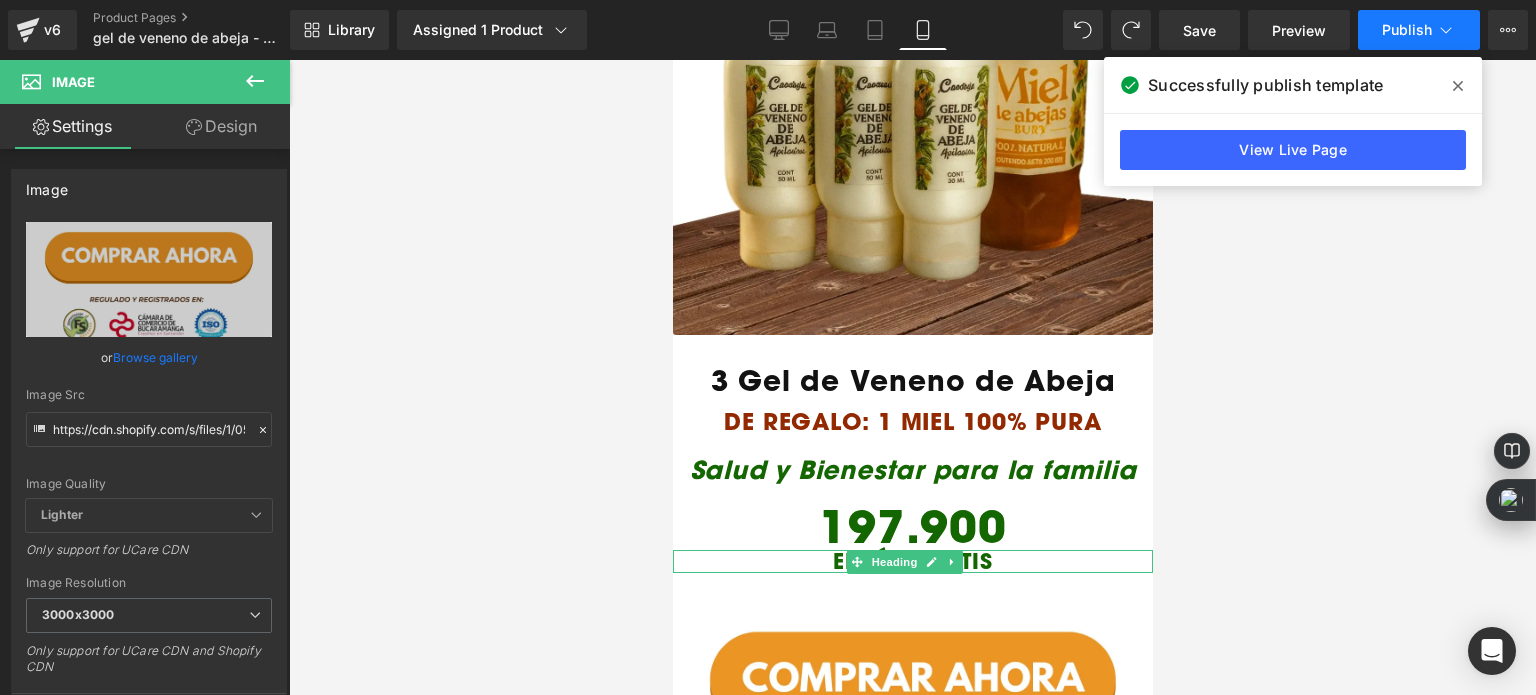 click on "Publish" at bounding box center (1407, 30) 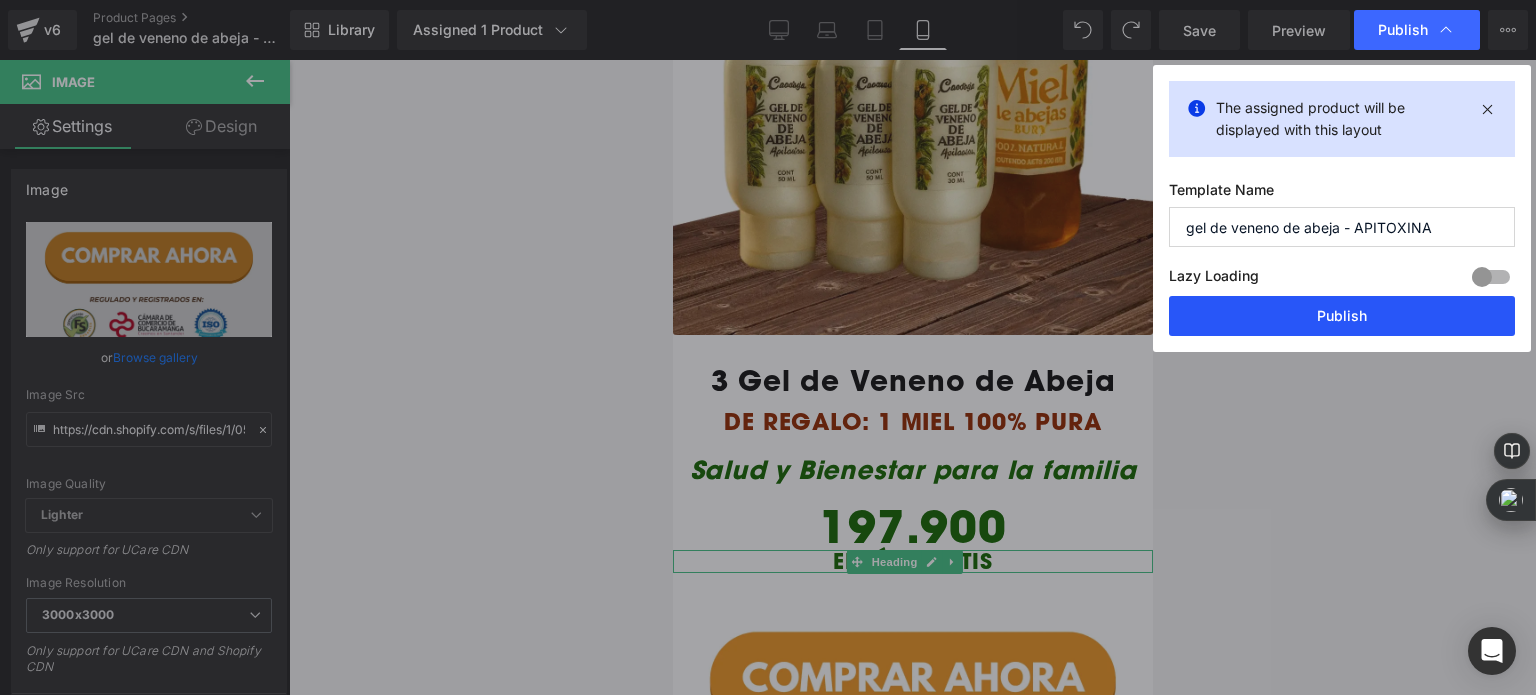 click on "Publish" at bounding box center [1342, 316] 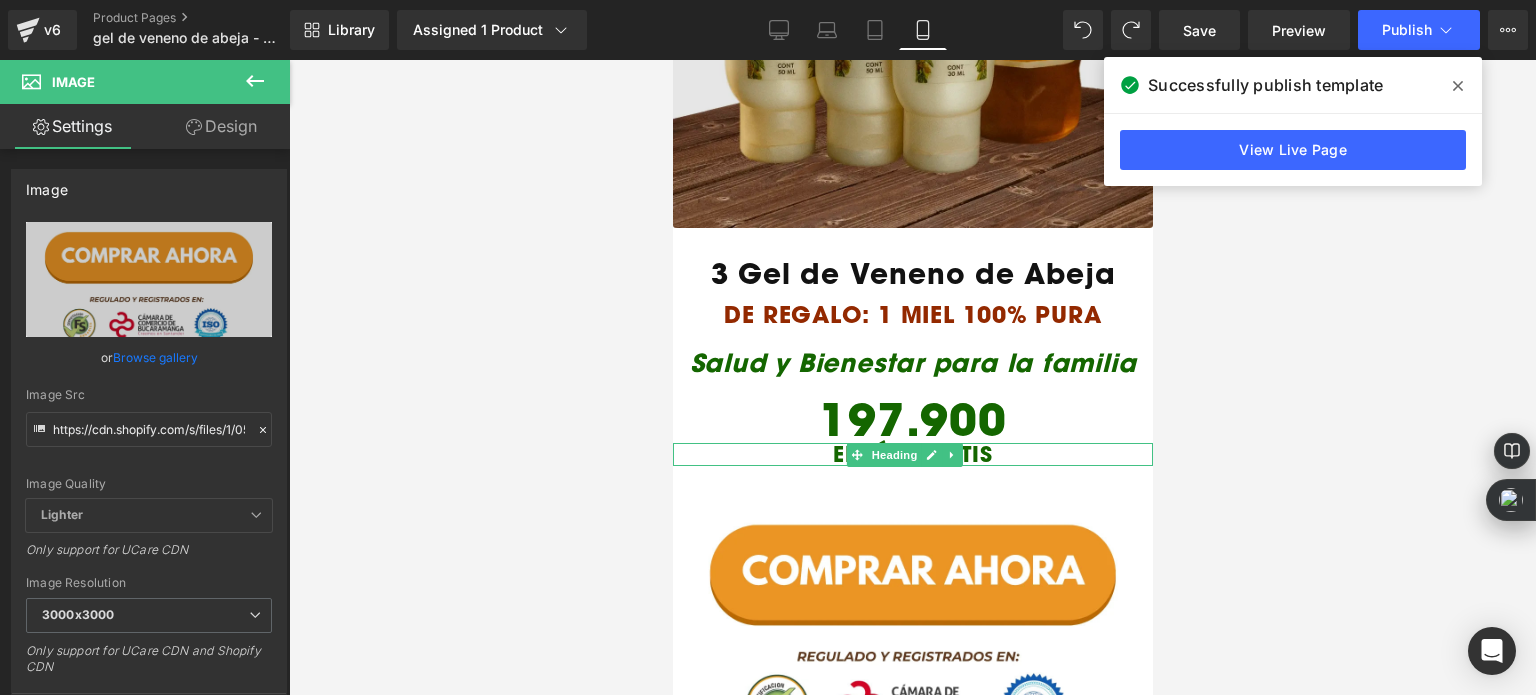 scroll, scrollTop: 4633, scrollLeft: 0, axis: vertical 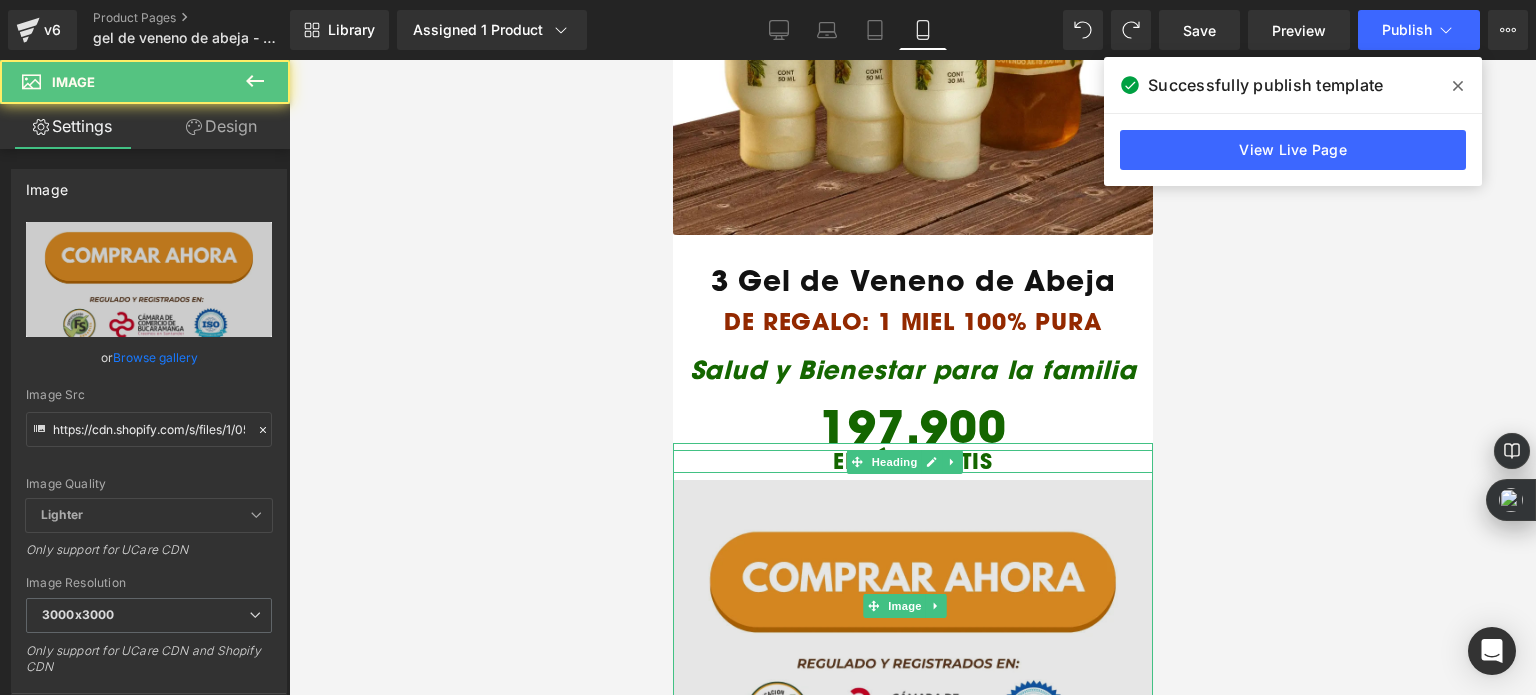 click on "Image" at bounding box center [912, 606] 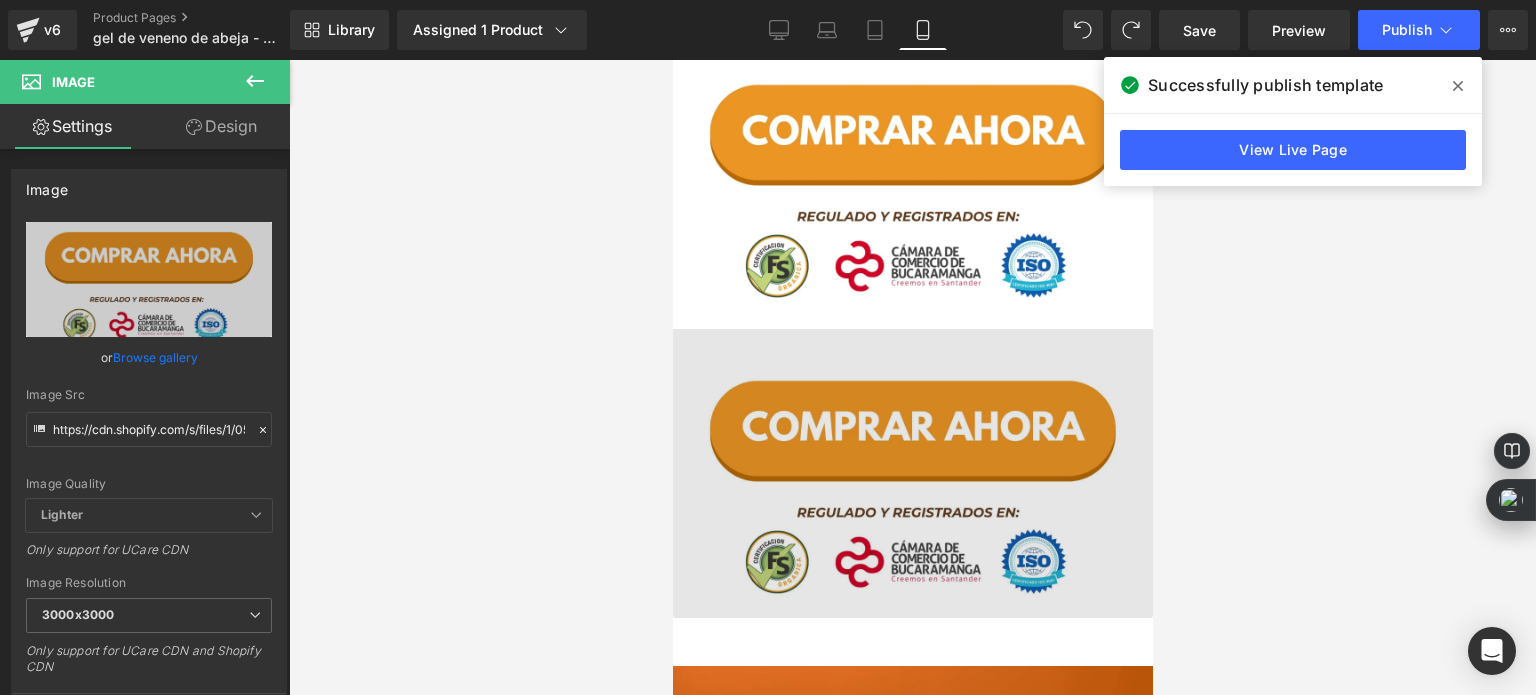 scroll, scrollTop: 5128, scrollLeft: 0, axis: vertical 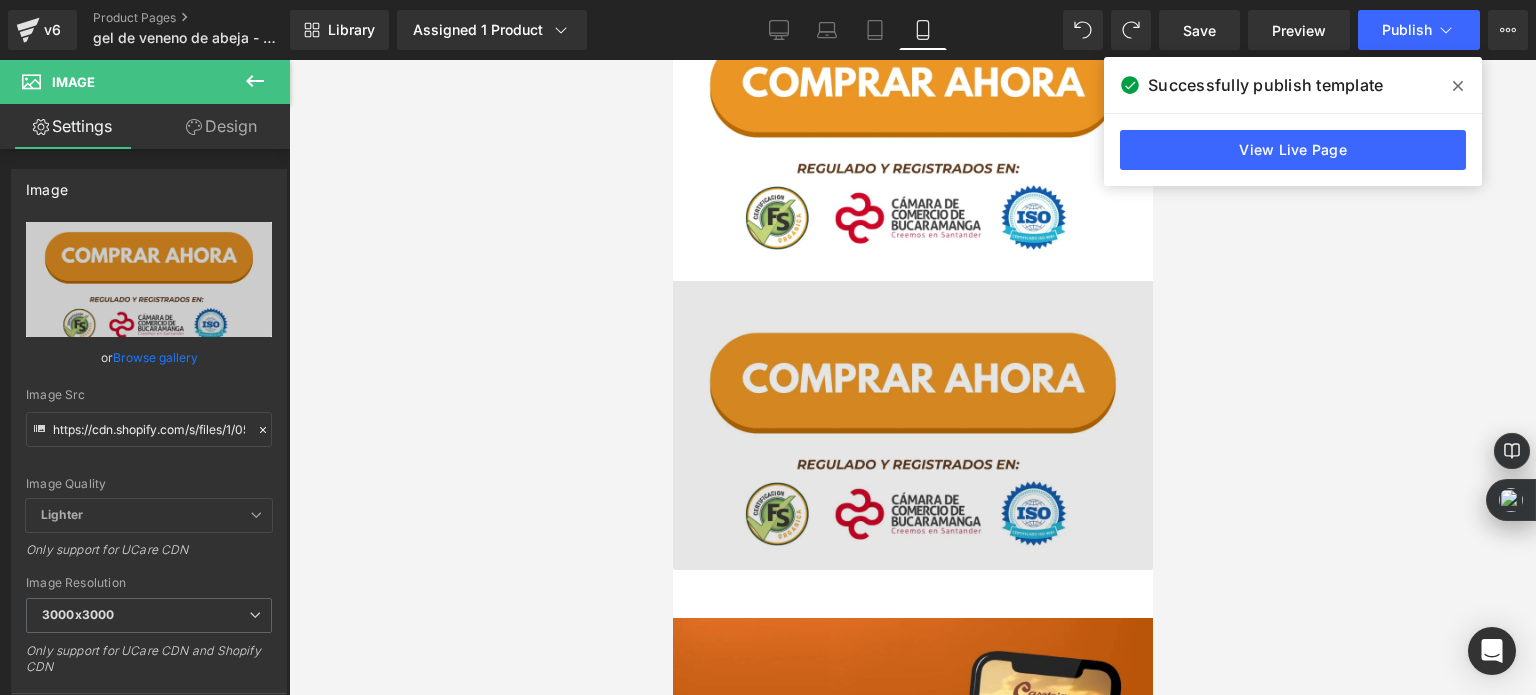 click at bounding box center [912, 407] 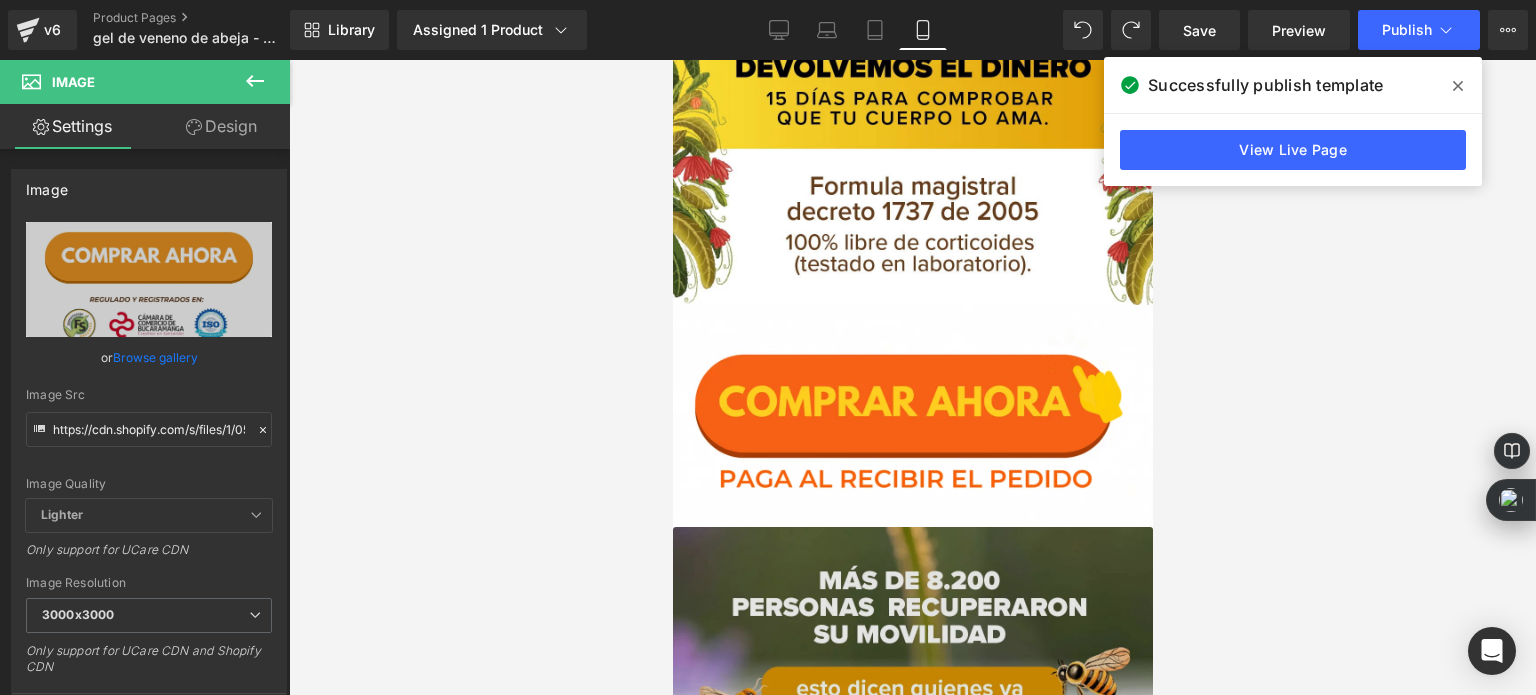 scroll, scrollTop: 6328, scrollLeft: 0, axis: vertical 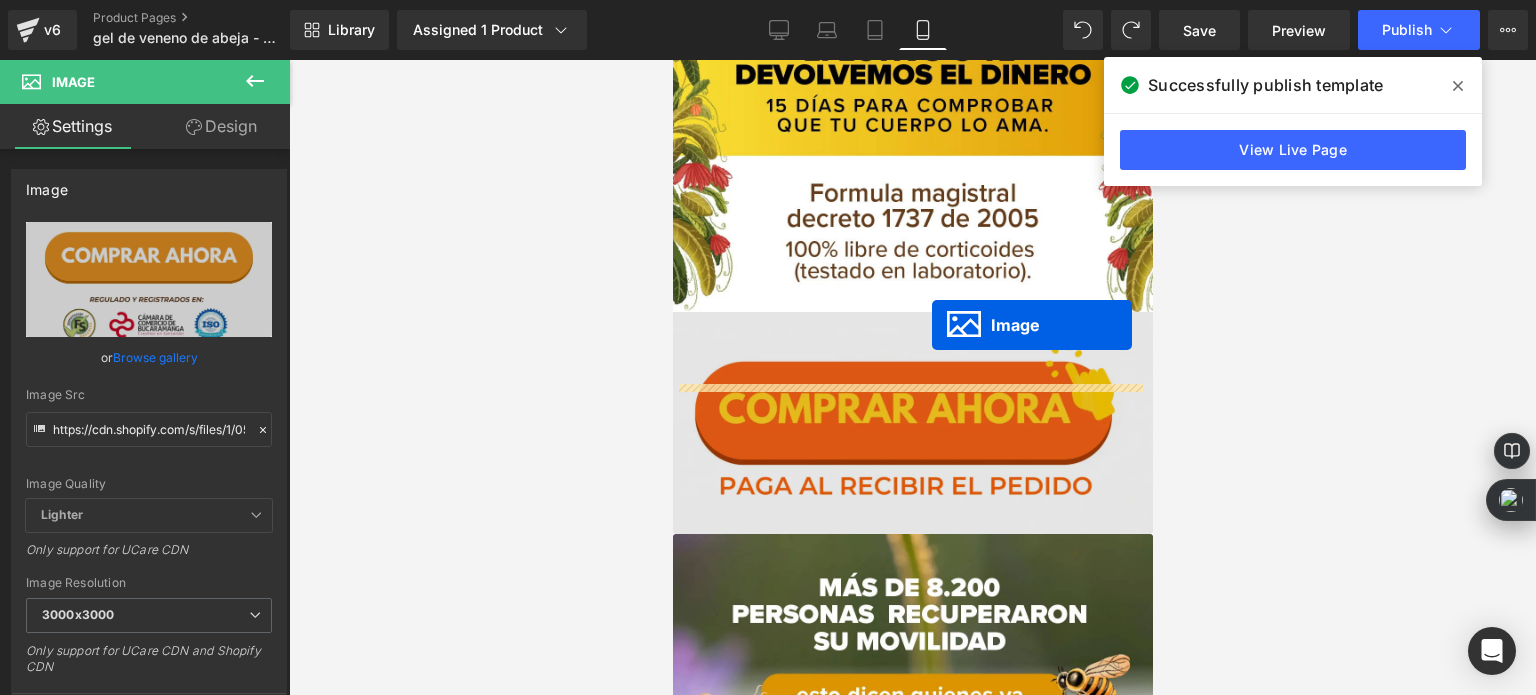 drag, startPoint x: 906, startPoint y: 303, endPoint x: 931, endPoint y: 325, distance: 33.30165 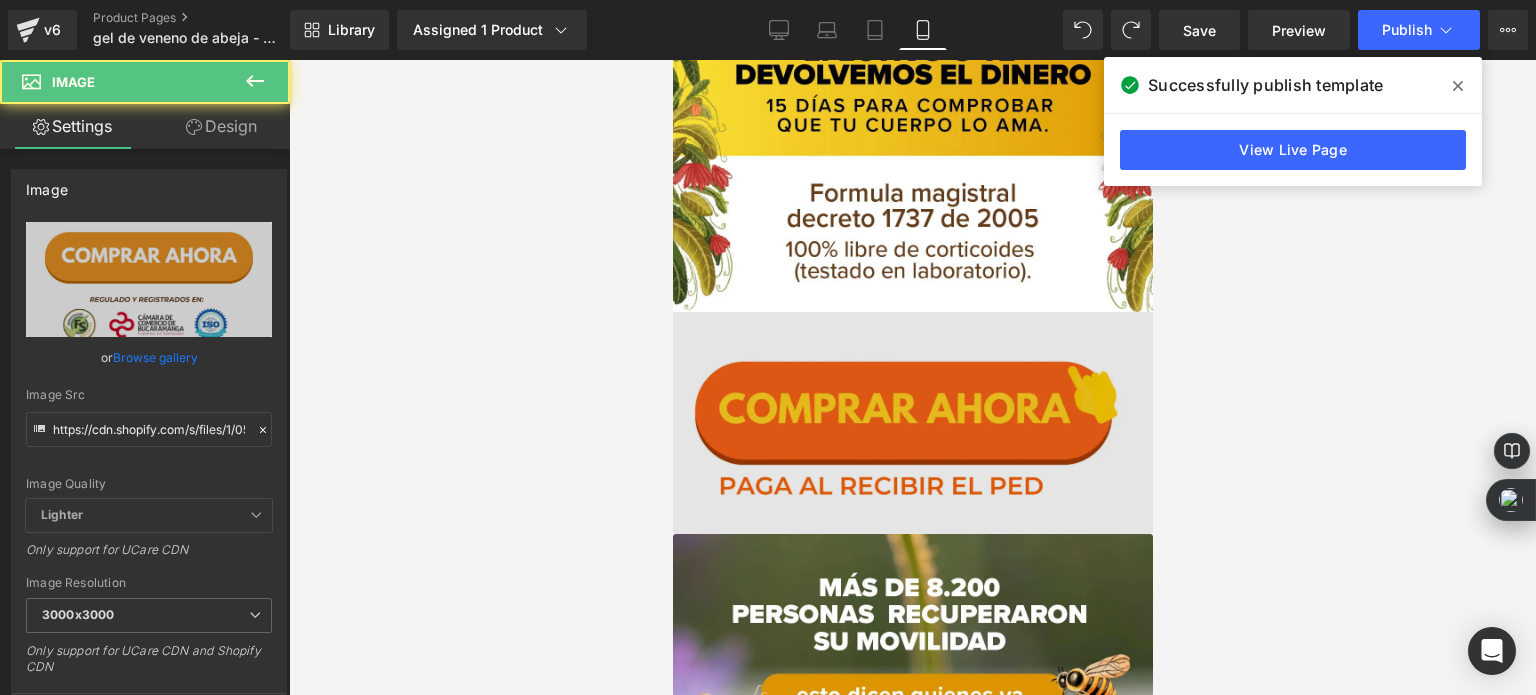 scroll, scrollTop: 6308, scrollLeft: 0, axis: vertical 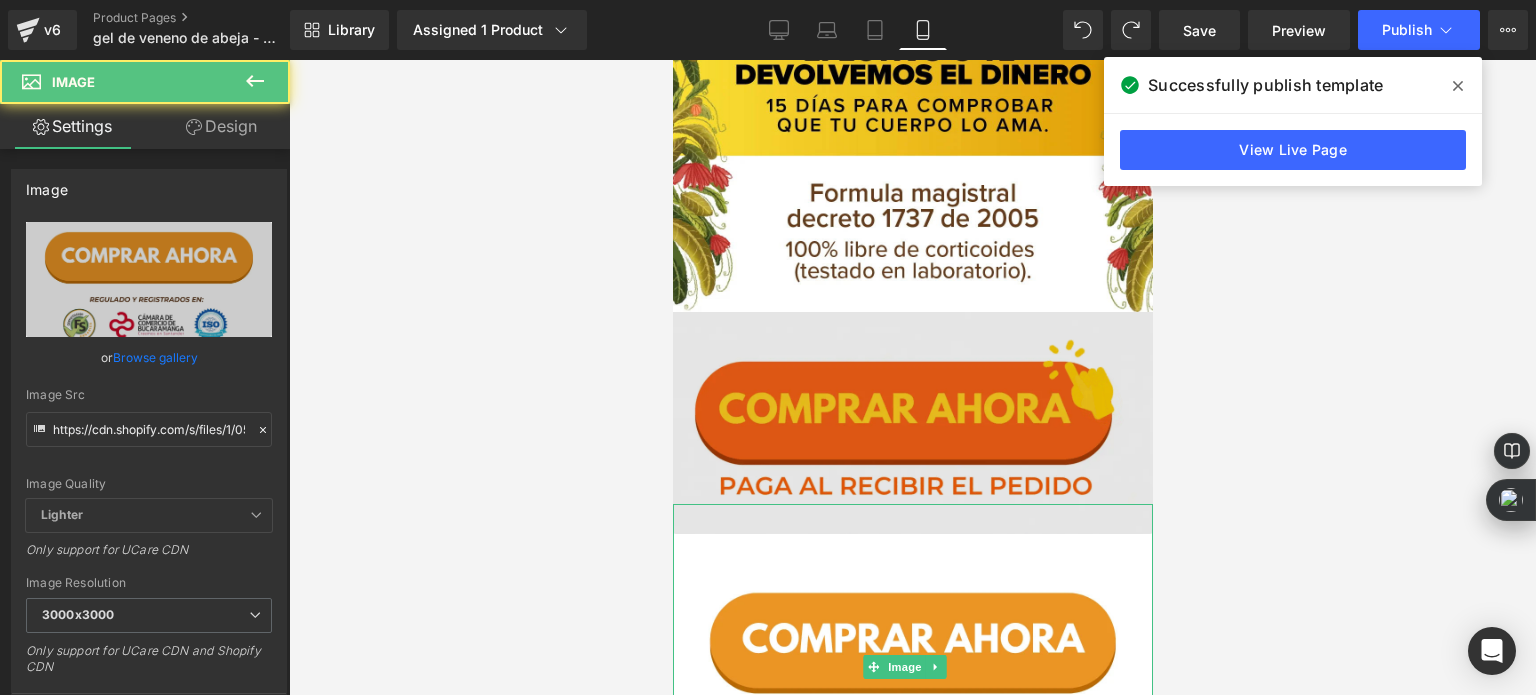 click at bounding box center [912, 417] 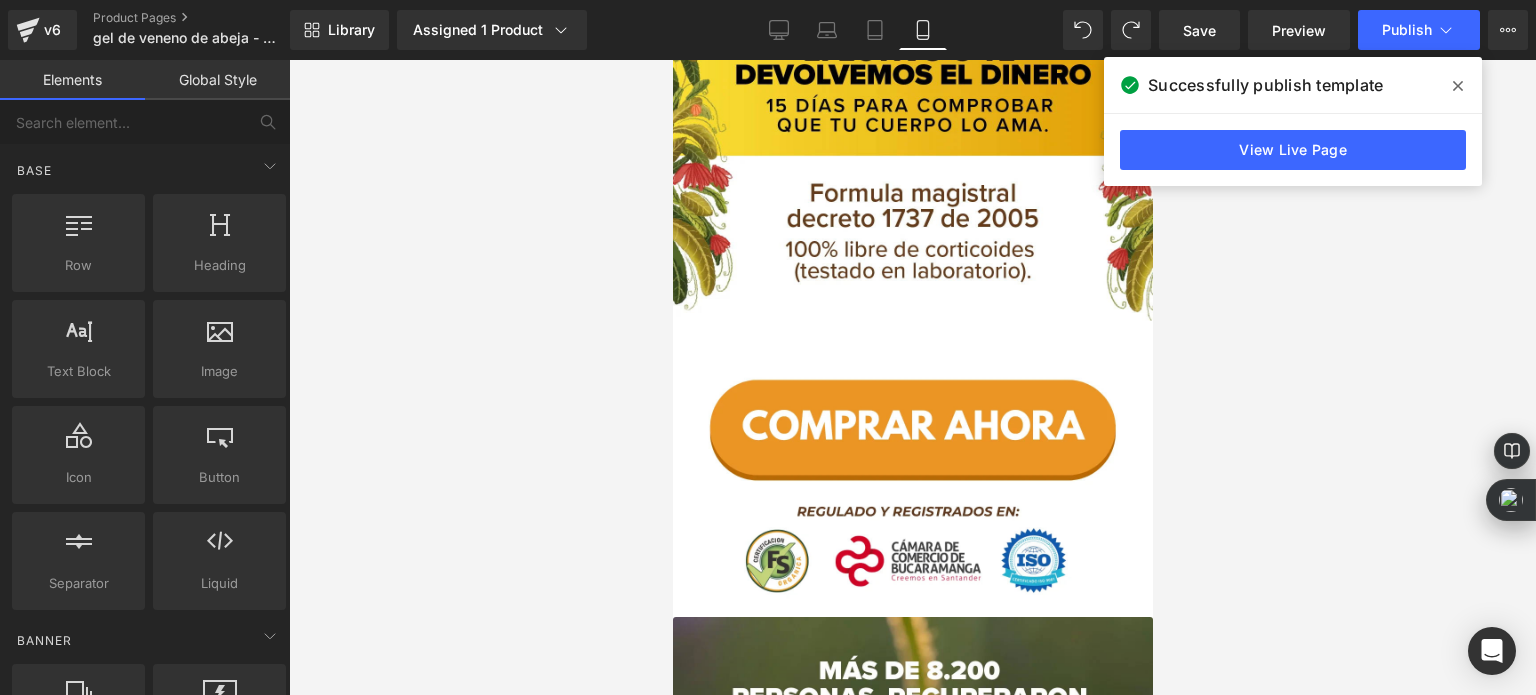 click at bounding box center (912, 377) 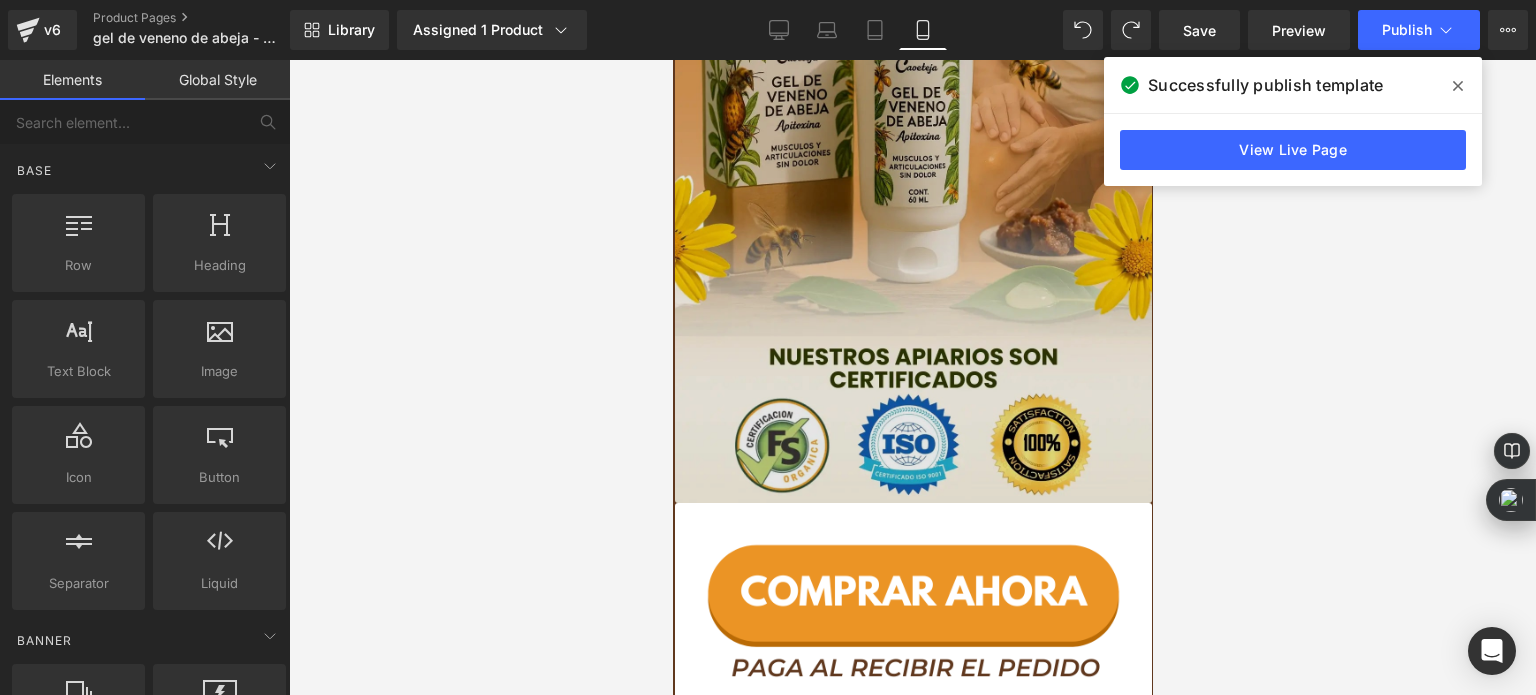 scroll, scrollTop: 0, scrollLeft: 0, axis: both 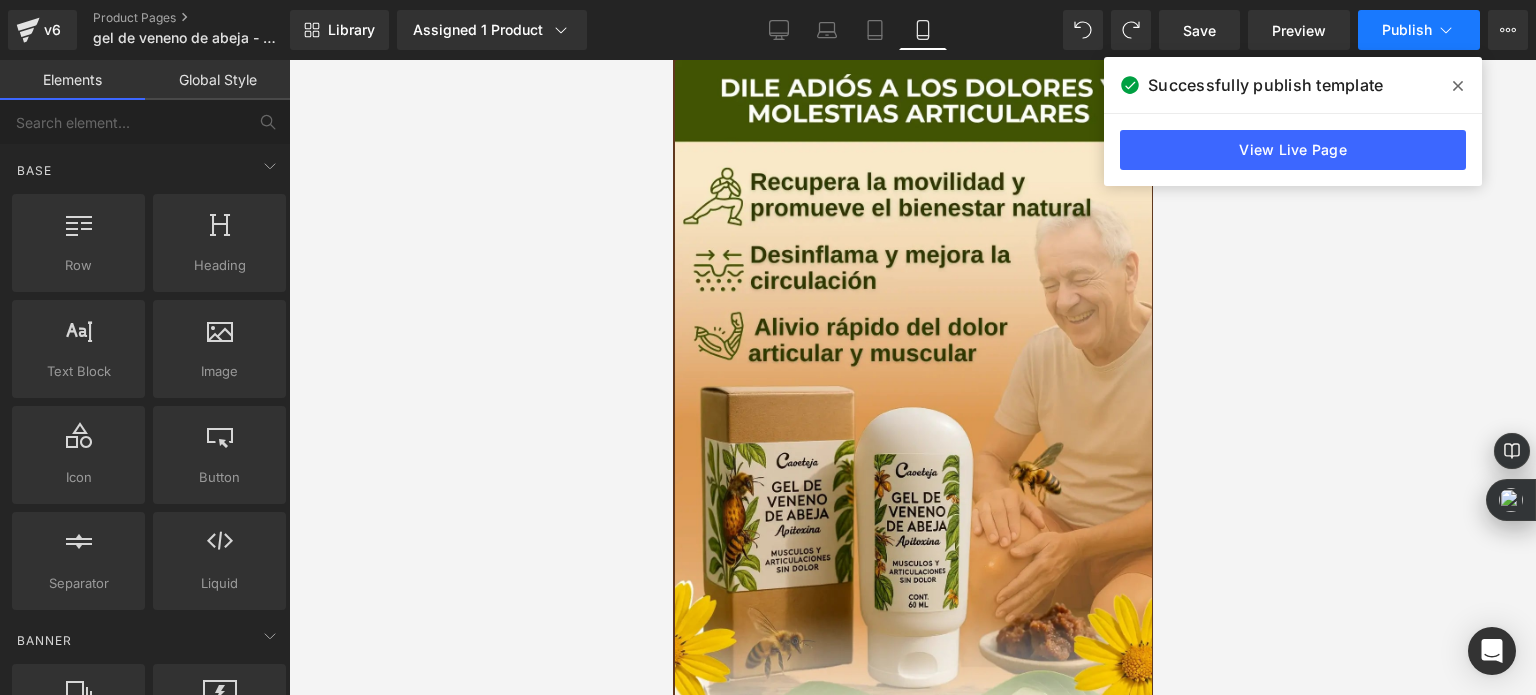 click on "Publish" at bounding box center (1419, 30) 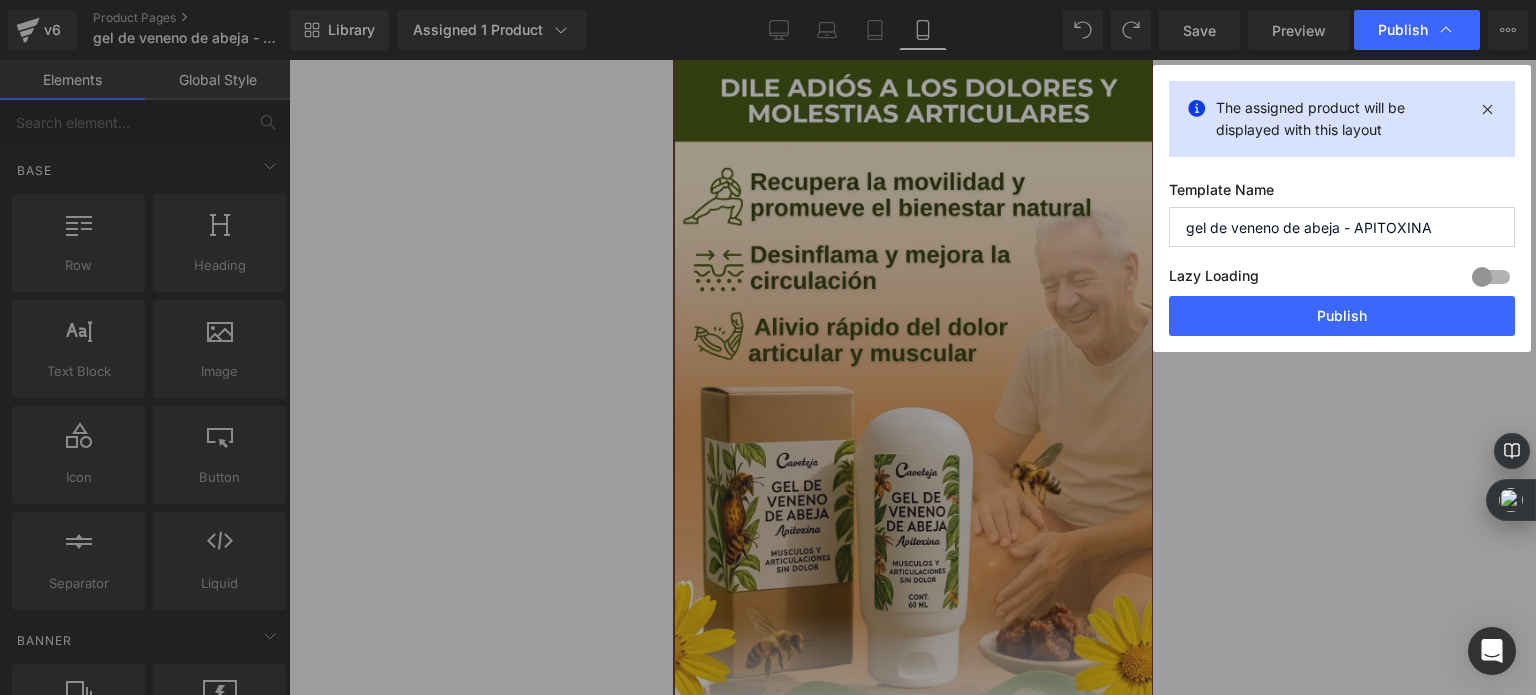 click on "Lazy Loading
Build
Upgrade plan to unlock" at bounding box center [1342, 279] 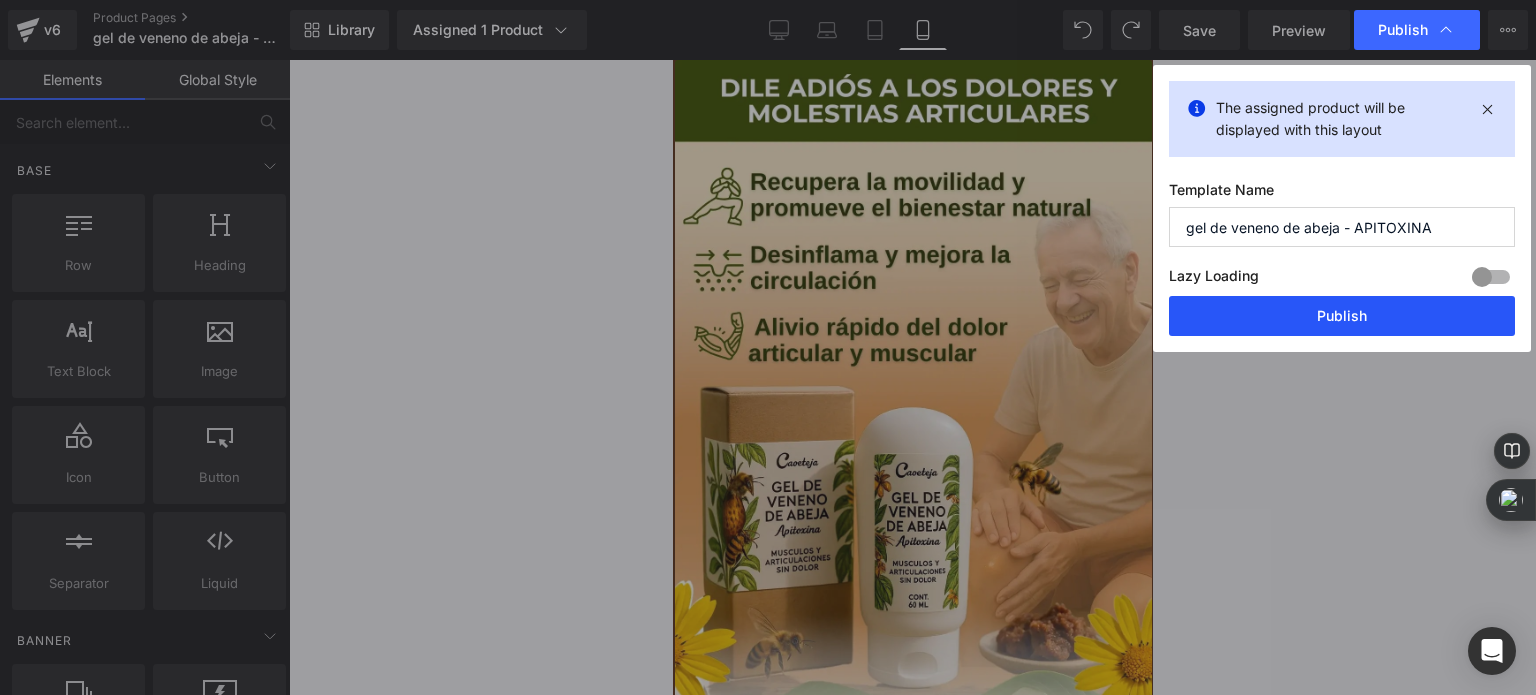 click on "Publish" at bounding box center (1342, 316) 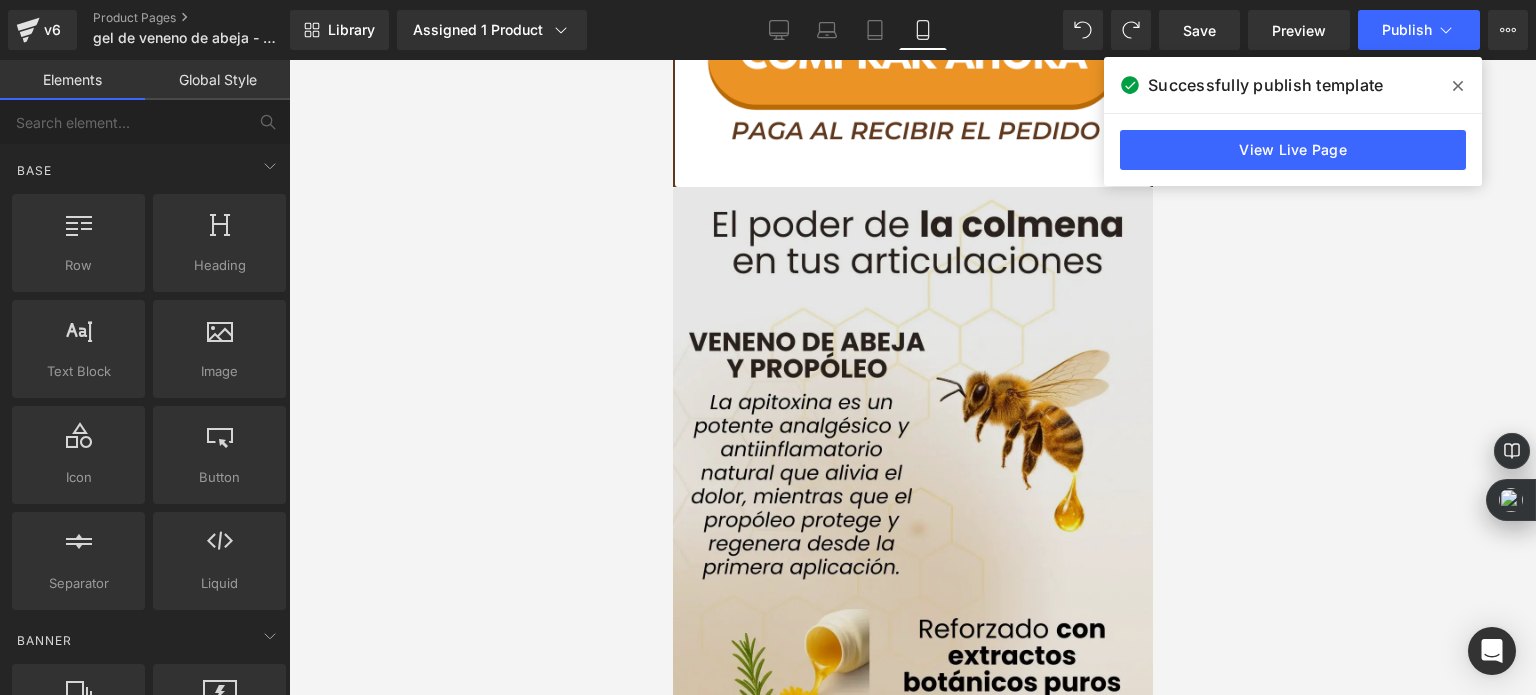 scroll, scrollTop: 1300, scrollLeft: 0, axis: vertical 